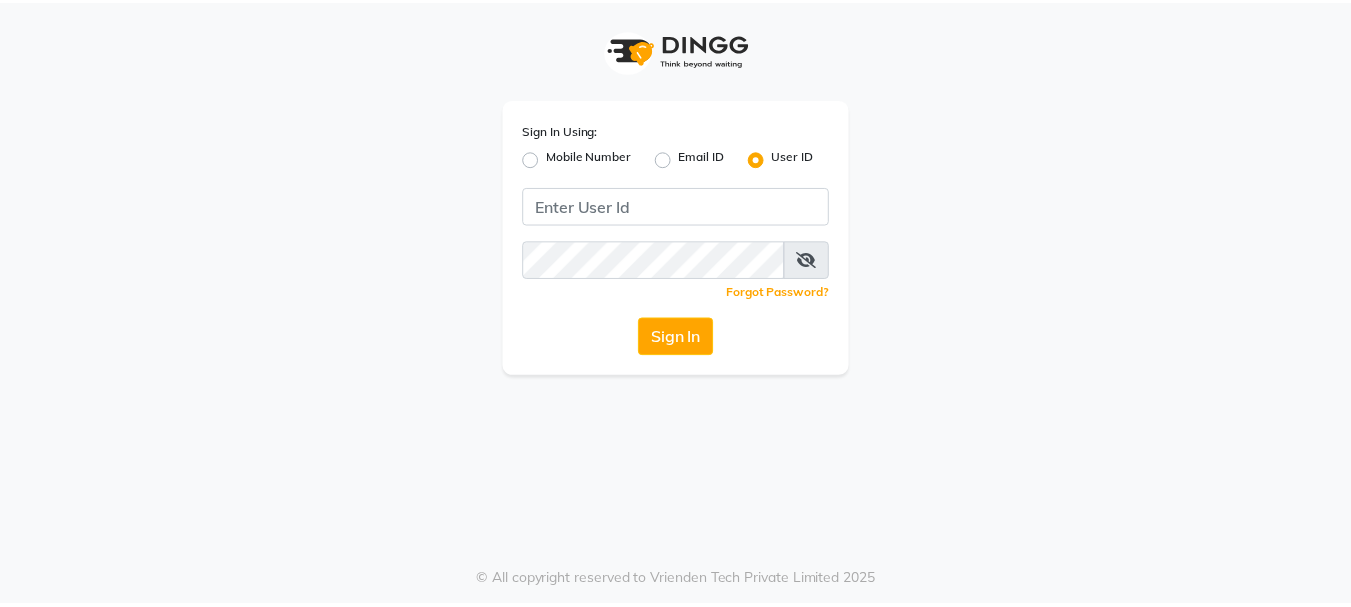 scroll, scrollTop: 0, scrollLeft: 0, axis: both 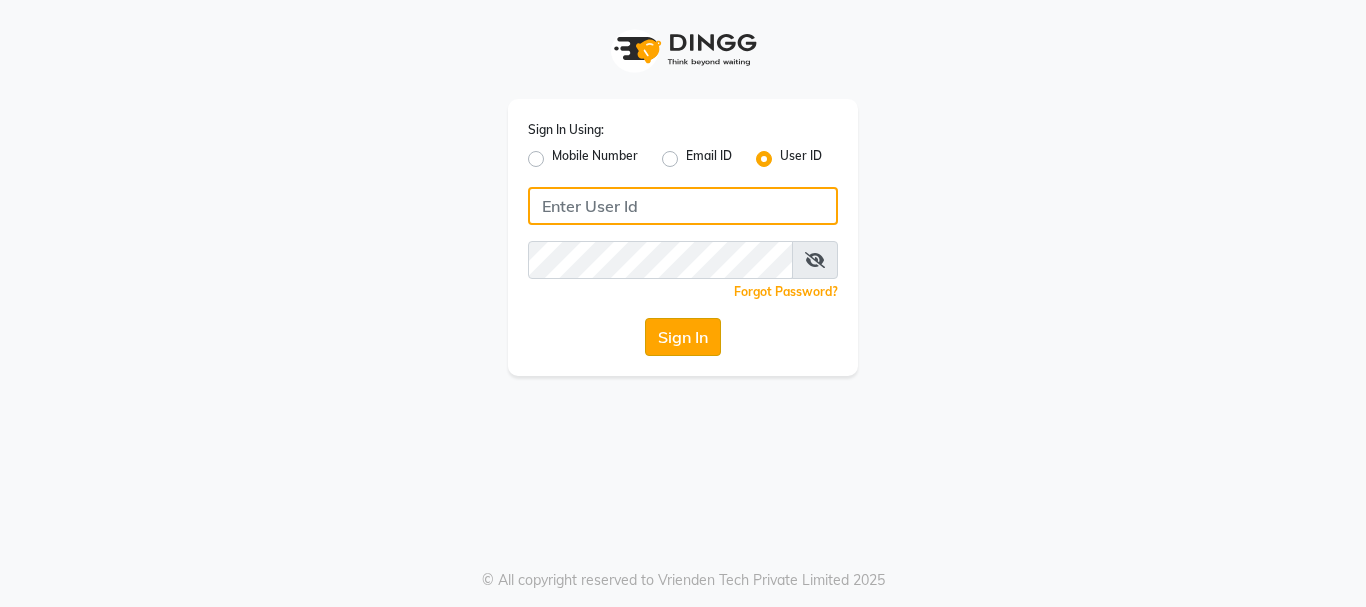 type on "[PERSON_NAME]@123" 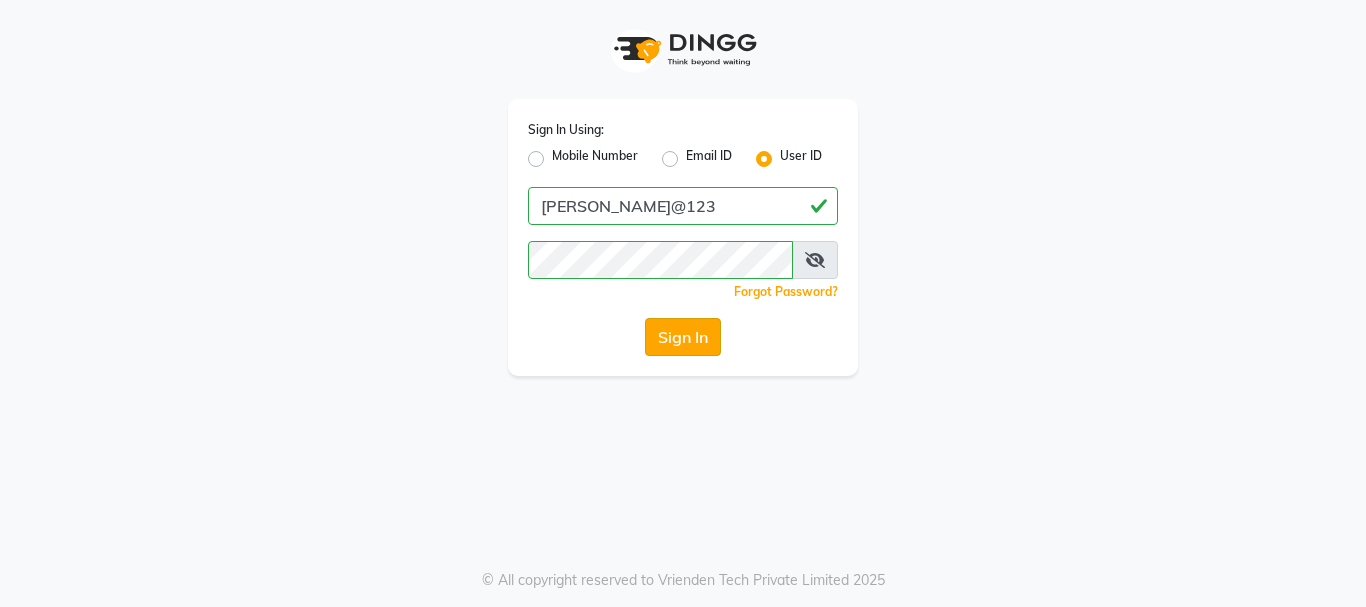 click on "Sign In" 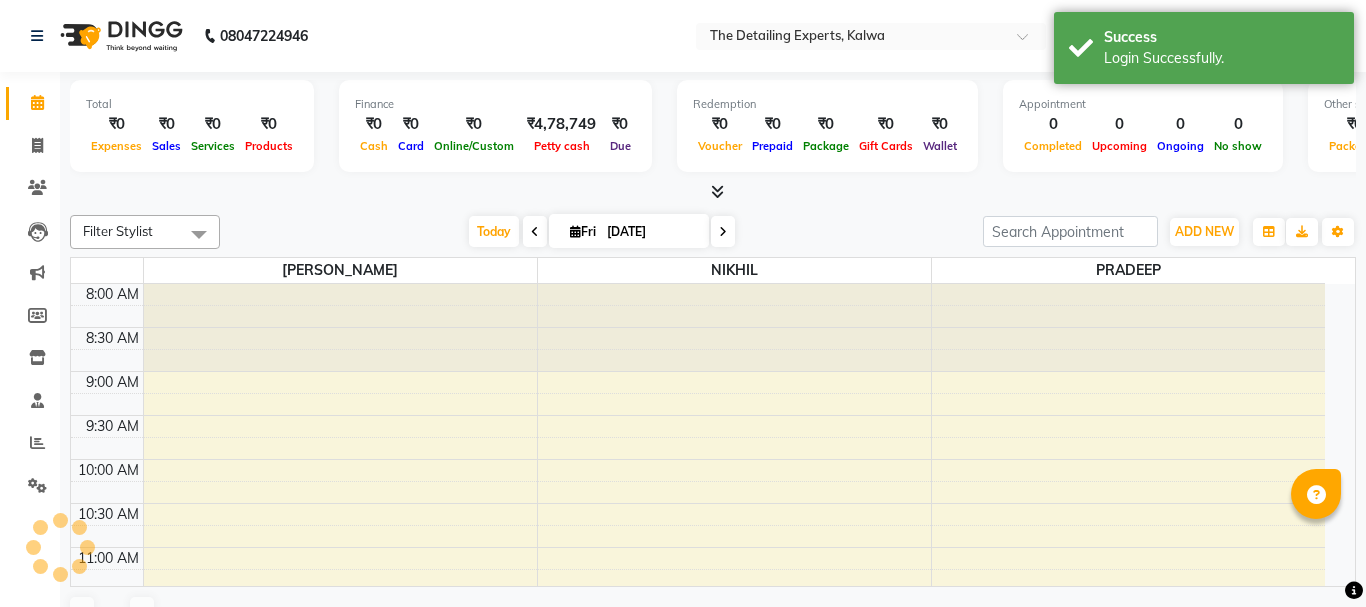select on "en" 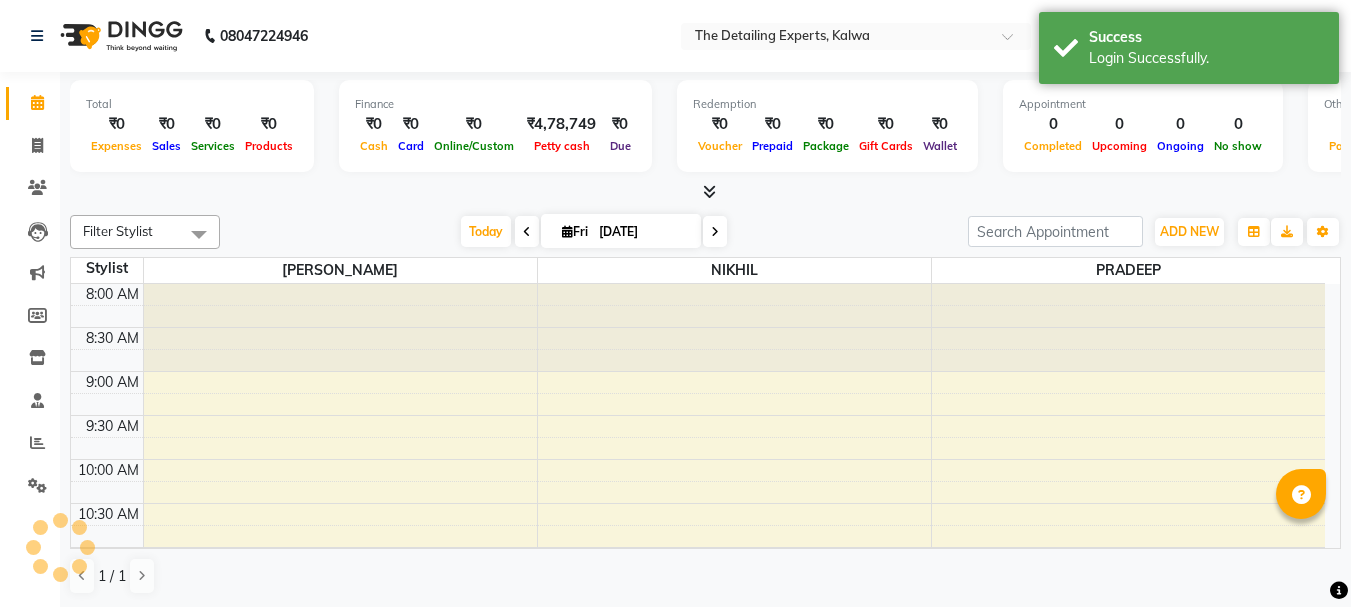 scroll, scrollTop: 0, scrollLeft: 0, axis: both 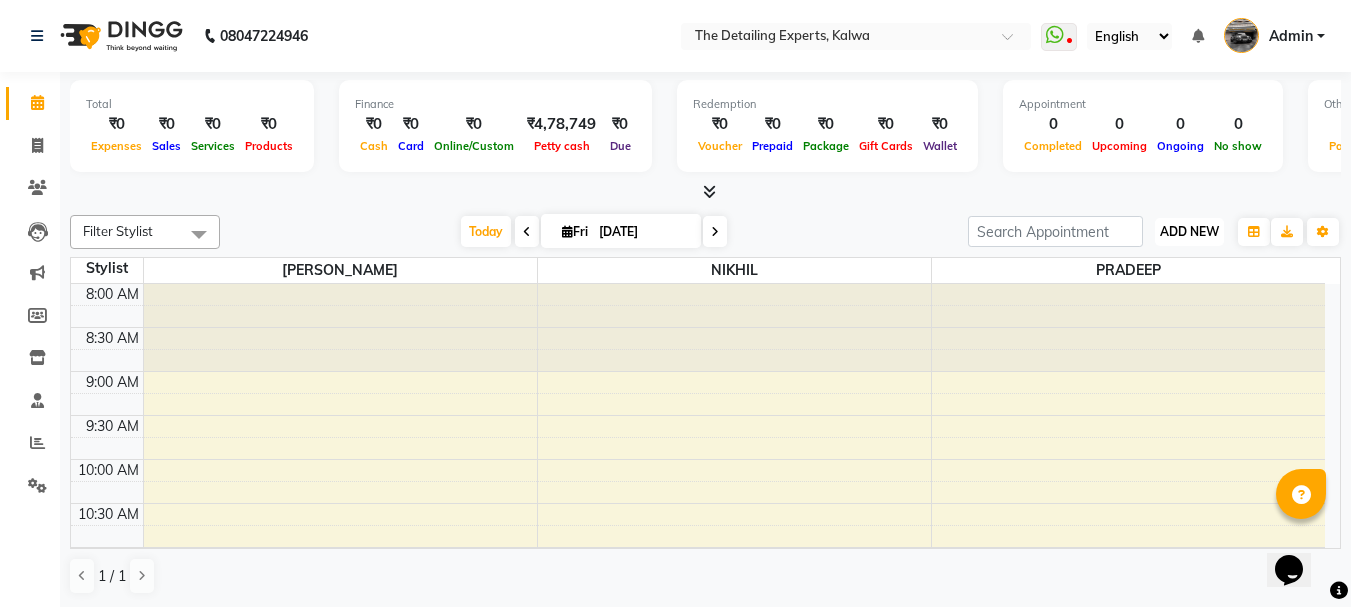 click on "ADD NEW" at bounding box center [1189, 231] 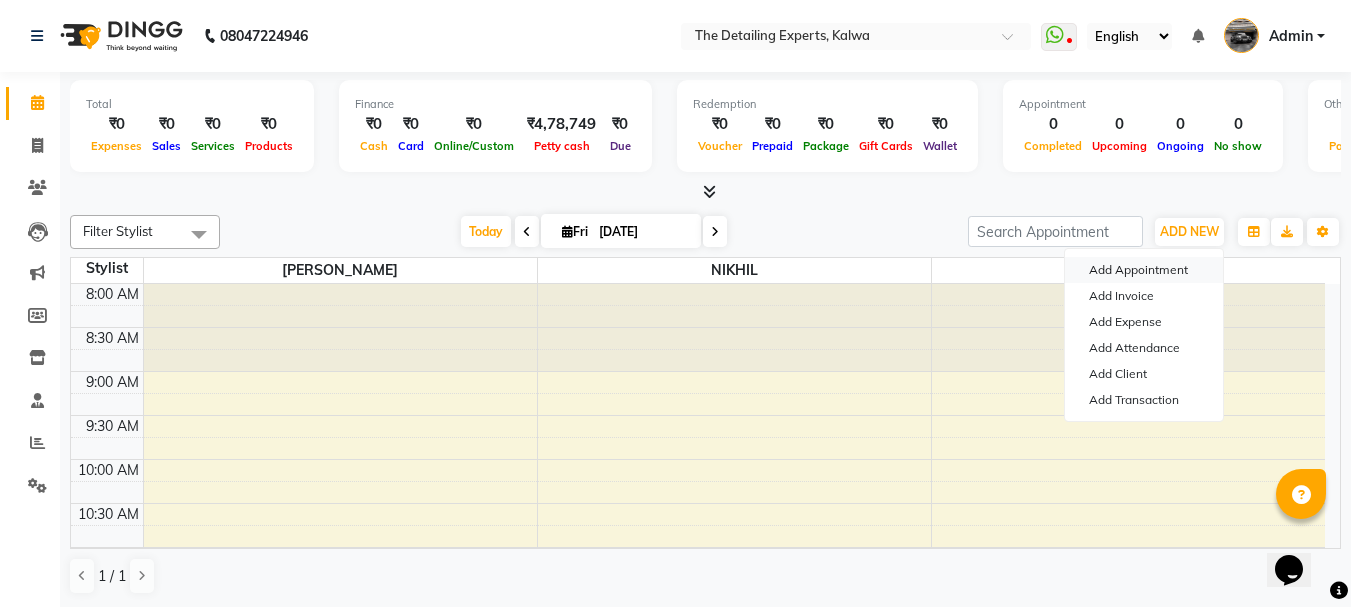 click on "Add Appointment" at bounding box center (1144, 270) 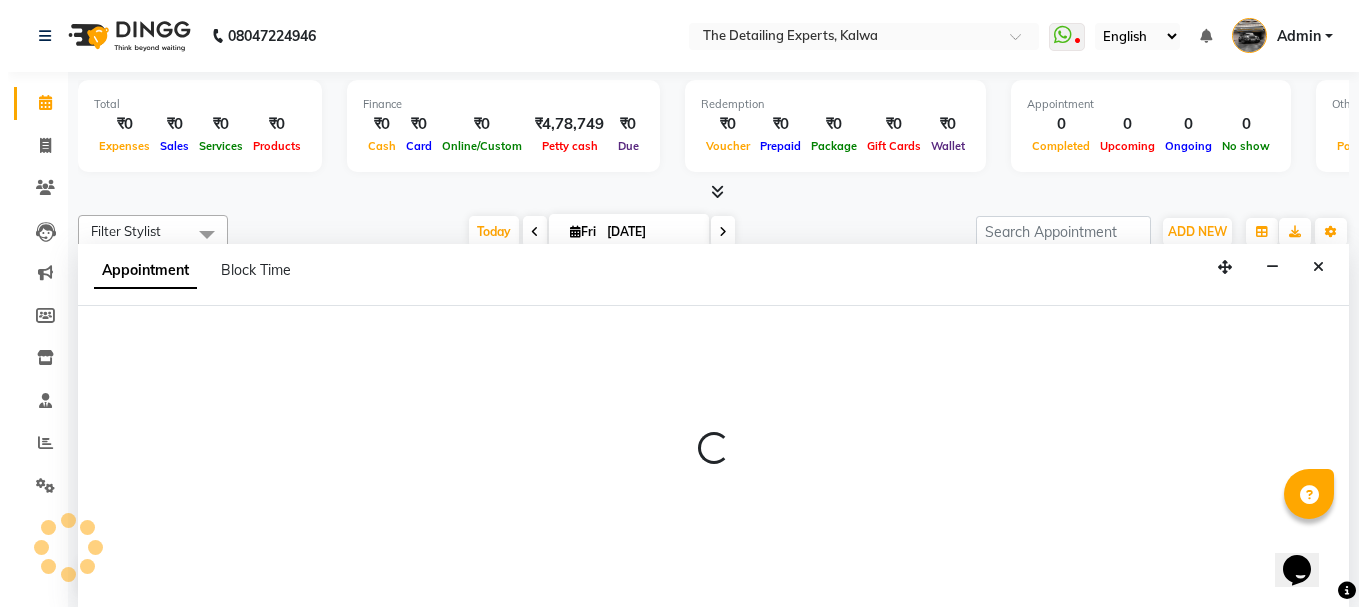 scroll, scrollTop: 1, scrollLeft: 0, axis: vertical 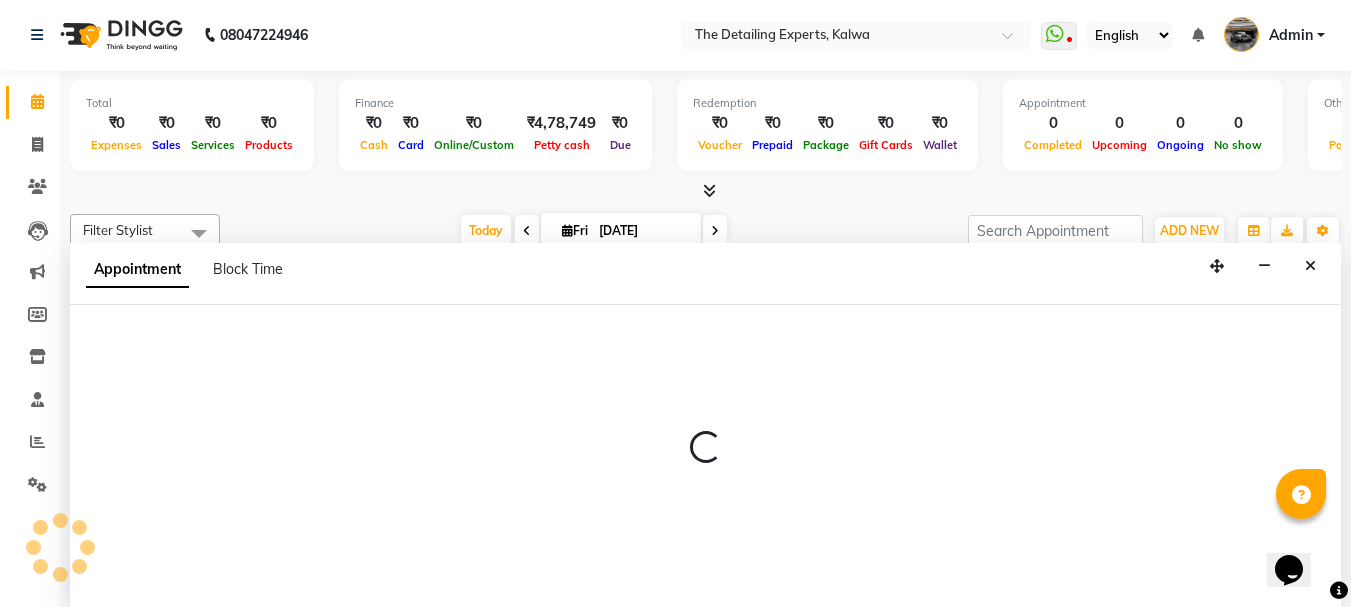 select on "tentative" 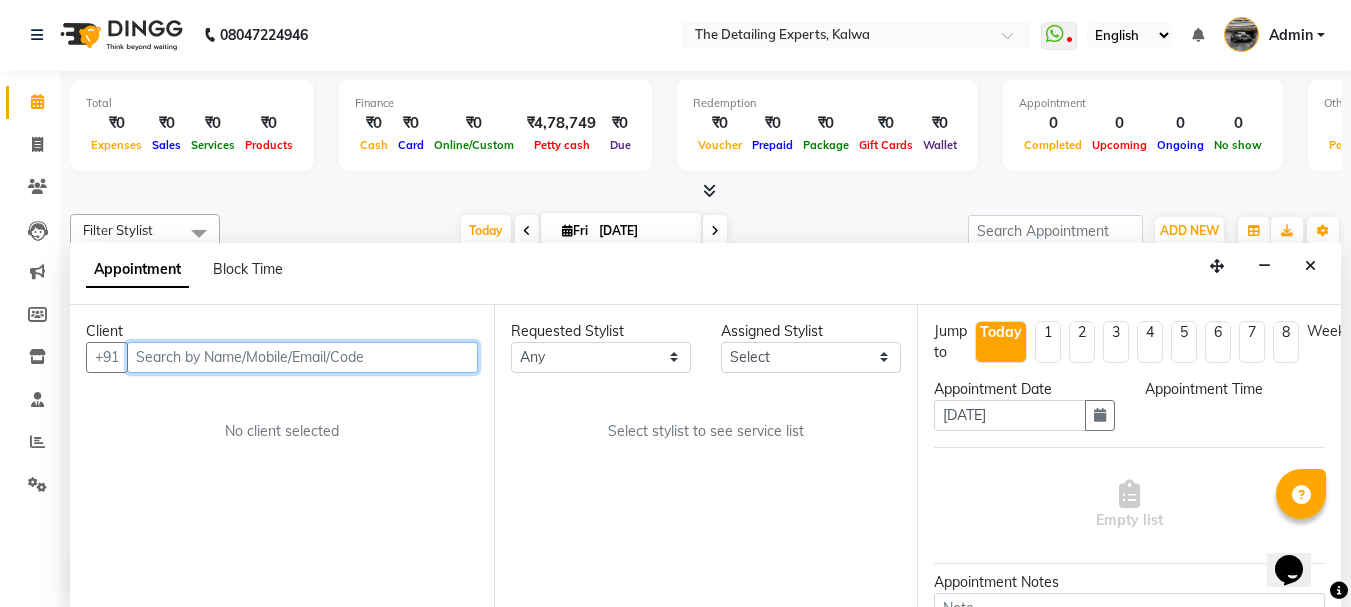 select on "540" 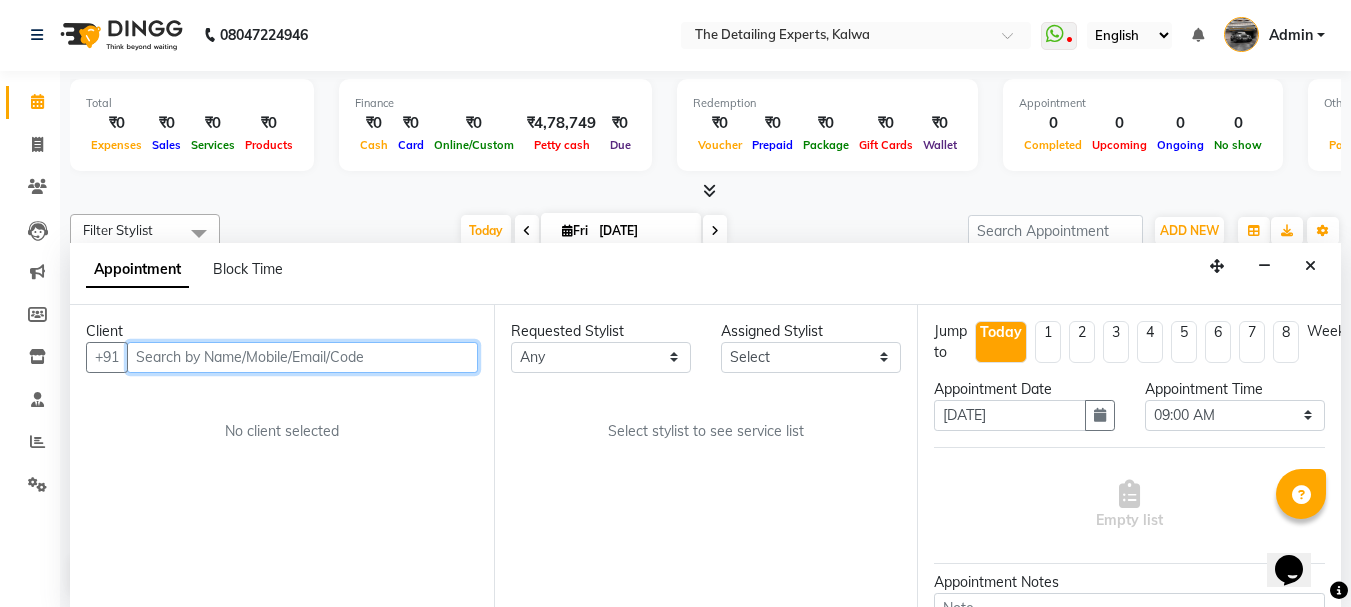 click at bounding box center (302, 357) 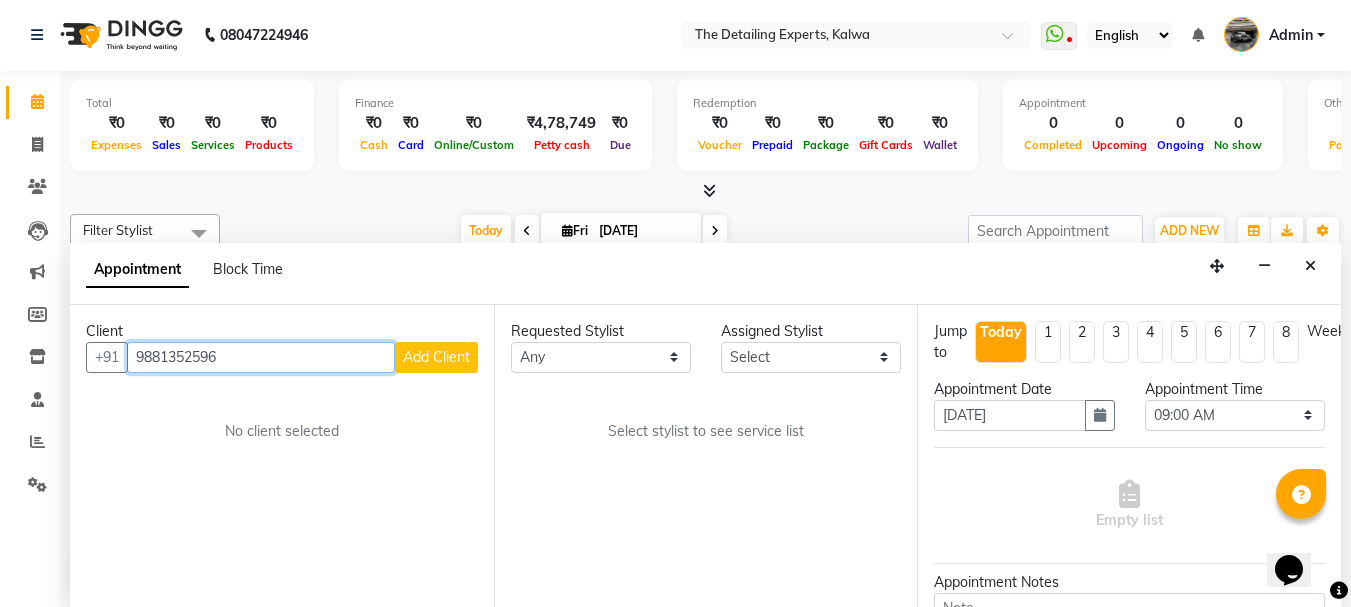 type on "9881352596" 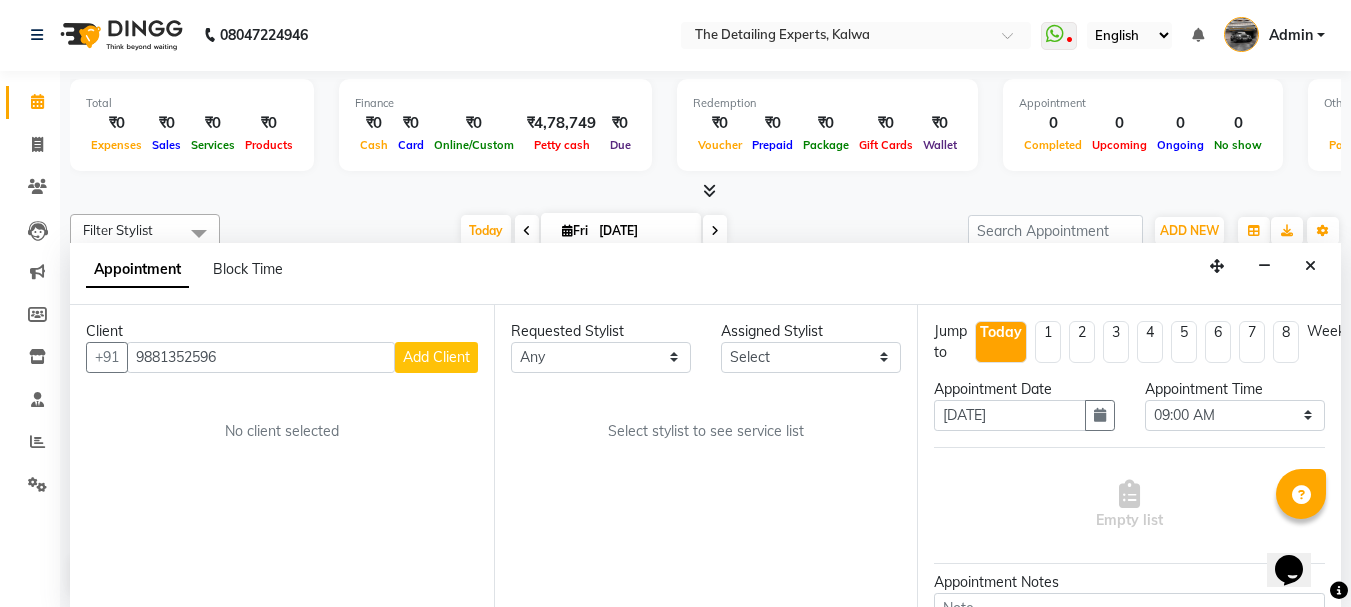 click on "Add Client" at bounding box center [436, 357] 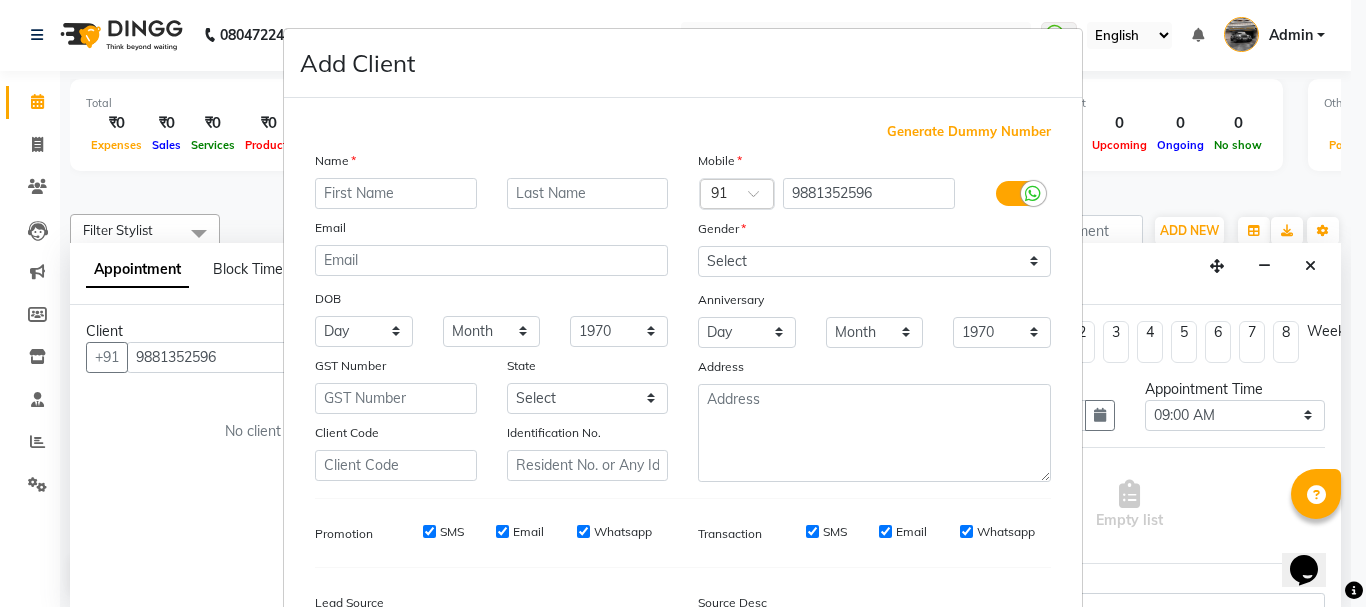 click at bounding box center (396, 193) 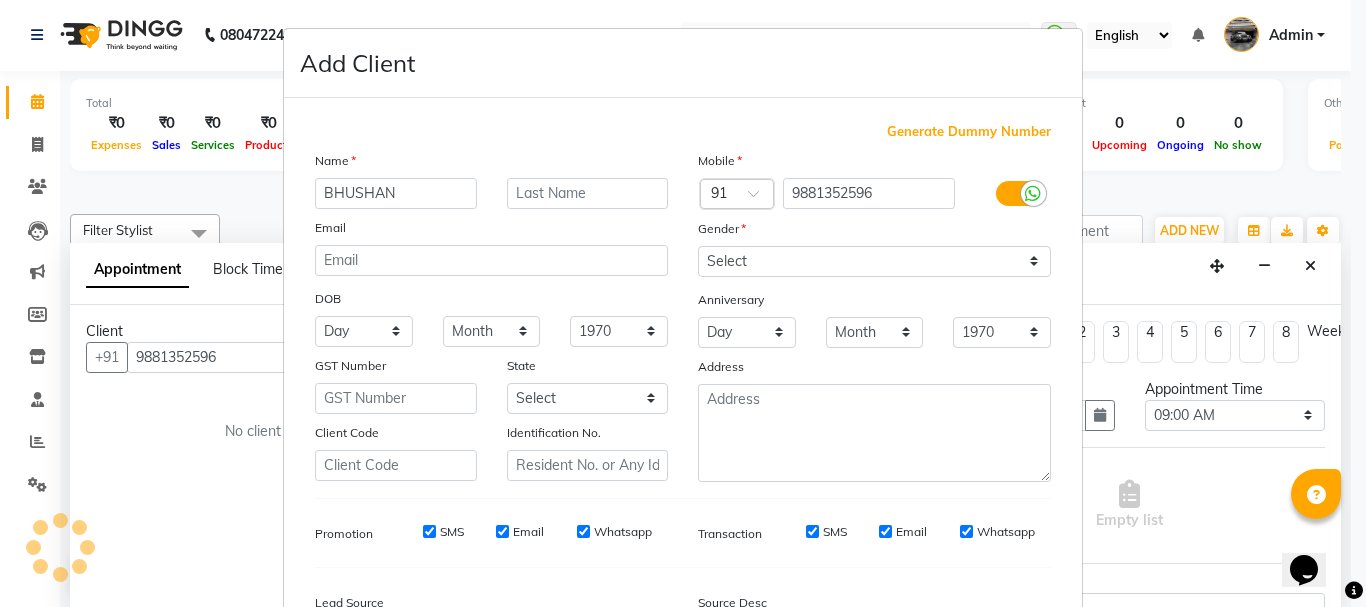 type on "BHUSHAN" 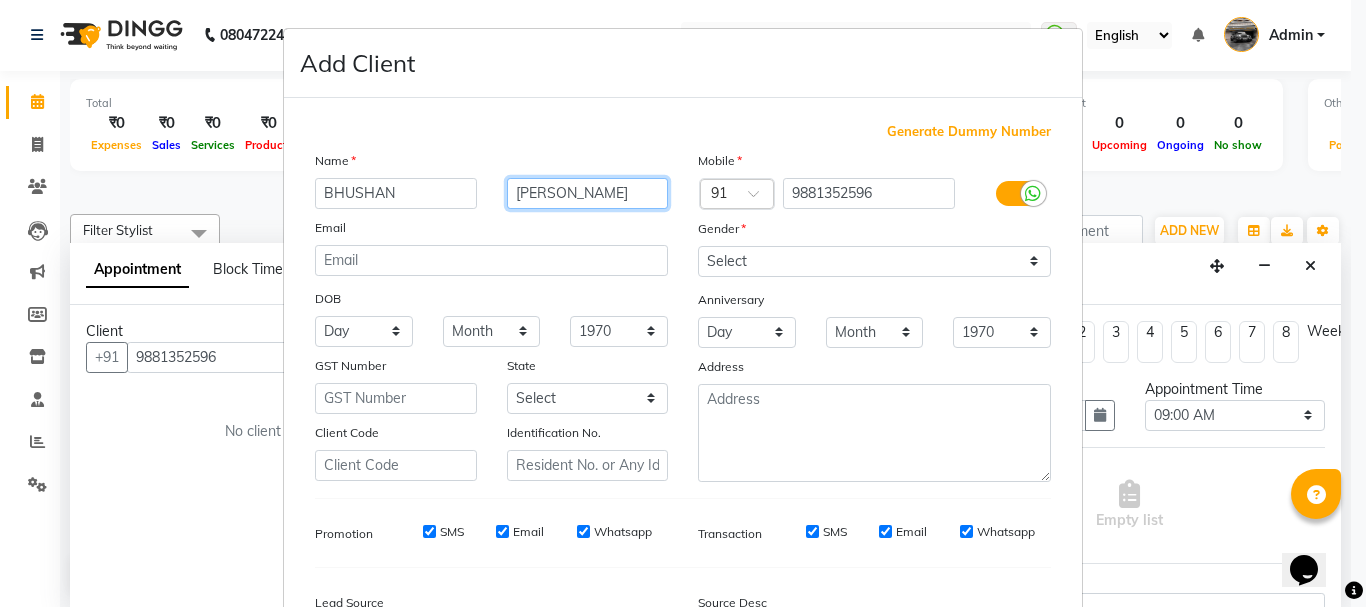 type on "[PERSON_NAME]" 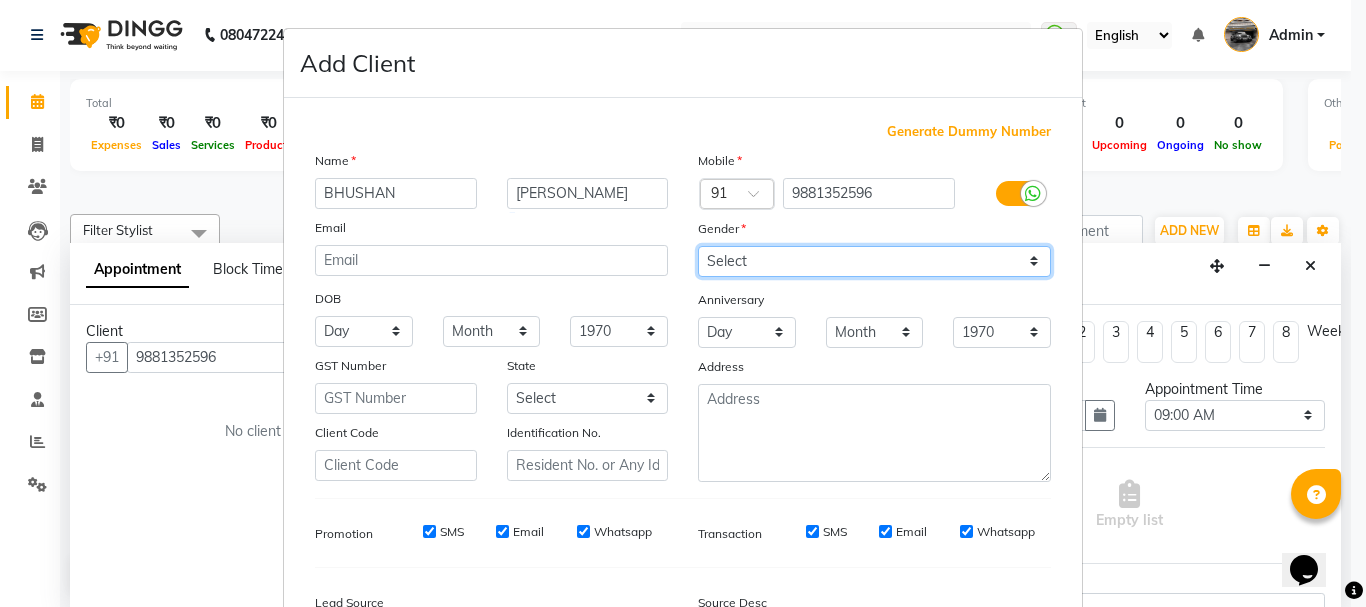 click on "Select [DEMOGRAPHIC_DATA] [DEMOGRAPHIC_DATA] Other Prefer Not To Say" at bounding box center (874, 261) 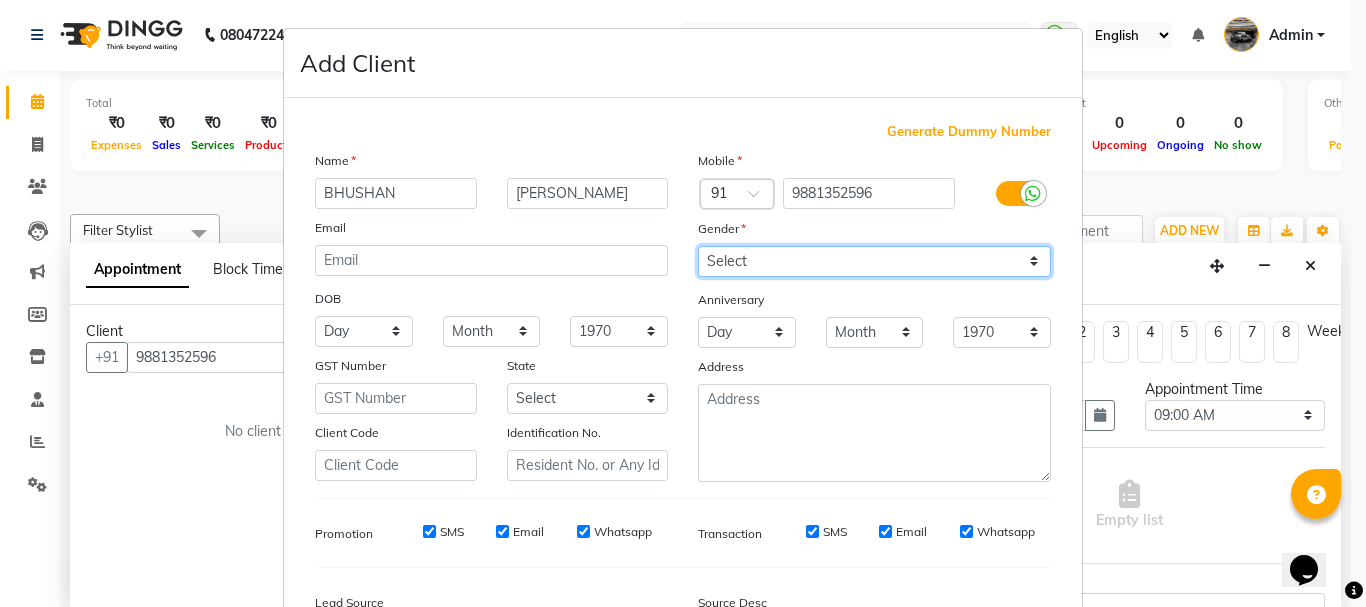 click on "Select [DEMOGRAPHIC_DATA] [DEMOGRAPHIC_DATA] Other Prefer Not To Say" at bounding box center [874, 261] 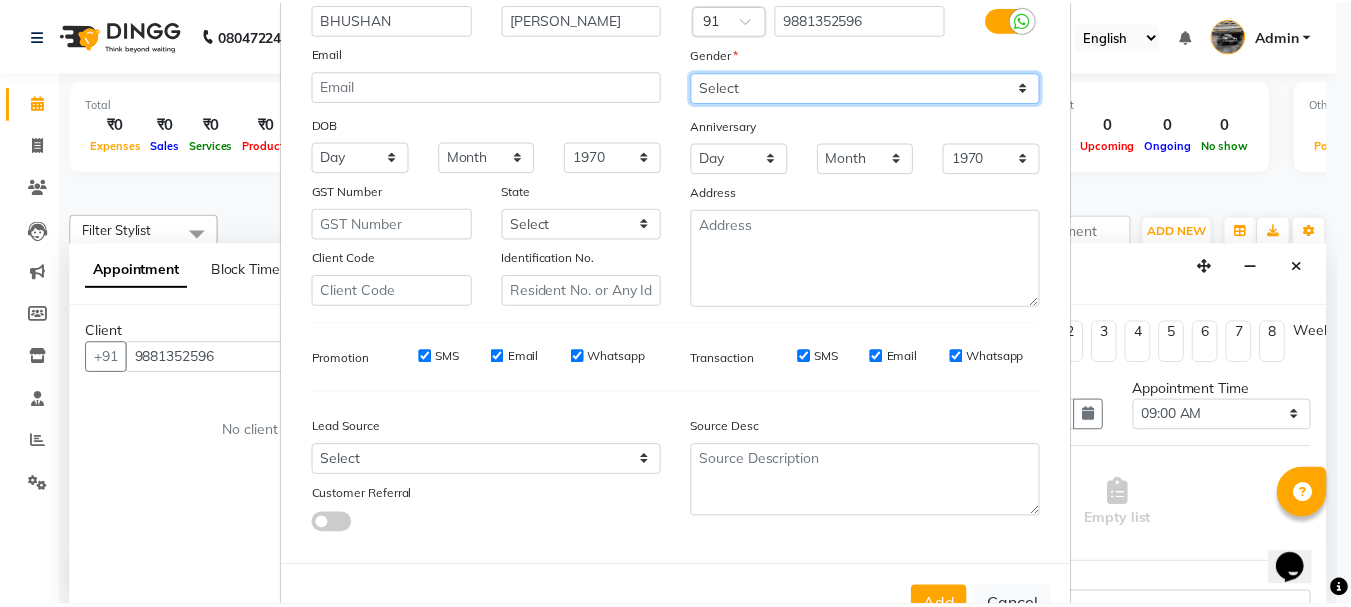scroll, scrollTop: 200, scrollLeft: 0, axis: vertical 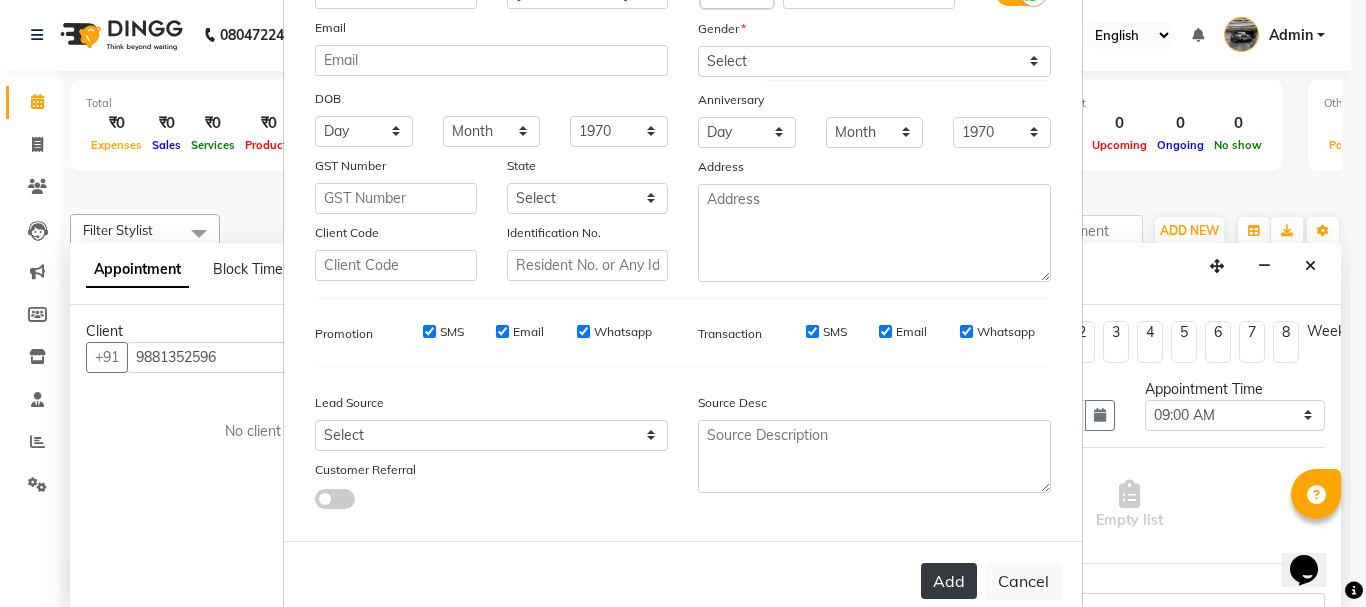 click on "Add" at bounding box center (949, 581) 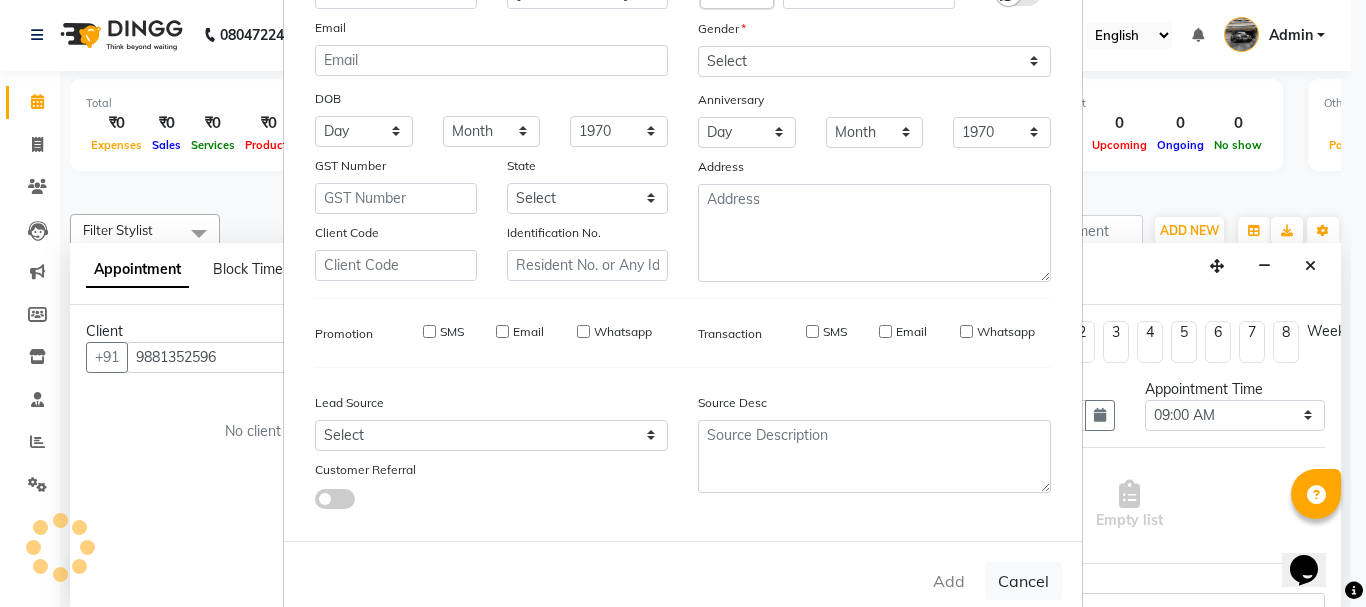 type 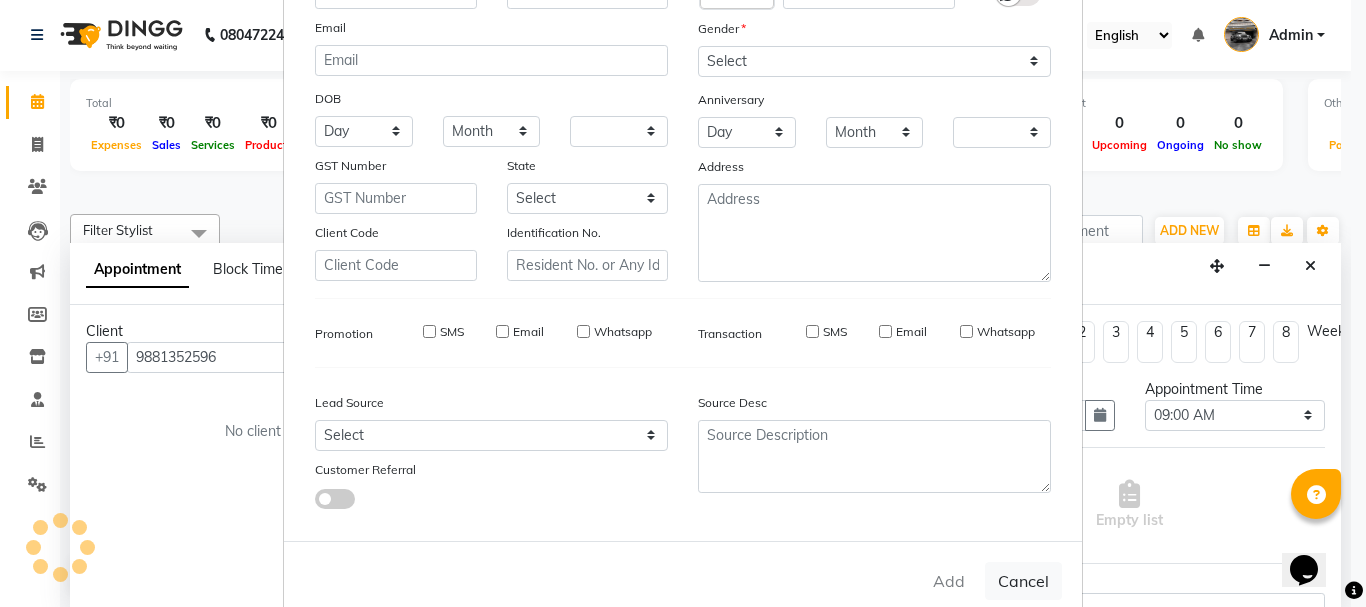 checkbox on "false" 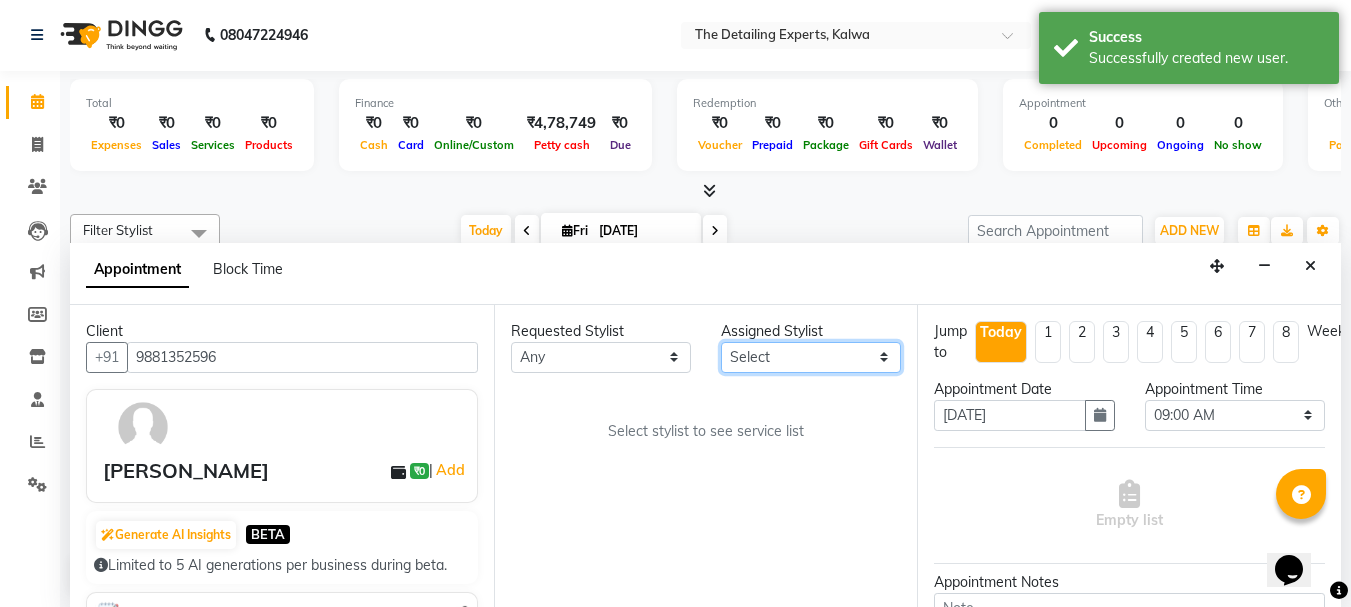 click on "Select NIKHIL  [PERSON_NAME]" at bounding box center [811, 357] 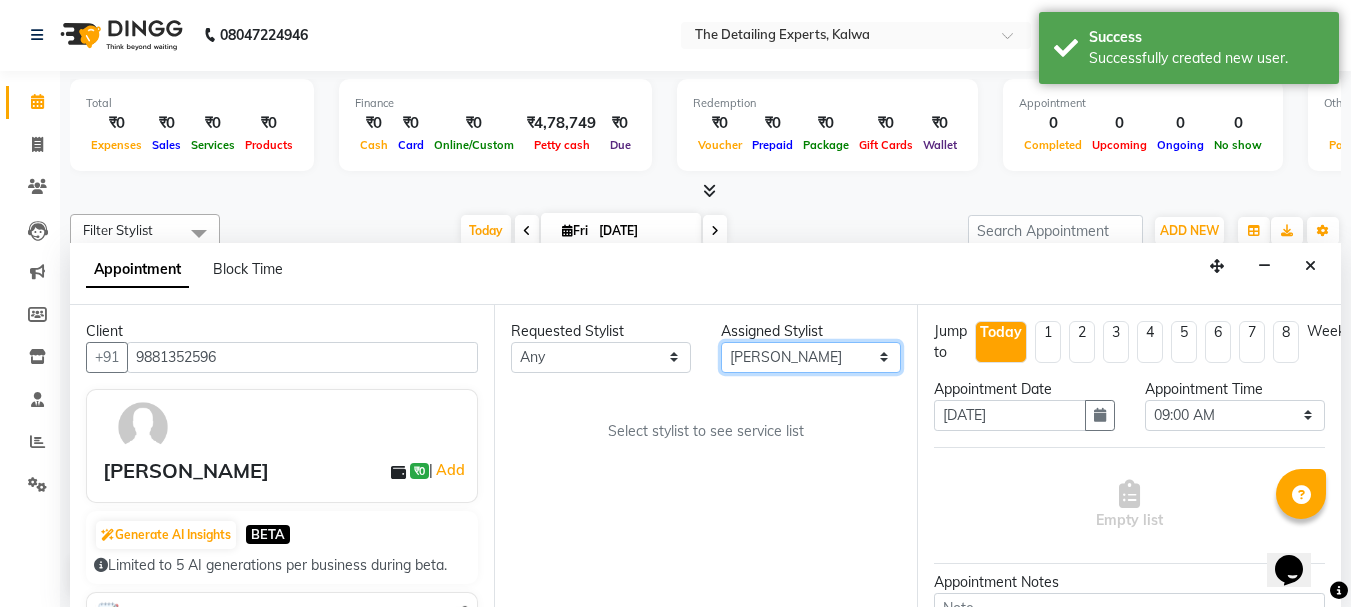click on "Select NIKHIL  [PERSON_NAME]" at bounding box center [811, 357] 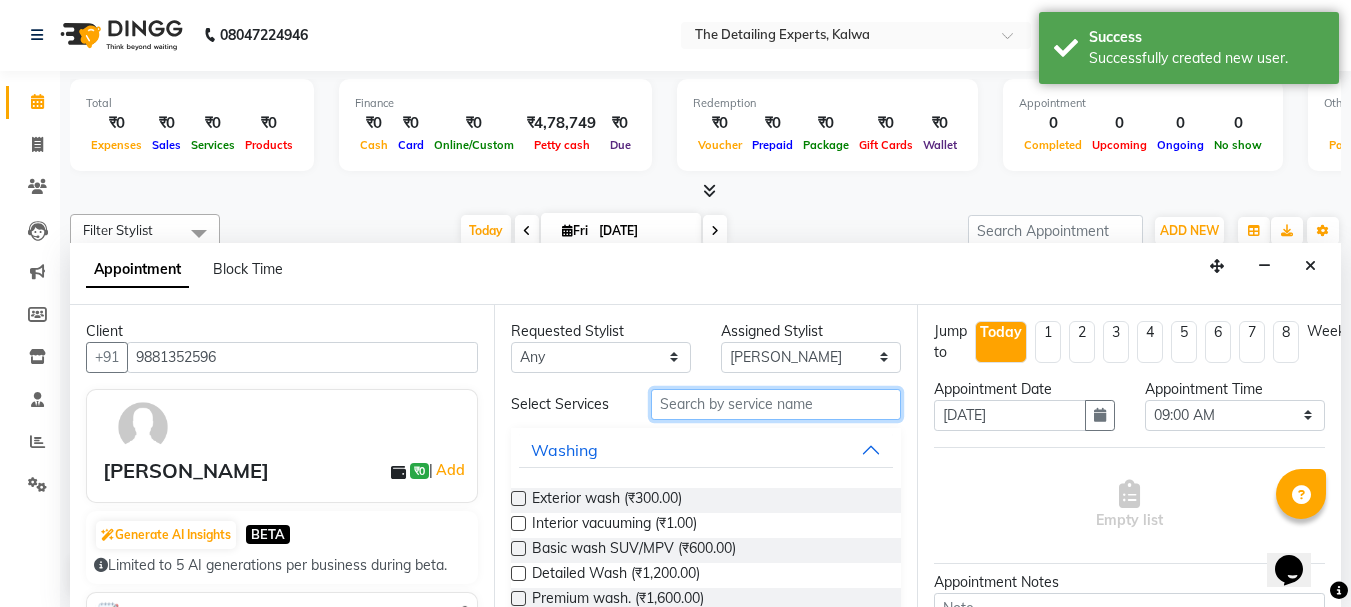 click at bounding box center [776, 404] 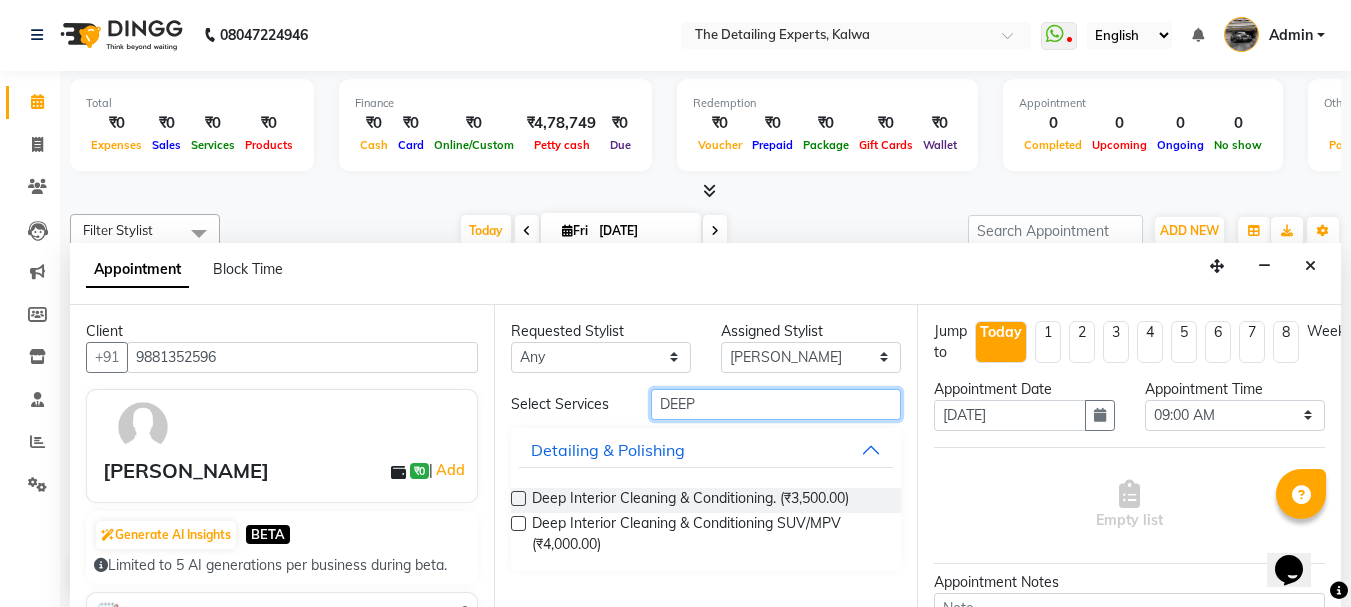 type on "DEEP" 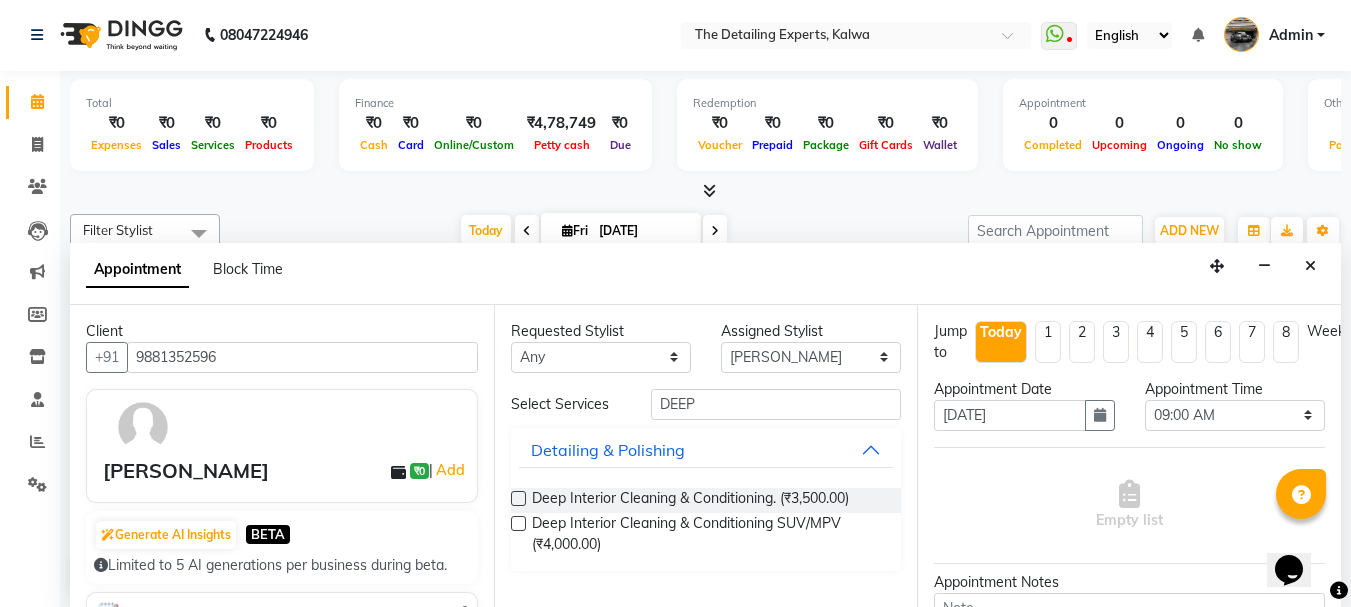 click at bounding box center [517, 502] 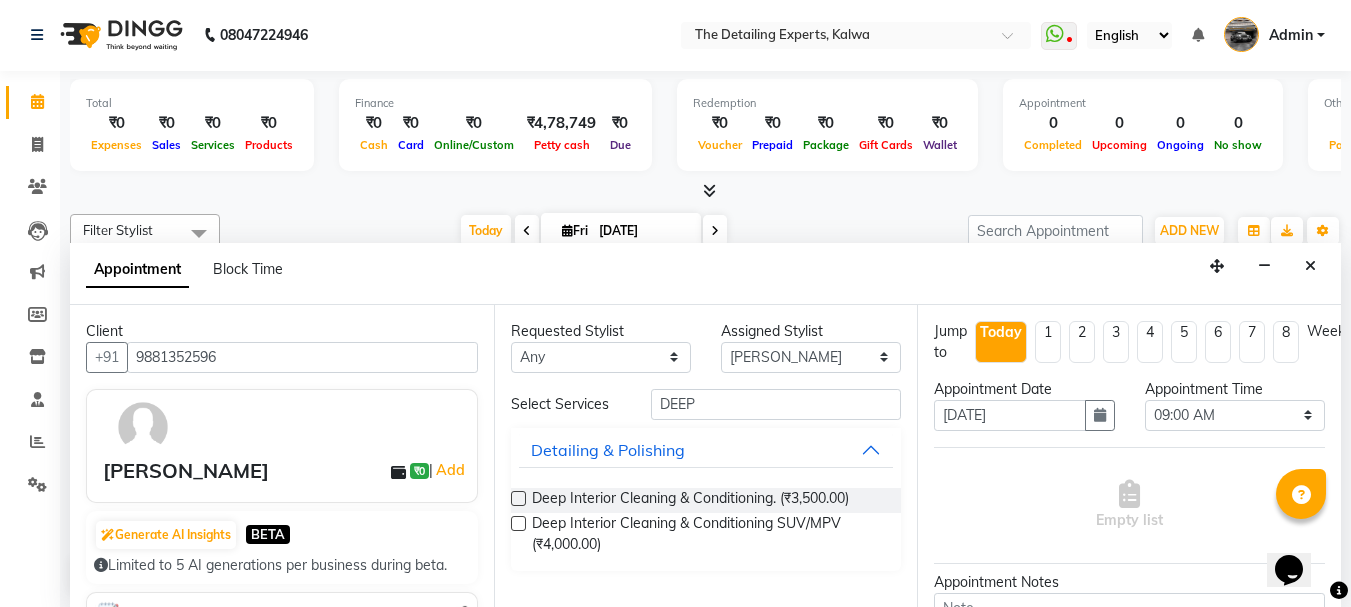 click at bounding box center [518, 498] 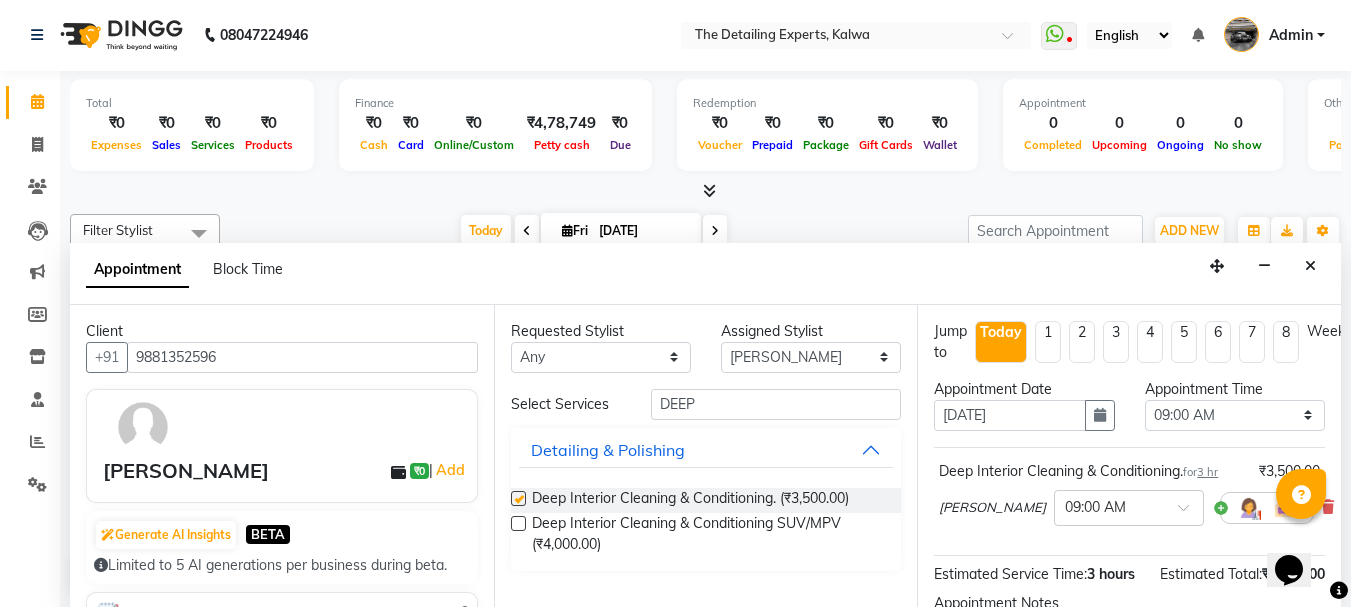 checkbox on "false" 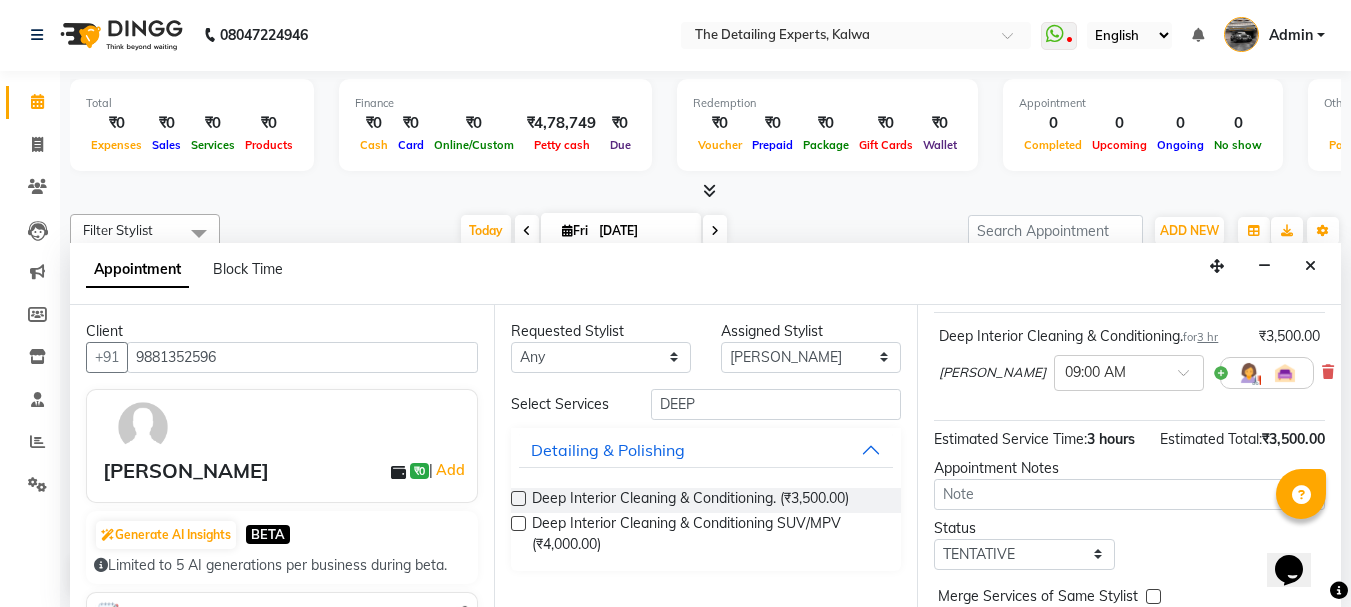 scroll, scrollTop: 100, scrollLeft: 0, axis: vertical 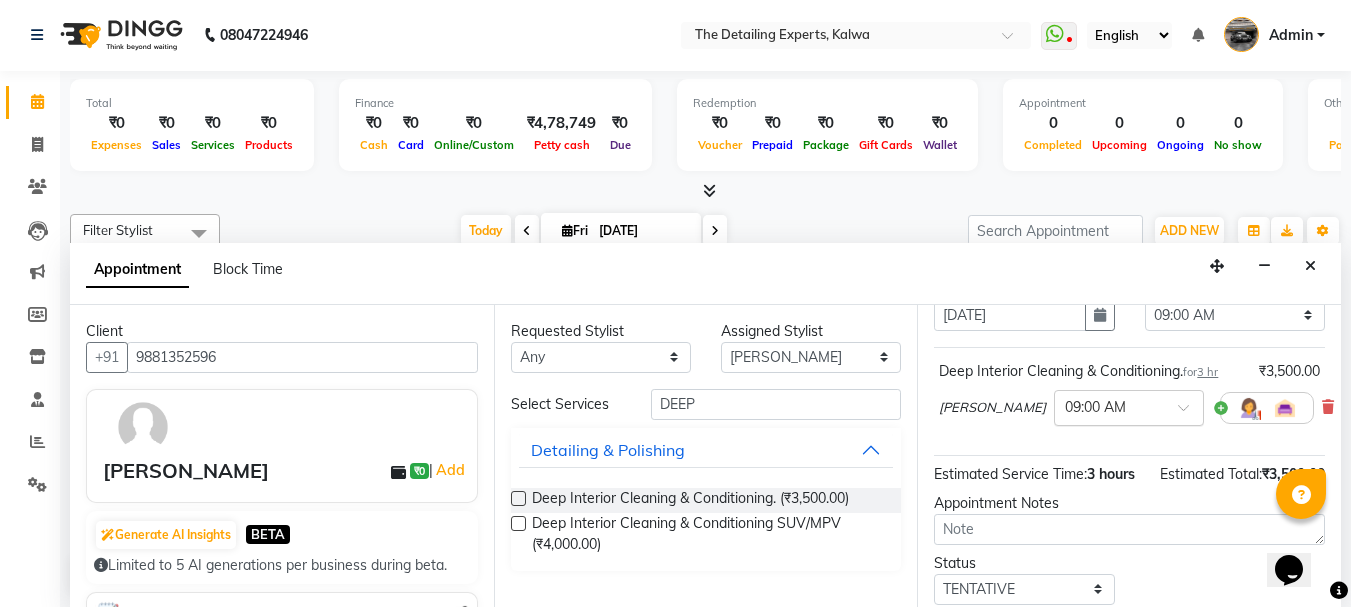 click at bounding box center (1129, 406) 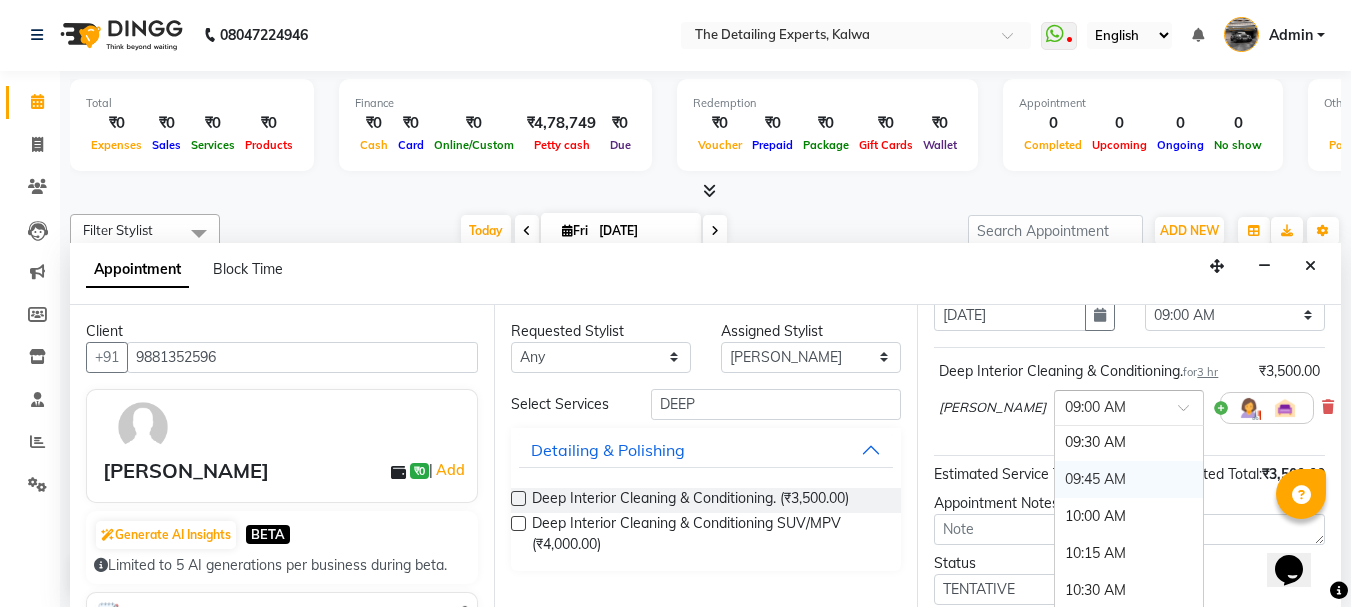 scroll, scrollTop: 200, scrollLeft: 0, axis: vertical 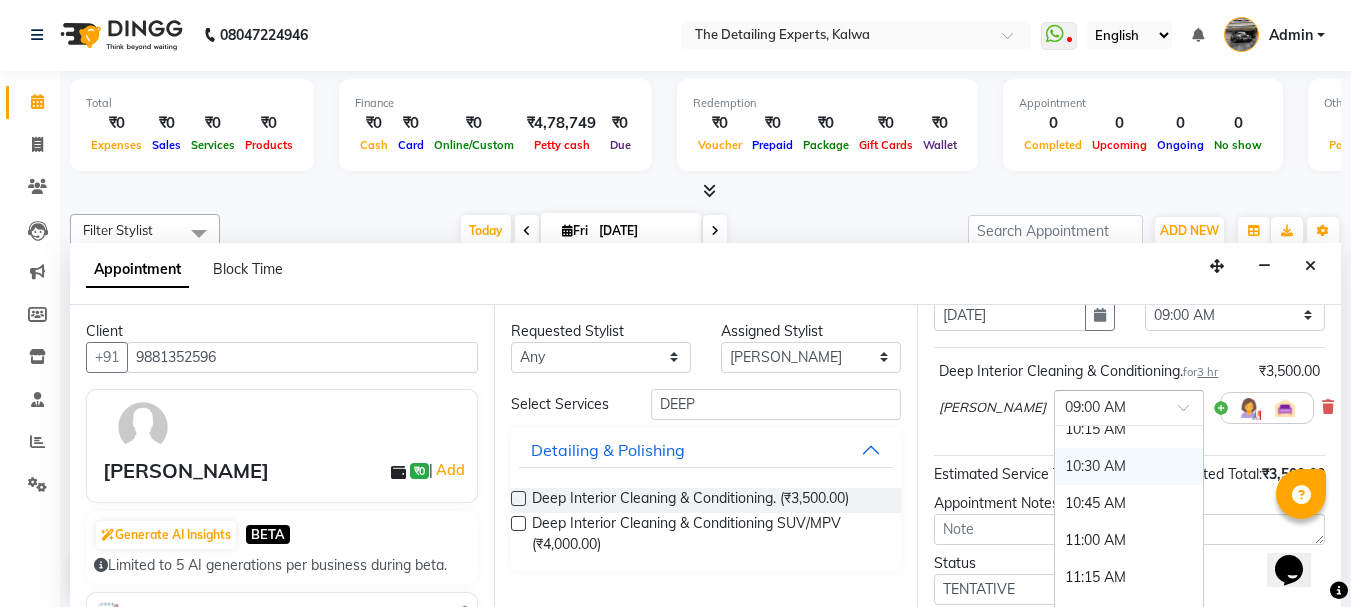 click on "10:30 AM" at bounding box center [1129, 466] 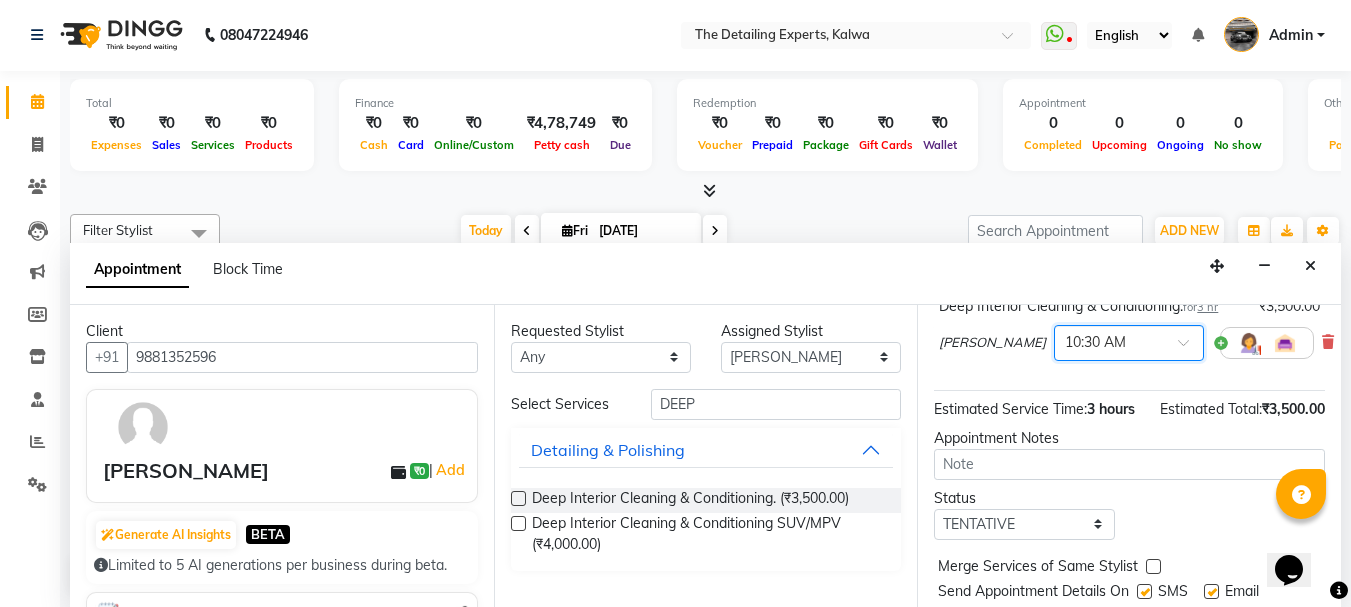 scroll, scrollTop: 200, scrollLeft: 0, axis: vertical 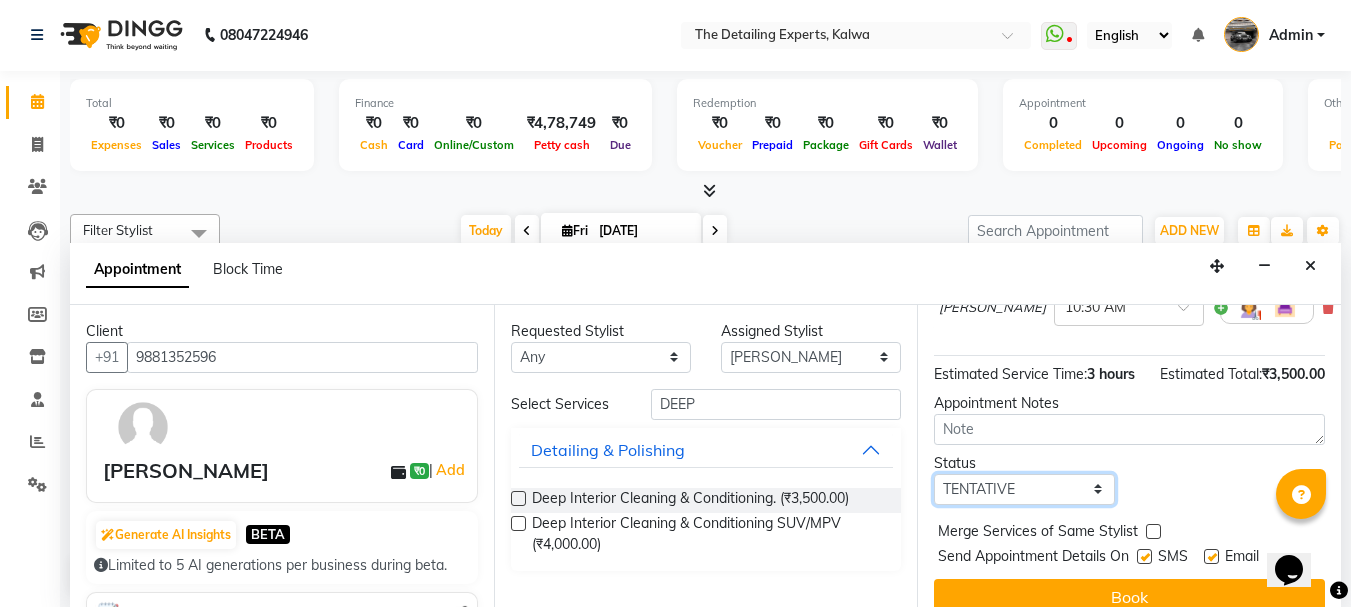 click on "Select TENTATIVE CONFIRM CHECK-IN UPCOMING" at bounding box center (1024, 489) 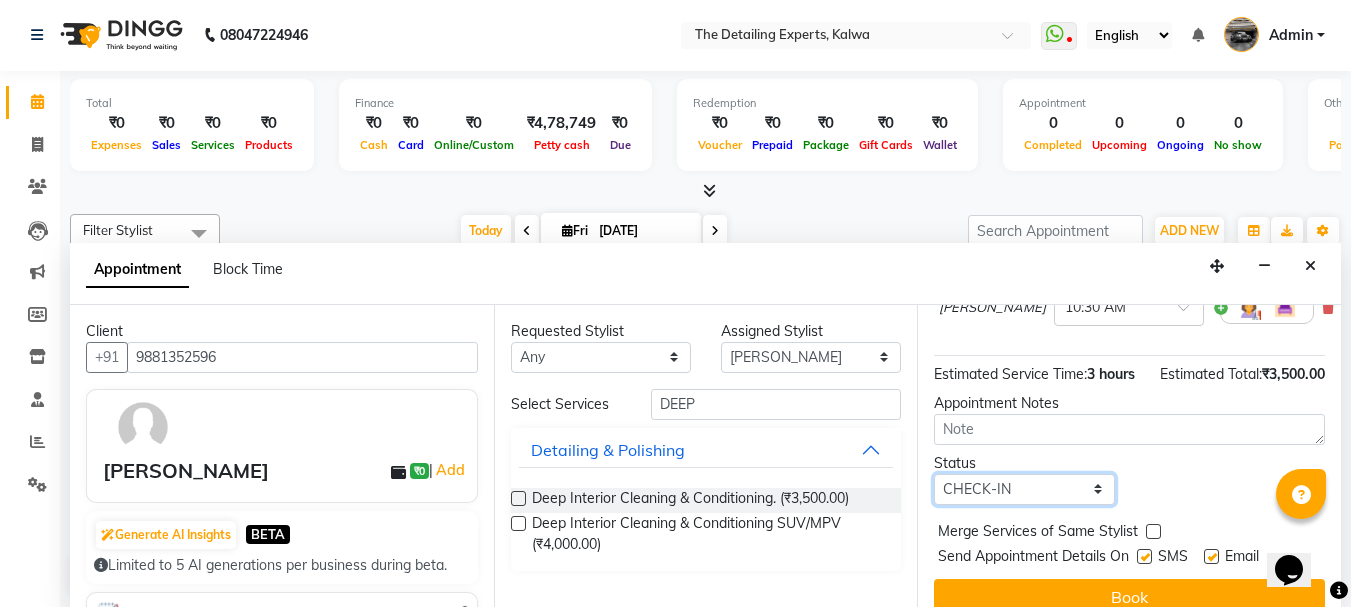 click on "Select TENTATIVE CONFIRM CHECK-IN UPCOMING" at bounding box center (1024, 489) 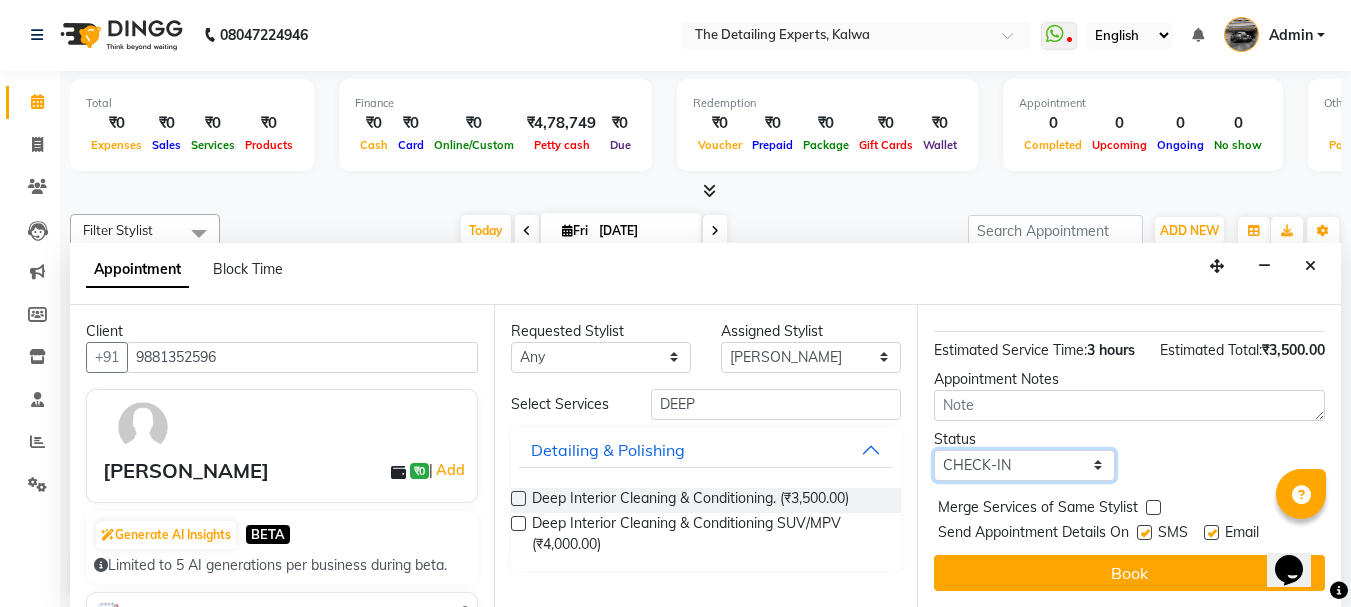 scroll, scrollTop: 260, scrollLeft: 0, axis: vertical 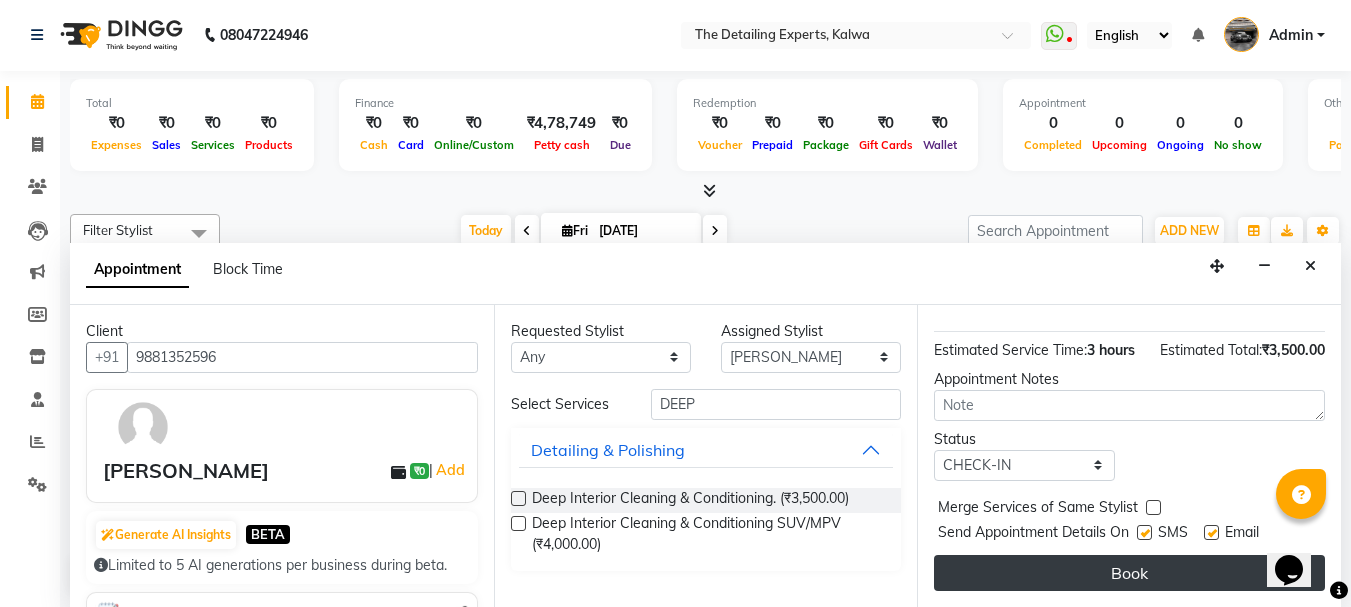 click on "Book" at bounding box center [1129, 573] 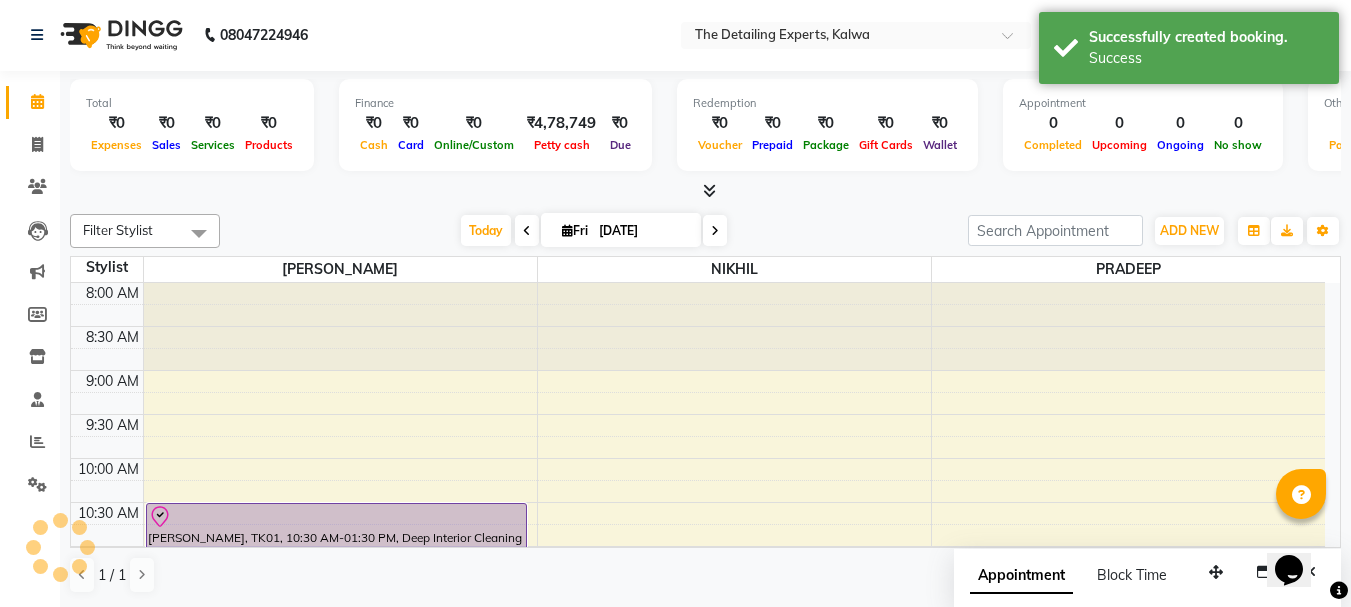 scroll, scrollTop: 0, scrollLeft: 0, axis: both 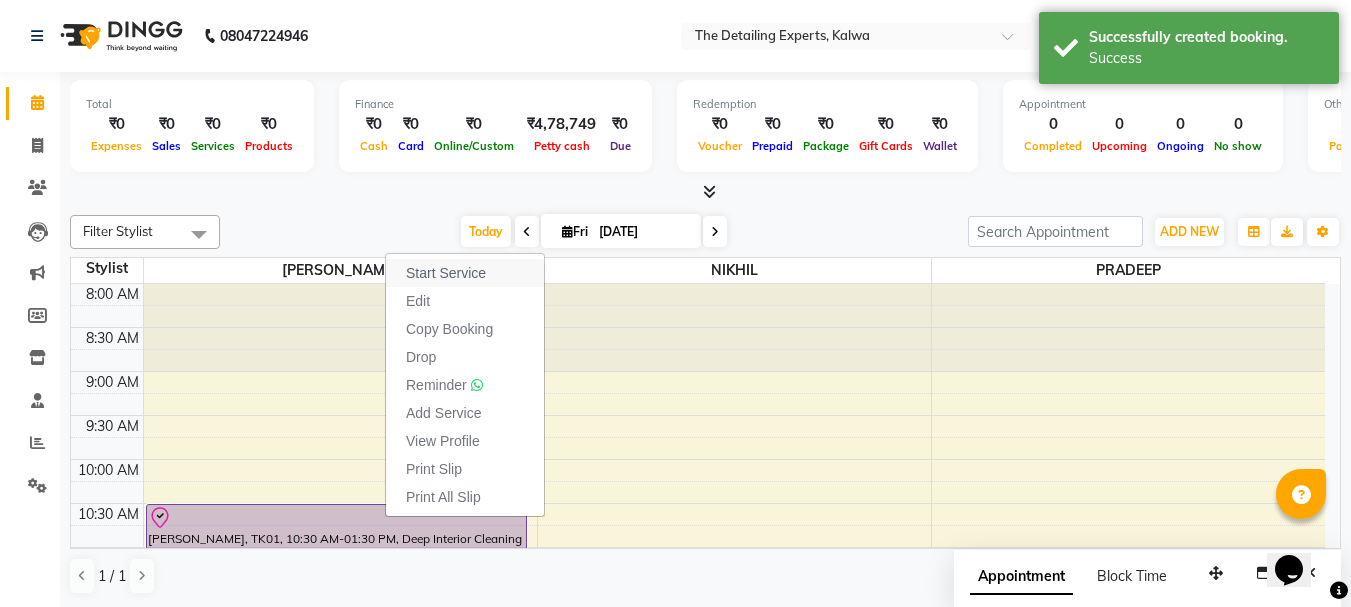 click on "Start Service" at bounding box center (446, 273) 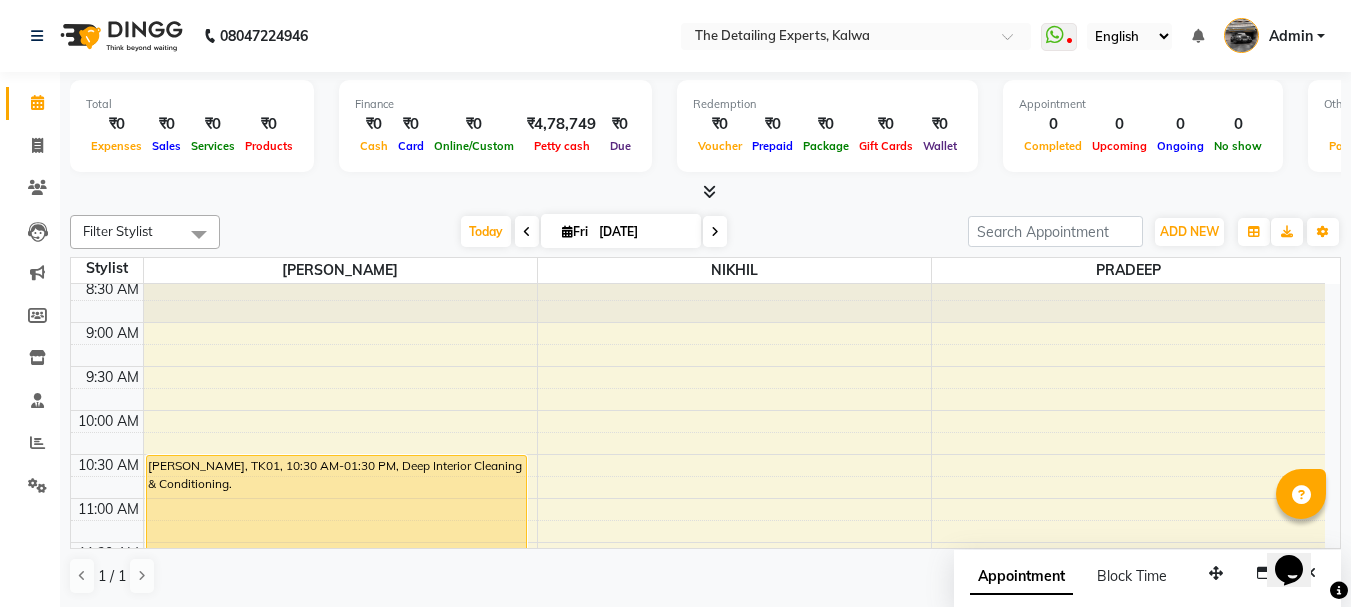 scroll, scrollTop: 0, scrollLeft: 0, axis: both 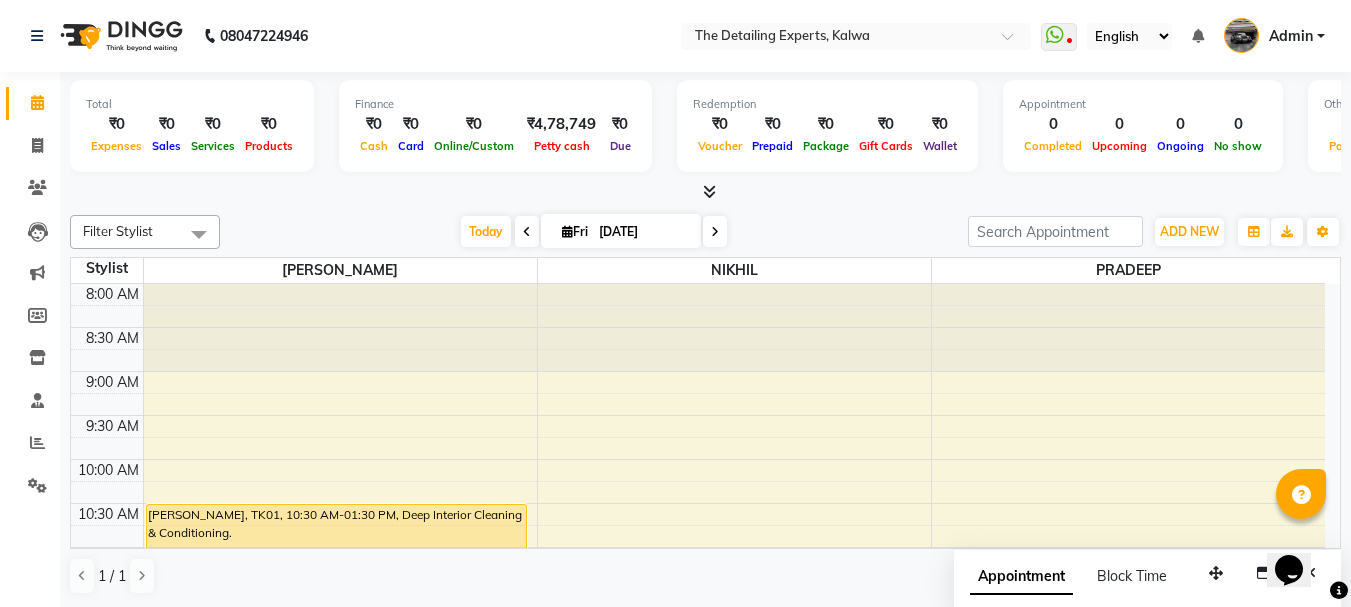 click at bounding box center (527, 232) 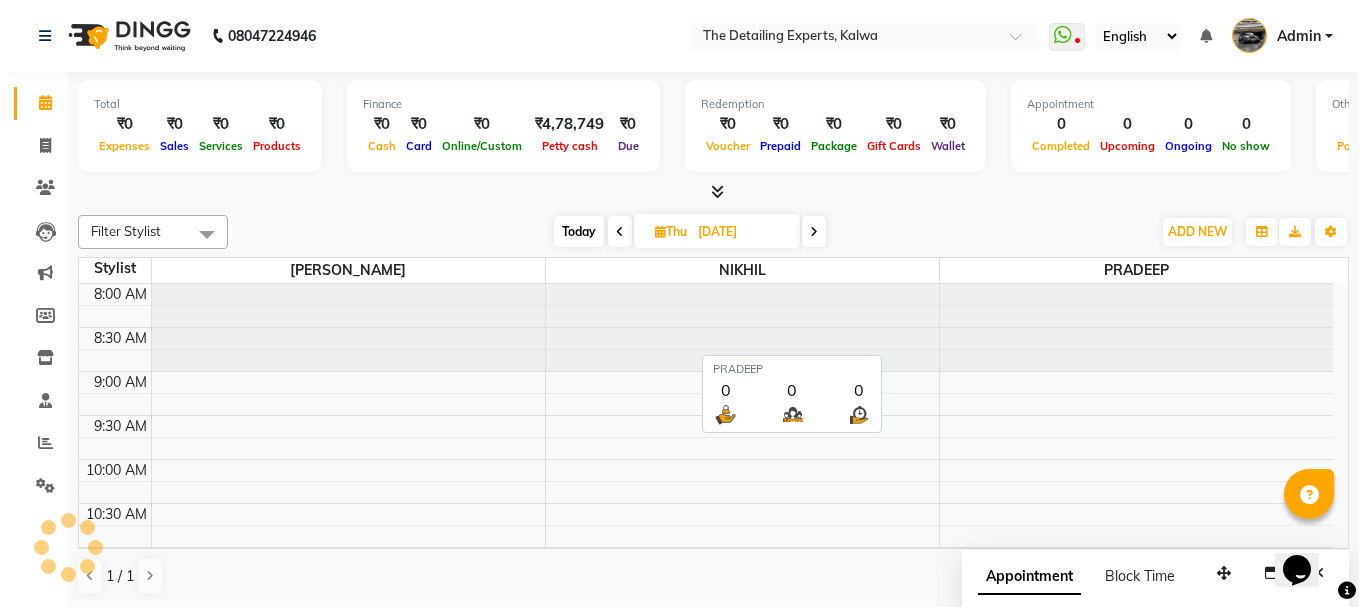 scroll, scrollTop: 353, scrollLeft: 0, axis: vertical 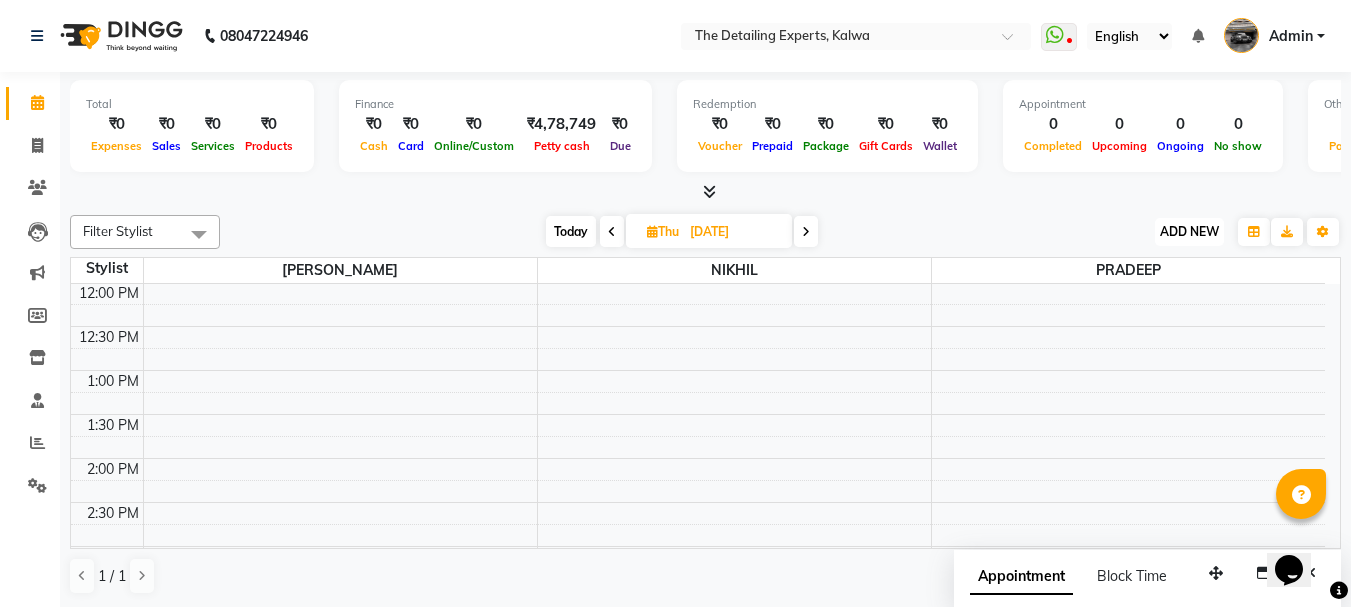 click on "ADD NEW" at bounding box center [1189, 231] 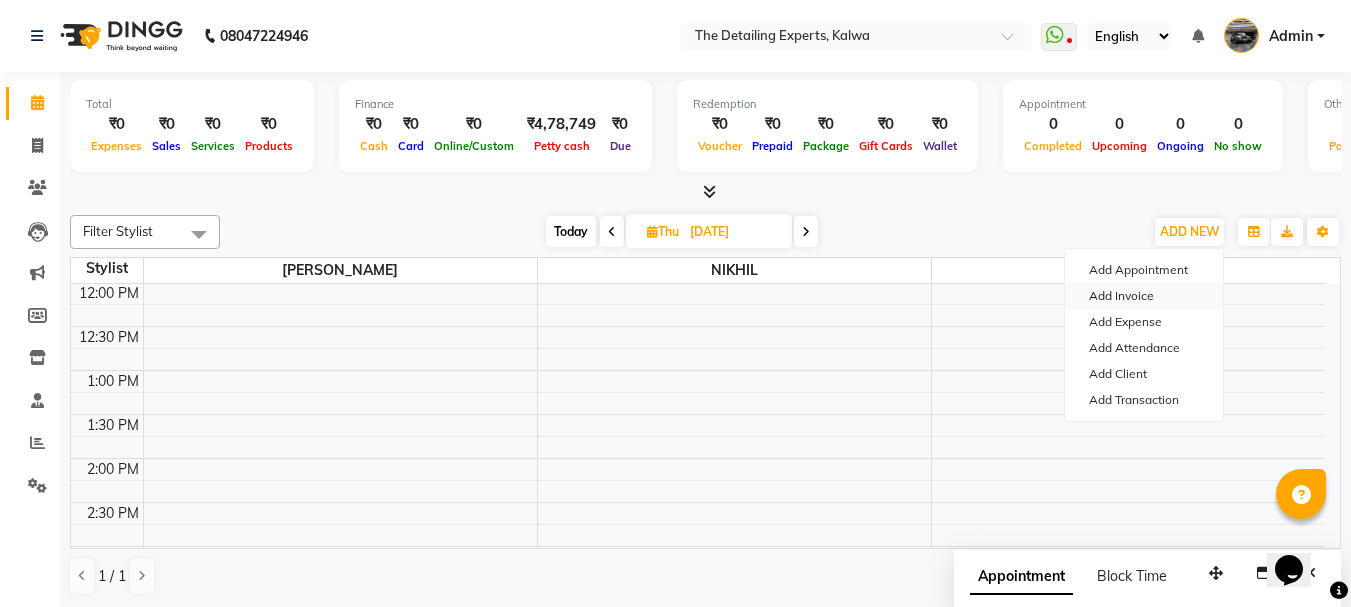 click on "Add Invoice" at bounding box center (1144, 296) 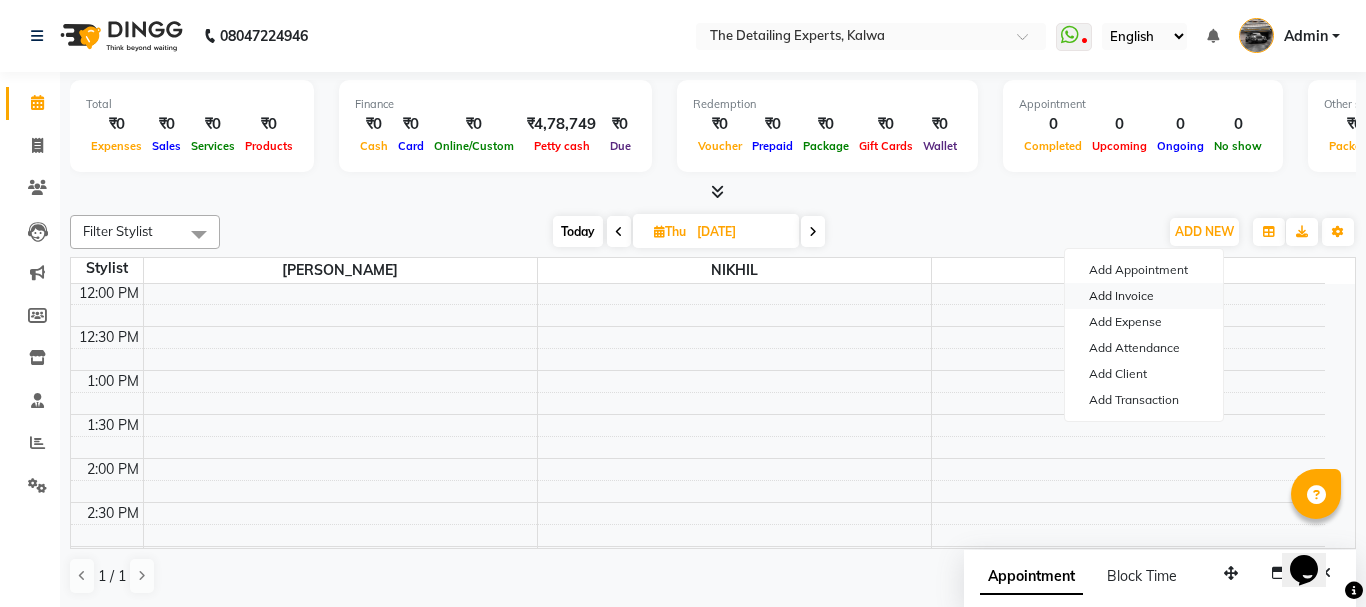 select on "7451" 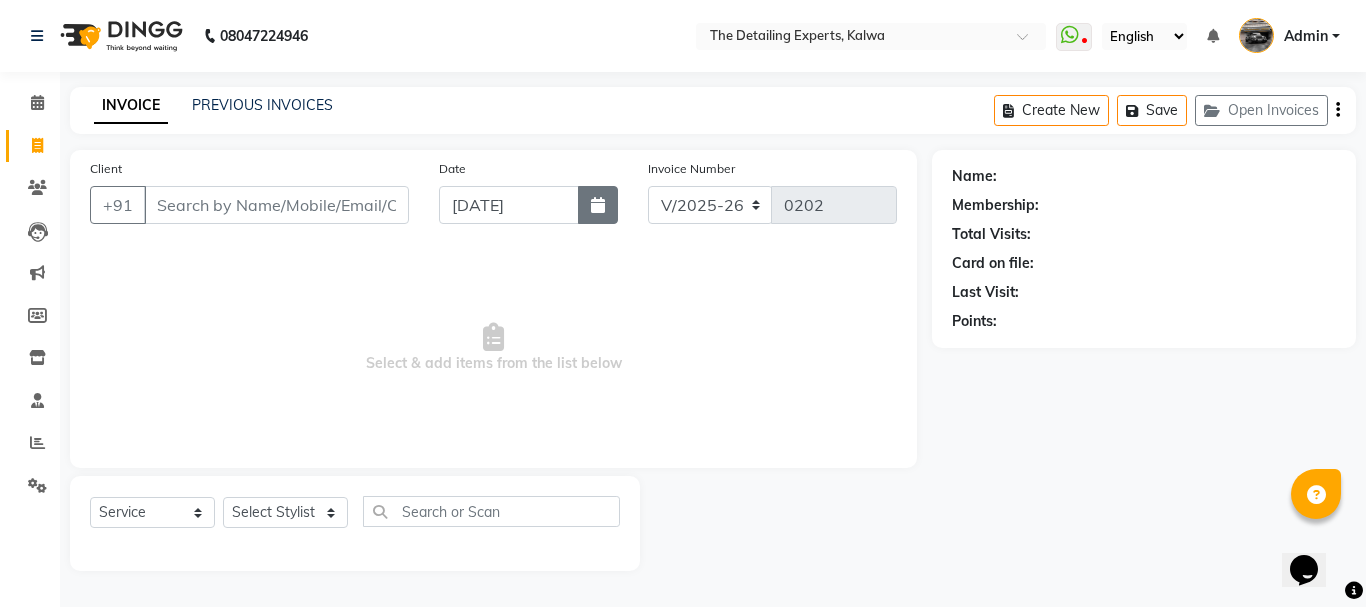 click 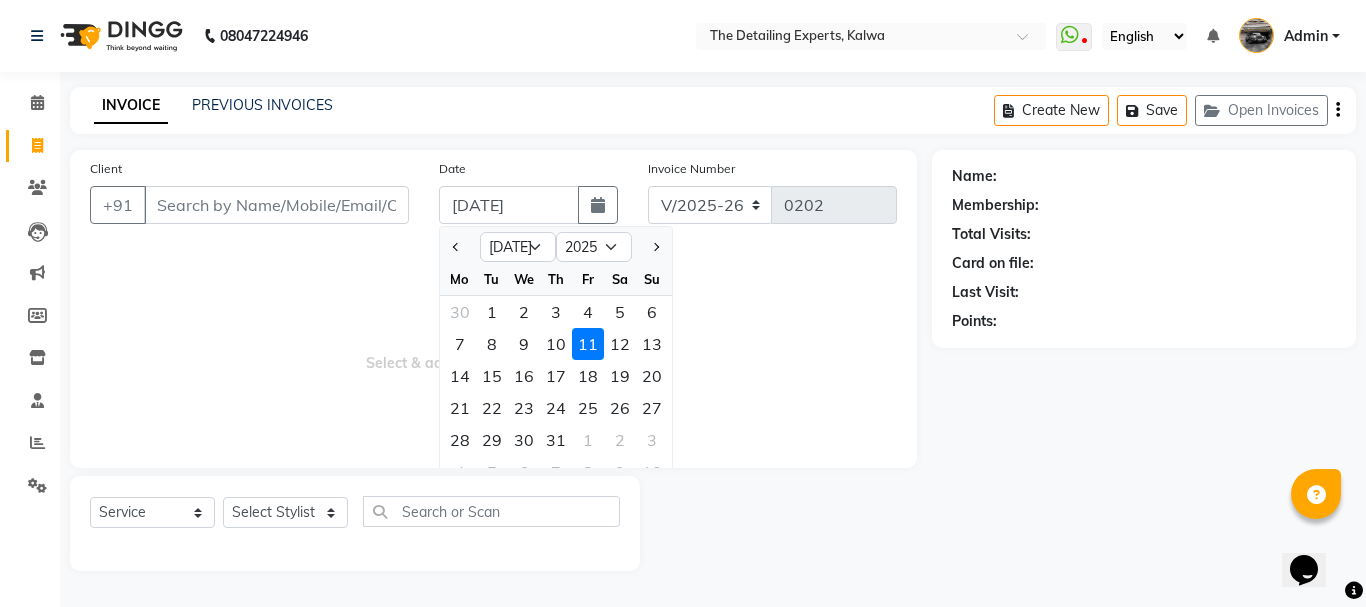 click on "10" 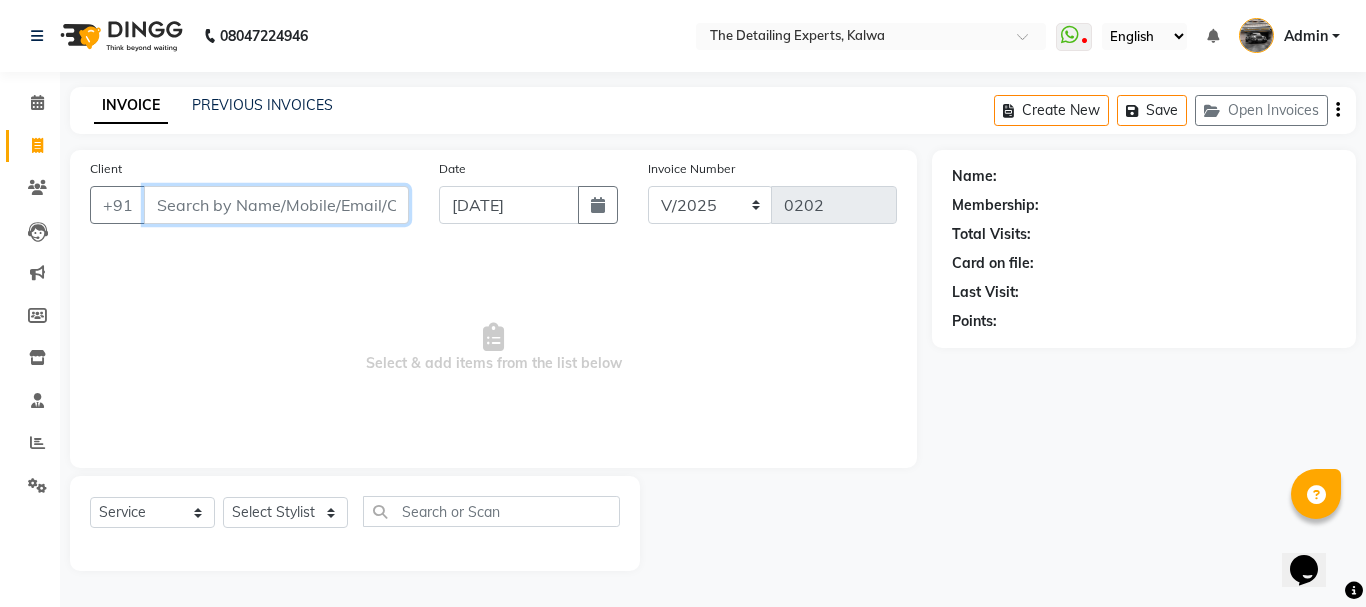 click on "Client" at bounding box center (276, 205) 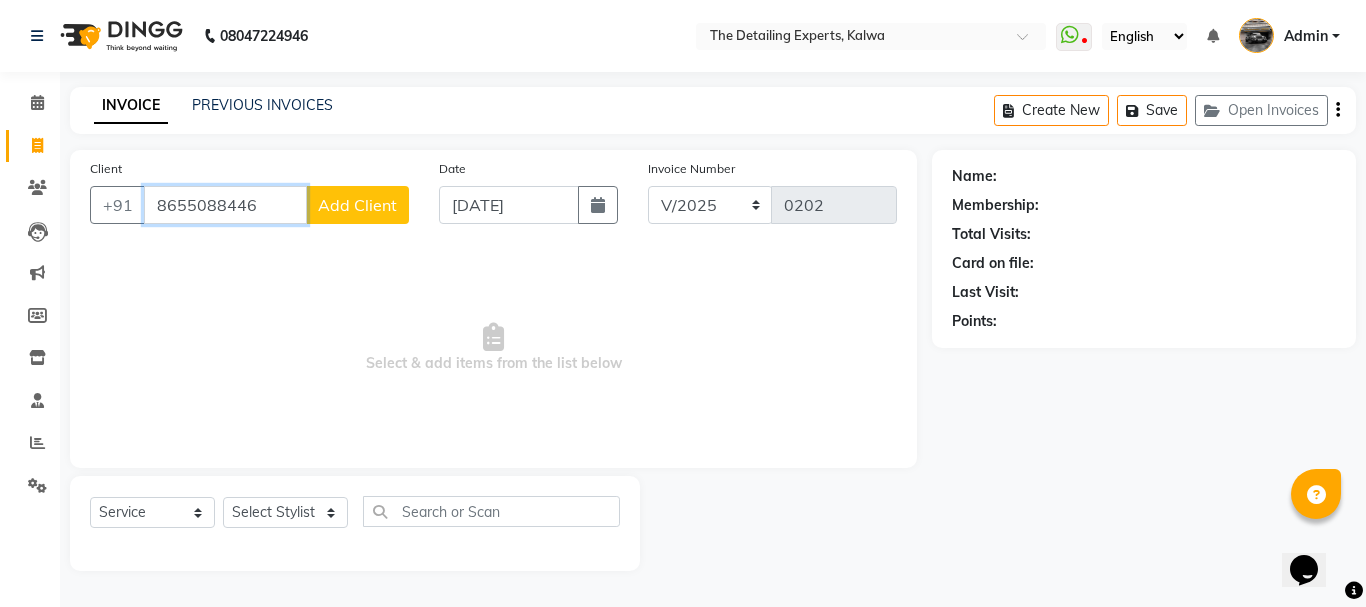 type on "8655088446" 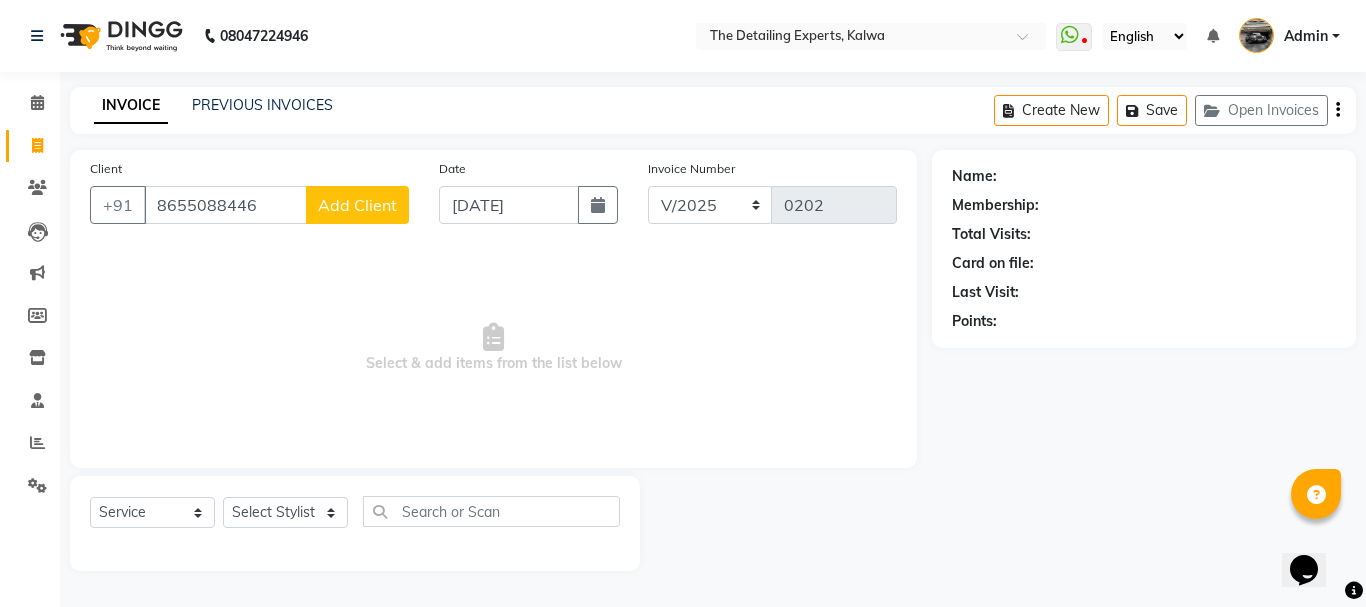 click on "Add Client" 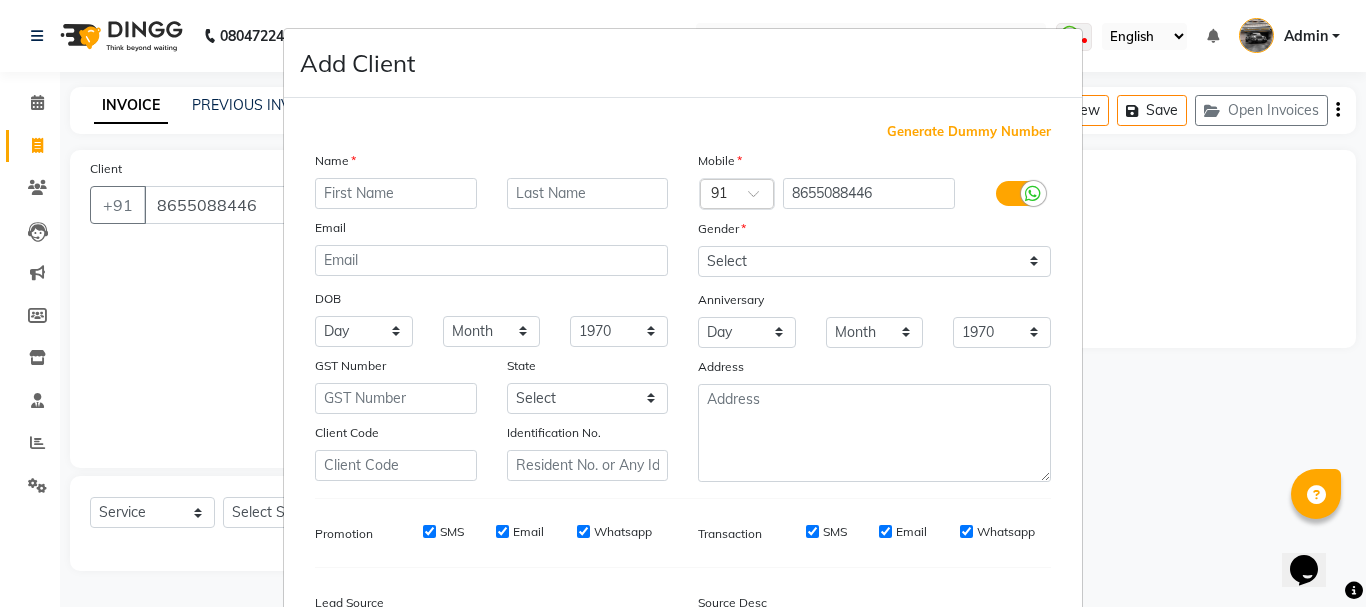 click at bounding box center (396, 193) 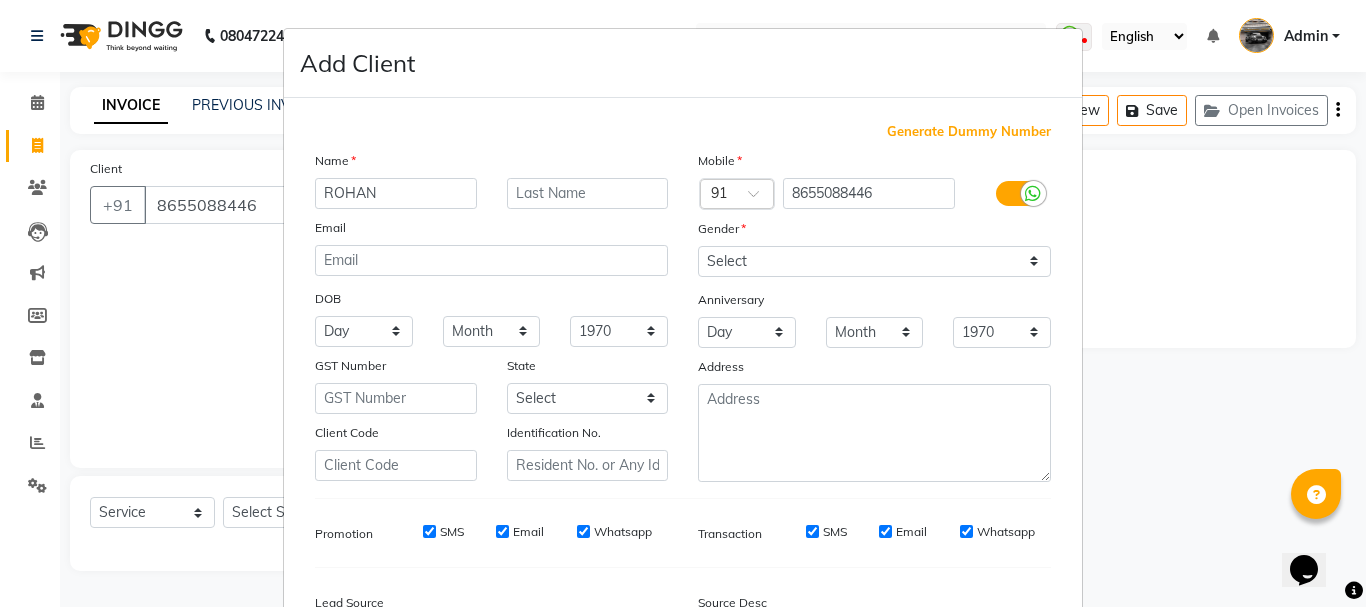 type on "ROHAN" 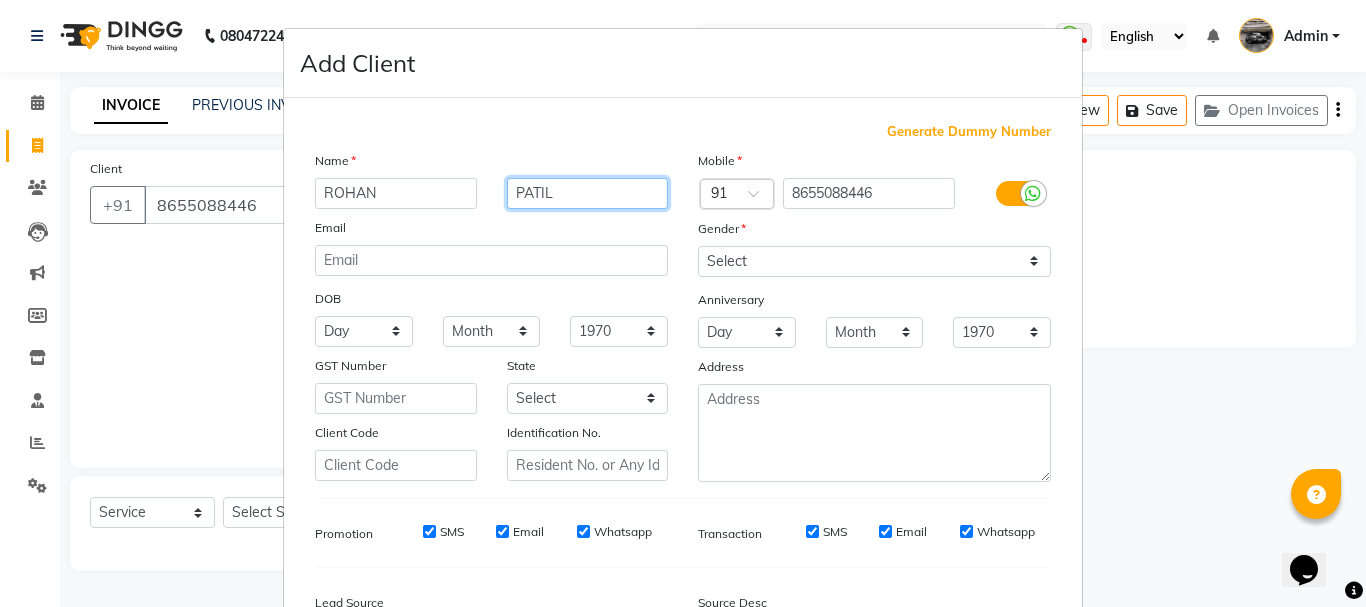 type on "PATIL" 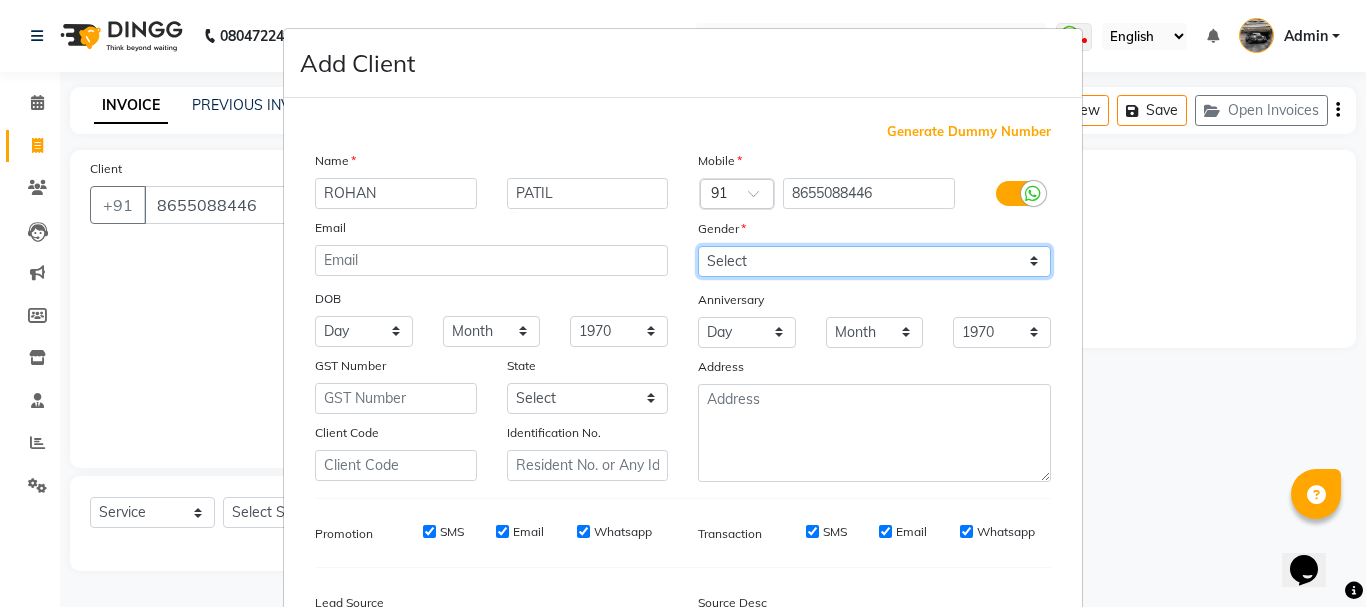 click on "Select [DEMOGRAPHIC_DATA] [DEMOGRAPHIC_DATA] Other Prefer Not To Say" at bounding box center [874, 261] 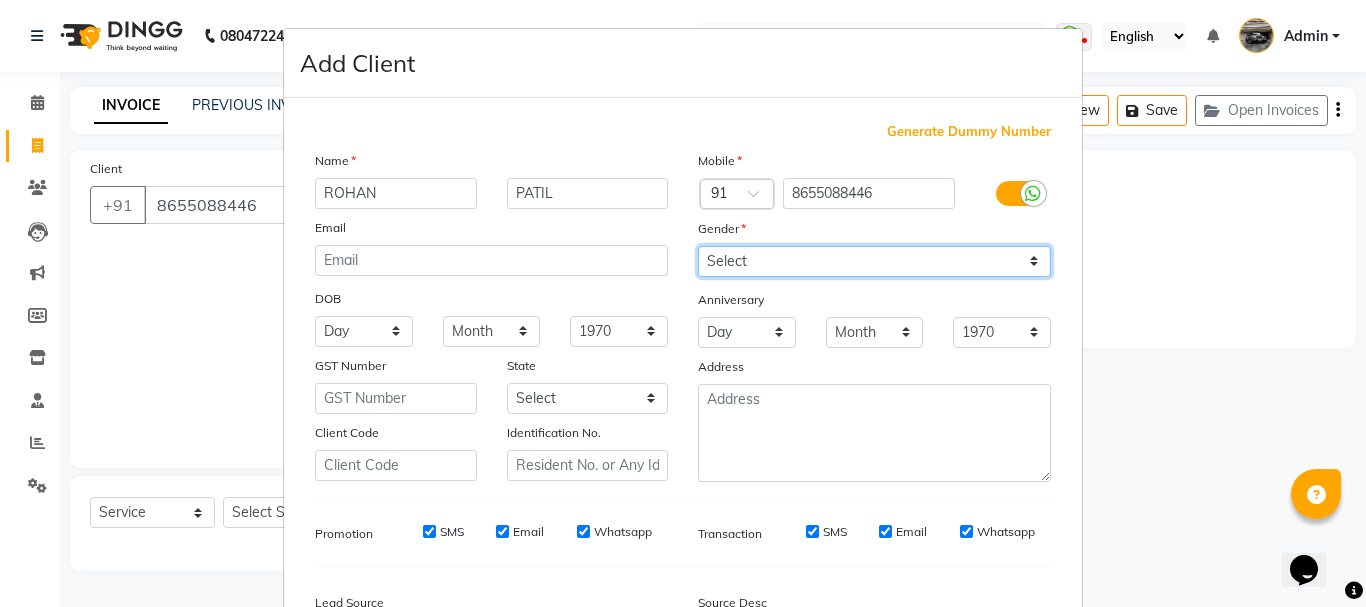 click on "Select [DEMOGRAPHIC_DATA] [DEMOGRAPHIC_DATA] Other Prefer Not To Say" at bounding box center (874, 261) 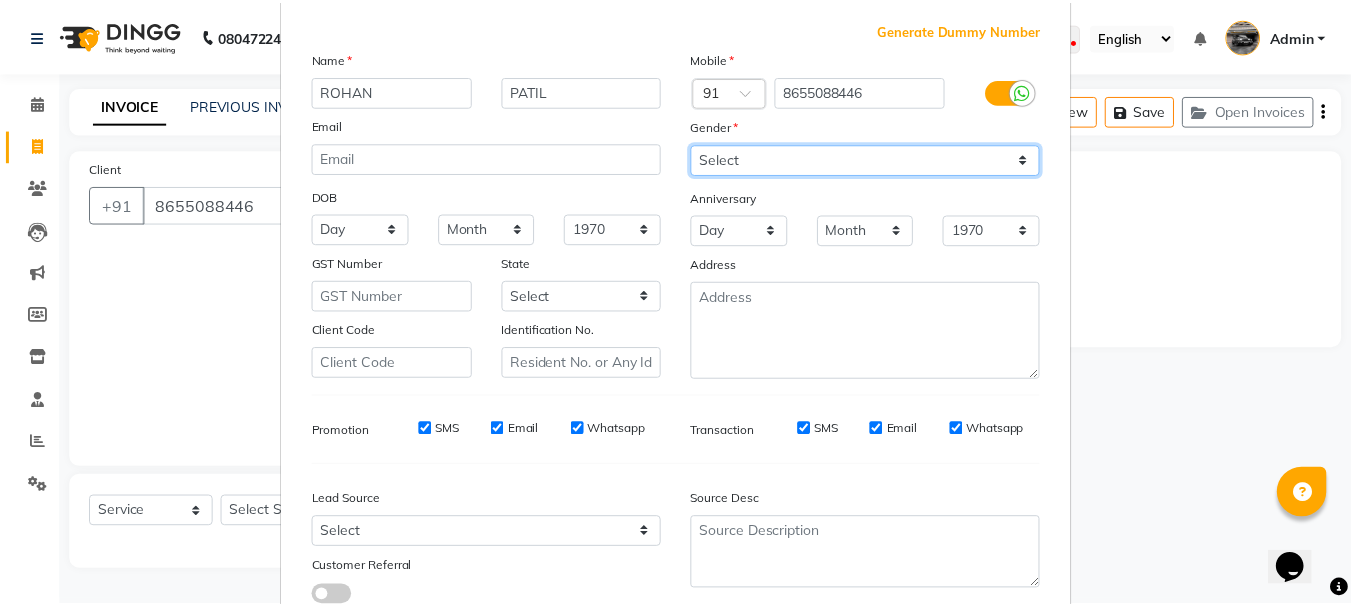 scroll, scrollTop: 200, scrollLeft: 0, axis: vertical 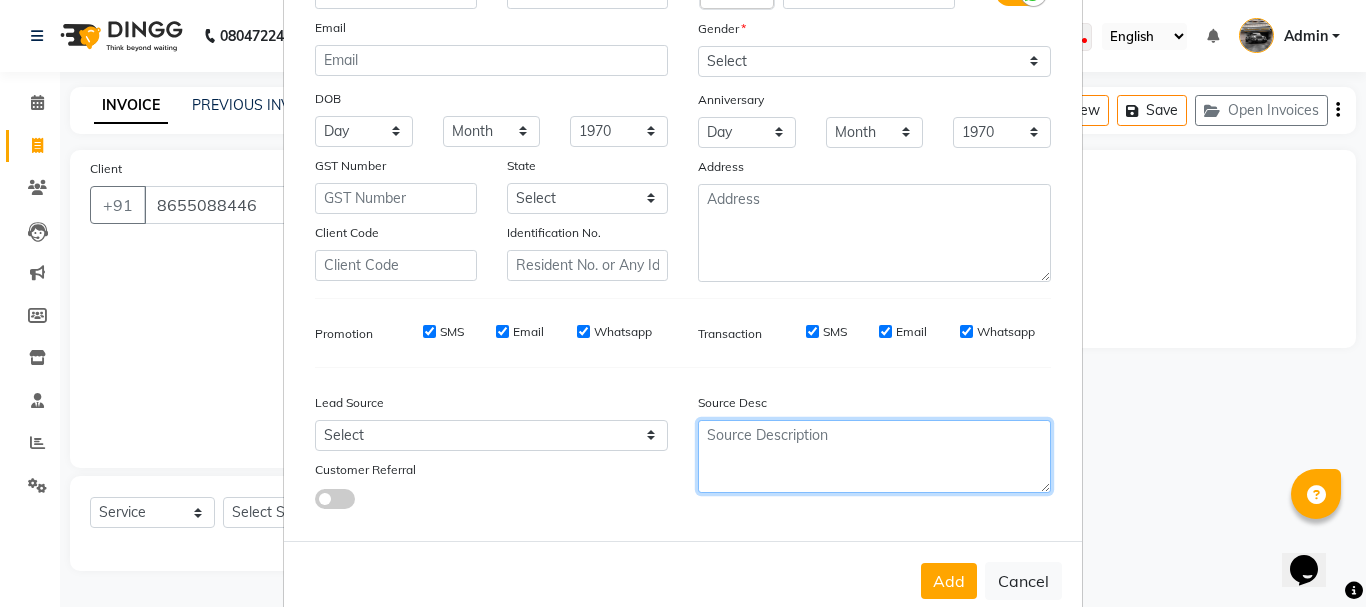 click at bounding box center (874, 456) 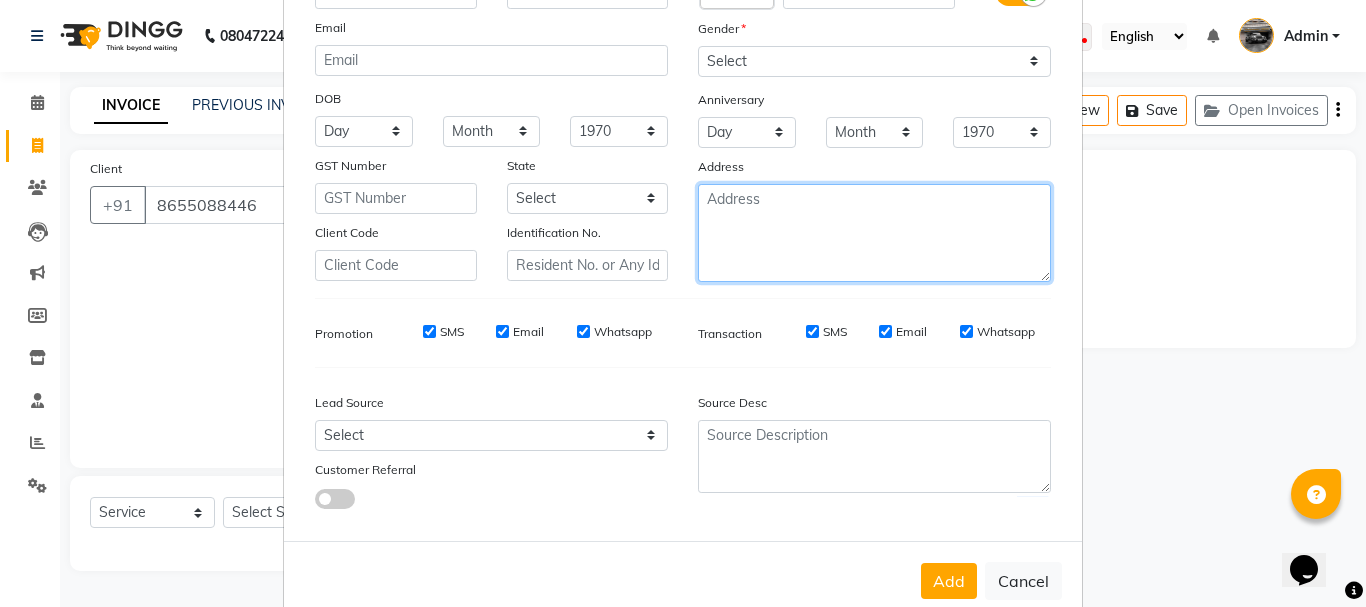 click at bounding box center [874, 233] 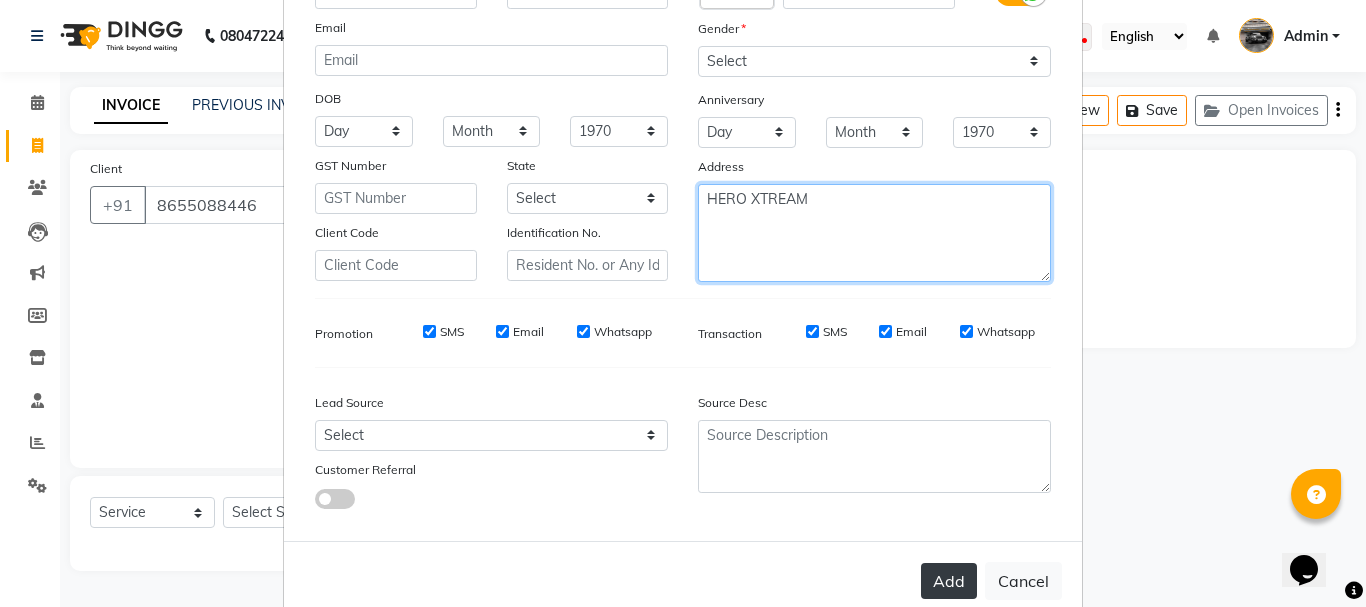 type on "HERO XTREAM" 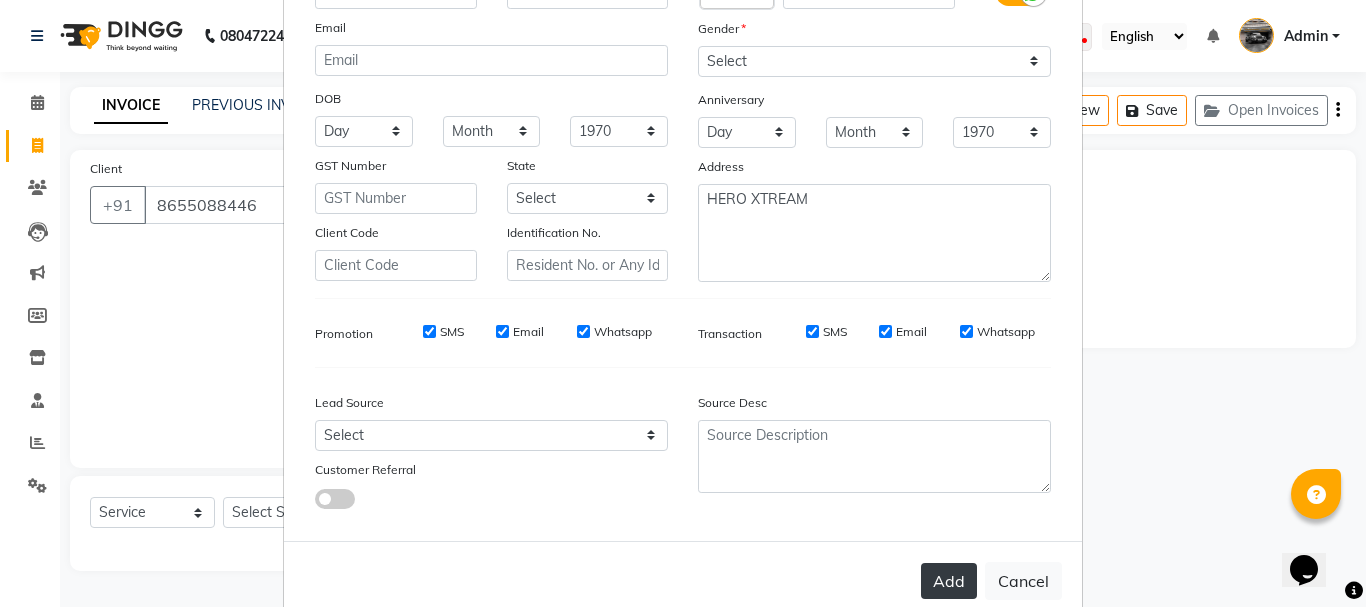 click on "Add" at bounding box center (949, 581) 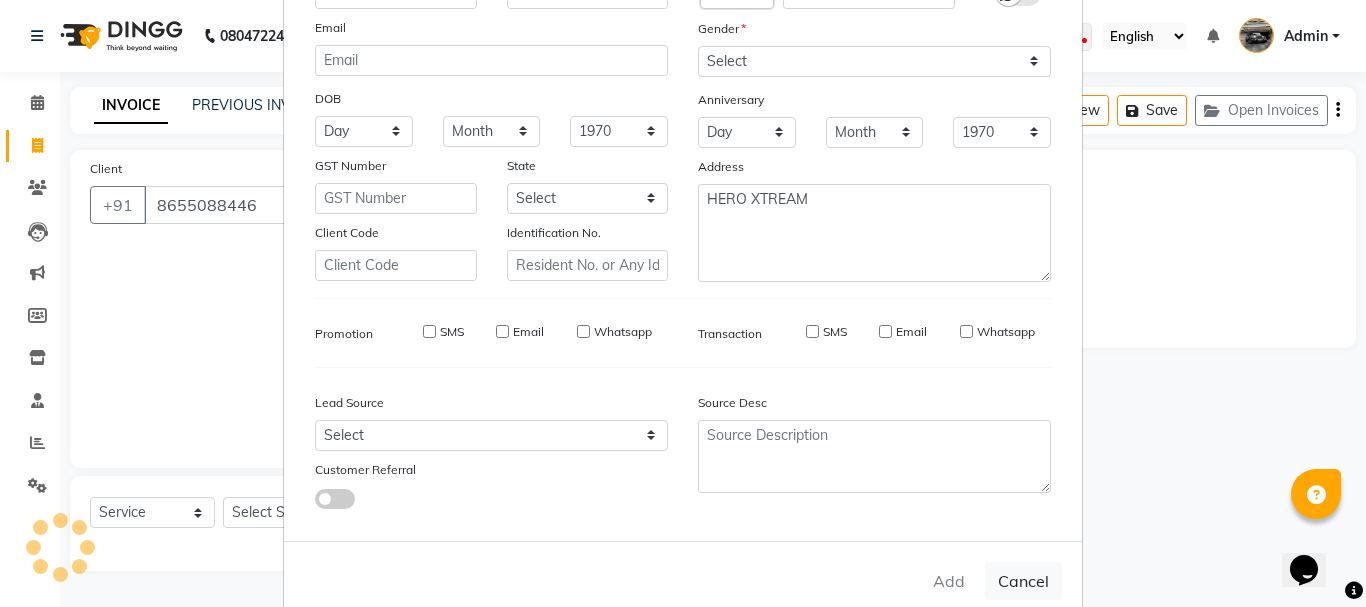 type 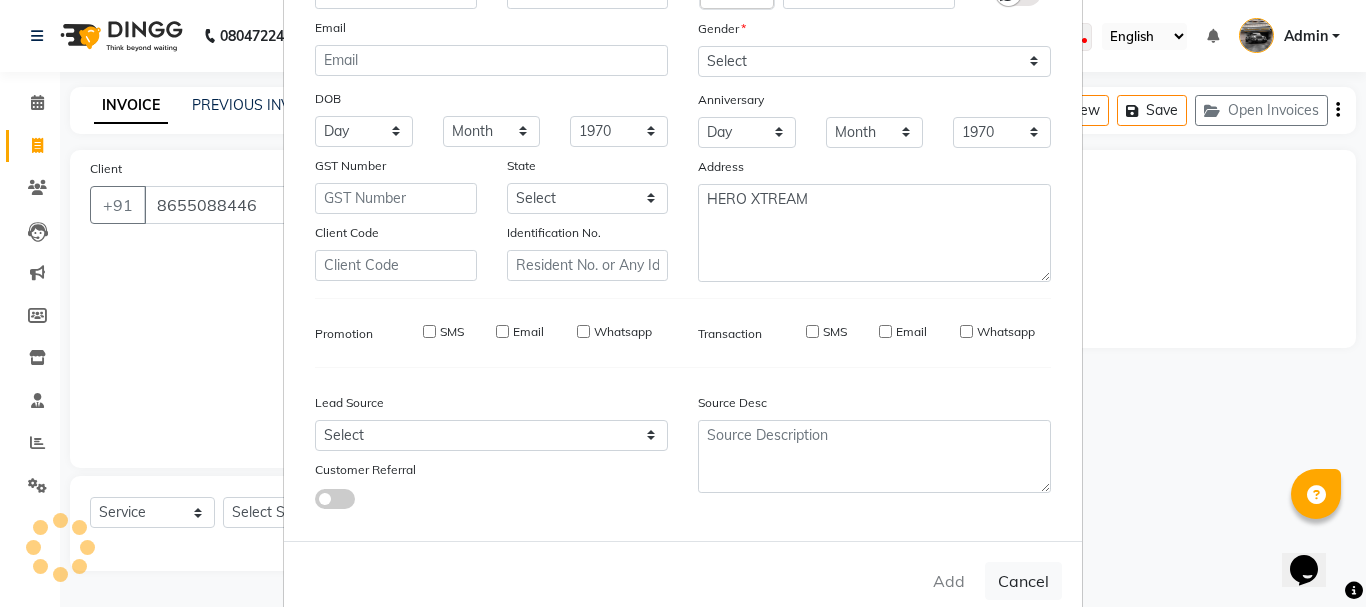 type 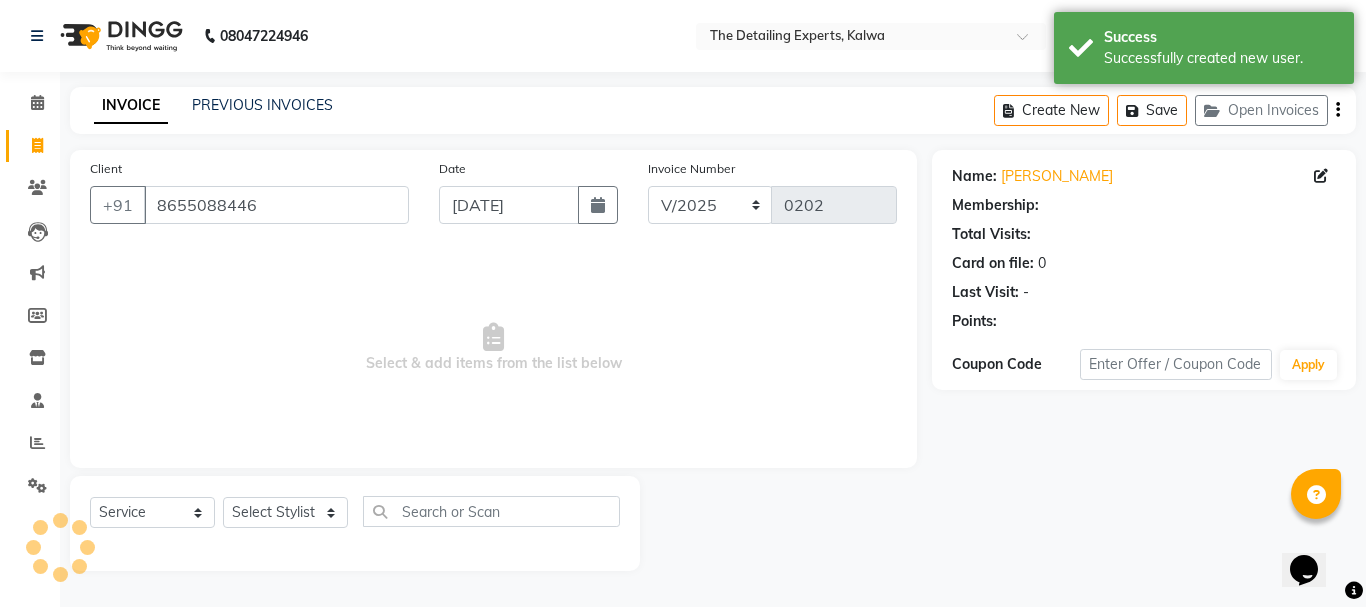 select on "1: Object" 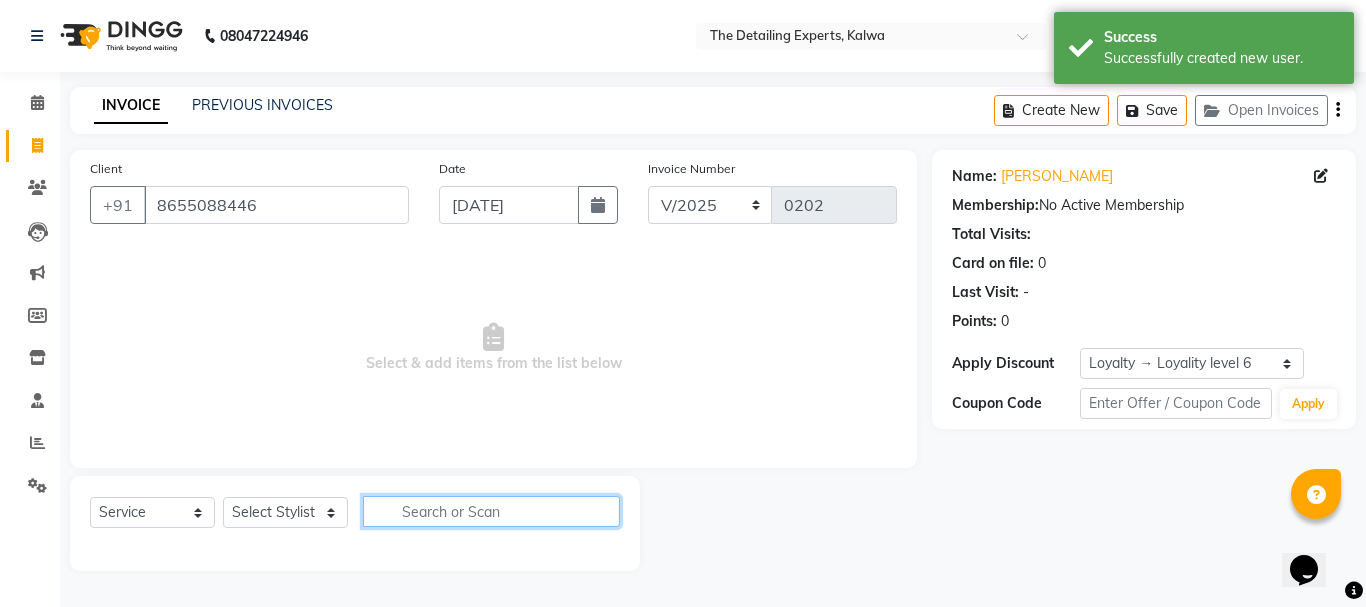 click 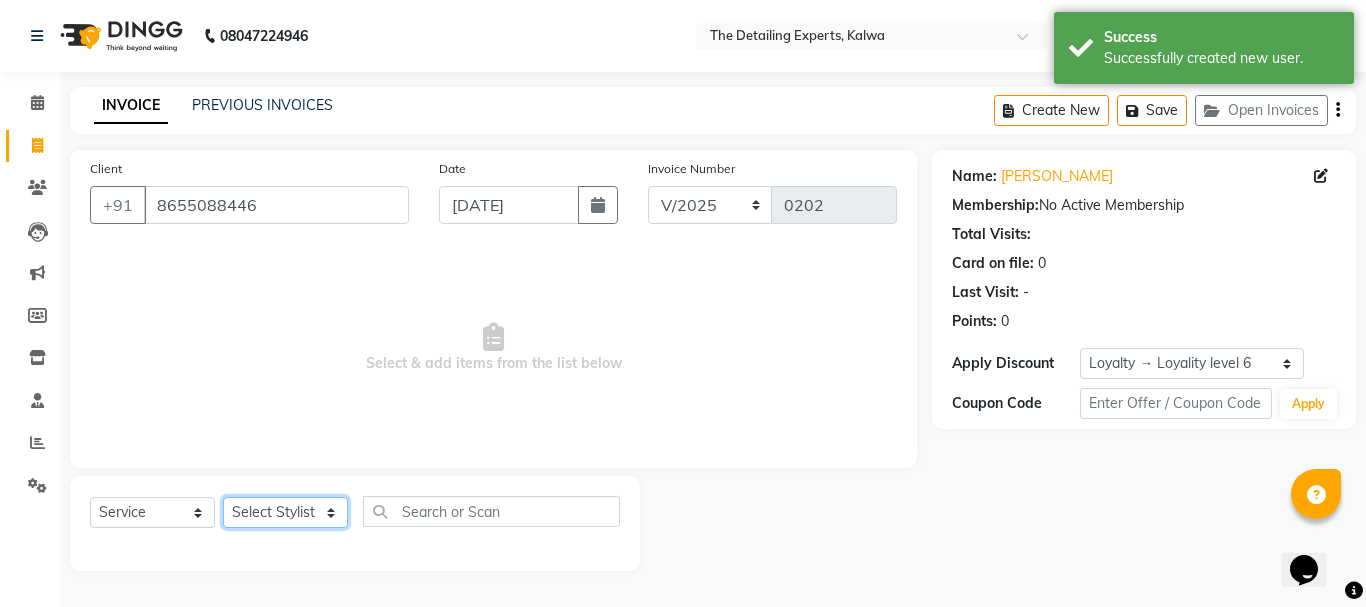 click on "Select Stylist NIKHIL  [PERSON_NAME]" 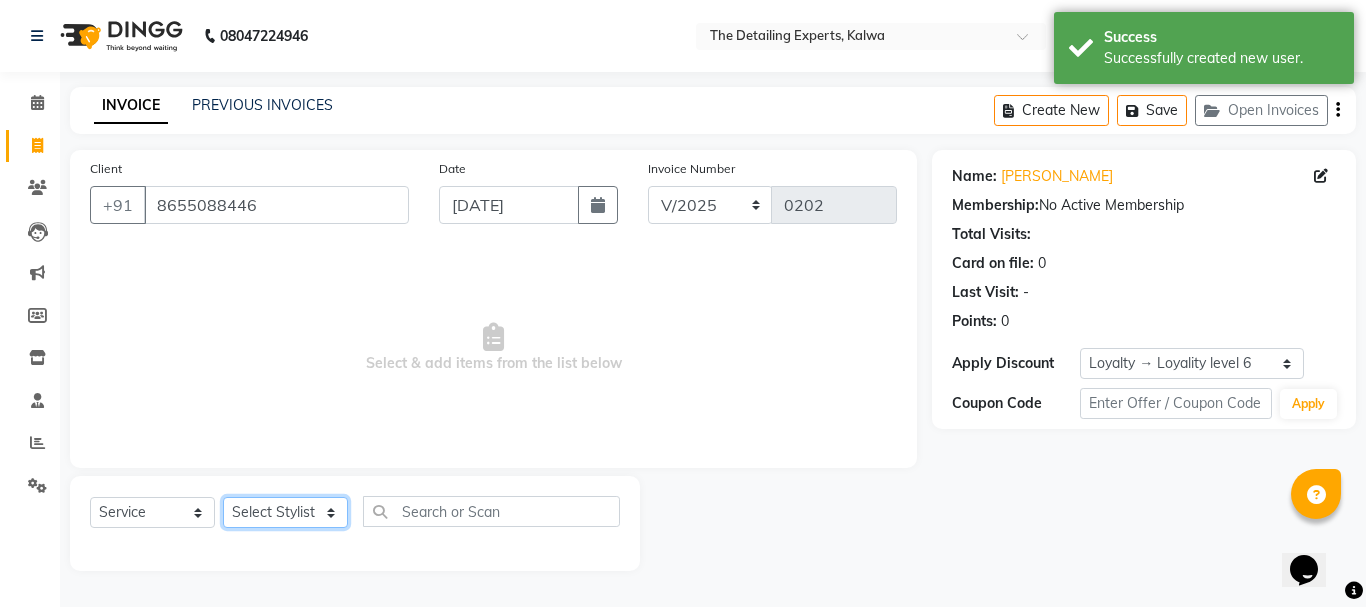 select on "65222" 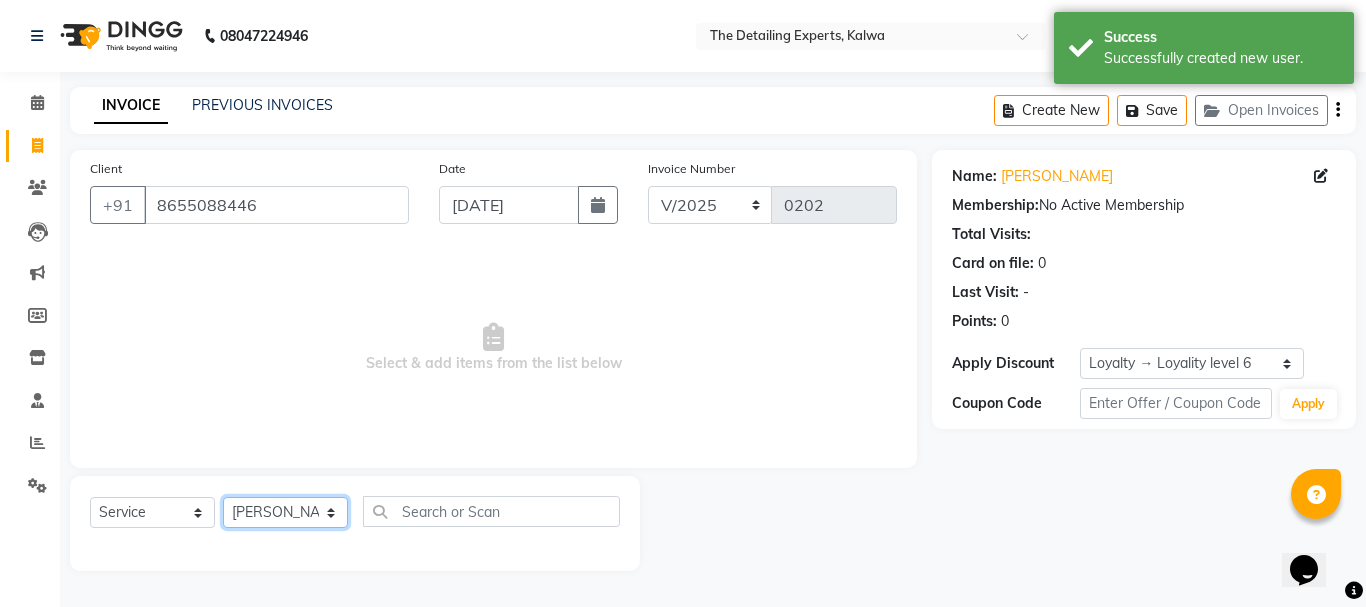 click on "Select Stylist NIKHIL  [PERSON_NAME]" 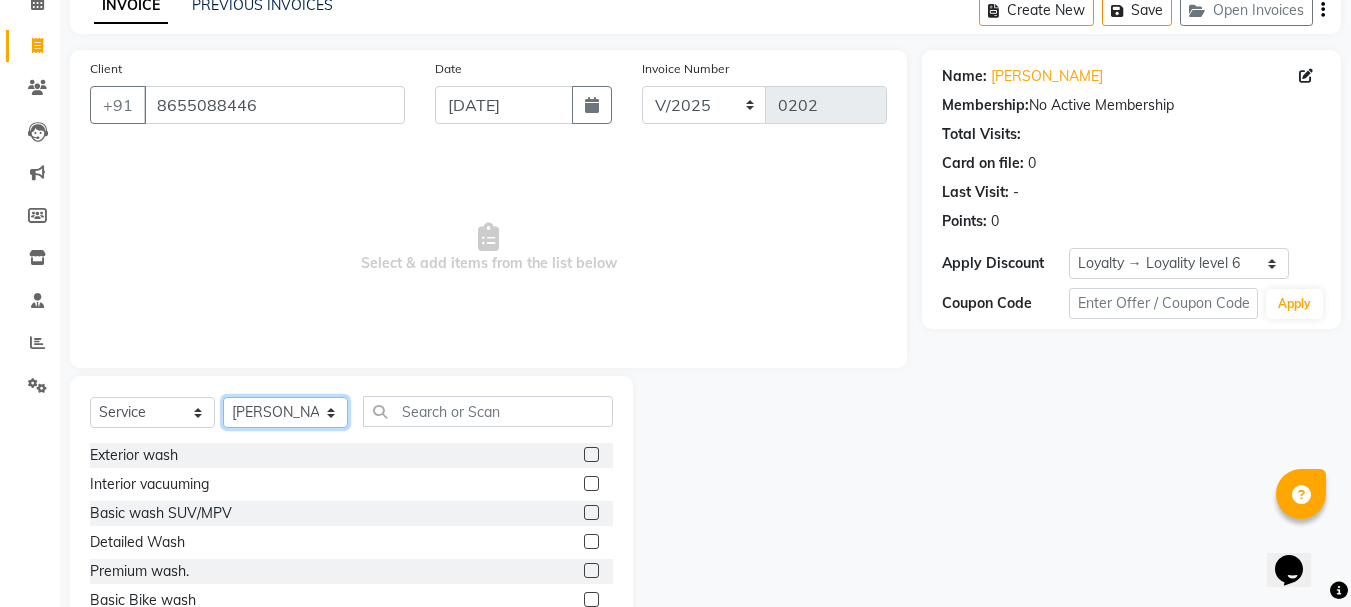 scroll, scrollTop: 194, scrollLeft: 0, axis: vertical 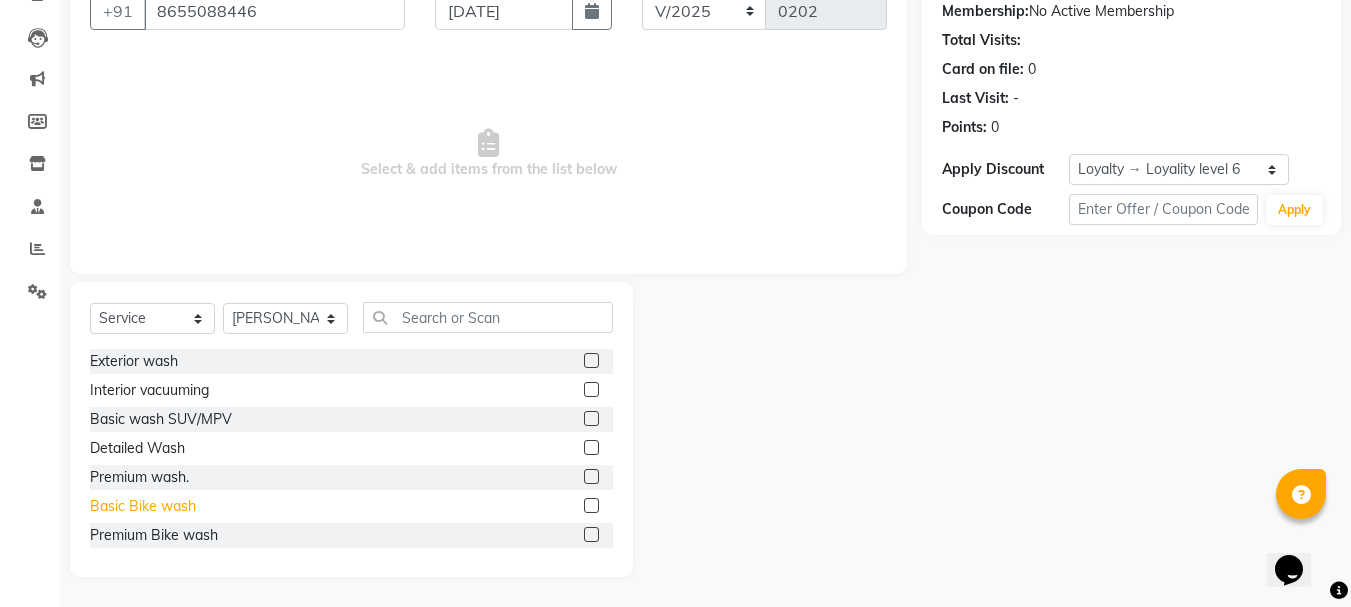 click on "Basic Bike wash" 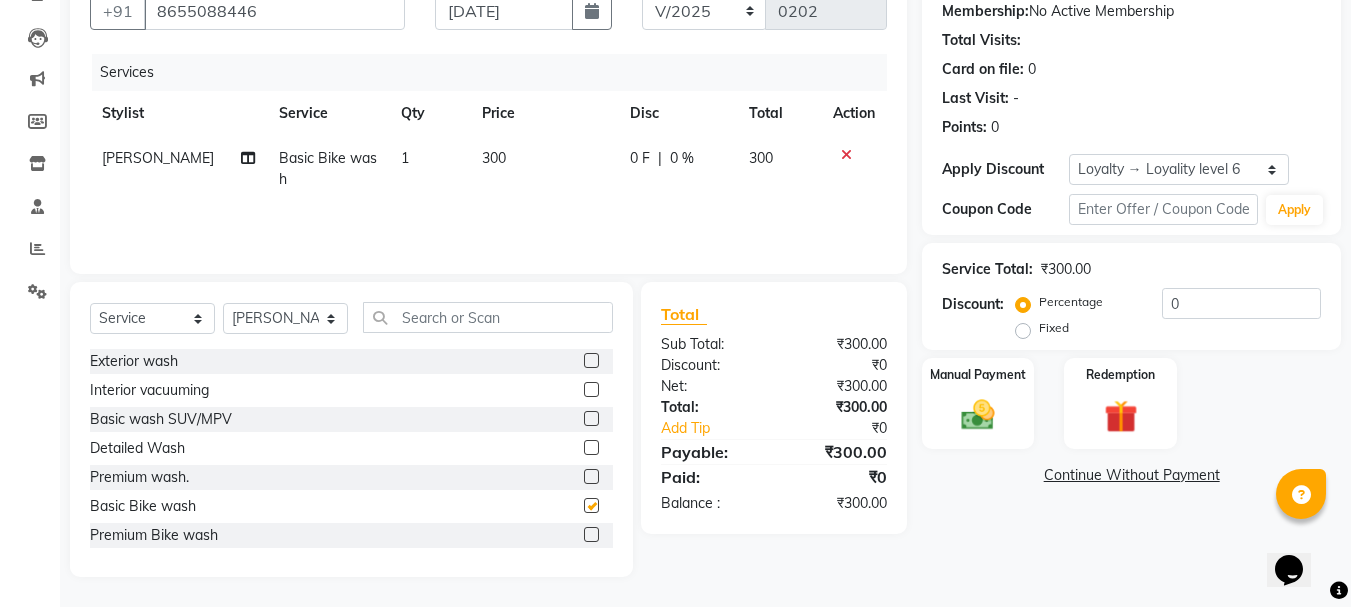 checkbox on "false" 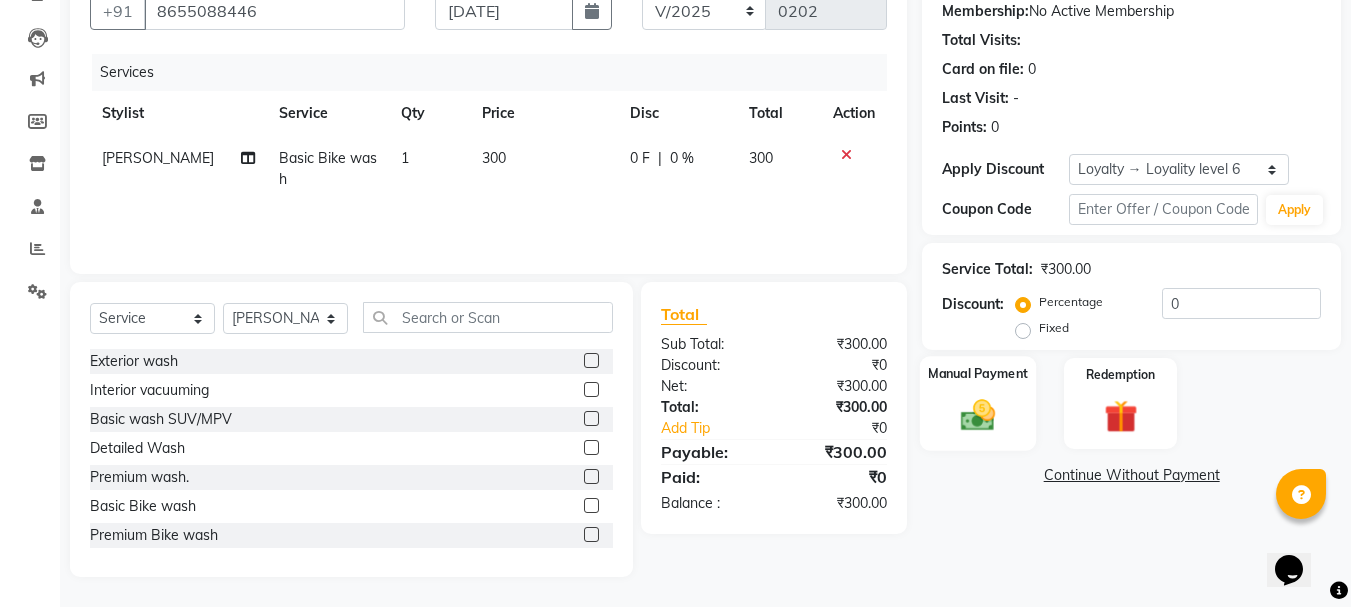 click on "Manual Payment" 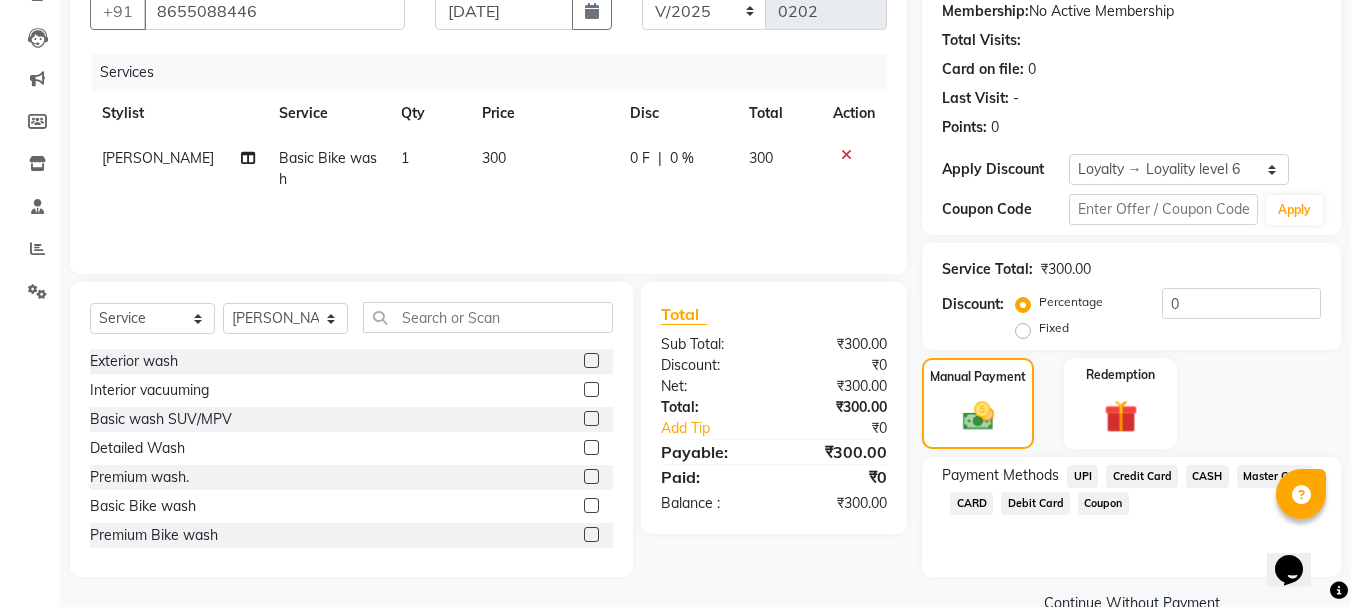 click on "UPI" 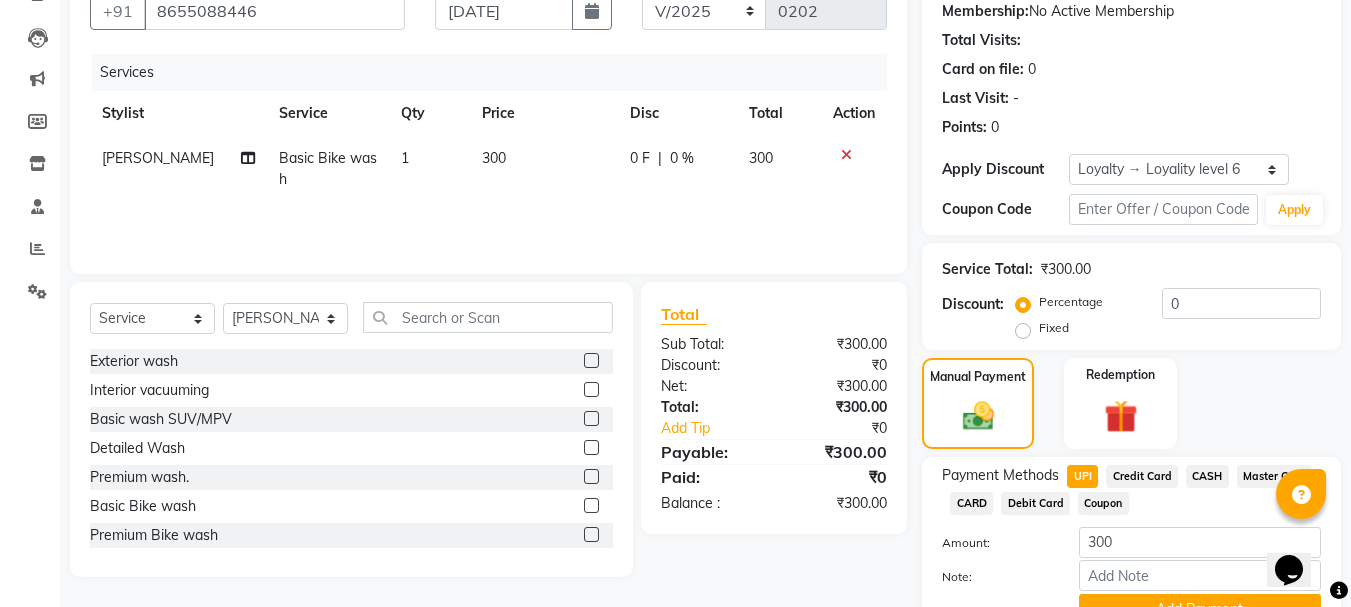 scroll, scrollTop: 291, scrollLeft: 0, axis: vertical 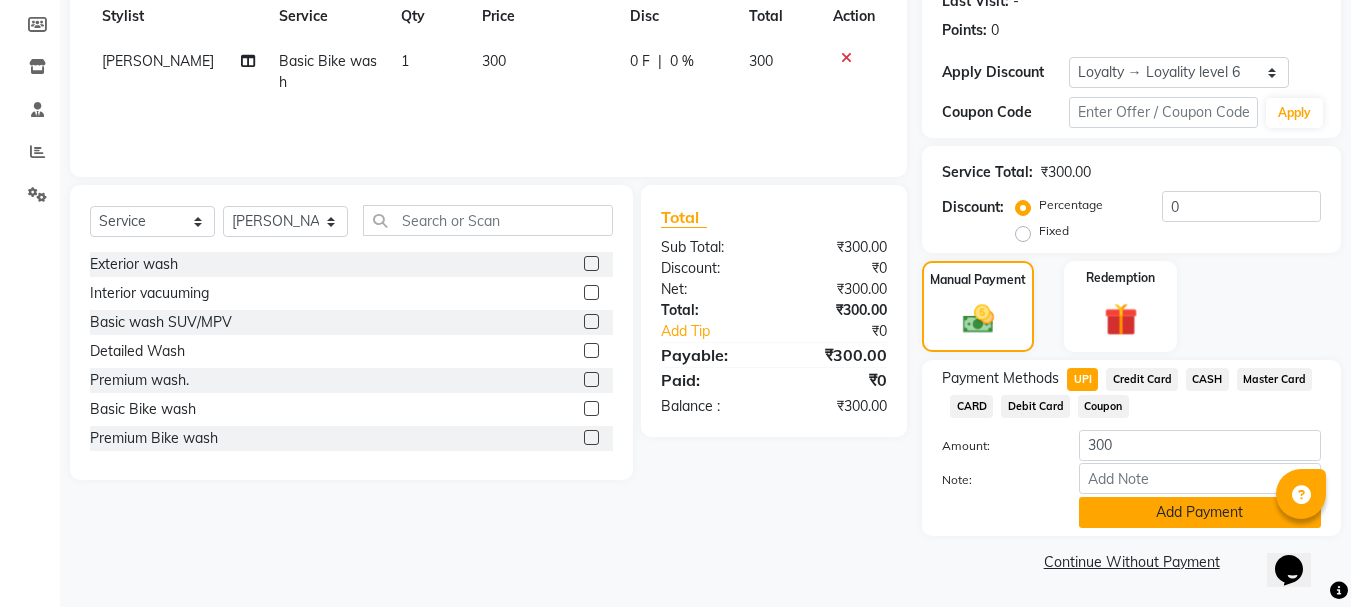 click on "Add Payment" 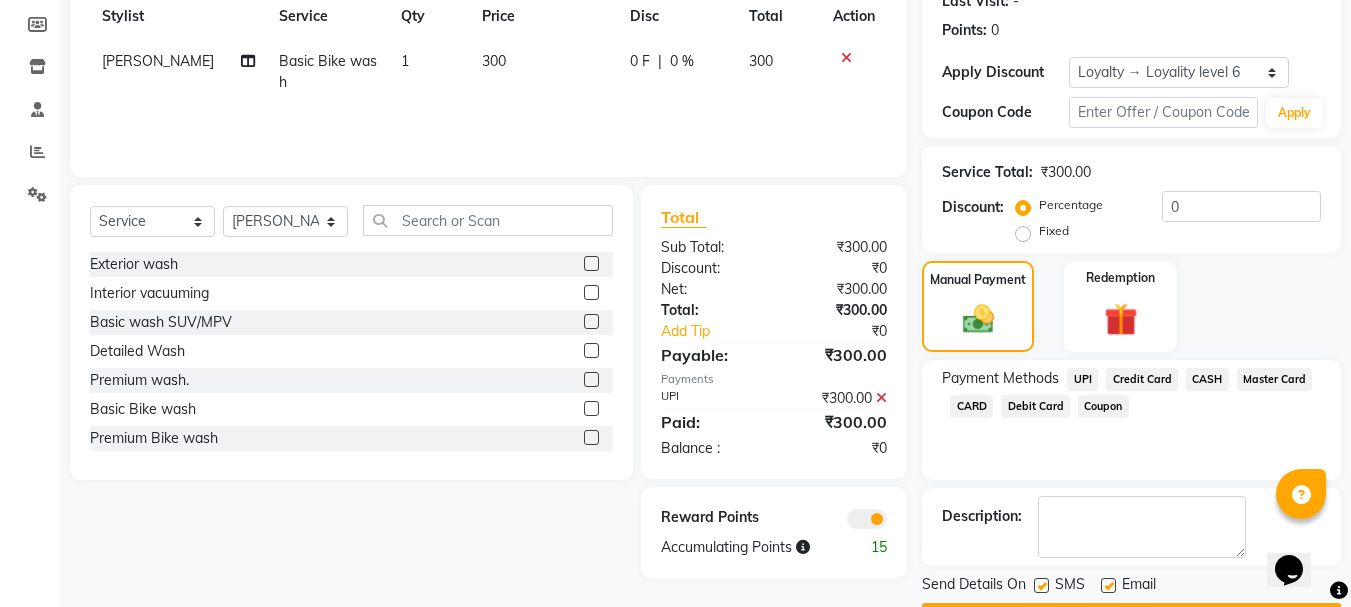 click 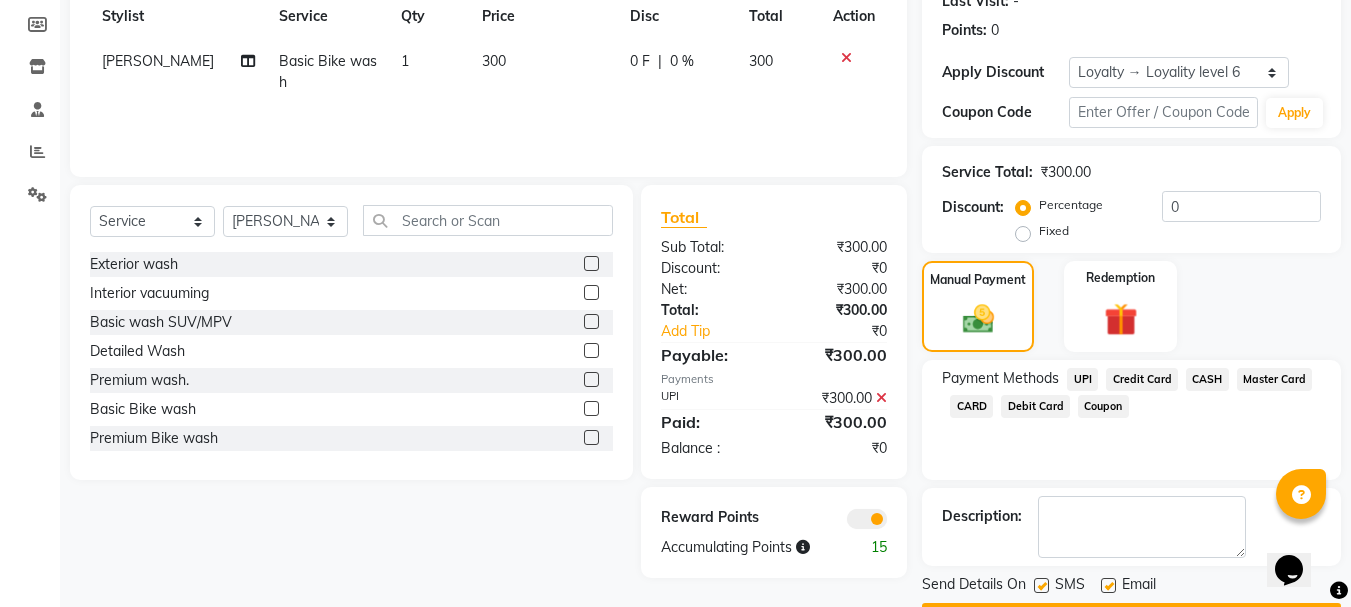 click 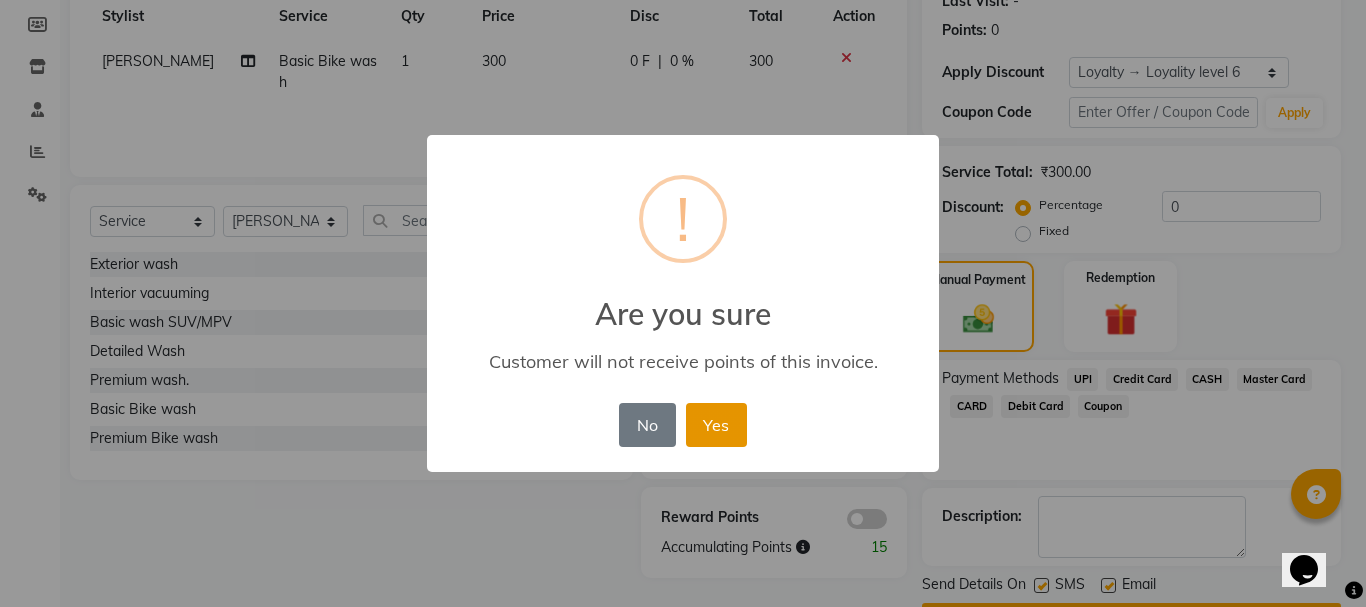 click on "Yes" at bounding box center [716, 425] 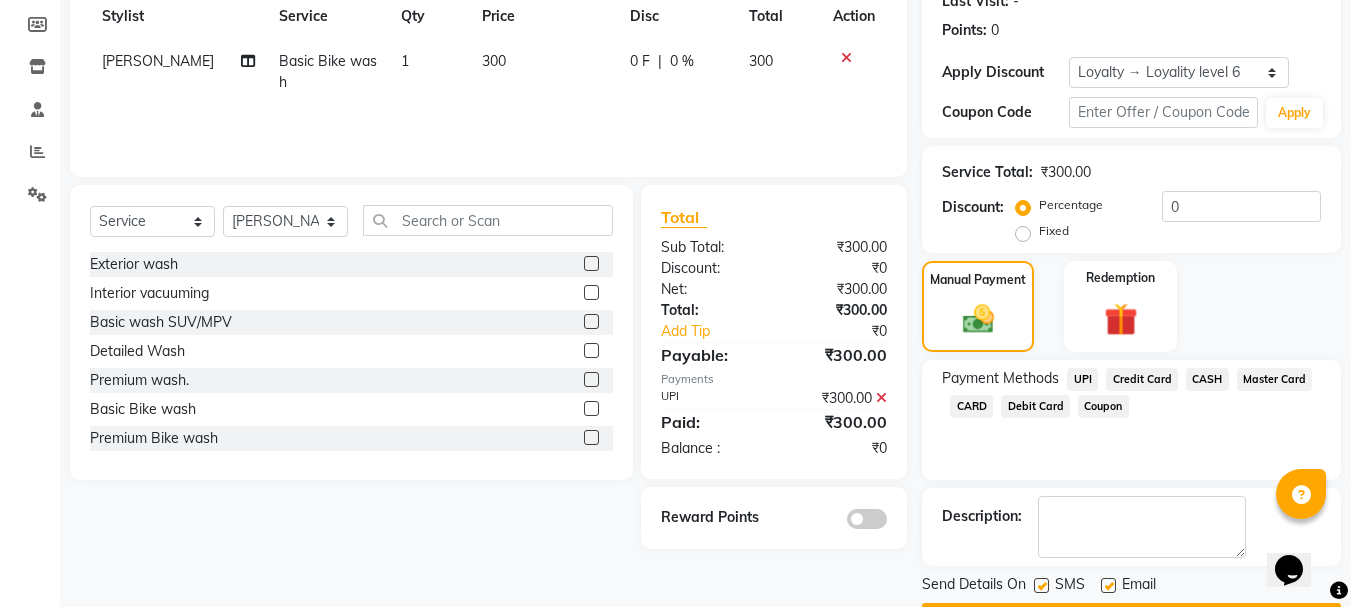 scroll, scrollTop: 348, scrollLeft: 0, axis: vertical 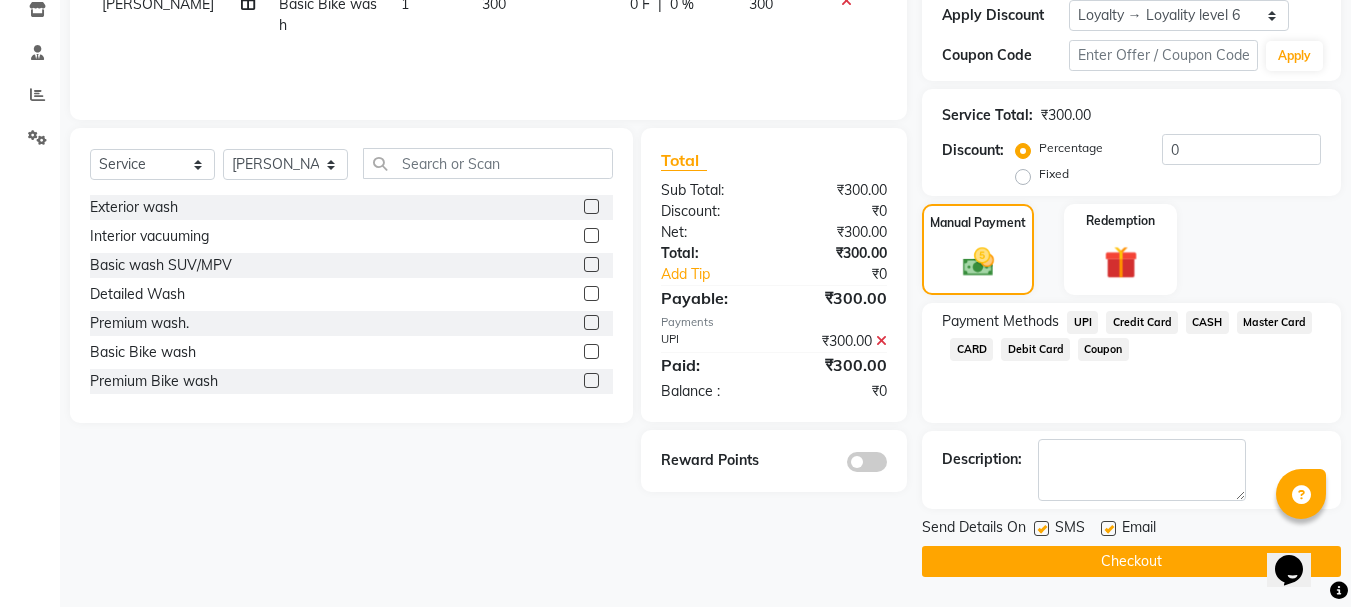 click on "Checkout" 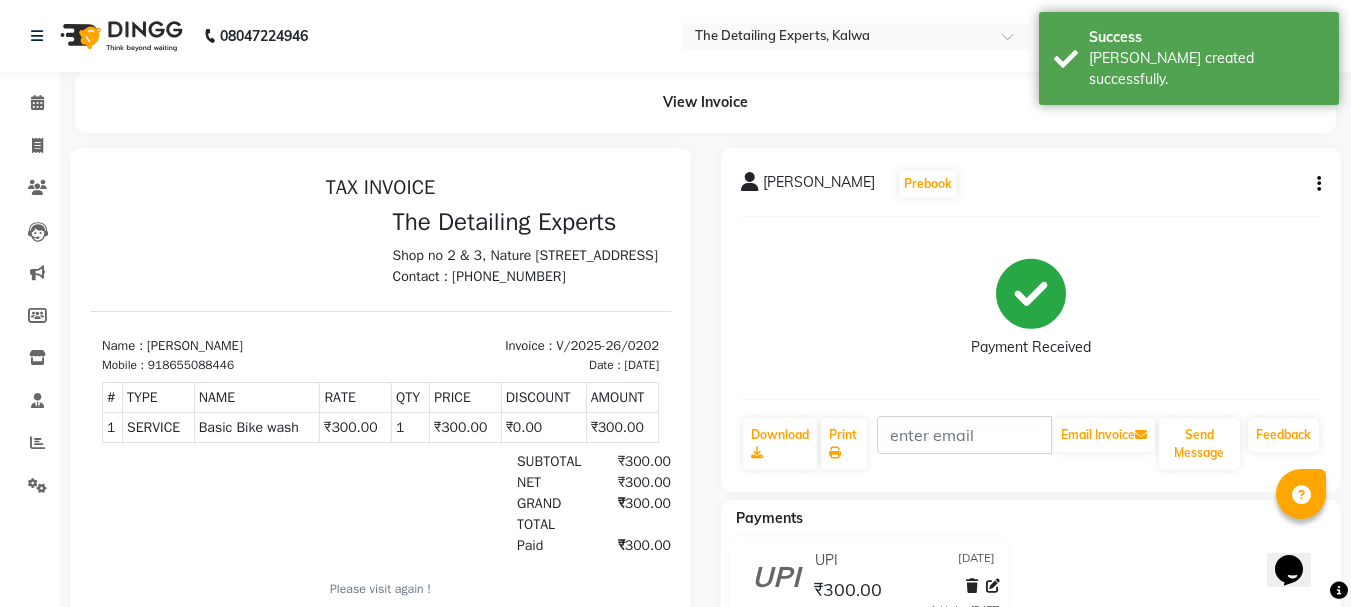scroll, scrollTop: 0, scrollLeft: 0, axis: both 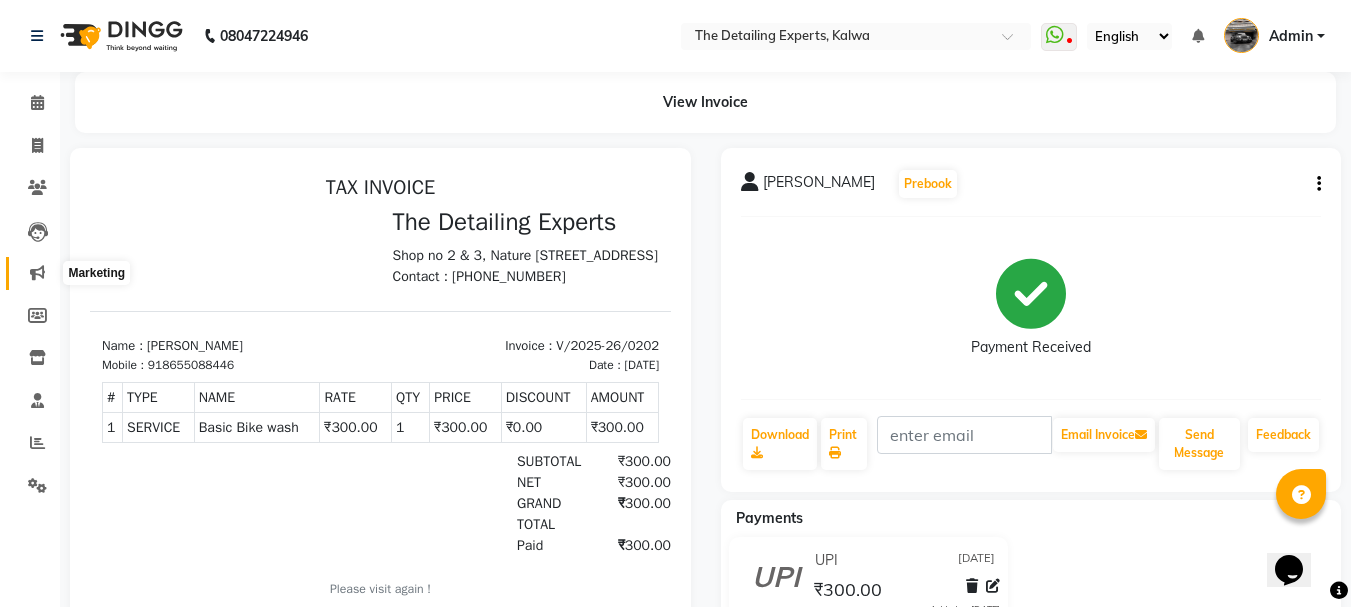click 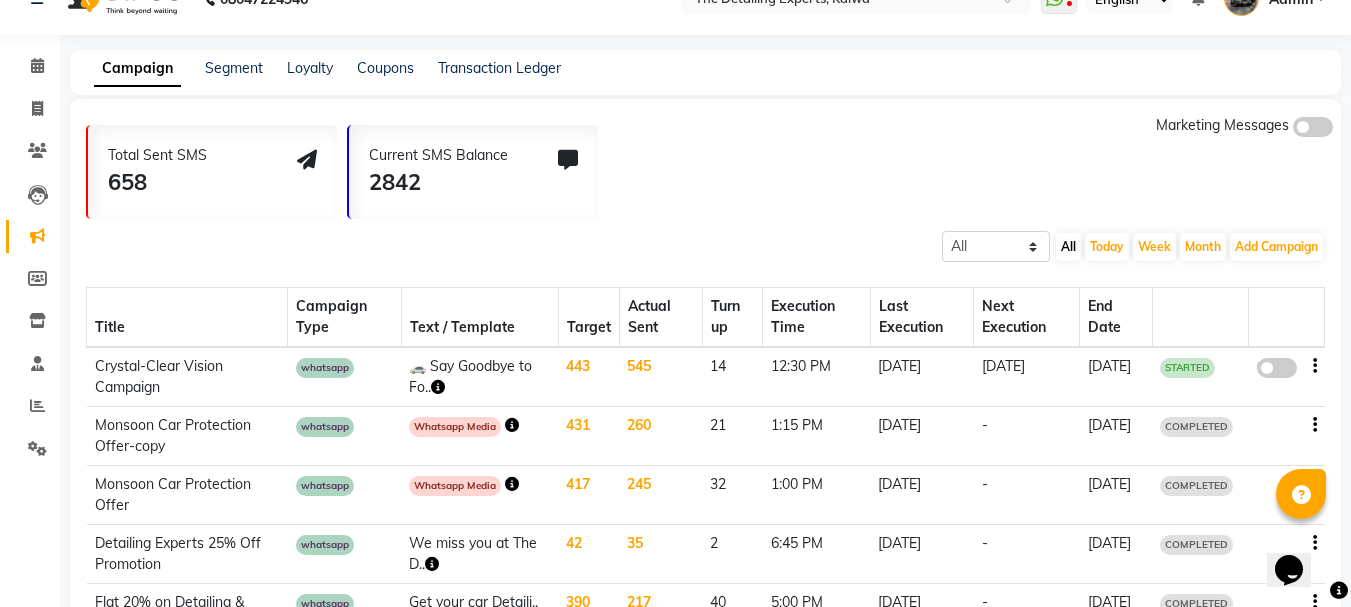 scroll, scrollTop: 200, scrollLeft: 0, axis: vertical 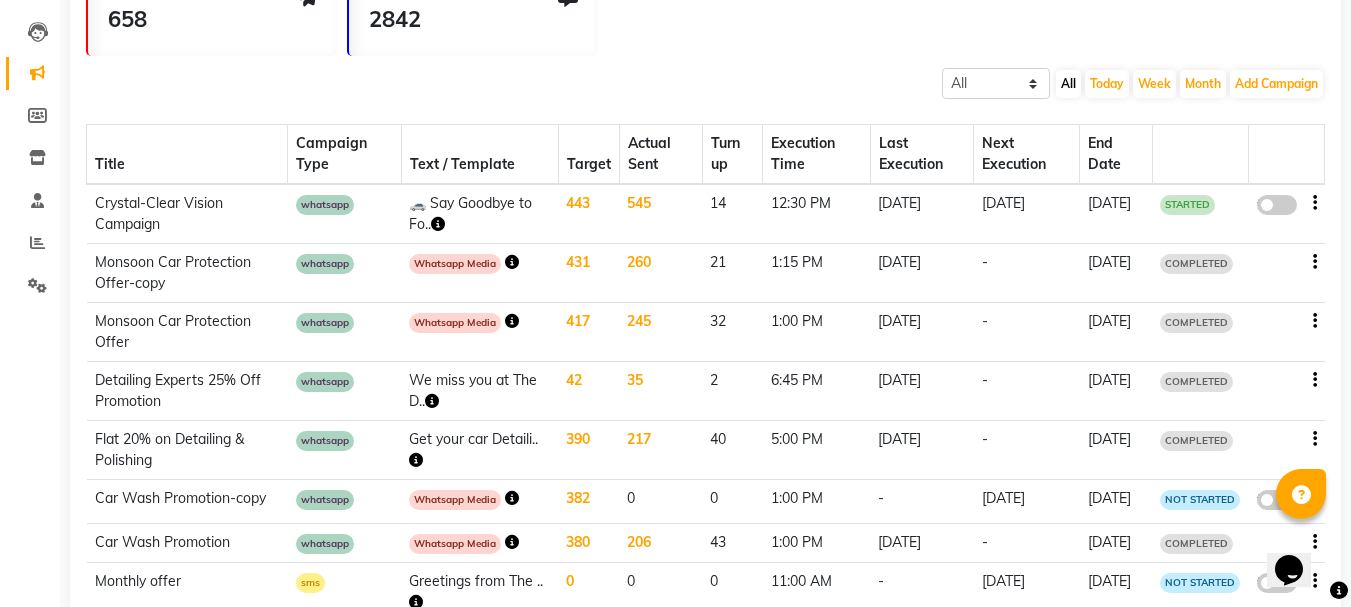 click 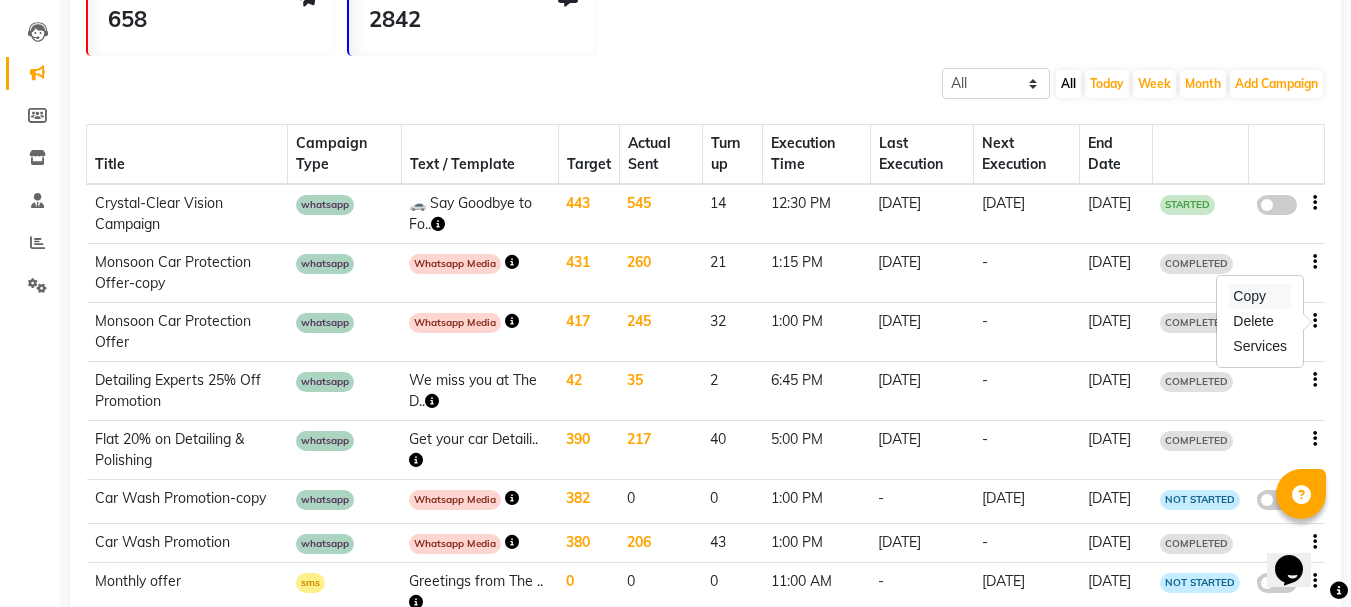 click on "Copy" at bounding box center (1260, 296) 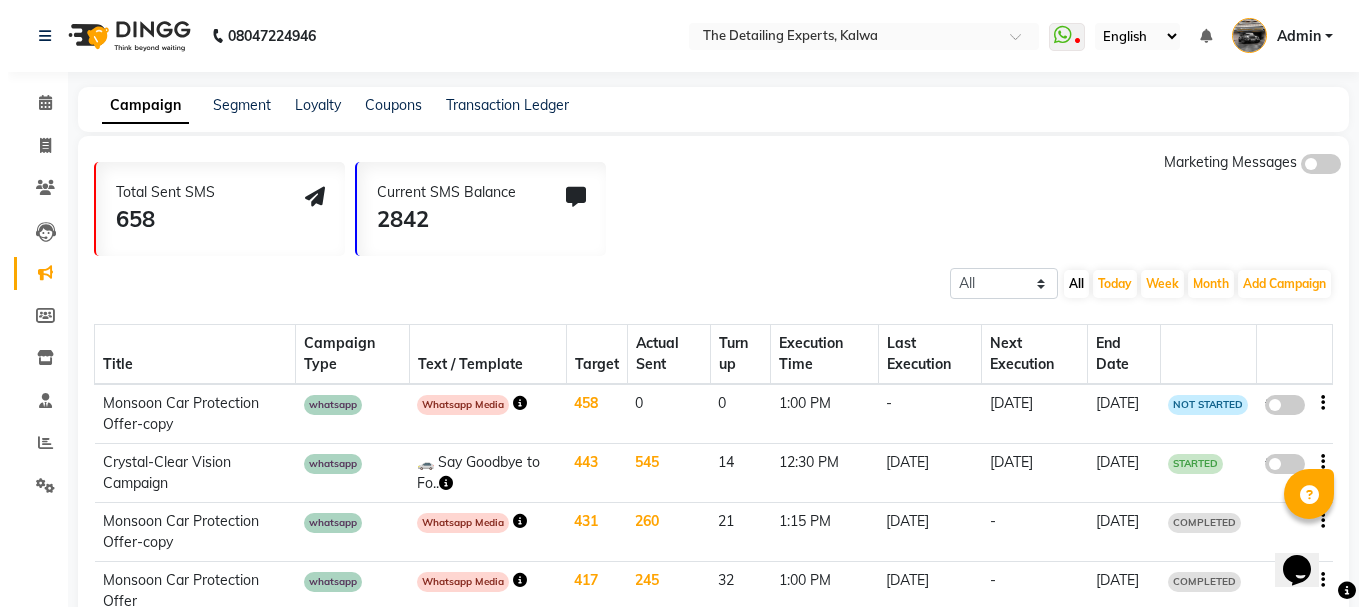 scroll, scrollTop: 200, scrollLeft: 0, axis: vertical 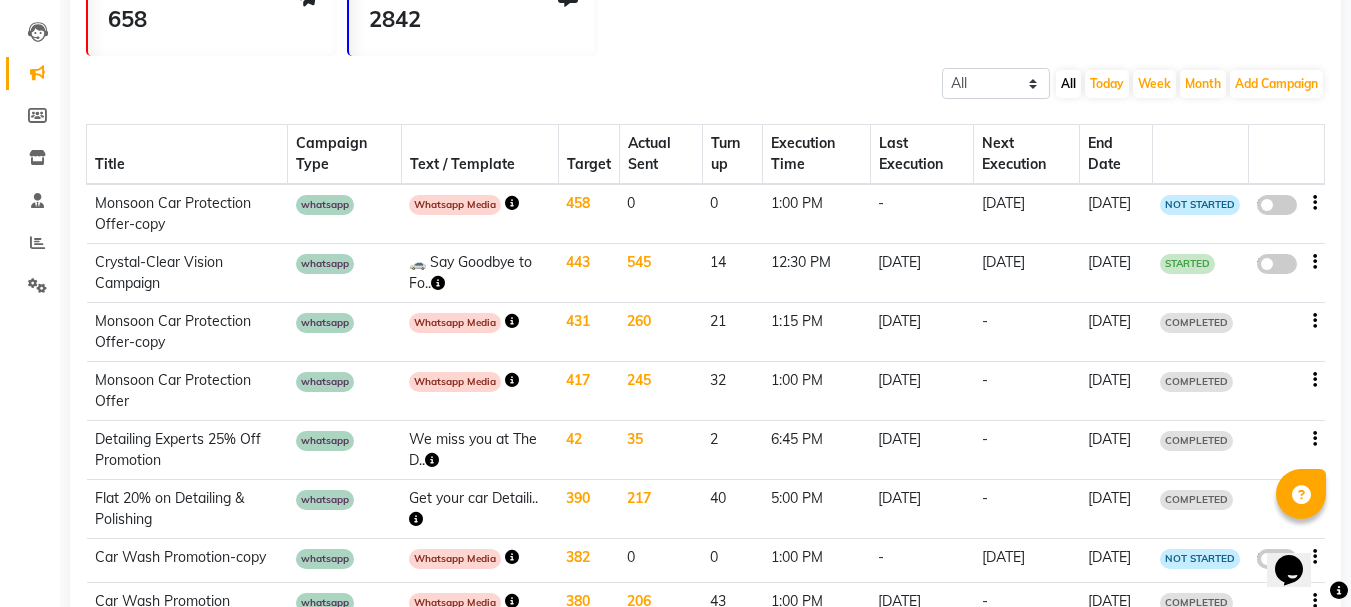 click on "458" 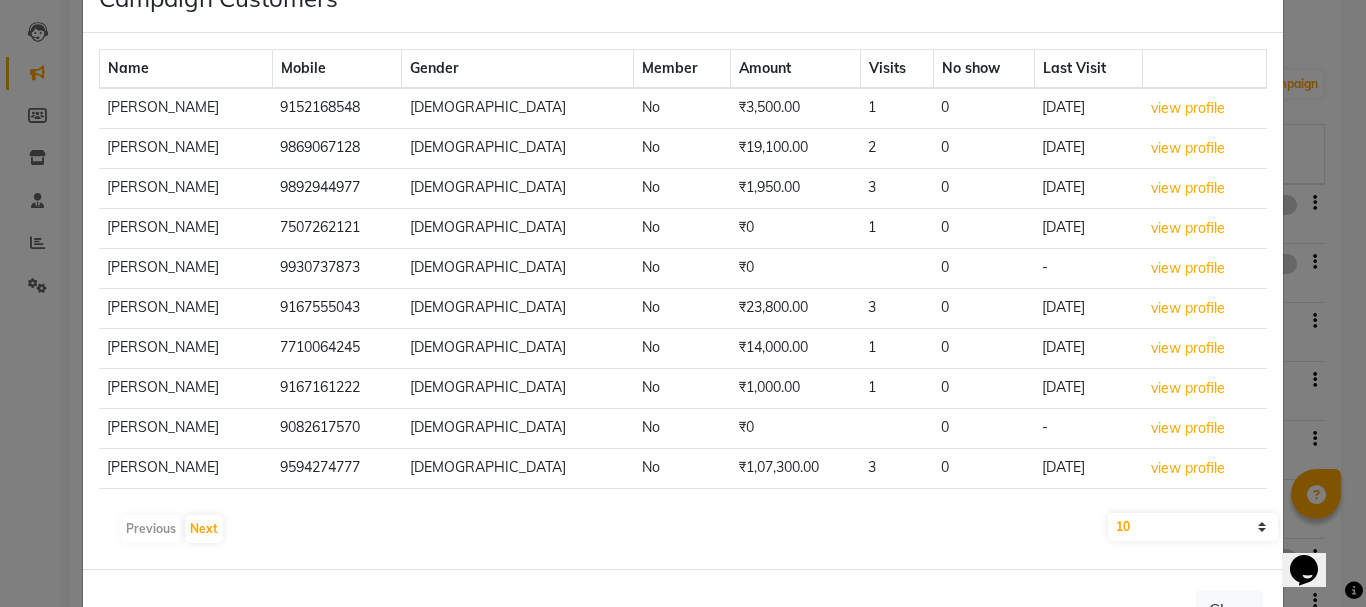 scroll, scrollTop: 0, scrollLeft: 0, axis: both 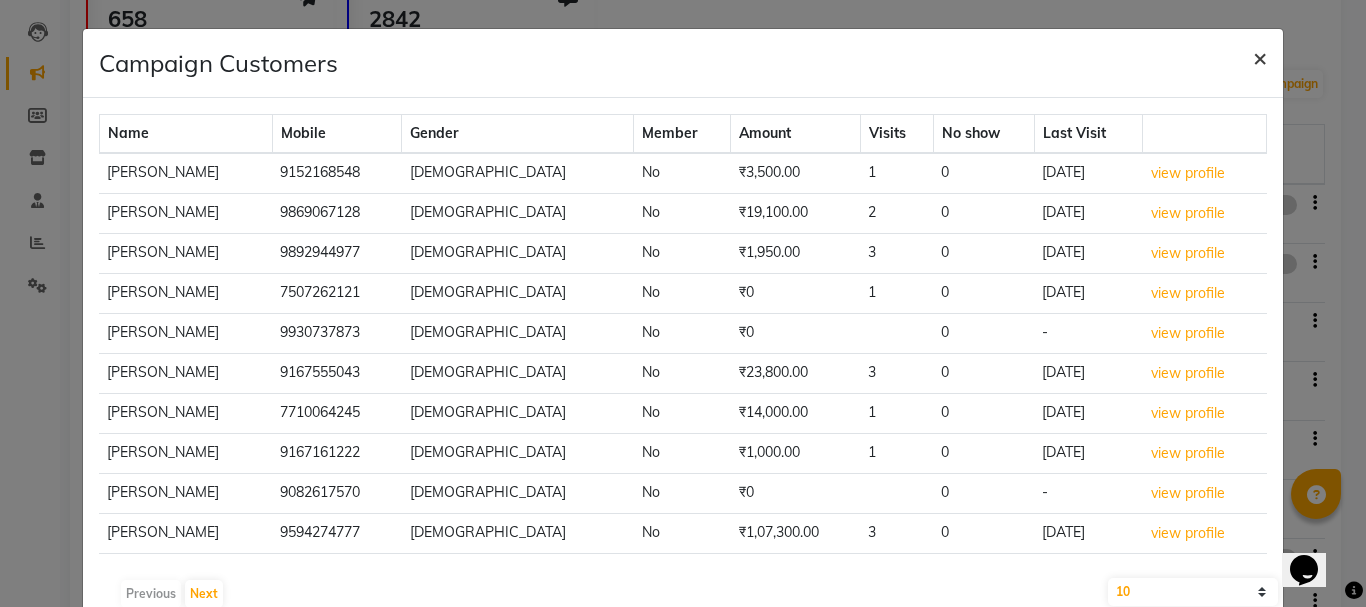 click on "×" 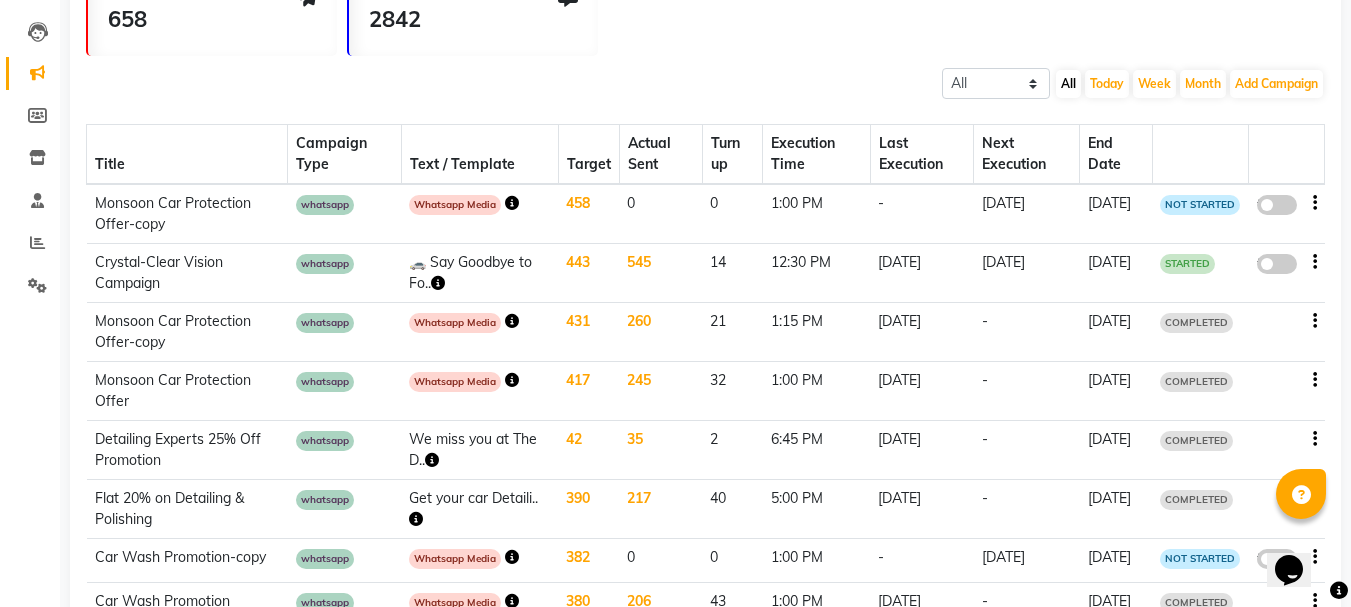 click on "458" 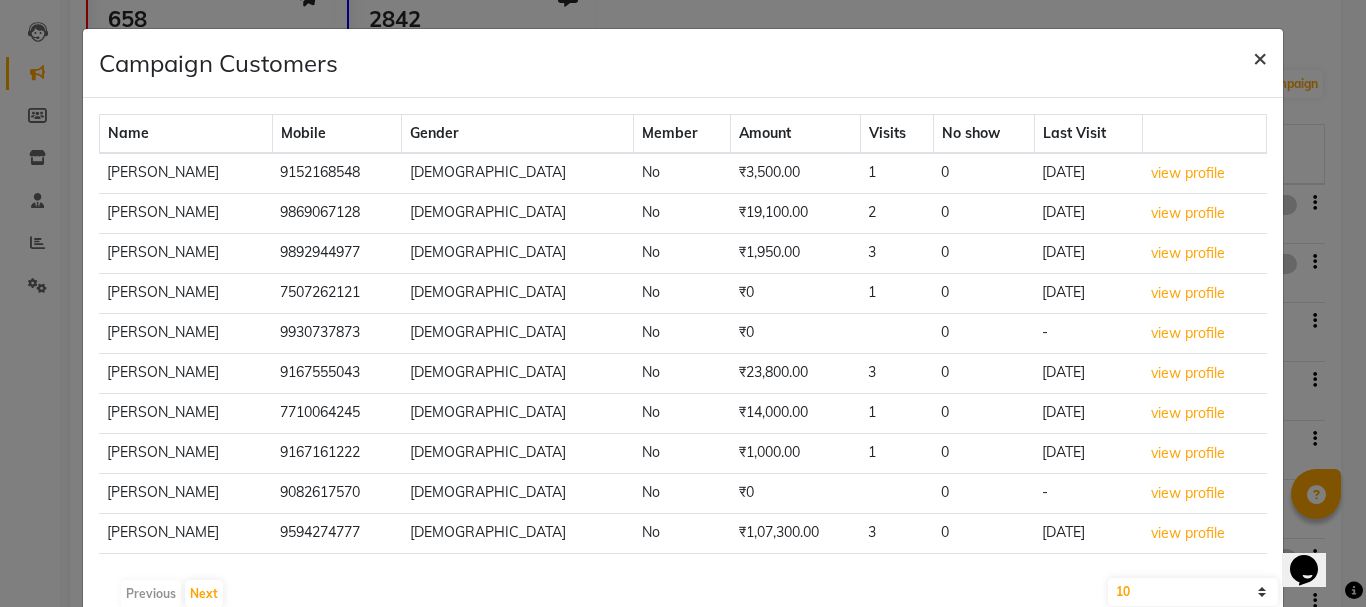click on "×" 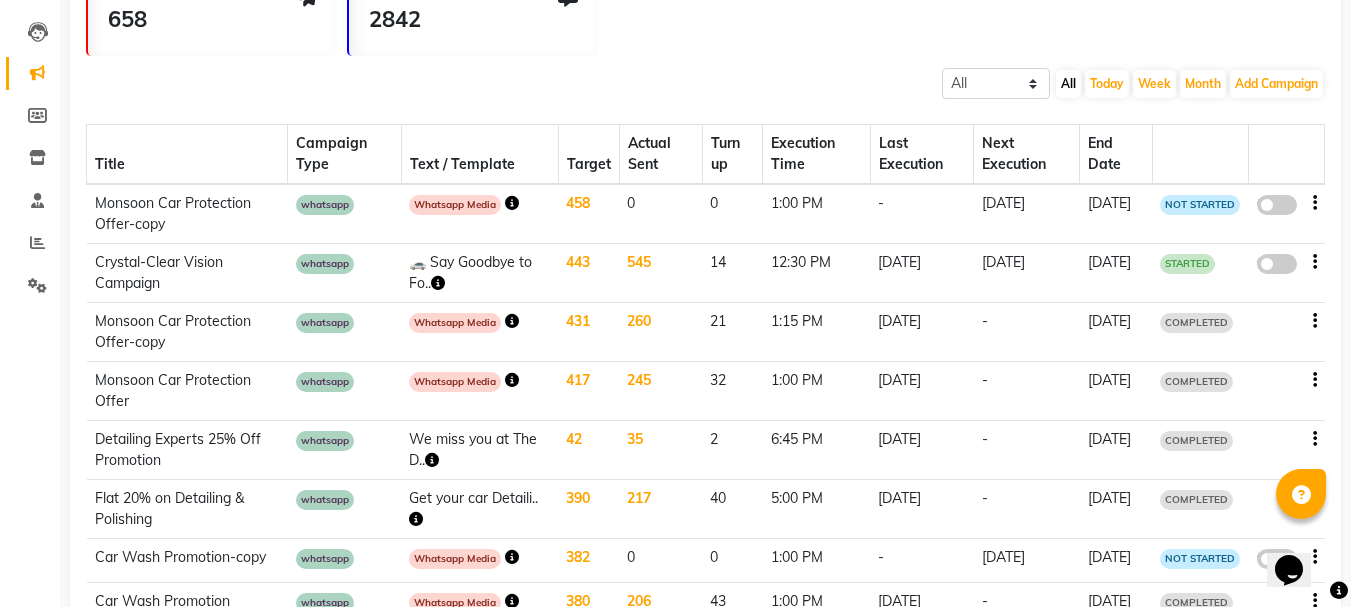 click on "0" 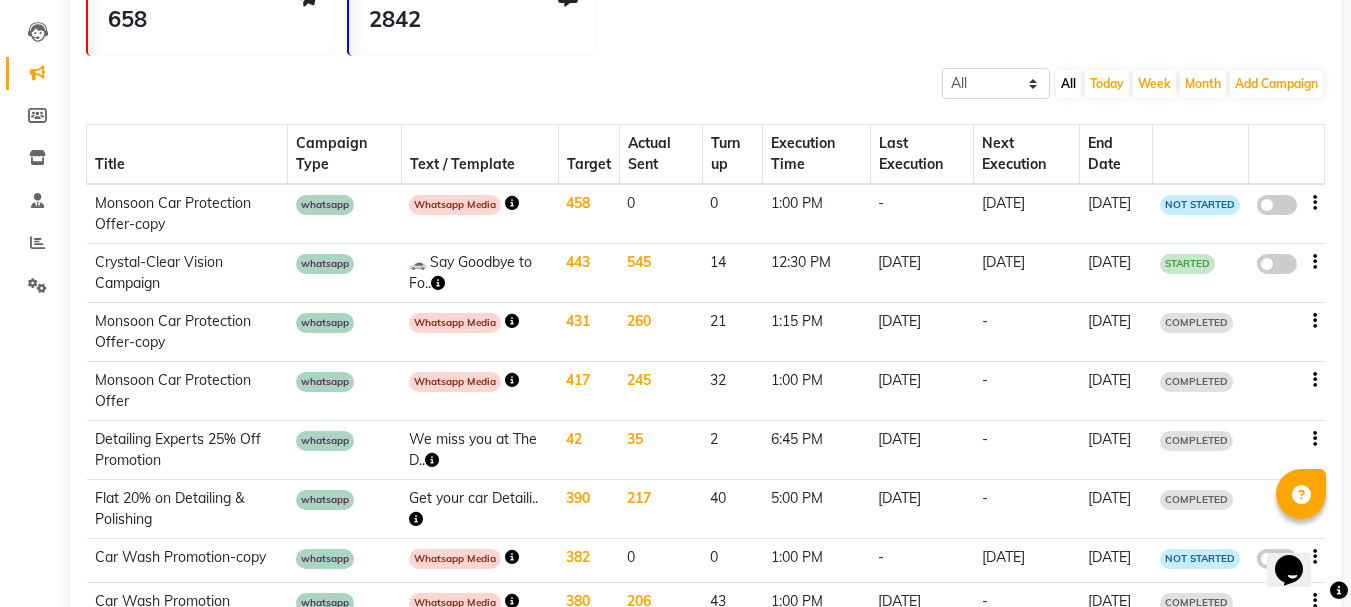 click on "false" 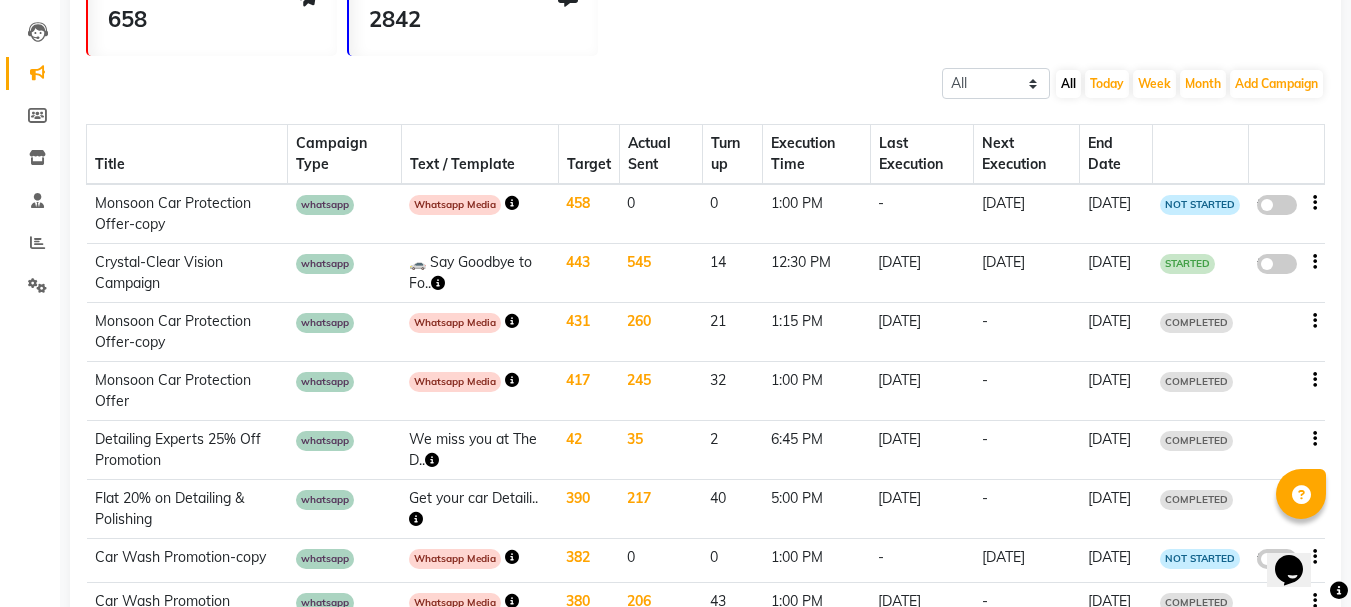 select on "3" 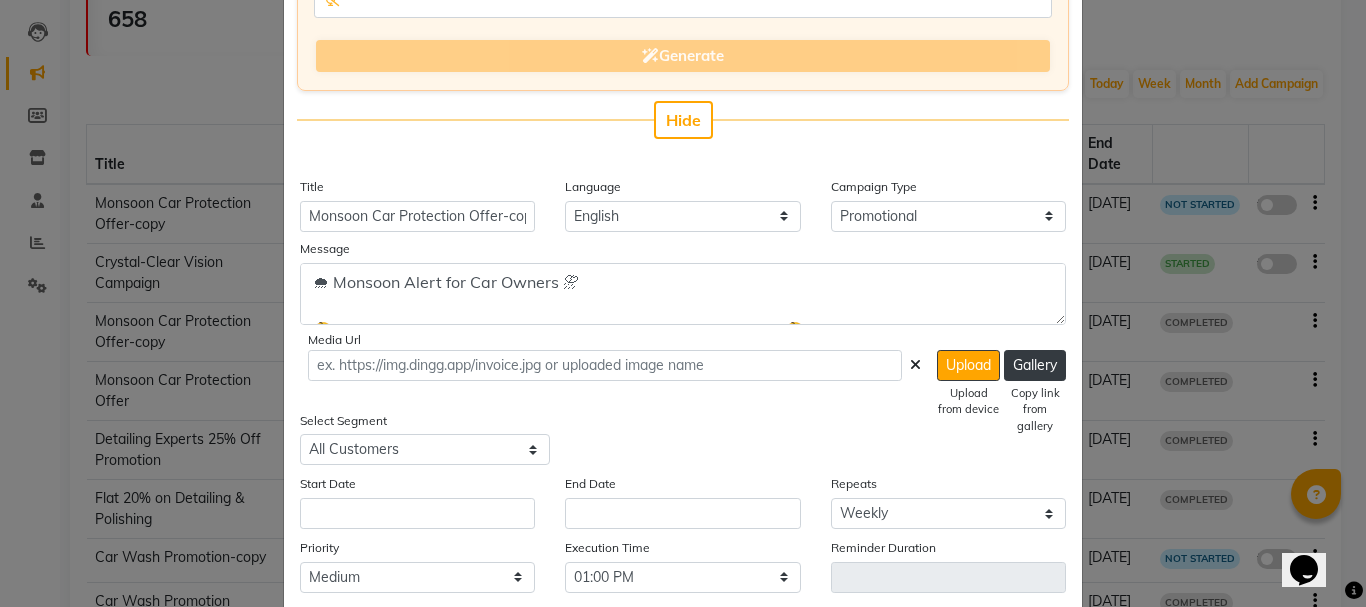 scroll, scrollTop: 300, scrollLeft: 0, axis: vertical 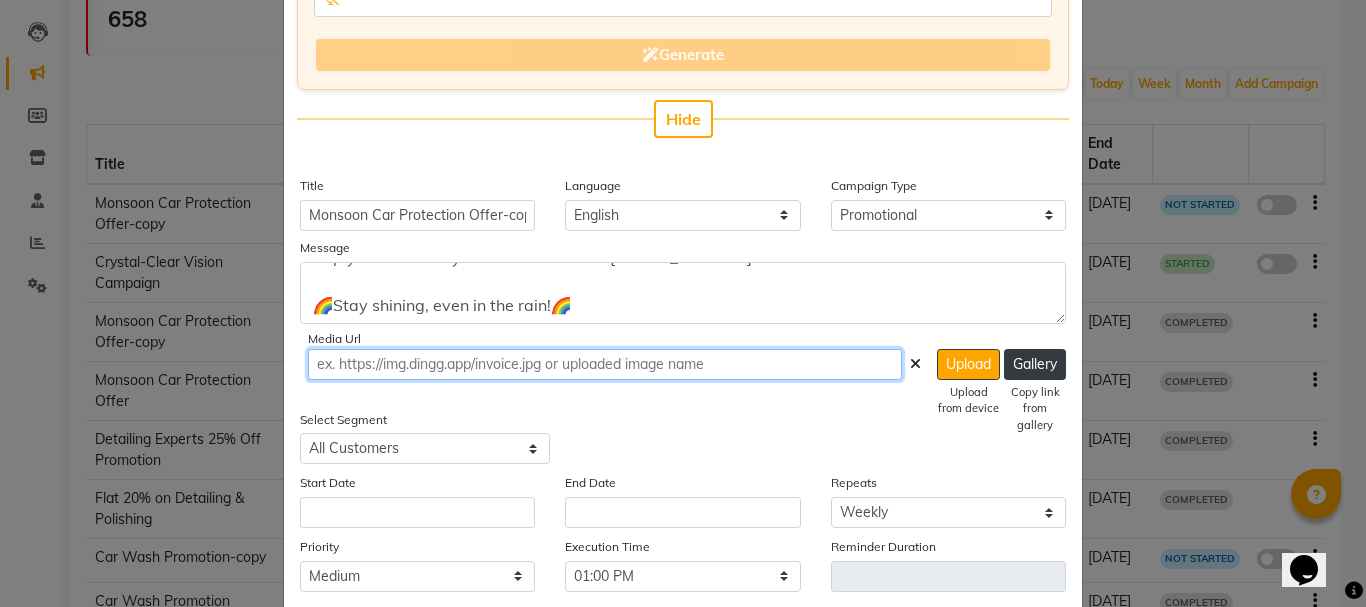 click 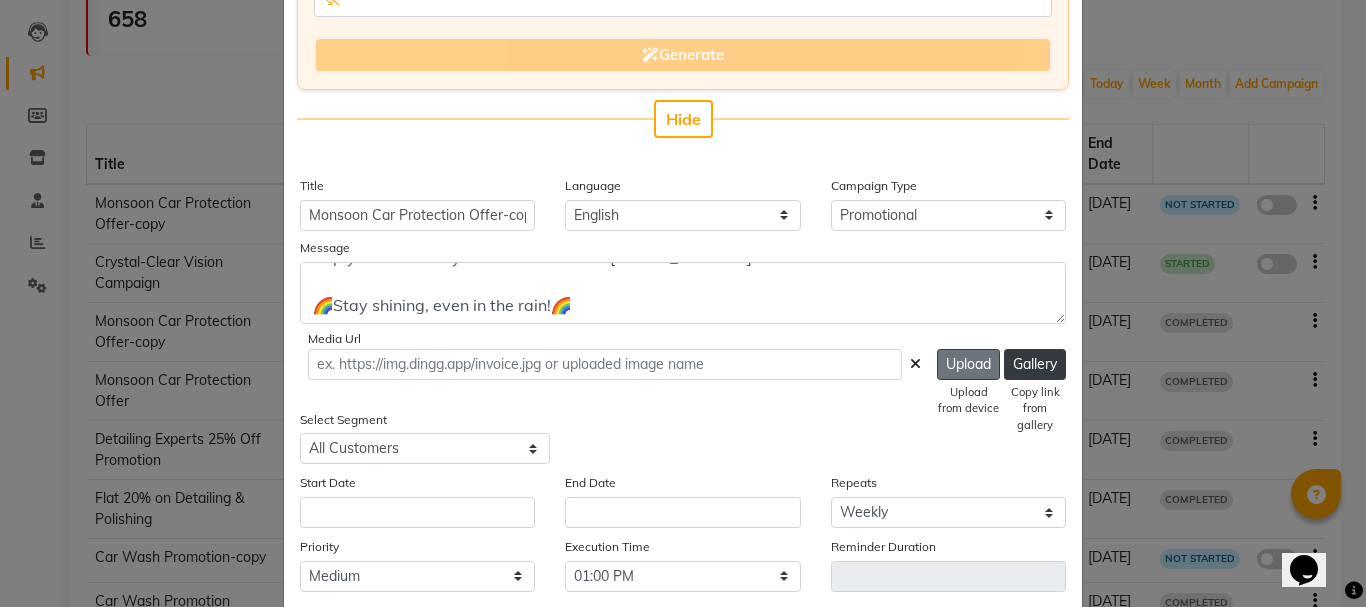 click on "Upload" 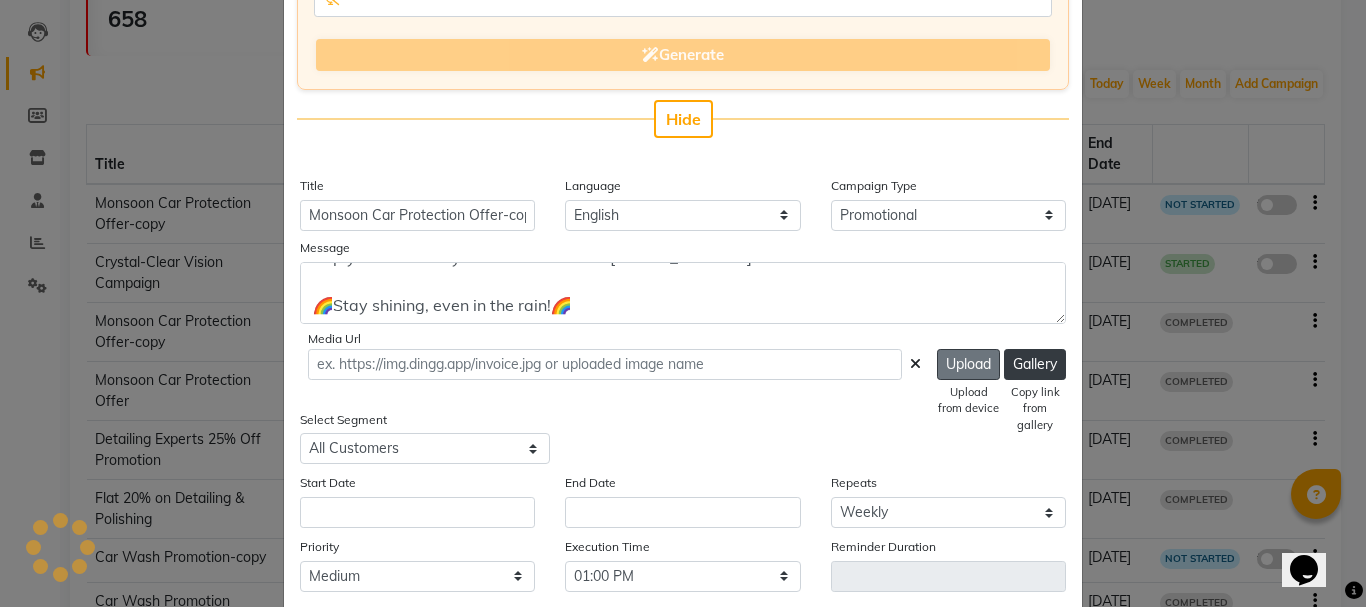 type on "[URL][DOMAIN_NAME]" 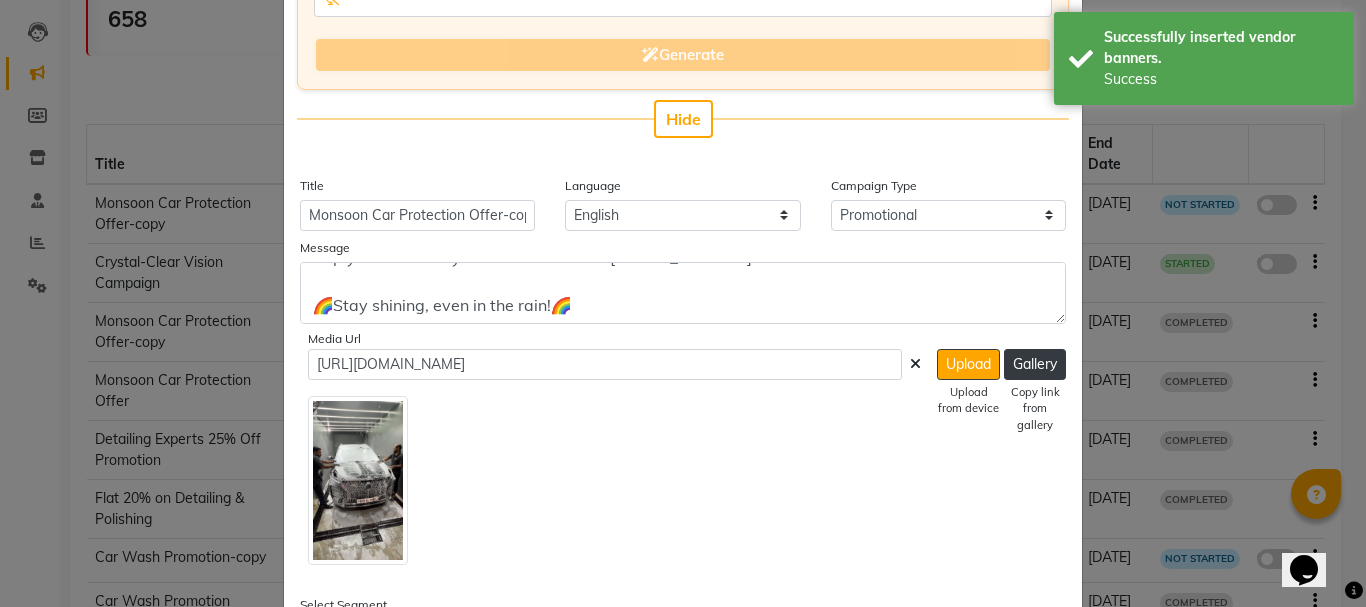 click 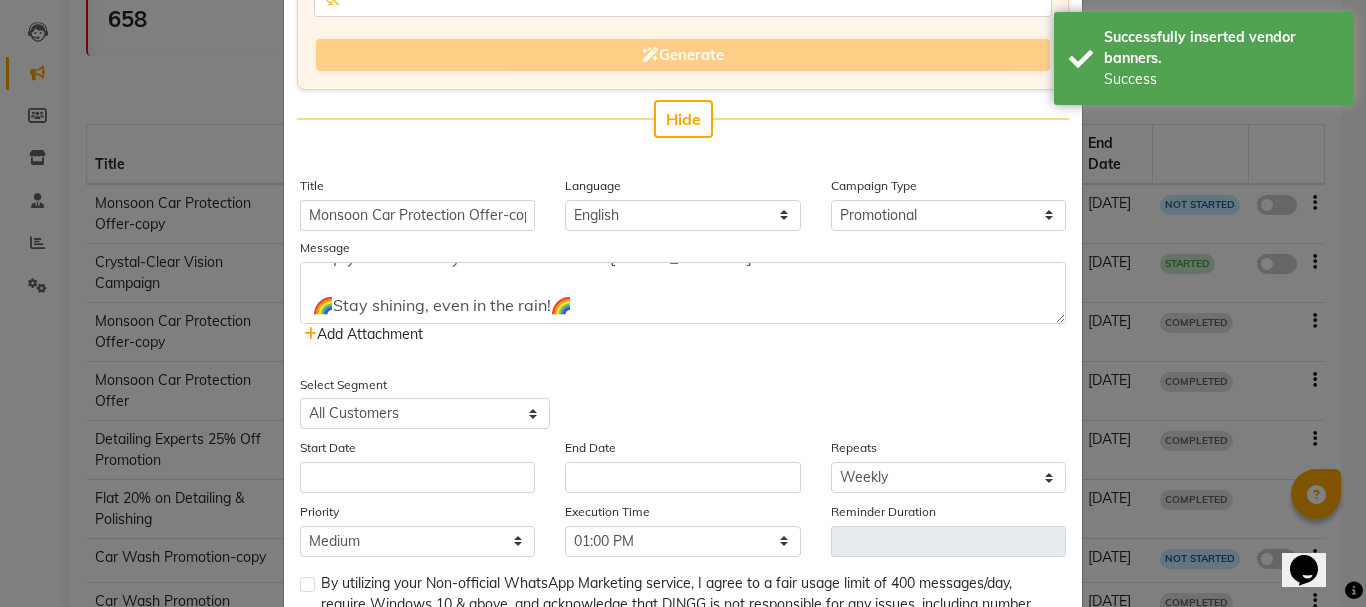 click 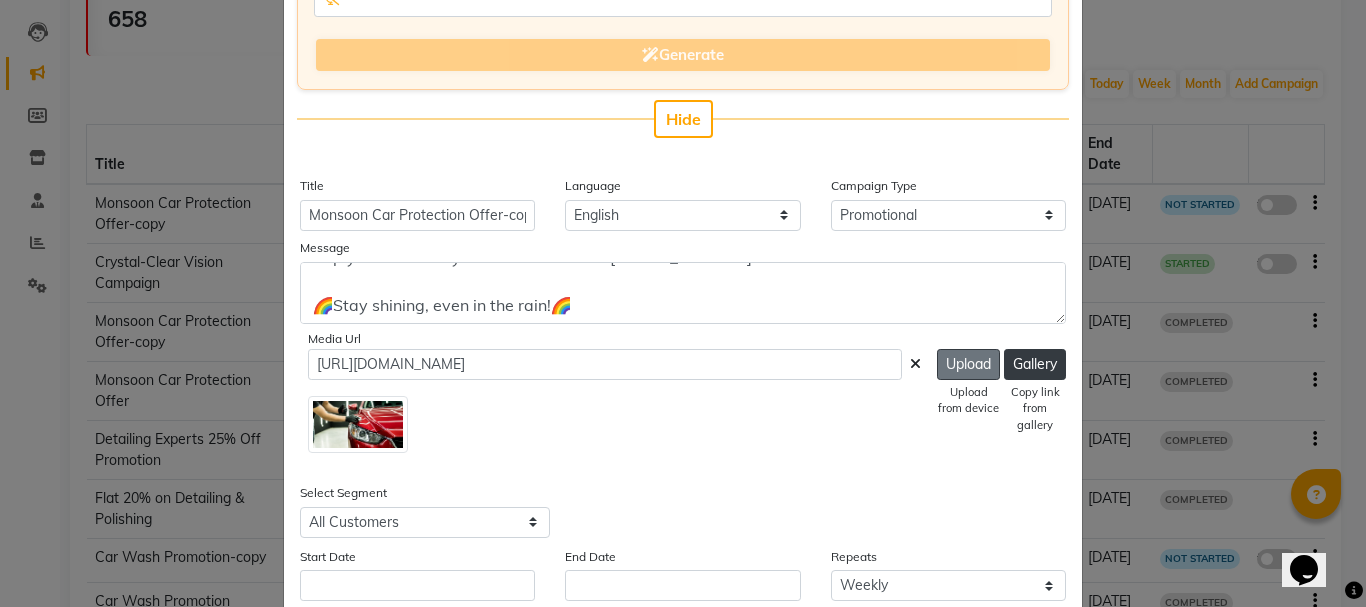 click on "Upload" 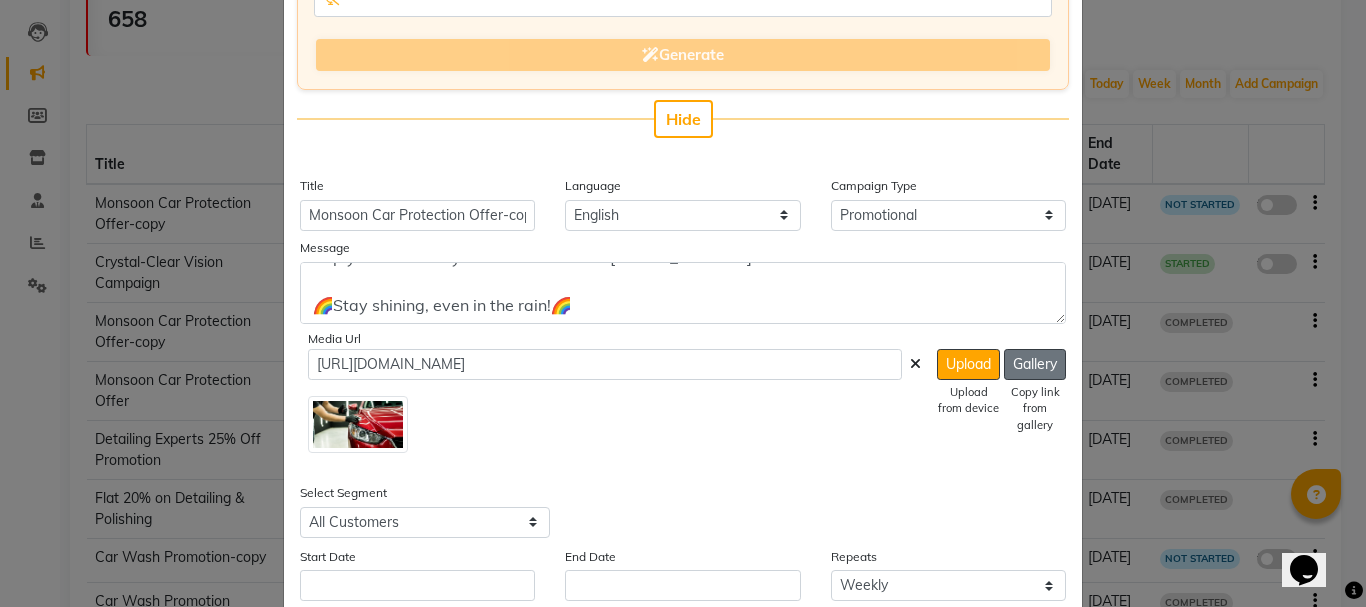 click on "Gallery" 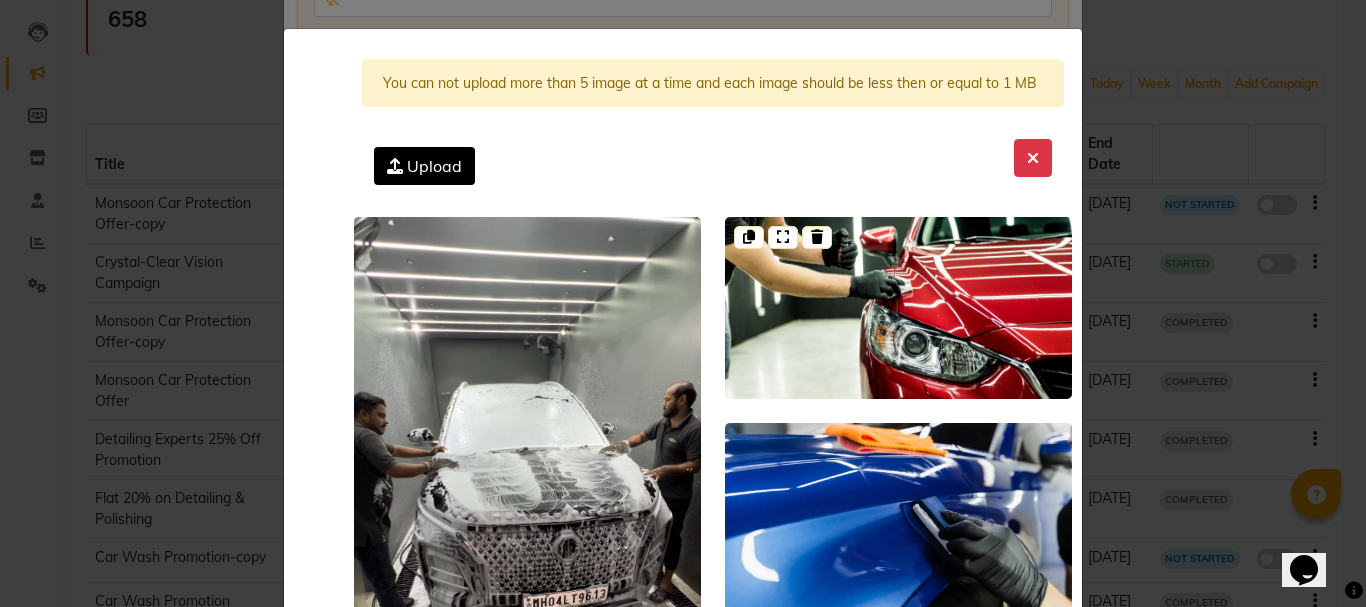 click 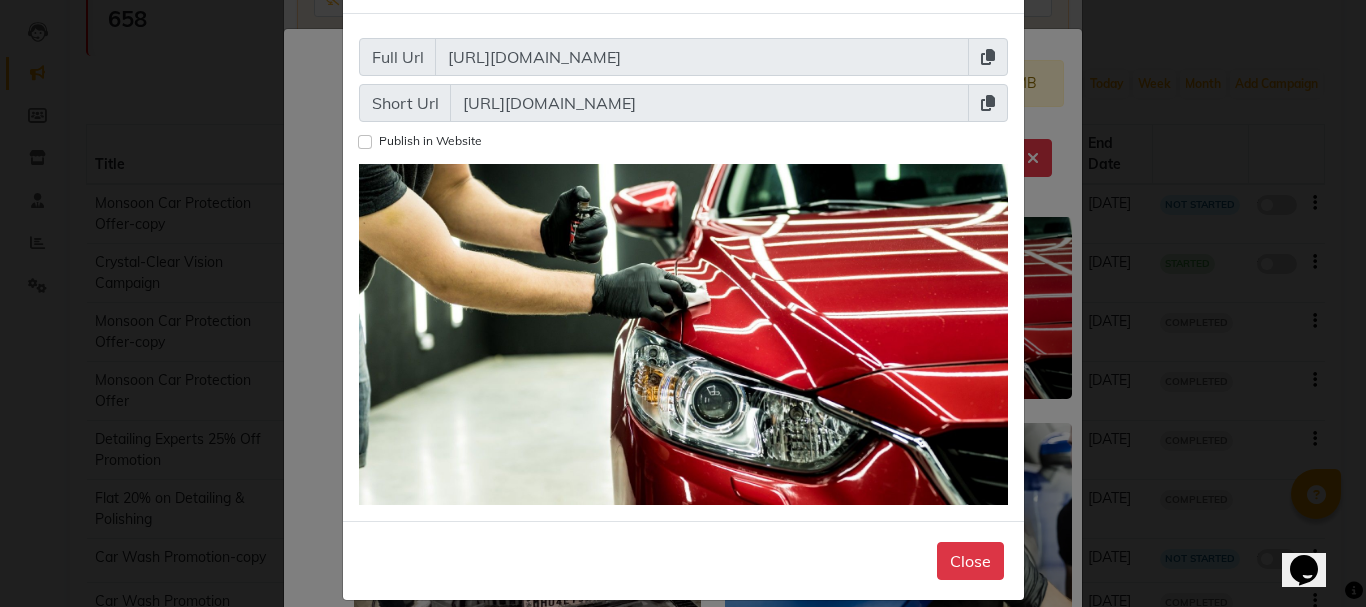scroll, scrollTop: 104, scrollLeft: 0, axis: vertical 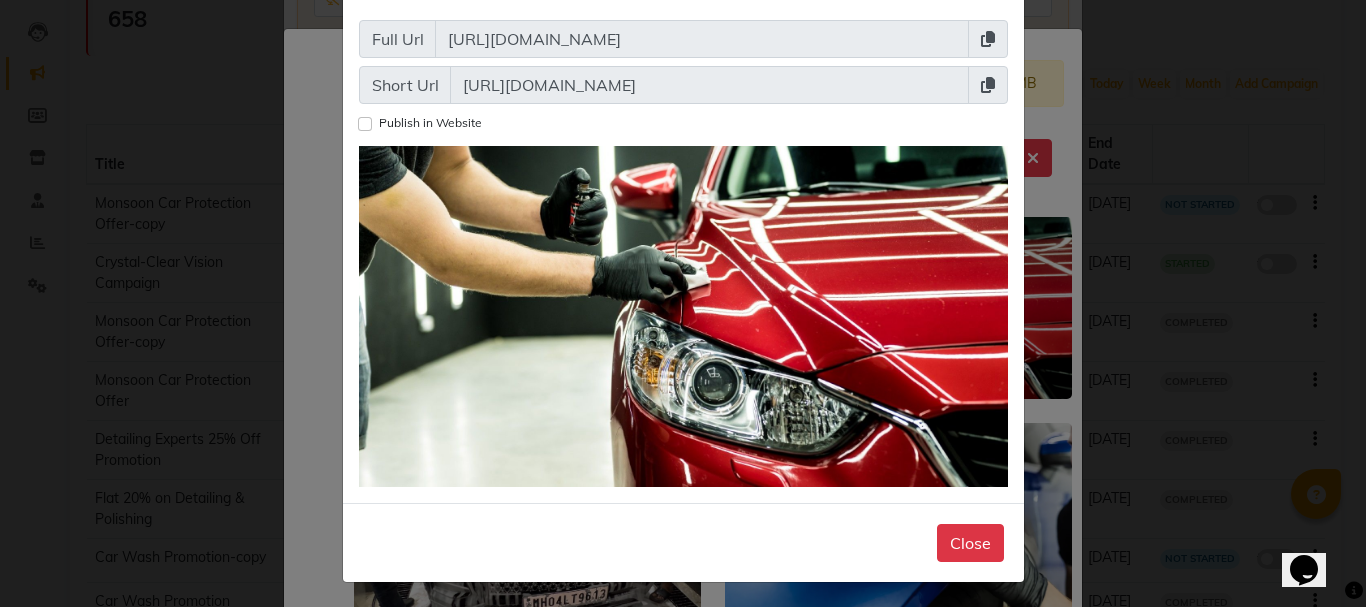 click 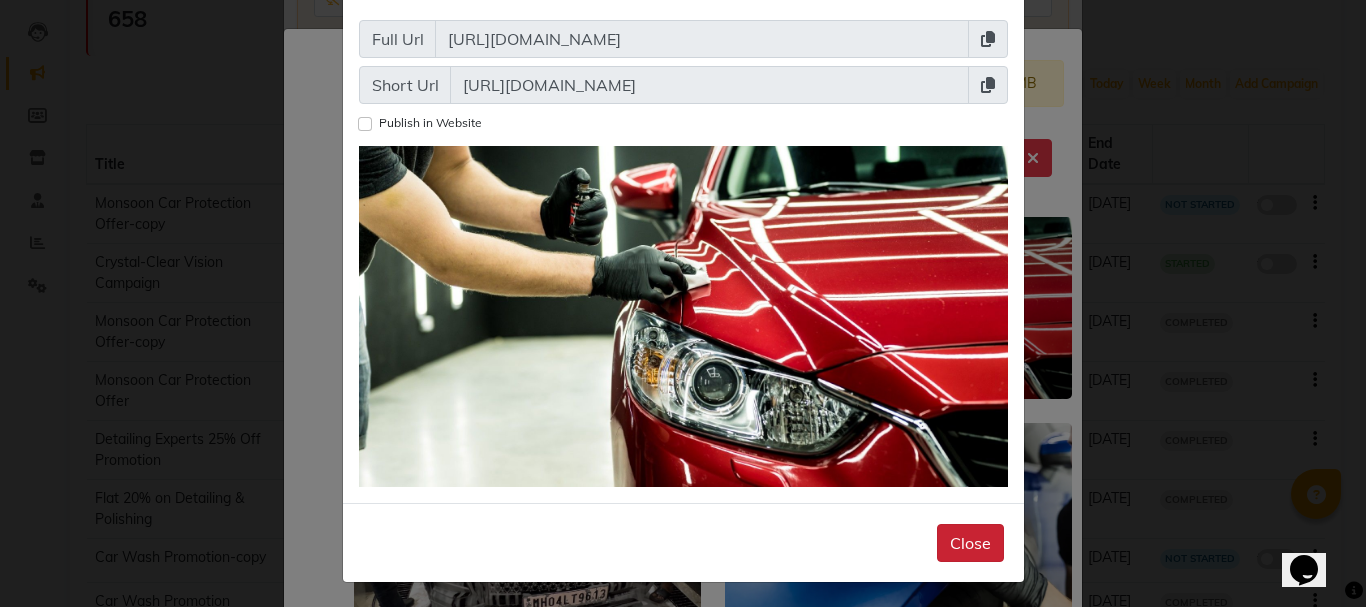 click on "Close" 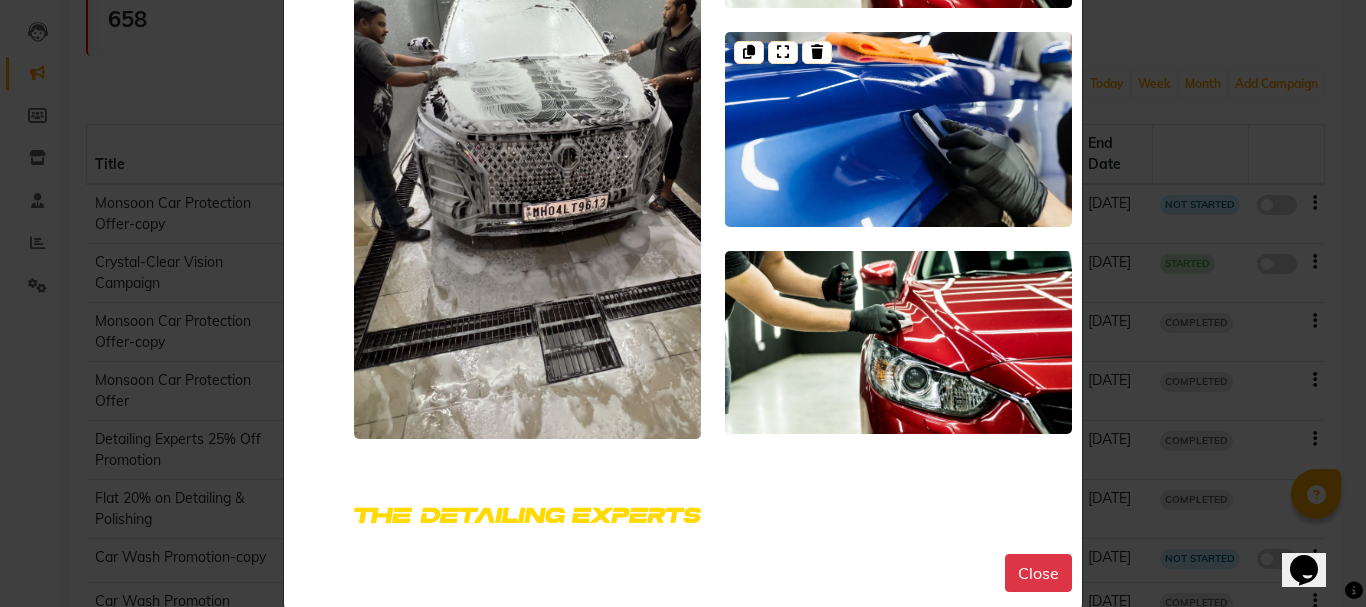scroll, scrollTop: 400, scrollLeft: 0, axis: vertical 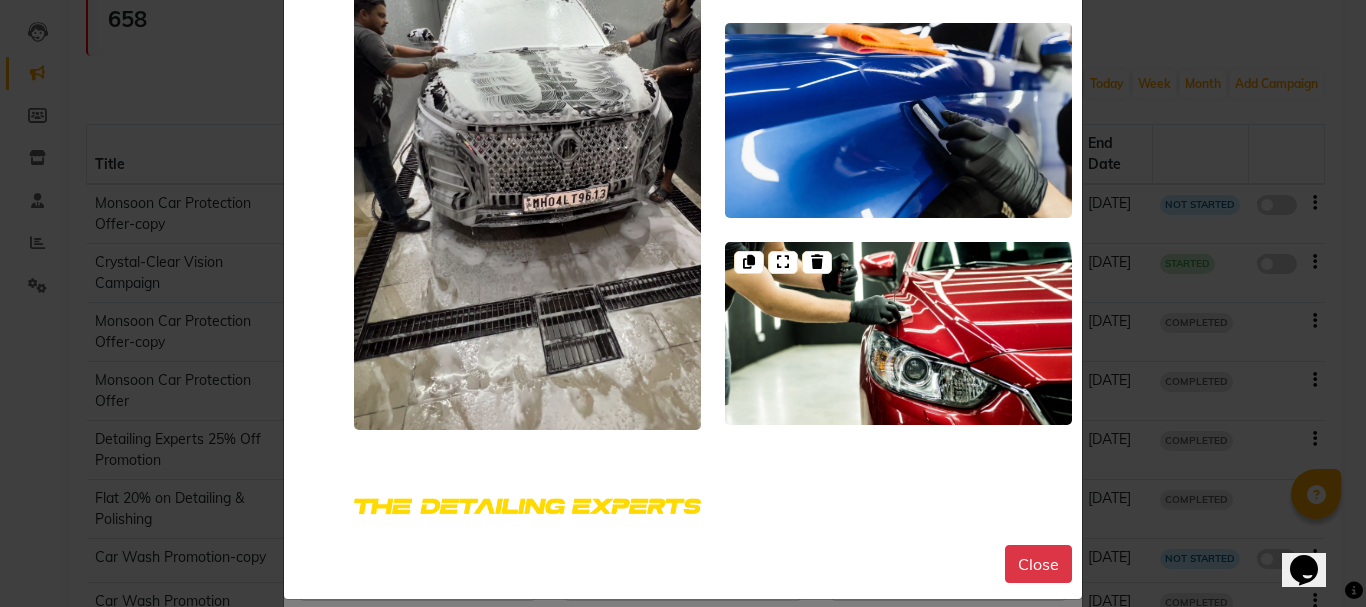 click 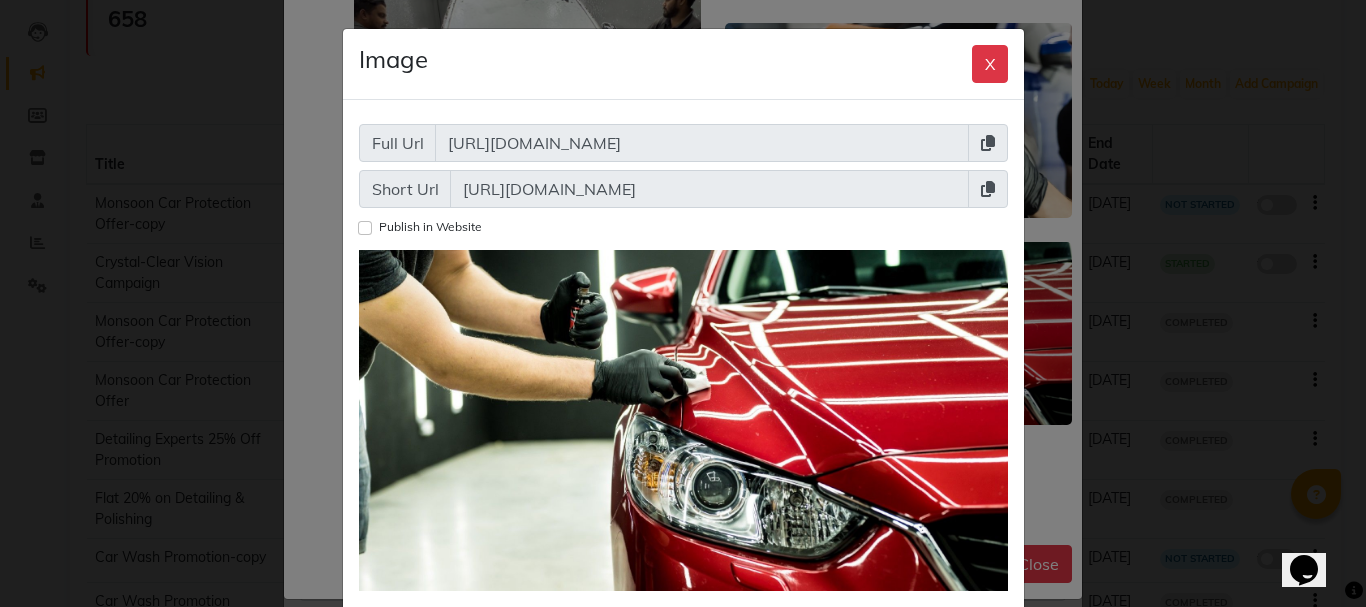click on "Image X Full Url [URL][DOMAIN_NAME] Short Url [URL][DOMAIN_NAME]  Publish in Website   Close" 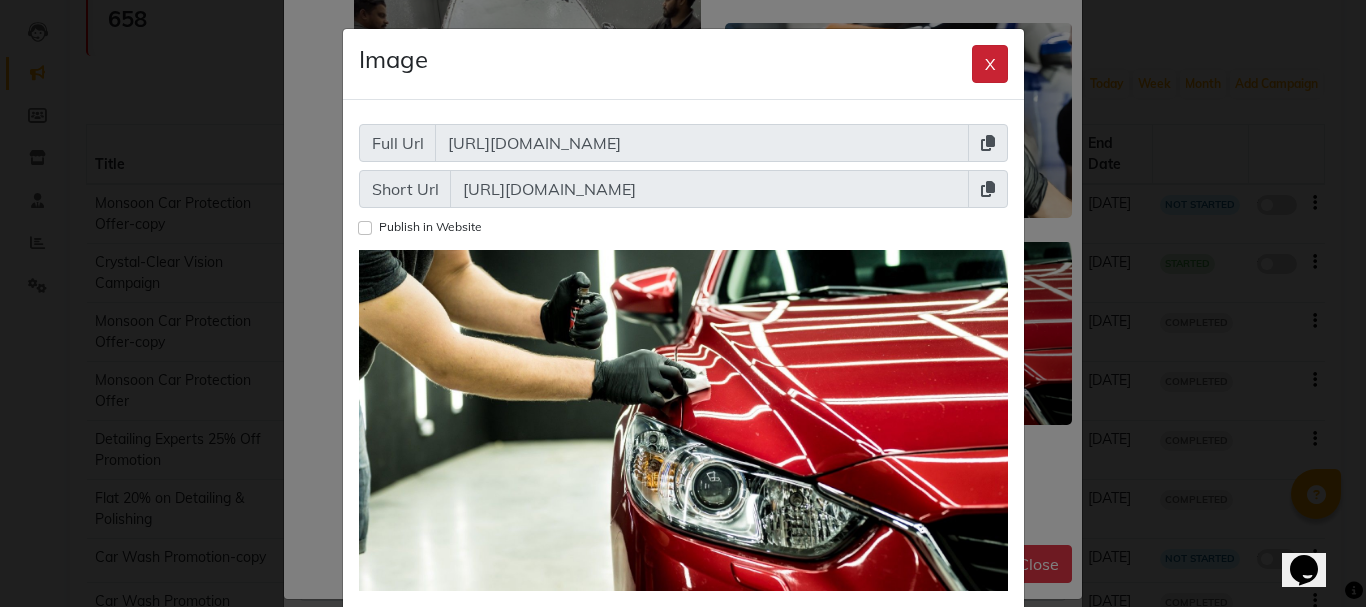 click on "X" 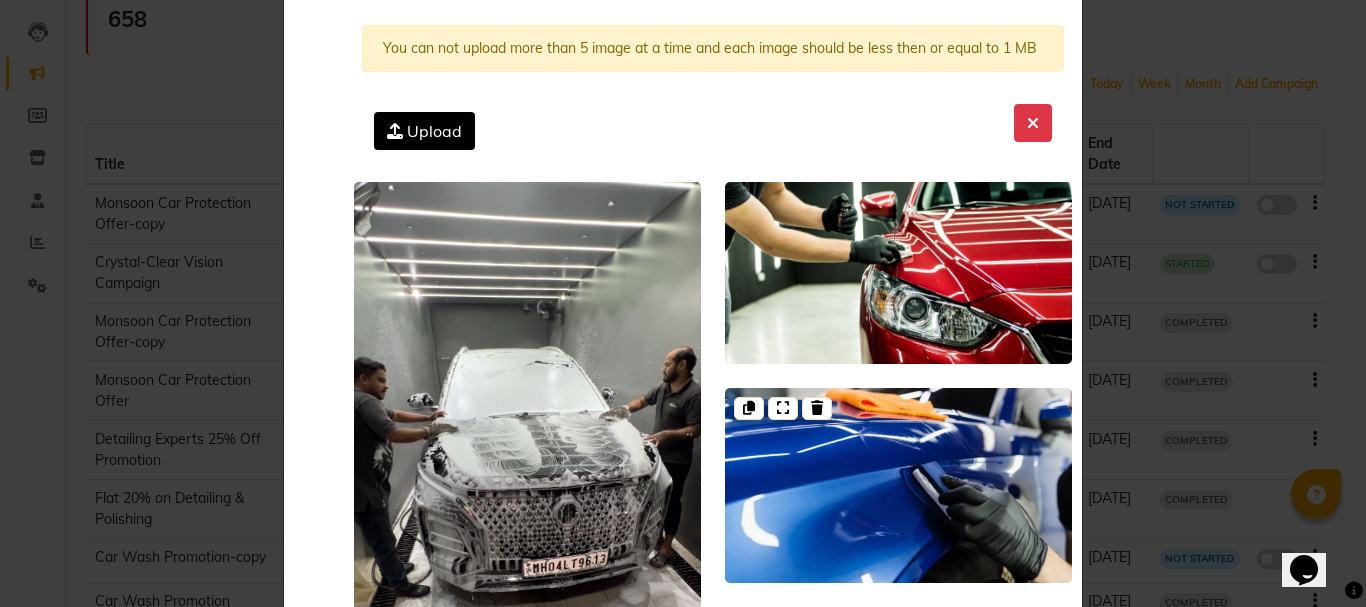 scroll, scrollTop: 0, scrollLeft: 0, axis: both 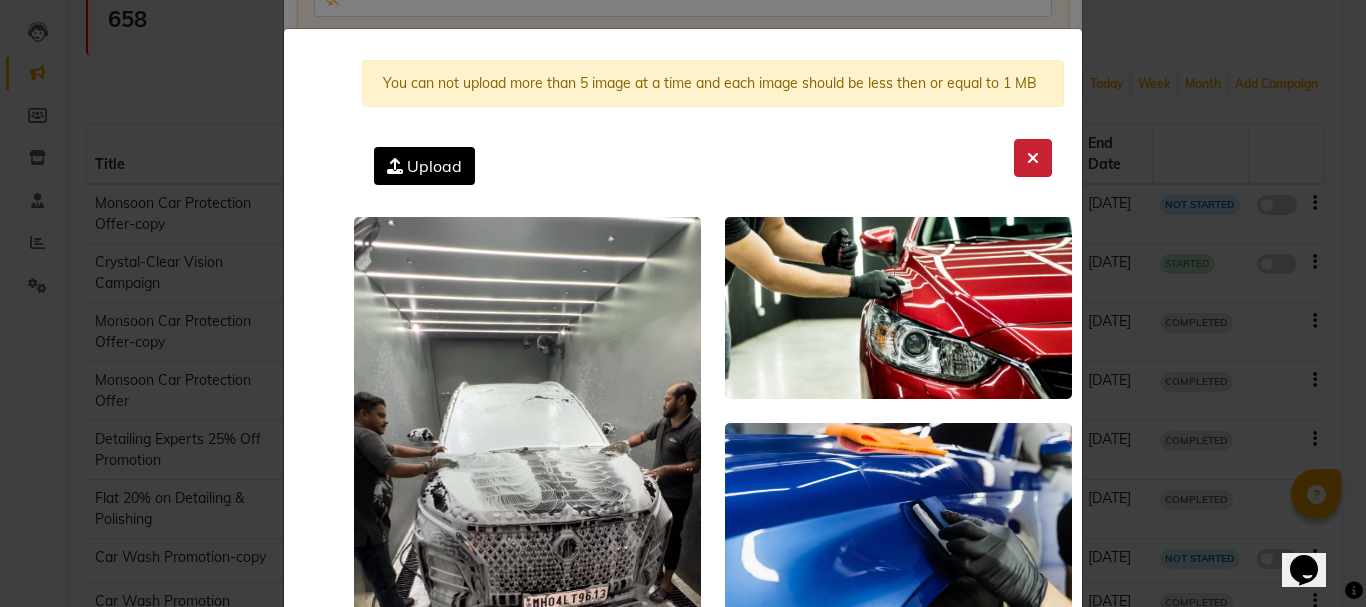 click 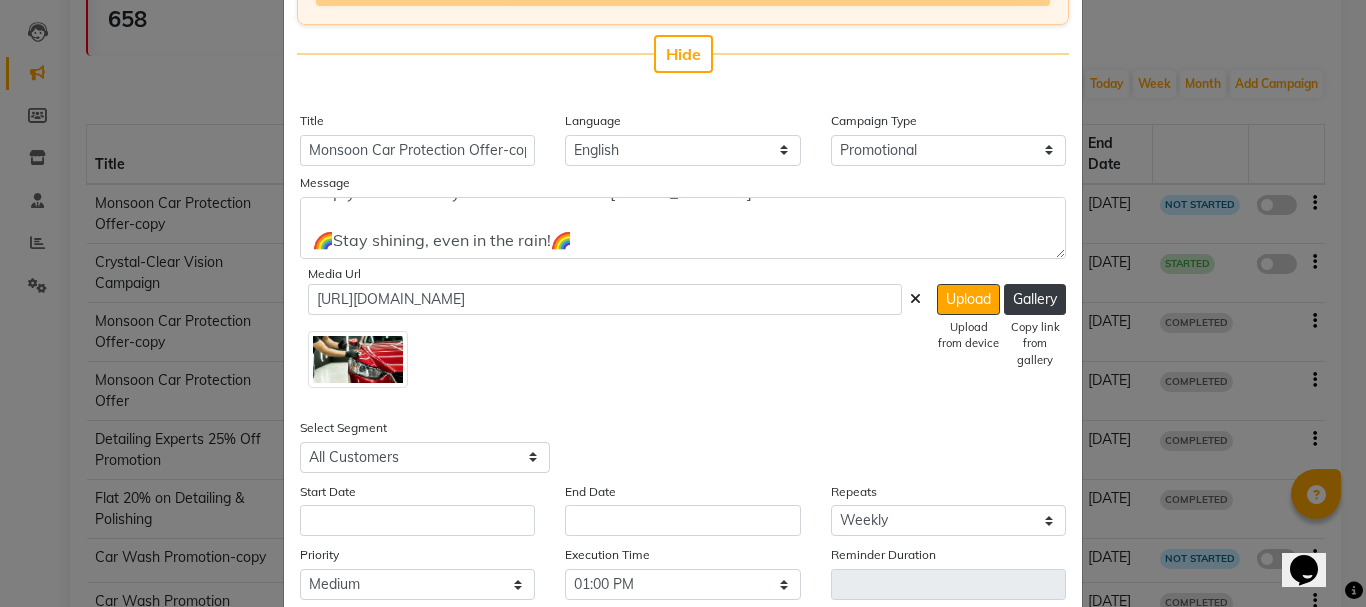 scroll, scrollTop: 400, scrollLeft: 0, axis: vertical 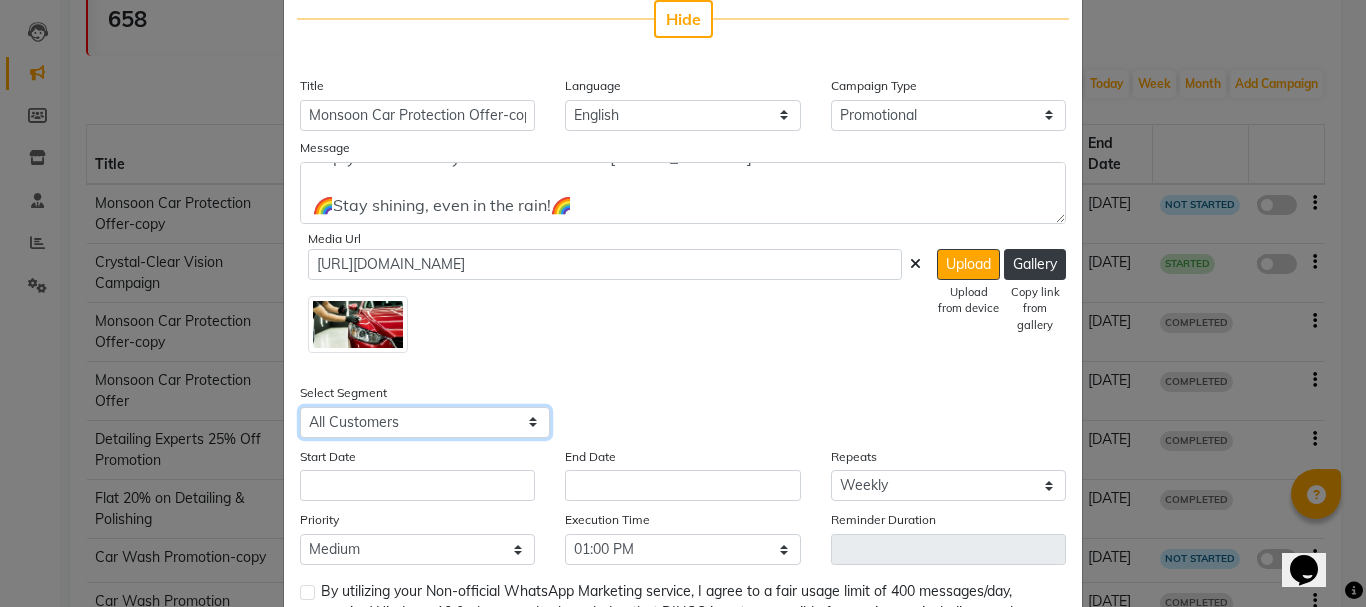 click on "Select All Customers All [DEMOGRAPHIC_DATA] Customer All [DEMOGRAPHIC_DATA] Customer All Members All Customers Visited in last 30 days All Customers Visited in last 60 days but not in last 30 days Inactive/Lost Customers High Ticket Customers Low Ticket Customers Frequent Customers Regular Customers New Customers All Customers with Valid Birthdays All Customers with Valid Anniversary All Customer Visited in [DATE] Reminder" at bounding box center (425, 422) 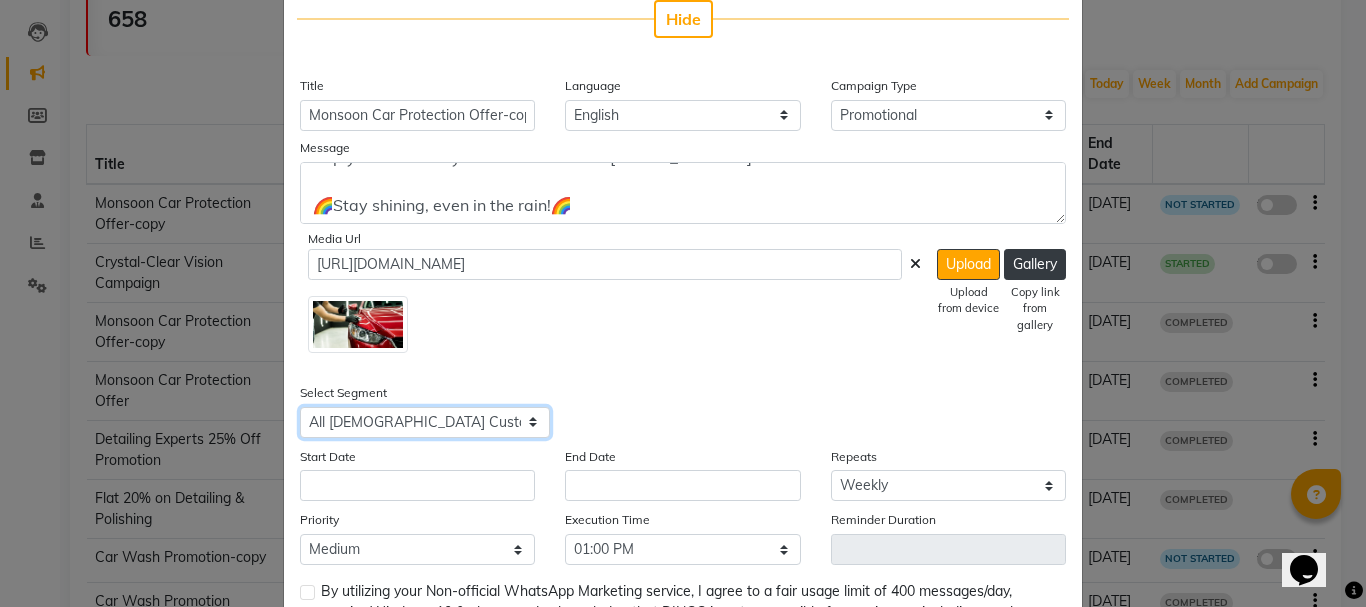 click on "Select All Customers All [DEMOGRAPHIC_DATA] Customer All [DEMOGRAPHIC_DATA] Customer All Members All Customers Visited in last 30 days All Customers Visited in last 60 days but not in last 30 days Inactive/Lost Customers High Ticket Customers Low Ticket Customers Frequent Customers Regular Customers New Customers All Customers with Valid Birthdays All Customers with Valid Anniversary All Customer Visited in [DATE] Reminder" at bounding box center (425, 422) 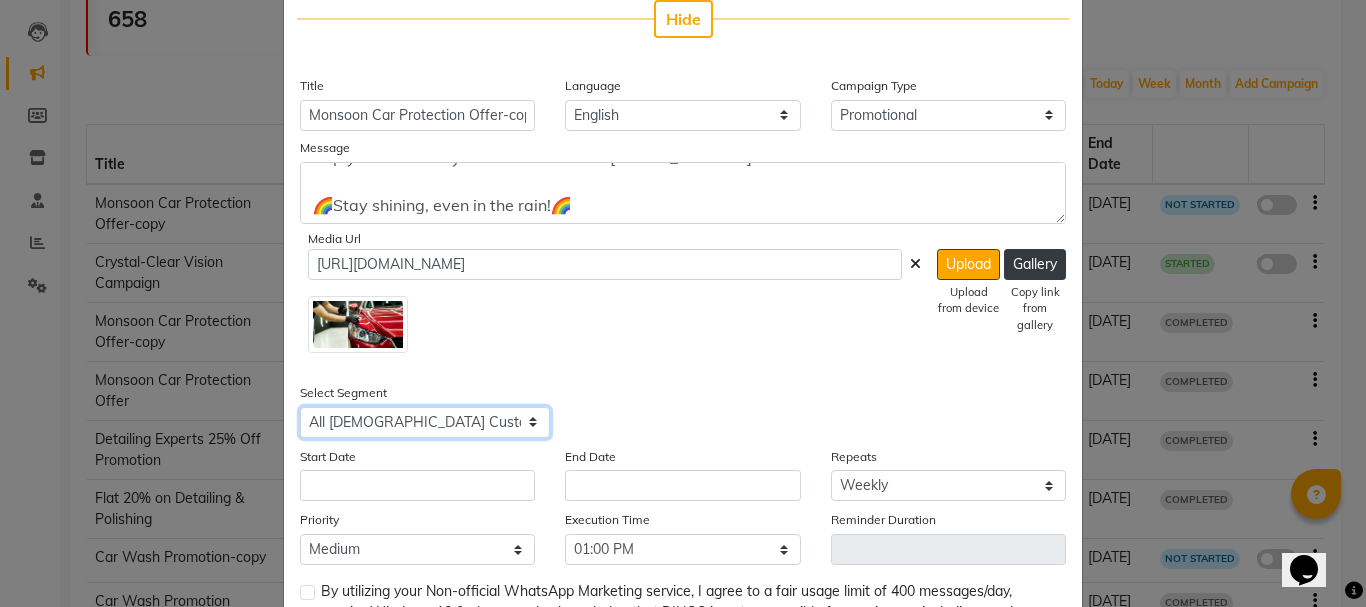click on "Select All Customers All [DEMOGRAPHIC_DATA] Customer All [DEMOGRAPHIC_DATA] Customer All Members All Customers Visited in last 30 days All Customers Visited in last 60 days but not in last 30 days Inactive/Lost Customers High Ticket Customers Low Ticket Customers Frequent Customers Regular Customers New Customers All Customers with Valid Birthdays All Customers with Valid Anniversary All Customer Visited in [DATE] Reminder" at bounding box center (425, 422) 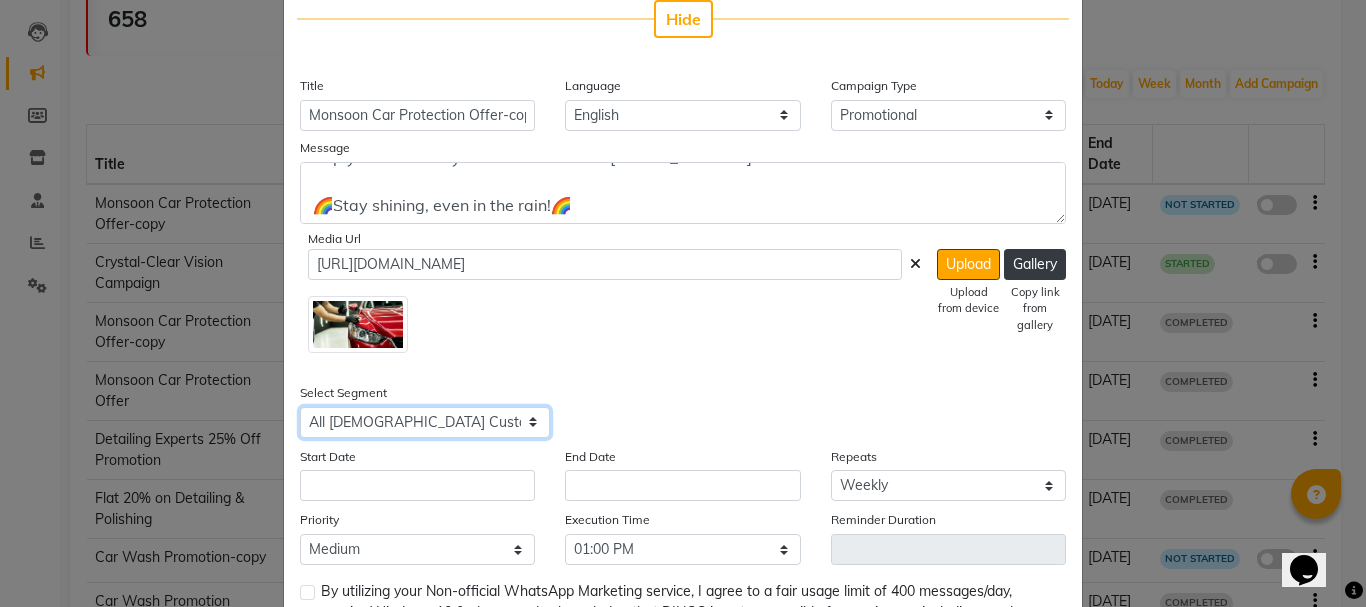 select on "37982" 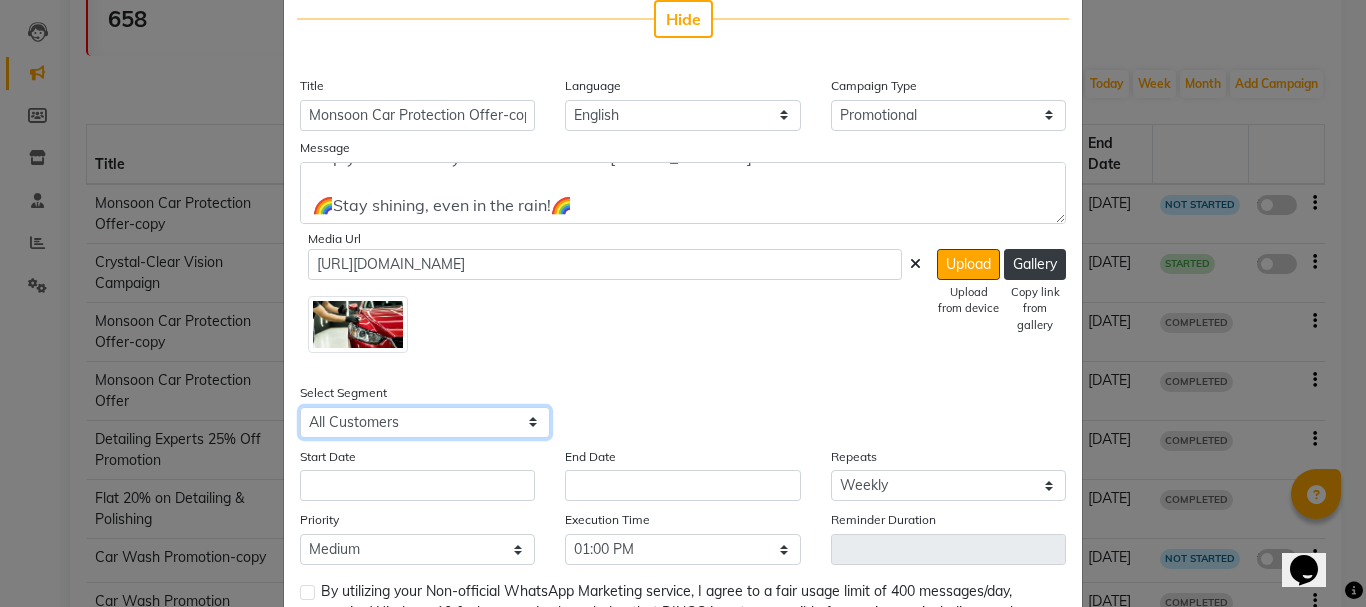 click on "Select All Customers All [DEMOGRAPHIC_DATA] Customer All [DEMOGRAPHIC_DATA] Customer All Members All Customers Visited in last 30 days All Customers Visited in last 60 days but not in last 30 days Inactive/Lost Customers High Ticket Customers Low Ticket Customers Frequent Customers Regular Customers New Customers All Customers with Valid Birthdays All Customers with Valid Anniversary All Customer Visited in [DATE] Reminder" at bounding box center [425, 422] 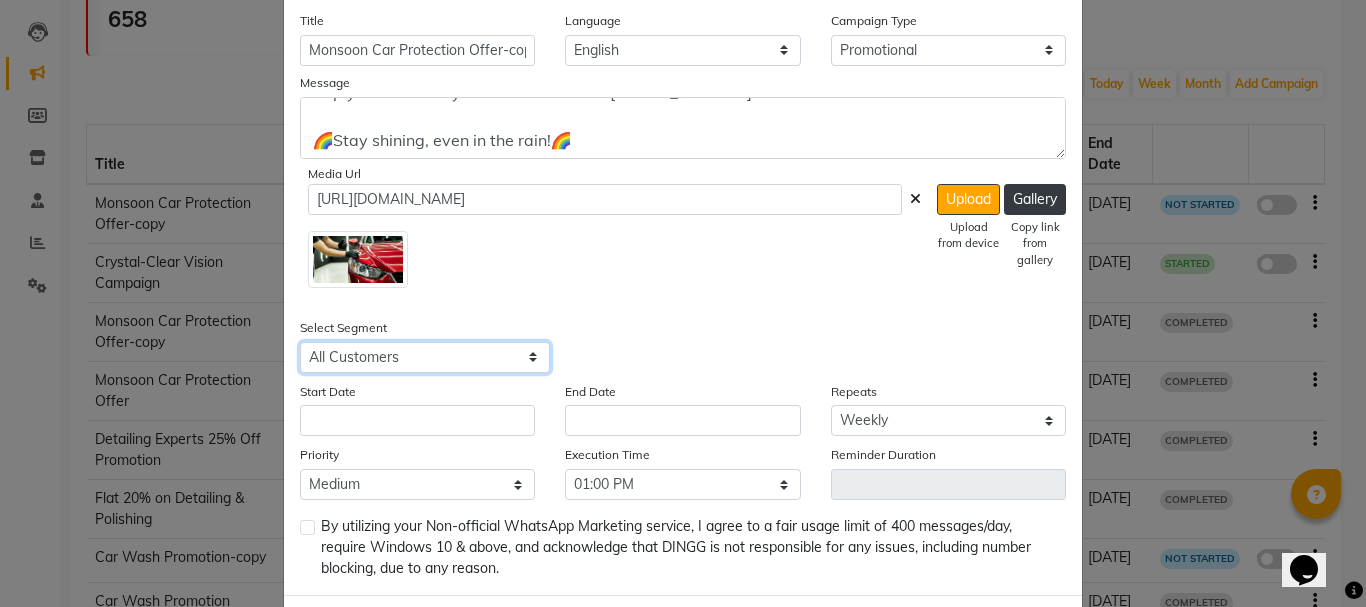 scroll, scrollTop: 500, scrollLeft: 0, axis: vertical 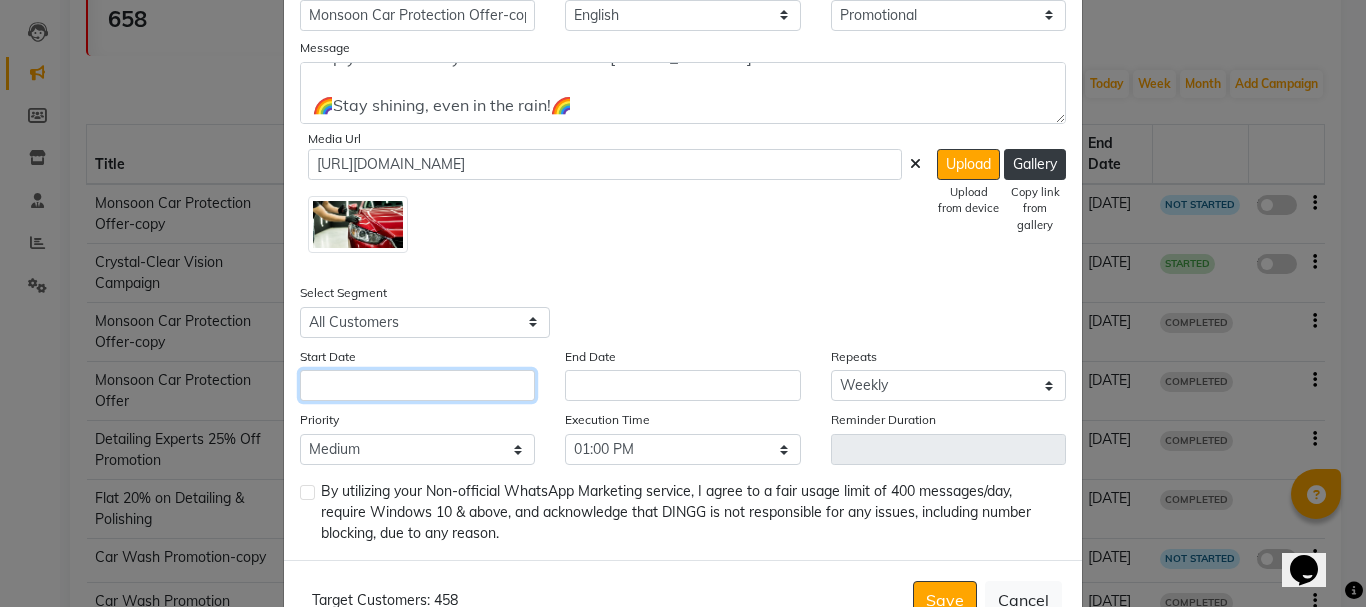 click 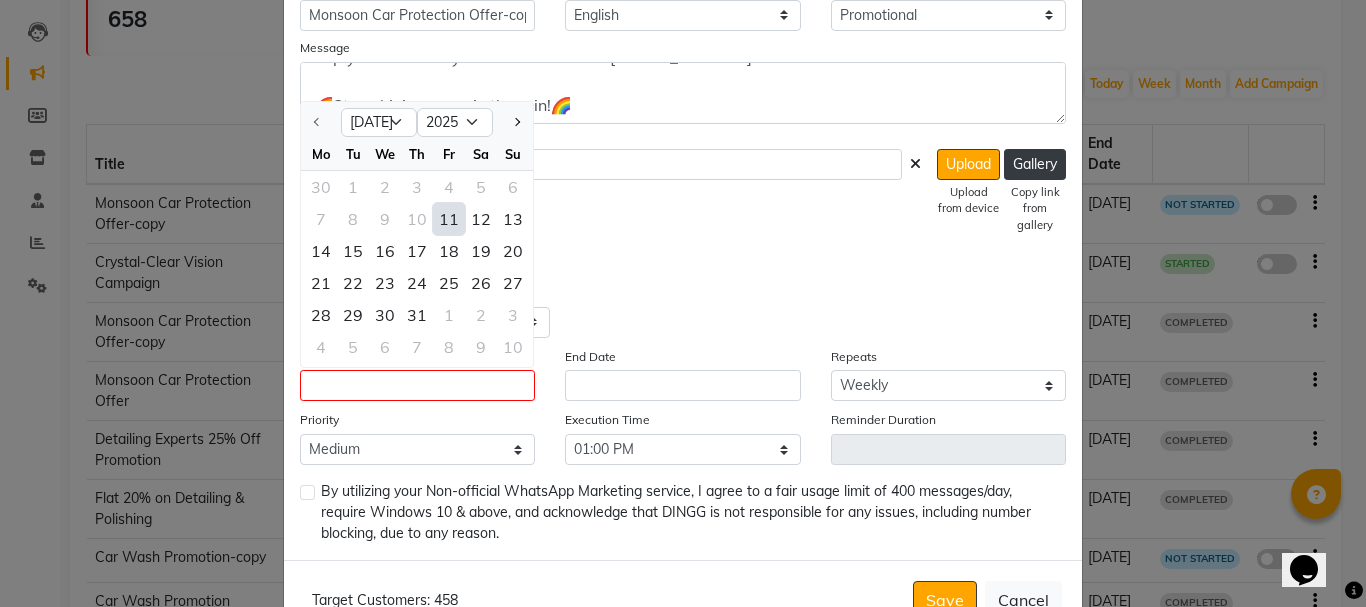 click on "11" 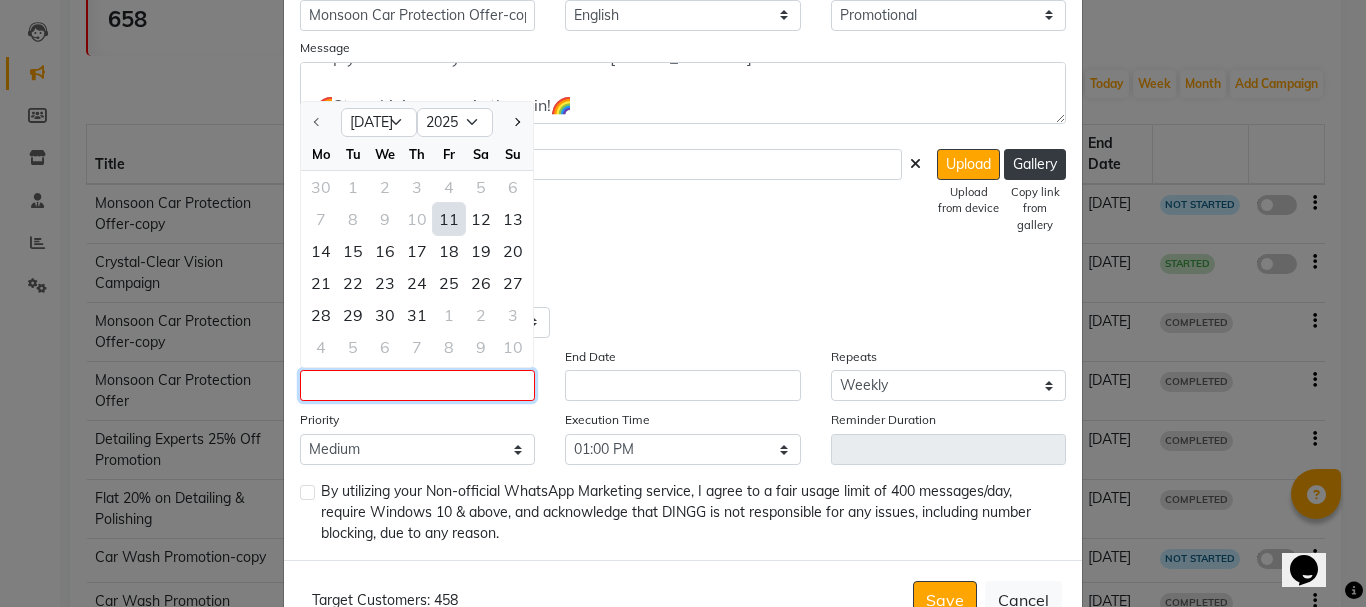 type on "[DATE]" 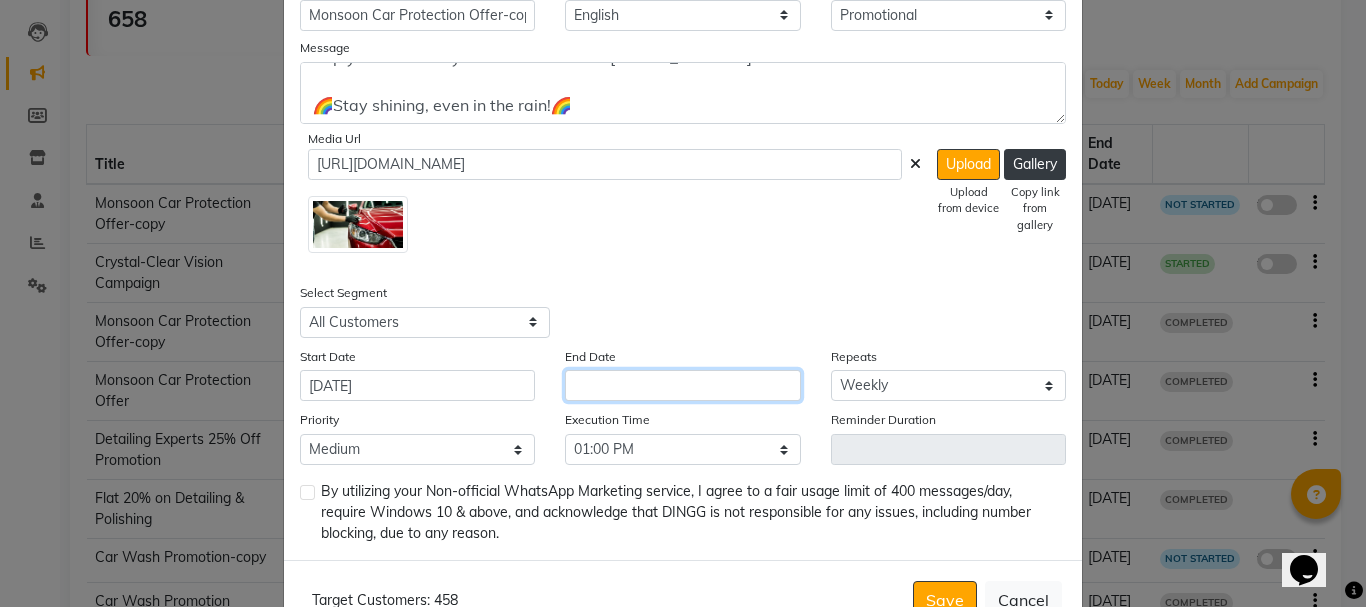 click 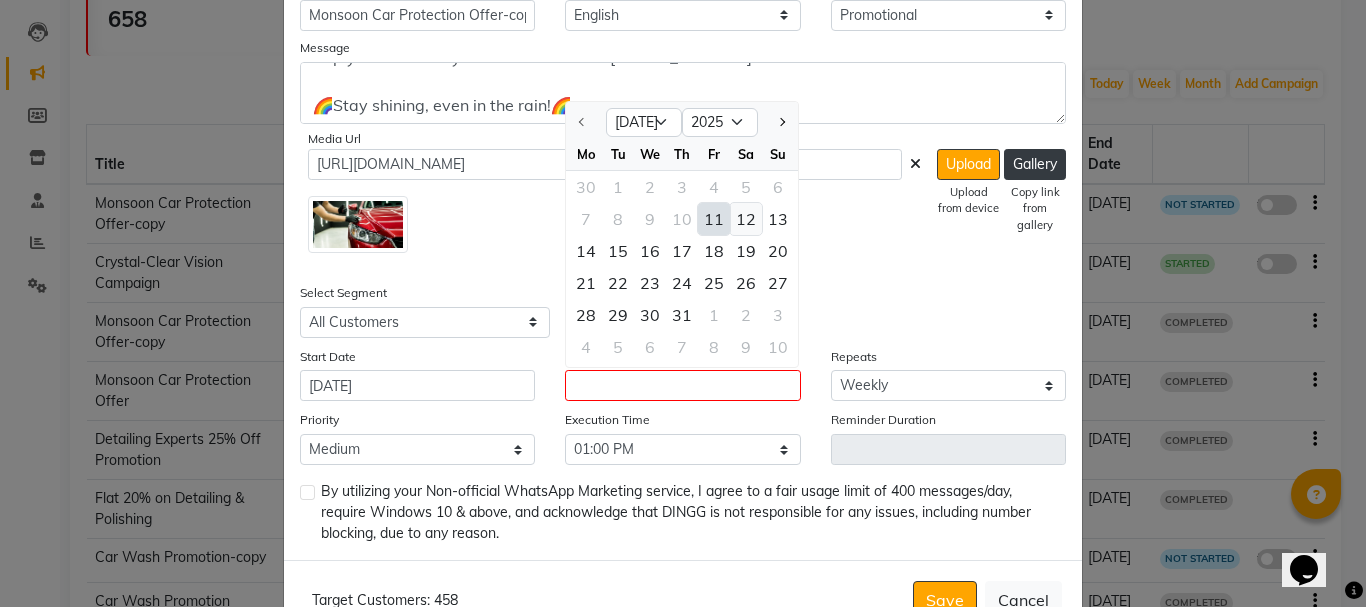 click on "12" 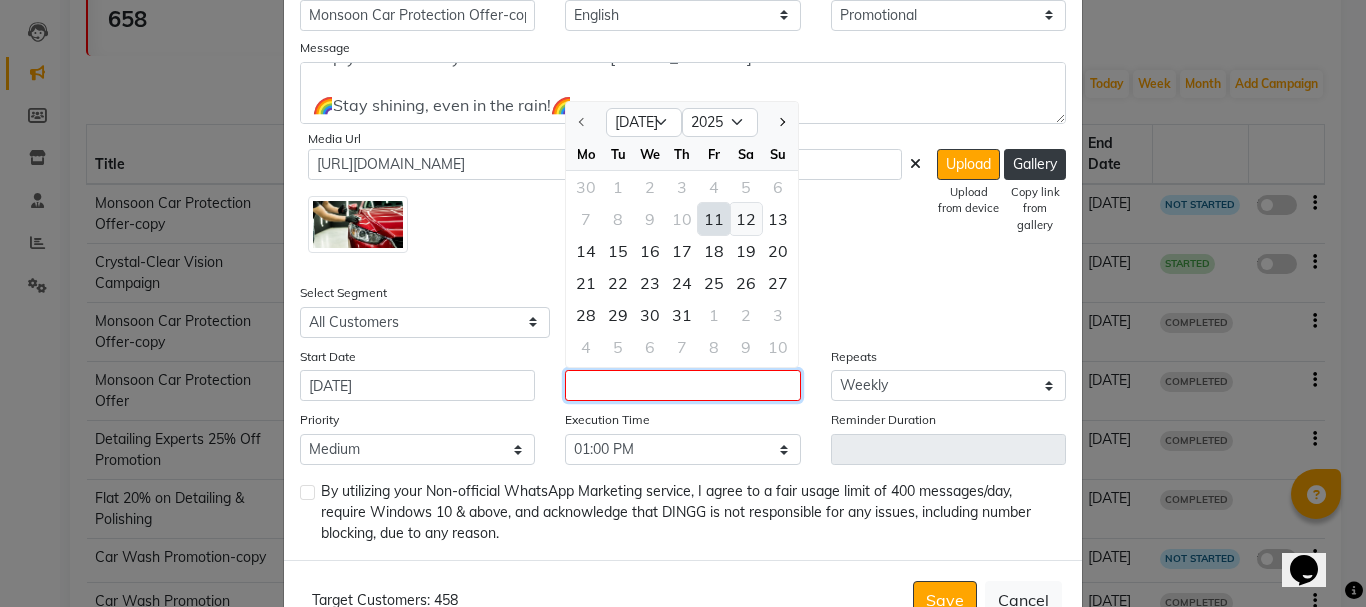 type on "12-07-2025" 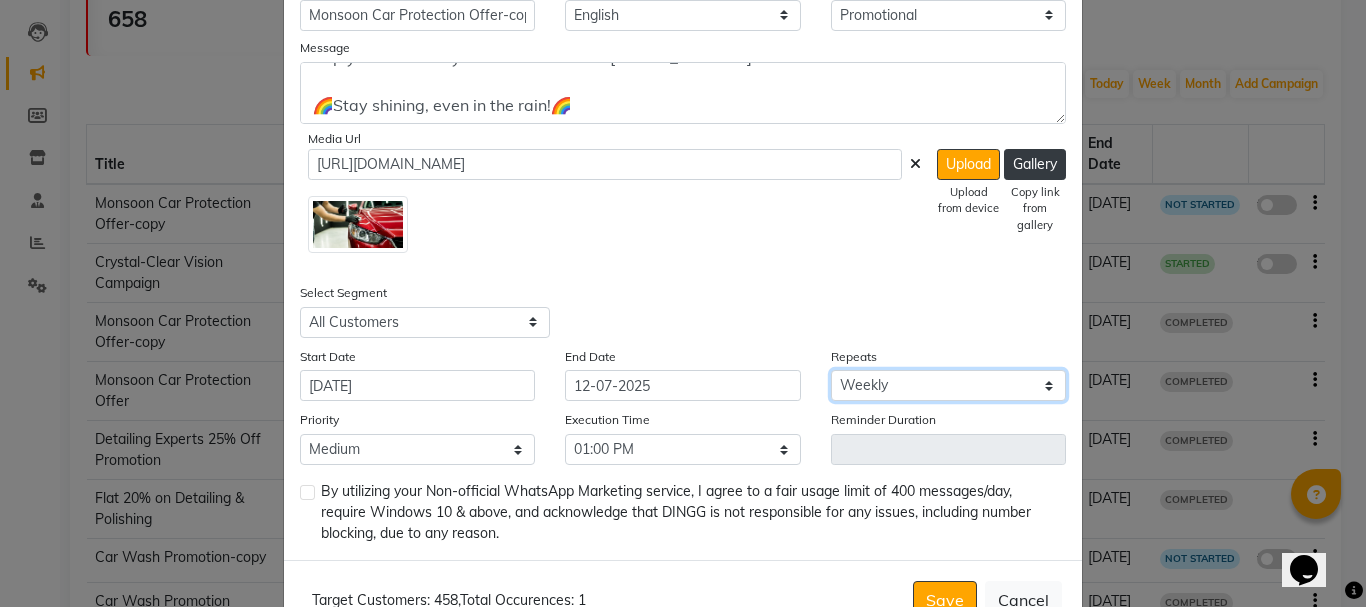 click on "Select Once Daily Alternate Day Weekly Monthly Yearly" at bounding box center [948, 385] 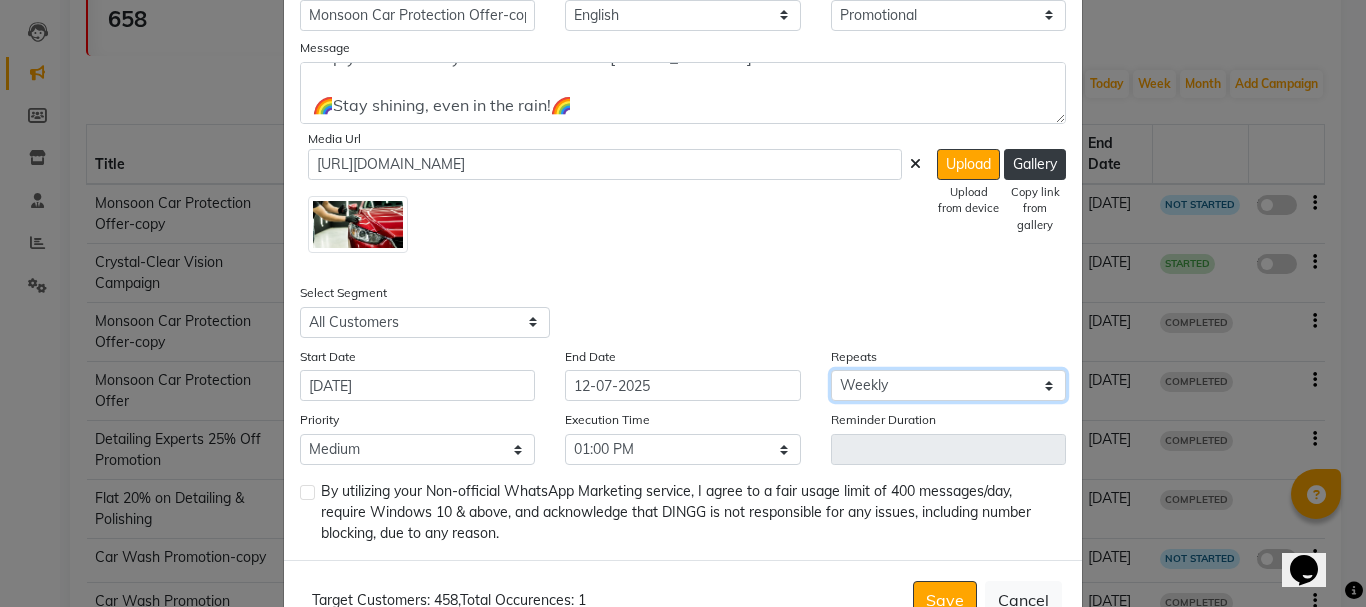 select on "1" 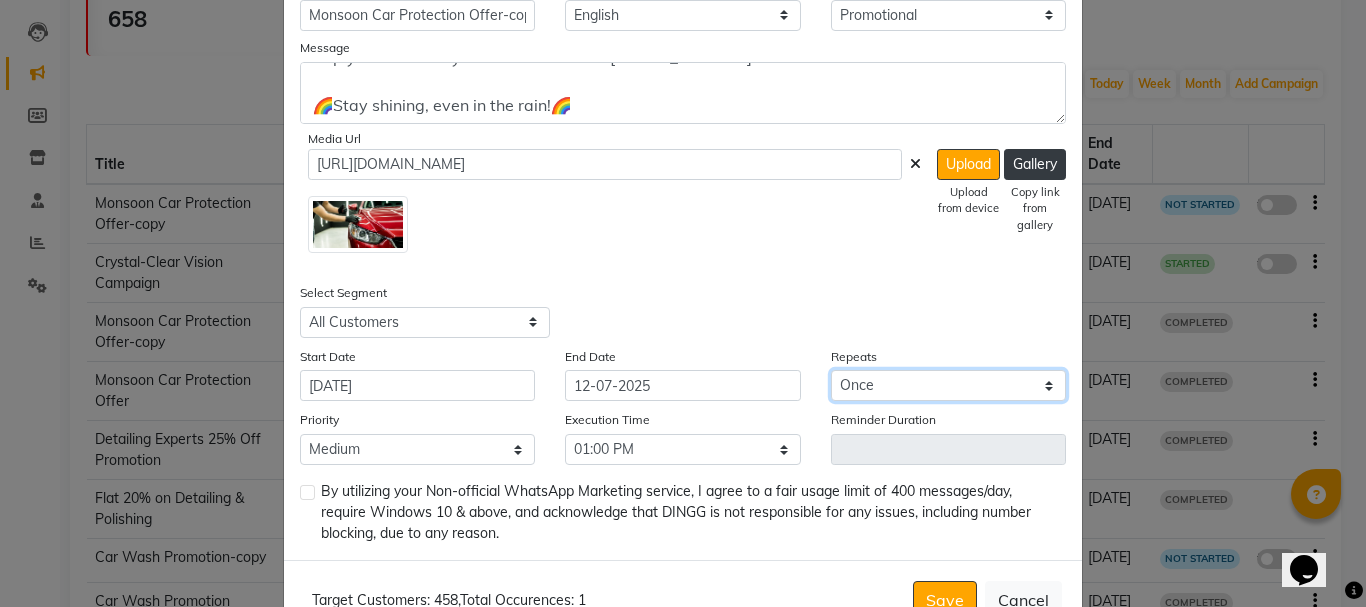 click on "Select Once Daily Alternate Day Weekly Monthly Yearly" at bounding box center (948, 385) 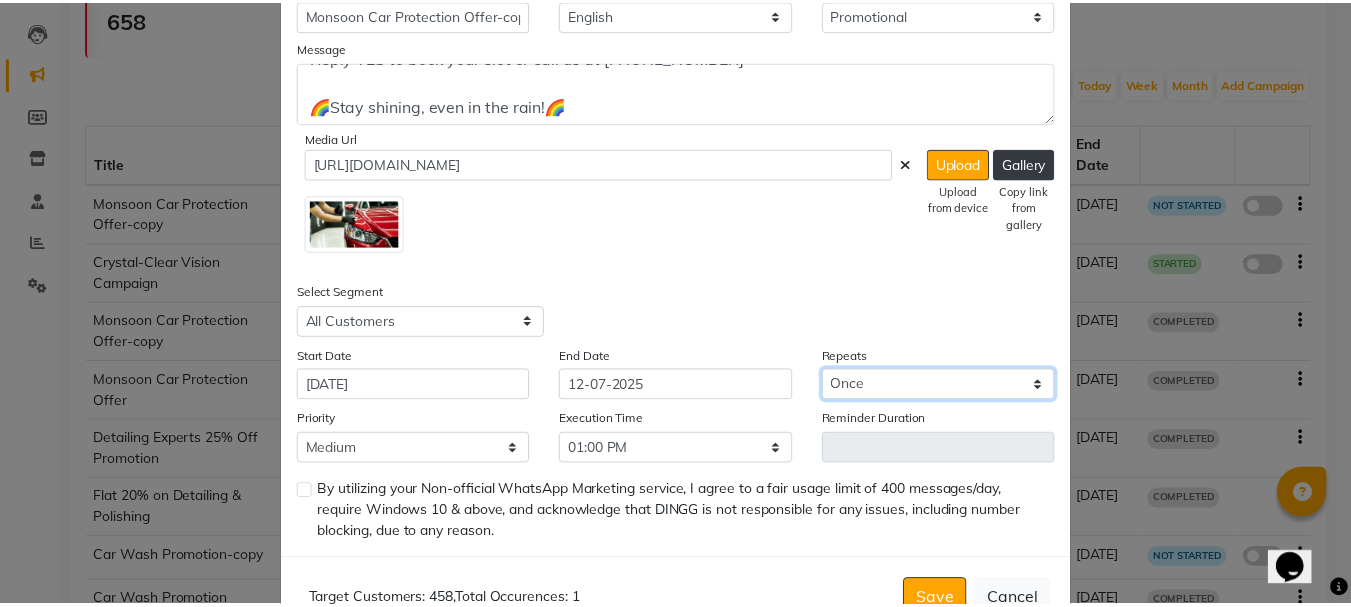 scroll, scrollTop: 561, scrollLeft: 0, axis: vertical 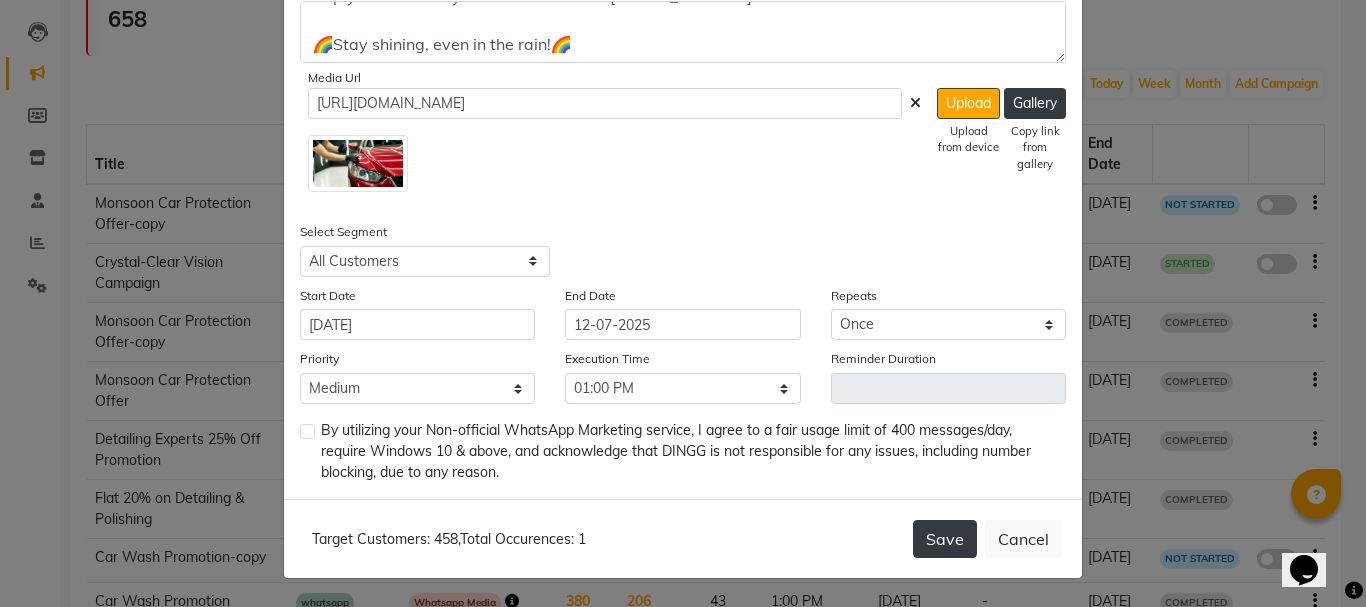 click on "Save" 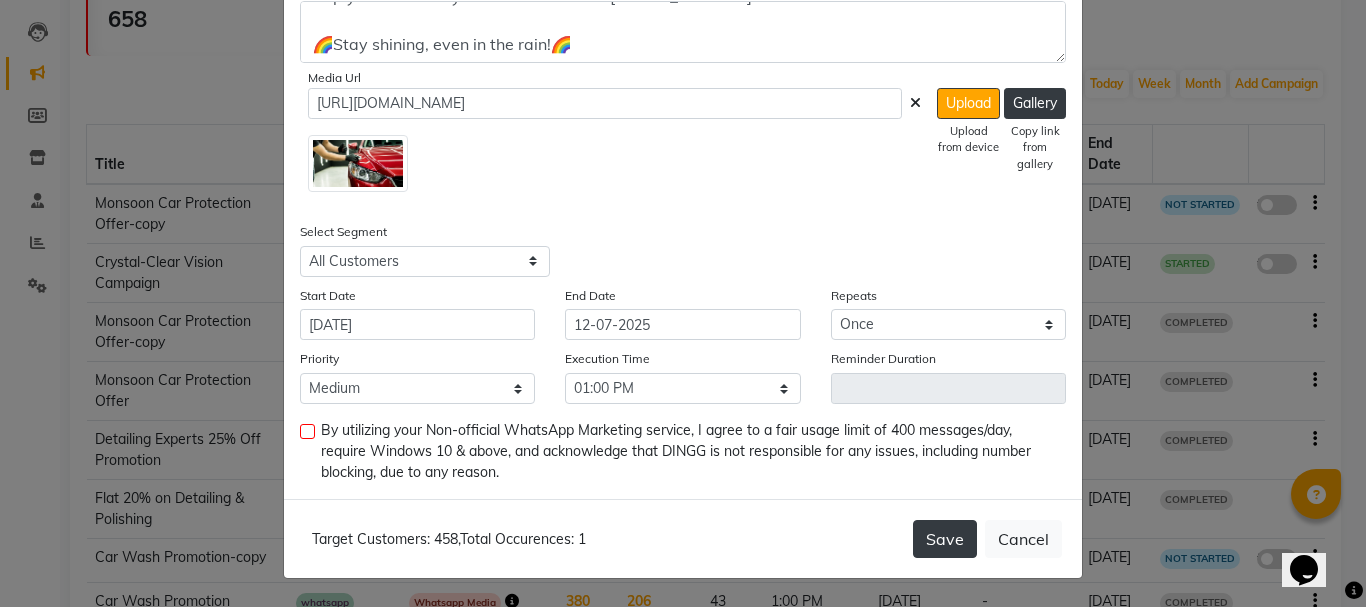 click on "Save" 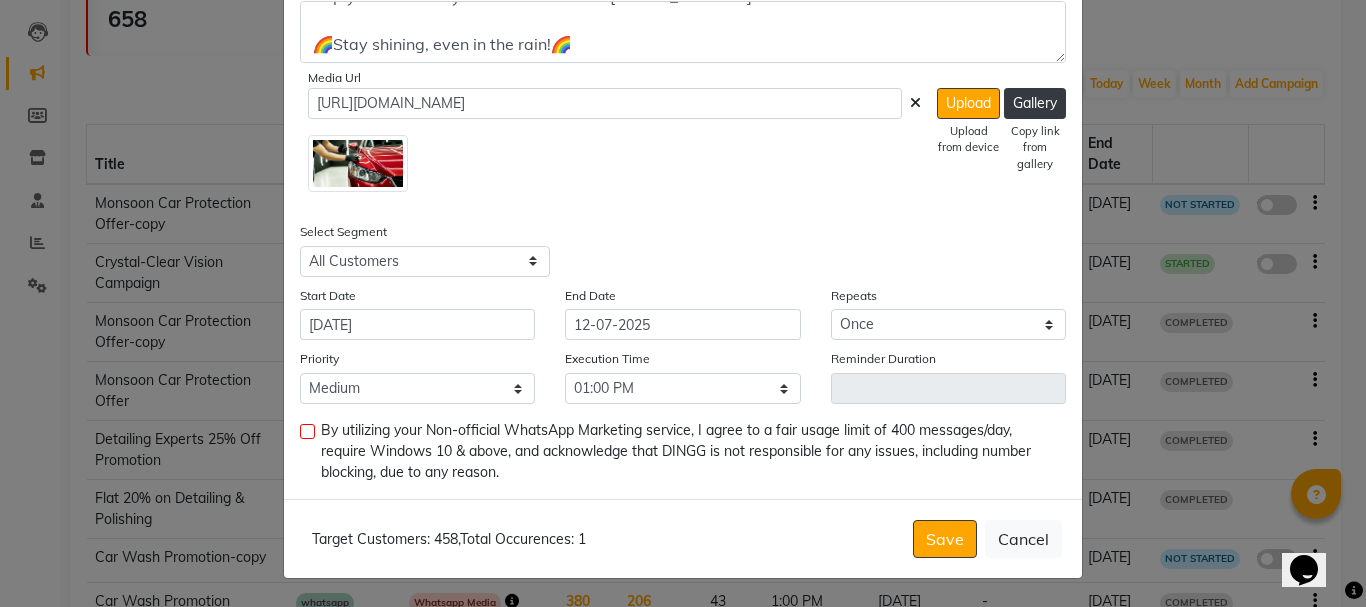 click 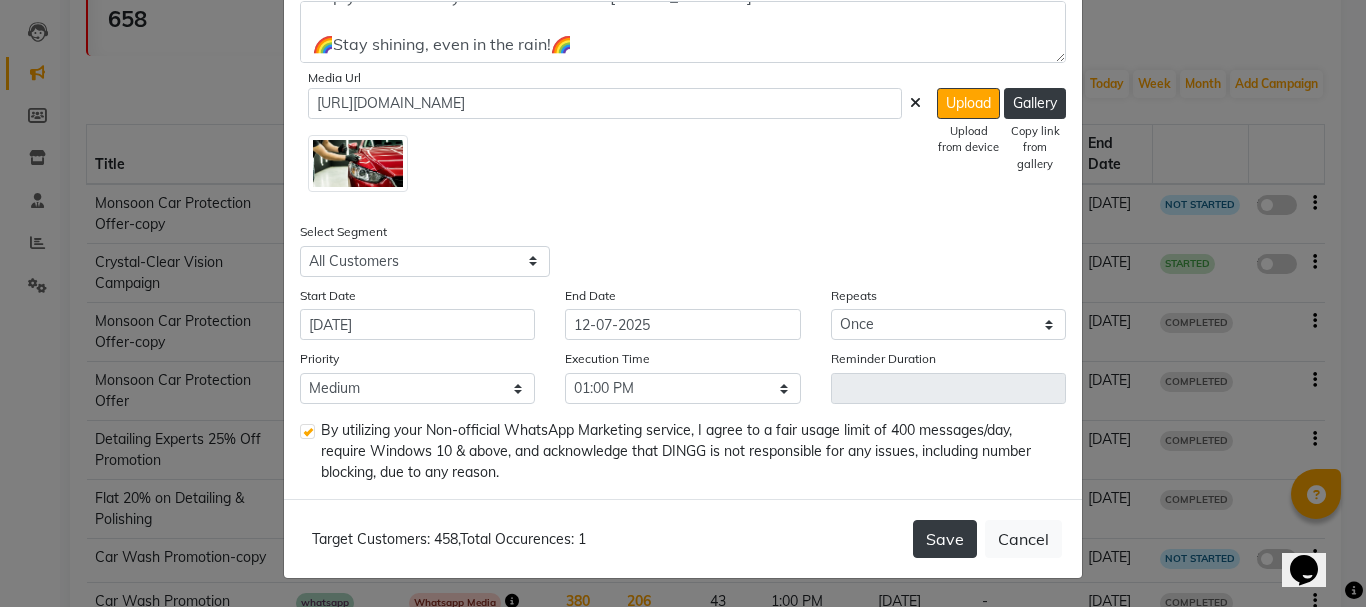 click on "Save" 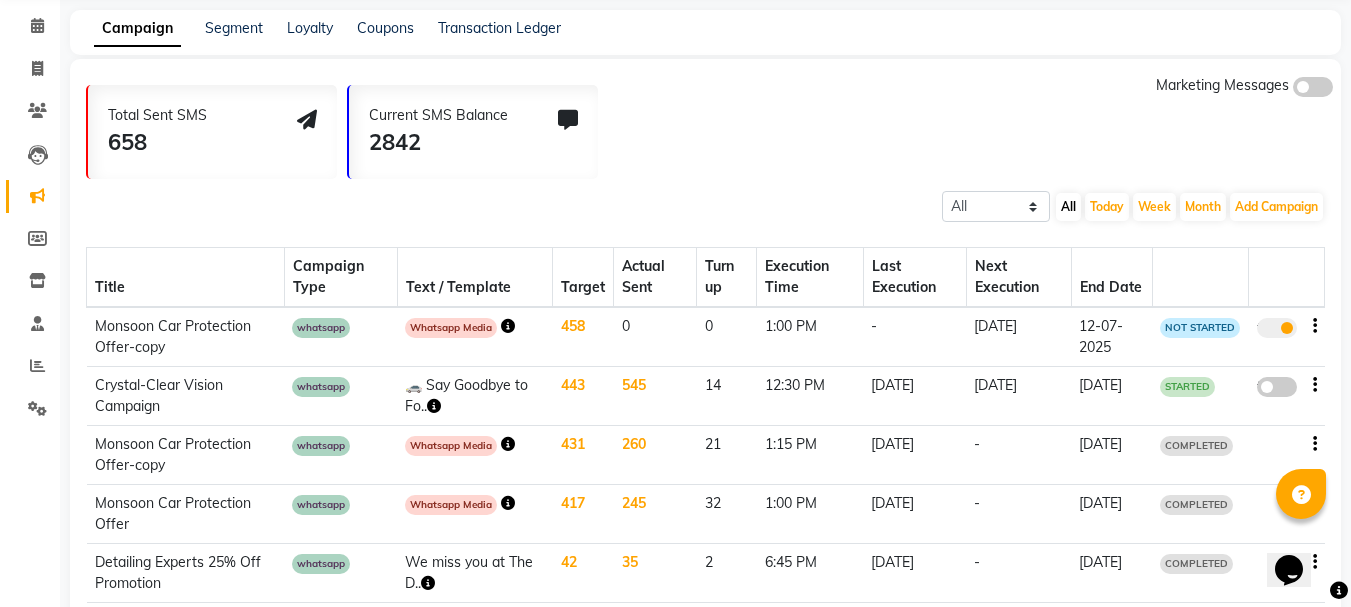 scroll, scrollTop: 0, scrollLeft: 0, axis: both 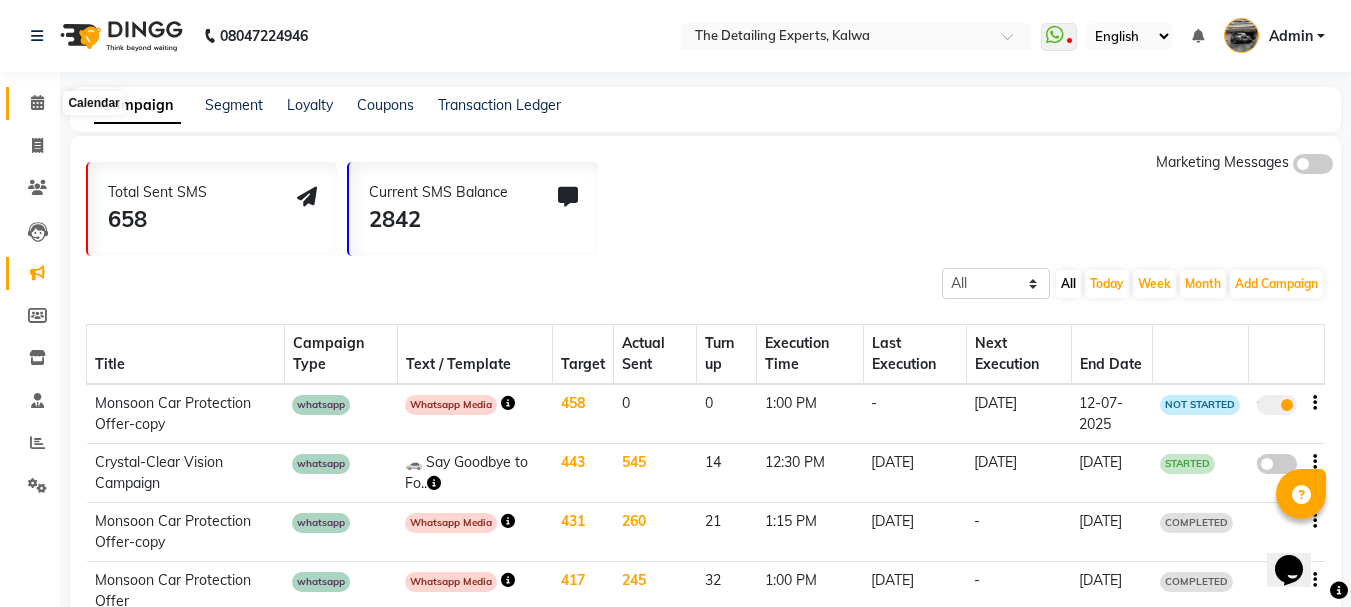 click 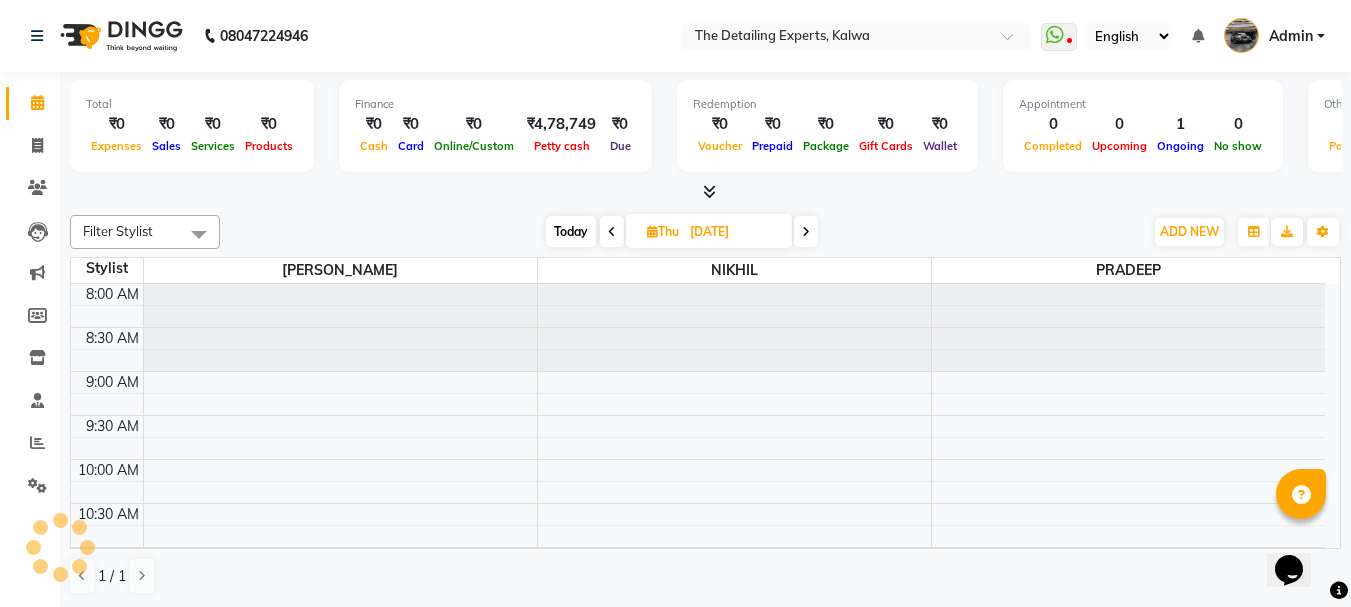 scroll, scrollTop: 0, scrollLeft: 0, axis: both 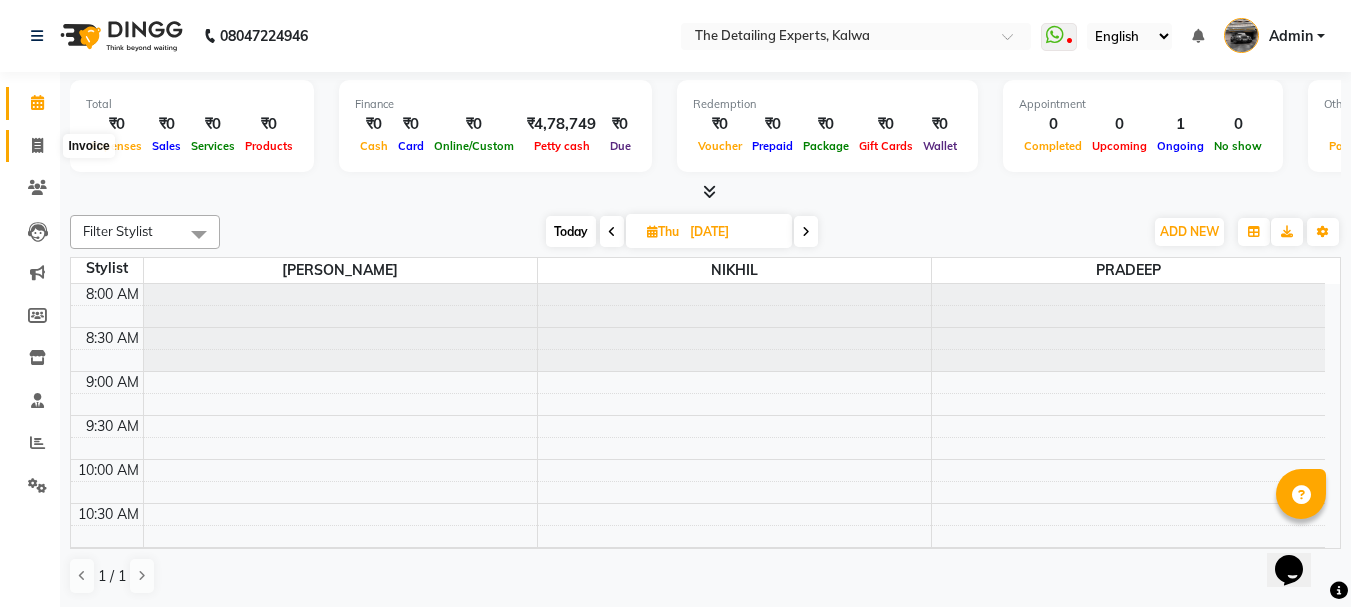 click 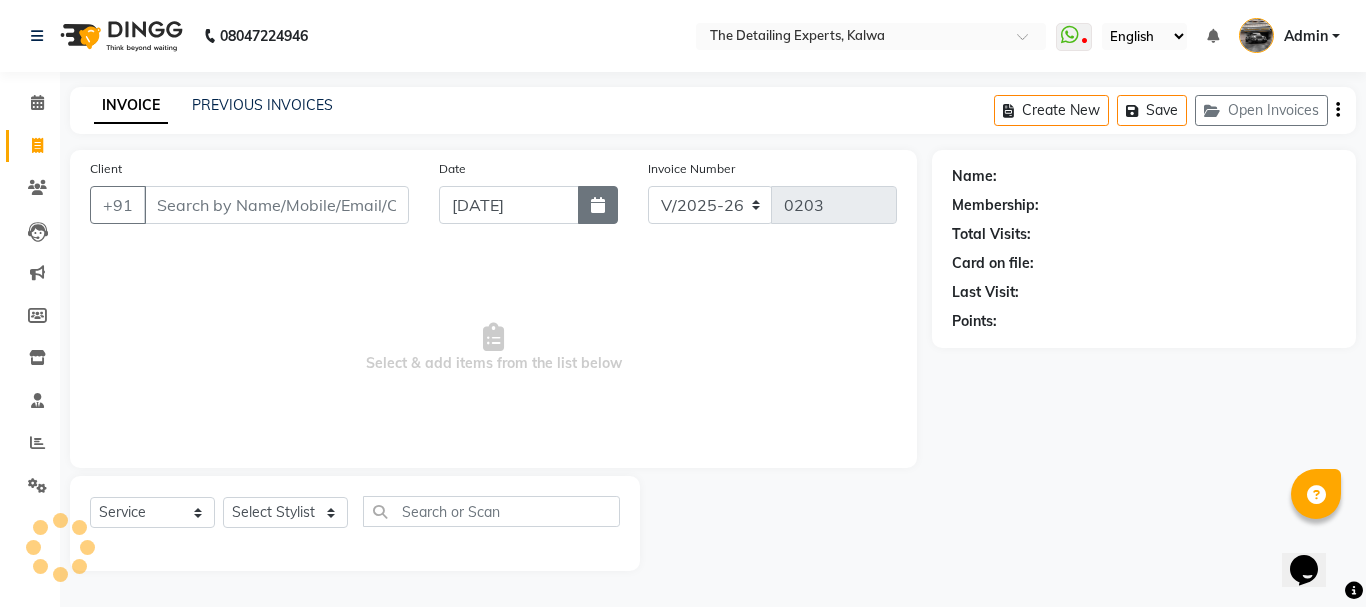 click 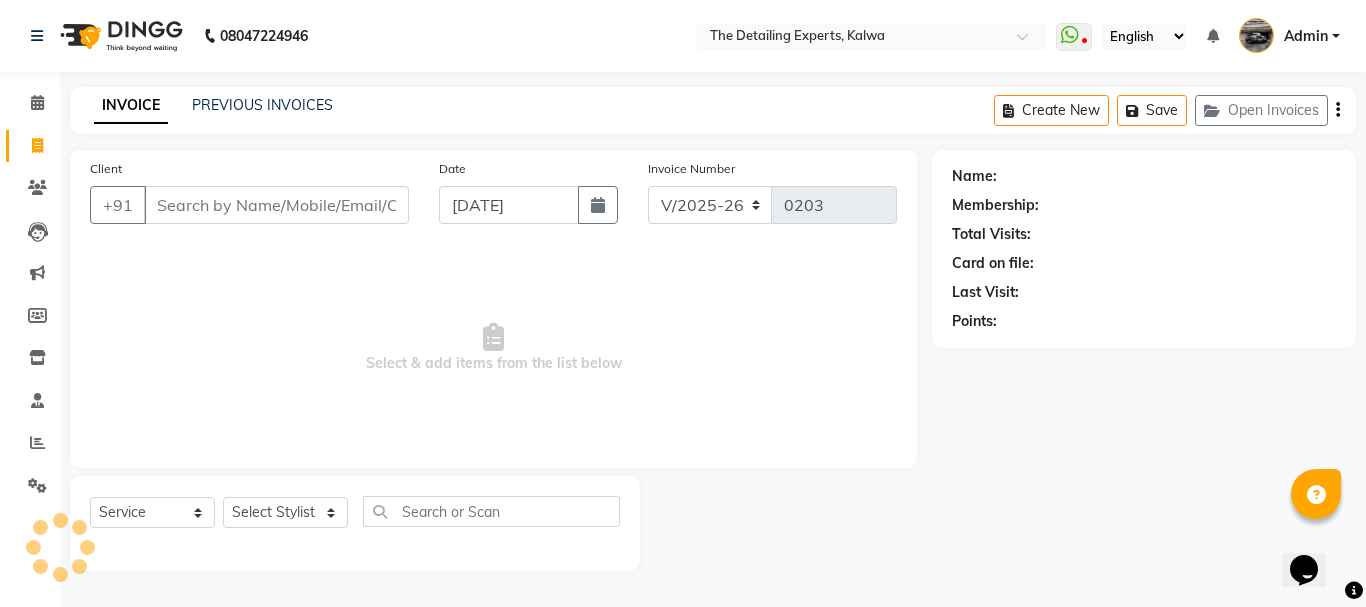select on "7" 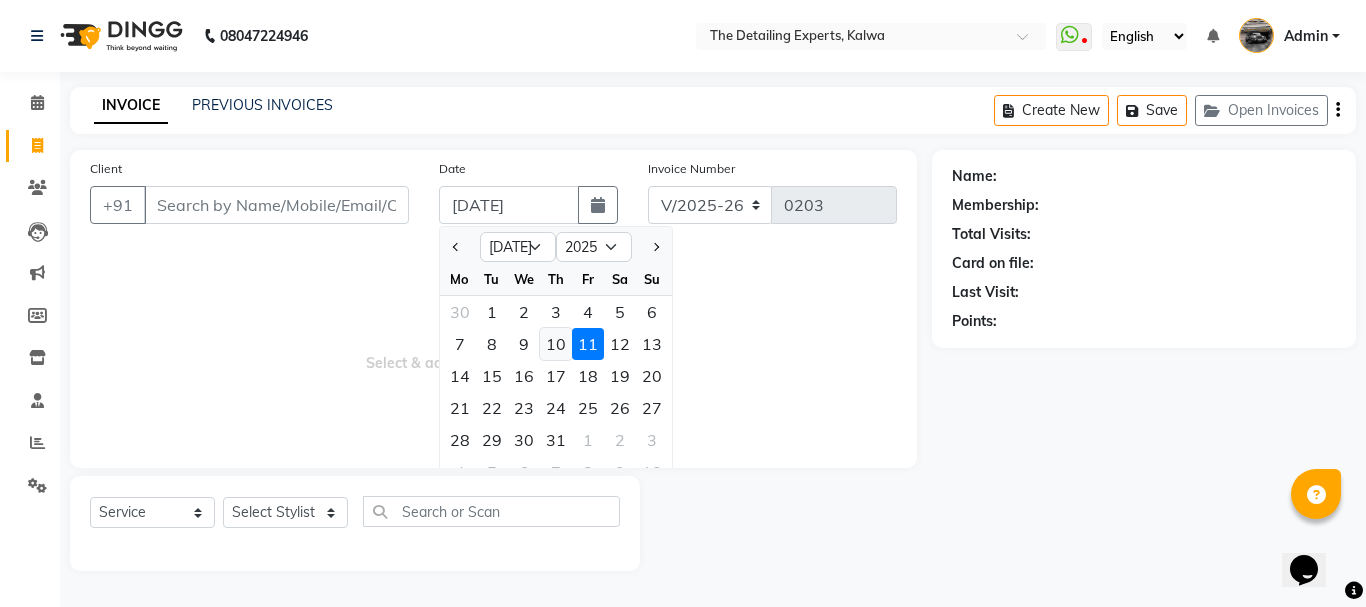 click on "10" 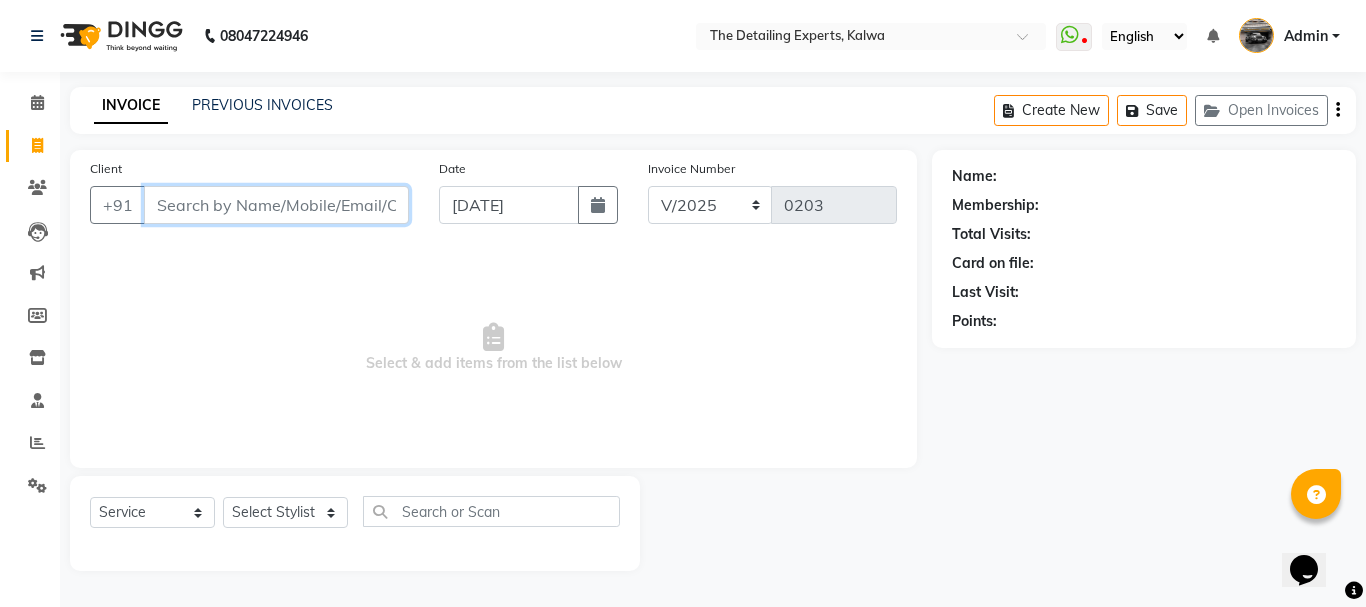 click on "Client" at bounding box center (276, 205) 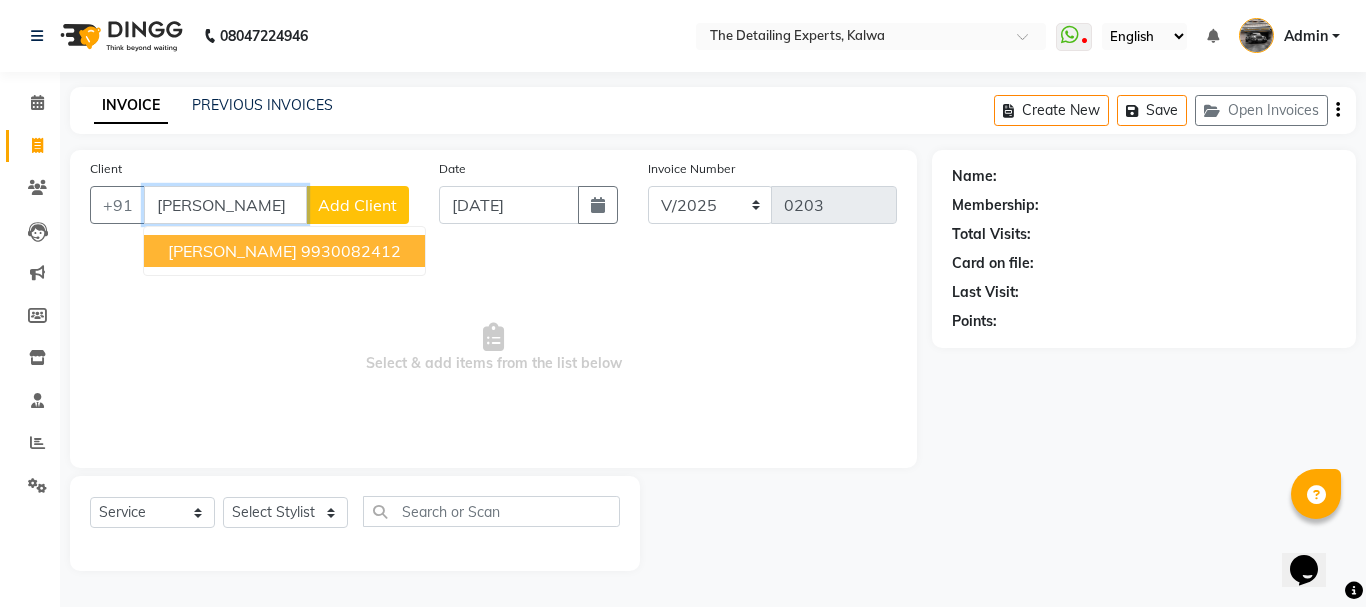 click on "9930082412" at bounding box center (351, 251) 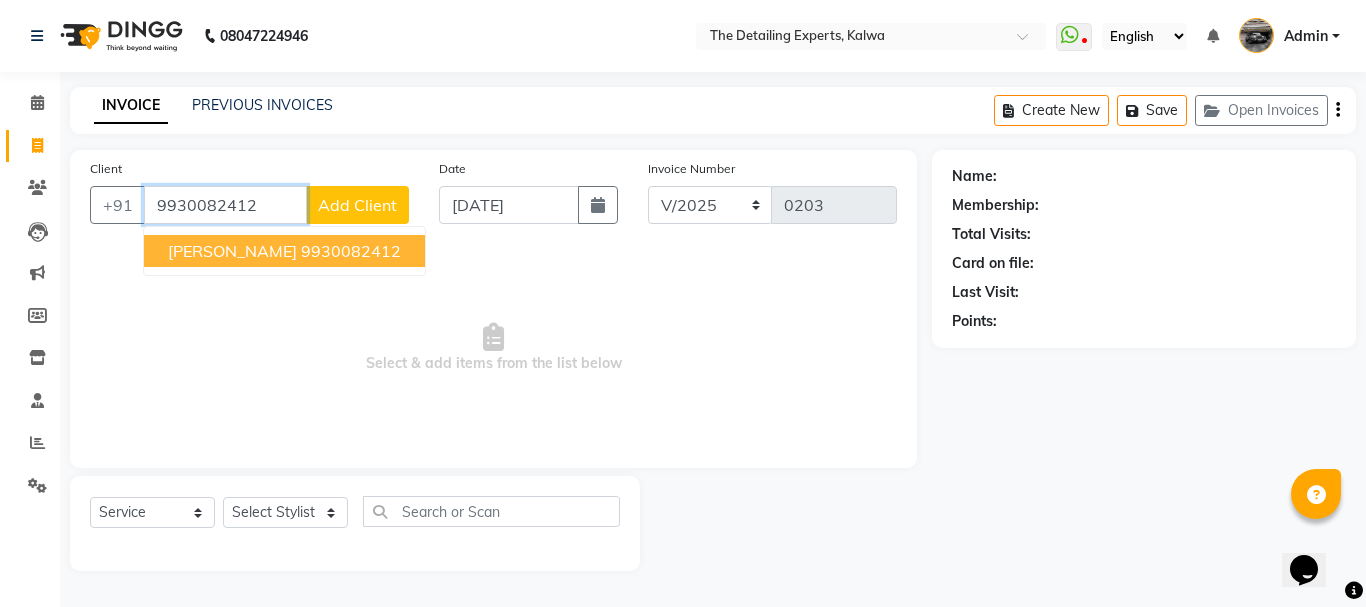 type on "9930082412" 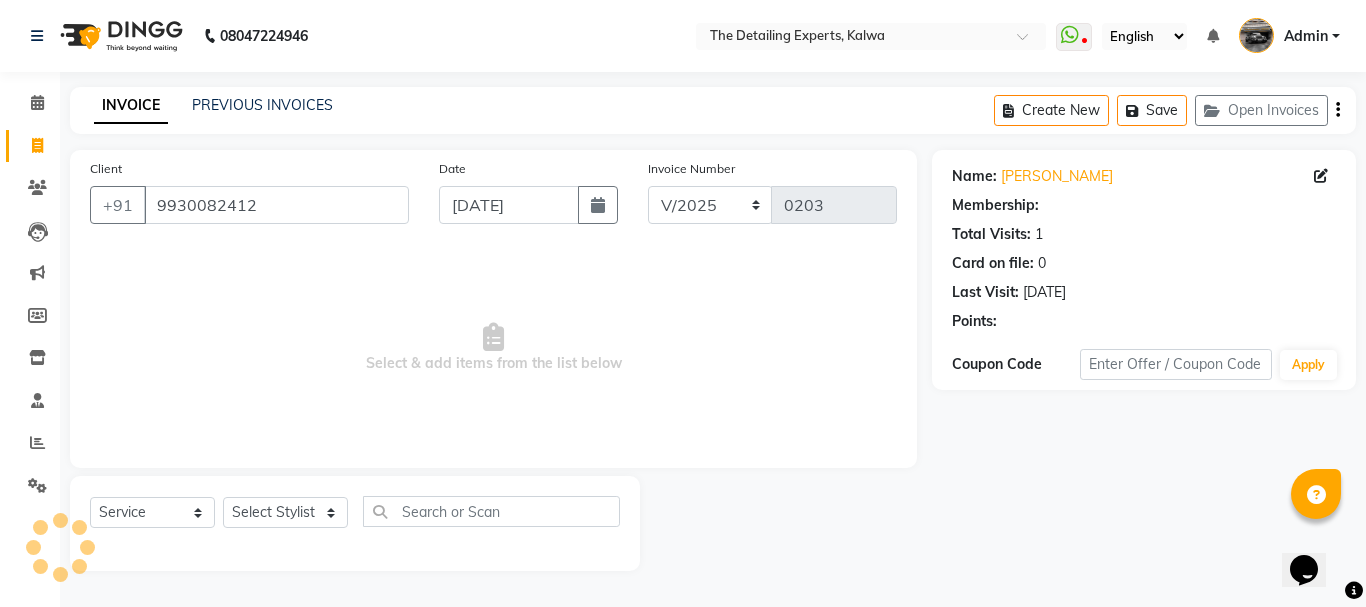 select on "1: Object" 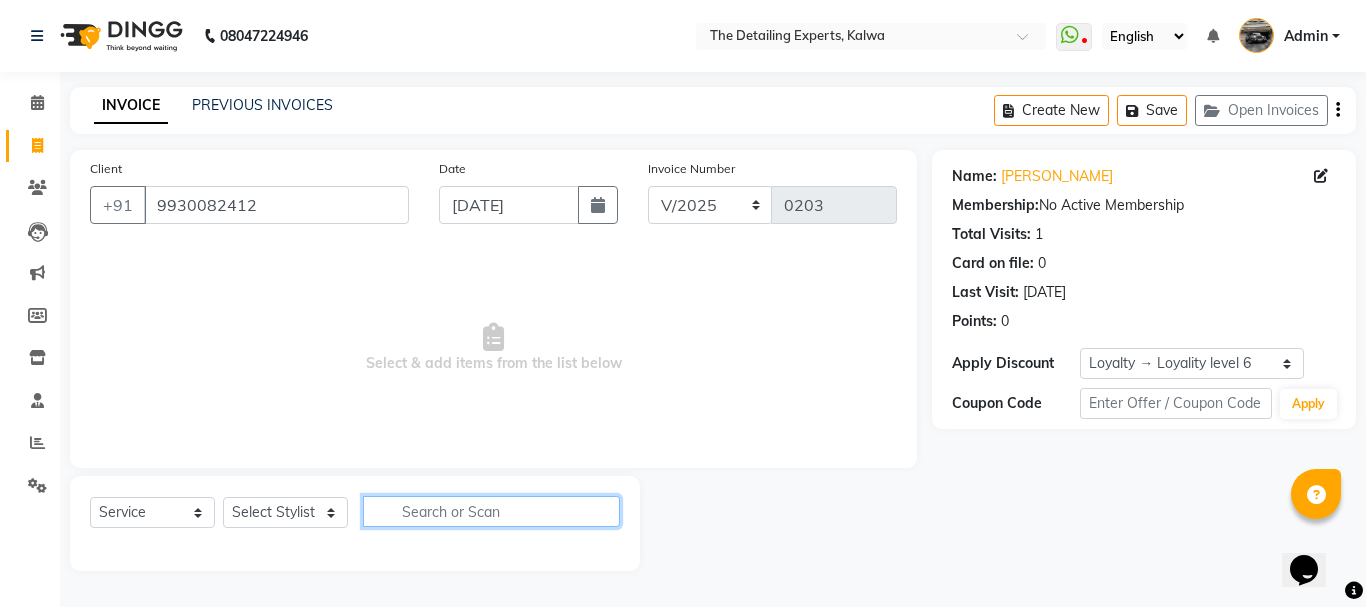 click 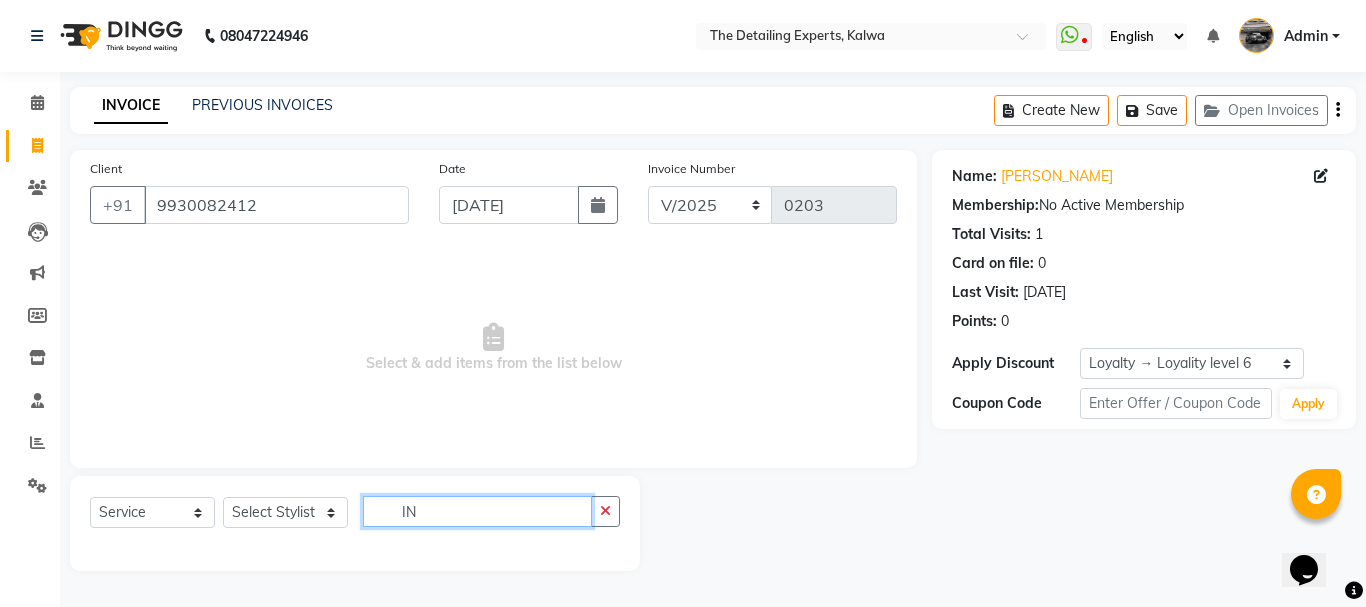 type on "I" 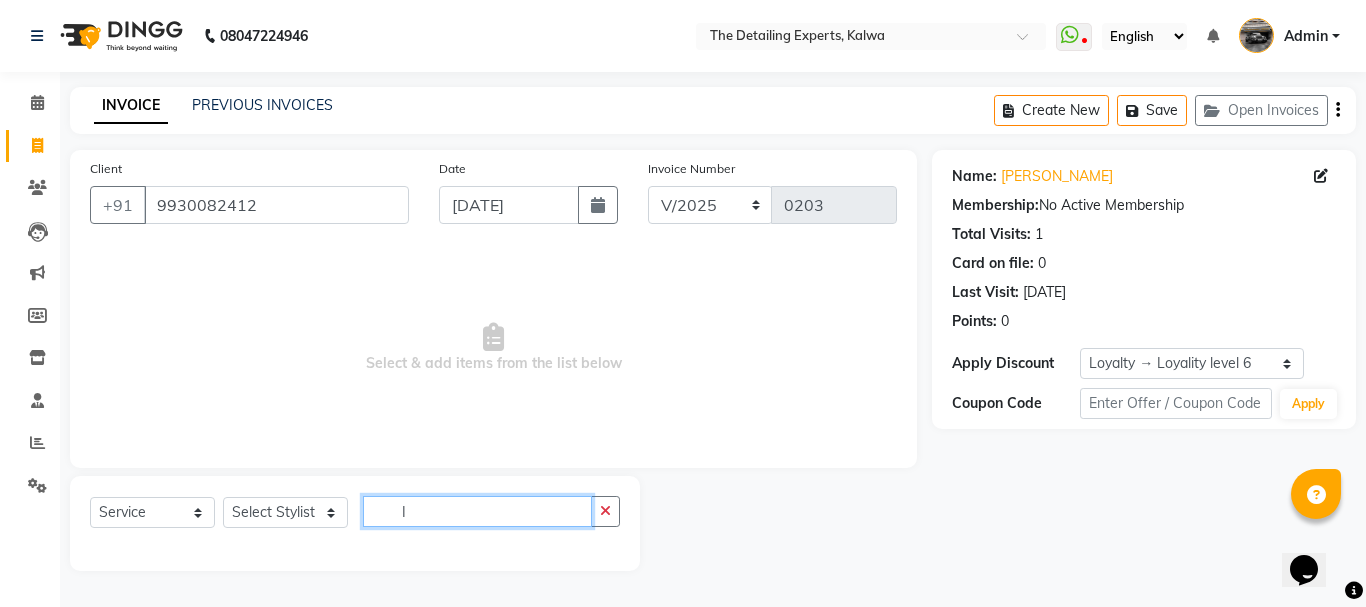 type 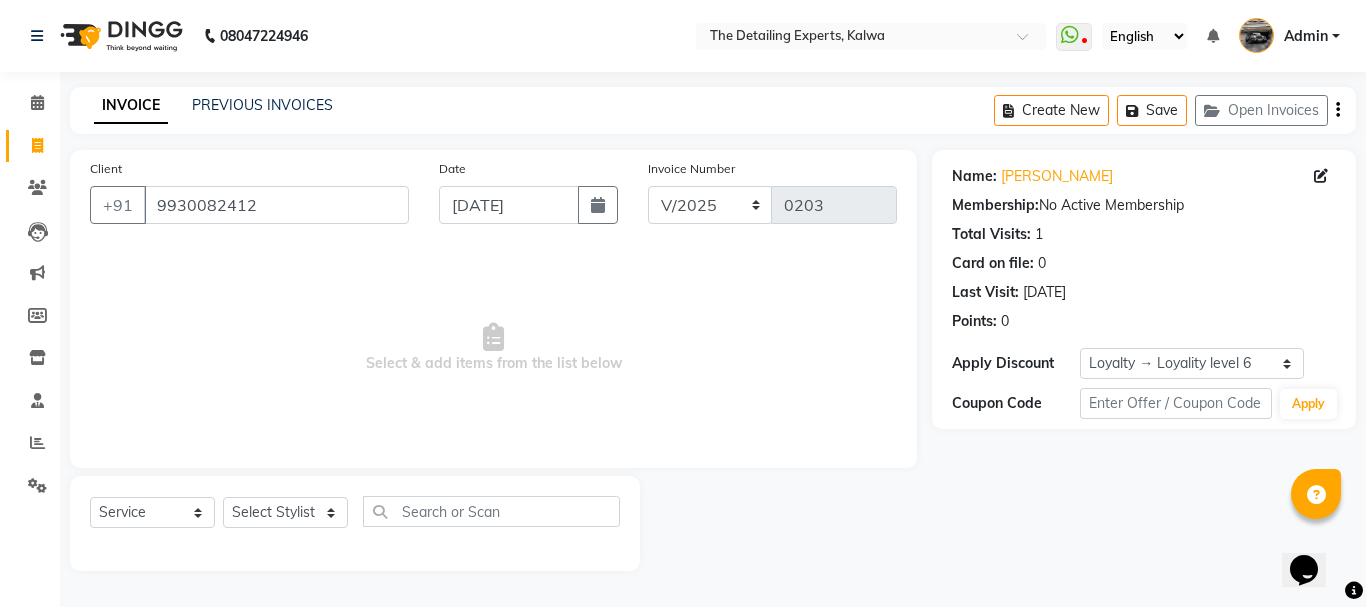 click on "Select  Service  Product  Membership  Package Voucher Prepaid Gift Card  Select Stylist NIKHIL  [PERSON_NAME]" 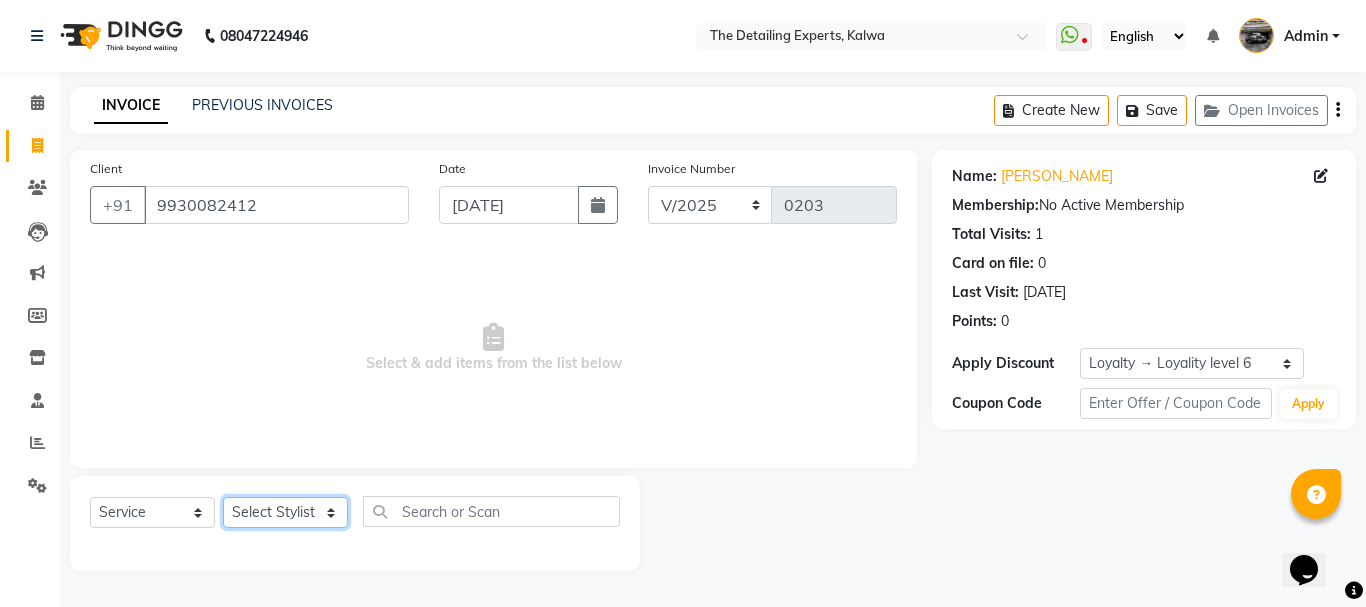 click on "Select Stylist NIKHIL  [PERSON_NAME]" 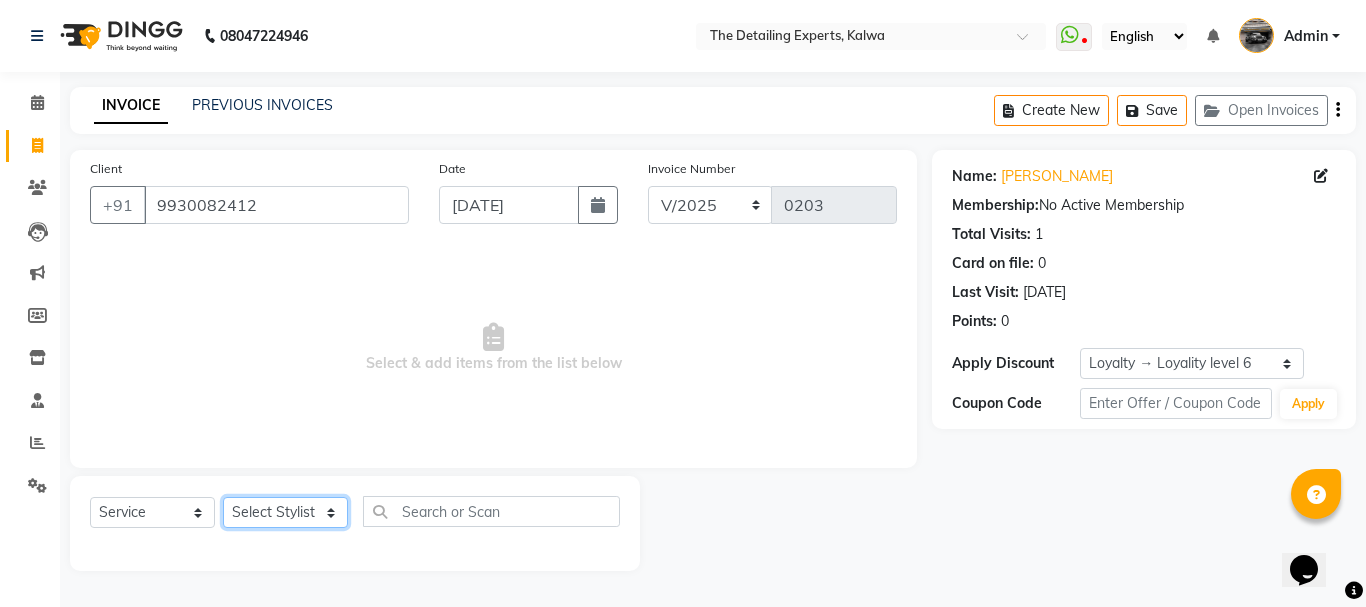 select on "65222" 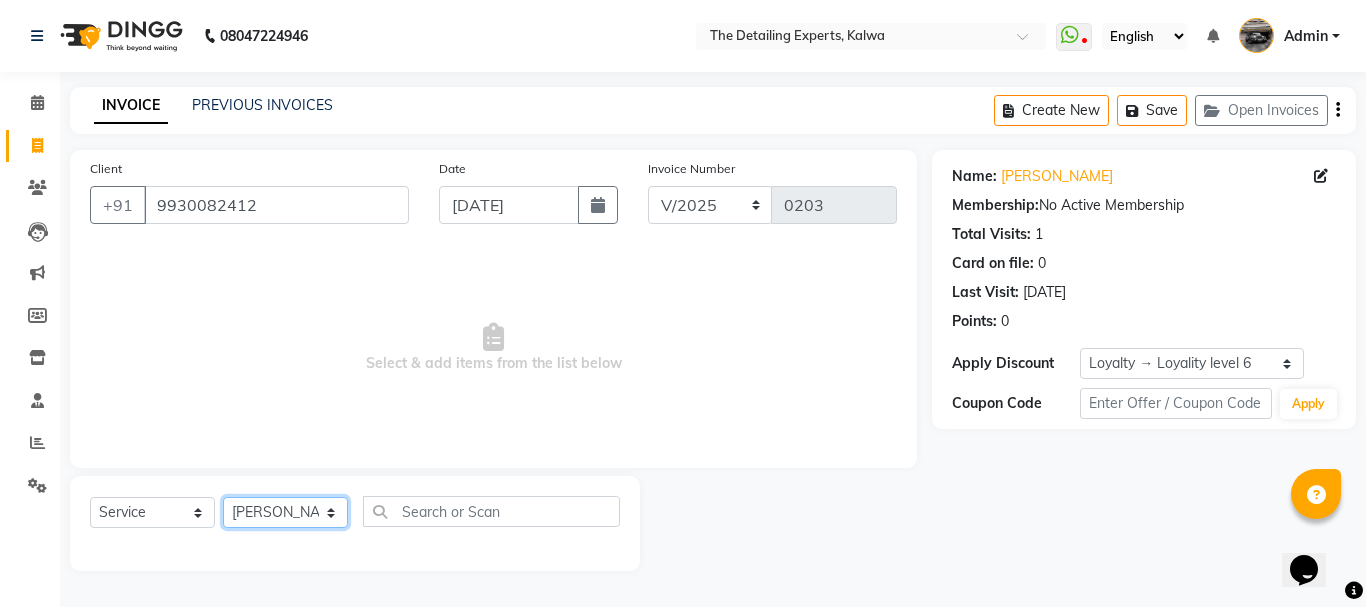 click on "Select Stylist NIKHIL  [PERSON_NAME]" 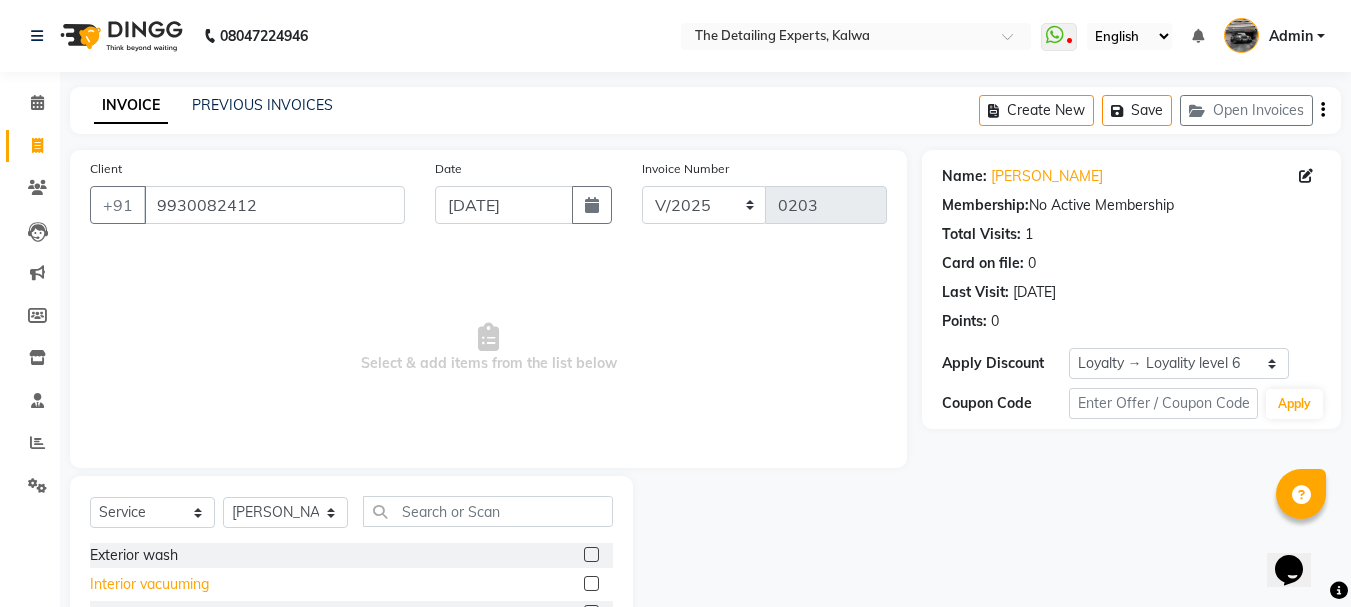 click on "Interior vacuuming" 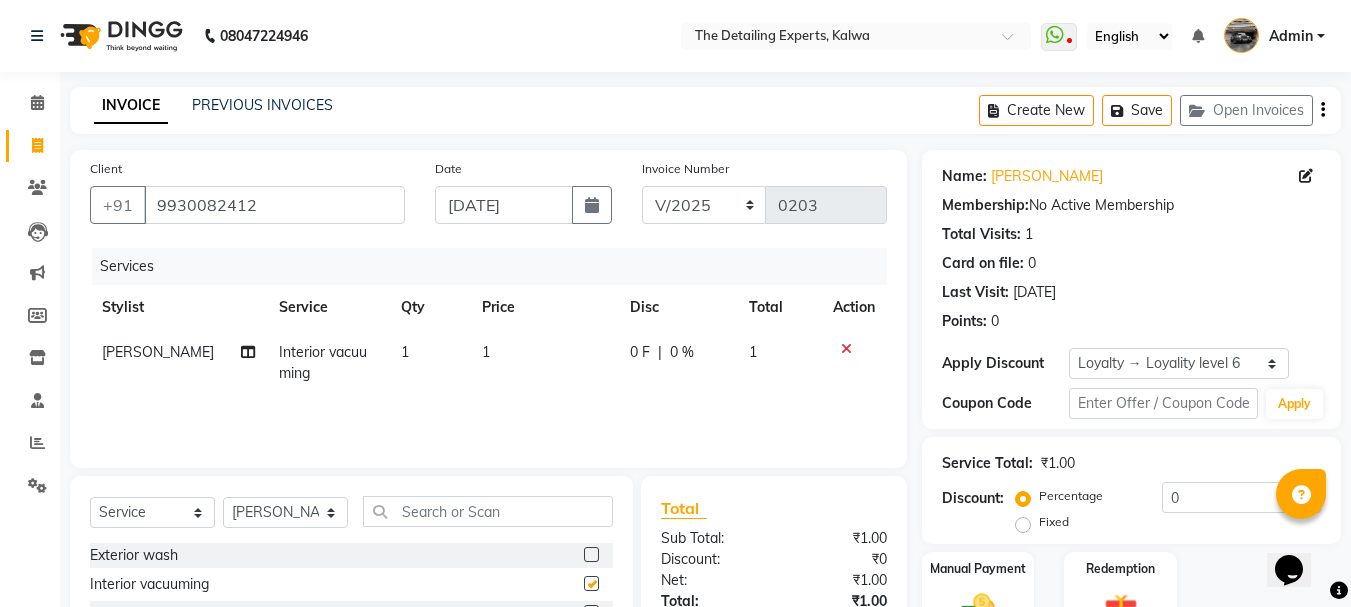 checkbox on "false" 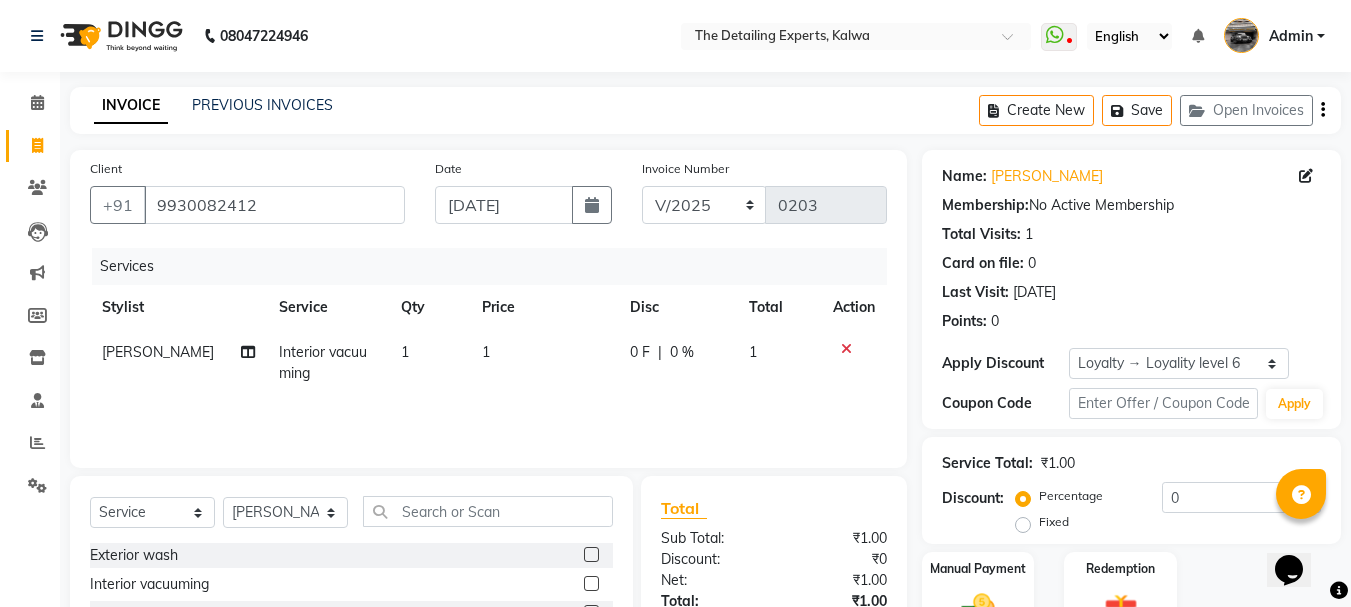click on "1" 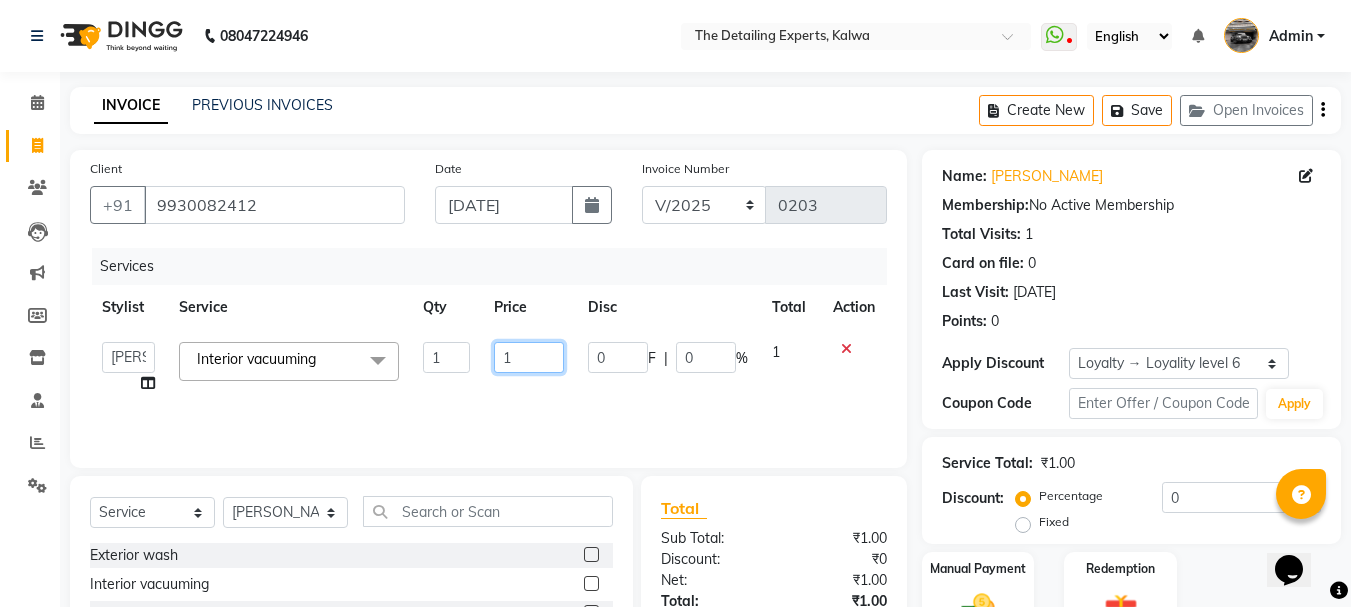click on "1" 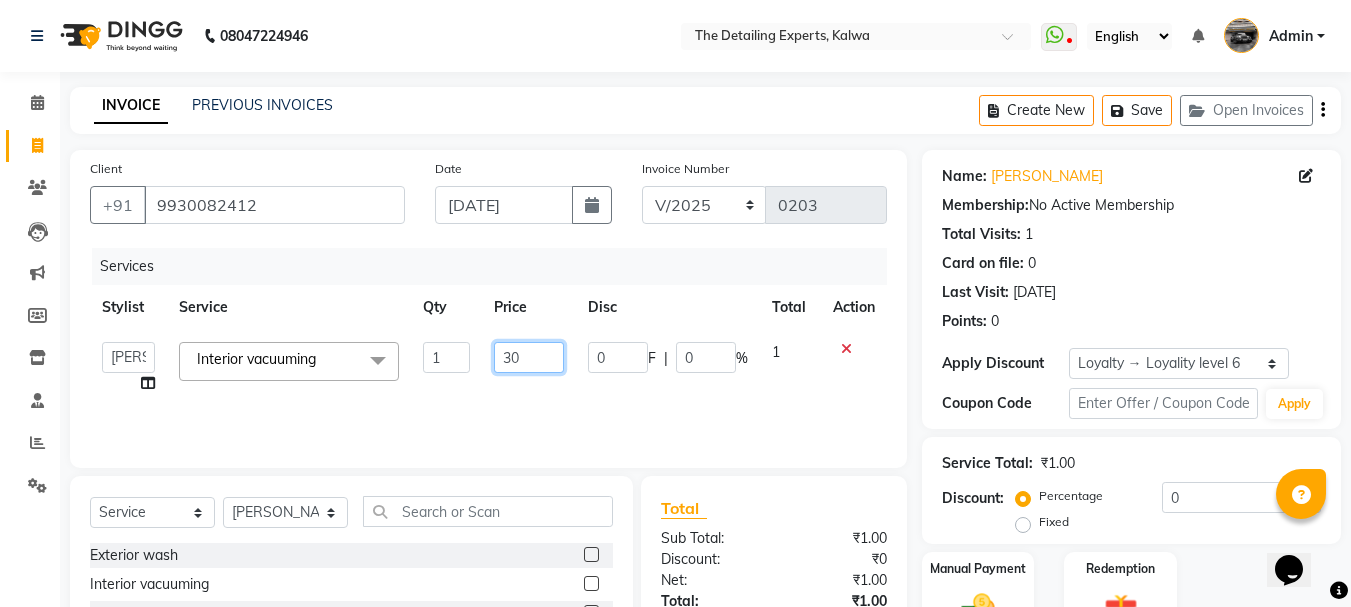 type on "300" 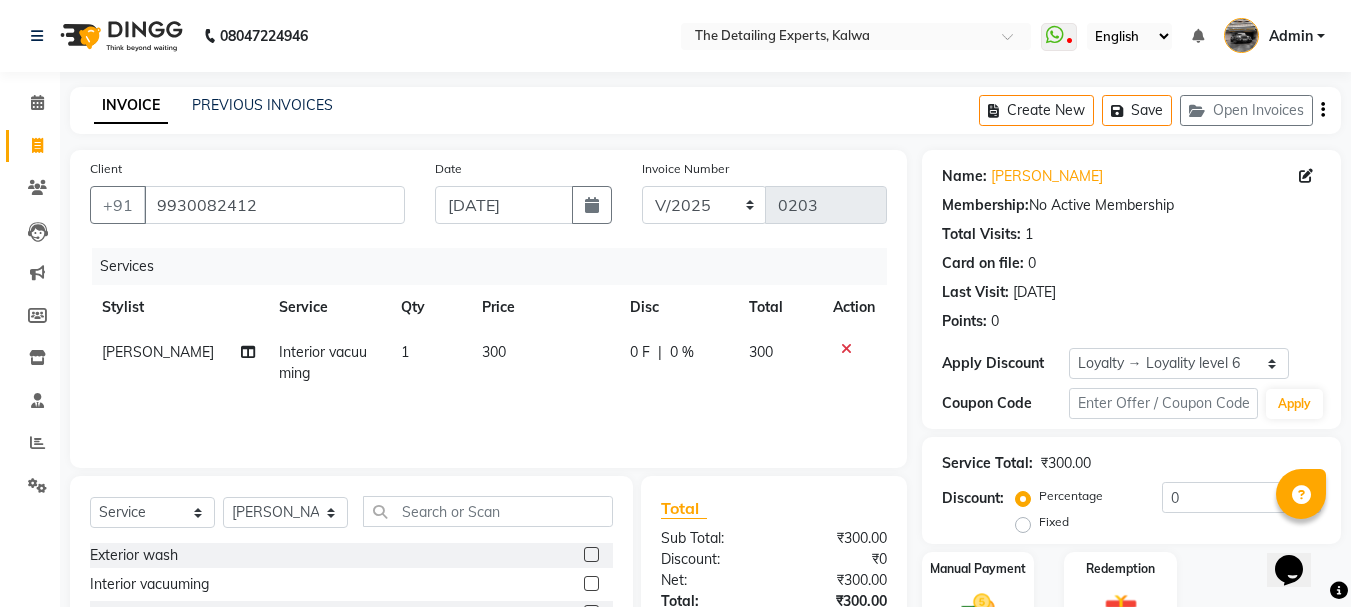 scroll, scrollTop: 194, scrollLeft: 0, axis: vertical 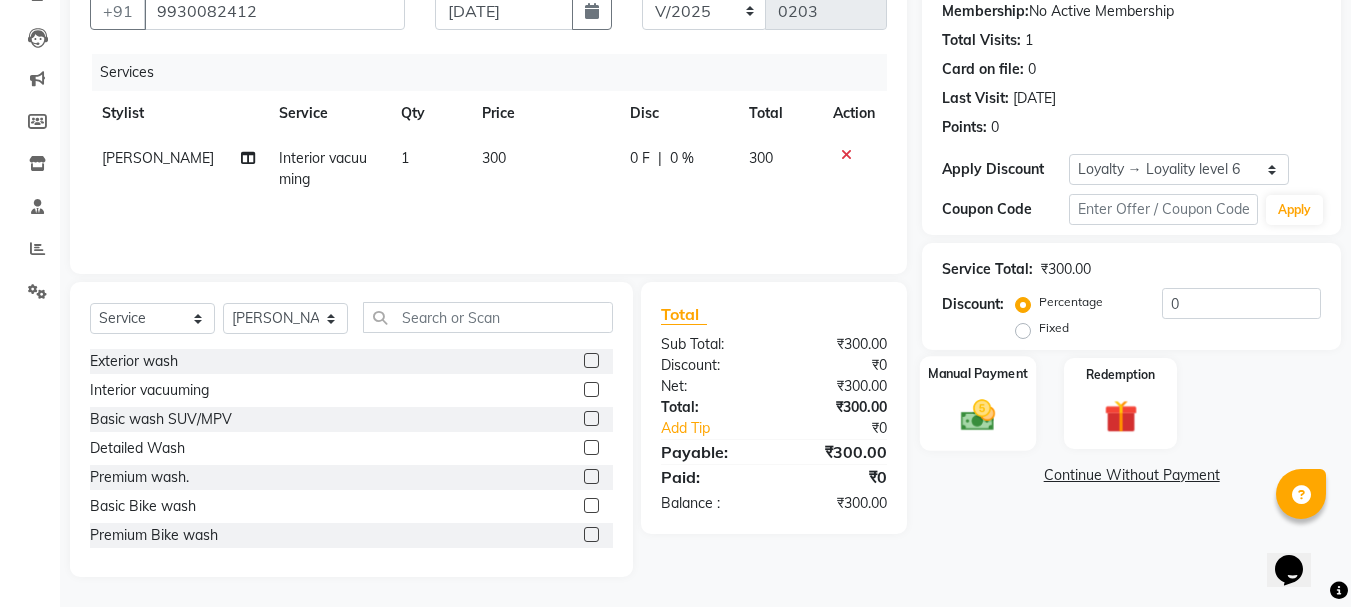 click 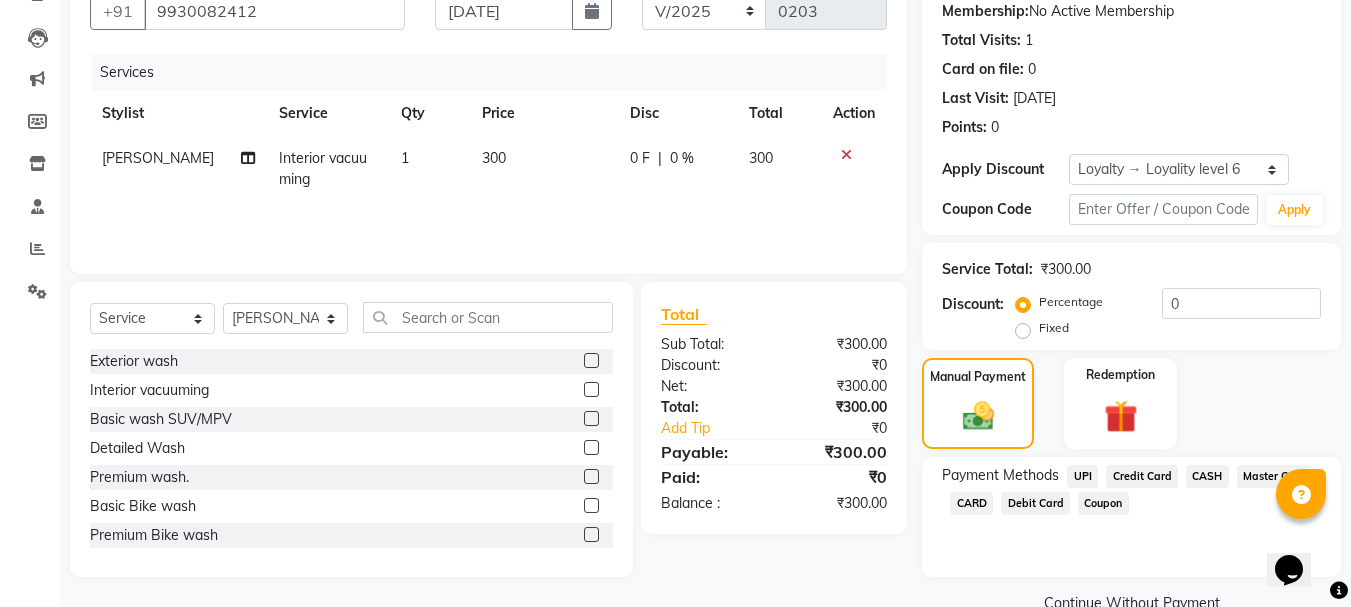 click on "UPI" 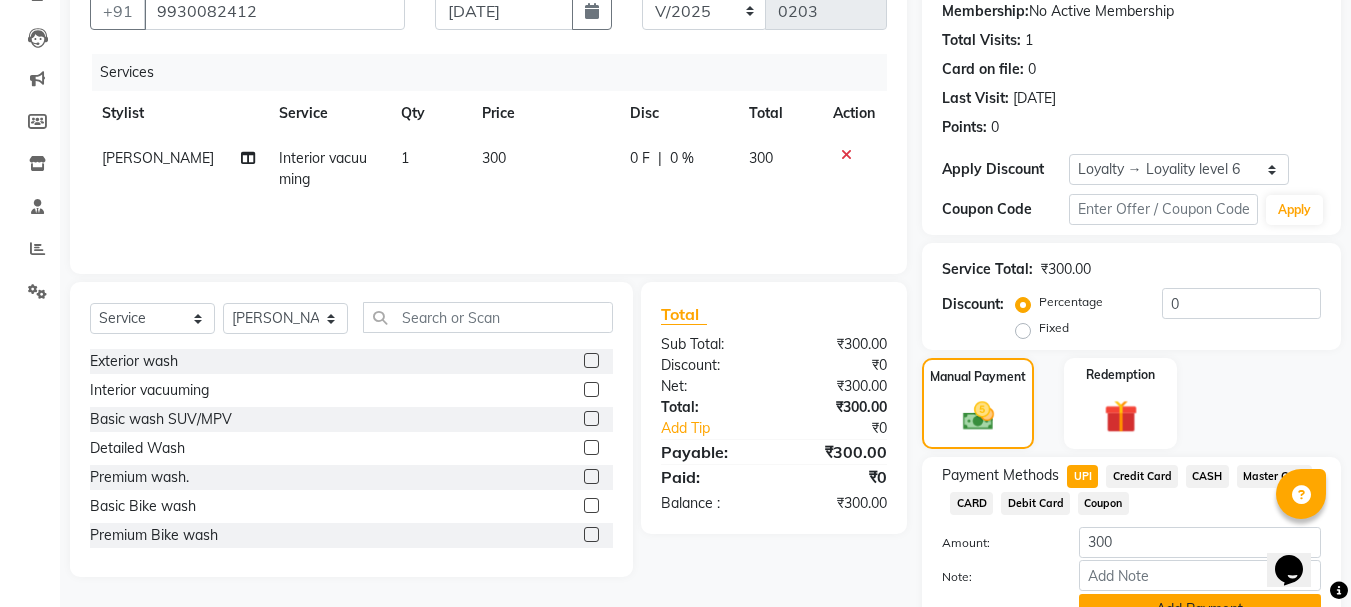 scroll, scrollTop: 291, scrollLeft: 0, axis: vertical 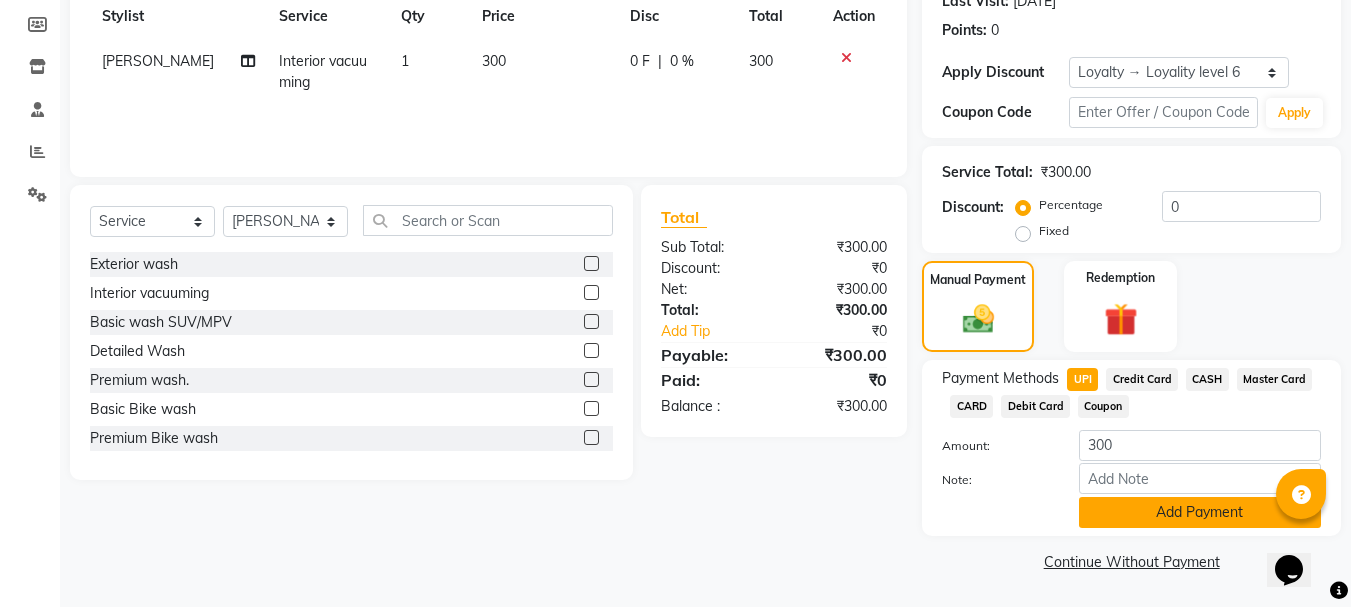 click on "Add Payment" 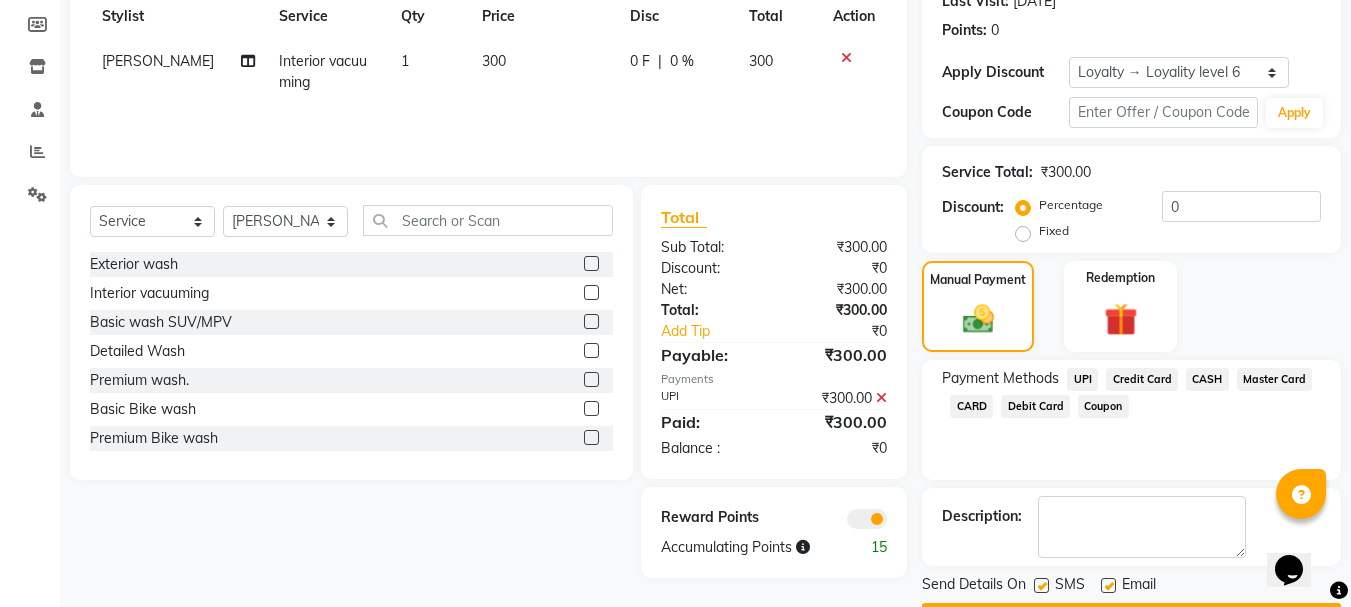 click 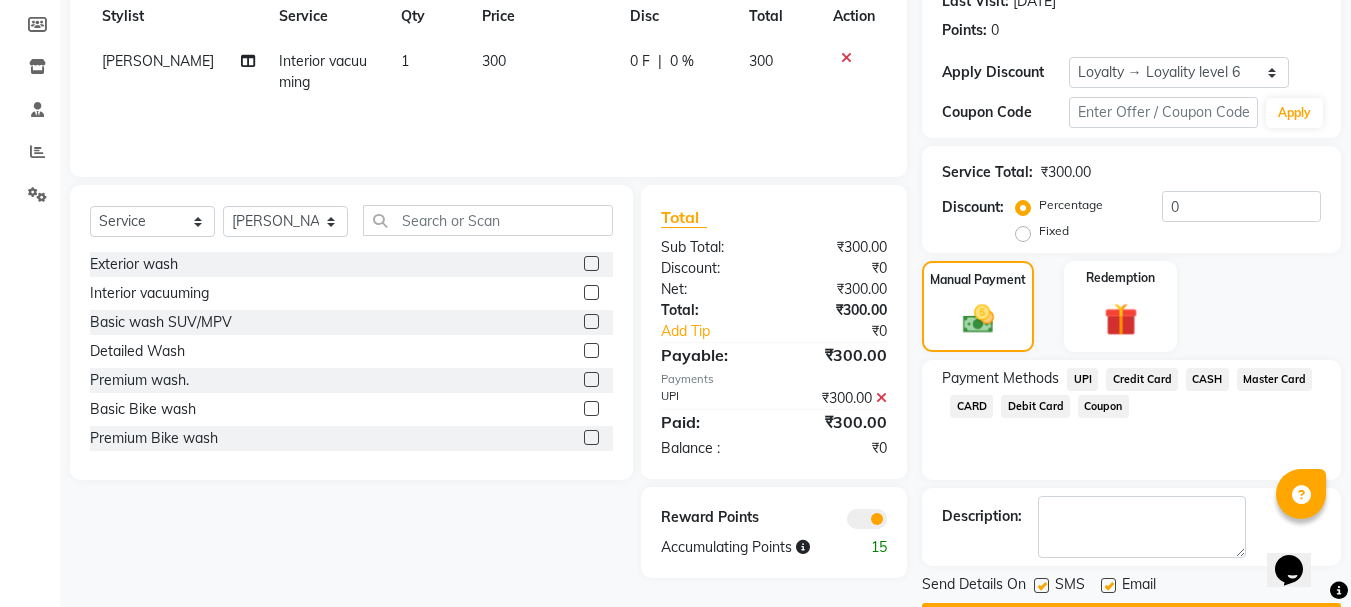 click 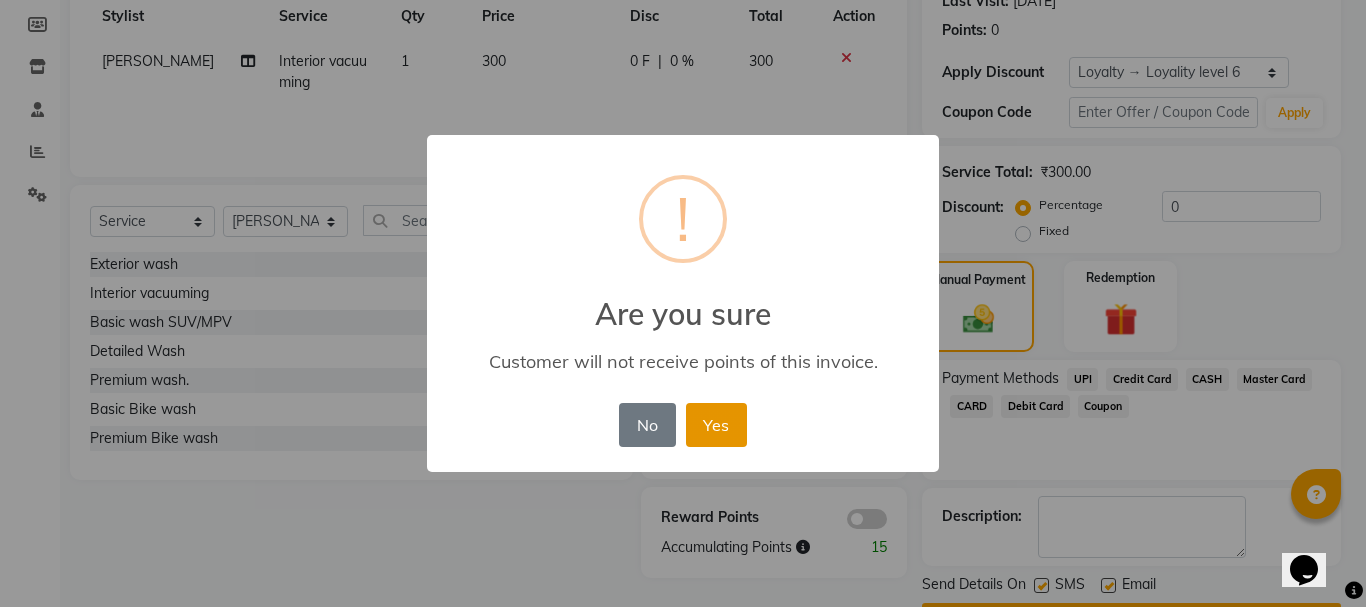 click on "Yes" at bounding box center (716, 425) 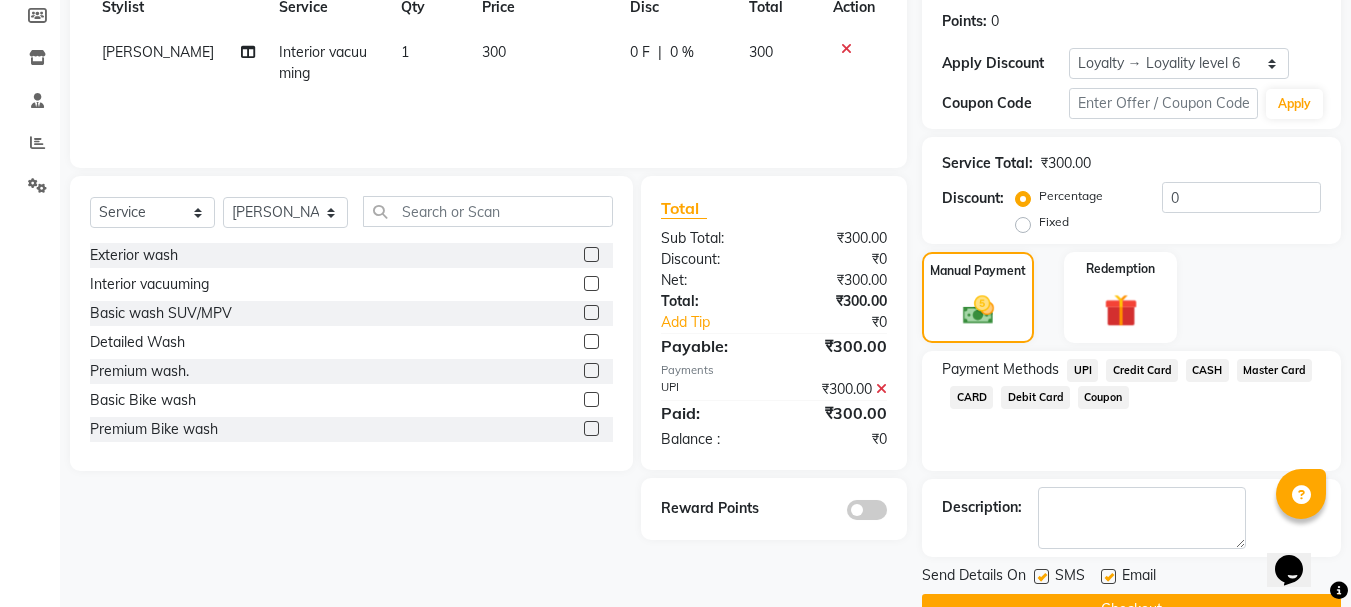 scroll, scrollTop: 348, scrollLeft: 0, axis: vertical 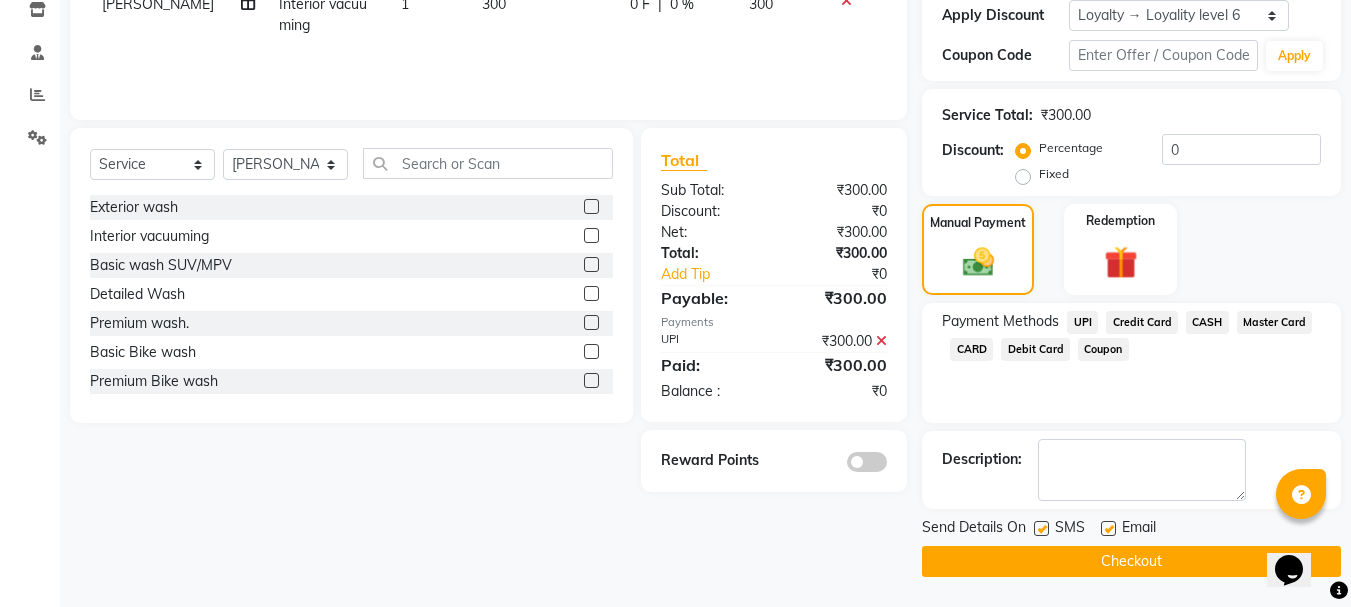 click on "Checkout" 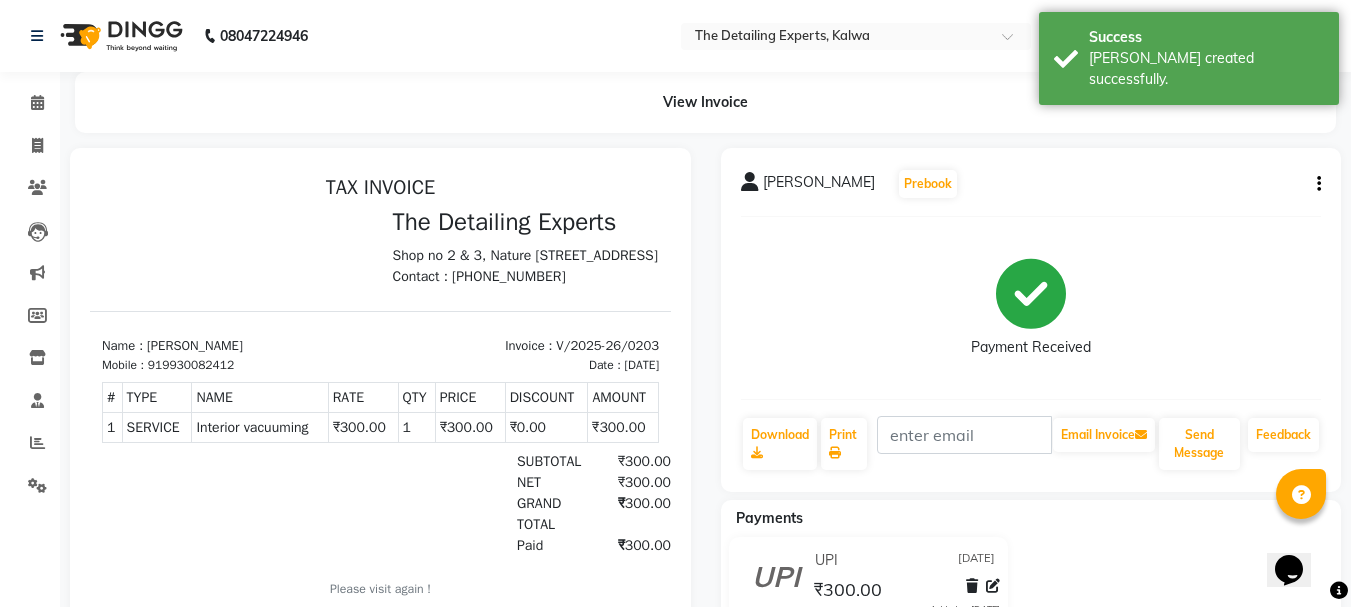 scroll, scrollTop: 0, scrollLeft: 0, axis: both 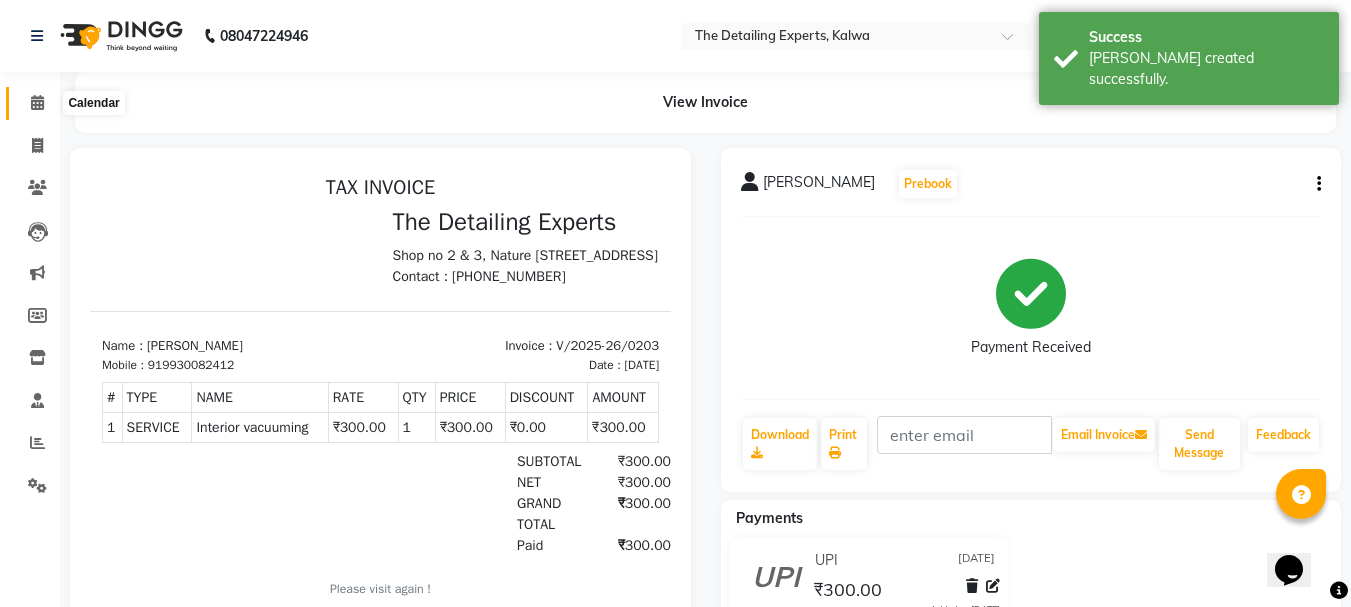 click 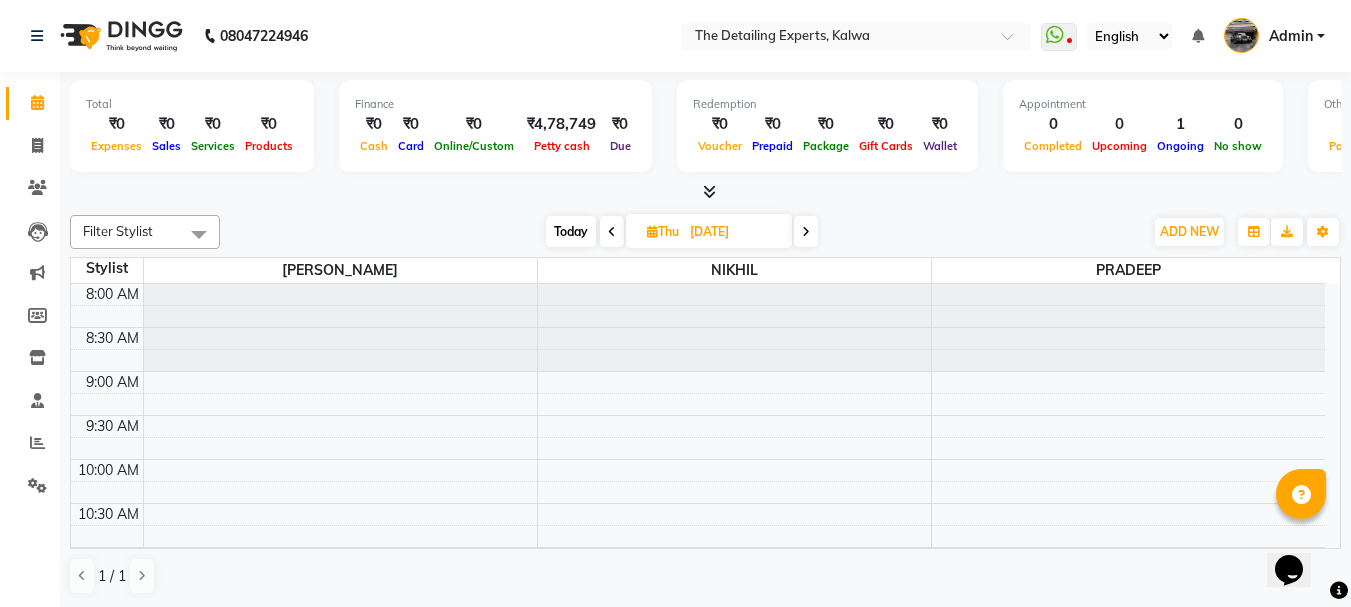 click at bounding box center (612, 231) 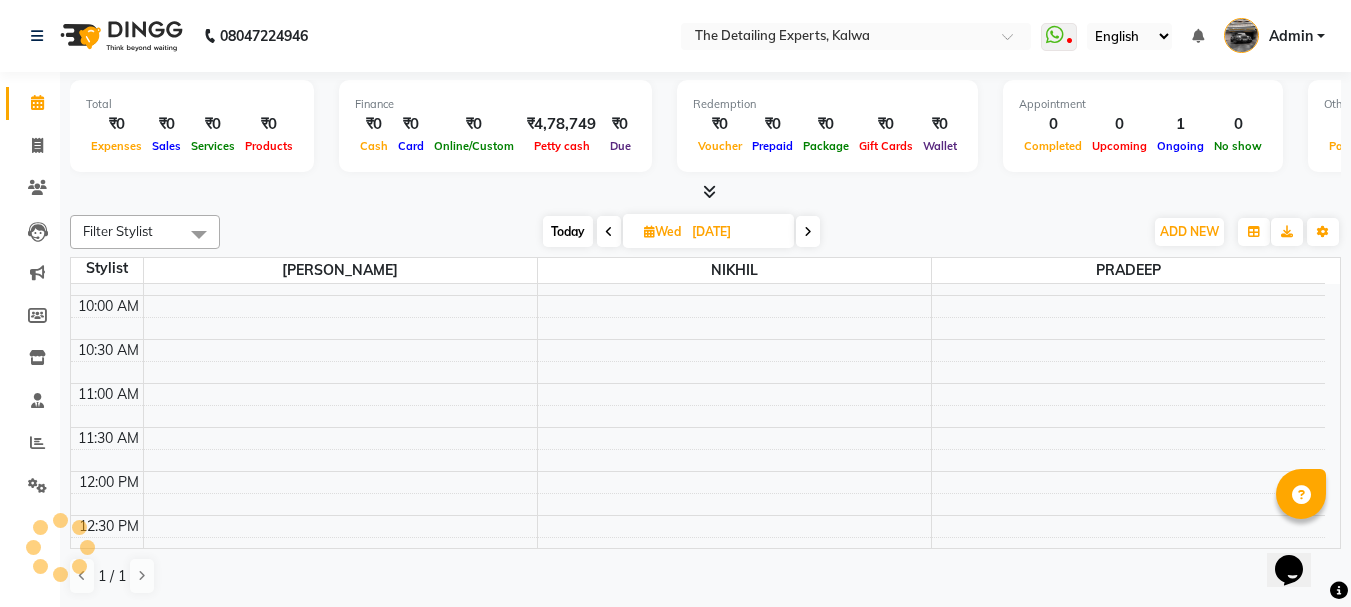 scroll, scrollTop: 0, scrollLeft: 0, axis: both 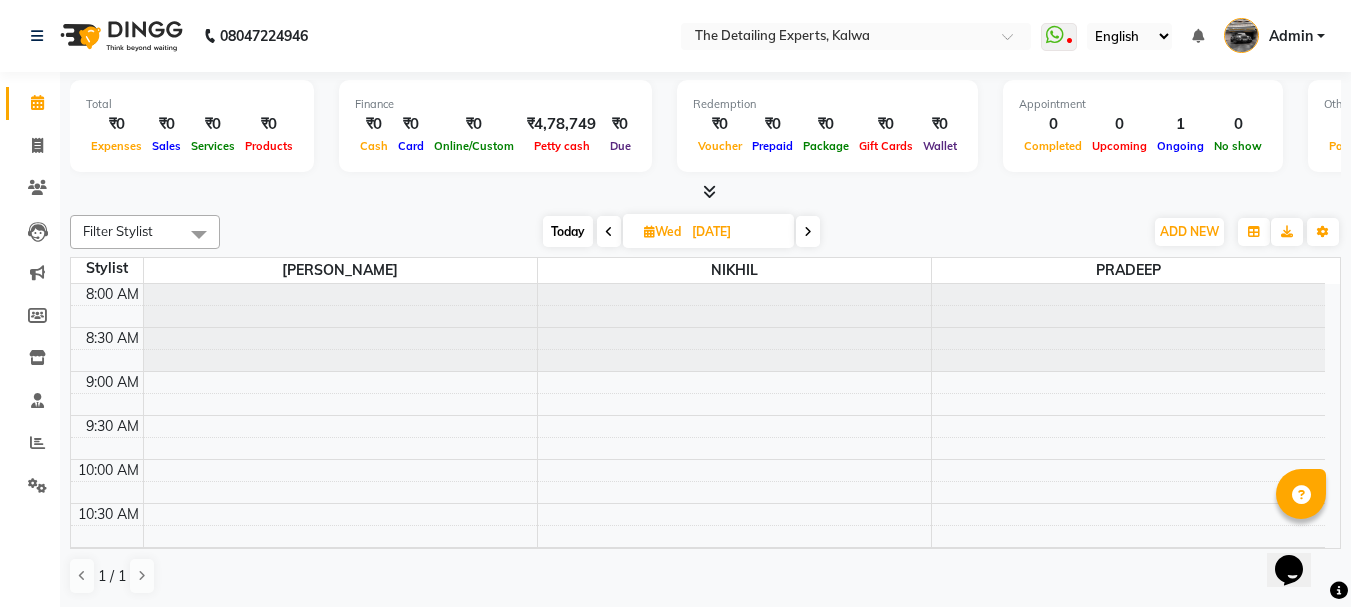 click at bounding box center [808, 231] 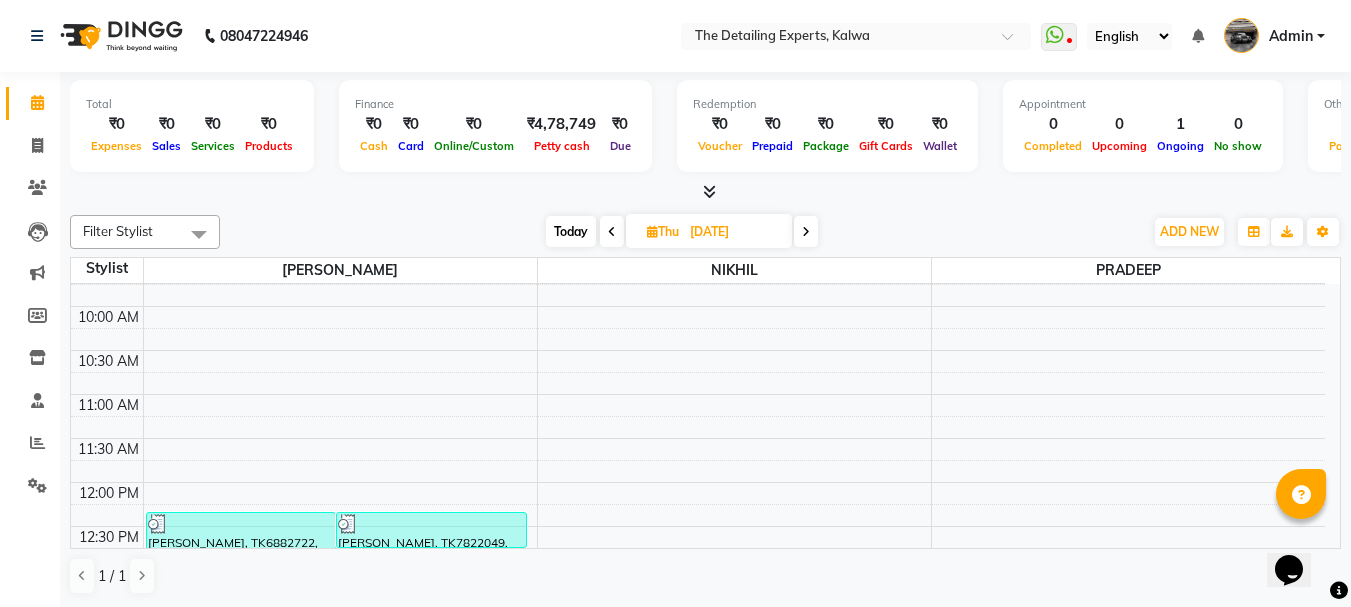 scroll, scrollTop: 0, scrollLeft: 0, axis: both 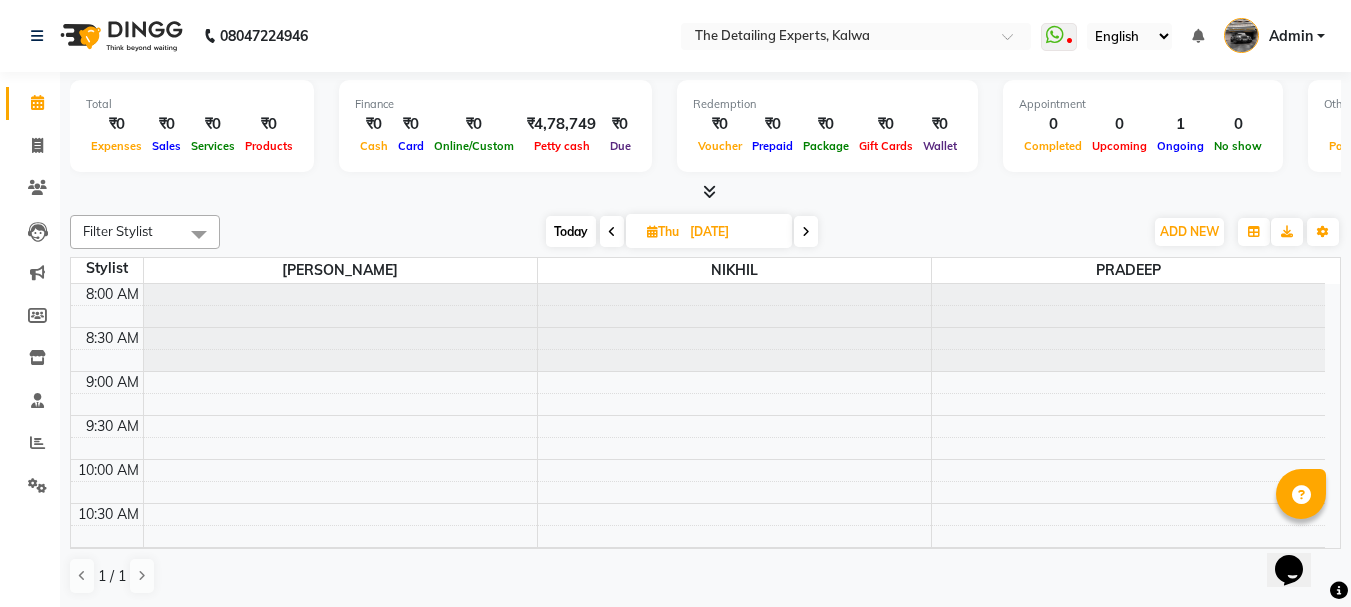 click at bounding box center (612, 232) 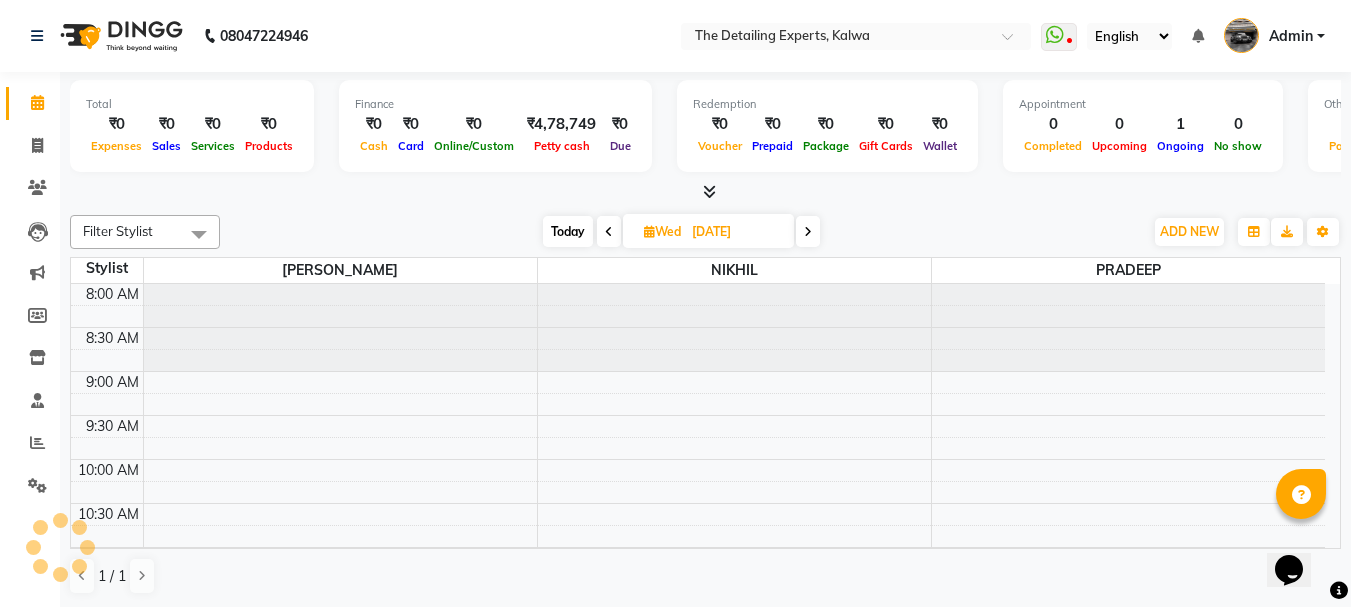 scroll, scrollTop: 353, scrollLeft: 0, axis: vertical 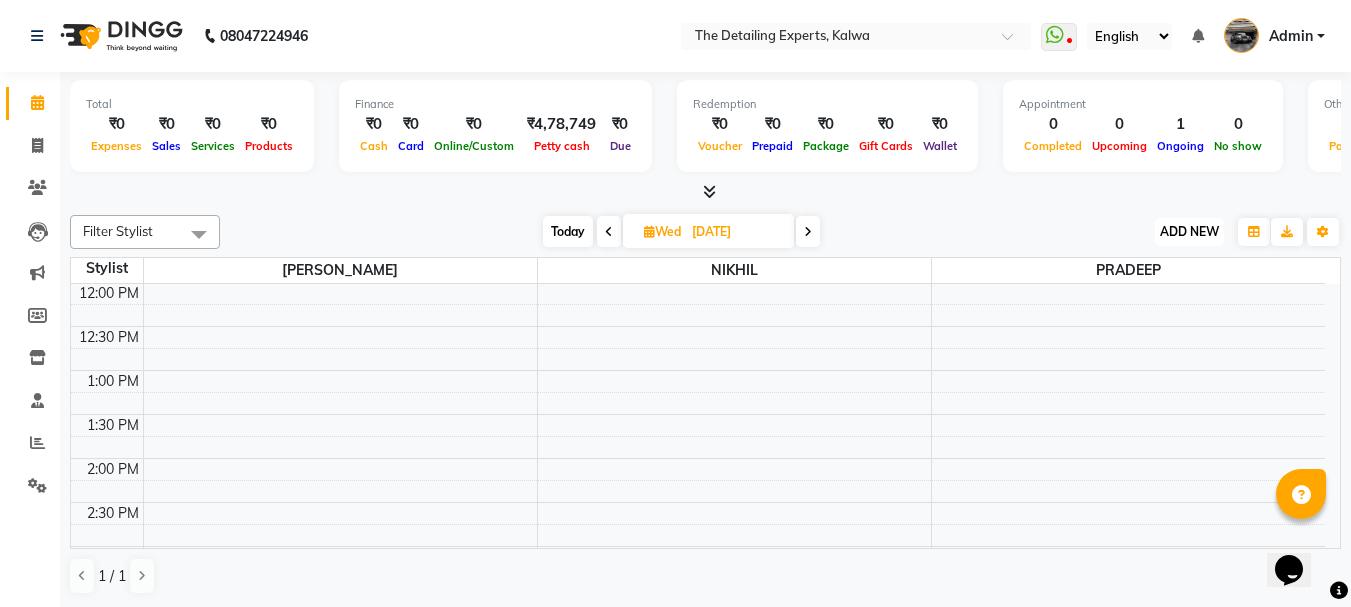 click on "ADD NEW" at bounding box center [1189, 231] 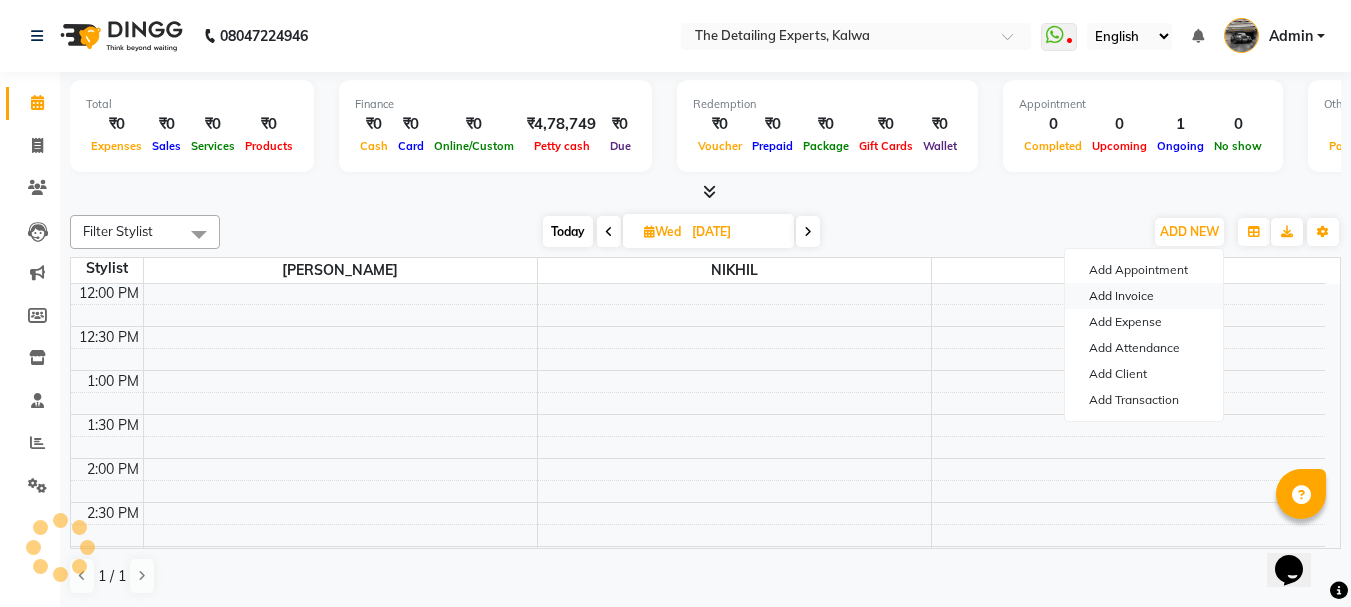 click on "Add Invoice" at bounding box center [1144, 296] 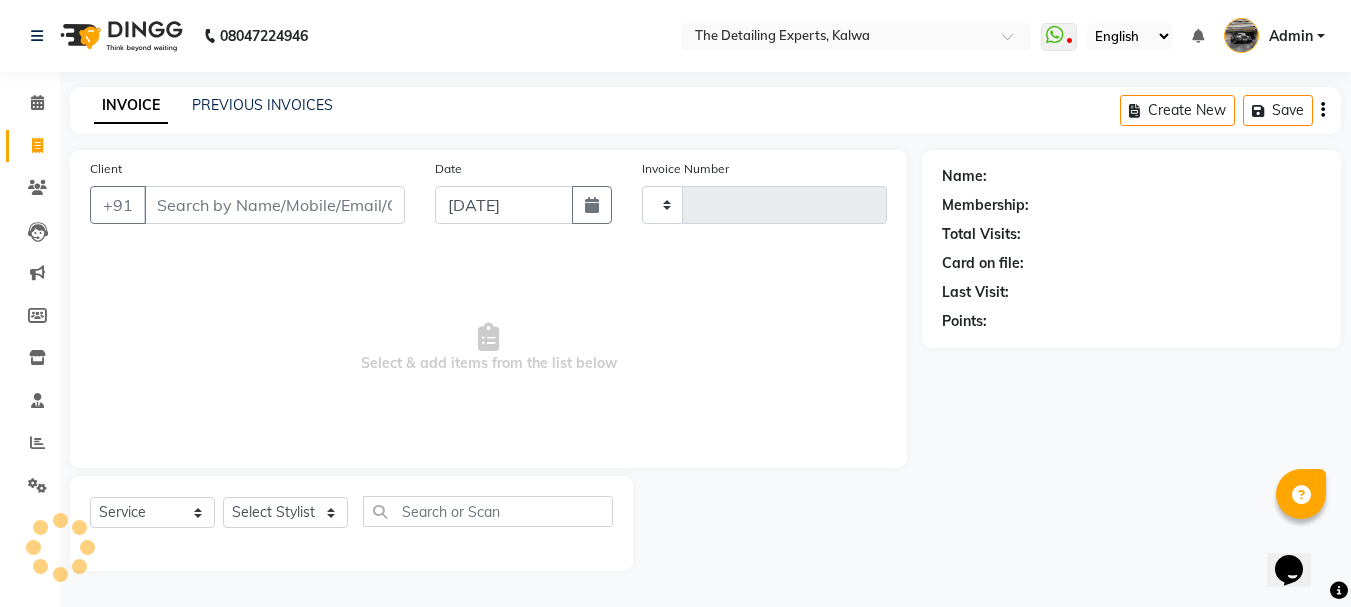 type on "0204" 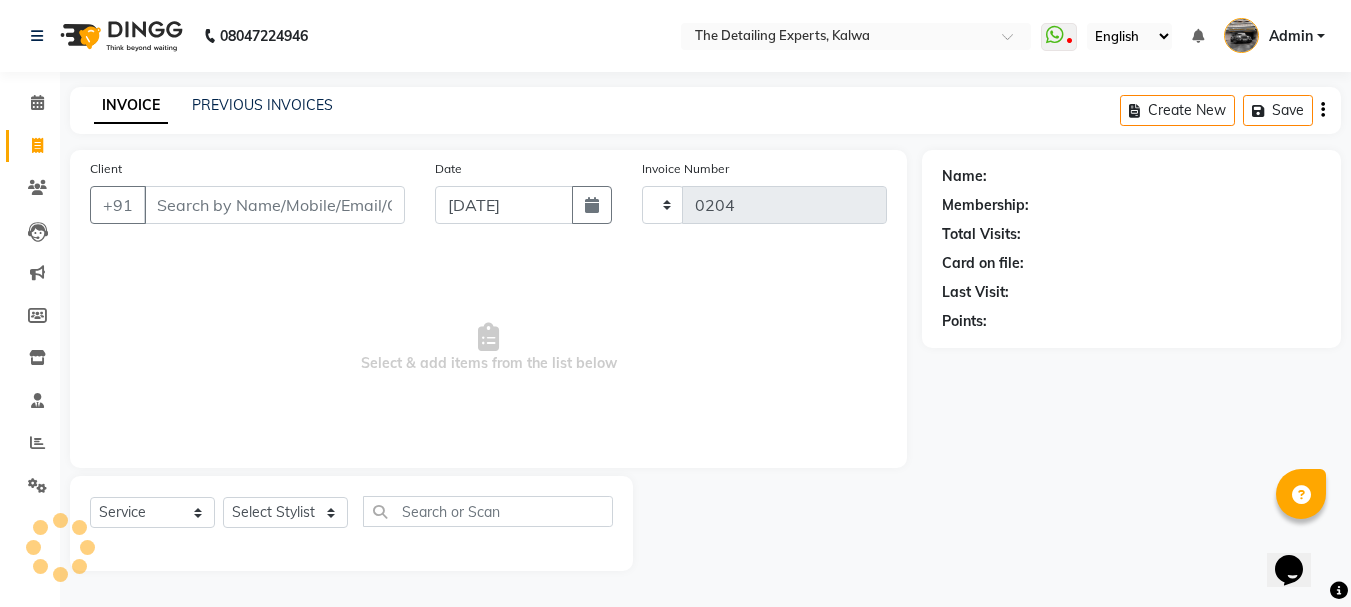 select on "7451" 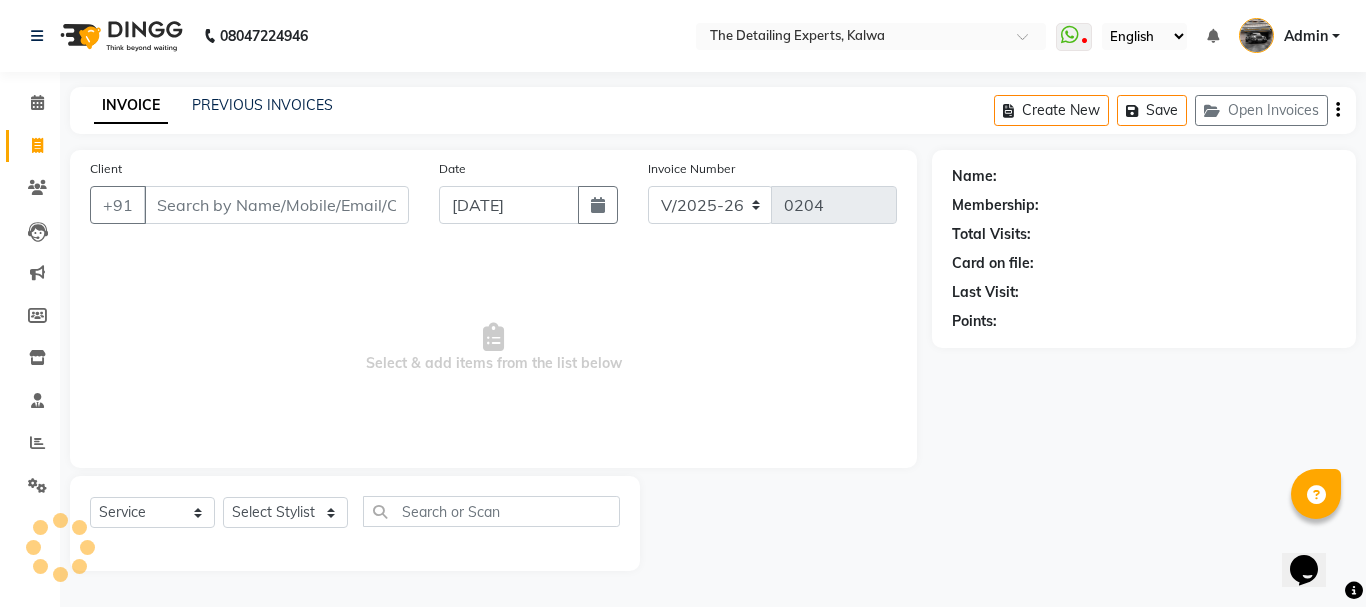 click on "Client" at bounding box center (276, 205) 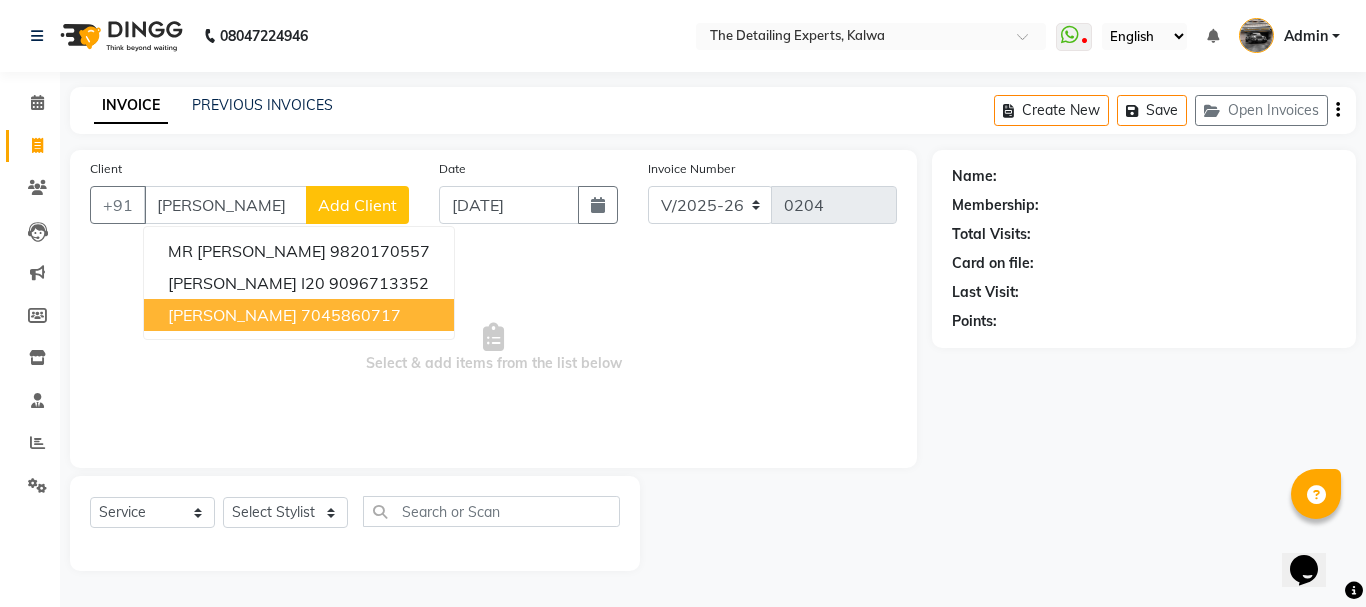 click on "[PERSON_NAME]" at bounding box center [232, 315] 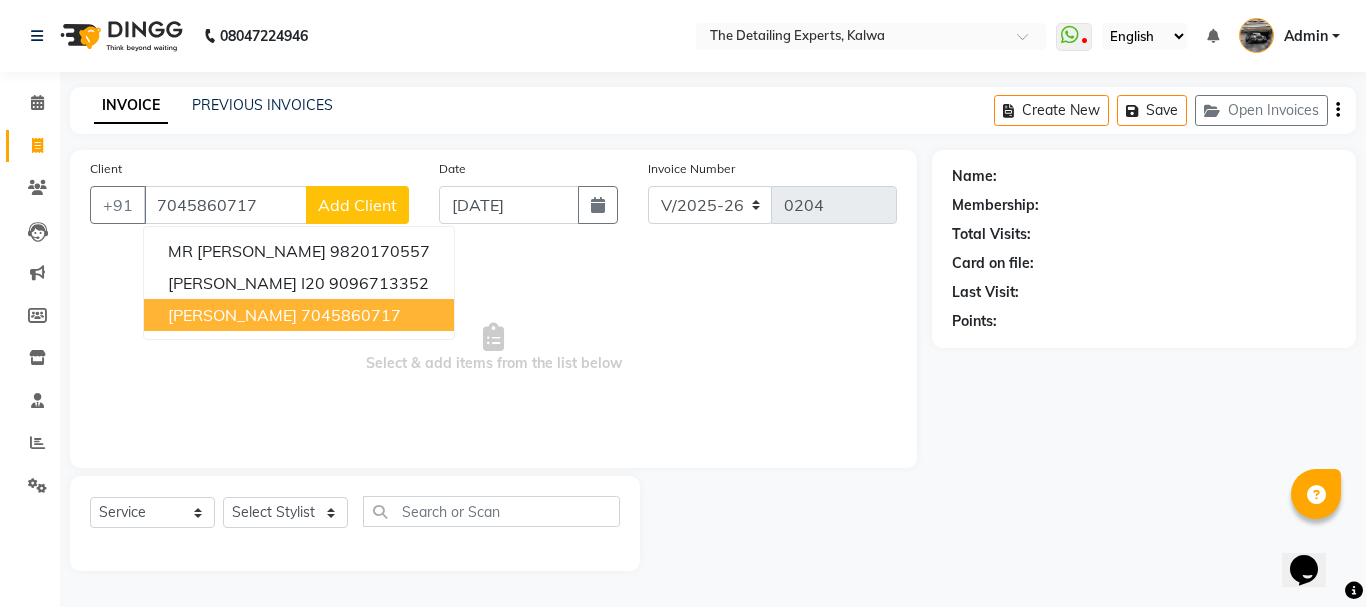 type on "7045860717" 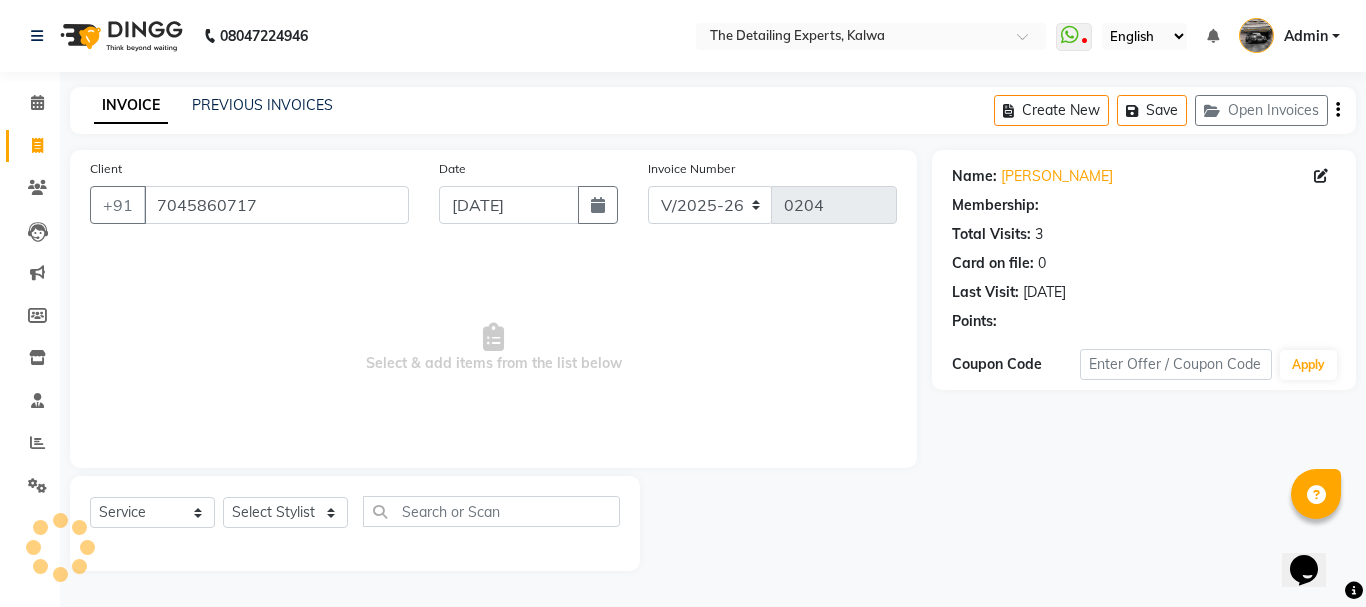 select on "1: Object" 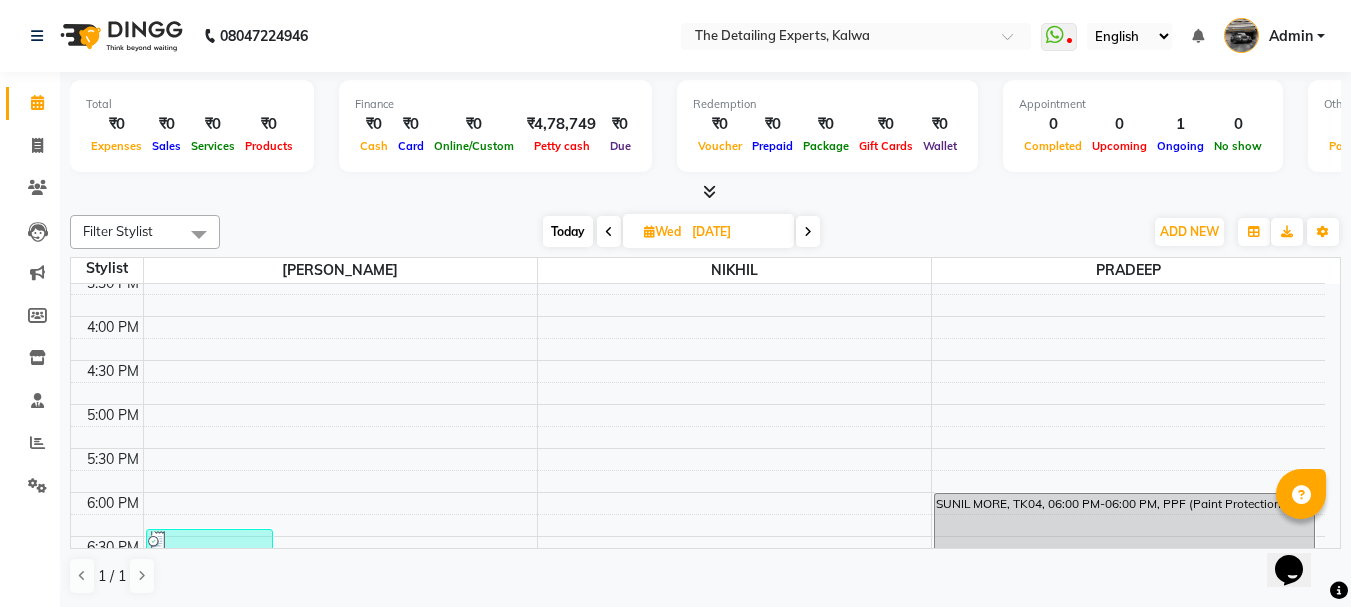 scroll, scrollTop: 579, scrollLeft: 0, axis: vertical 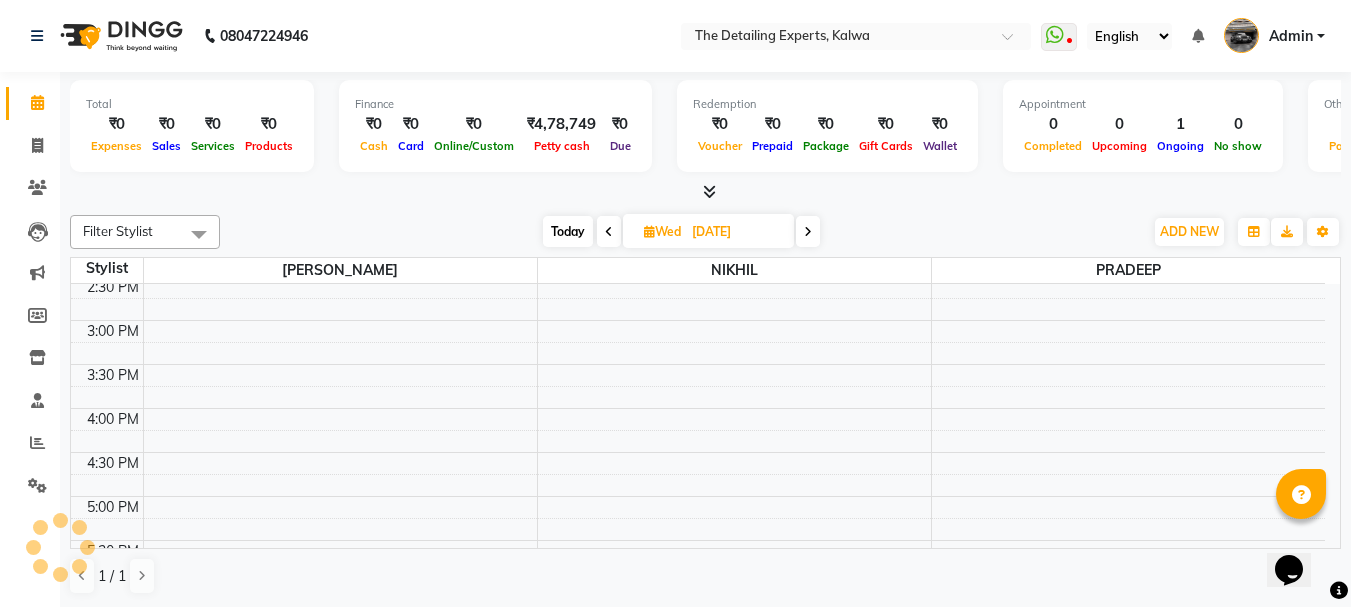 click at bounding box center (609, 232) 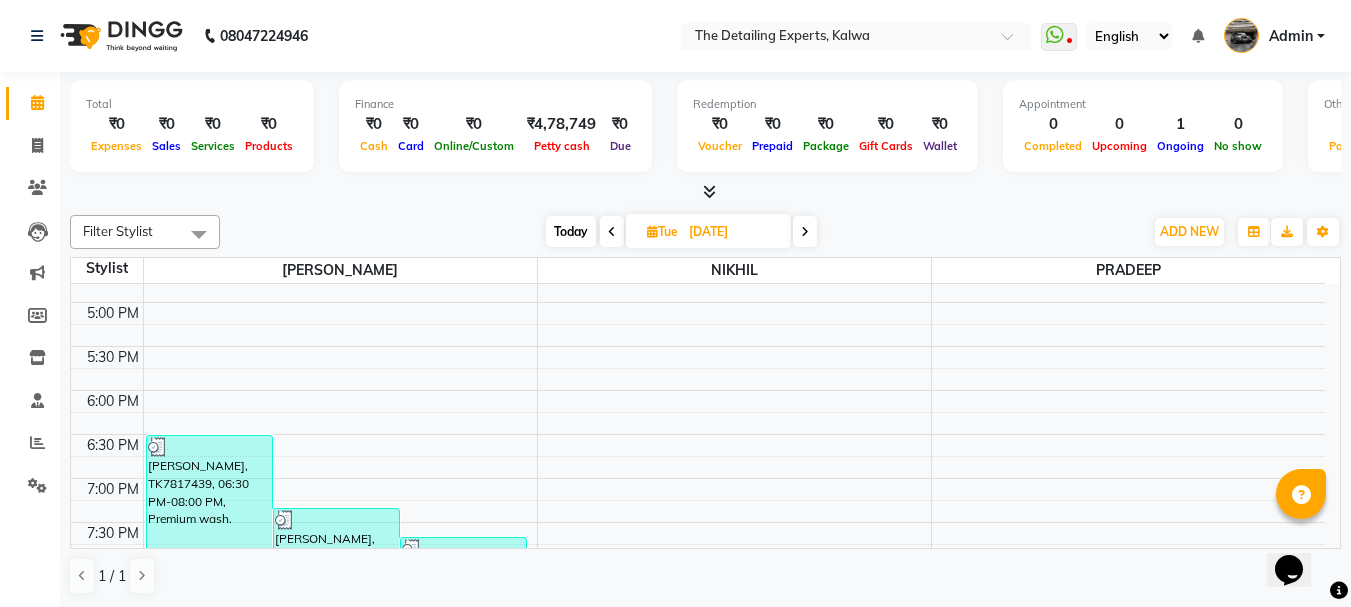 scroll, scrollTop: 879, scrollLeft: 0, axis: vertical 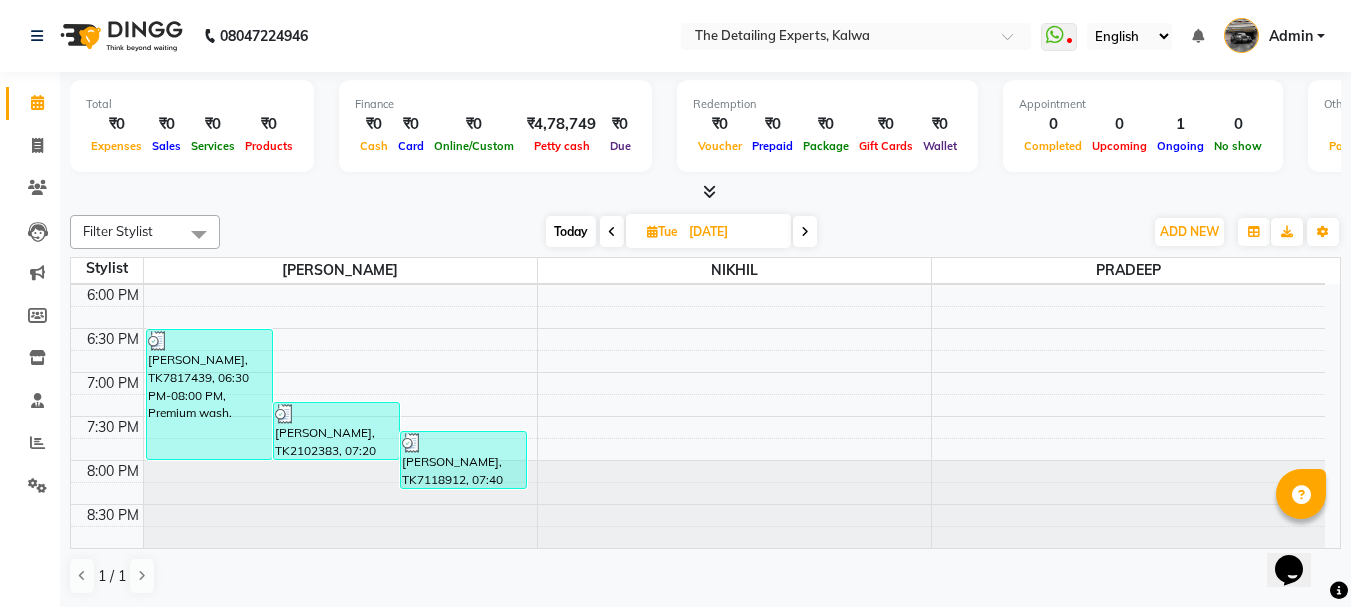 click at bounding box center [612, 232] 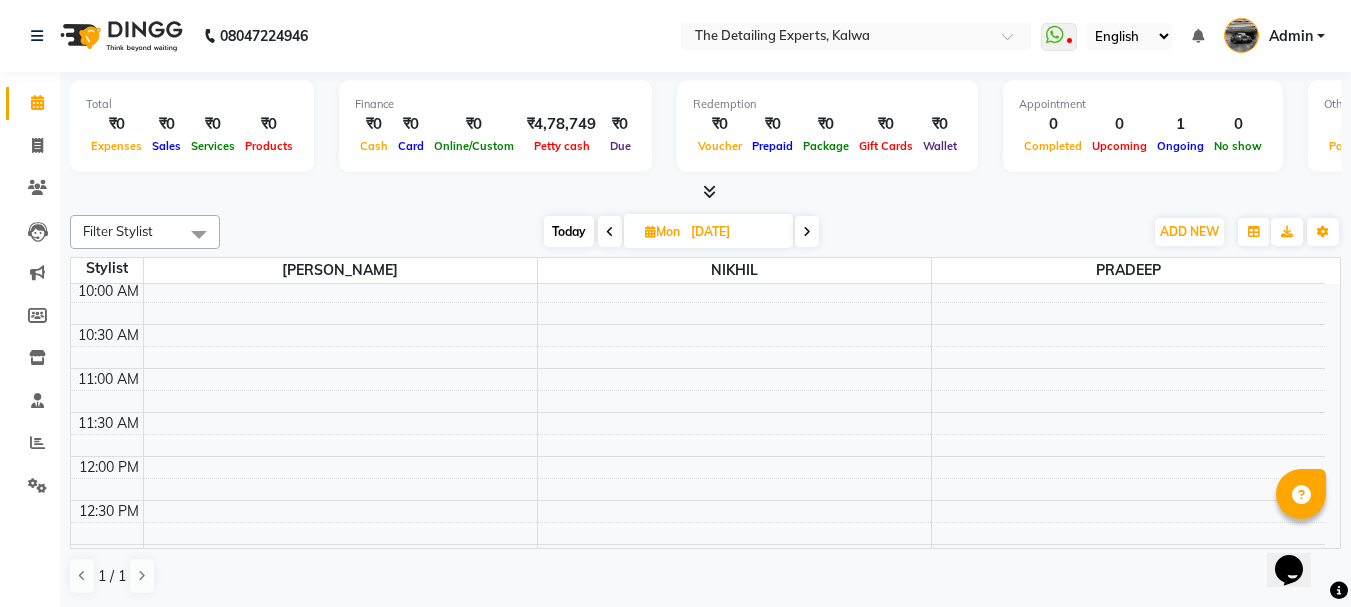 scroll, scrollTop: 0, scrollLeft: 0, axis: both 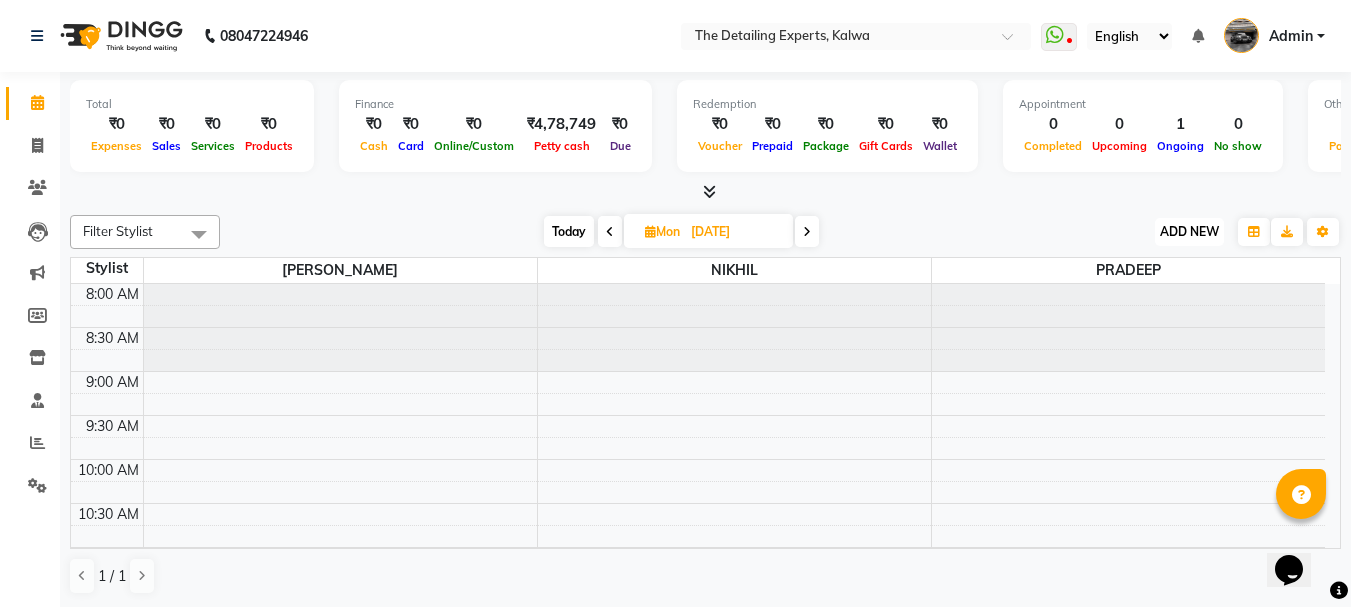click on "ADD NEW Toggle Dropdown" at bounding box center [1189, 232] 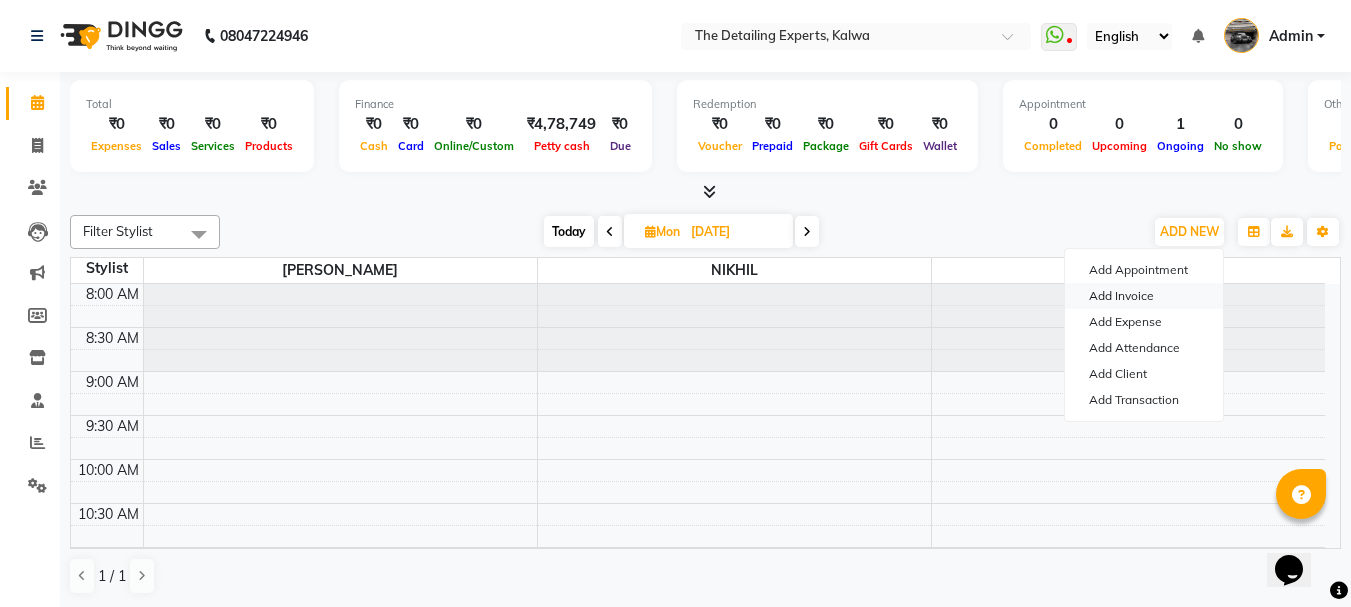 click on "Add Invoice" at bounding box center [1144, 296] 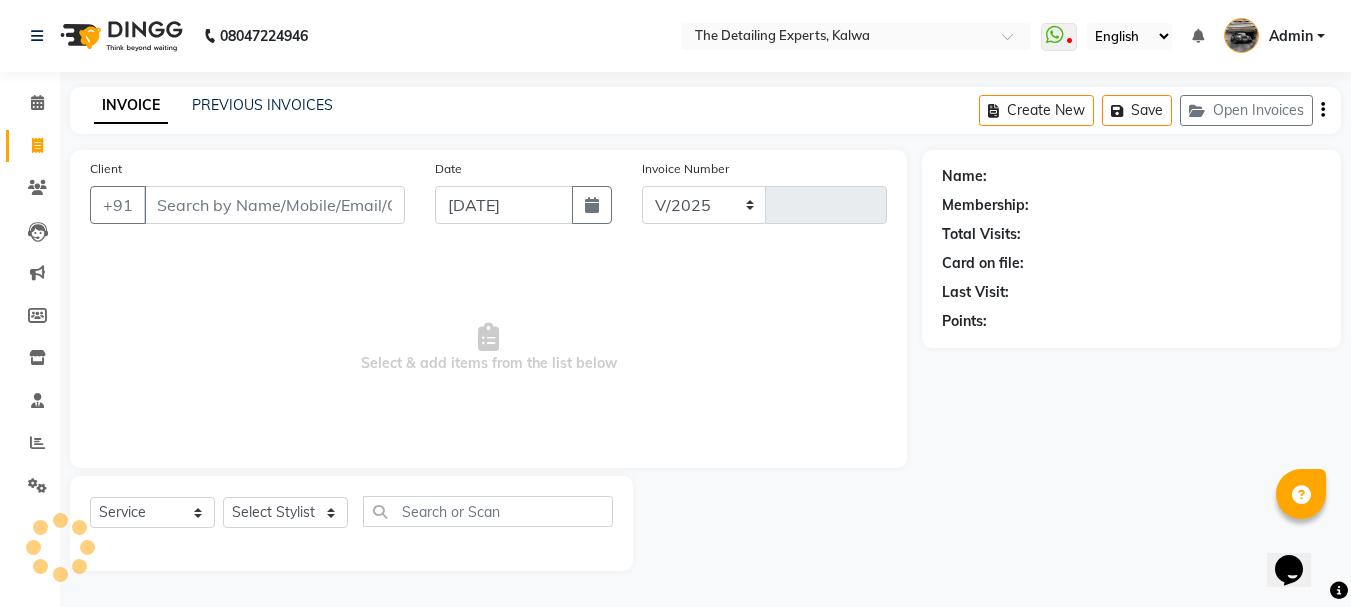 select on "7451" 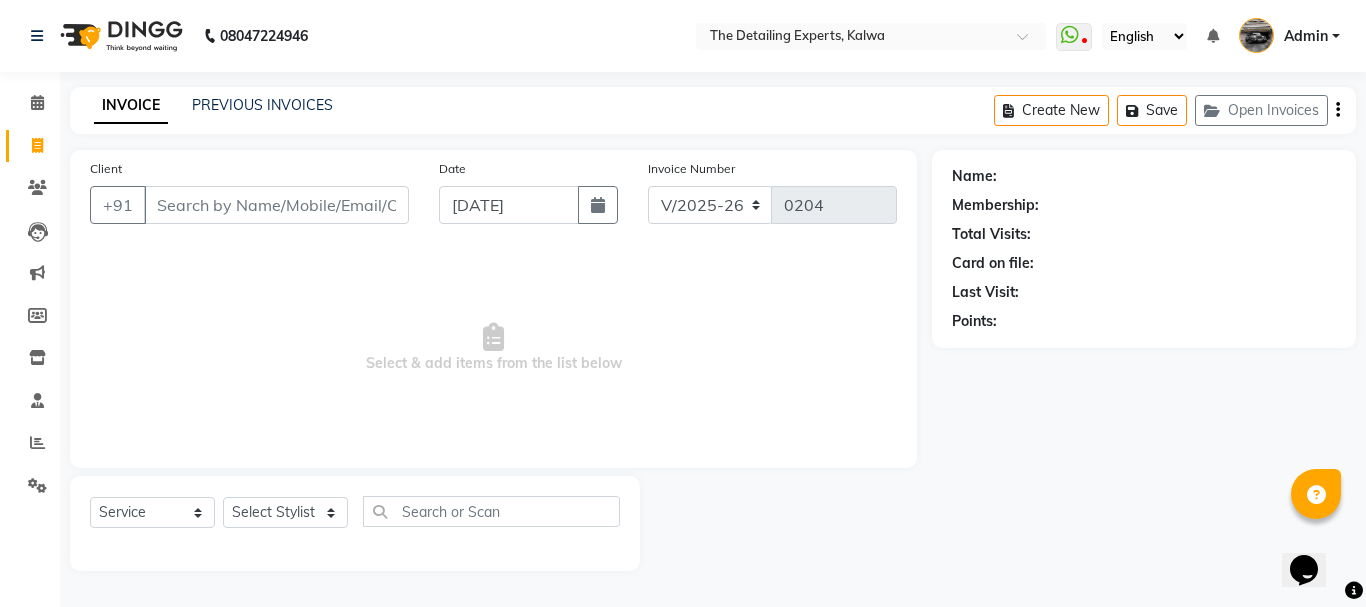 click on "Client" at bounding box center (276, 205) 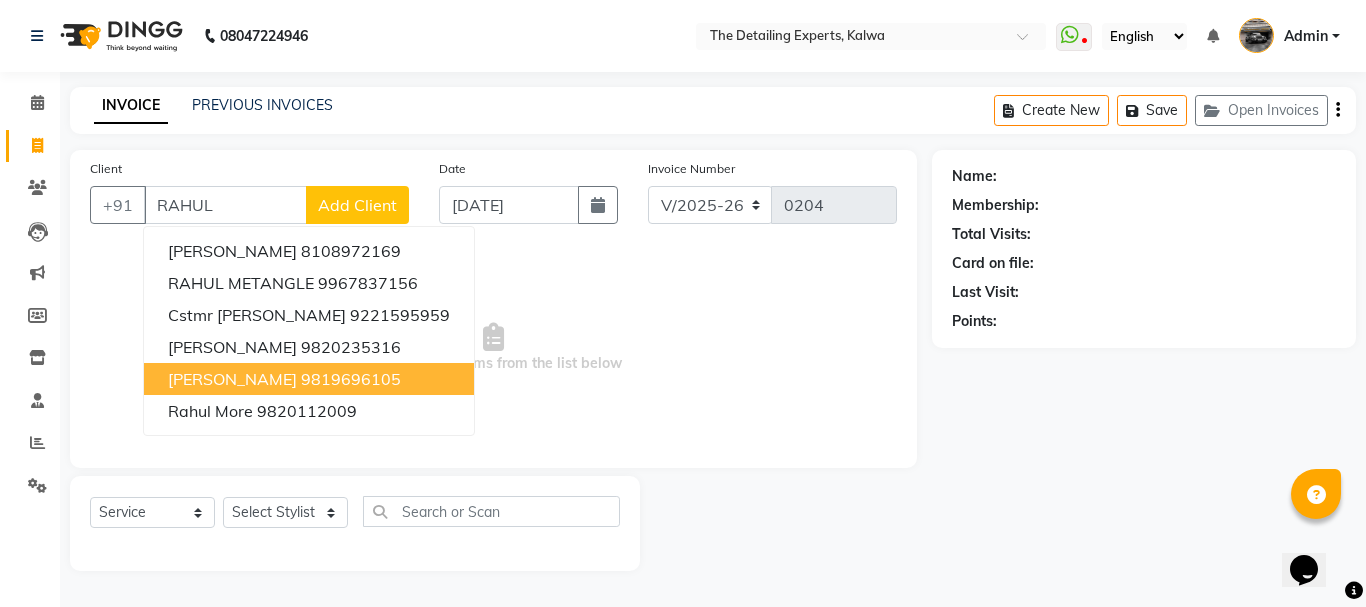 click on "[PERSON_NAME]" at bounding box center [232, 379] 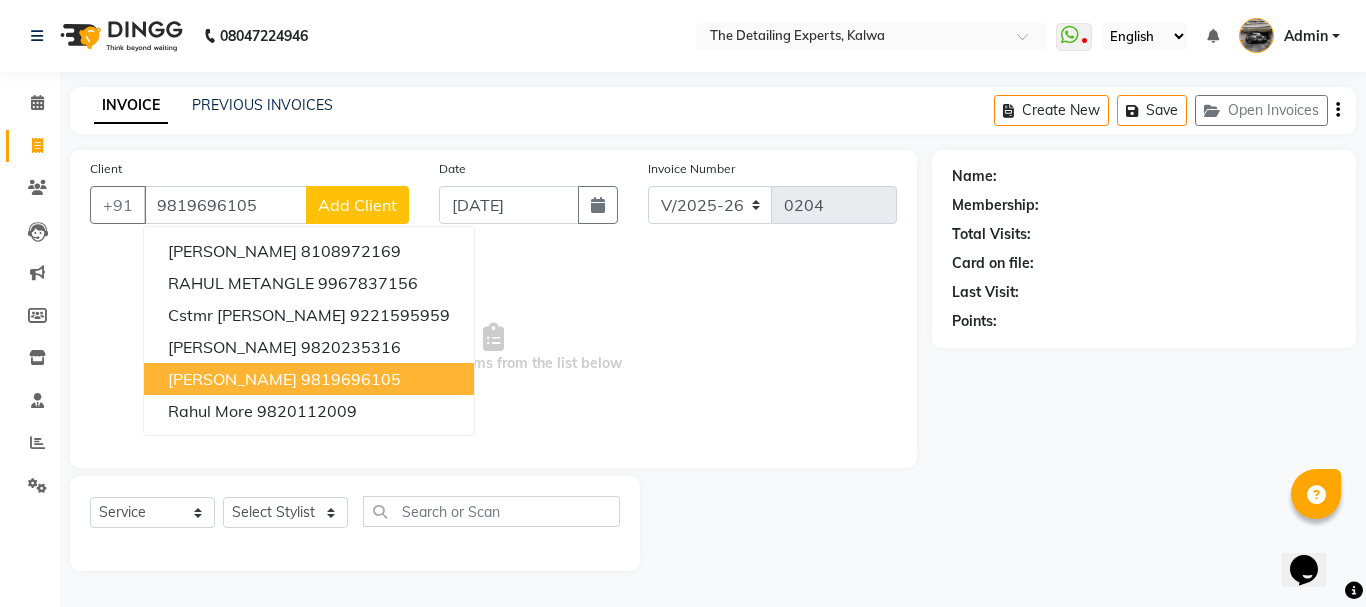 type on "9819696105" 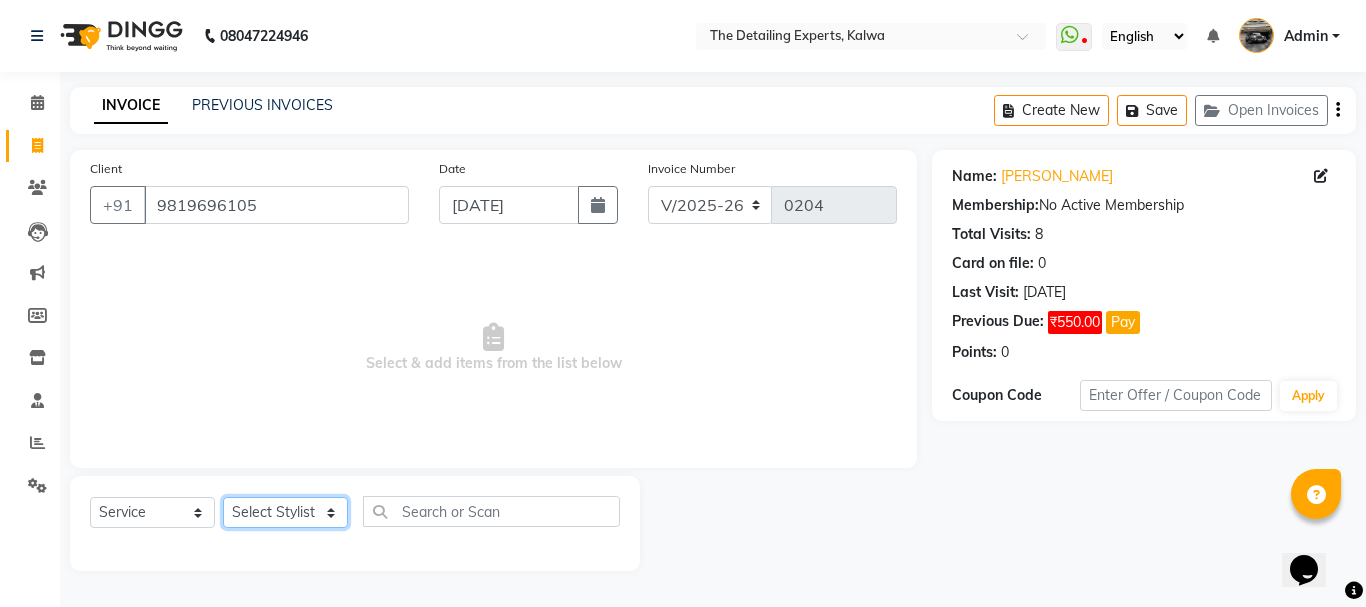 click on "Select Stylist NIKHIL  [PERSON_NAME]" 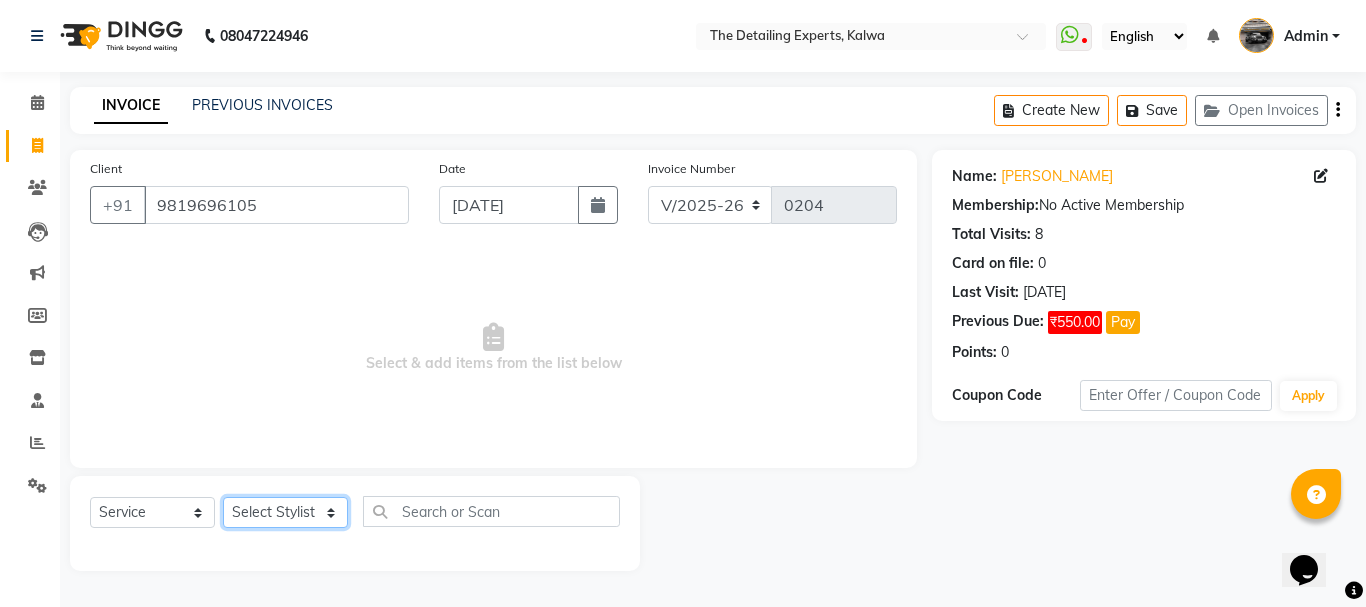 select on "65222" 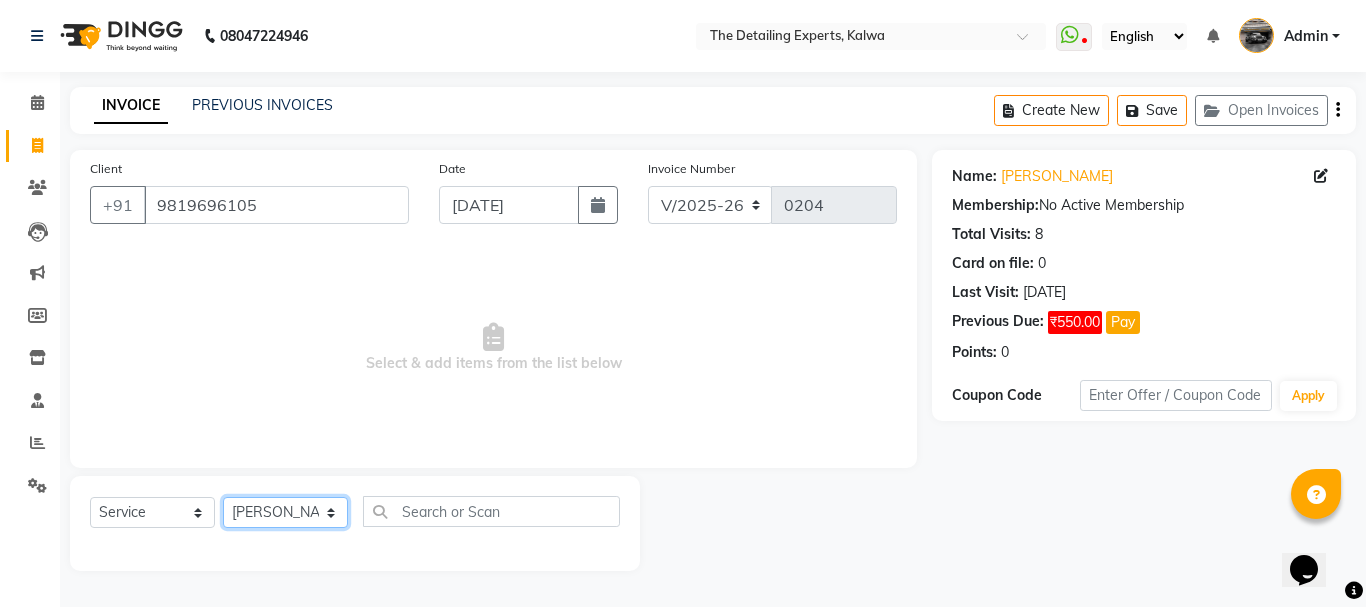 click on "Select Stylist NIKHIL  [PERSON_NAME]" 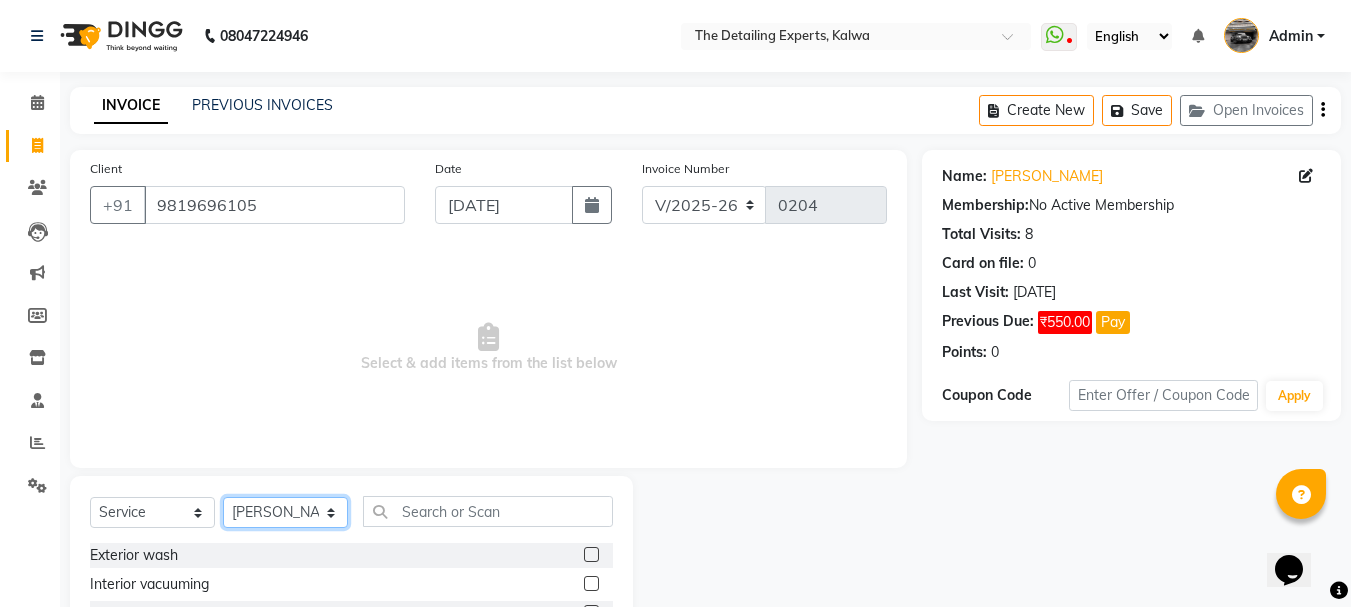 scroll, scrollTop: 194, scrollLeft: 0, axis: vertical 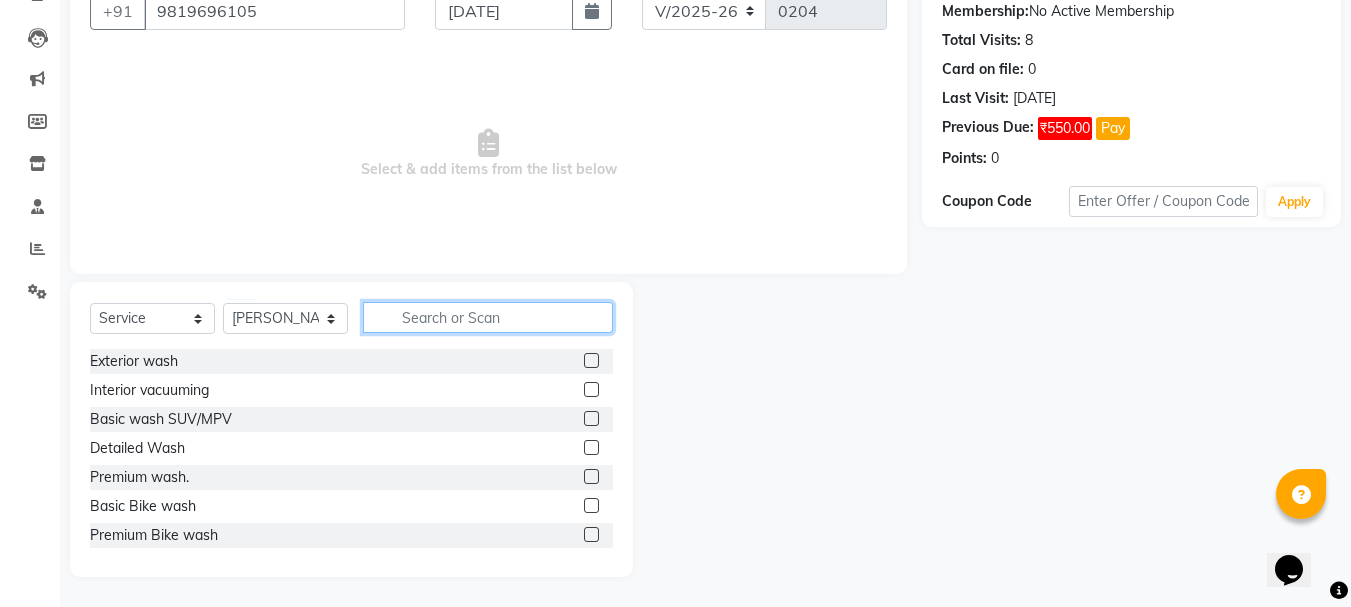 click 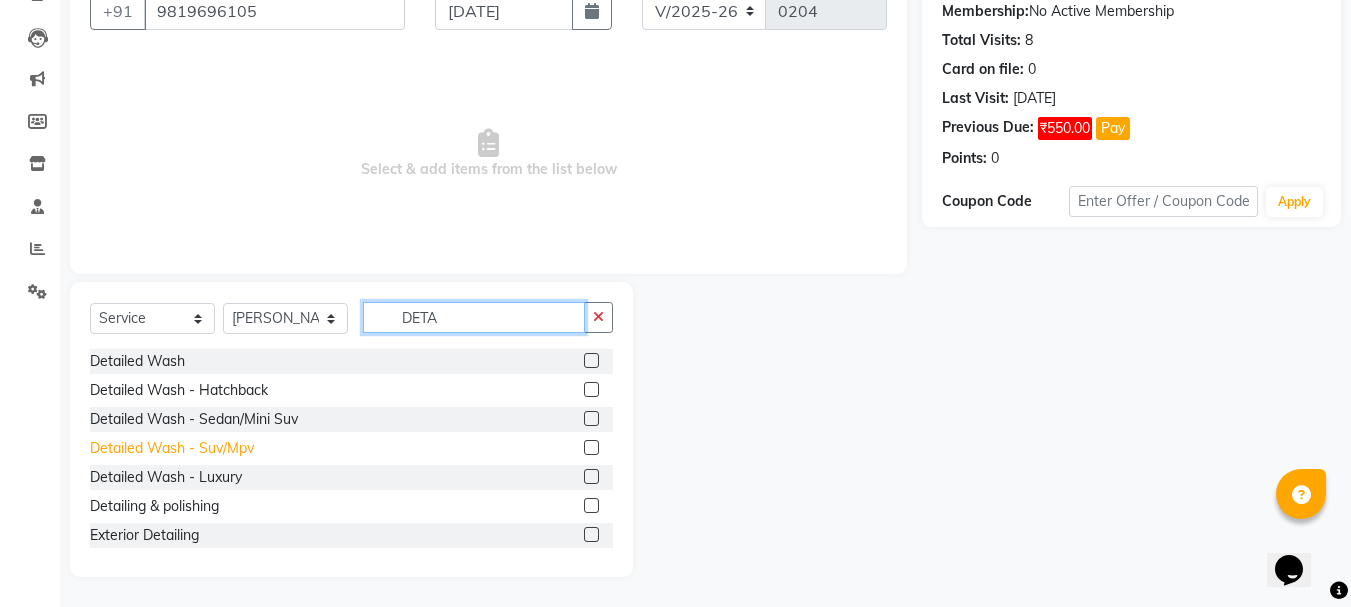 type on "DETA" 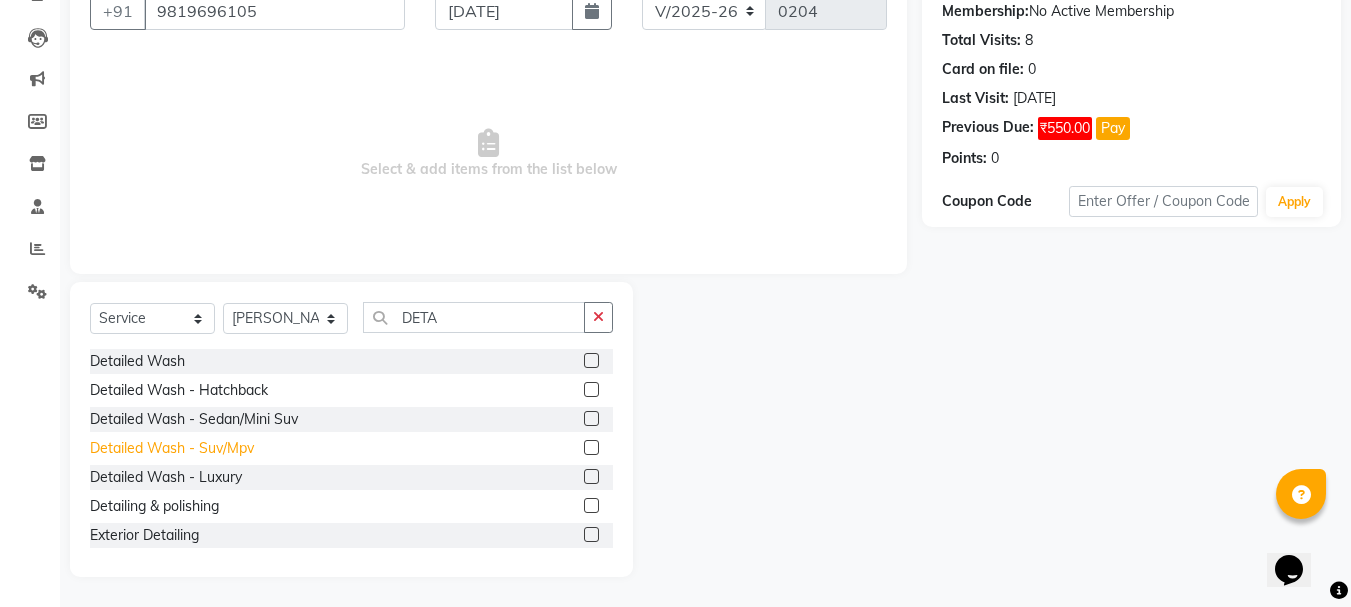 click on "Detailed Wash - Suv/Mpv" 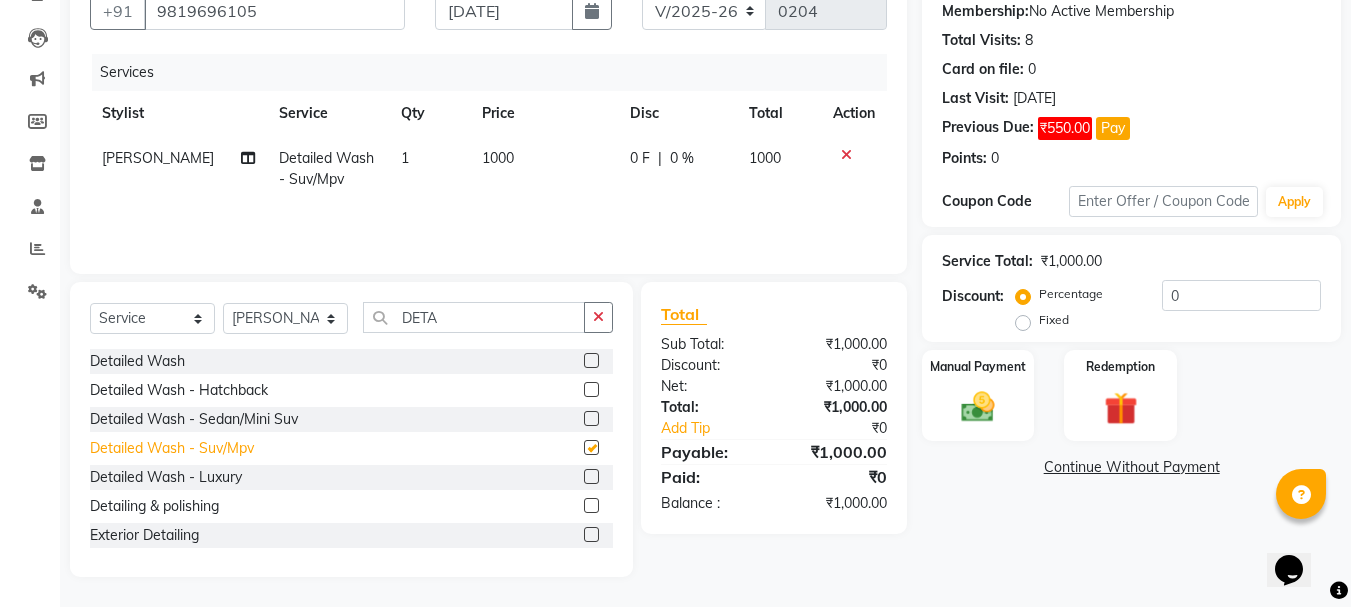 checkbox on "false" 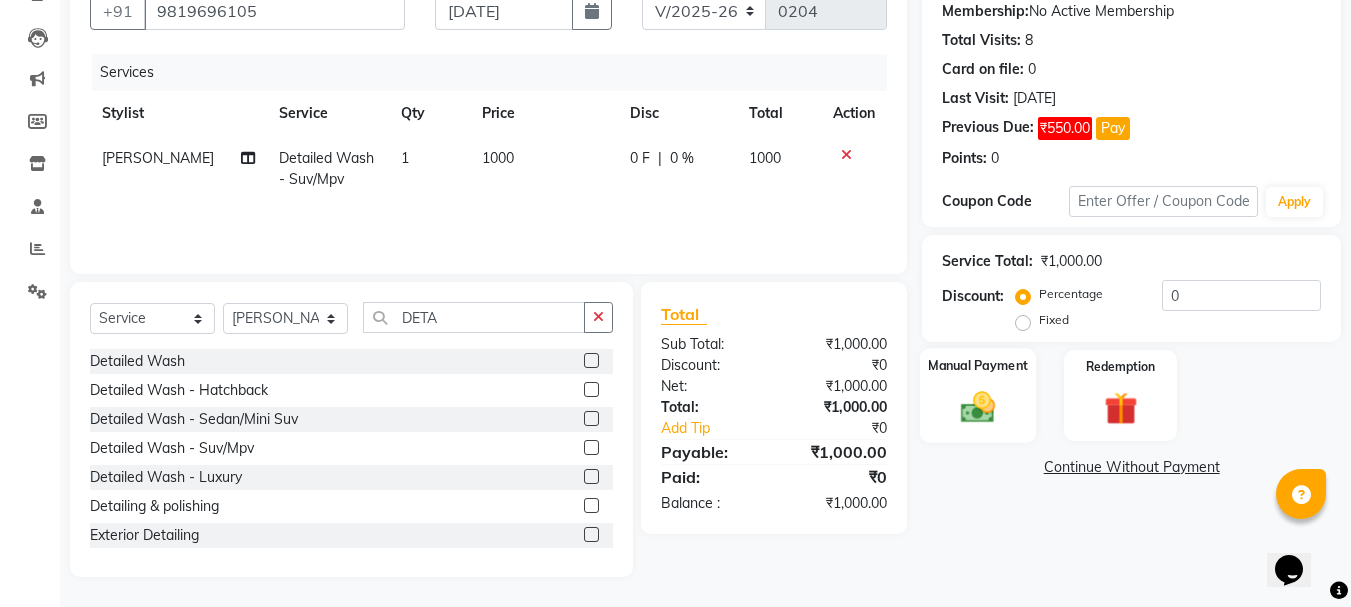 click 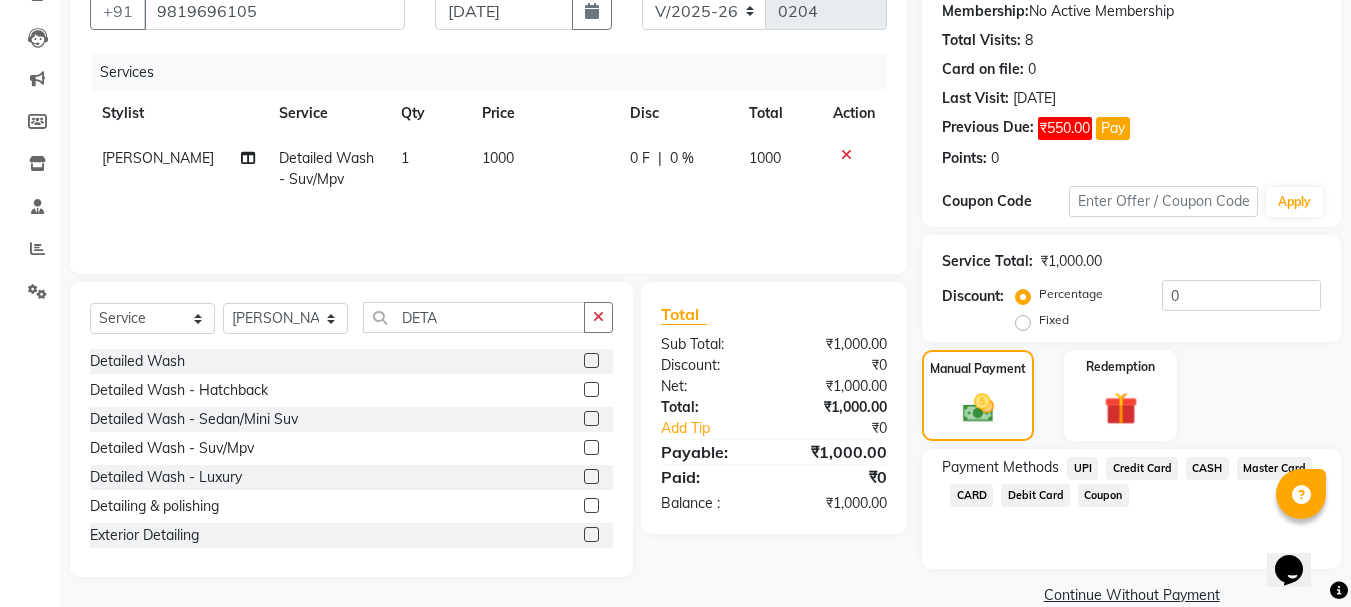 scroll, scrollTop: 227, scrollLeft: 0, axis: vertical 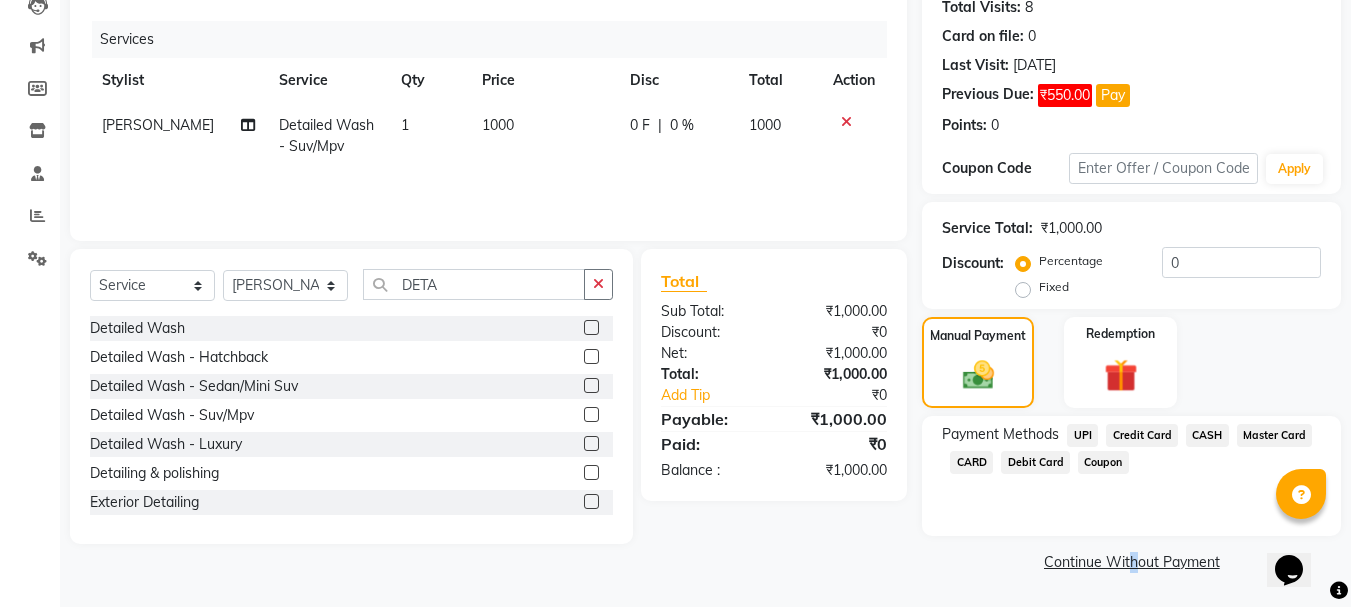 click on "Continue Without Payment" 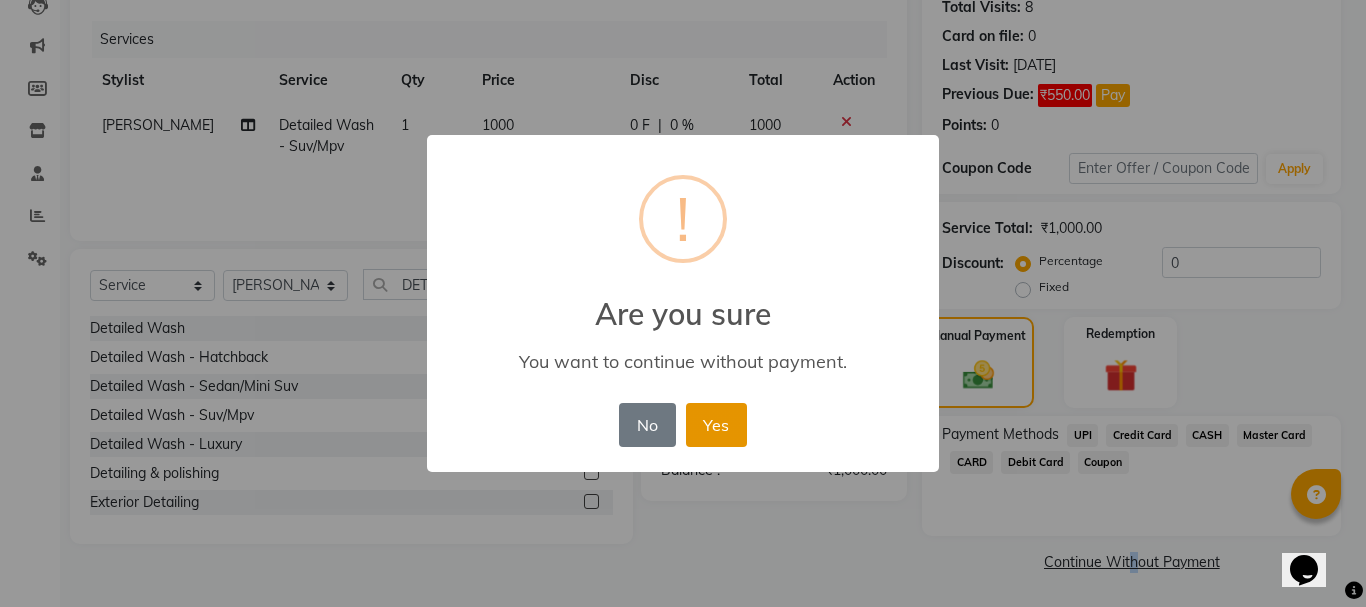click on "Yes" at bounding box center [716, 425] 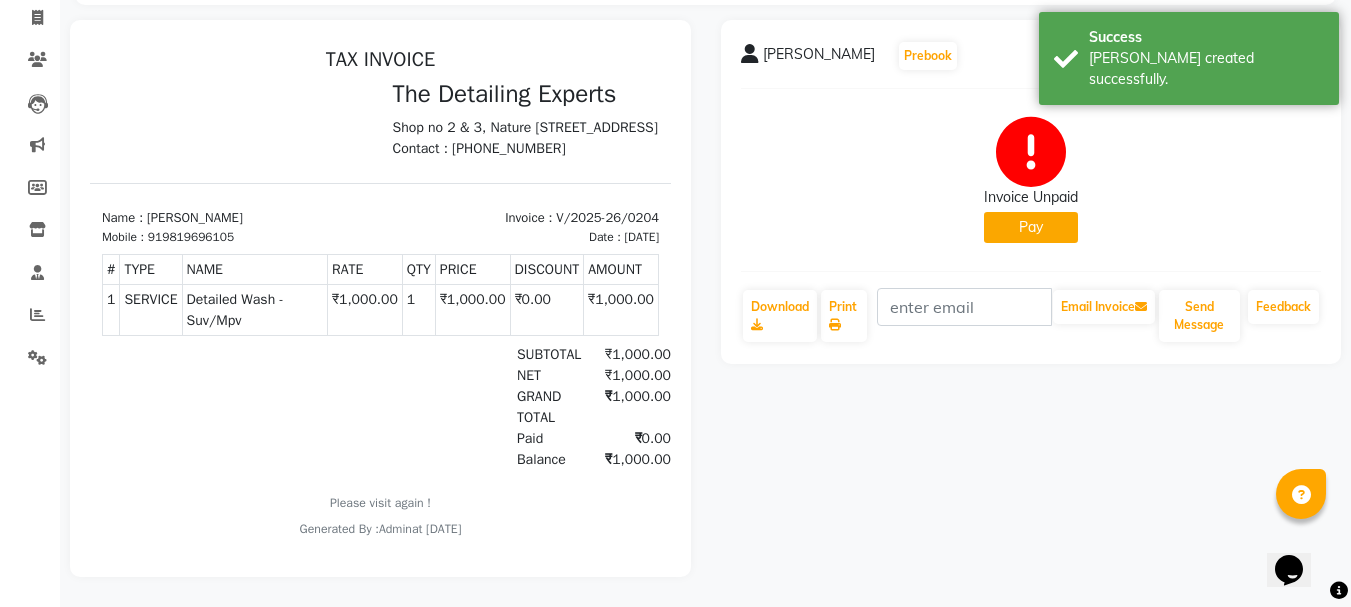 scroll, scrollTop: 0, scrollLeft: 0, axis: both 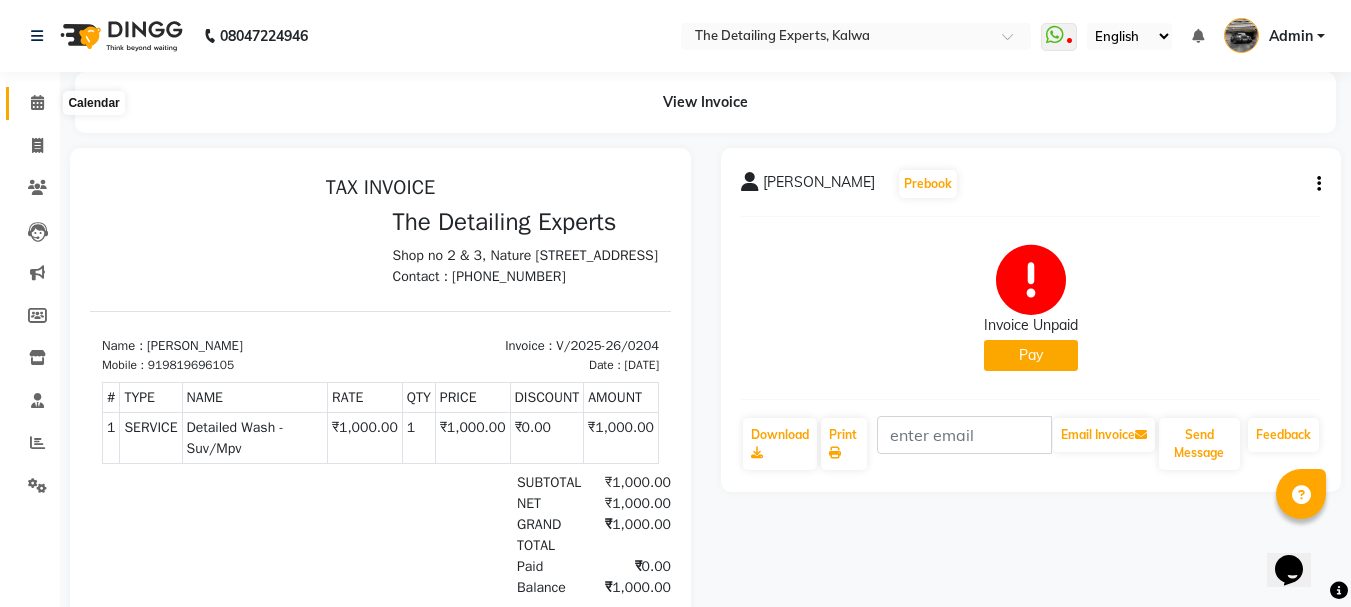 click 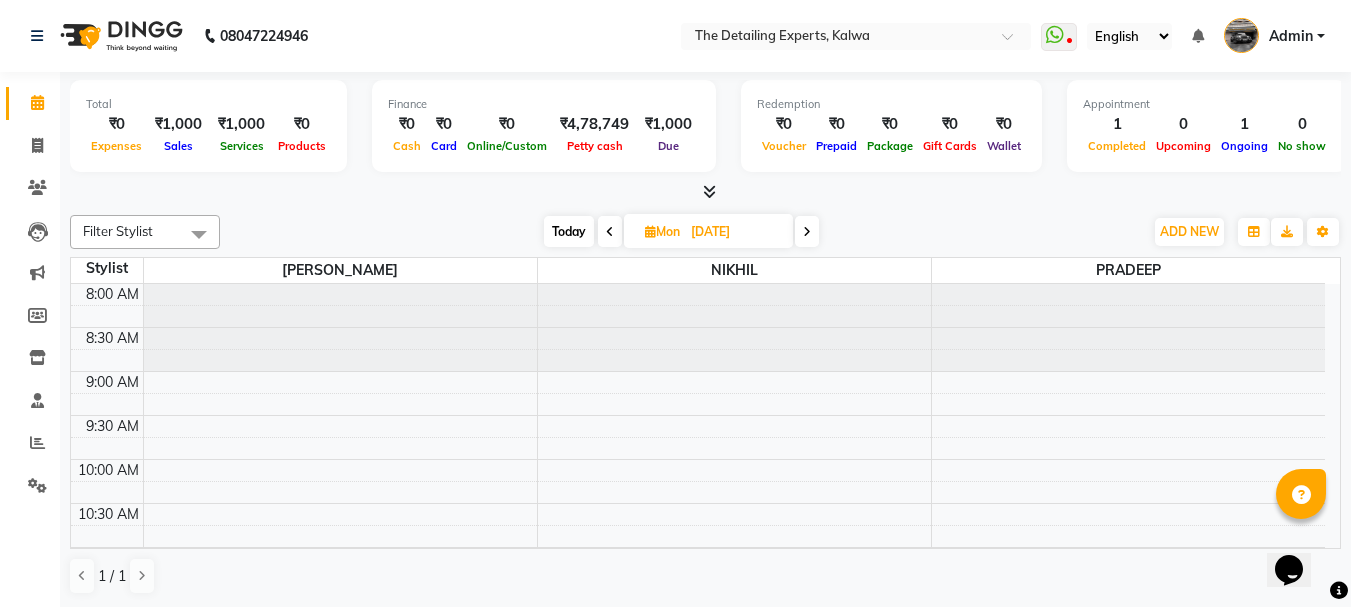 click on "Today" at bounding box center [569, 231] 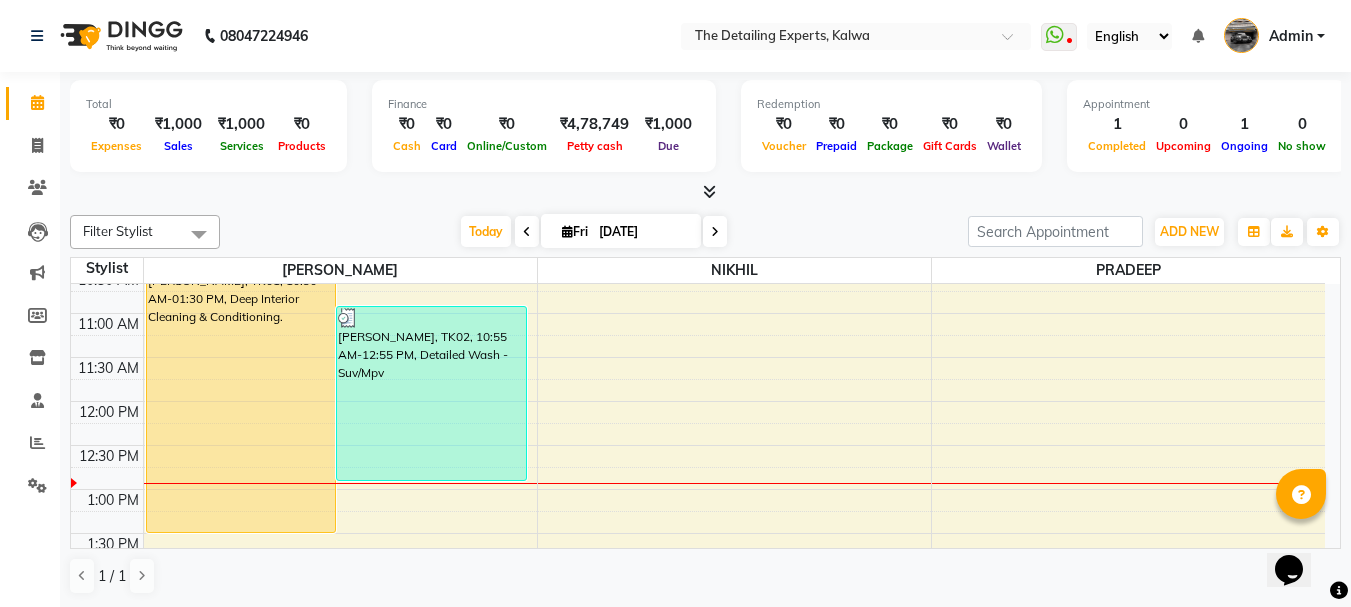 scroll, scrollTop: 200, scrollLeft: 0, axis: vertical 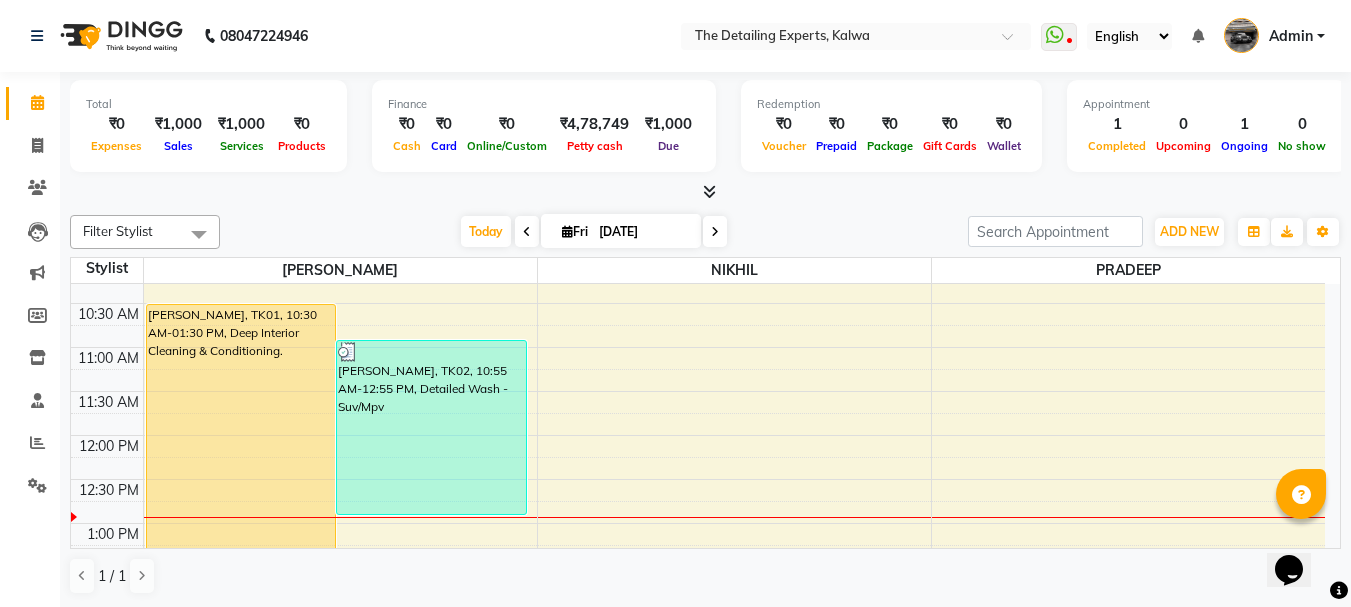 click at bounding box center (527, 231) 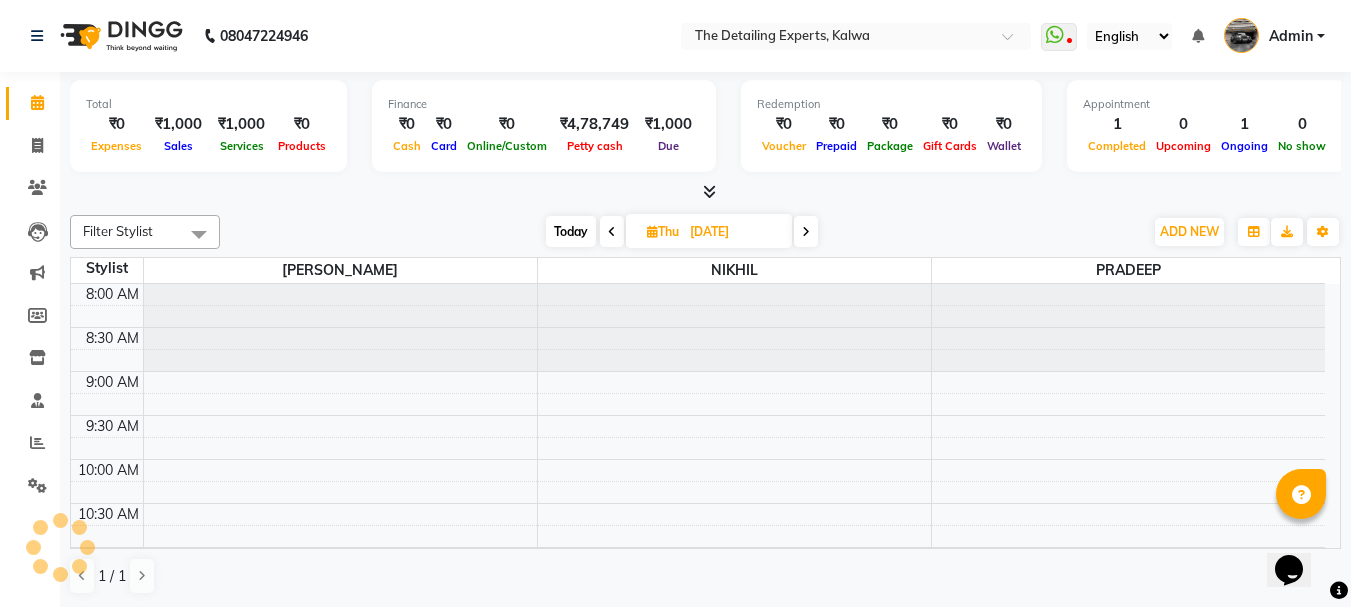 scroll, scrollTop: 353, scrollLeft: 0, axis: vertical 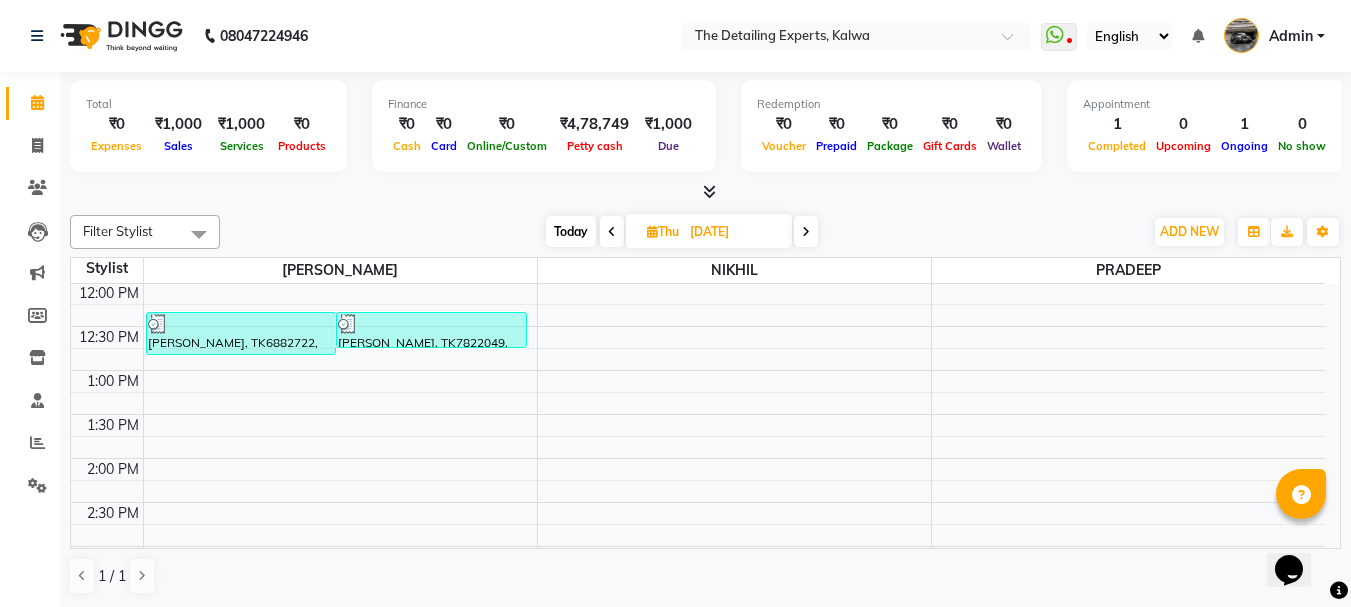 click at bounding box center (612, 231) 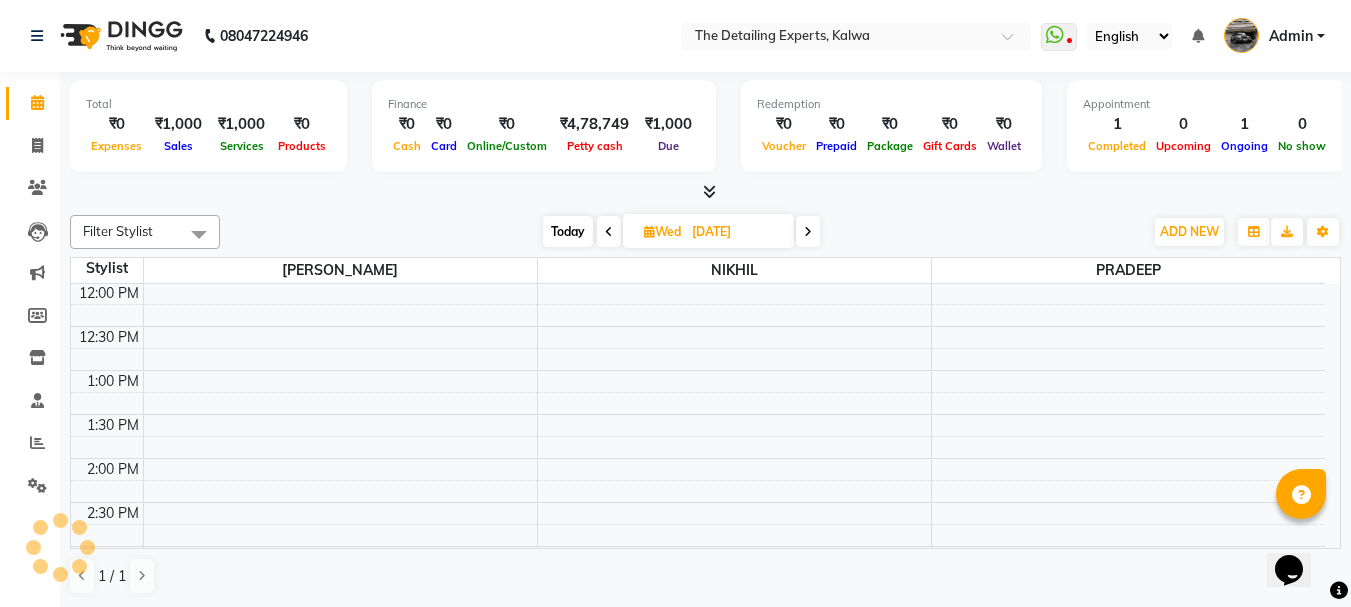 scroll, scrollTop: 353, scrollLeft: 0, axis: vertical 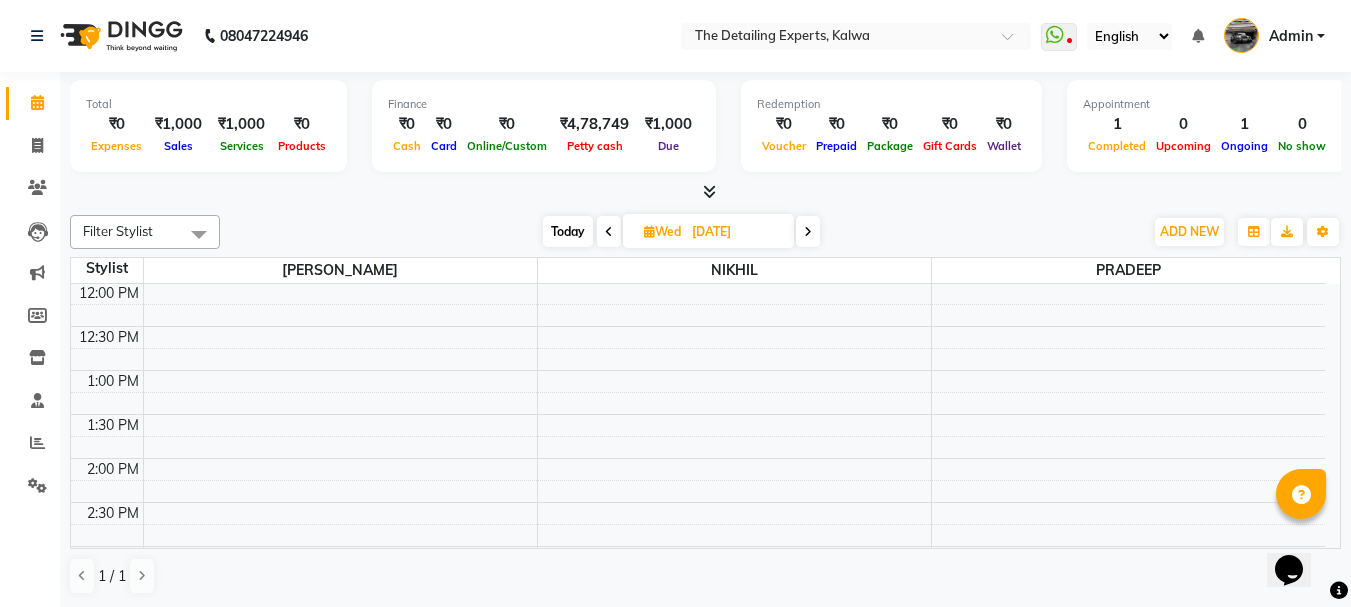 click at bounding box center (609, 231) 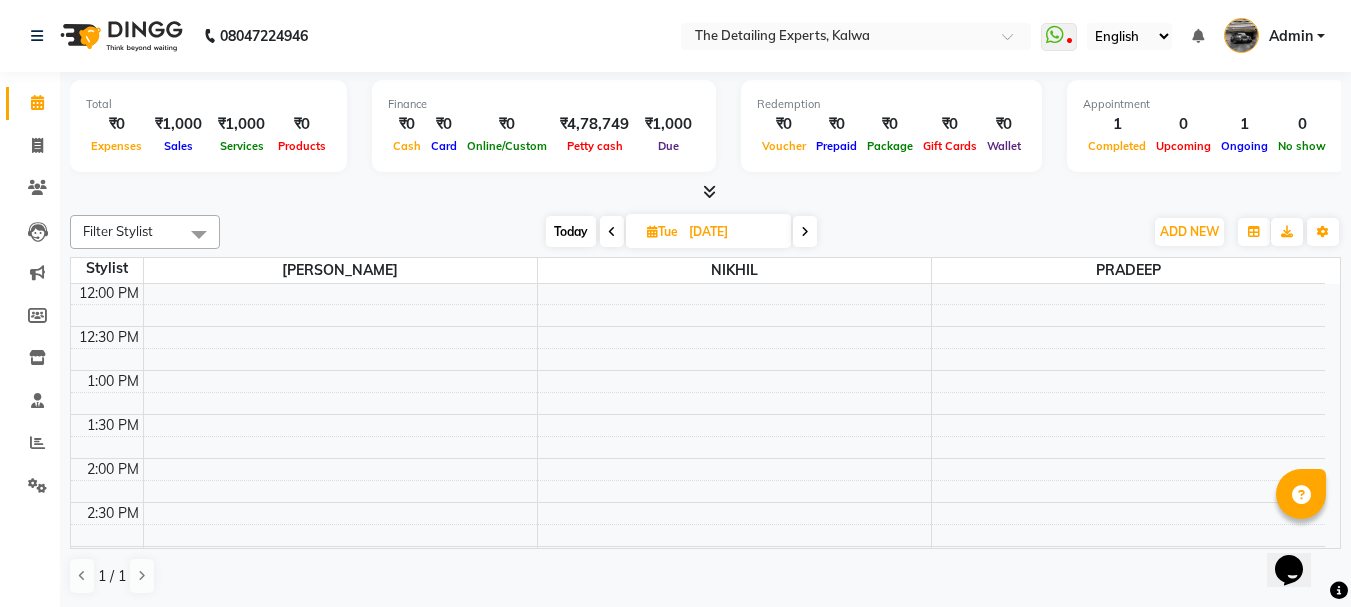 scroll, scrollTop: 353, scrollLeft: 0, axis: vertical 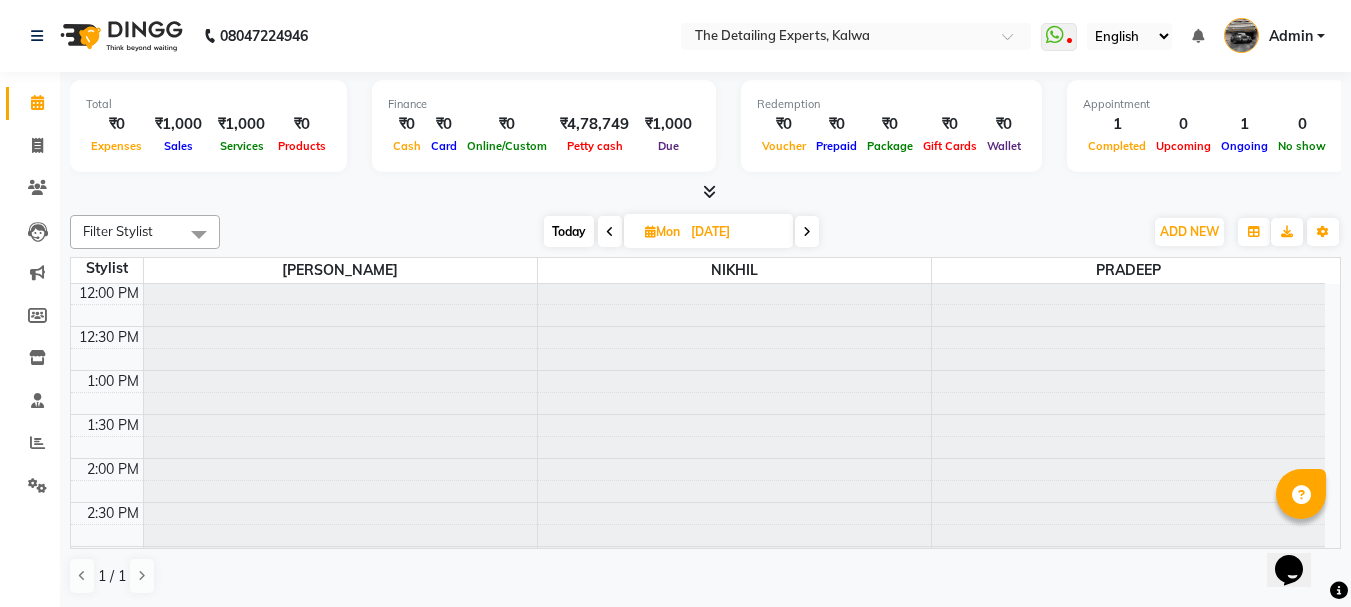 type on "[DATE]" 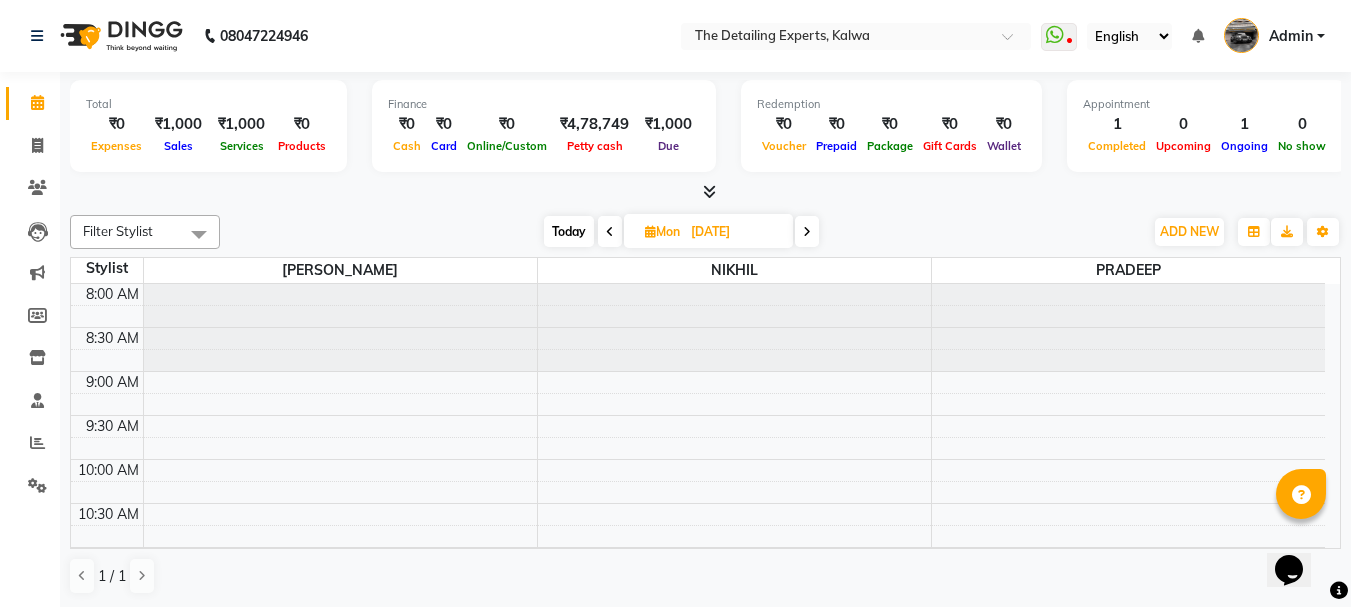 scroll, scrollTop: 353, scrollLeft: 0, axis: vertical 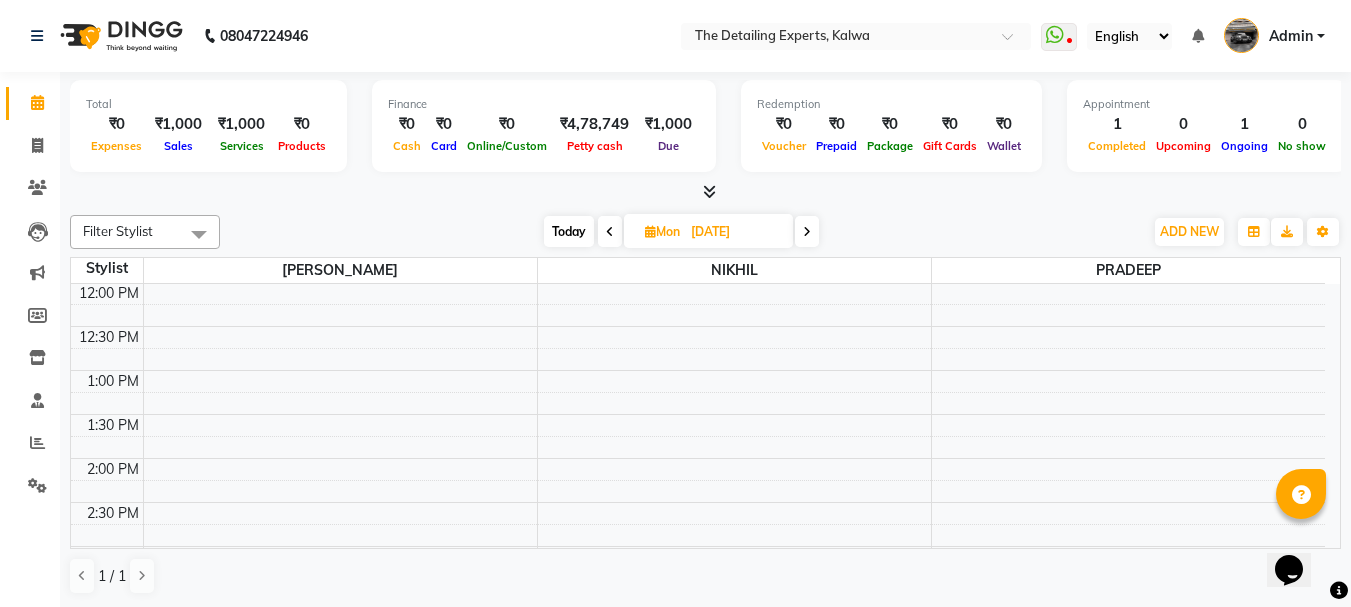 click on "Mon" at bounding box center [662, 231] 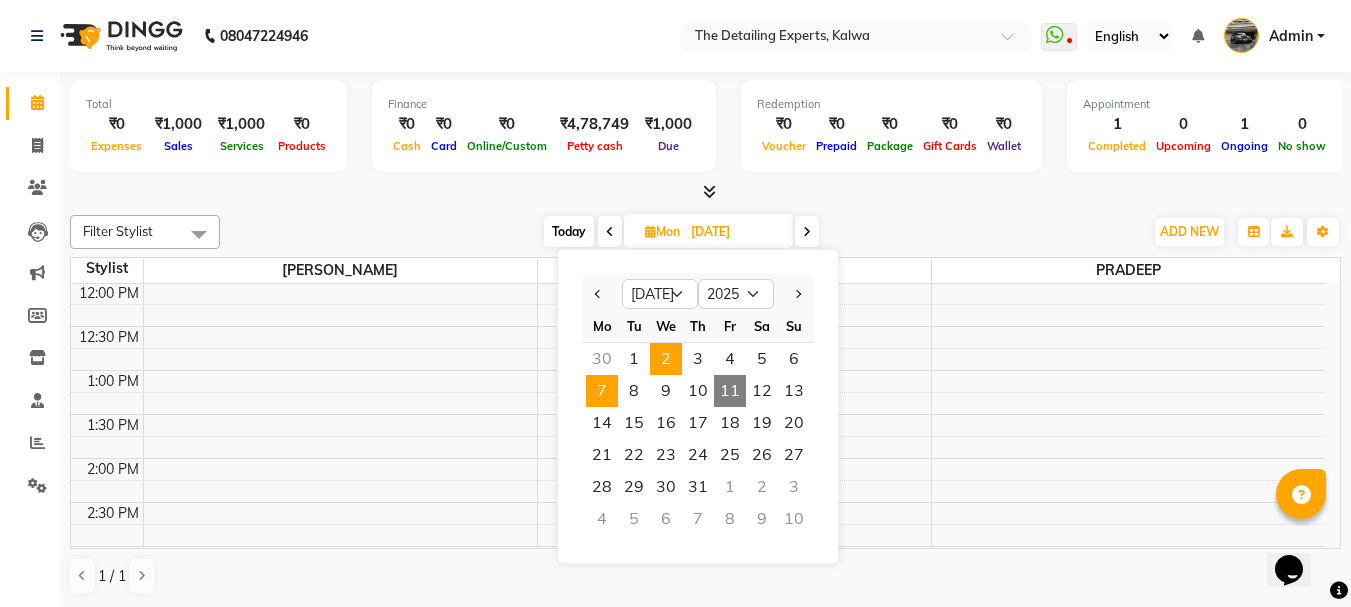 click on "2" at bounding box center (666, 359) 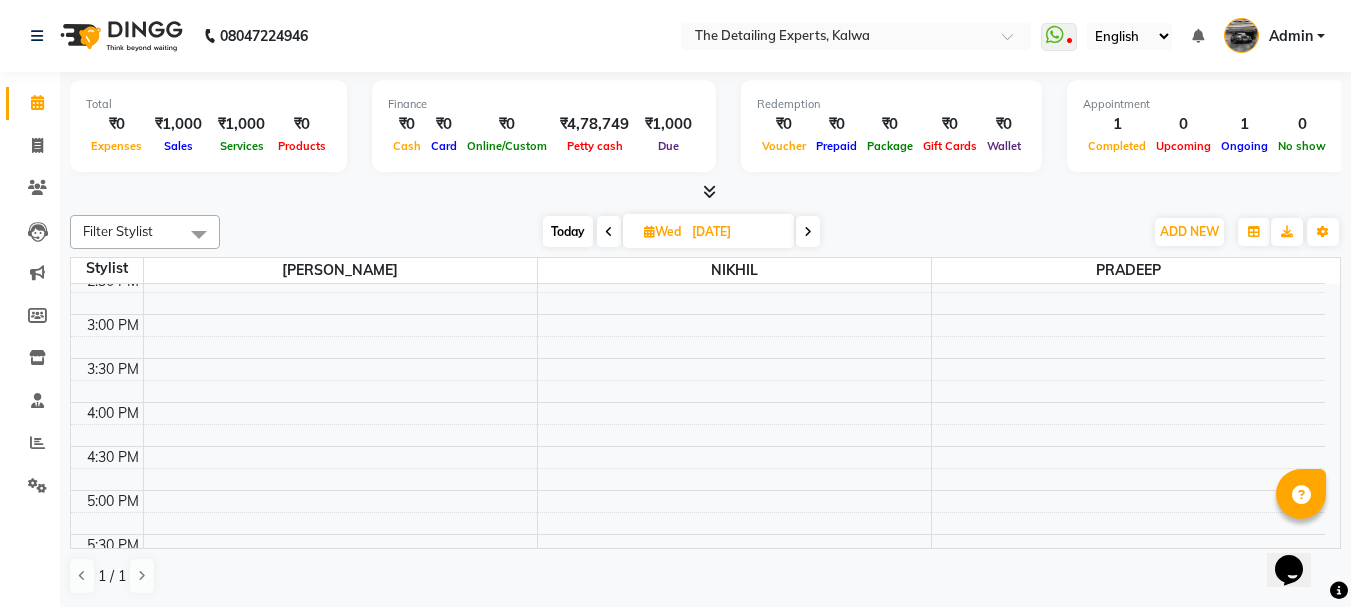 scroll, scrollTop: 579, scrollLeft: 0, axis: vertical 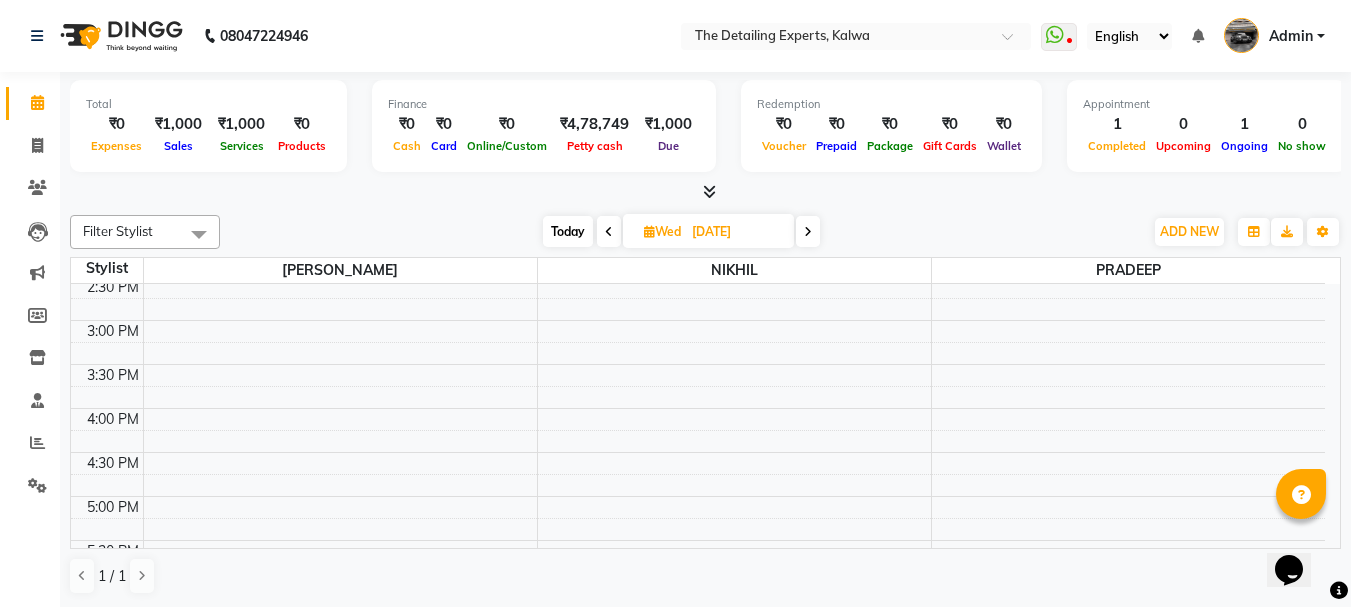 click at bounding box center [609, 232] 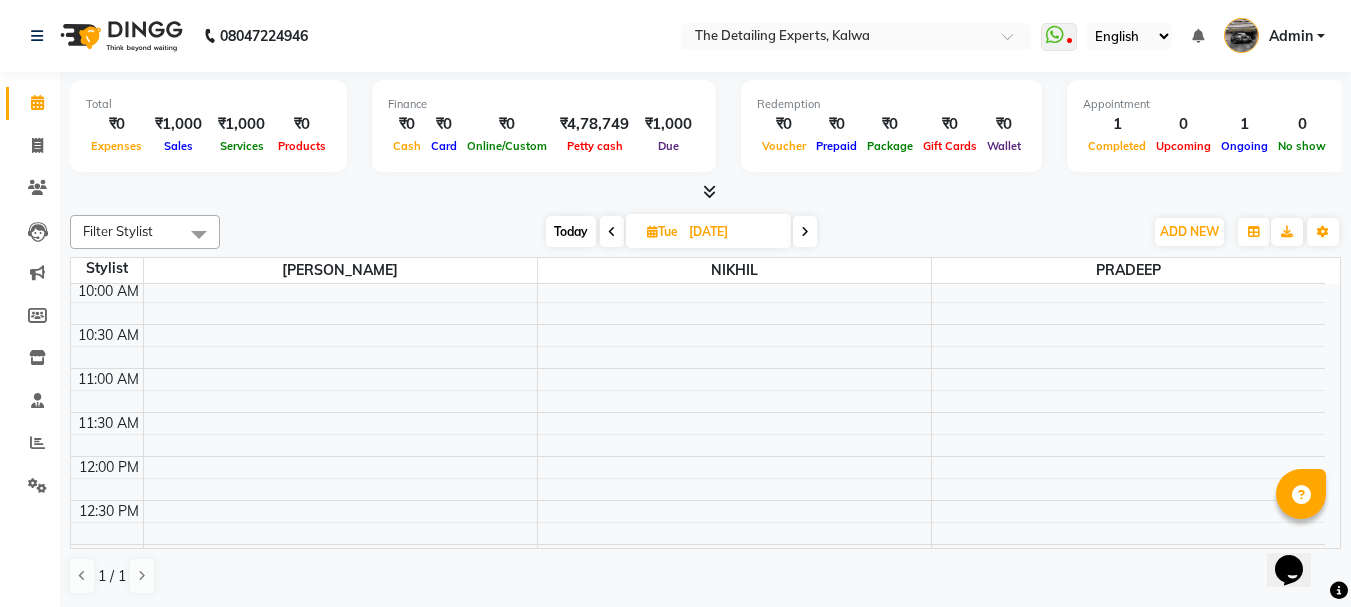 scroll, scrollTop: 0, scrollLeft: 0, axis: both 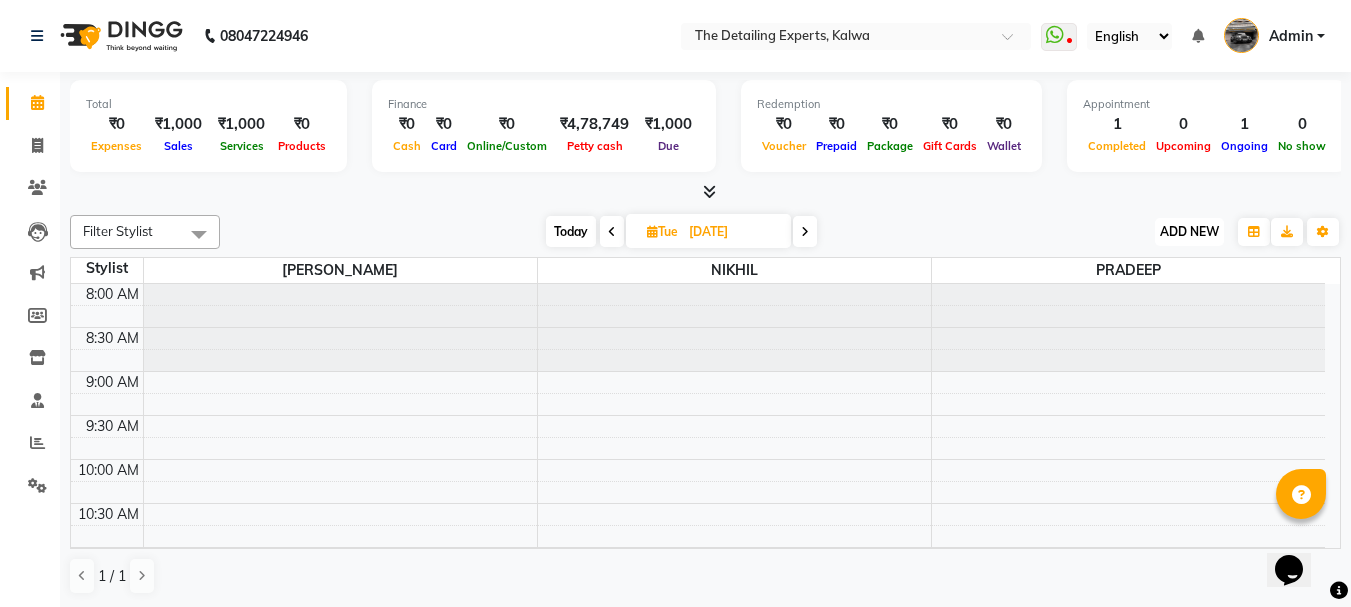 click on "ADD NEW" at bounding box center (1189, 231) 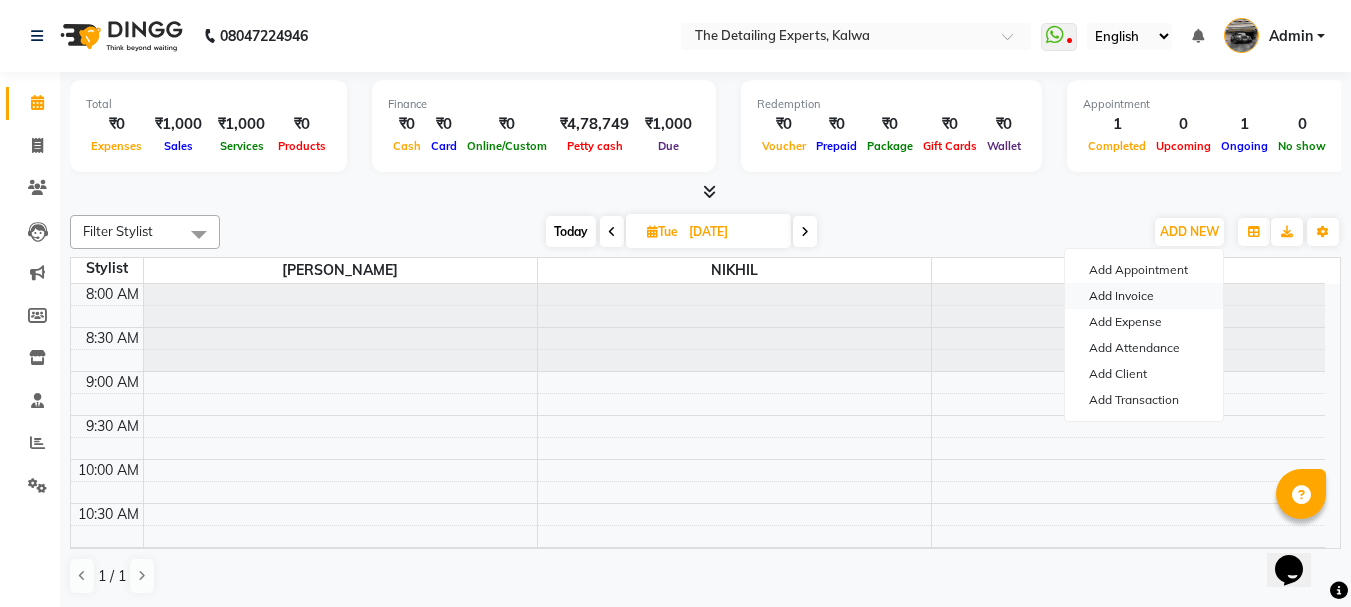 click on "Add Invoice" at bounding box center [1144, 296] 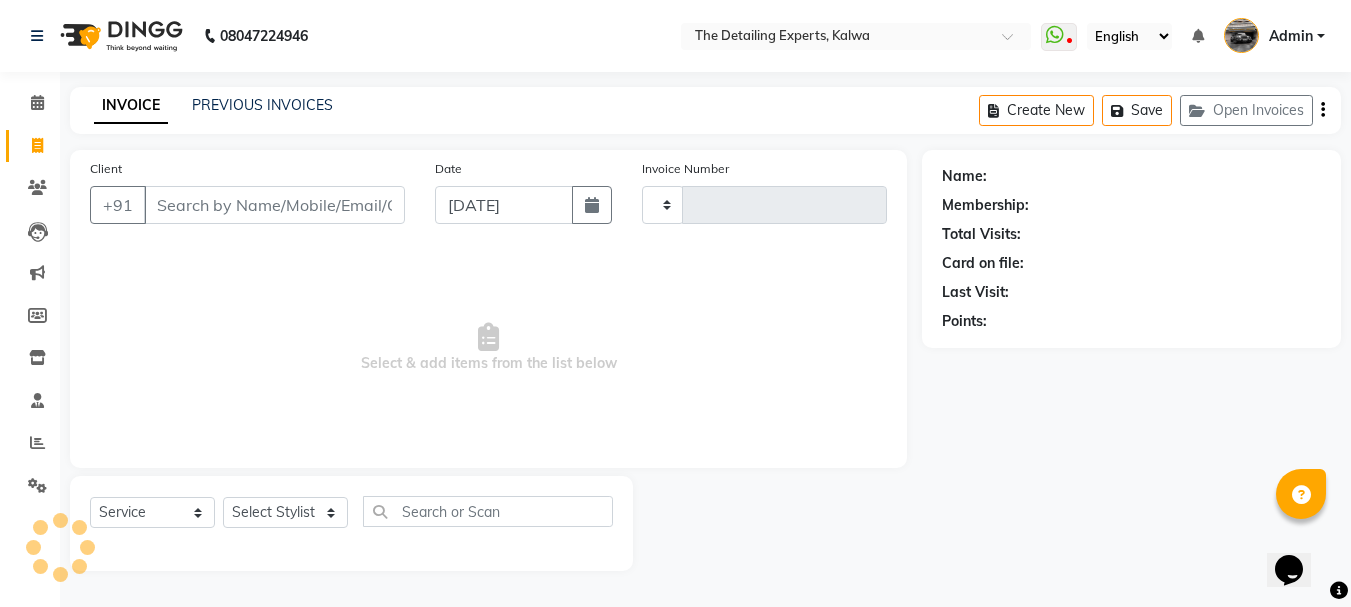 type on "0205" 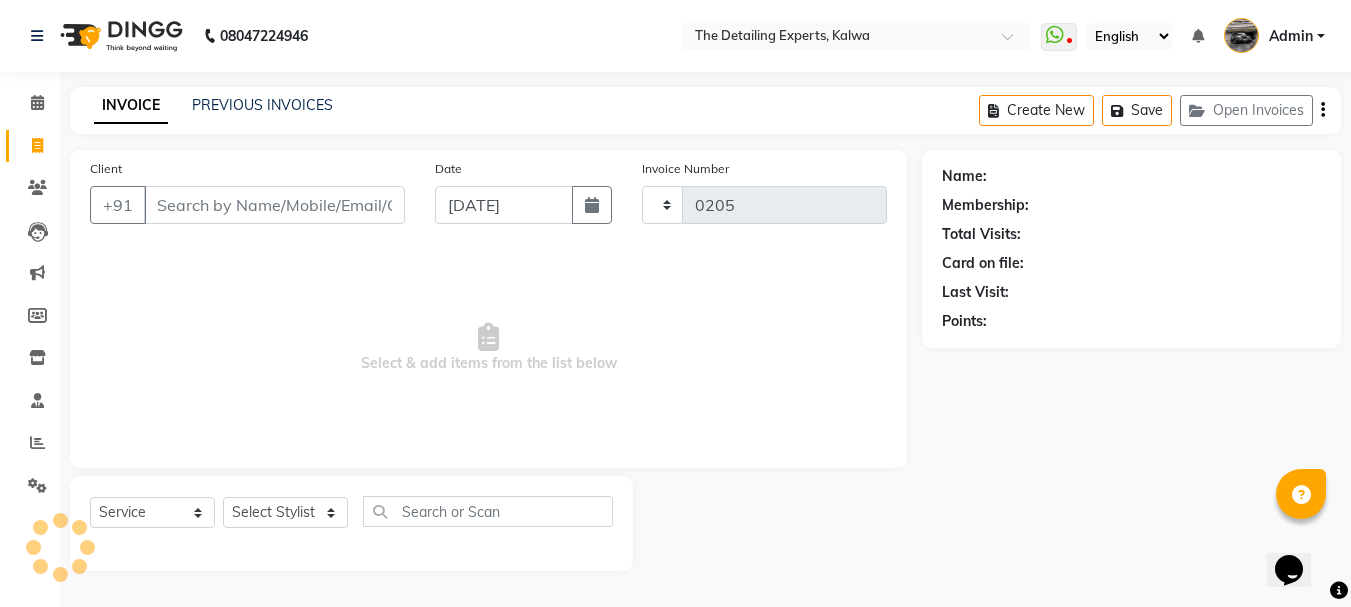 select on "7451" 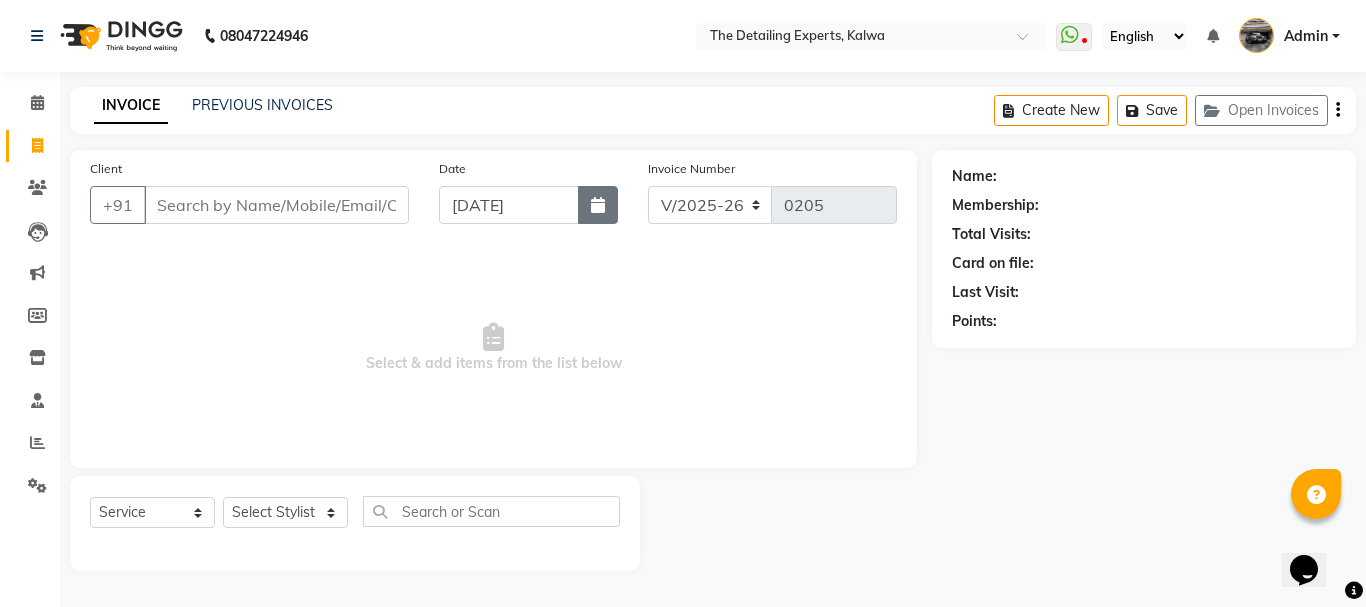 click 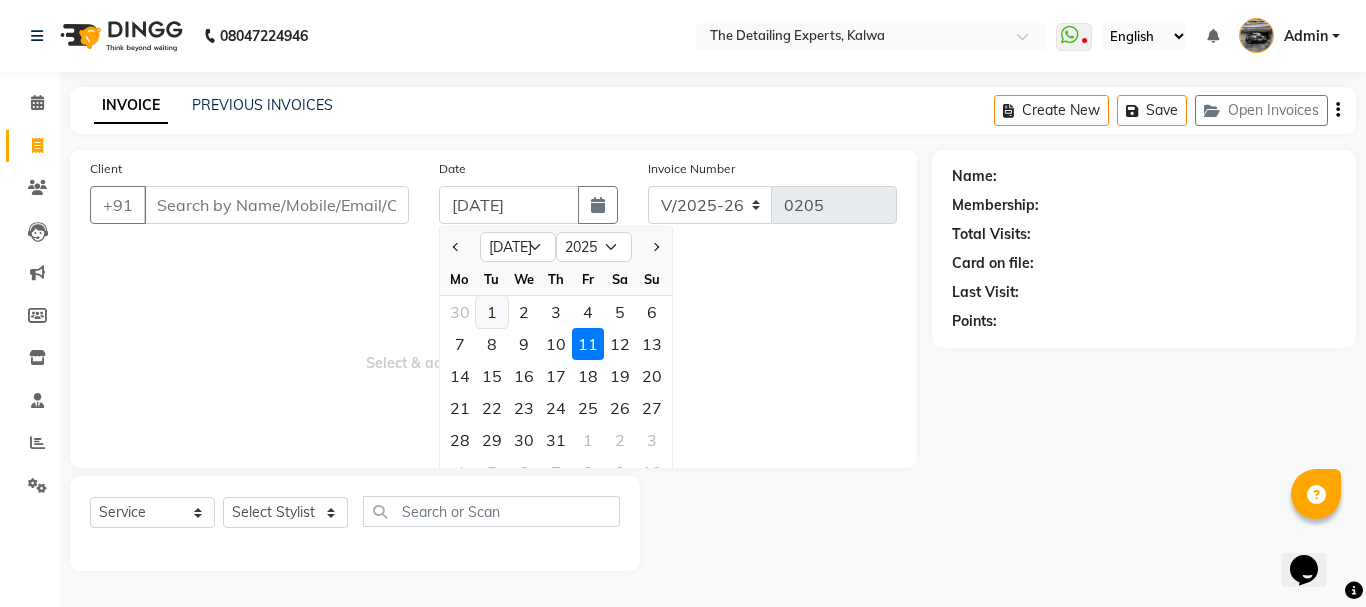 click on "1" 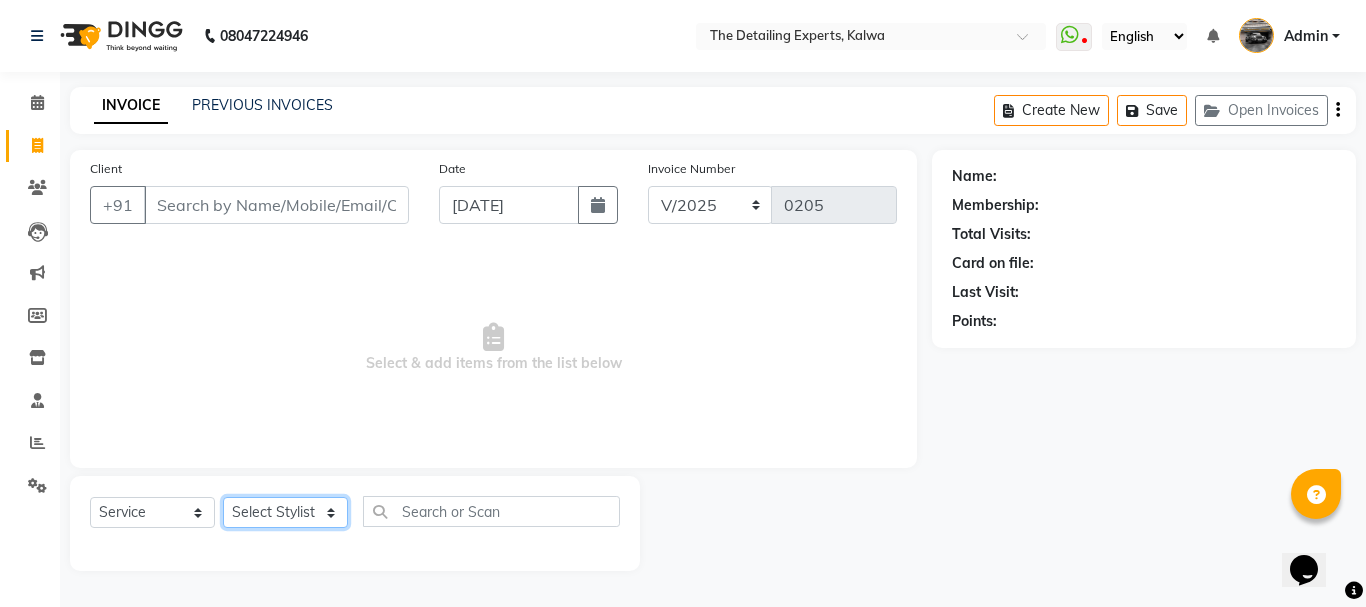 click on "Select Stylist NIKHIL  [PERSON_NAME]" 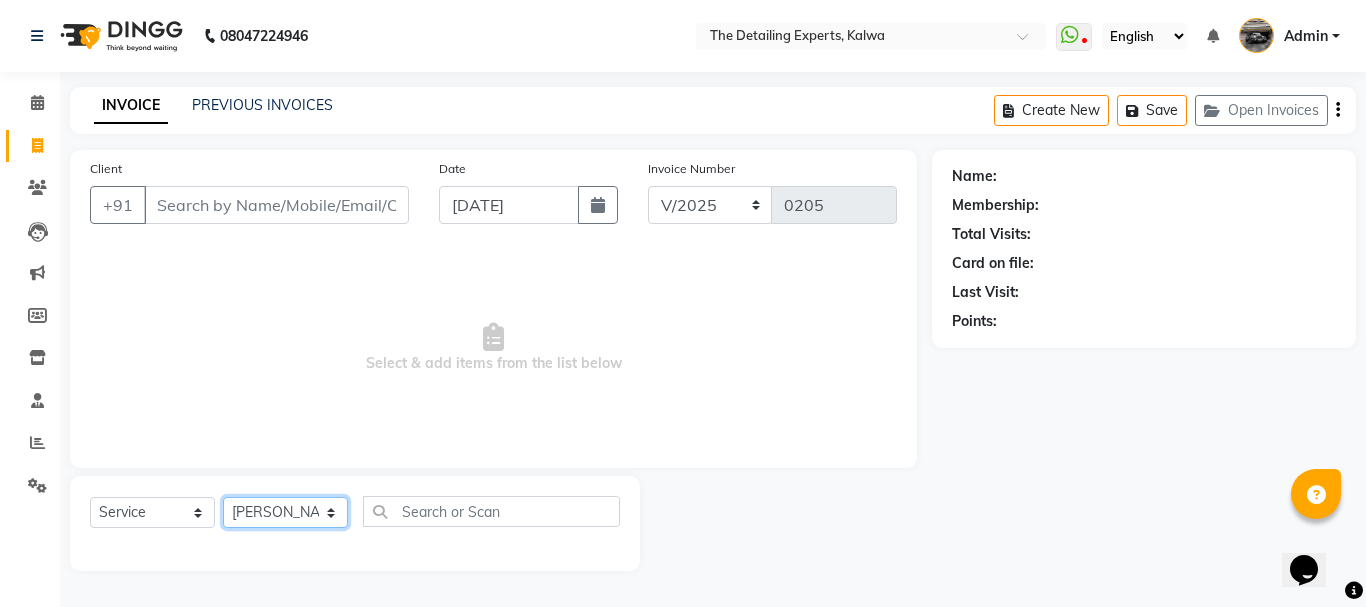 click on "Select Stylist NIKHIL  [PERSON_NAME]" 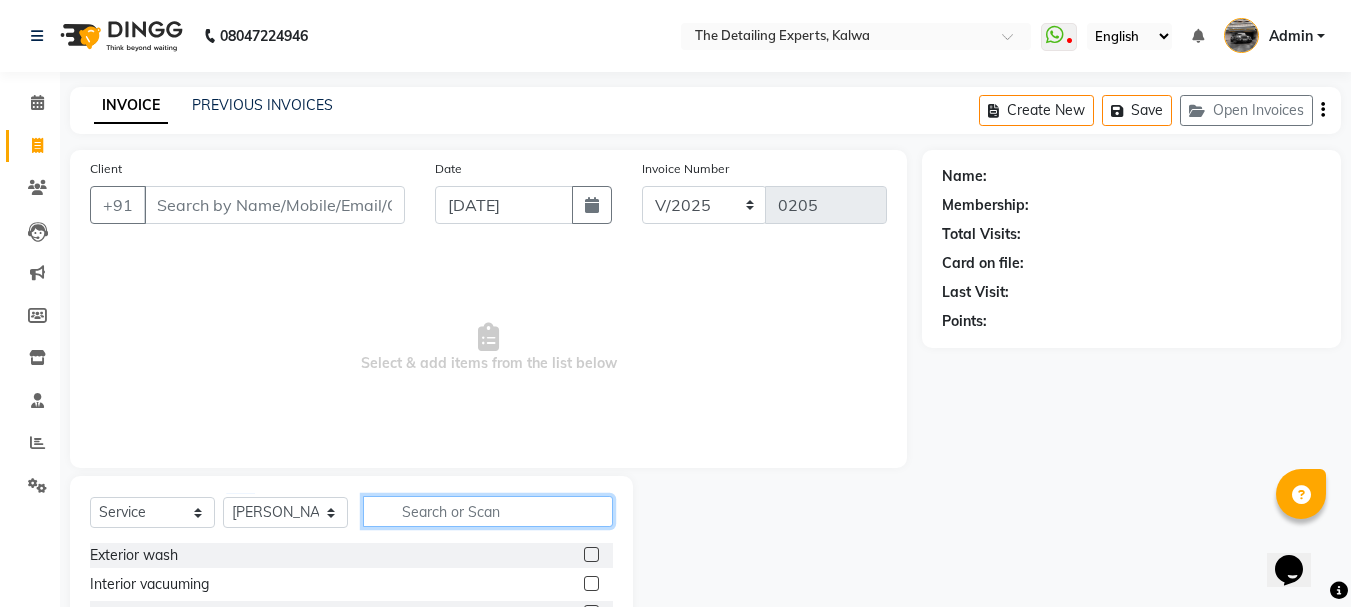 click 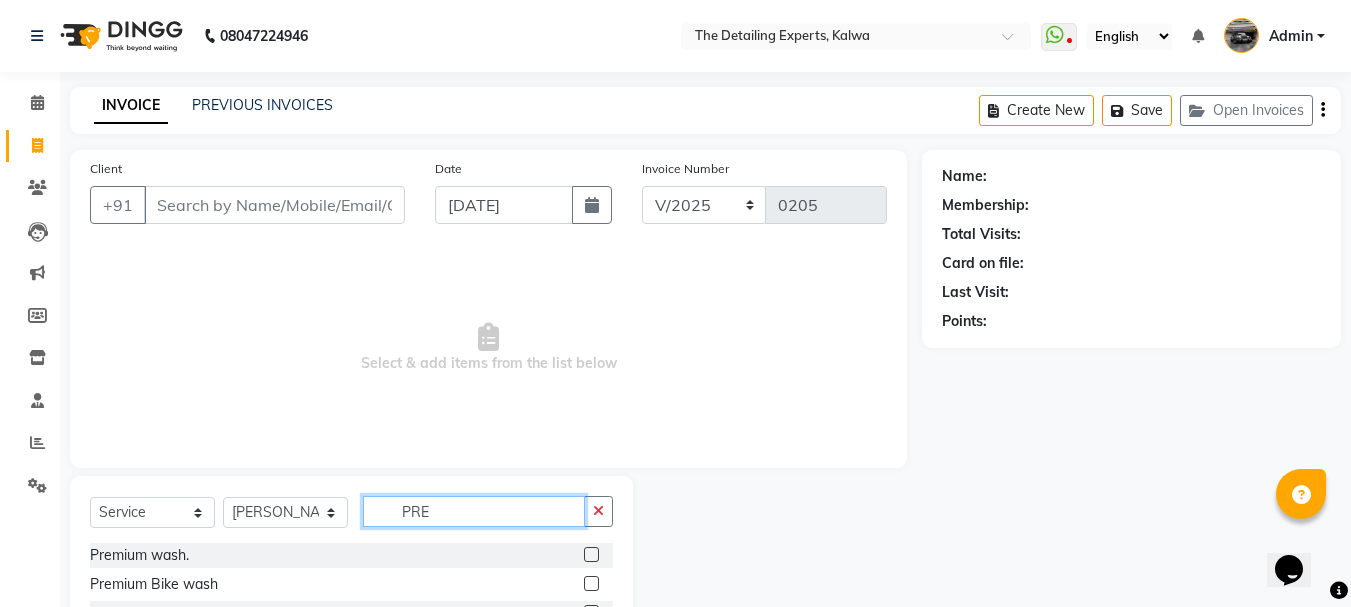 scroll, scrollTop: 100, scrollLeft: 0, axis: vertical 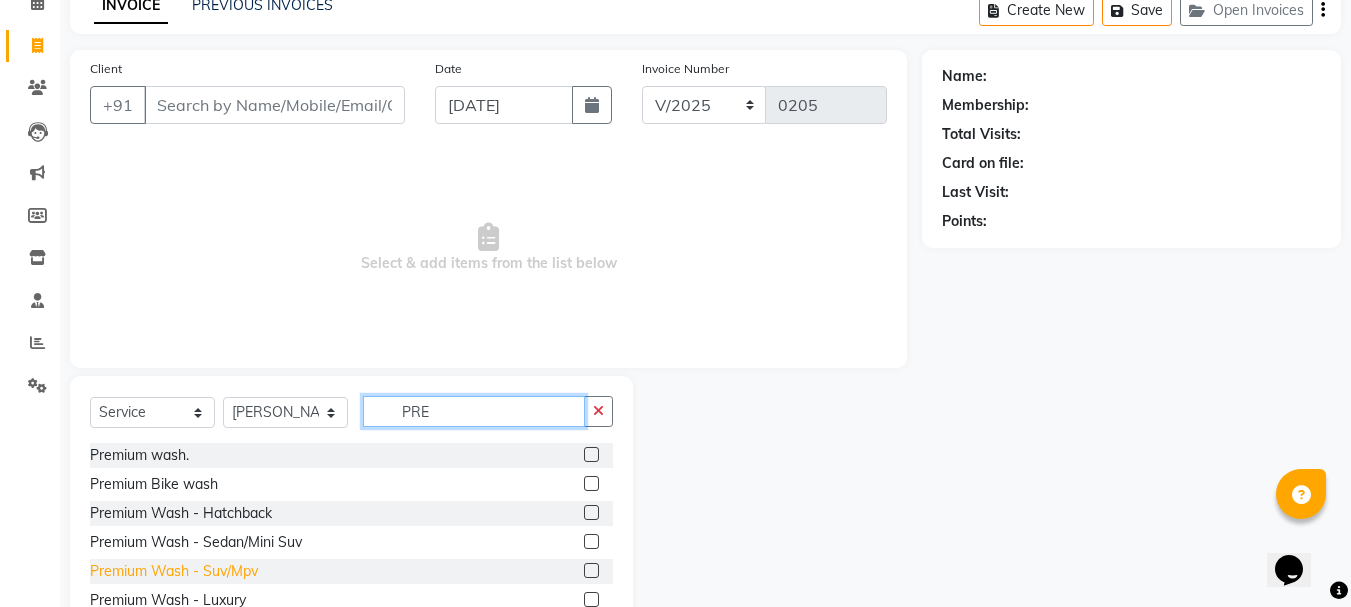 type on "PRE" 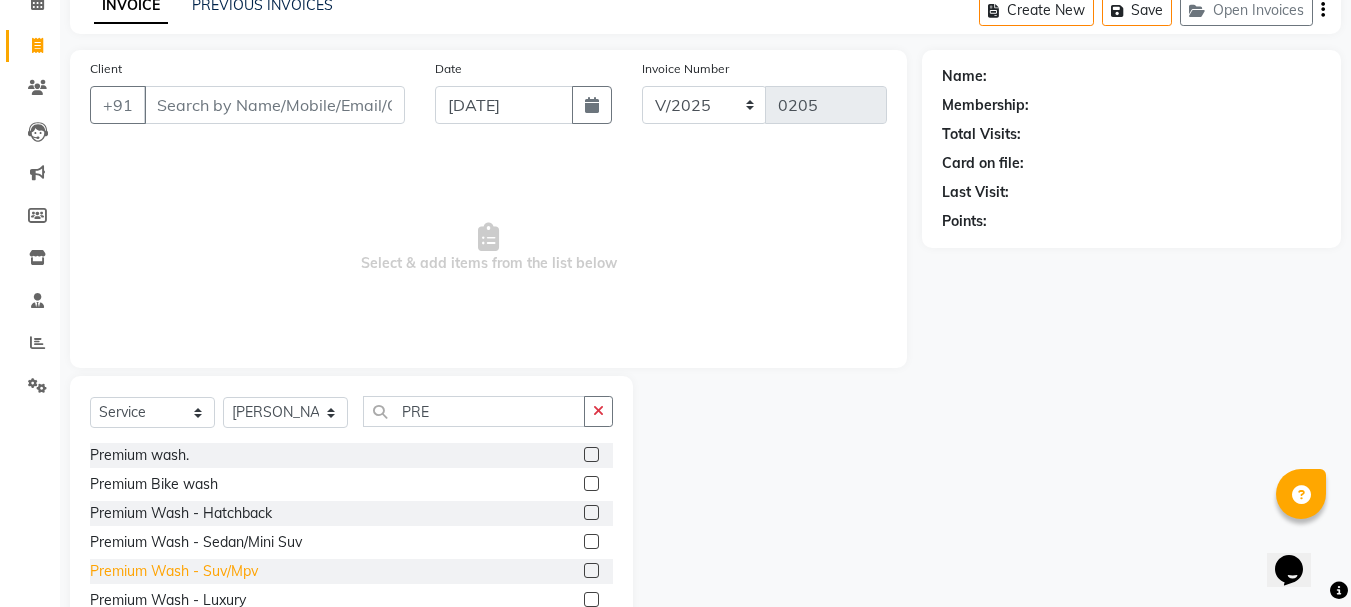 click on "Premium Wash - Suv/Mpv" 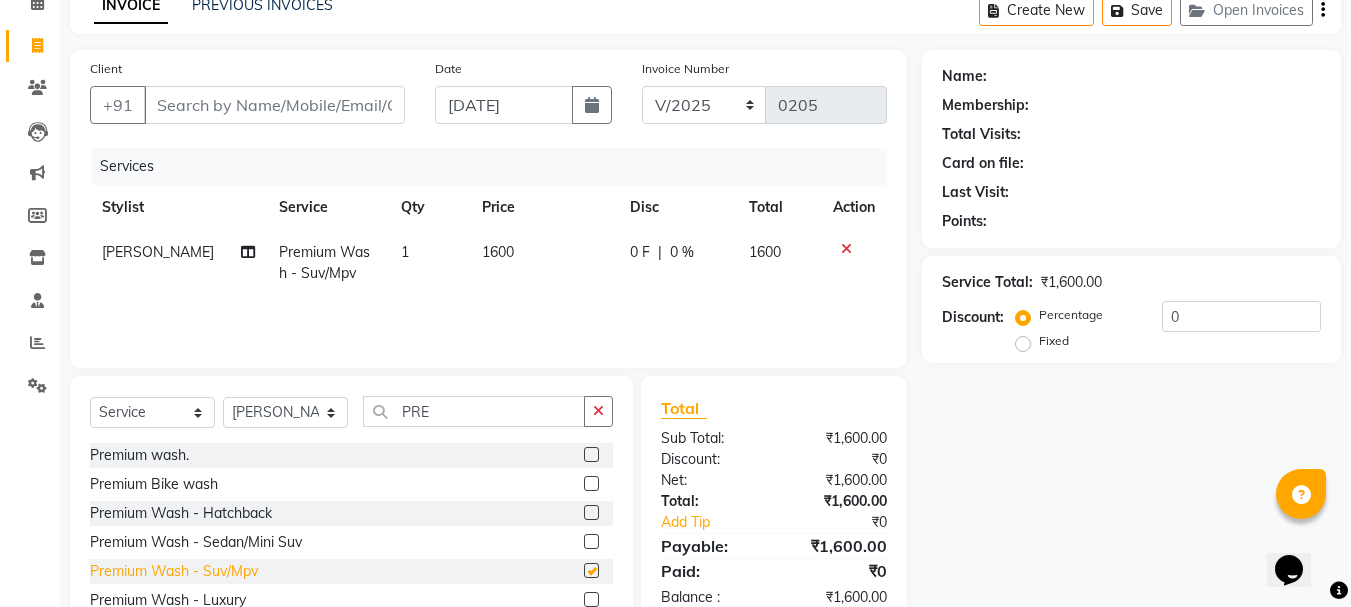 checkbox on "false" 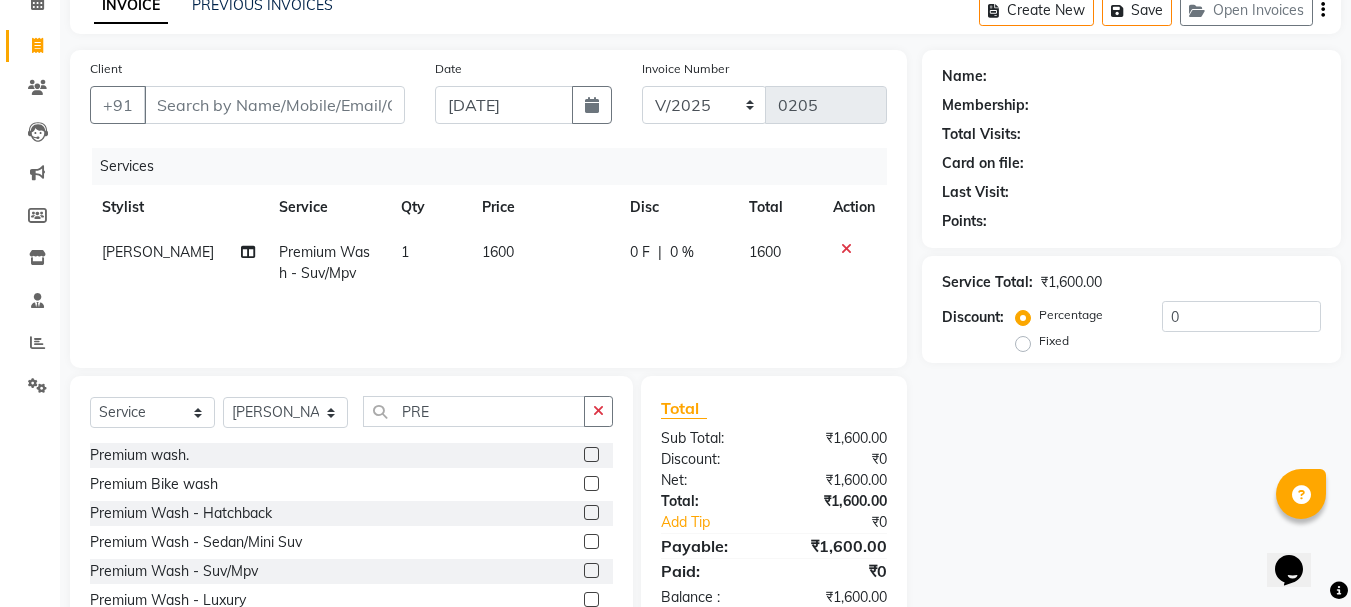 scroll, scrollTop: 0, scrollLeft: 0, axis: both 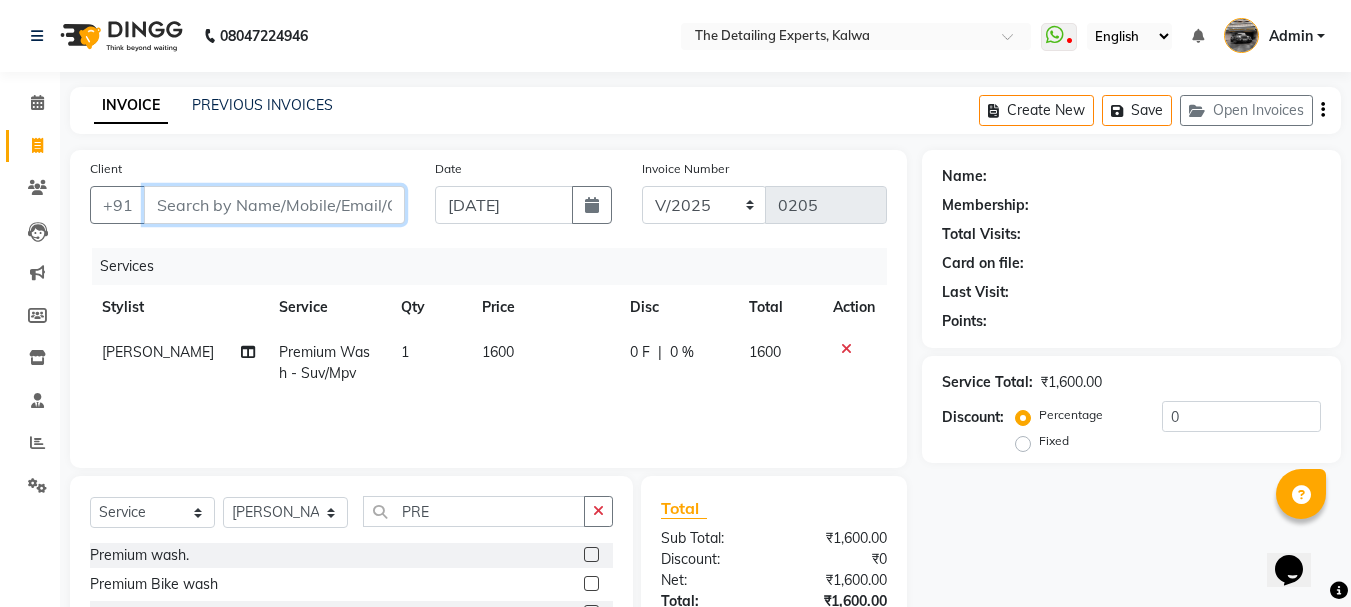 click on "Client" at bounding box center [274, 205] 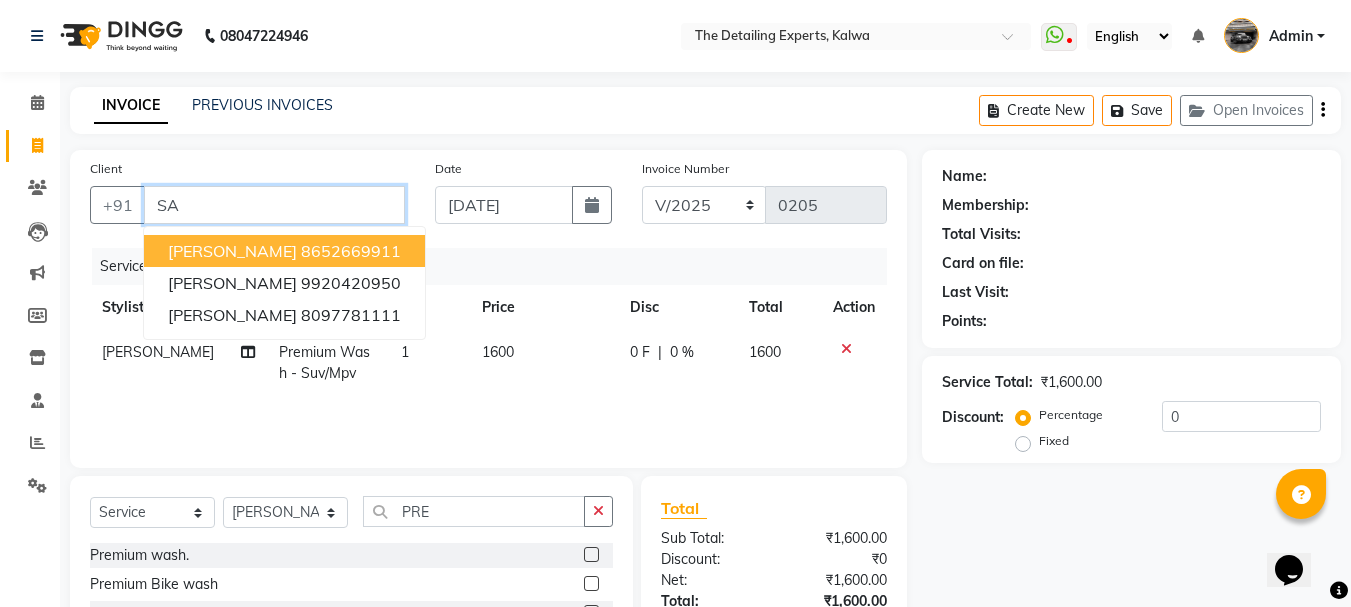 type on "S" 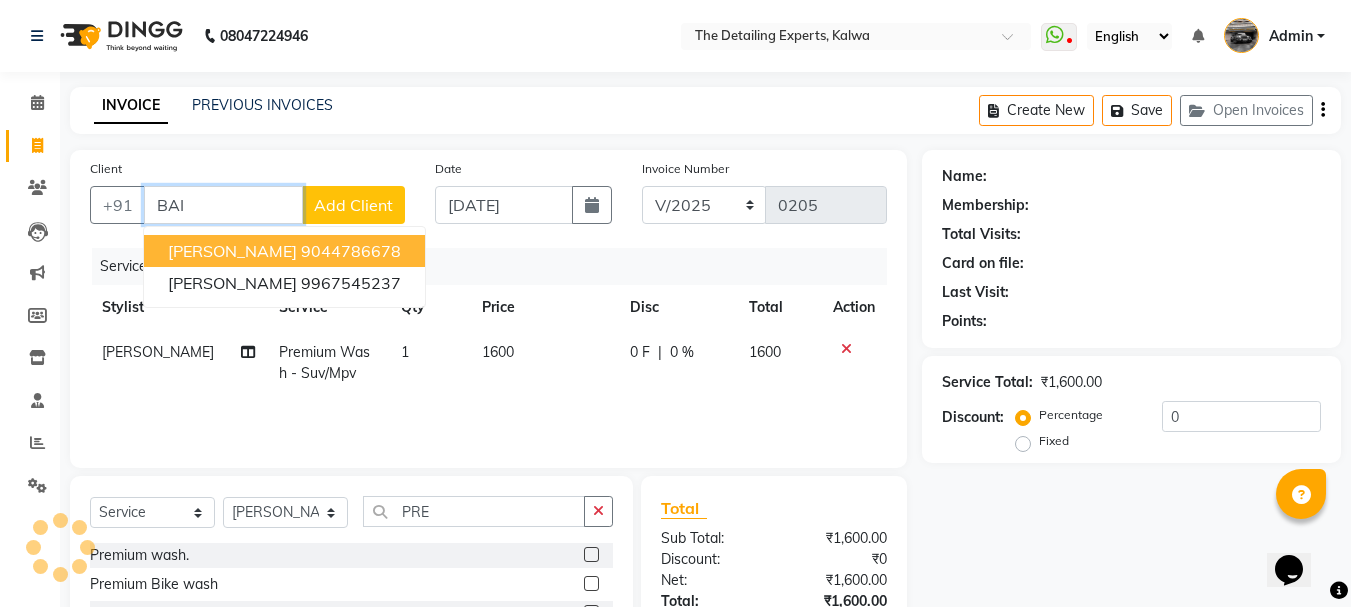 click on "[PERSON_NAME]" at bounding box center [232, 251] 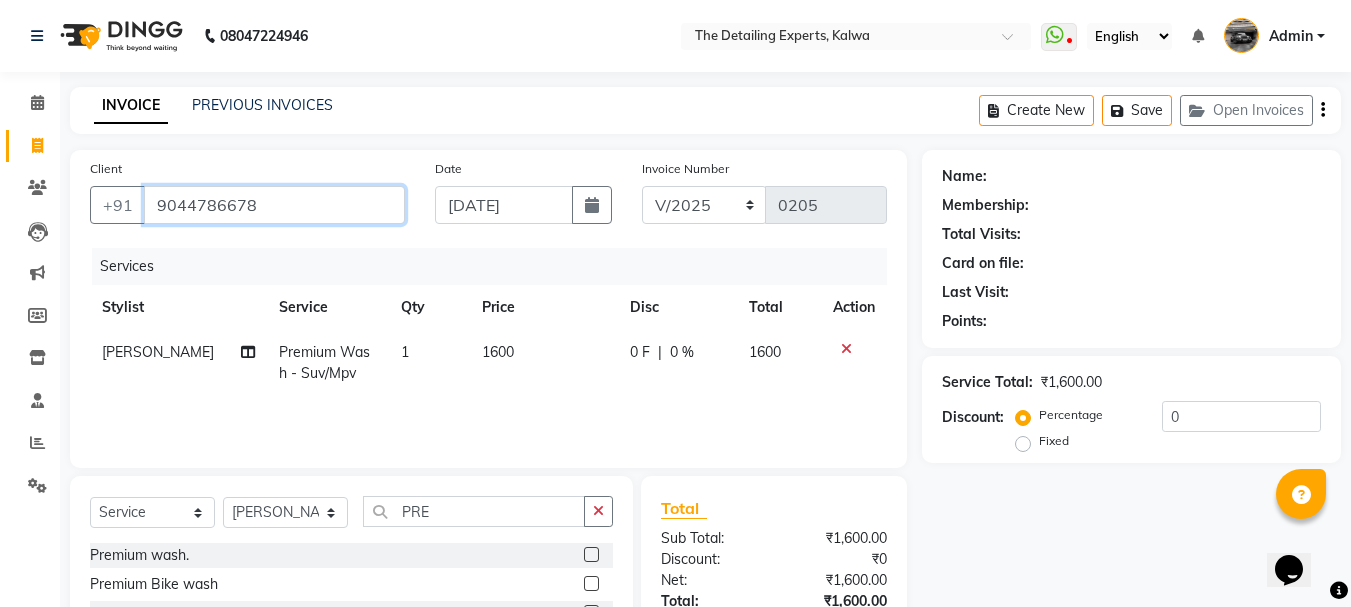 type on "9044786678" 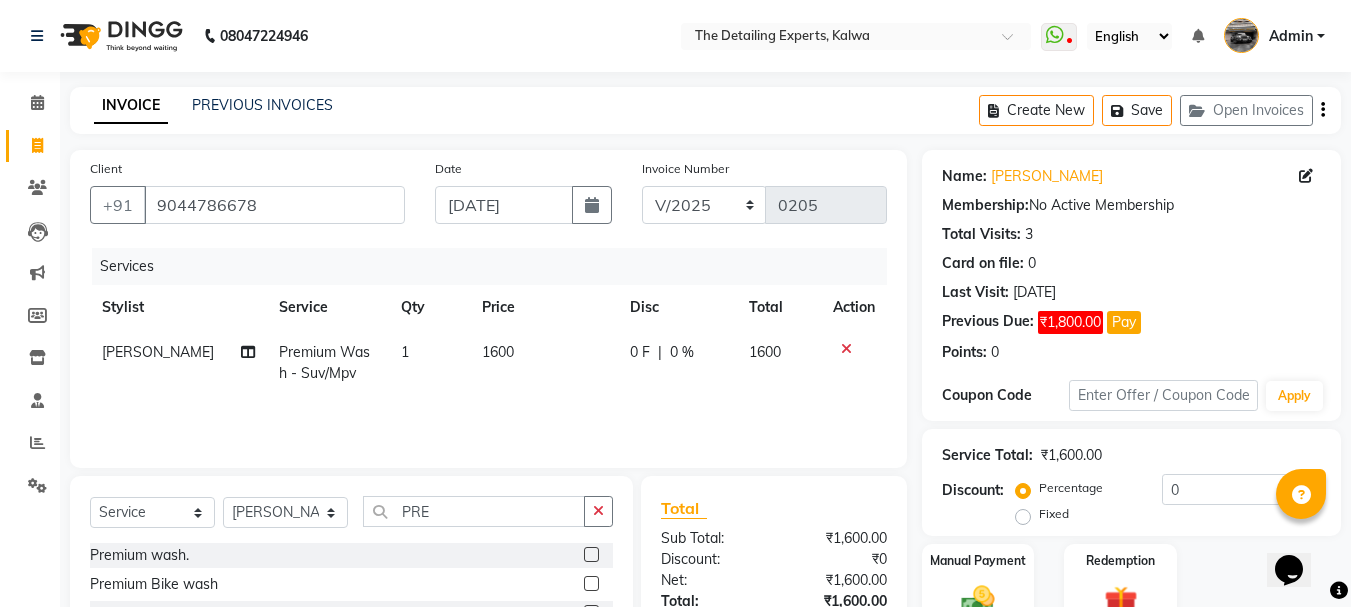 scroll, scrollTop: 194, scrollLeft: 0, axis: vertical 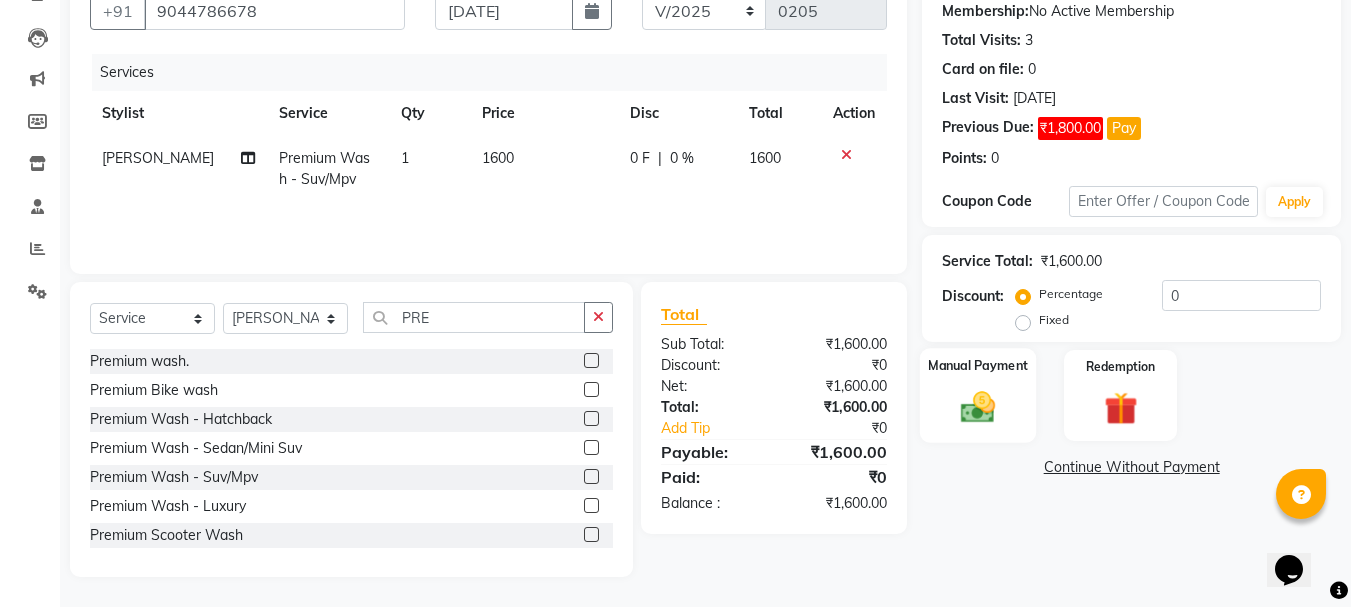 click 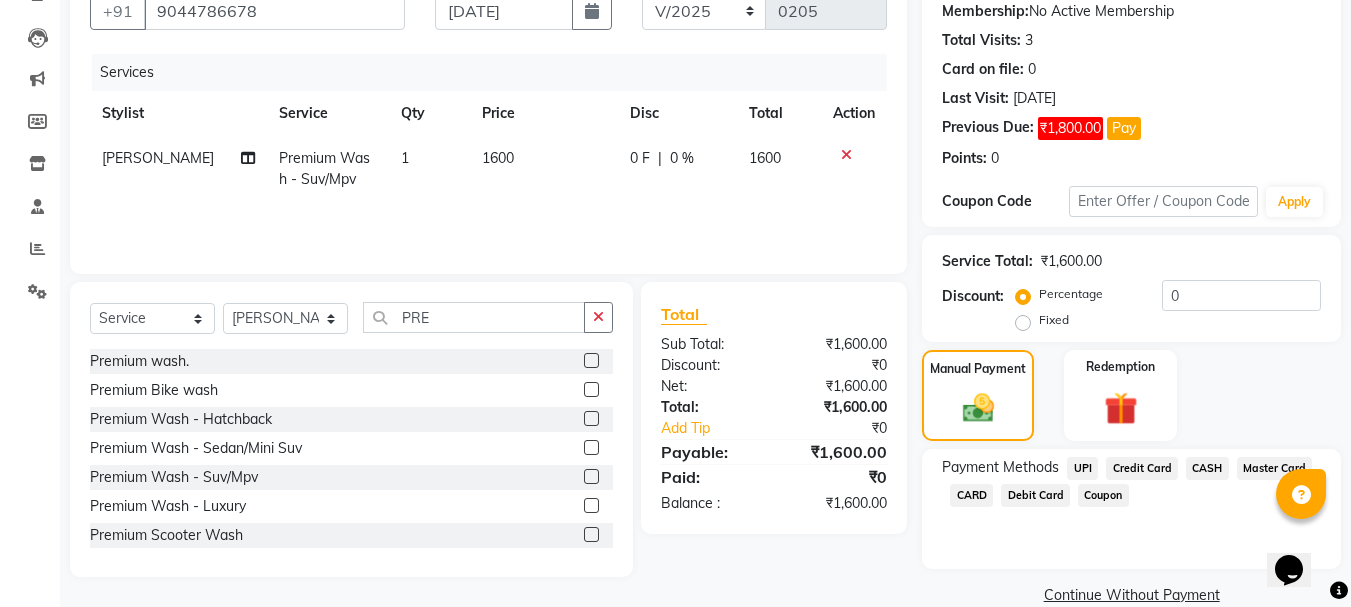 click on "CASH" 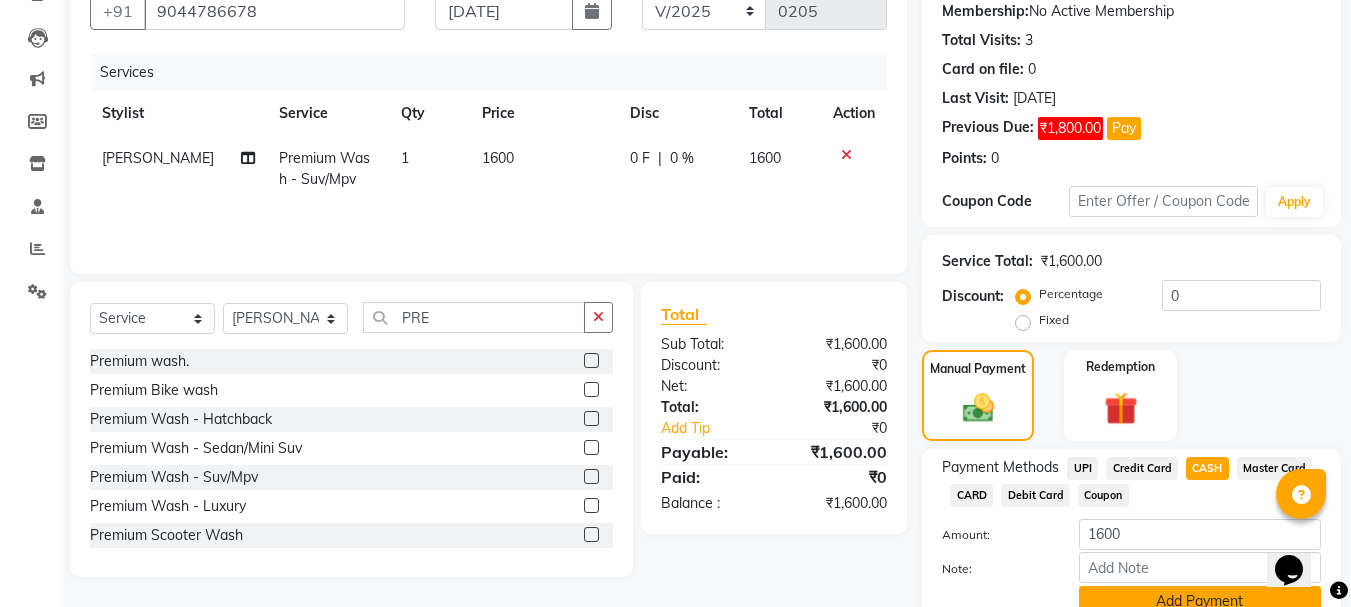 click on "Add Payment" 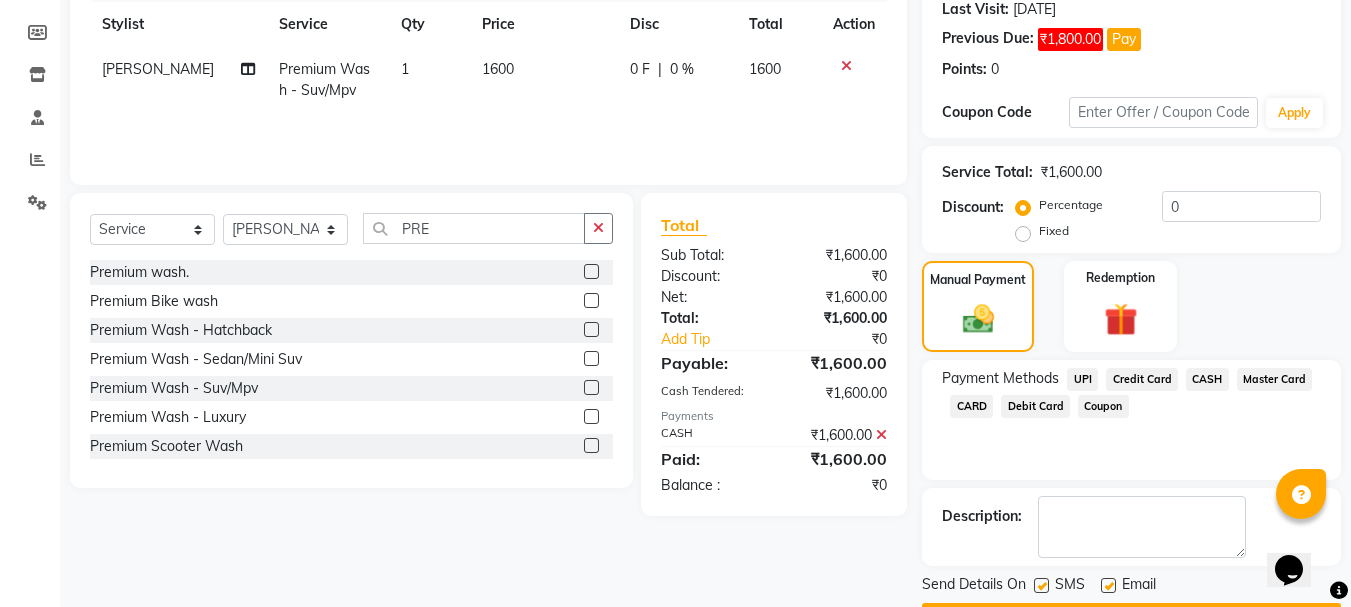 scroll, scrollTop: 340, scrollLeft: 0, axis: vertical 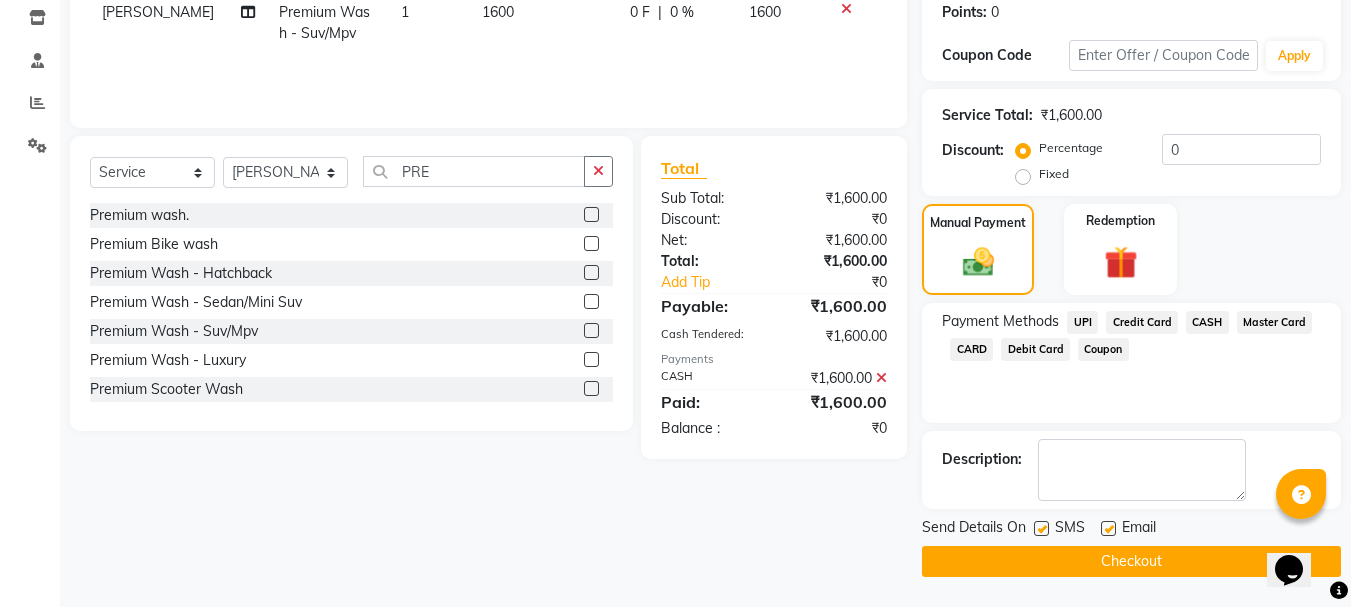 click on "Checkout" 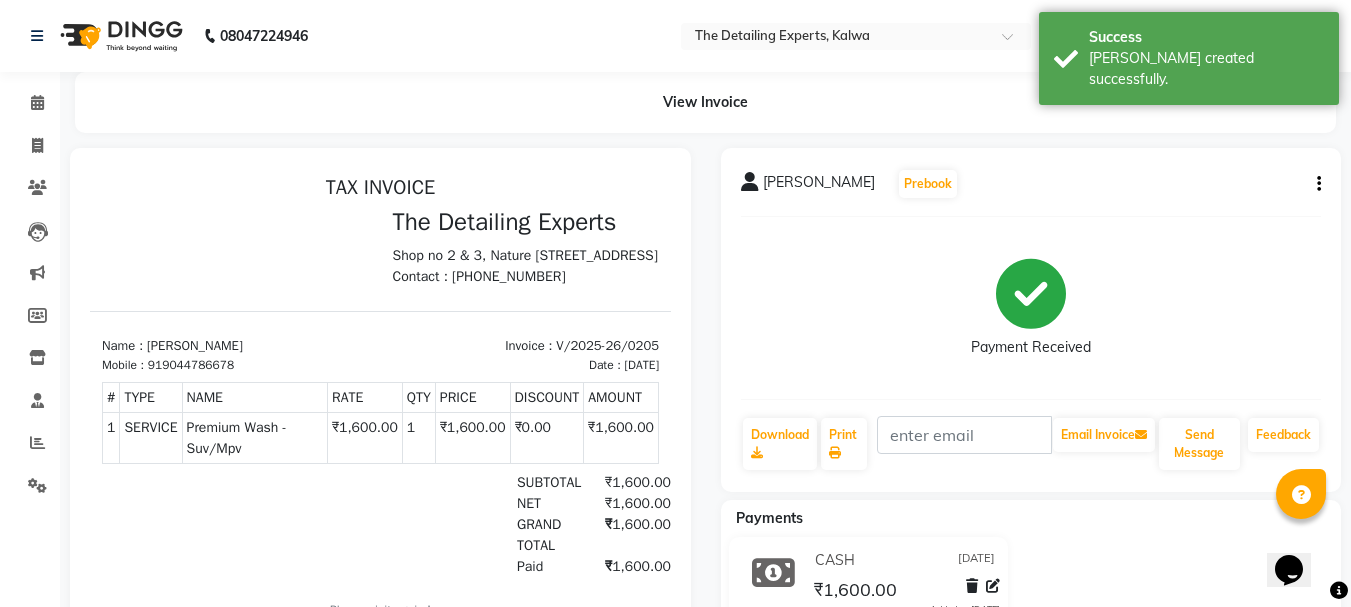 scroll, scrollTop: 0, scrollLeft: 0, axis: both 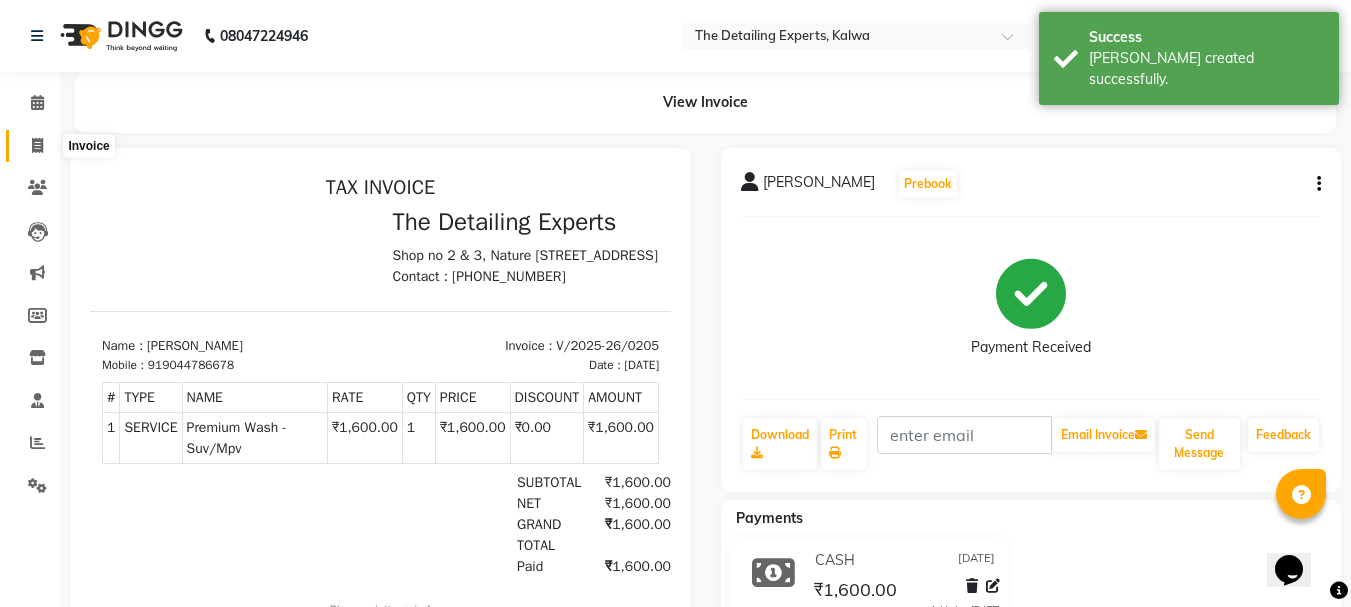 click 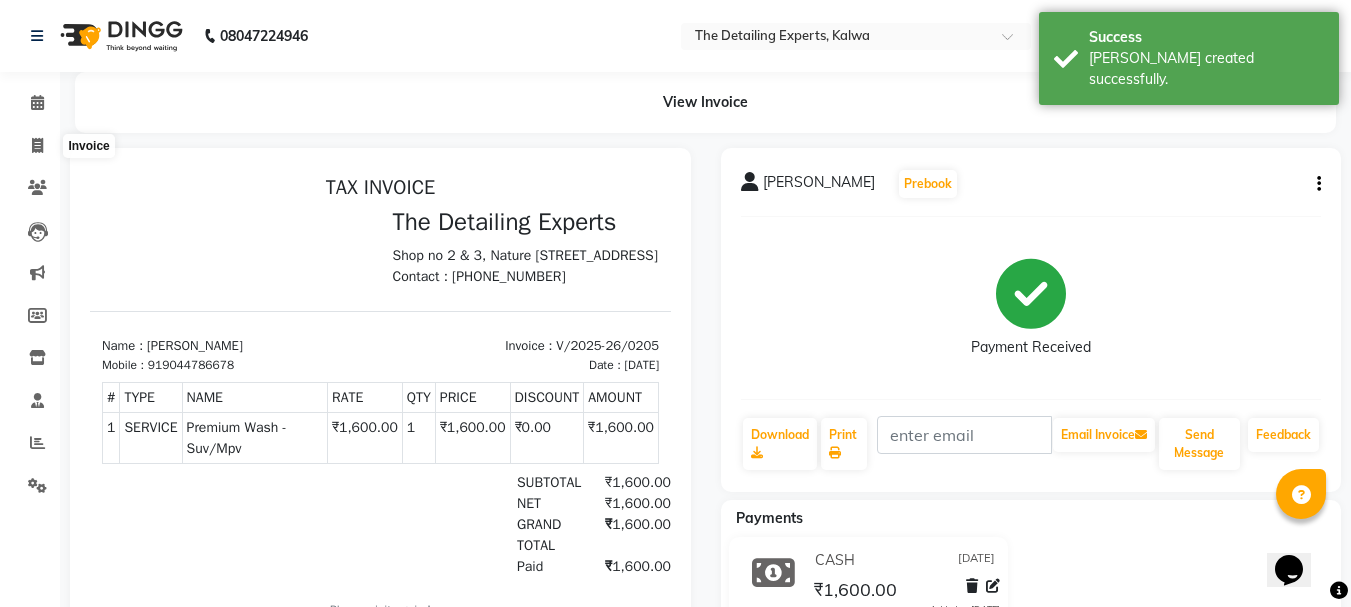 select on "service" 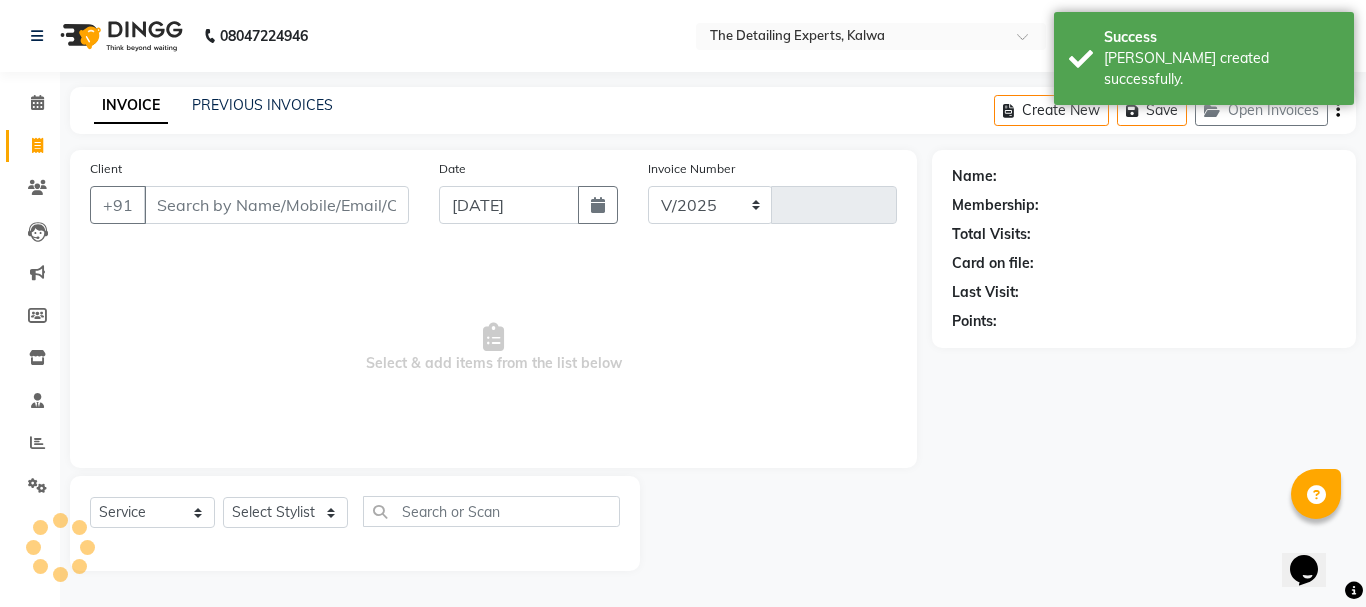 select on "7451" 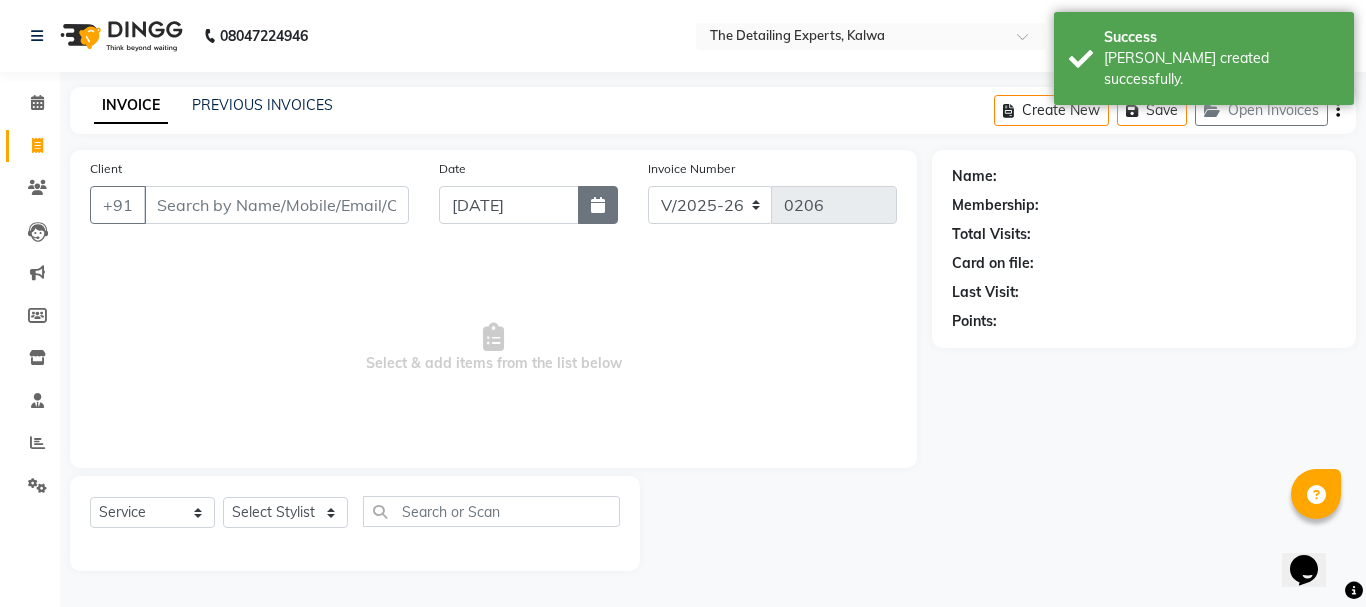 click 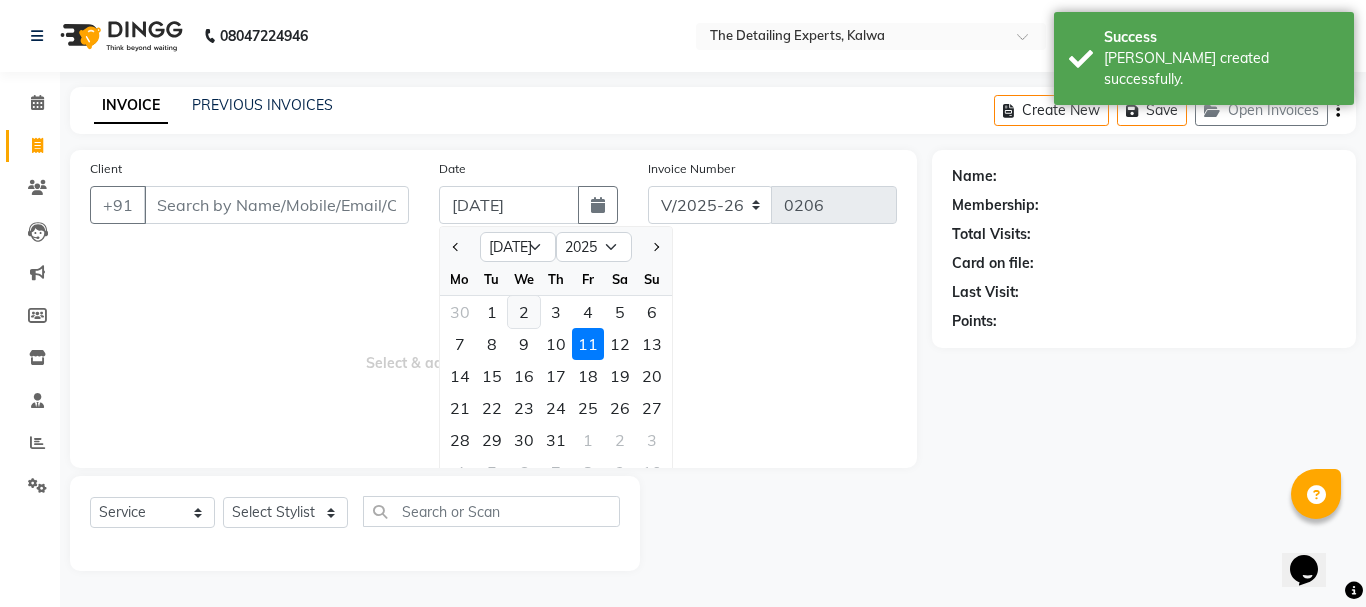 click on "2" 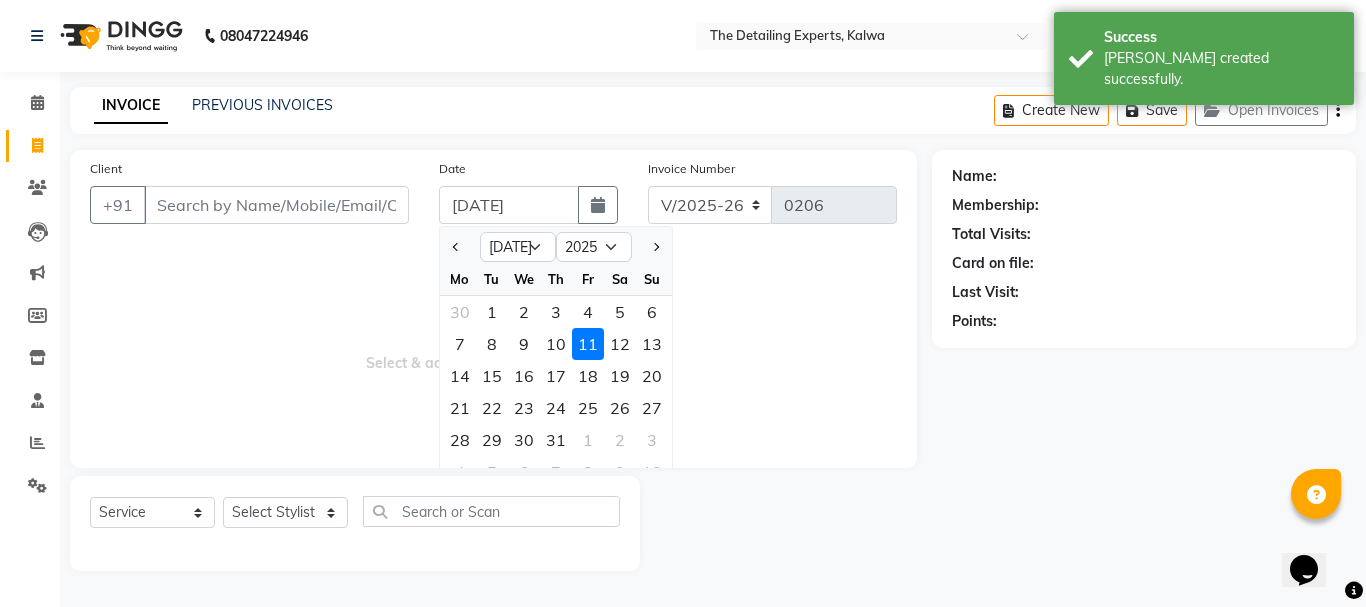 type on "[DATE]" 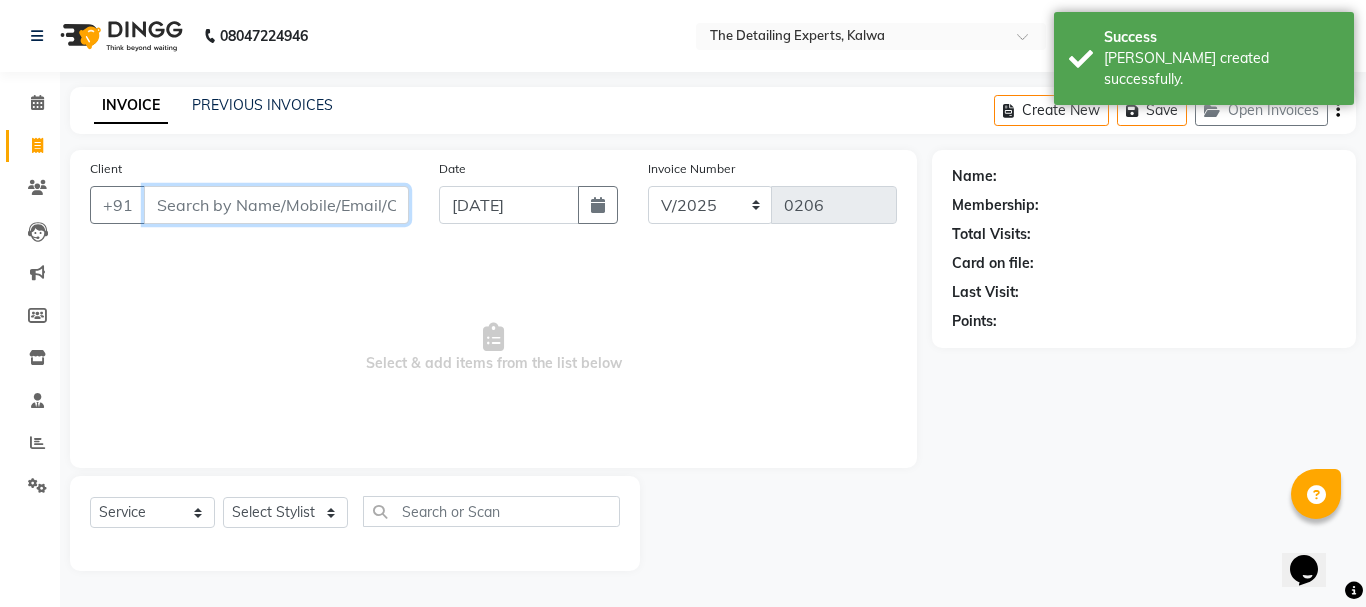 click on "Client" at bounding box center (276, 205) 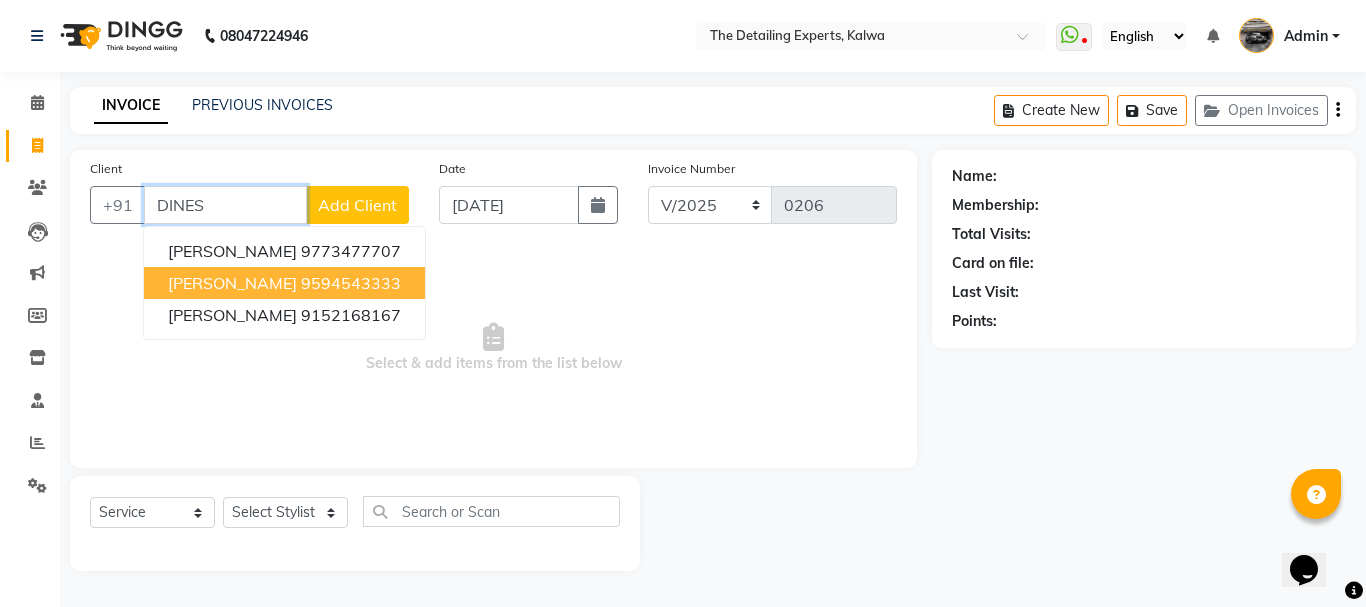 click on "9594543333" at bounding box center [351, 283] 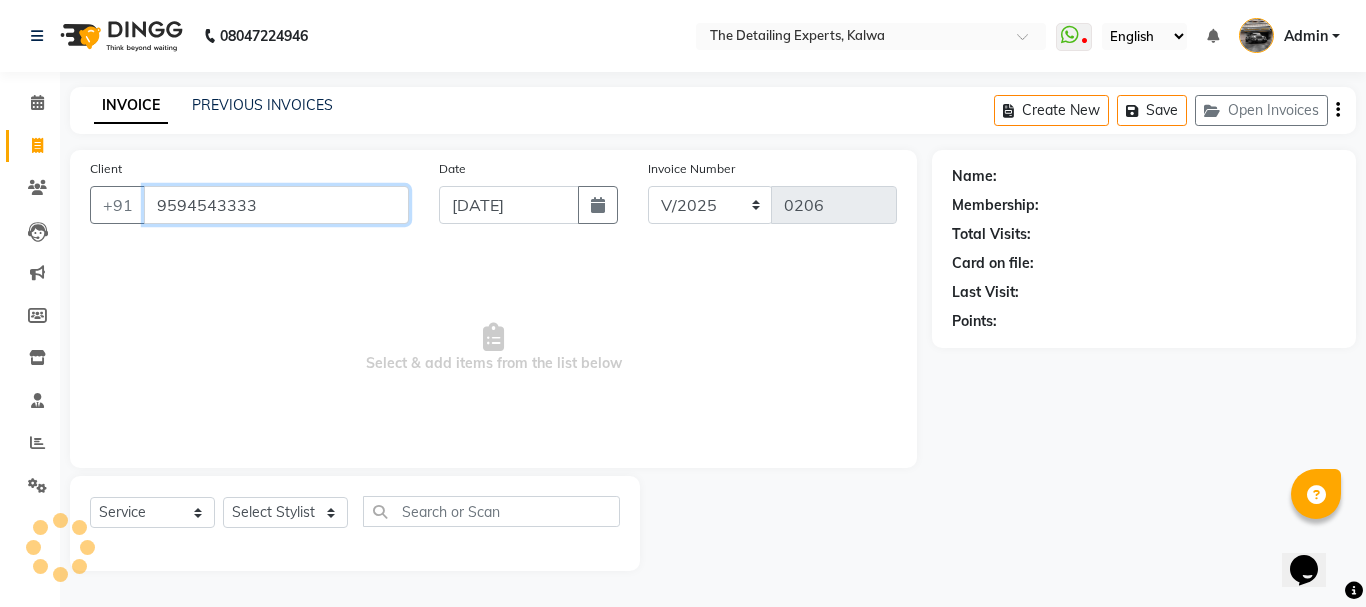 type on "9594543333" 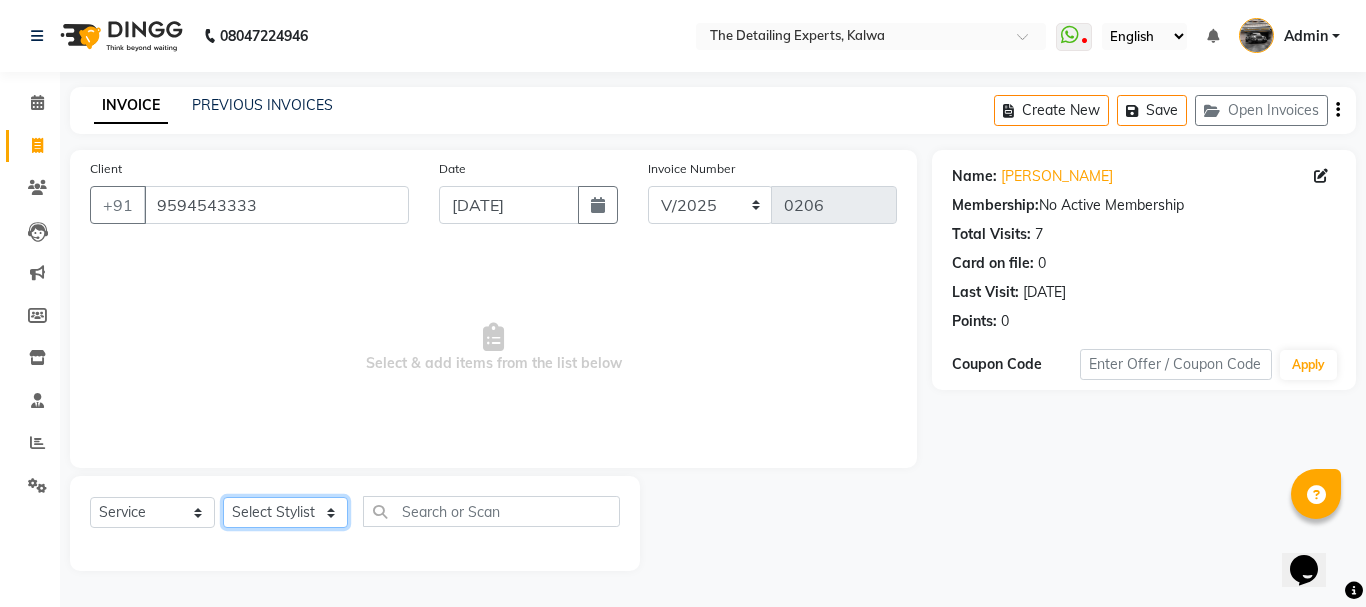 click on "Select Stylist NIKHIL  [PERSON_NAME]" 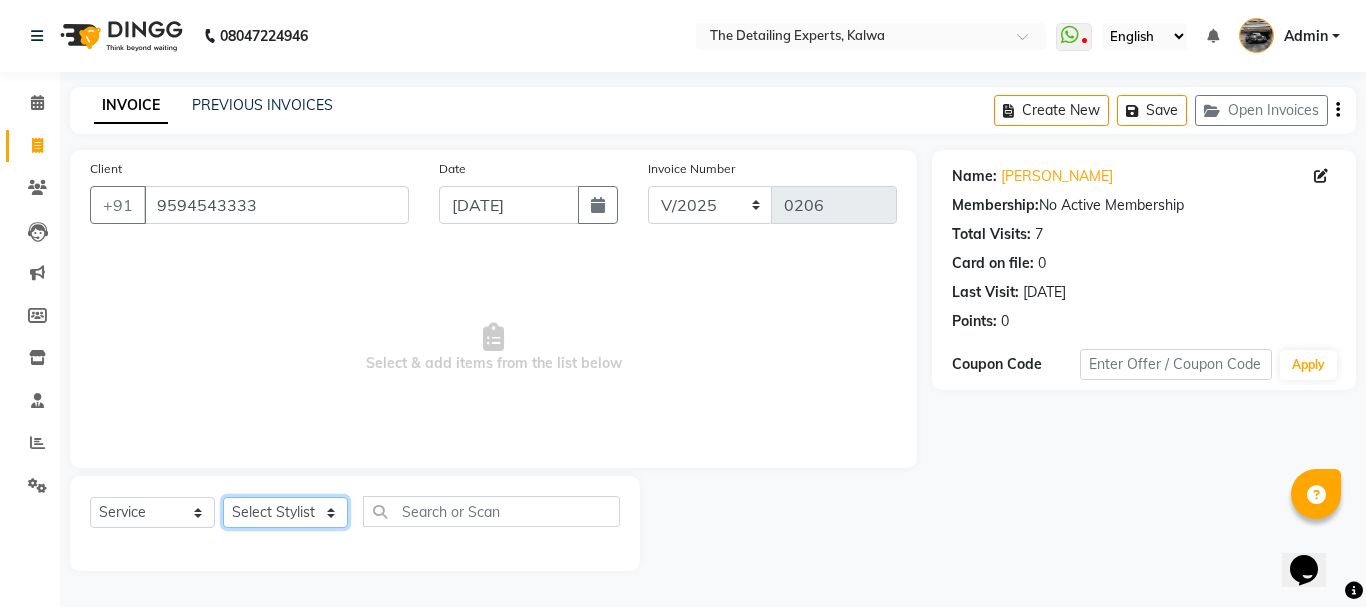 select on "65222" 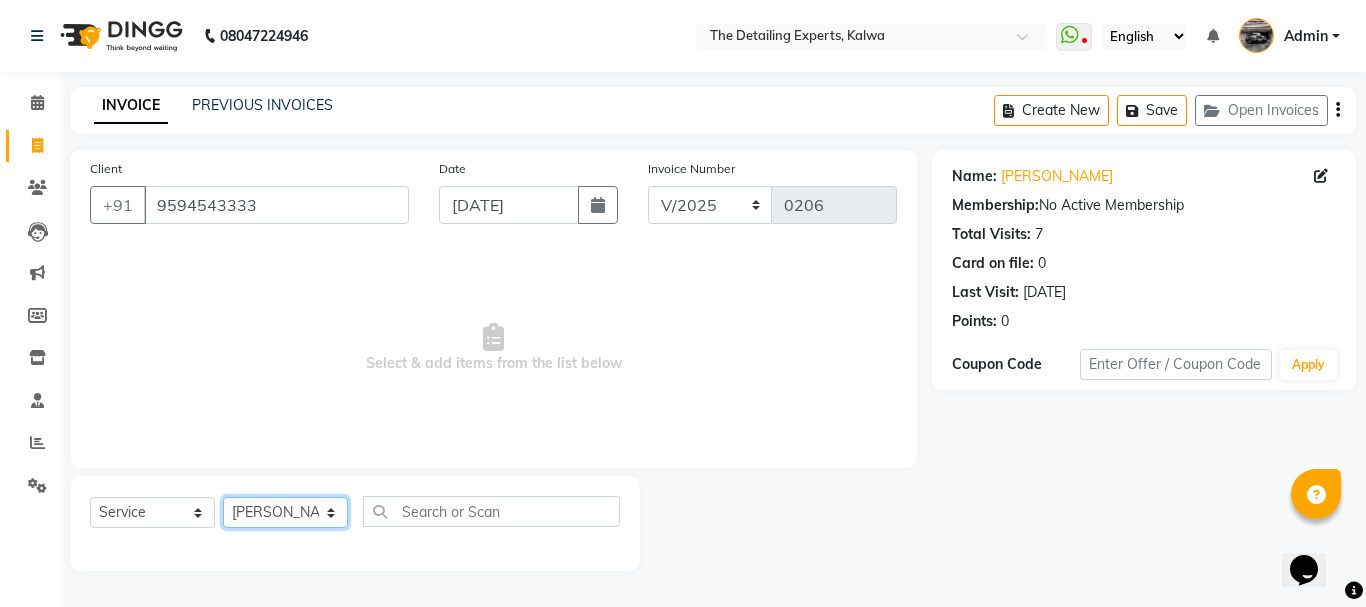 click on "Select Stylist NIKHIL  [PERSON_NAME]" 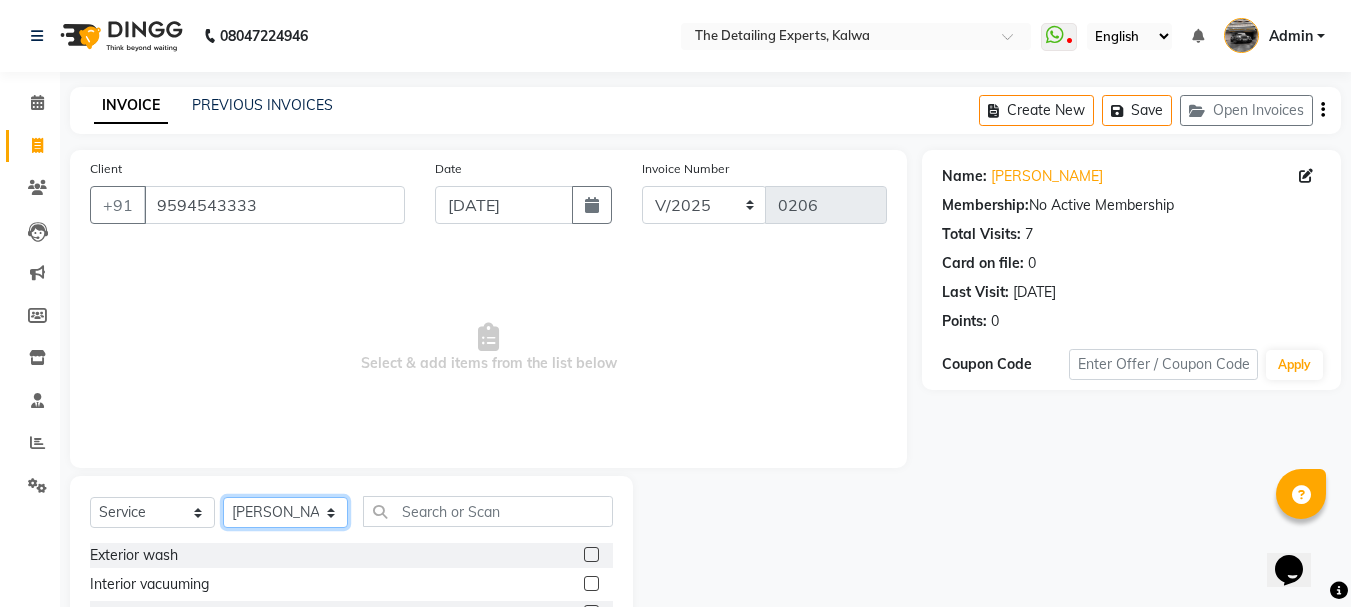 scroll, scrollTop: 194, scrollLeft: 0, axis: vertical 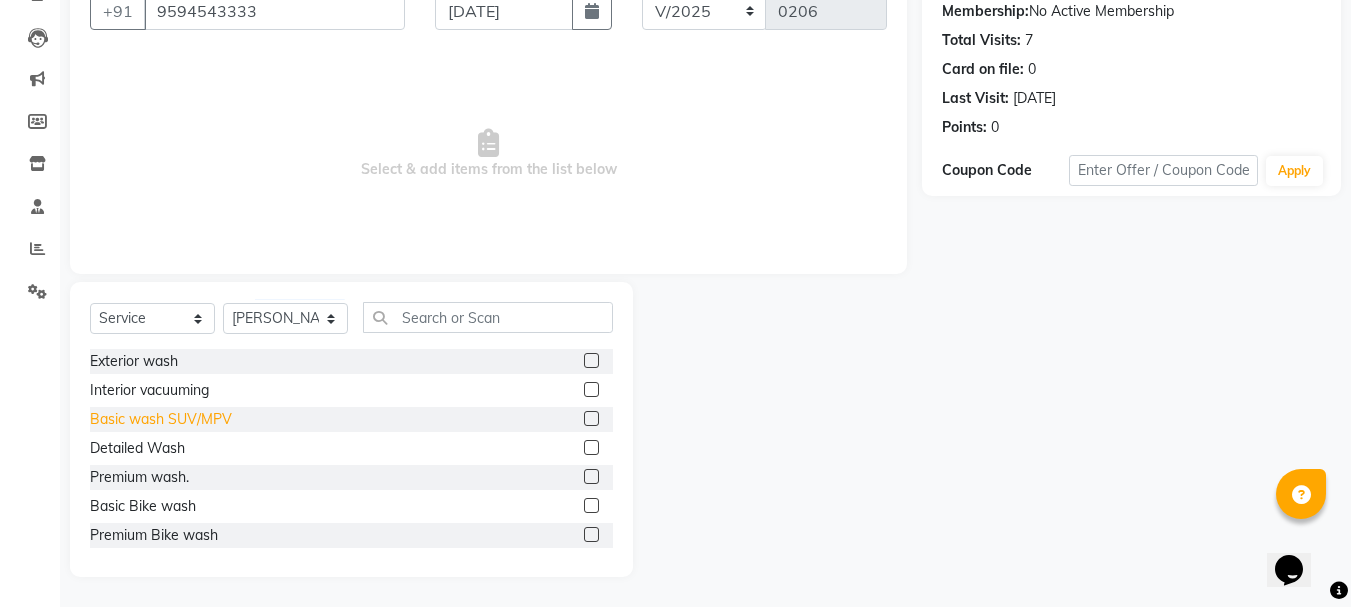 click on "Basic wash SUV/MPV" 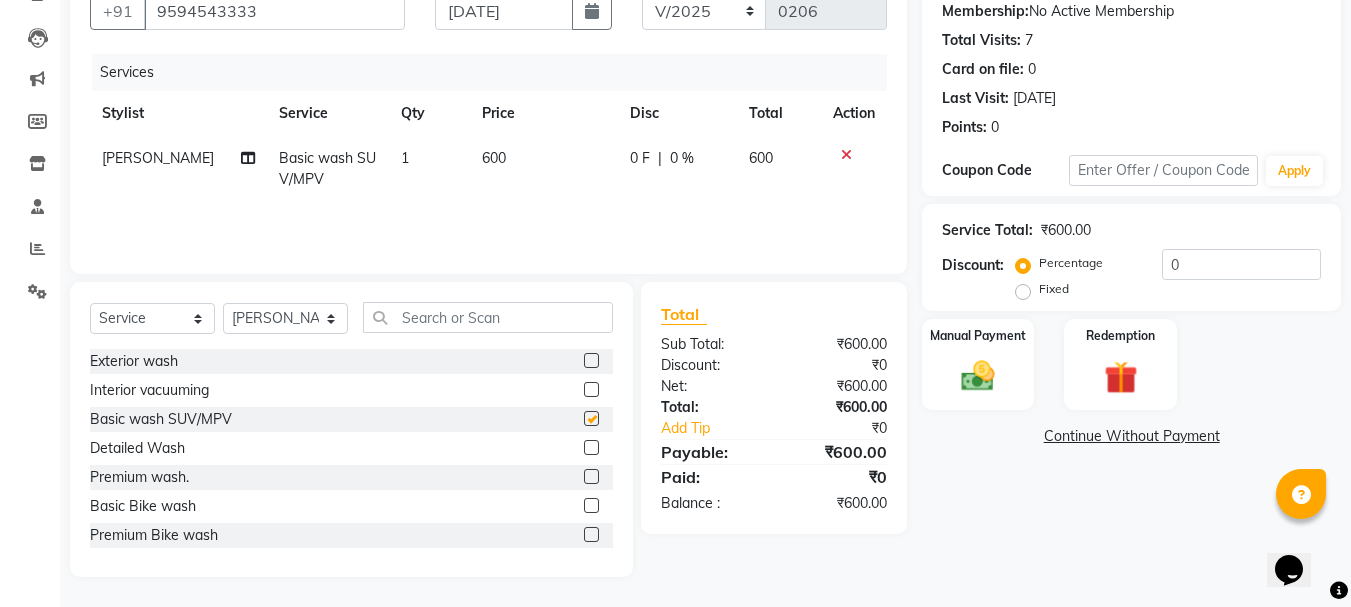 checkbox on "false" 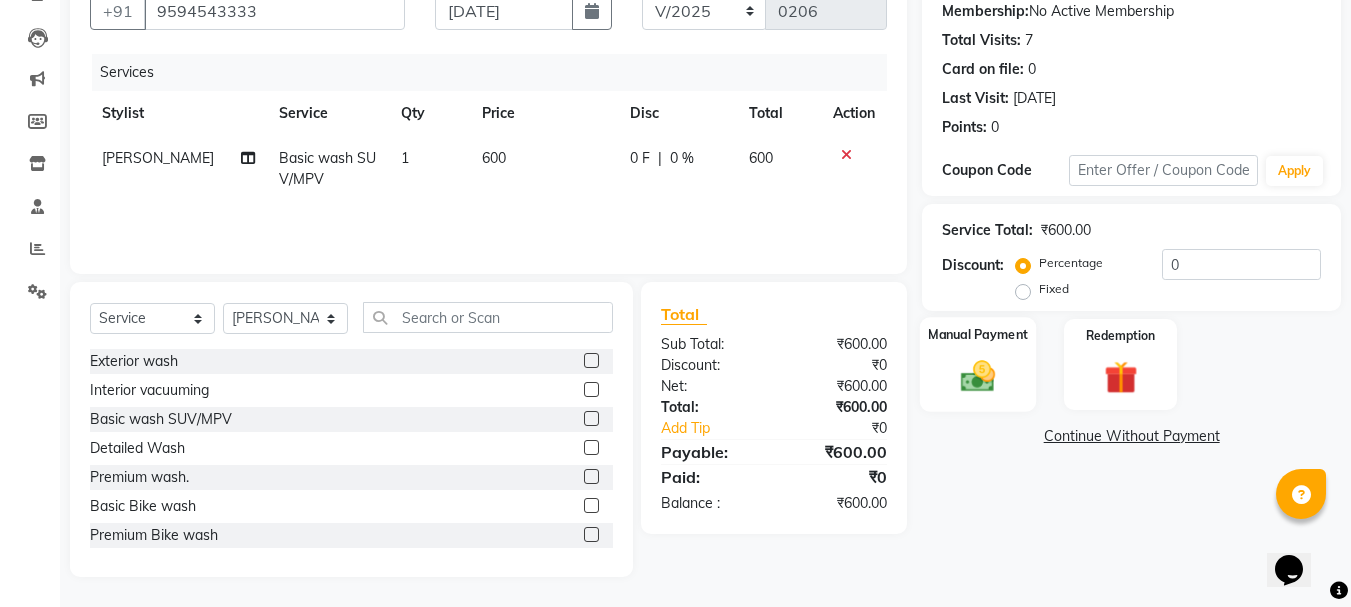 click 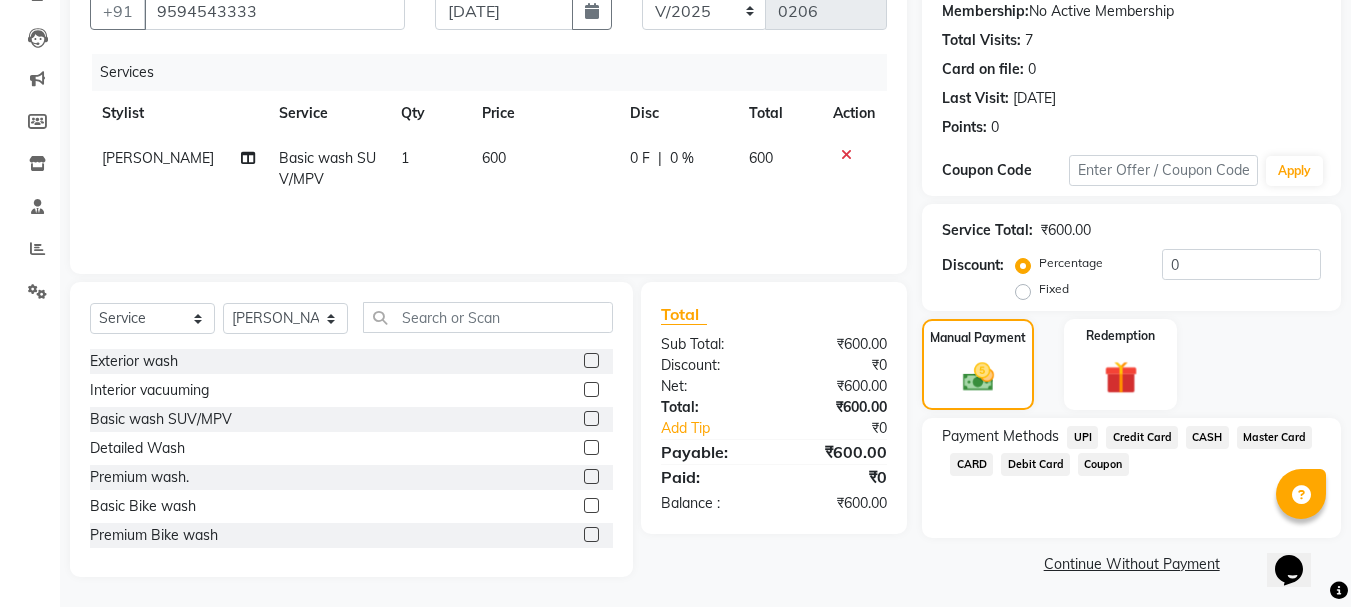 click on "Continue Without Payment" 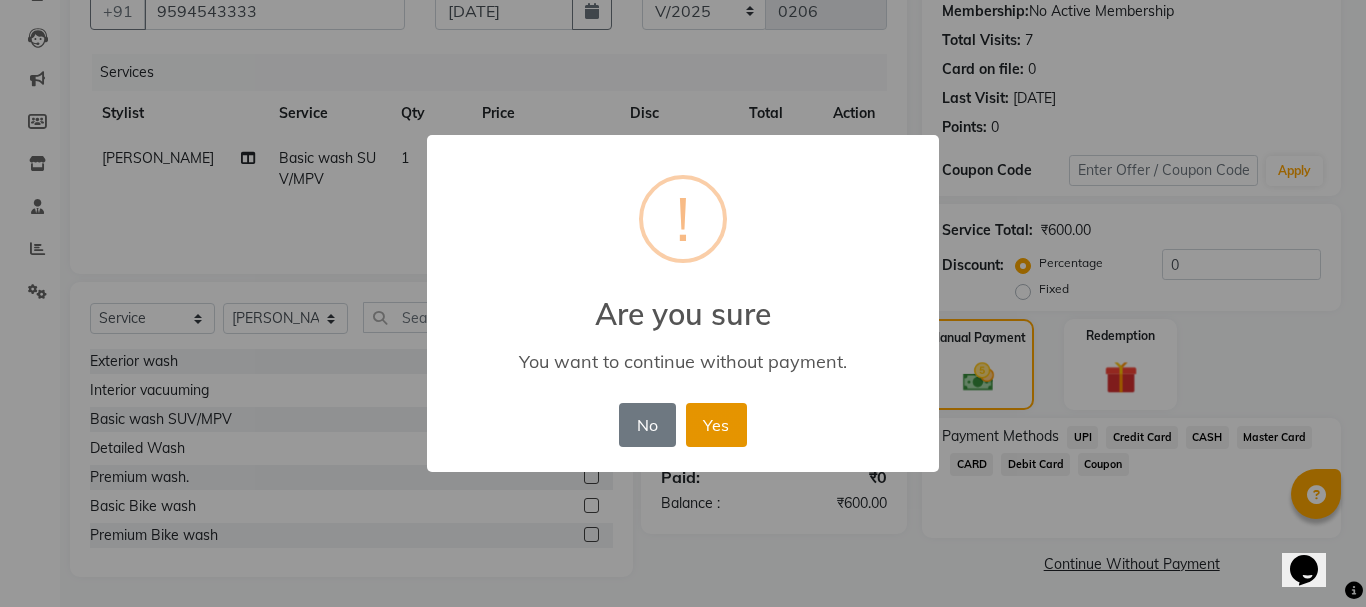 click on "Yes" at bounding box center [716, 425] 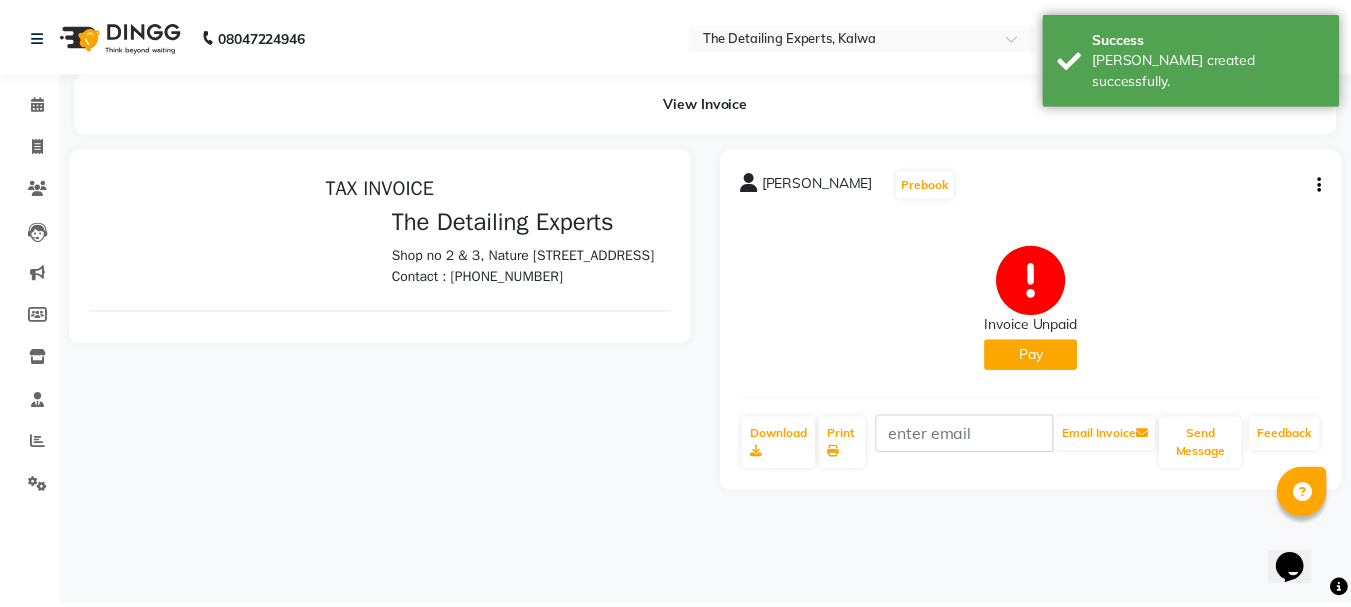 scroll, scrollTop: 0, scrollLeft: 0, axis: both 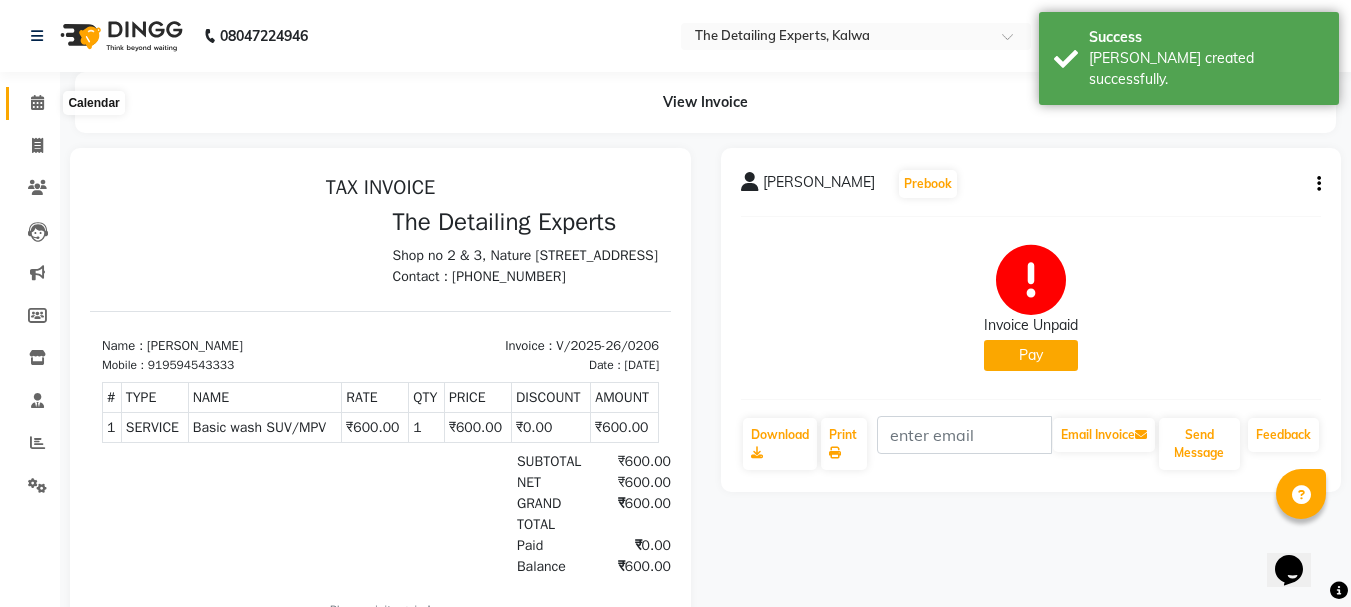 click 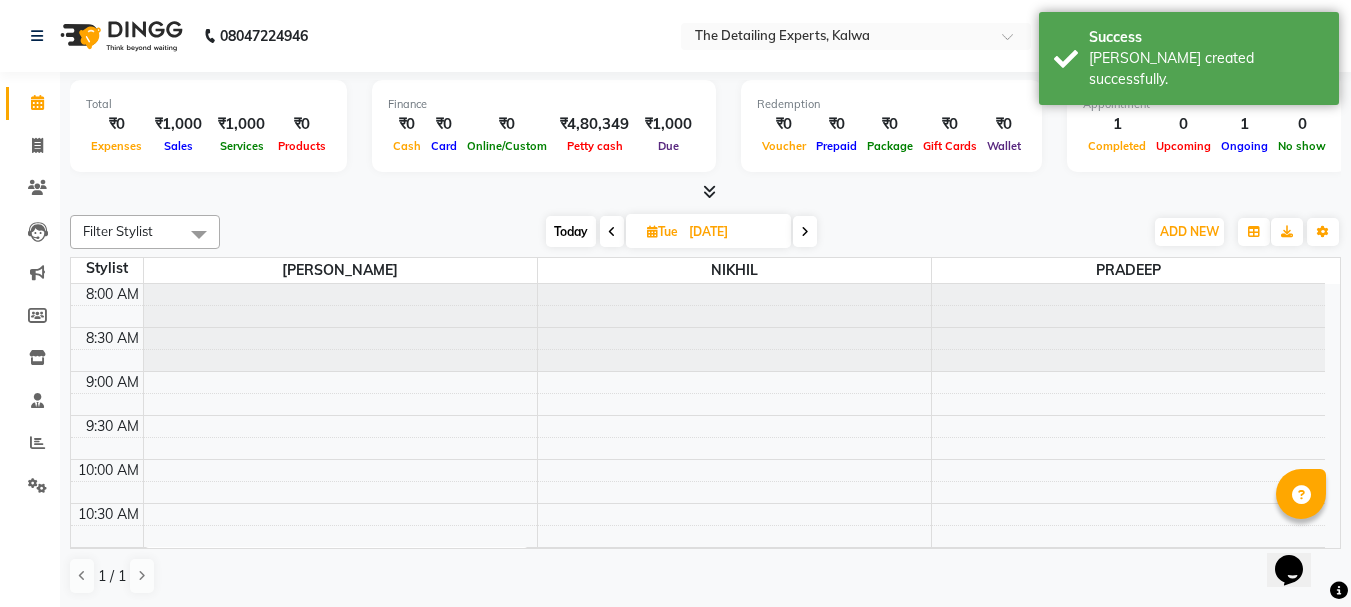 click at bounding box center [805, 231] 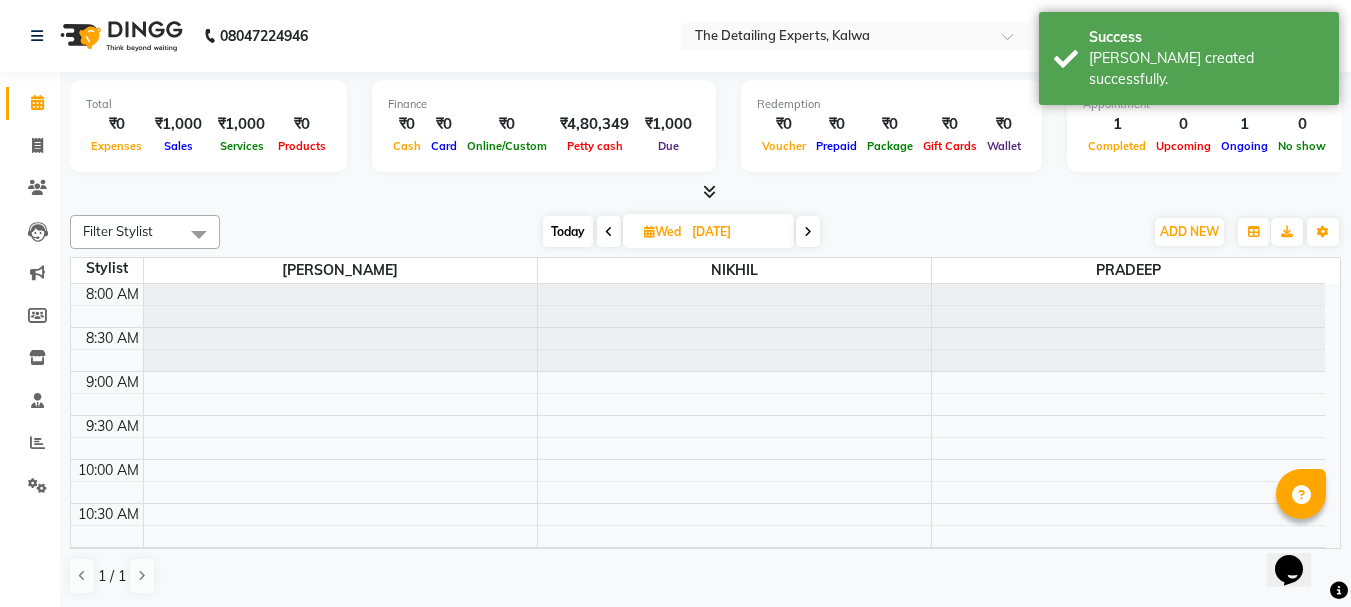 scroll, scrollTop: 353, scrollLeft: 0, axis: vertical 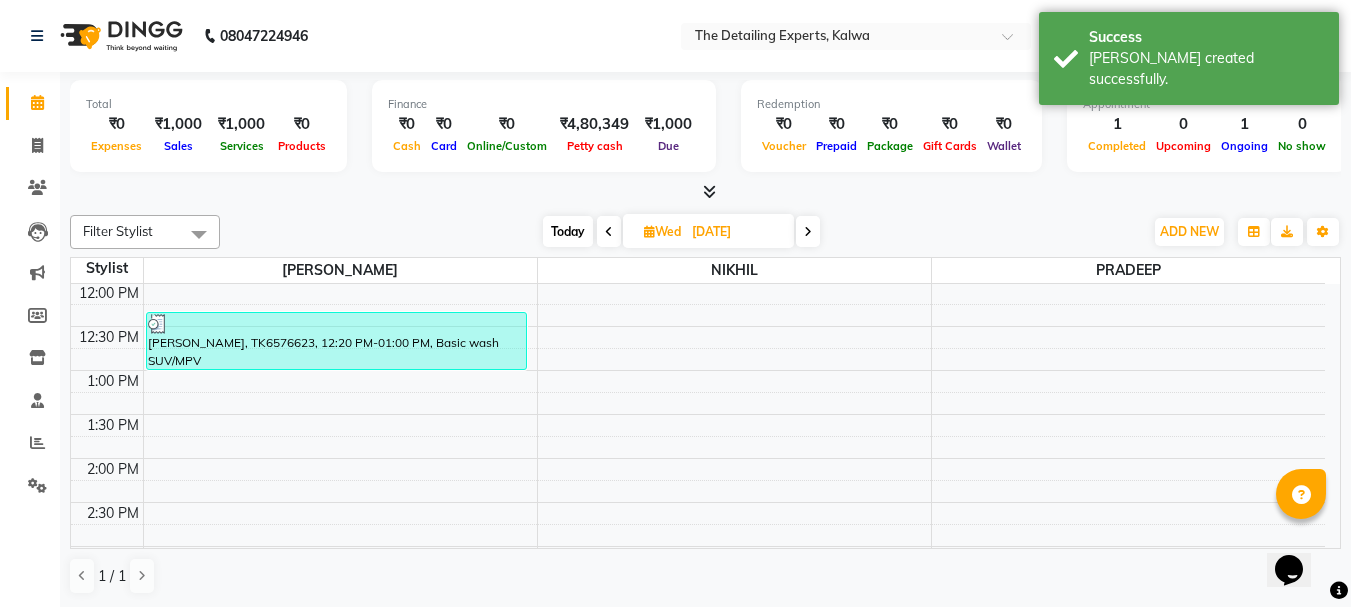 click at bounding box center [808, 231] 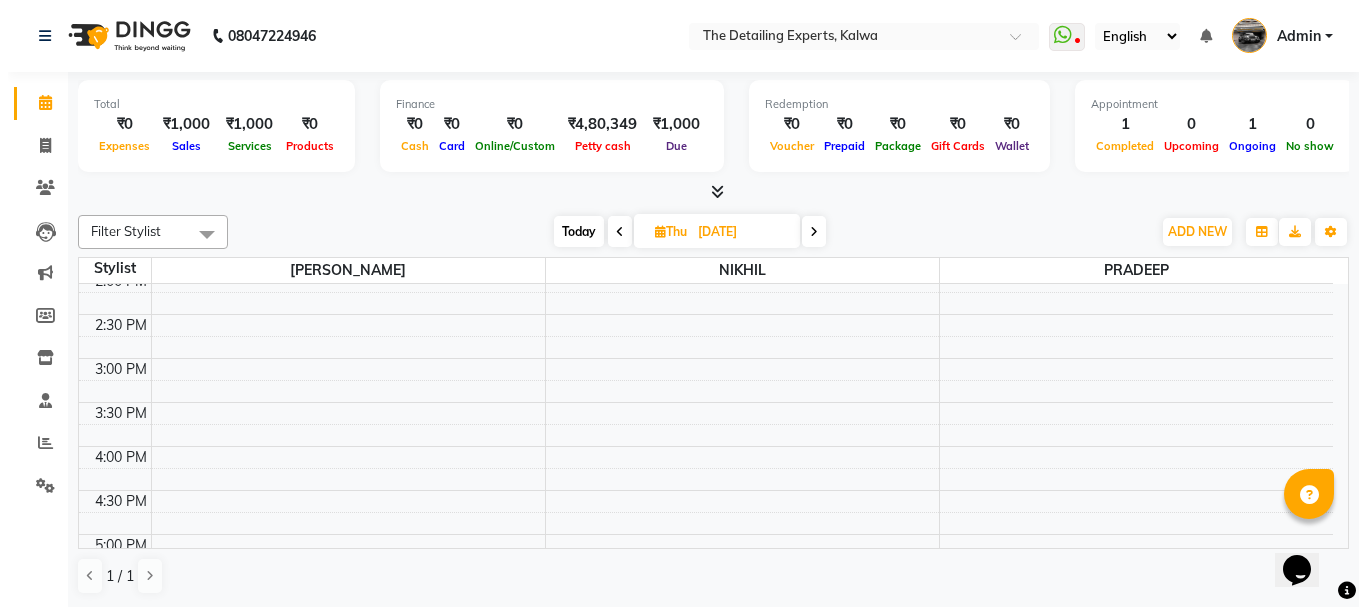 scroll, scrollTop: 579, scrollLeft: 0, axis: vertical 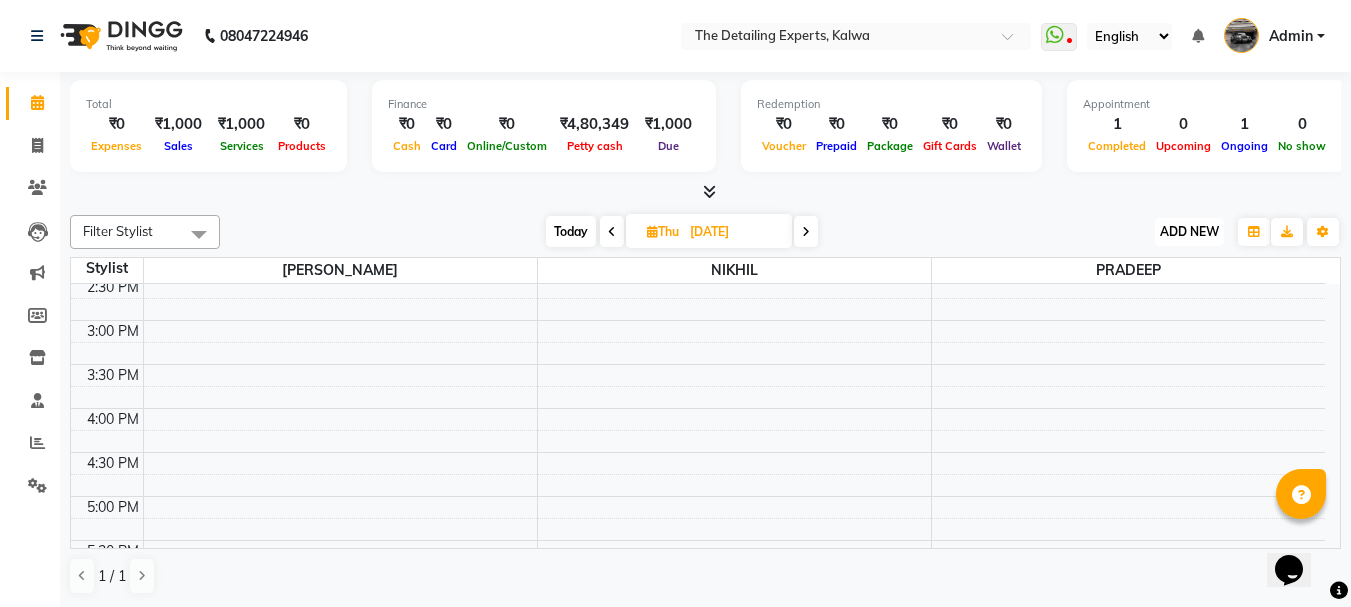 click on "ADD NEW" at bounding box center [1189, 231] 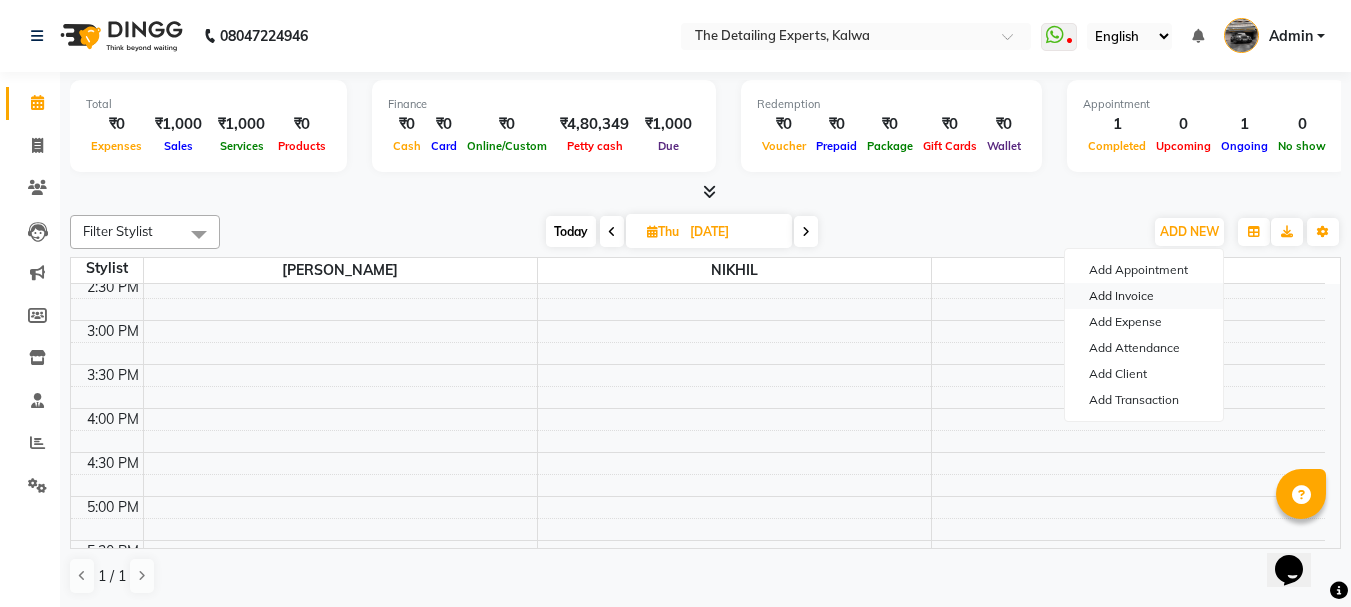 click on "Add Invoice" at bounding box center [1144, 296] 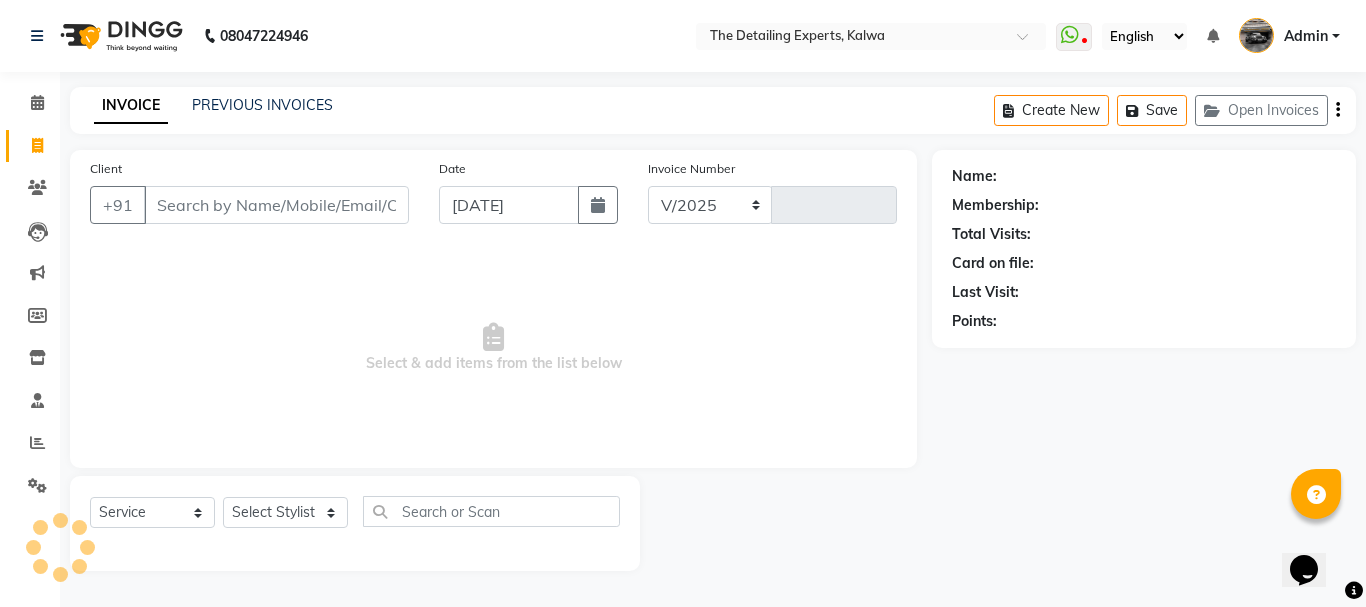 select on "7451" 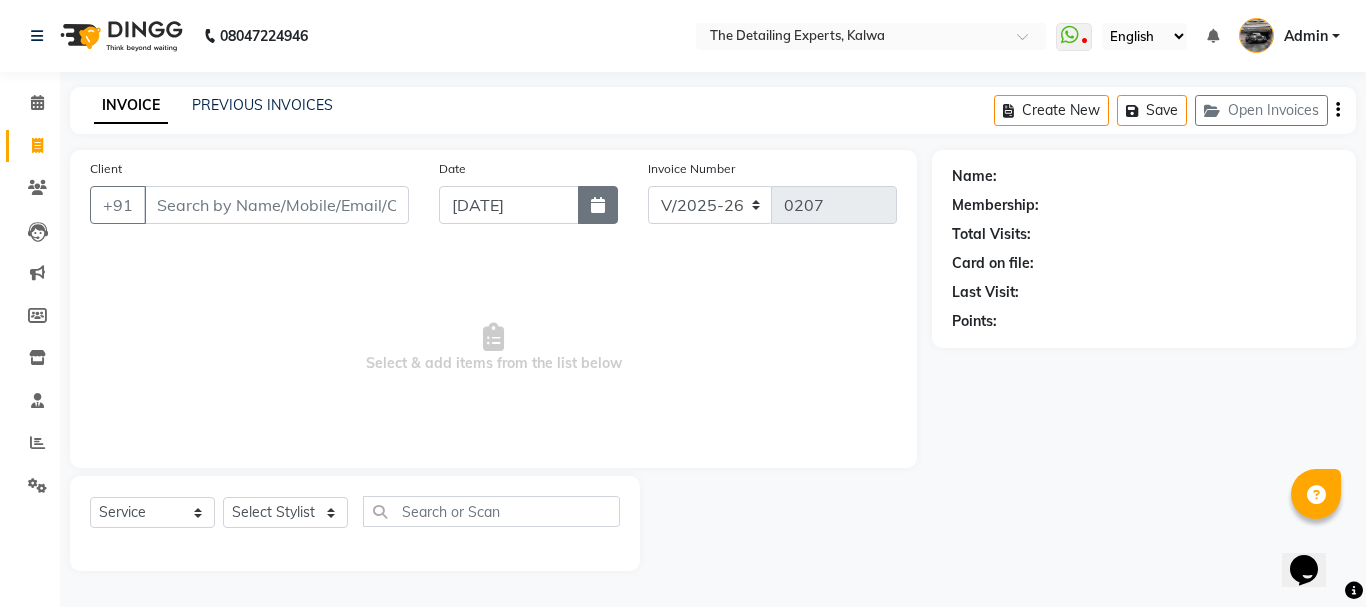 click 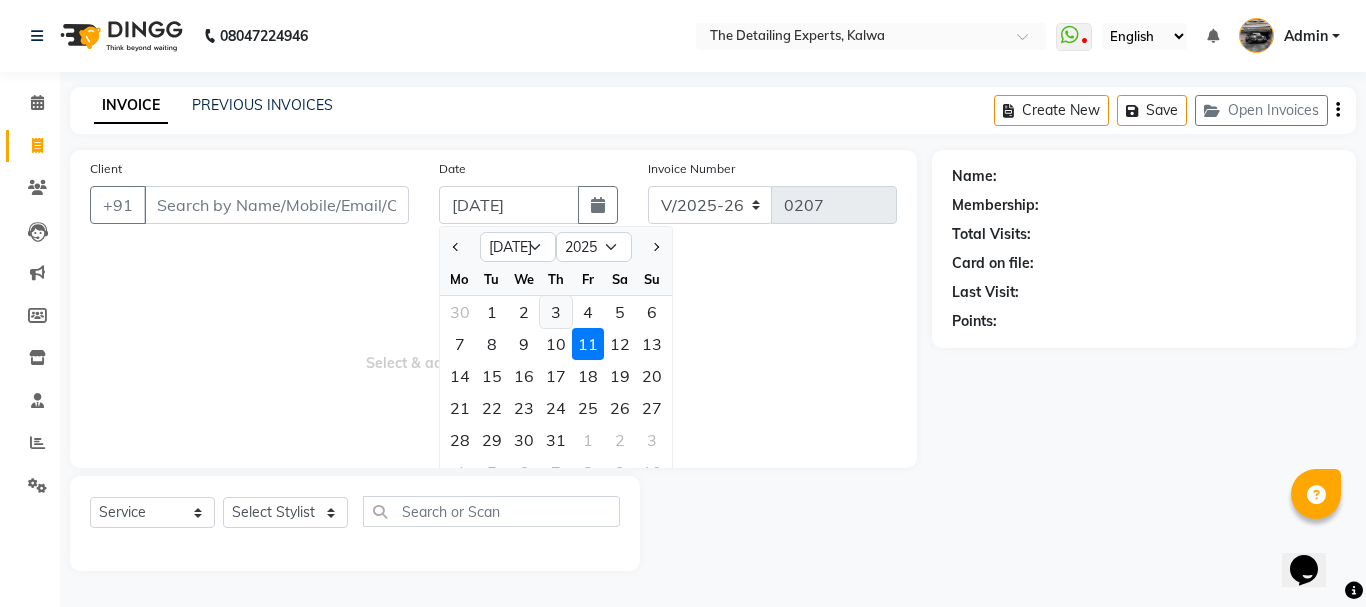click on "3" 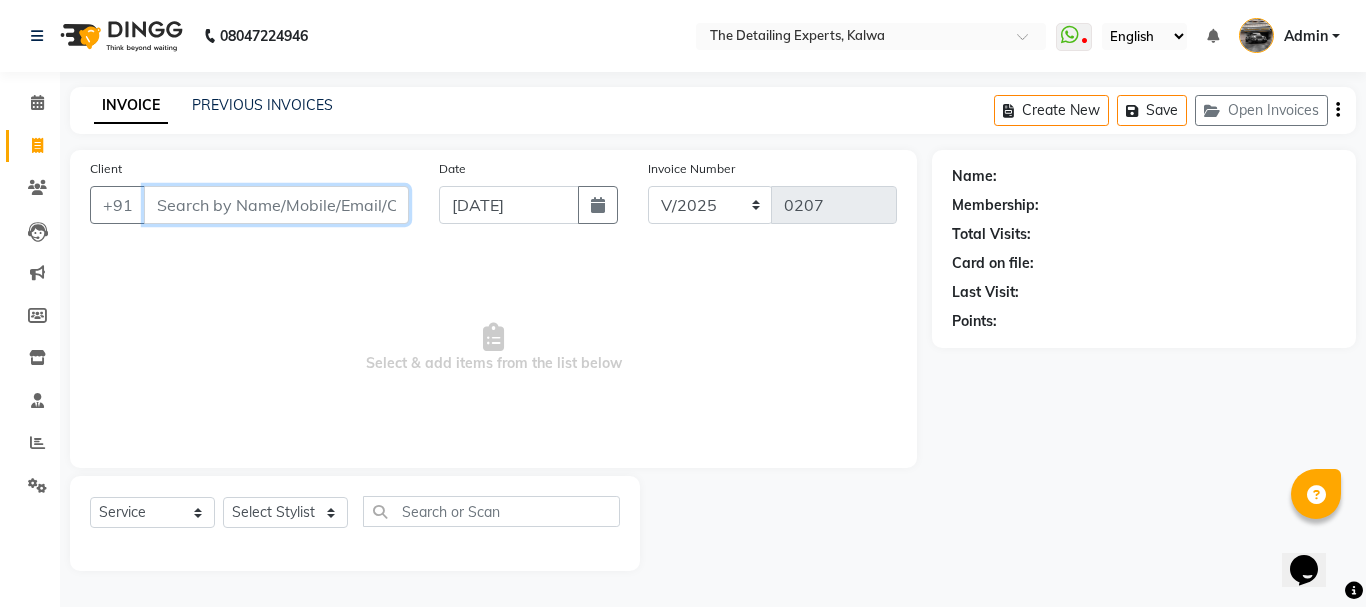 click on "Client" at bounding box center (276, 205) 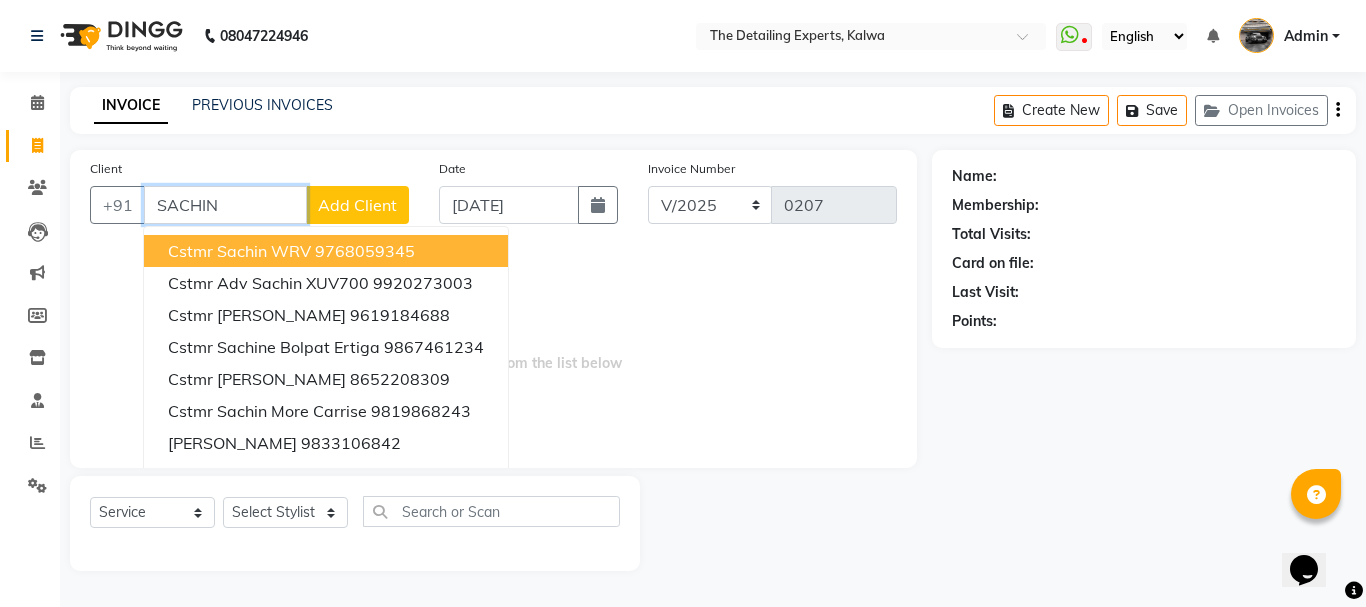 type on "SACHIN" 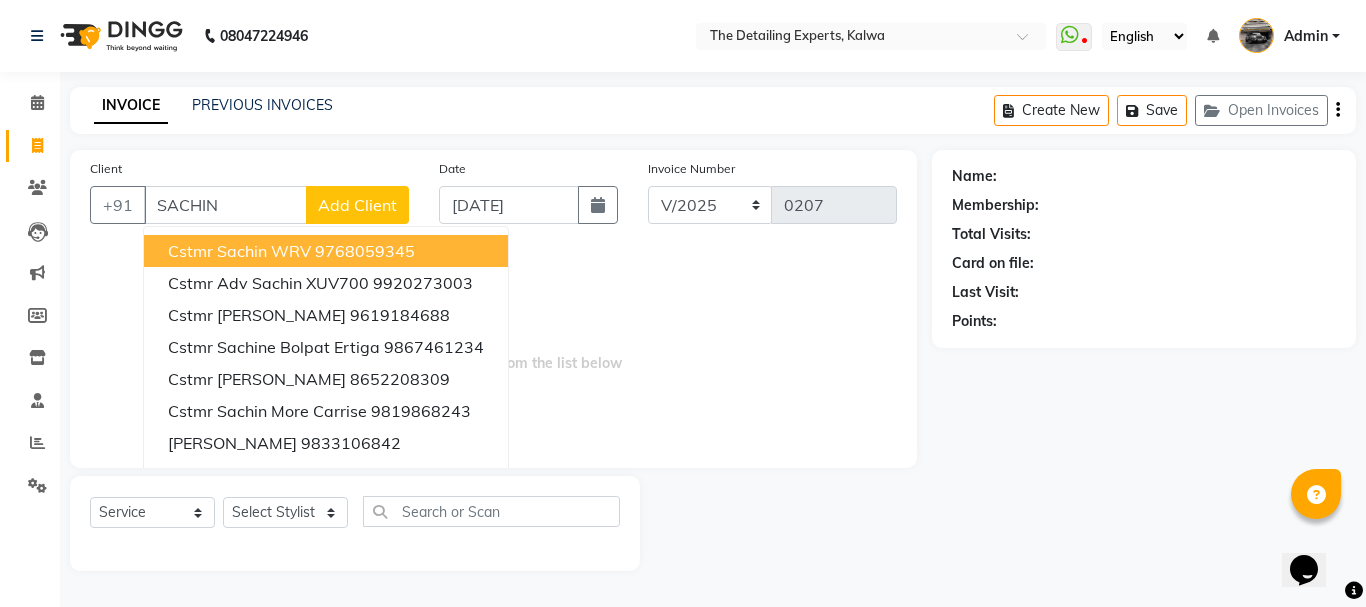 click on "Client +91 SACHIN Cstmr Sachin WRV  9768059345 Cstmr Adv Sachin XUV700  9920273003 Cstmr [PERSON_NAME] Altroz  9619184688 Cstmr Sachine Bolpat Ertiga  9867461234 Cstmr [PERSON_NAME]  8652208309 Cstmr Sachin More Carrise  9819868243 [PERSON_NAME]  9833106842 SACHIN MAHAKAL  9930082412 SACHIN SAWANT  9527391543 [PERSON_NAME]  7303509590 Add Client Date [DATE] Invoice Number V/2025 V/[PHONE_NUMBER]  Select & add items from the list below" 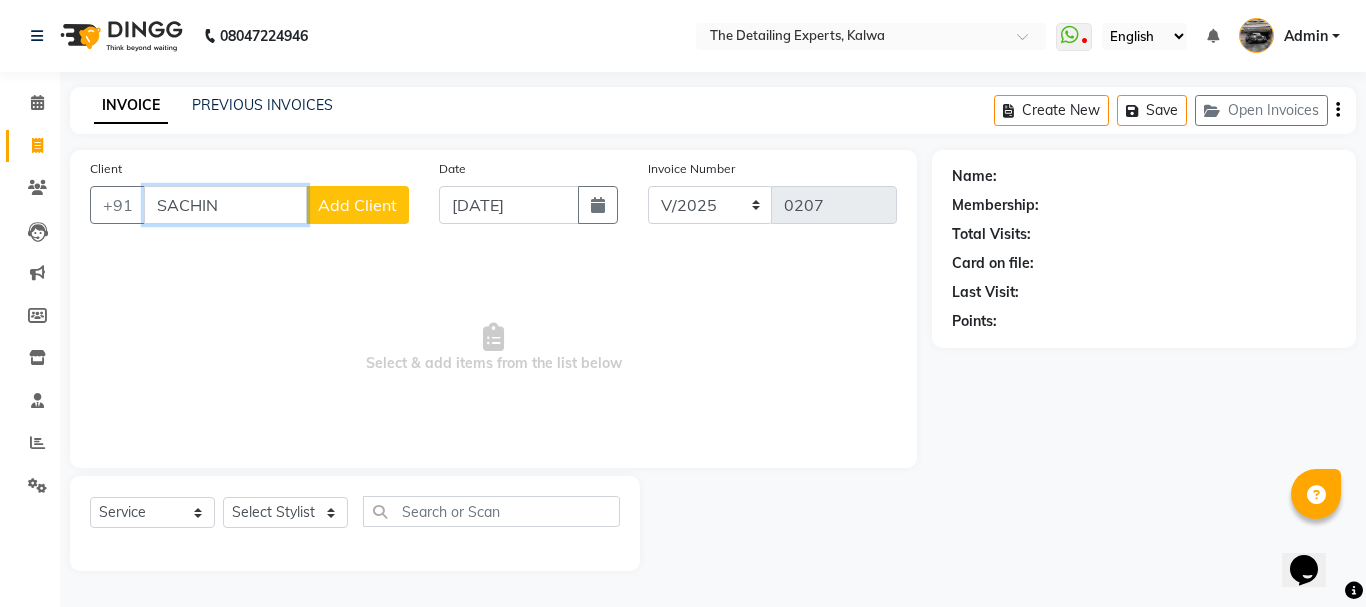 drag, startPoint x: 236, startPoint y: 222, endPoint x: 158, endPoint y: 206, distance: 79.624115 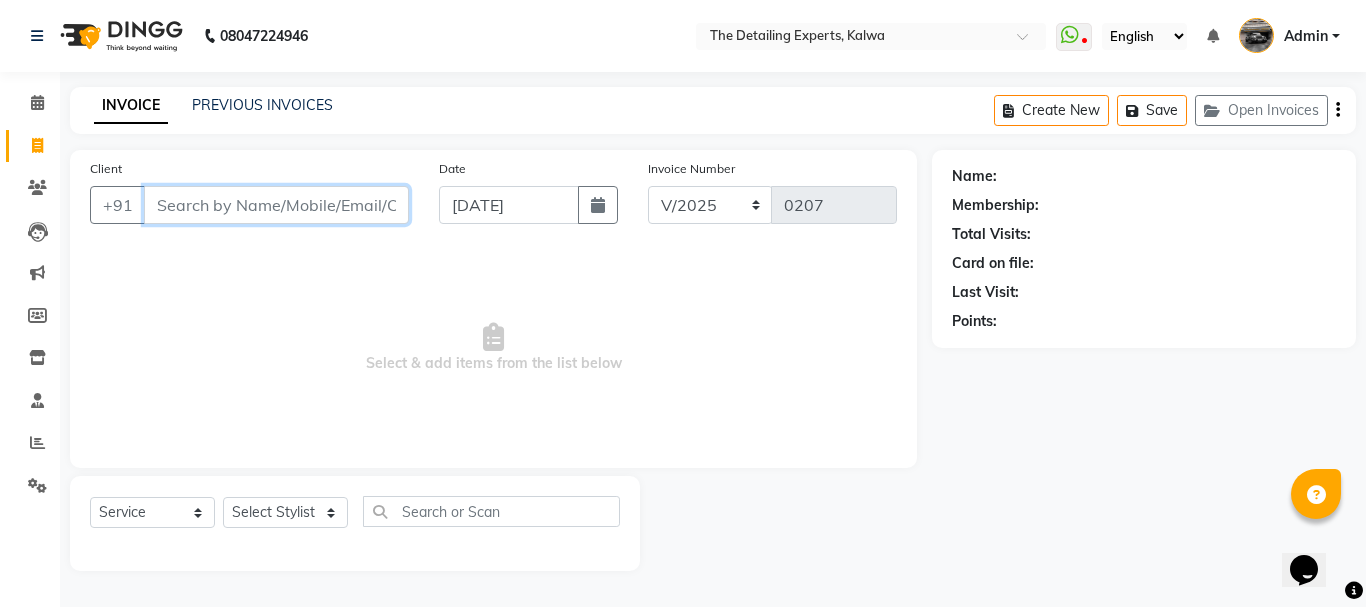 click on "Client" at bounding box center (276, 205) 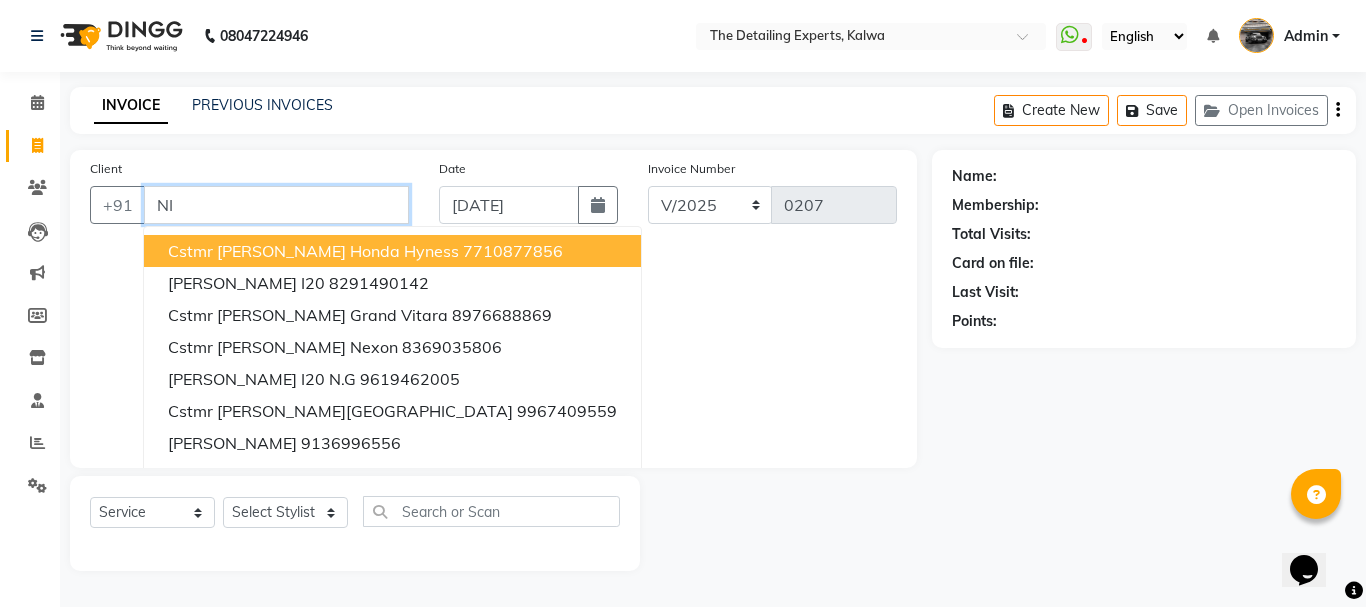 type on "N" 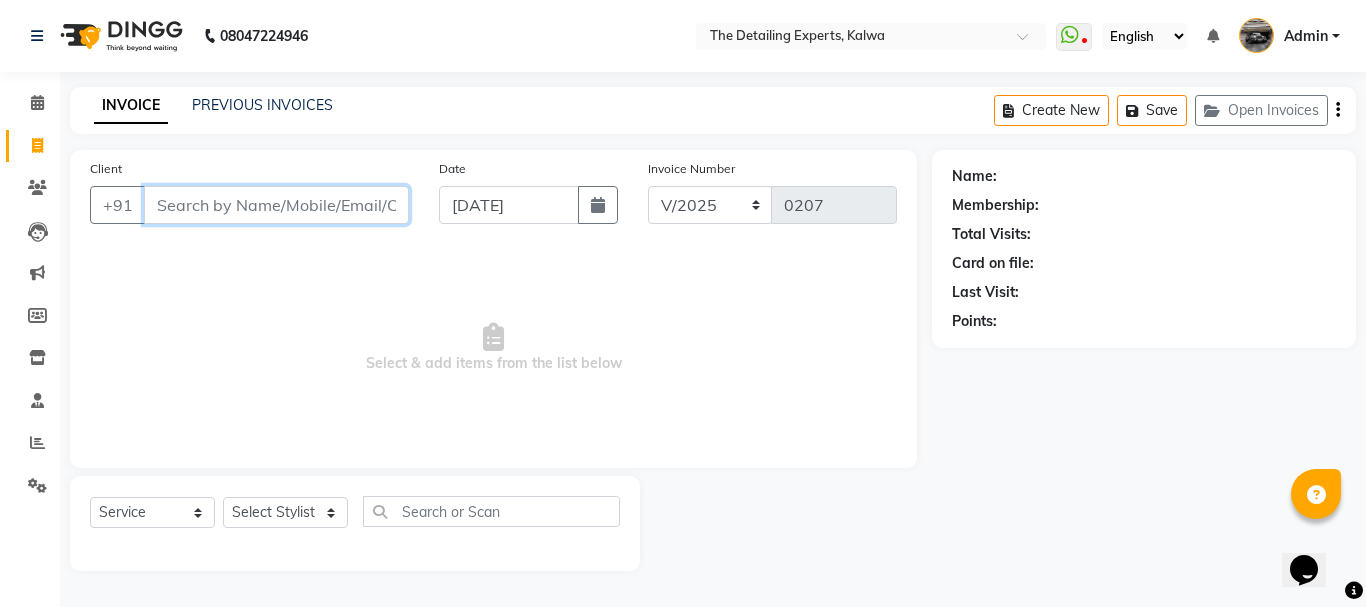 click on "Client" at bounding box center [276, 205] 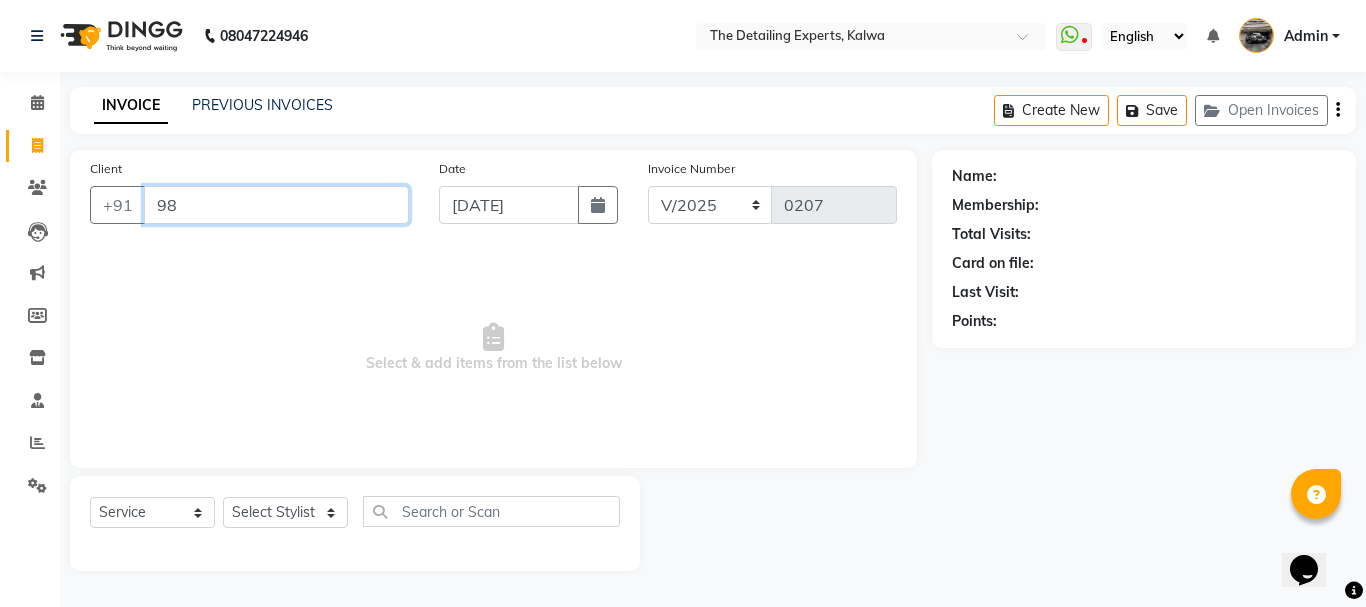 type on "9" 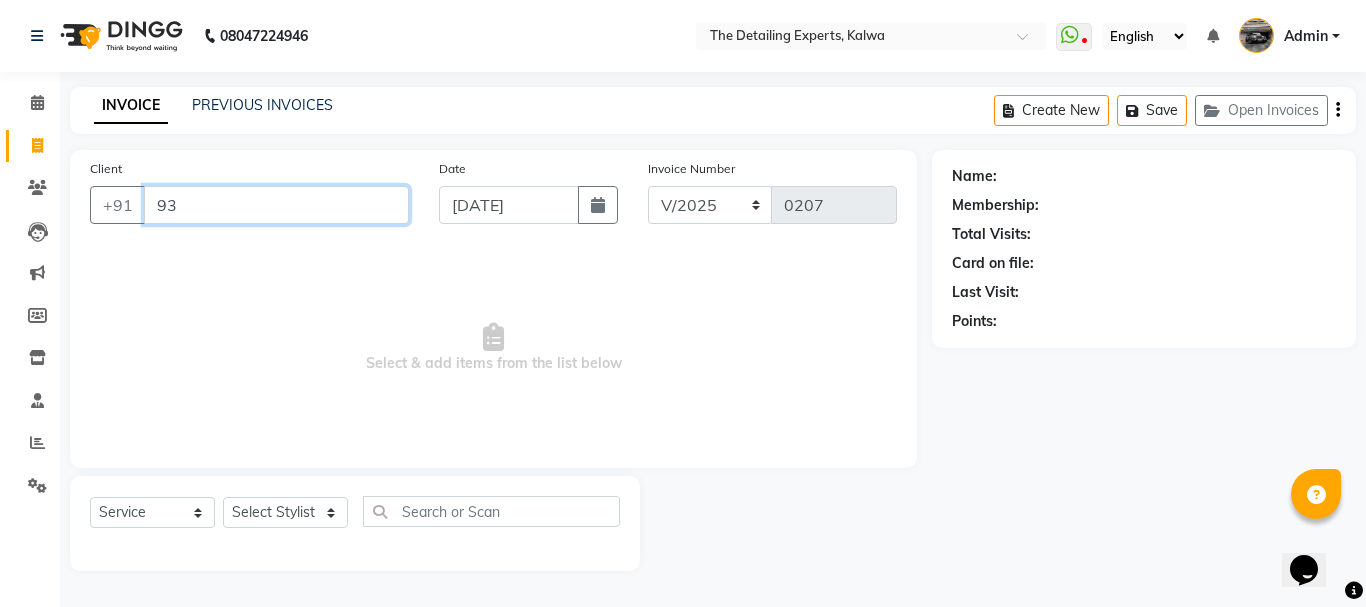 type on "9" 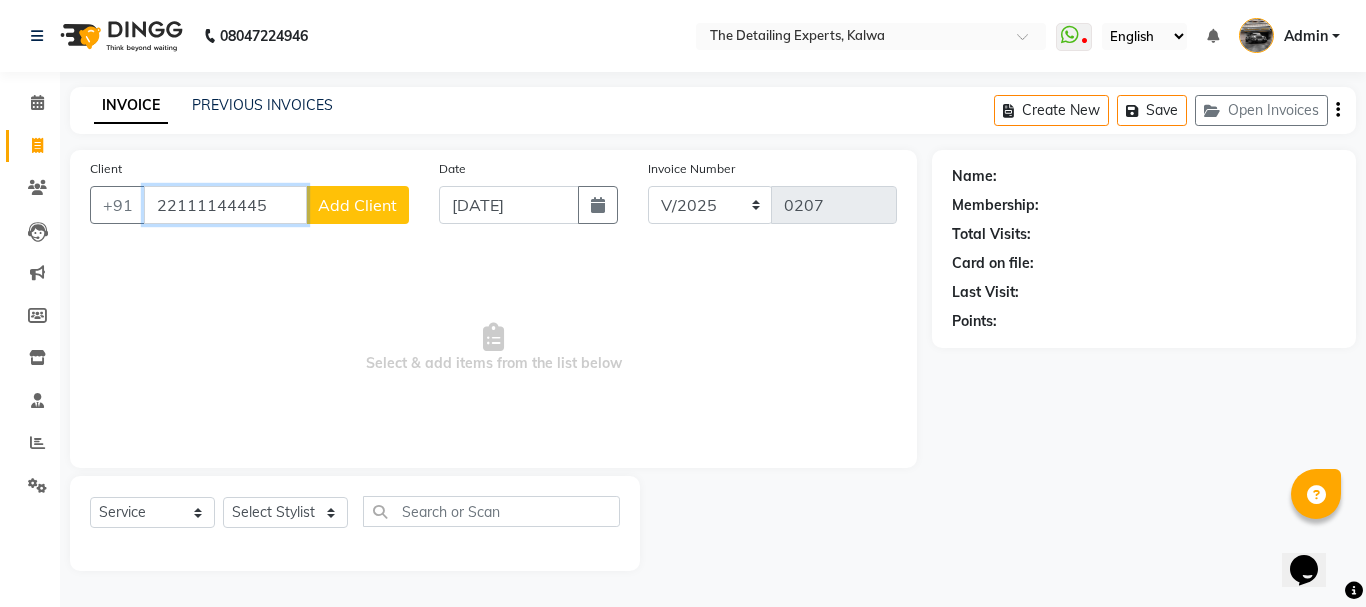 type on "22111144445" 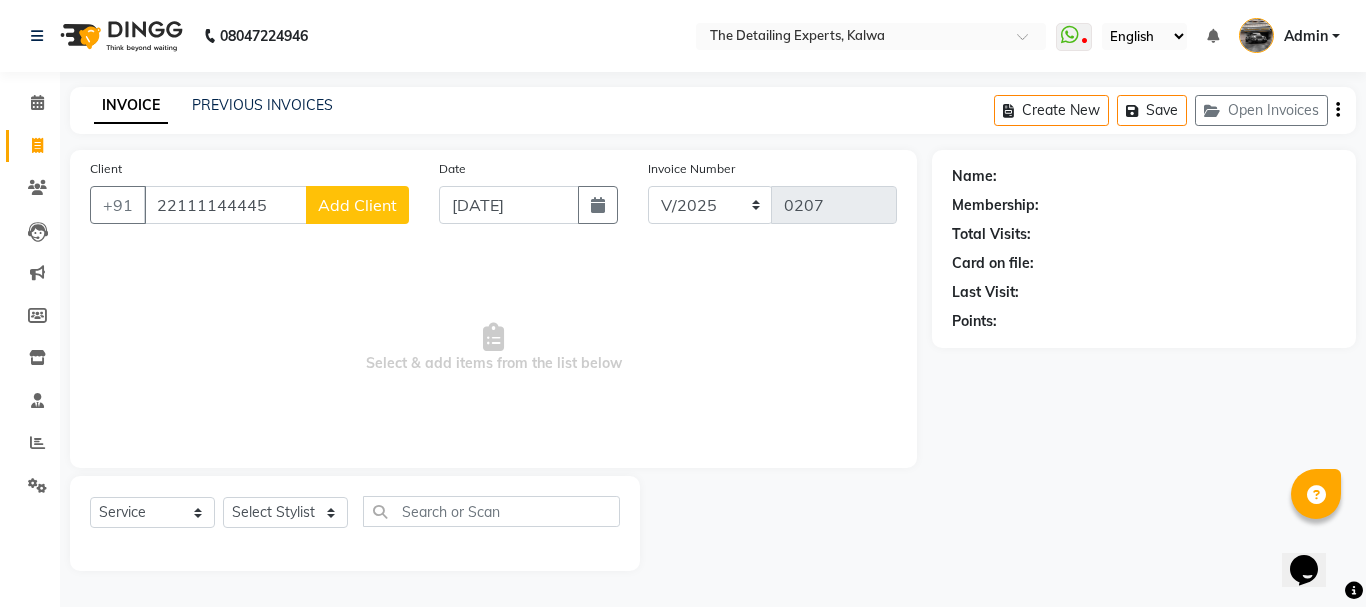 click on "Add Client" 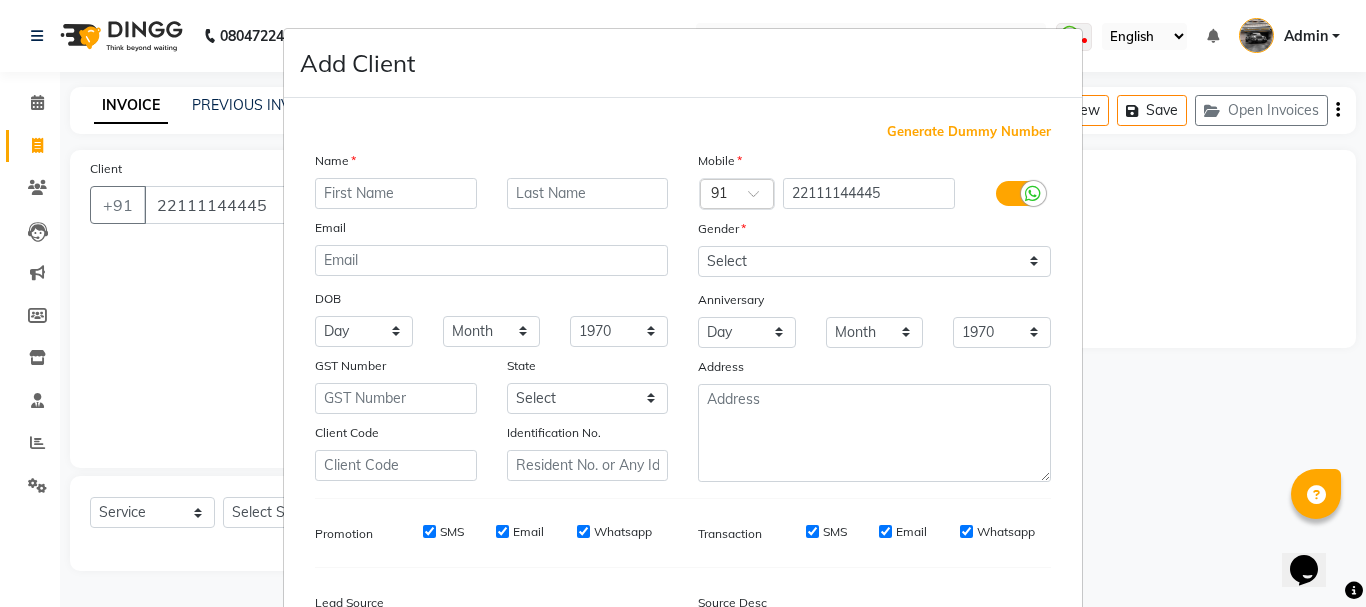 click at bounding box center [396, 193] 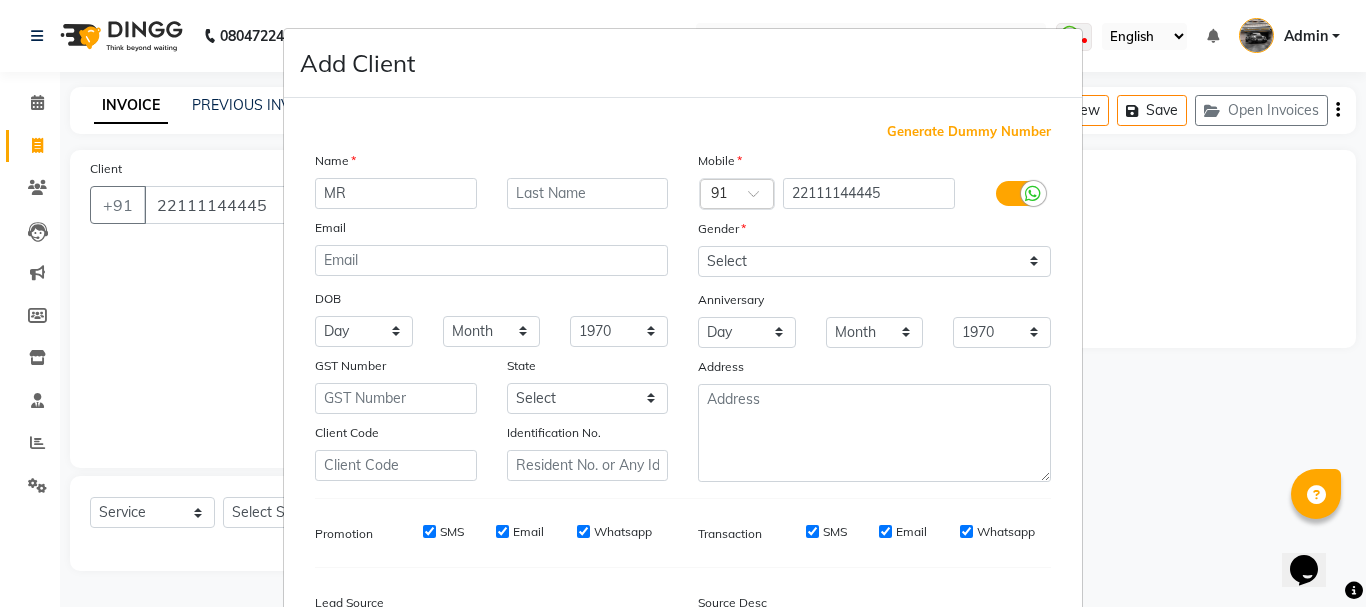 type on "MR" 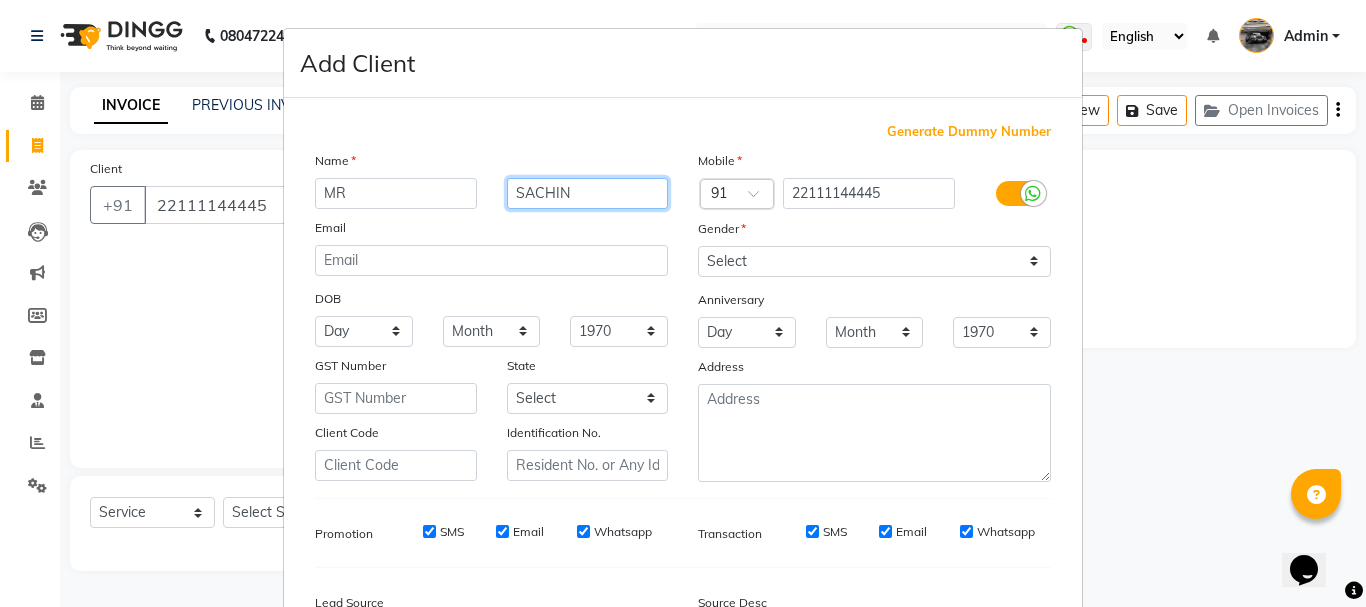 type on "SACHIN" 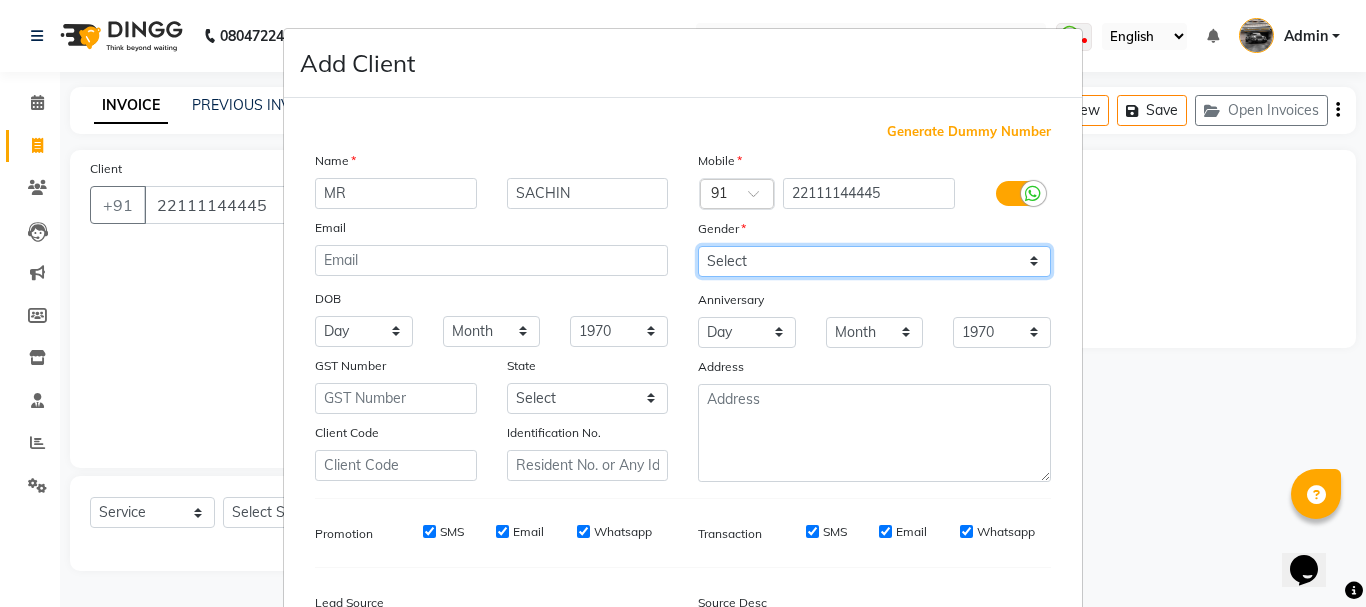 click on "Select [DEMOGRAPHIC_DATA] [DEMOGRAPHIC_DATA] Other Prefer Not To Say" at bounding box center [874, 261] 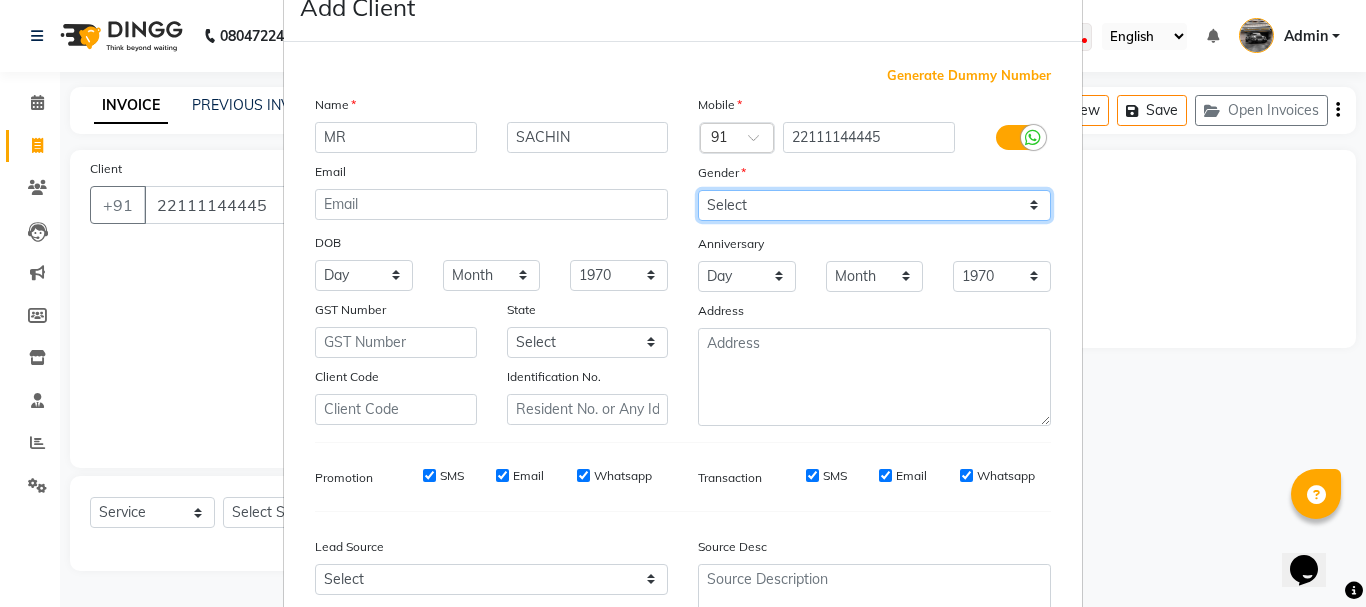 scroll, scrollTop: 100, scrollLeft: 0, axis: vertical 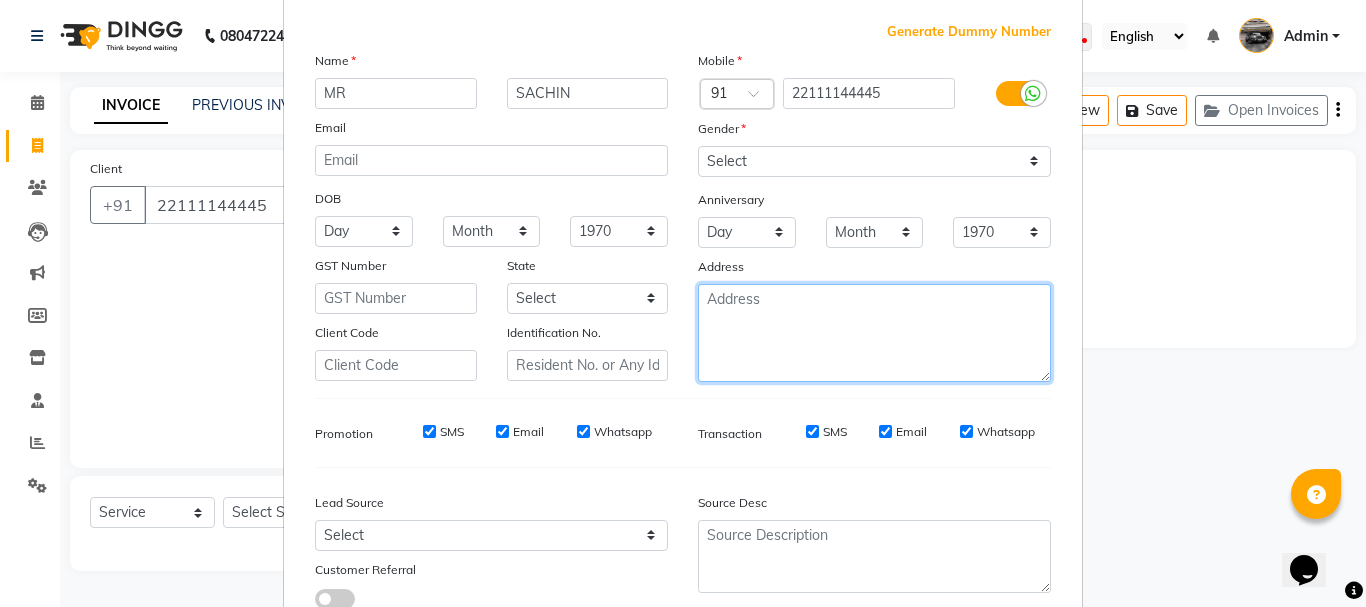 click at bounding box center (874, 333) 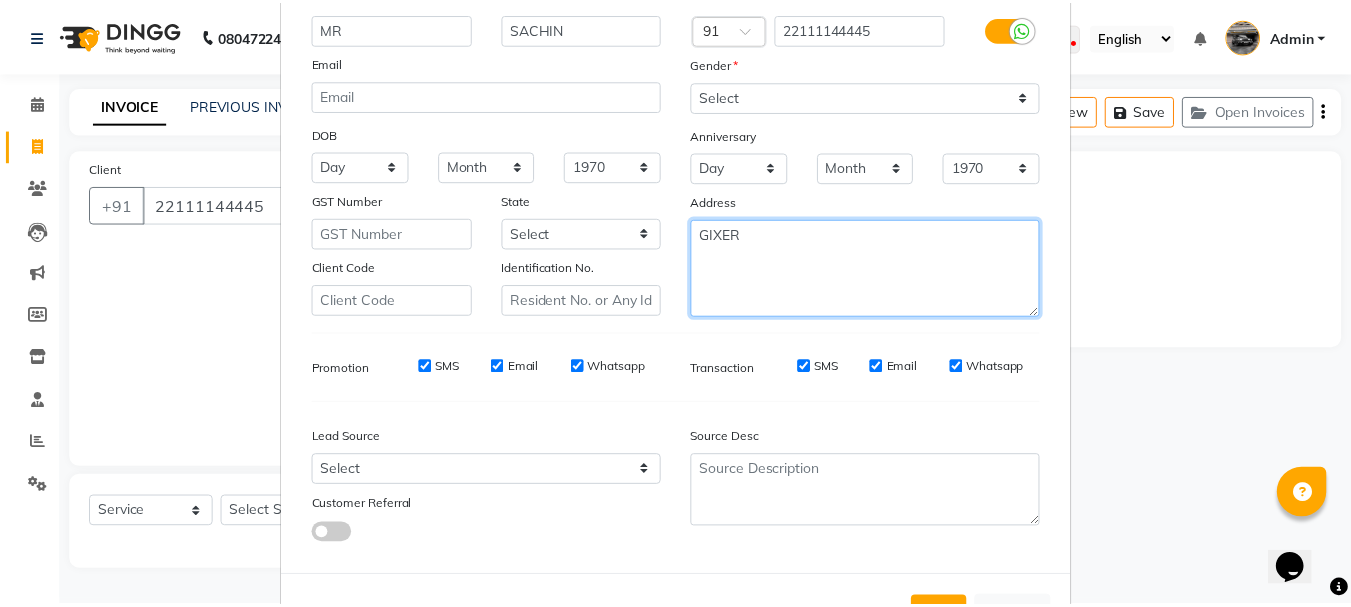 scroll, scrollTop: 242, scrollLeft: 0, axis: vertical 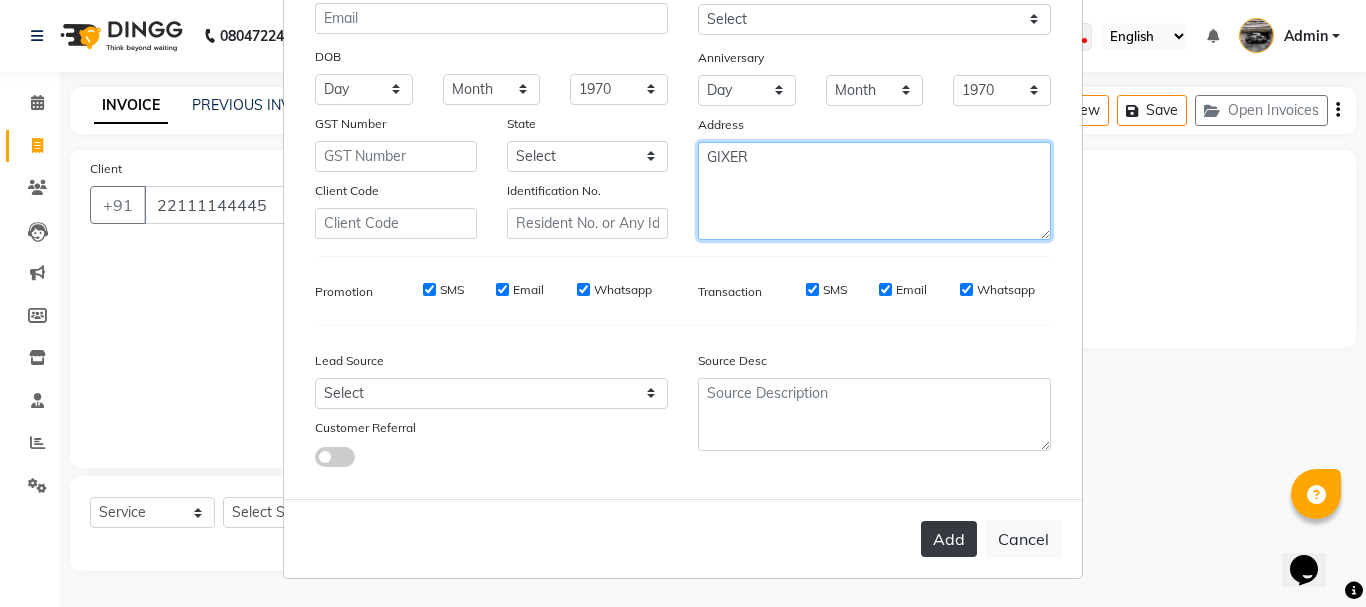 type on "GIXER" 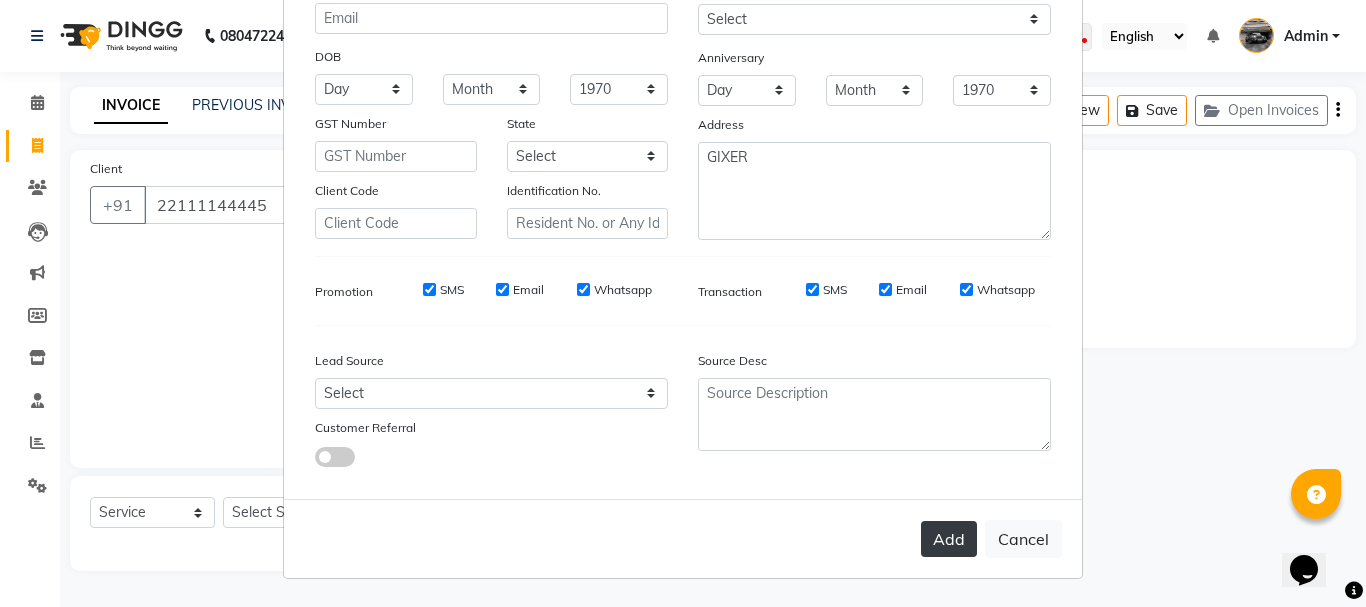 click on "Add" at bounding box center [949, 539] 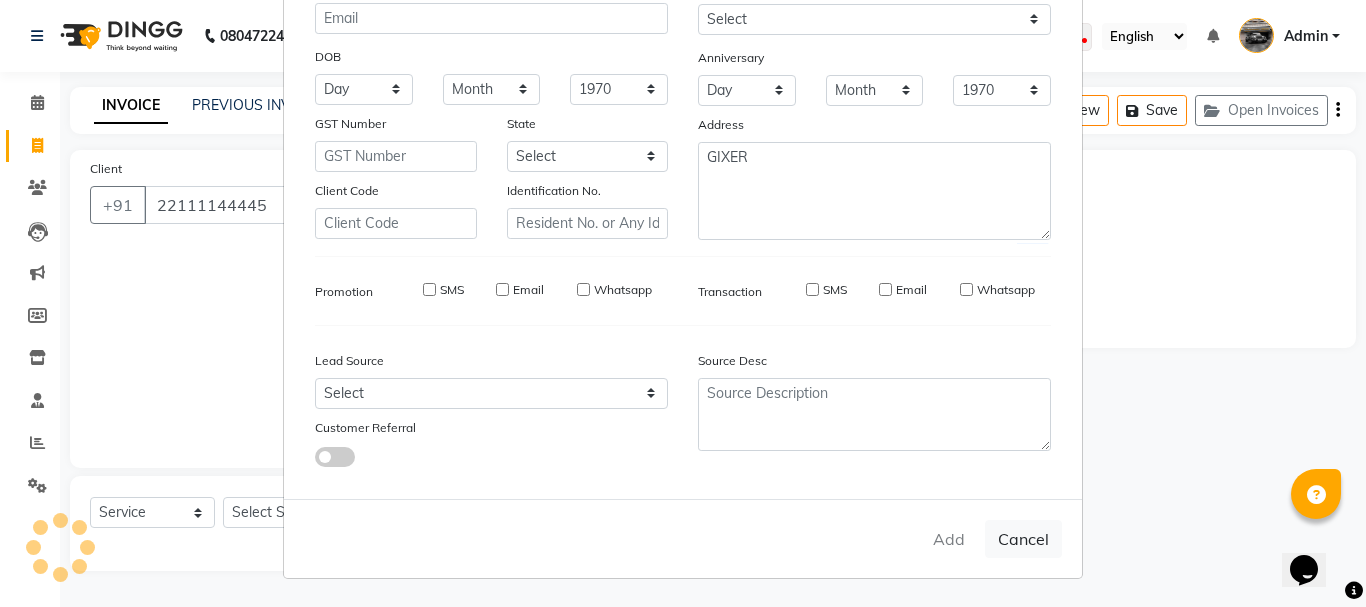 type 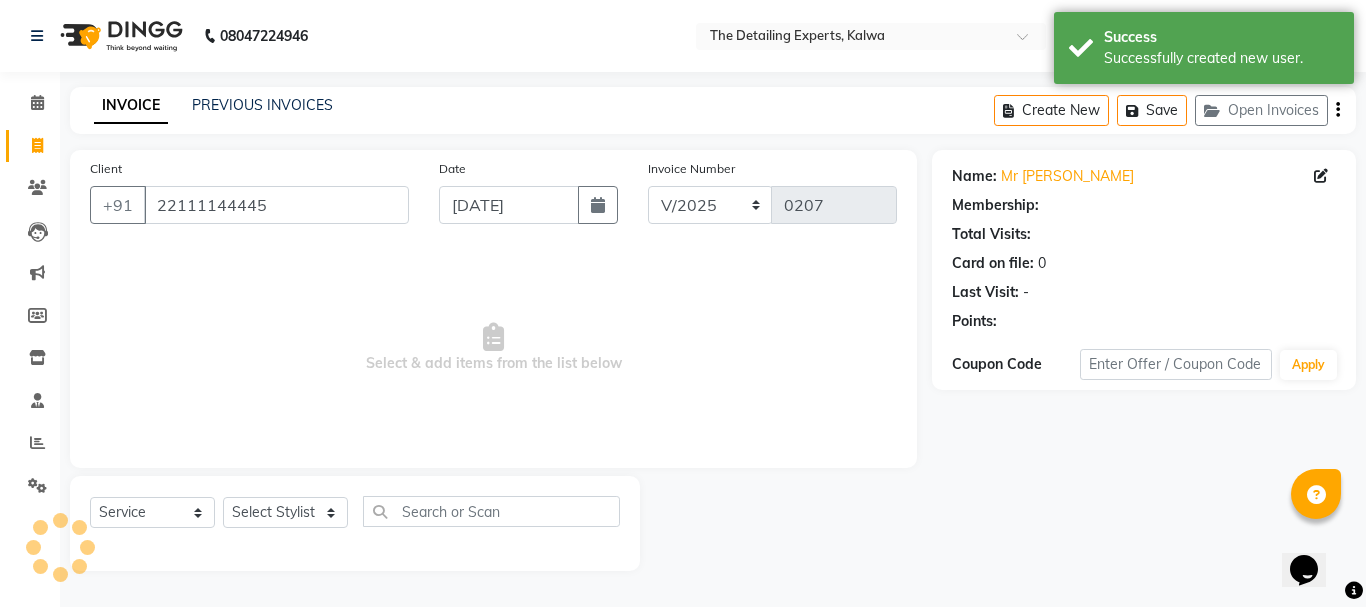 select on "1: Object" 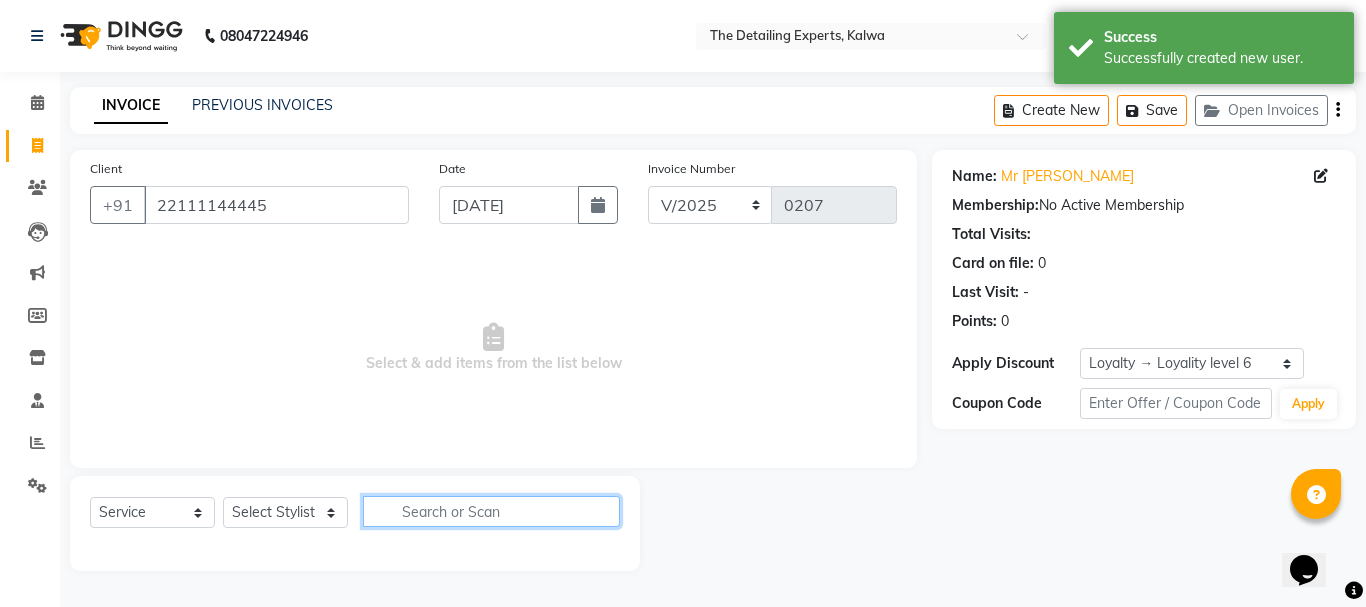 click 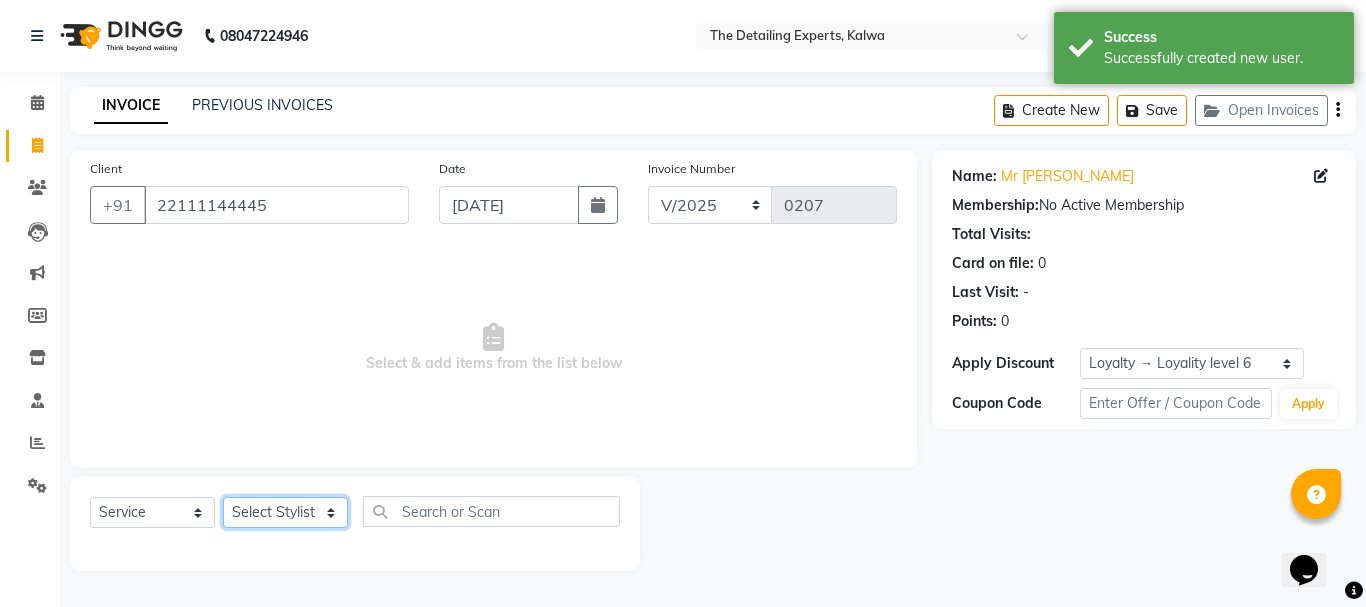 click on "Select Stylist NIKHIL  [PERSON_NAME]" 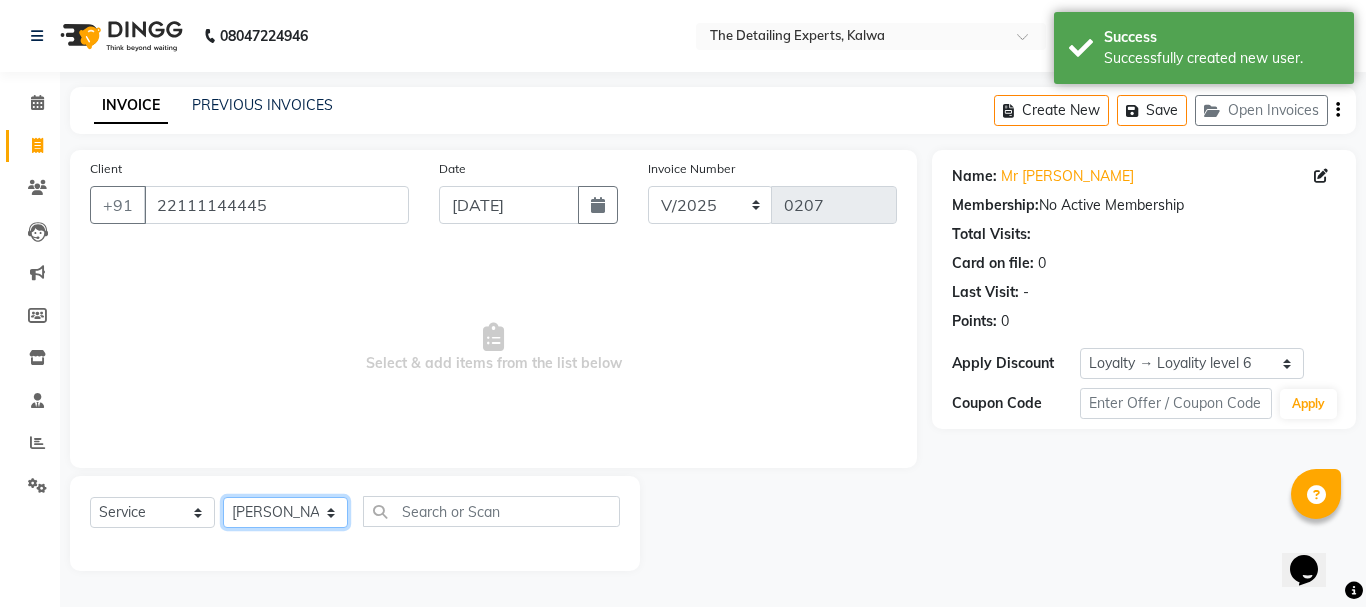 click on "Select Stylist NIKHIL  [PERSON_NAME]" 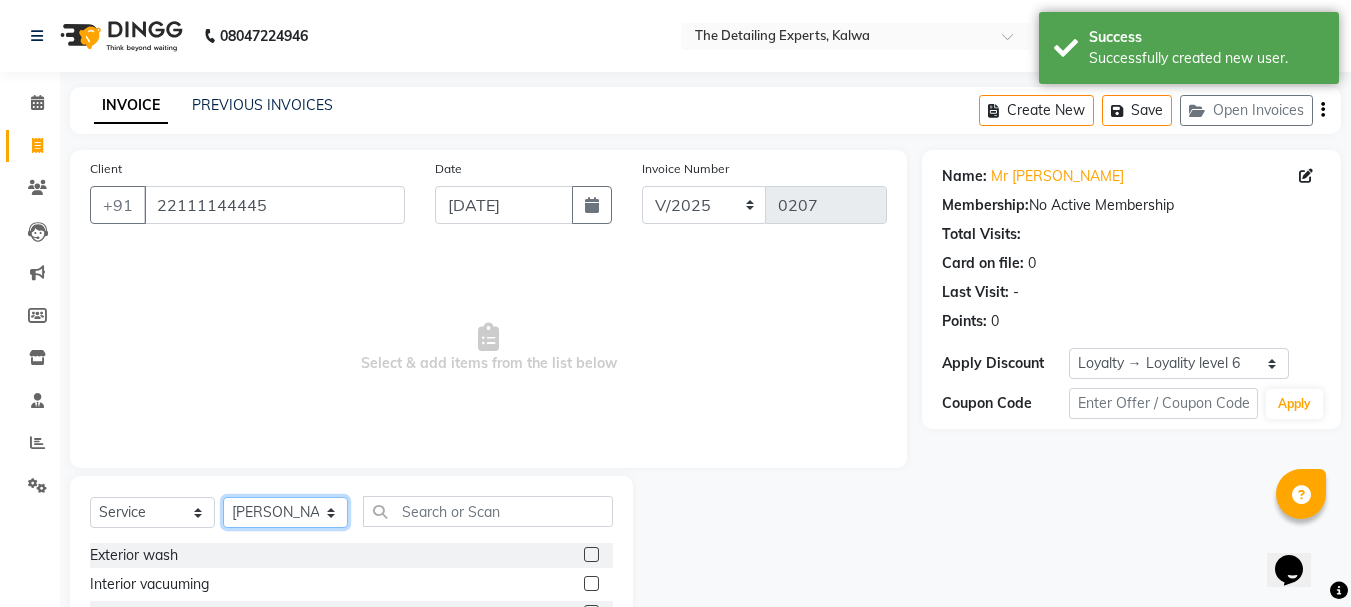 scroll, scrollTop: 100, scrollLeft: 0, axis: vertical 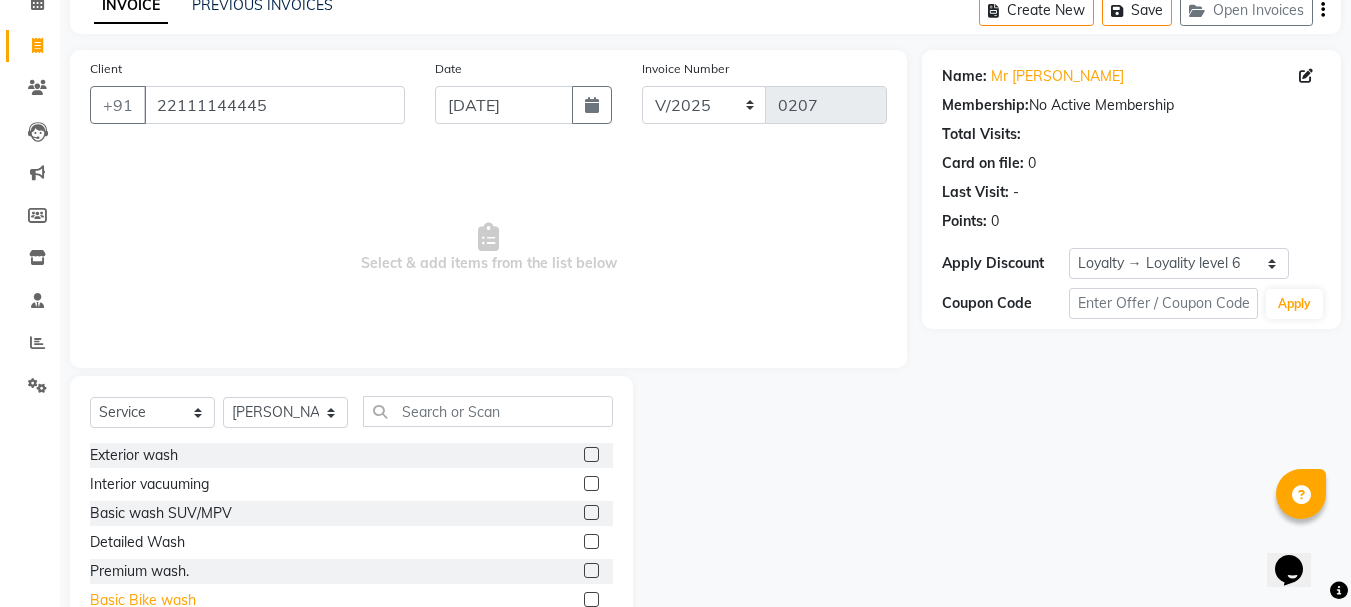 click on "Basic Bike wash" 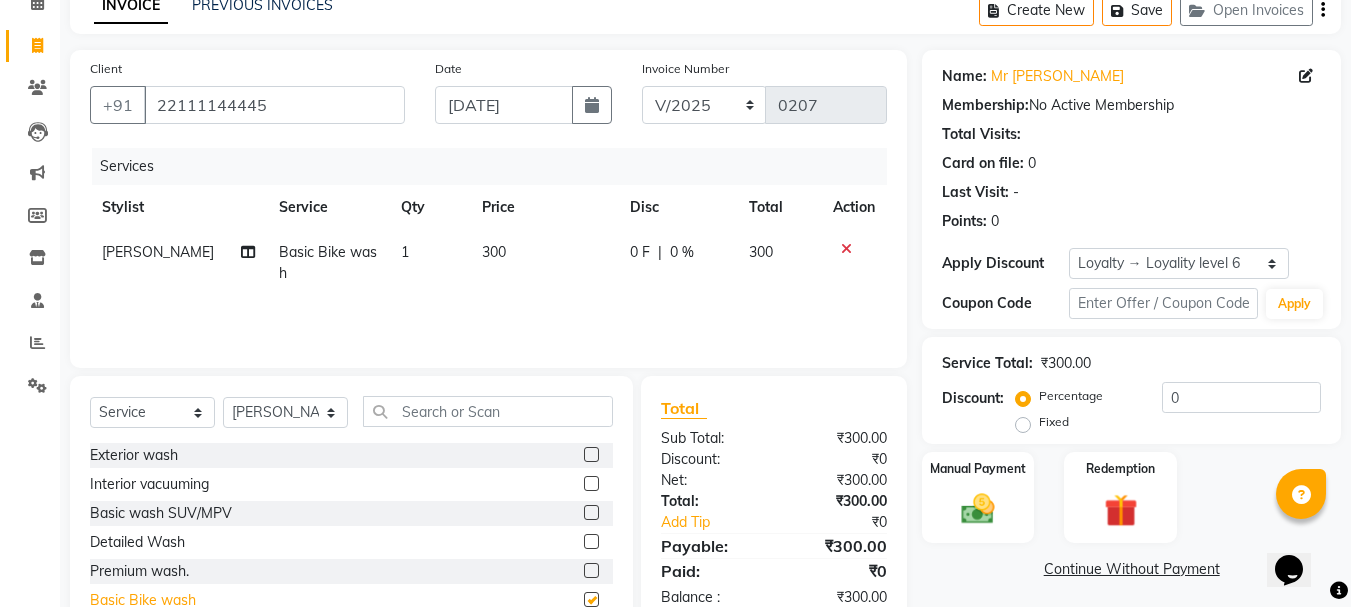 checkbox on "false" 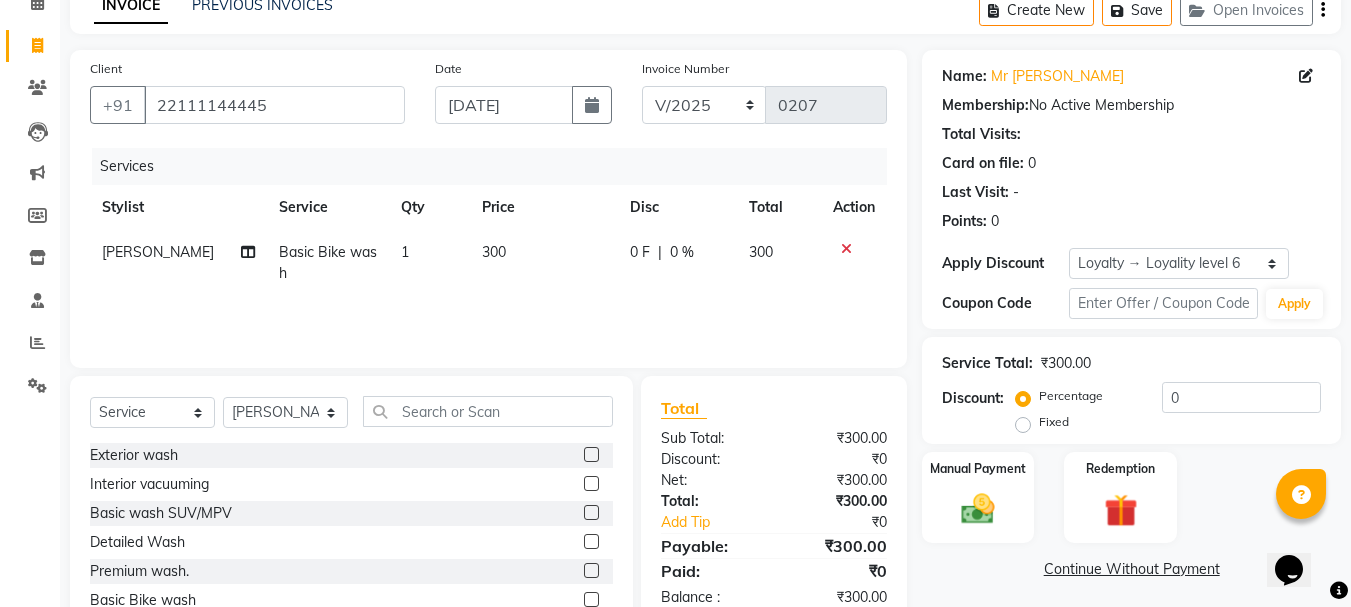 click on "300" 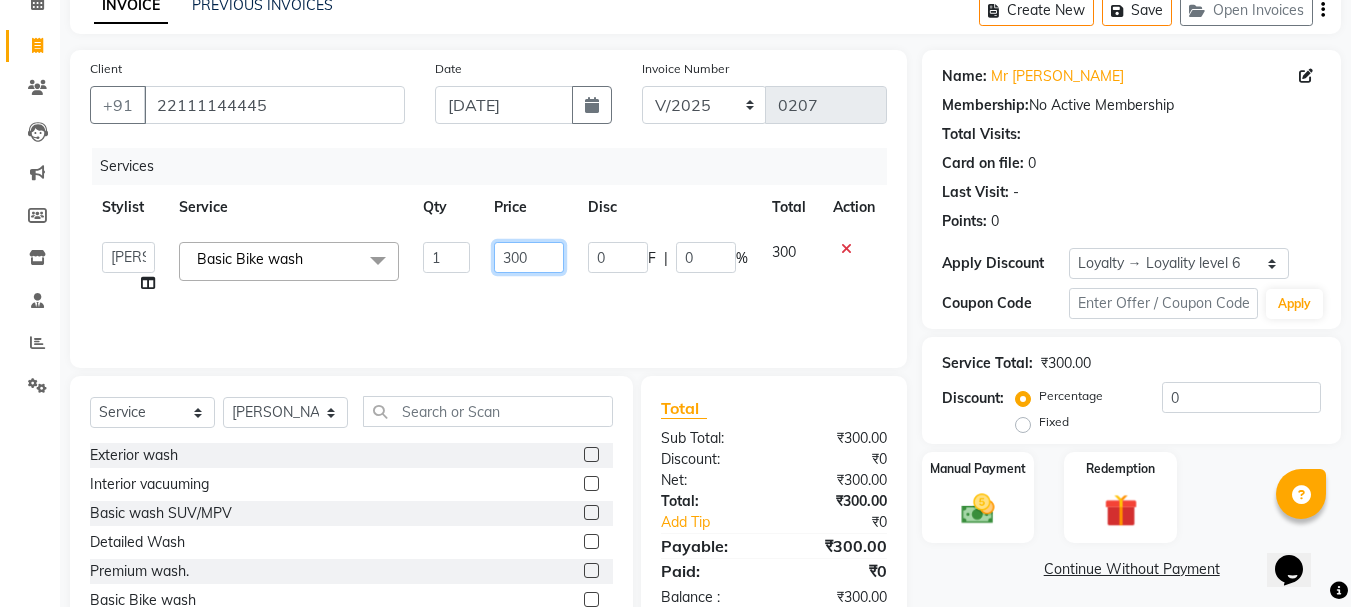 click on "300" 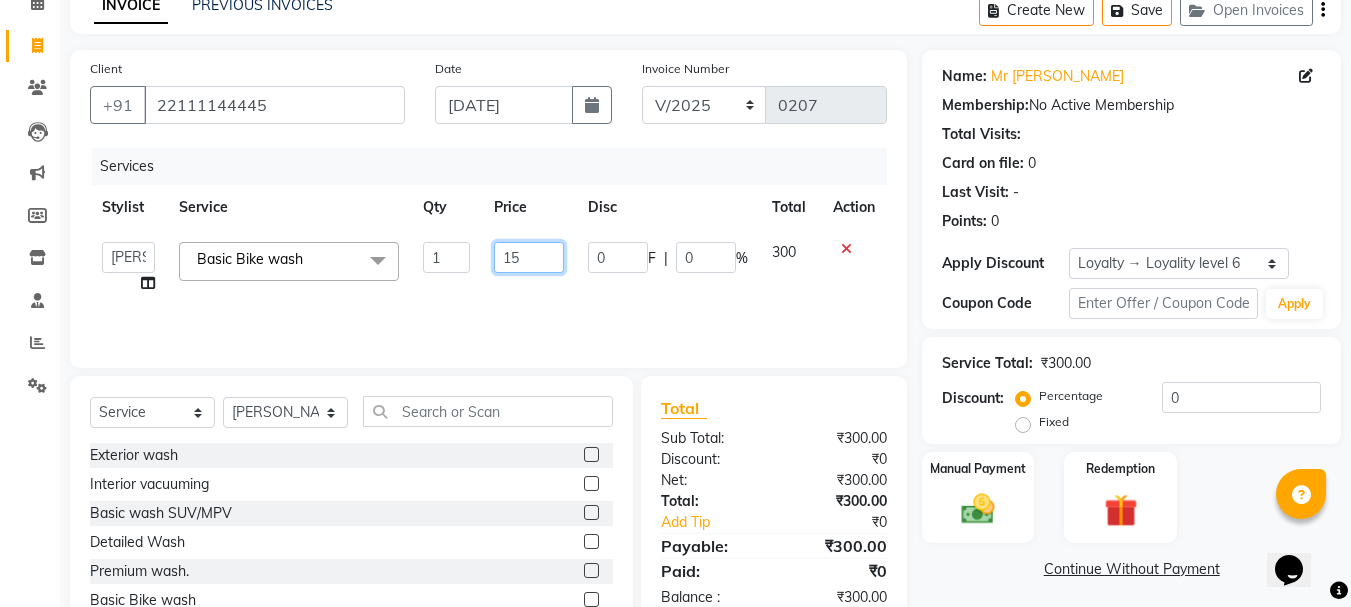 type on "150" 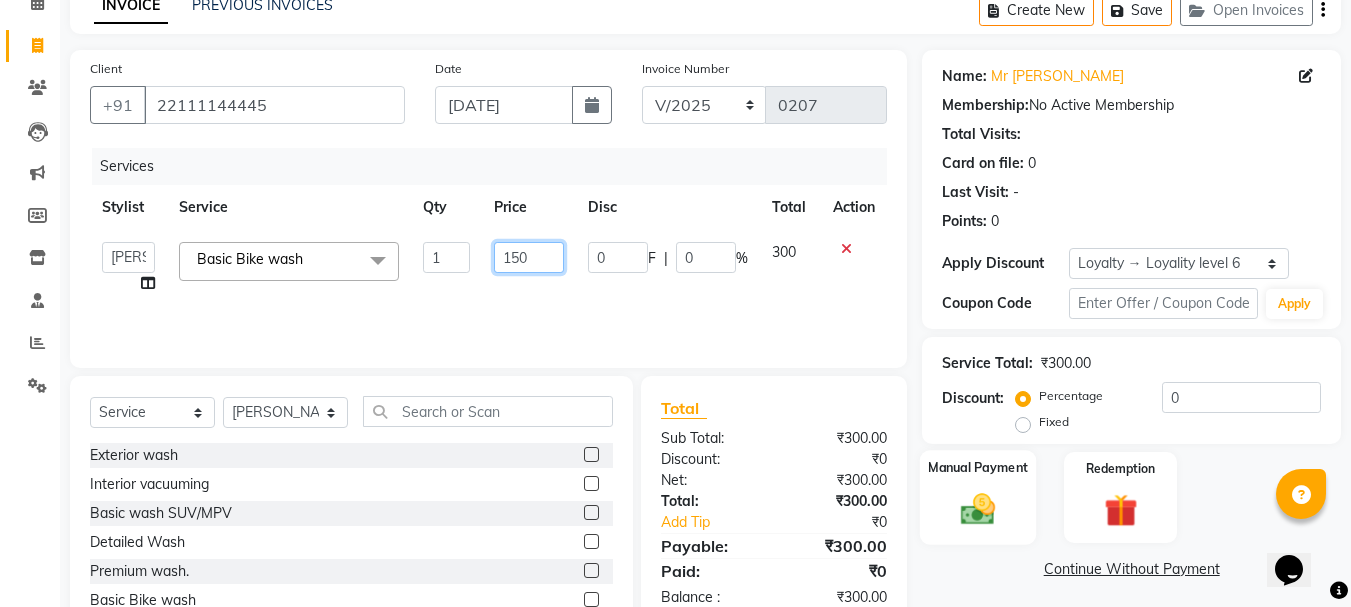 scroll, scrollTop: 194, scrollLeft: 0, axis: vertical 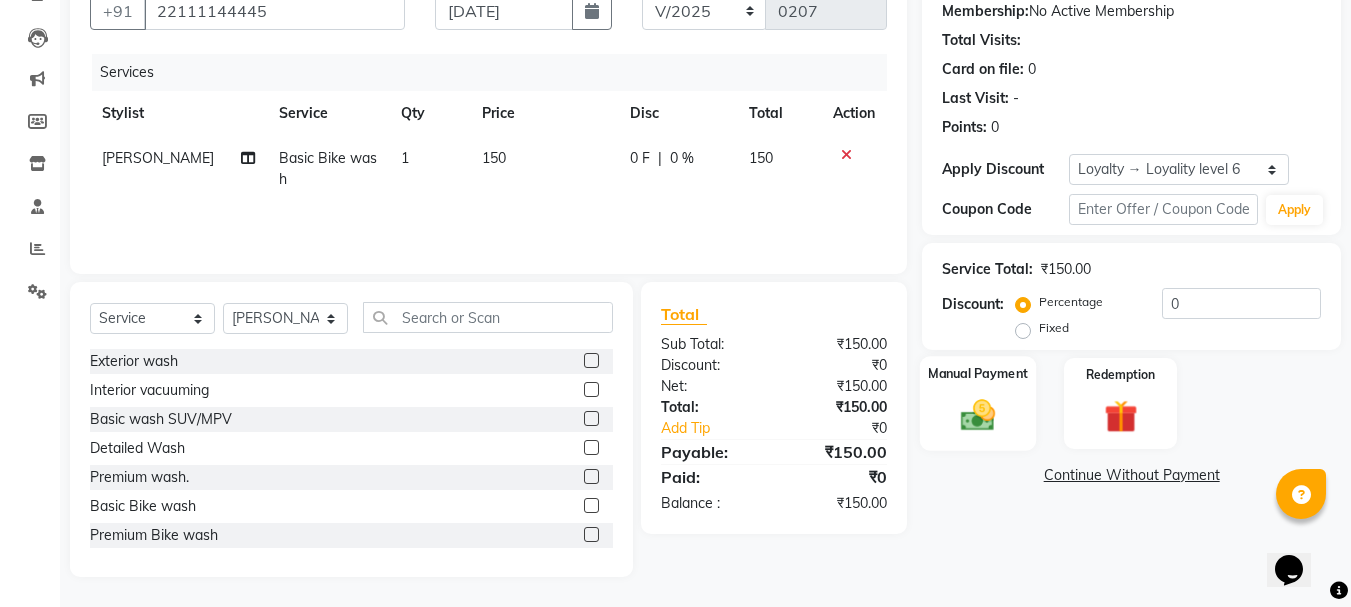 click 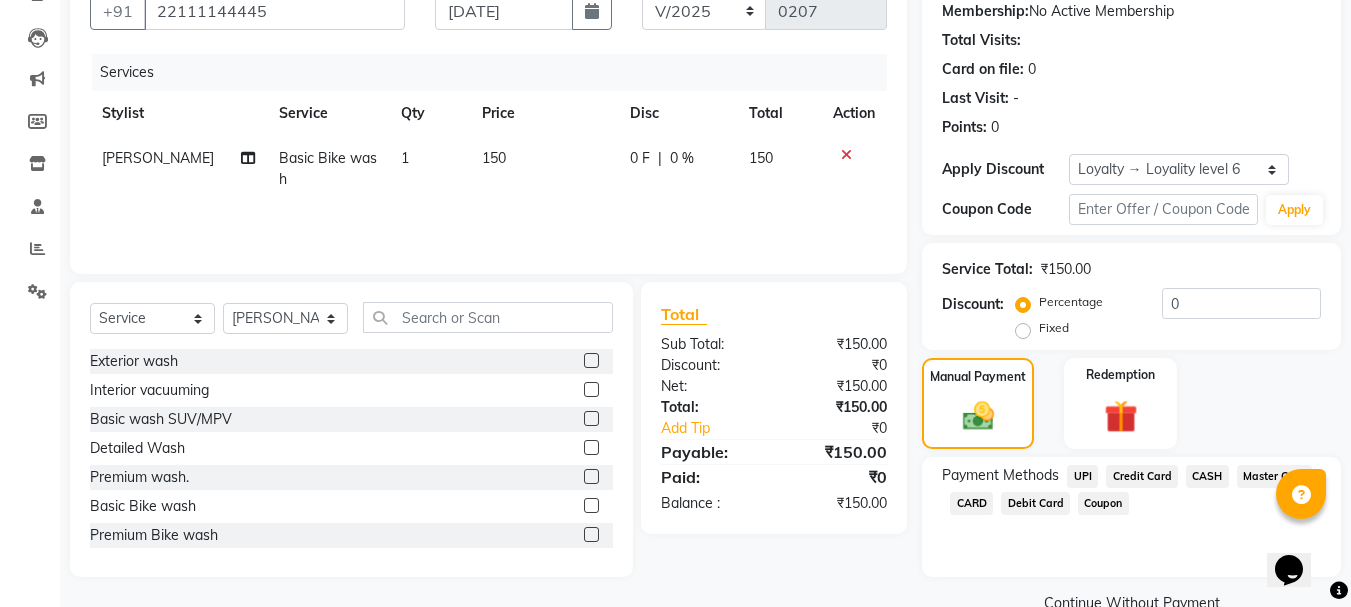 click on "UPI" 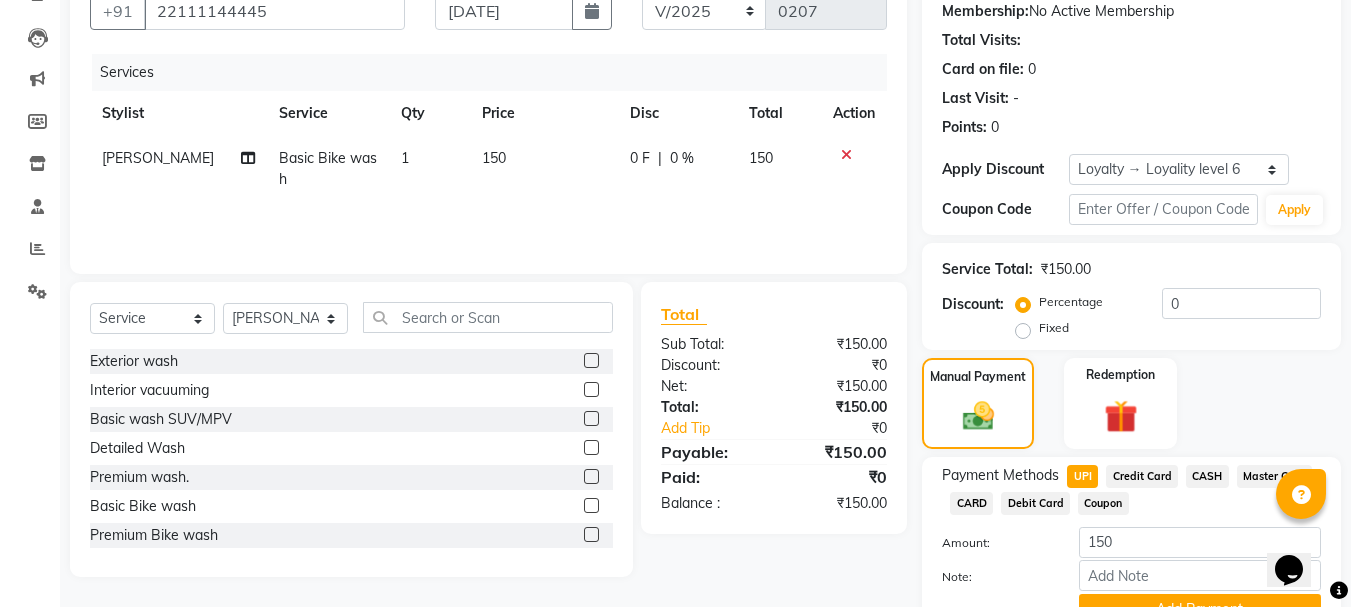 click on "Payment Methods  UPI   Credit Card   CASH   Master Card   CARD   Debit Card   Coupon  Amount: 150 Note: Add Payment" 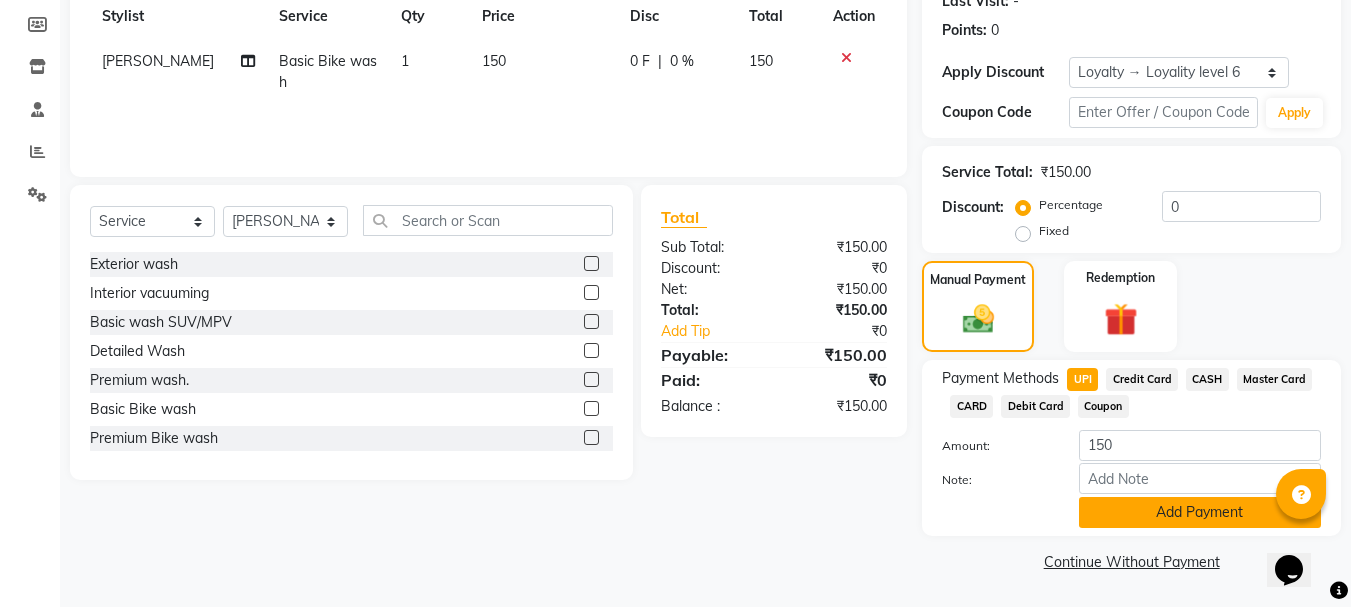 click on "Add Payment" 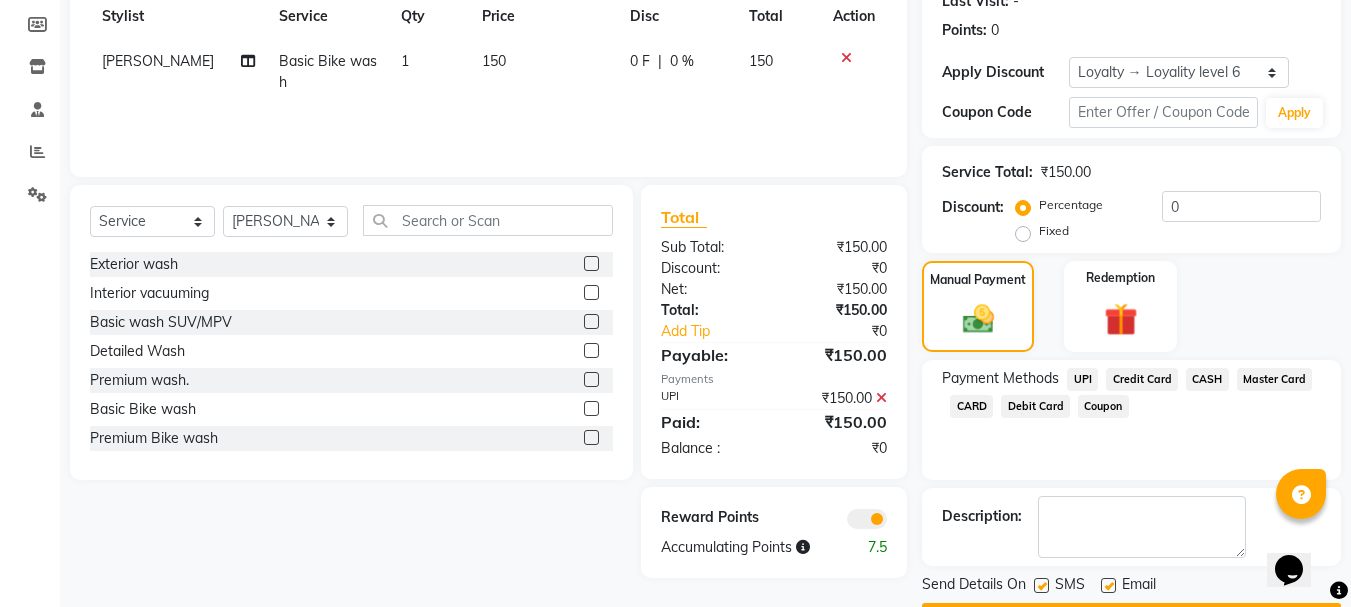 click 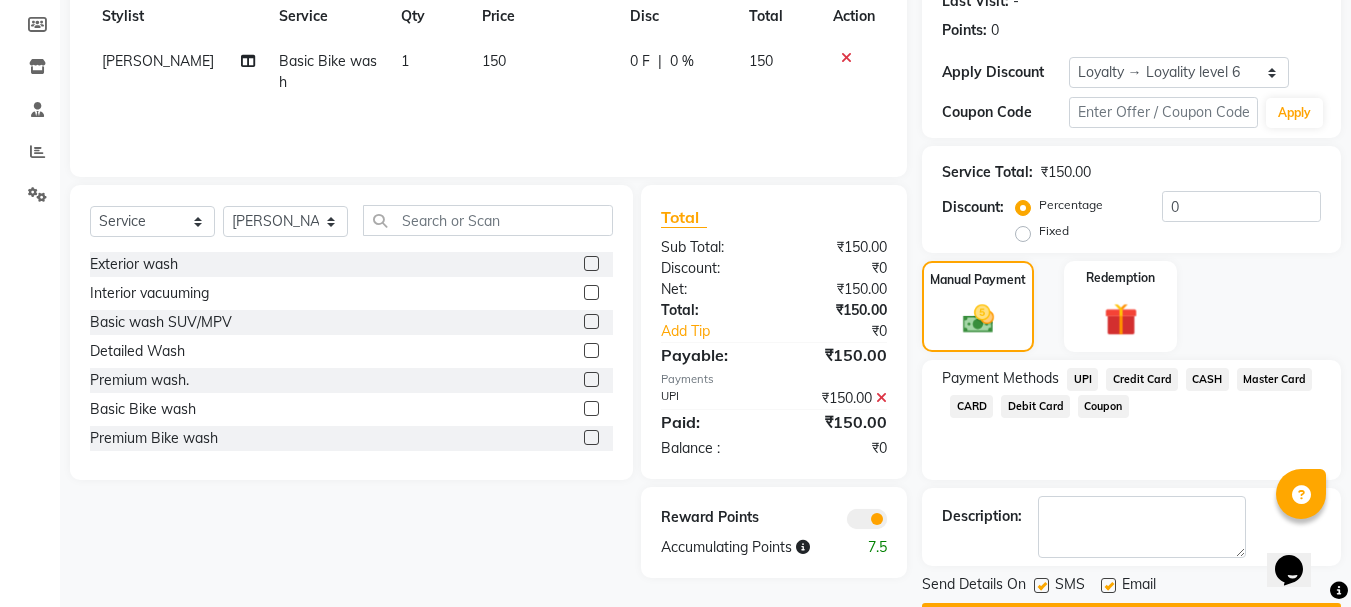click 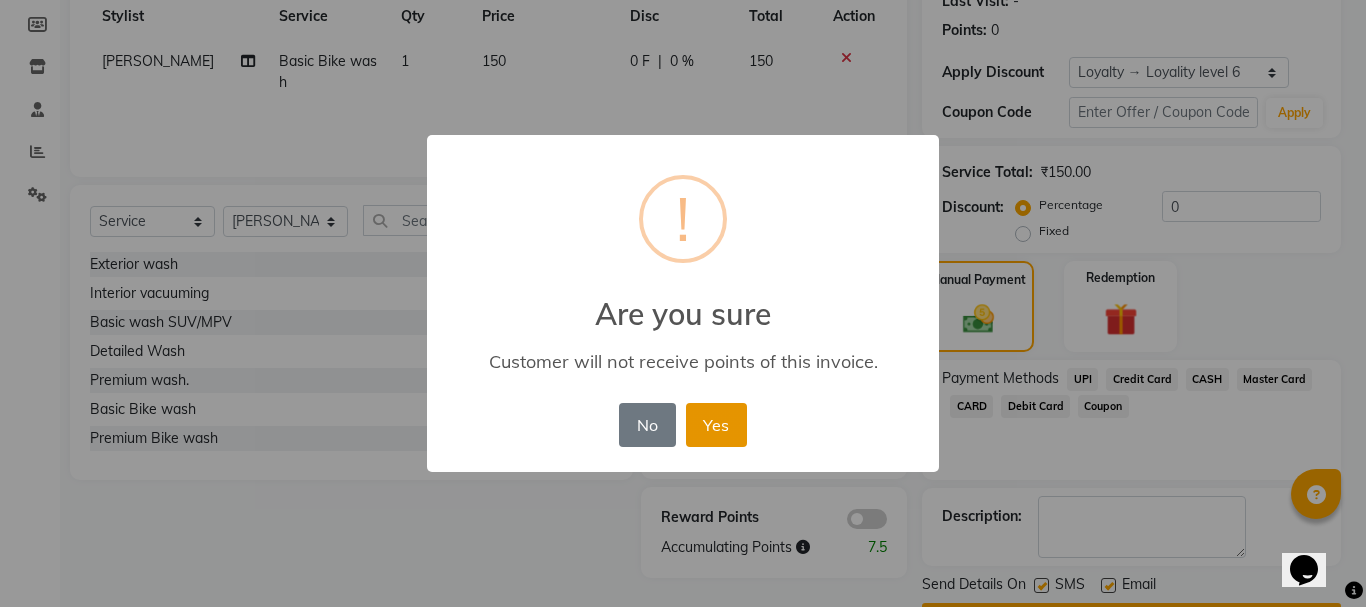 click on "Yes" at bounding box center (716, 425) 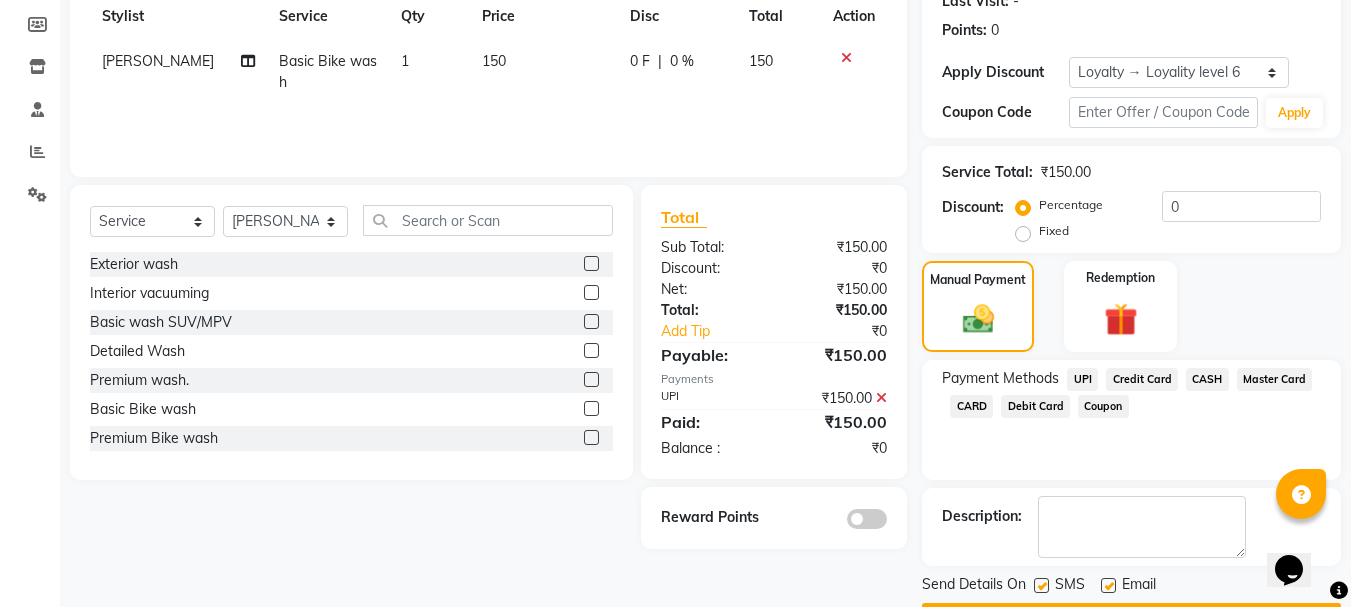 scroll, scrollTop: 348, scrollLeft: 0, axis: vertical 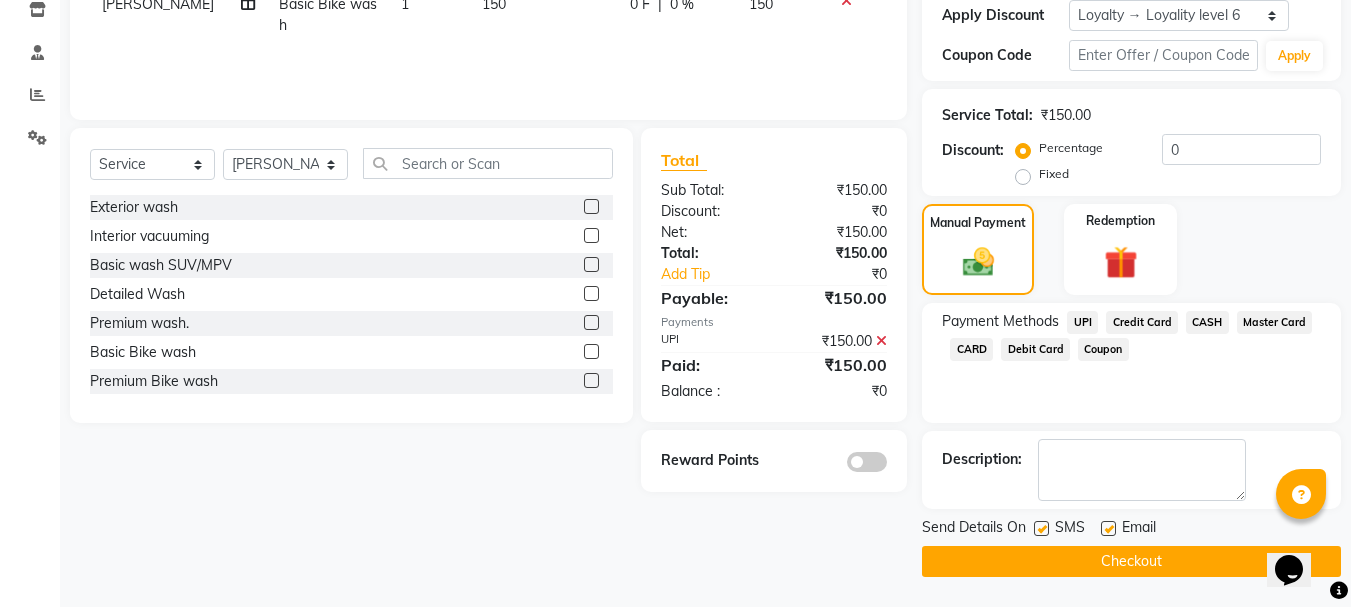 click on "Checkout" 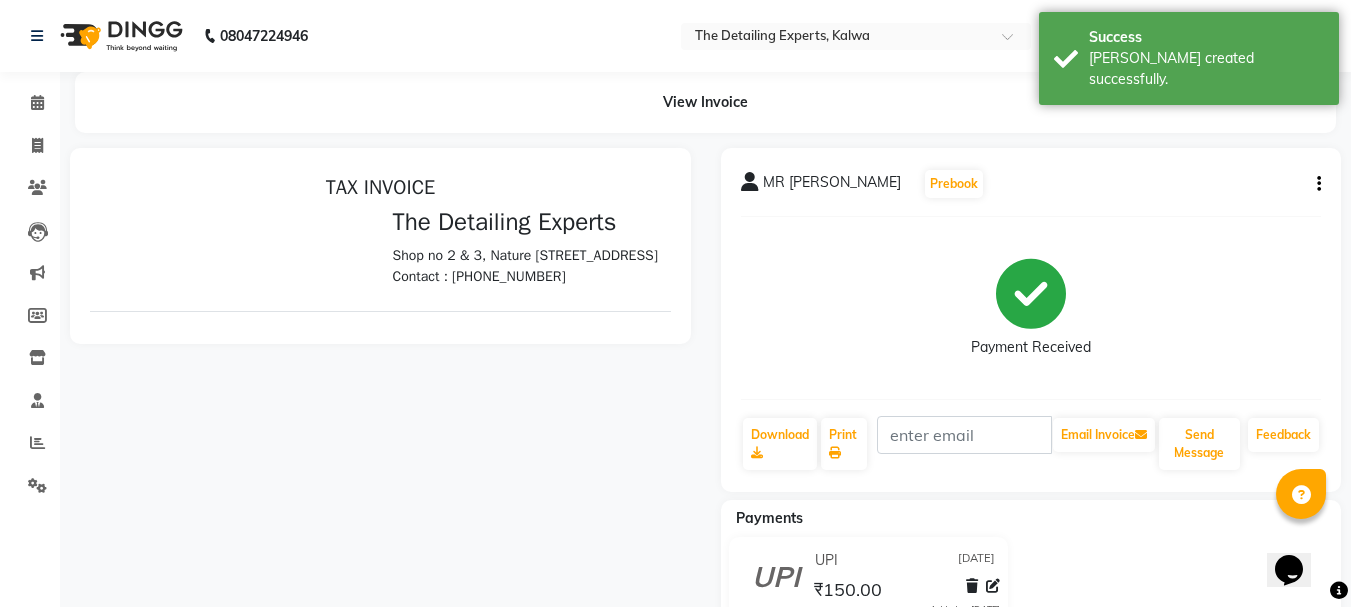 scroll, scrollTop: 0, scrollLeft: 0, axis: both 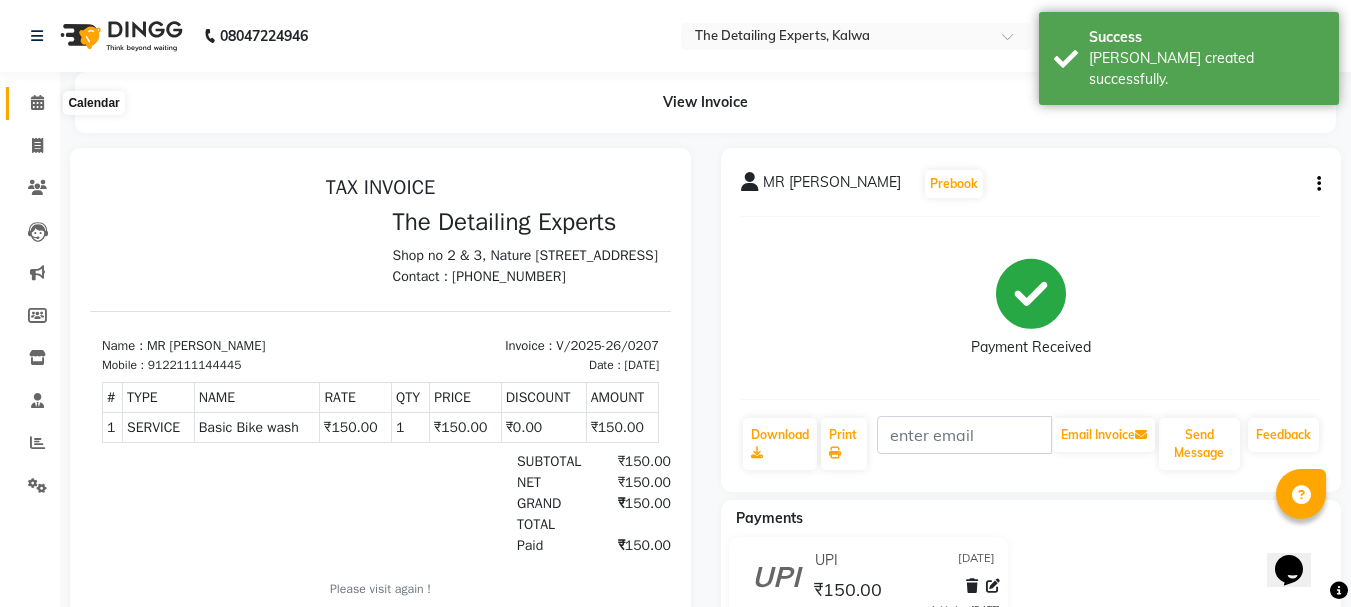 click 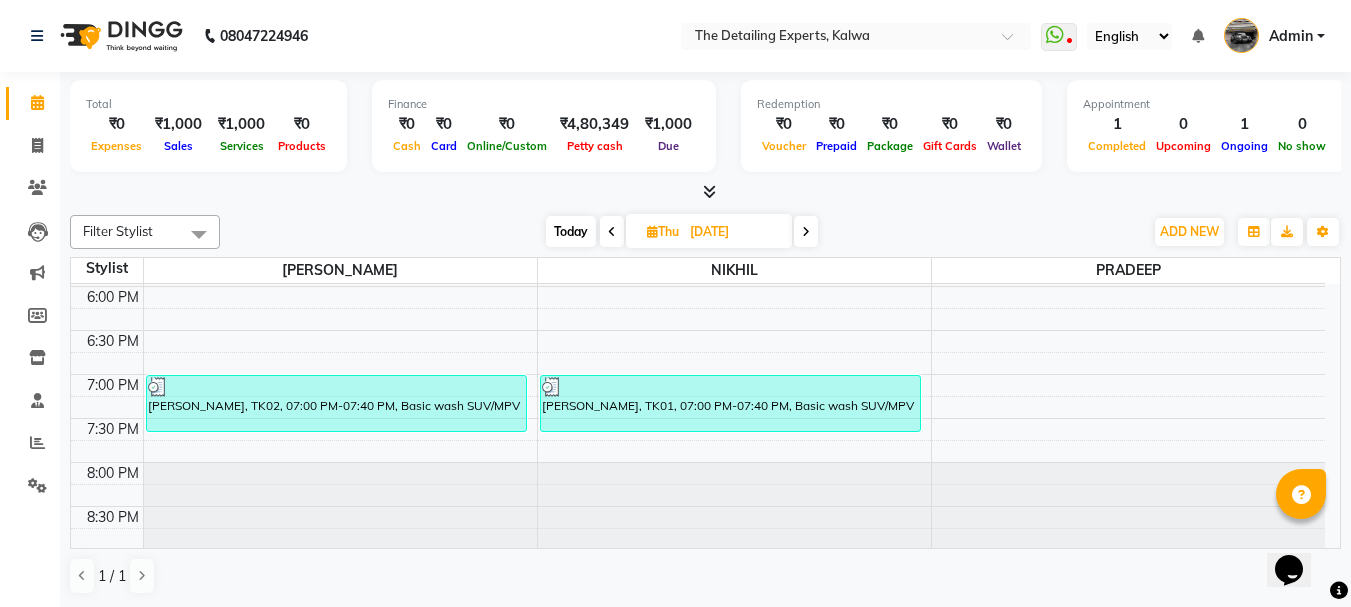 scroll, scrollTop: 879, scrollLeft: 0, axis: vertical 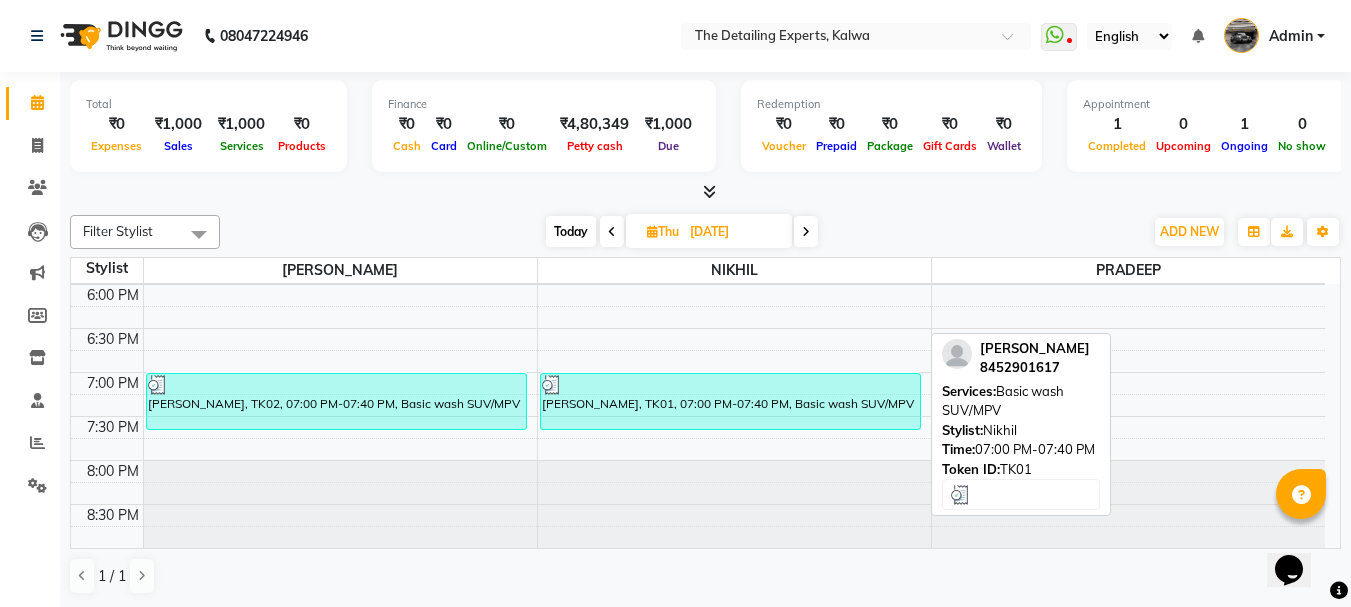 click on "[PERSON_NAME], TK01, 07:00 PM-07:40 PM, Basic wash SUV/MPV" at bounding box center (730, 401) 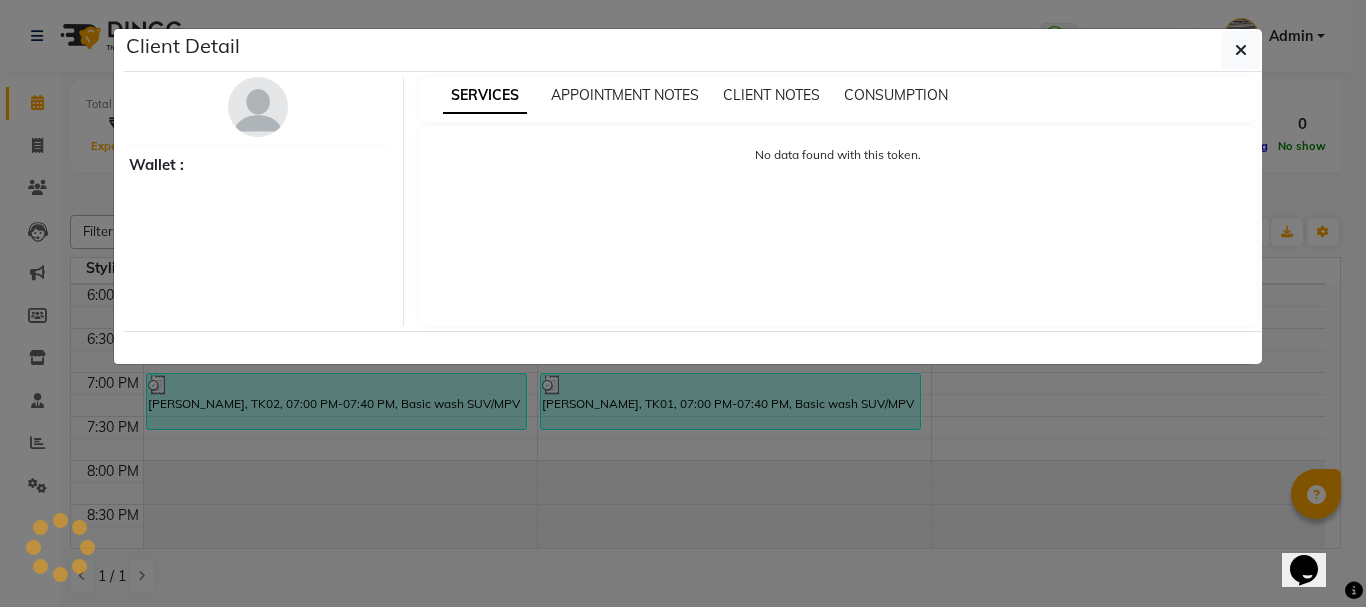select on "3" 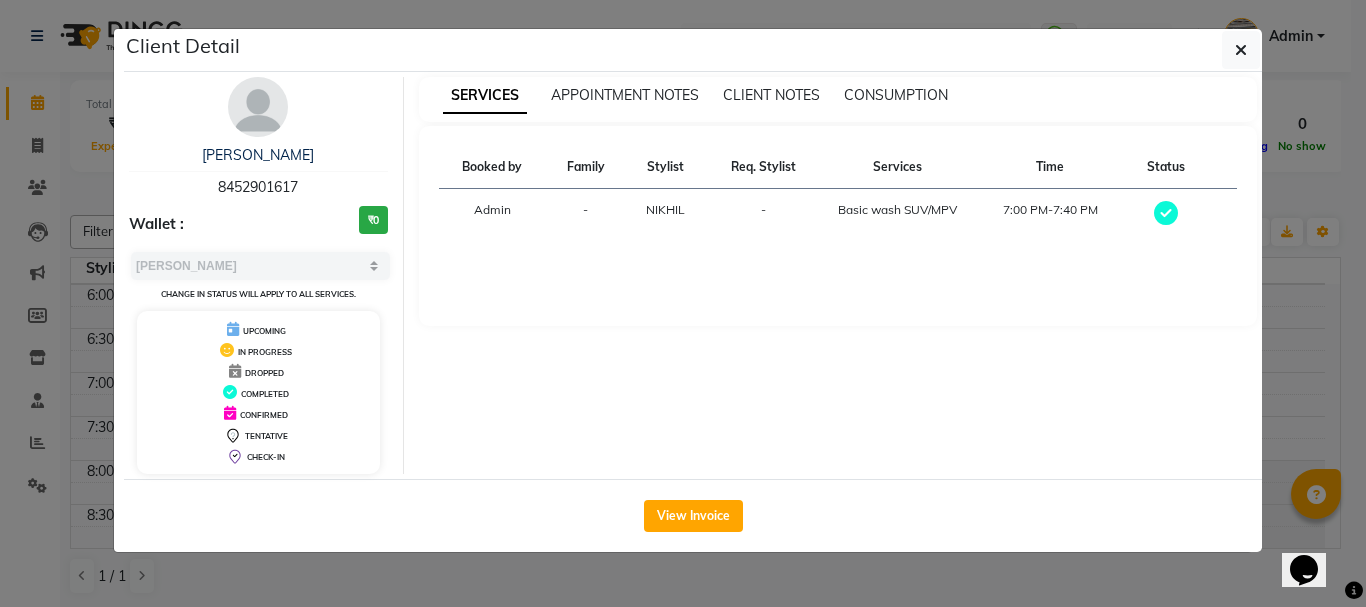 click on "View Invoice" 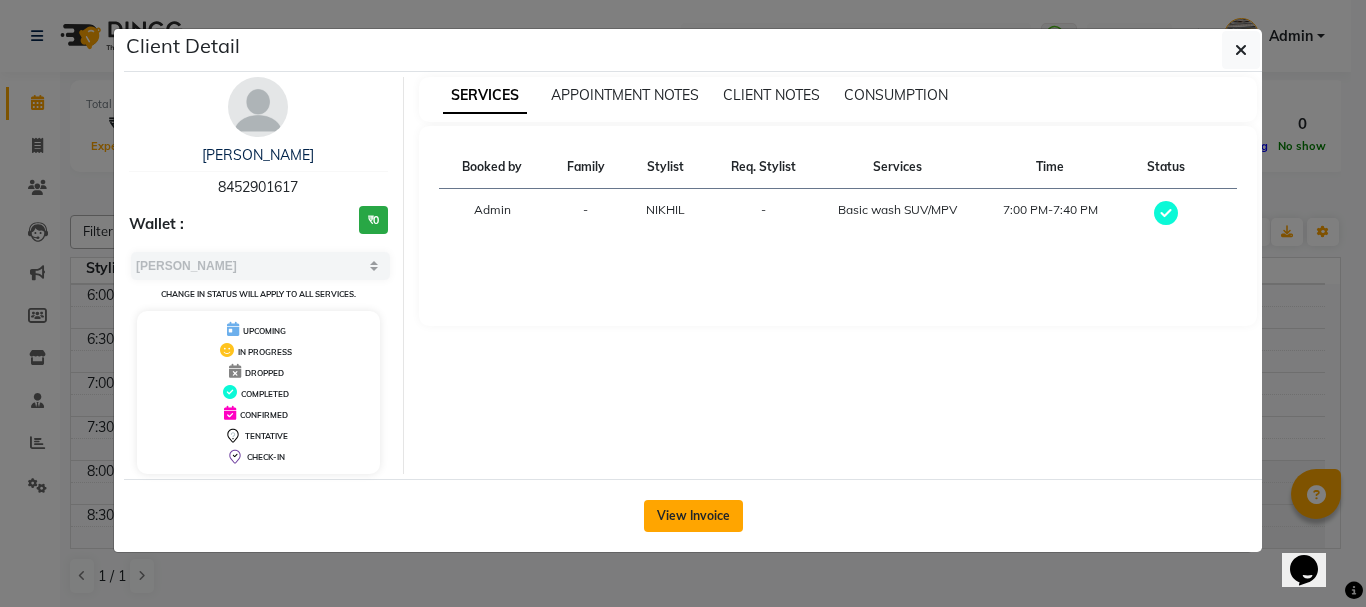click on "View Invoice" 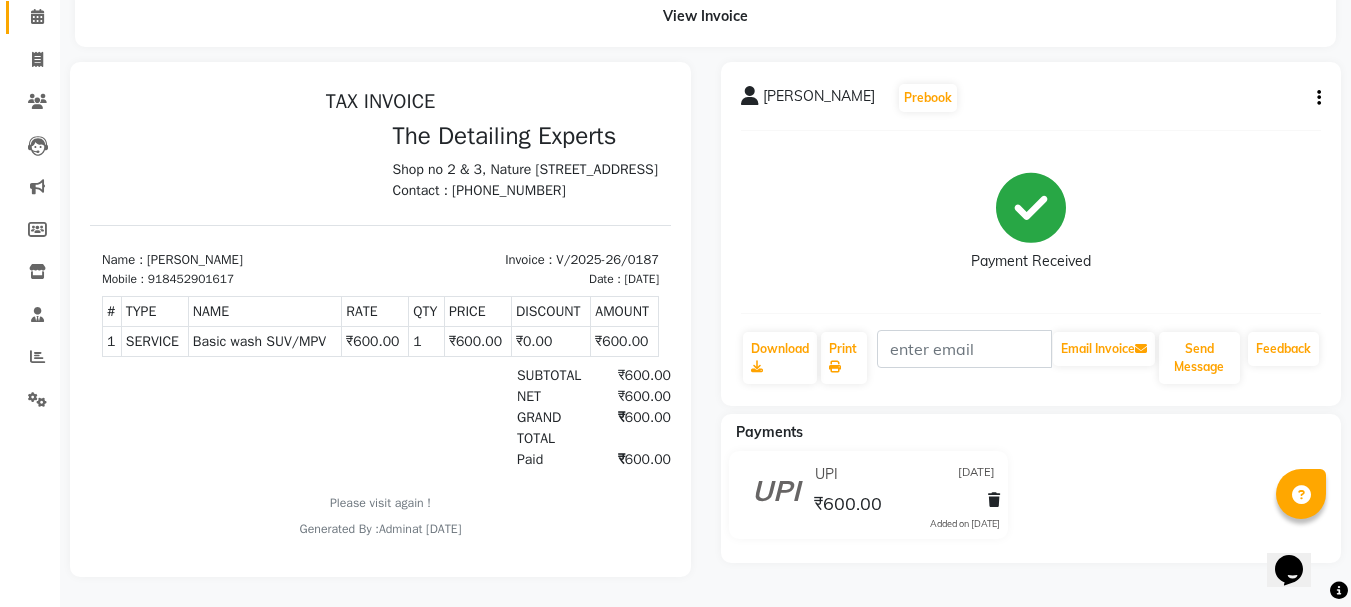 scroll, scrollTop: 0, scrollLeft: 0, axis: both 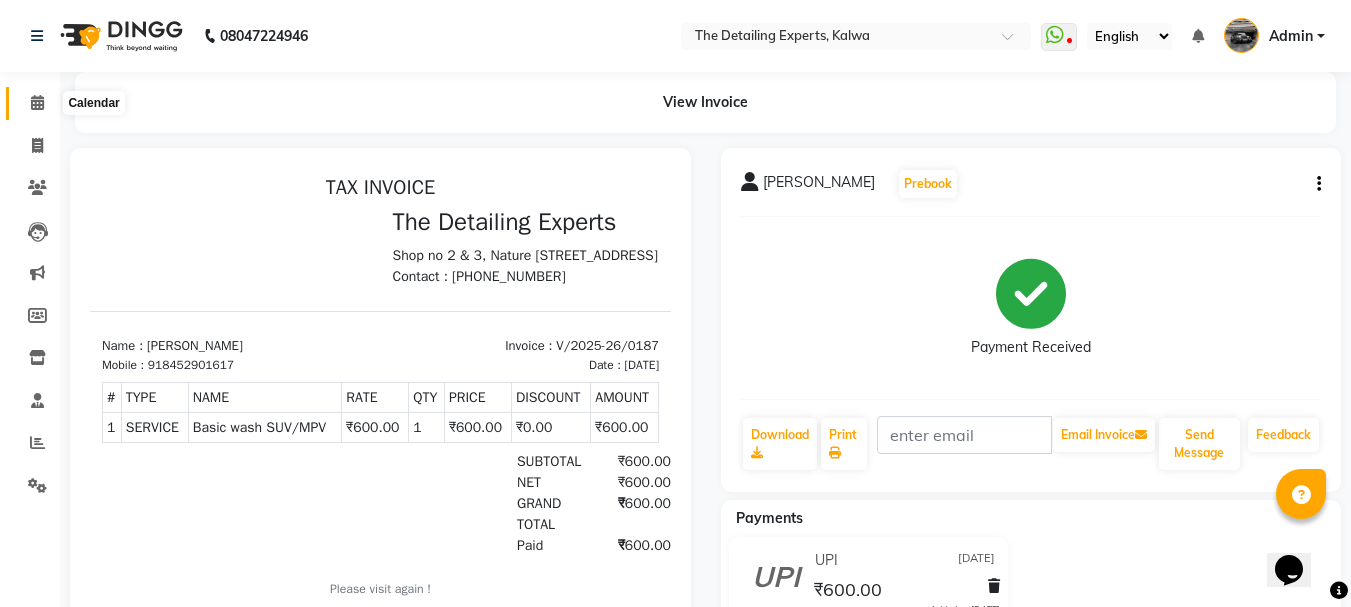 click 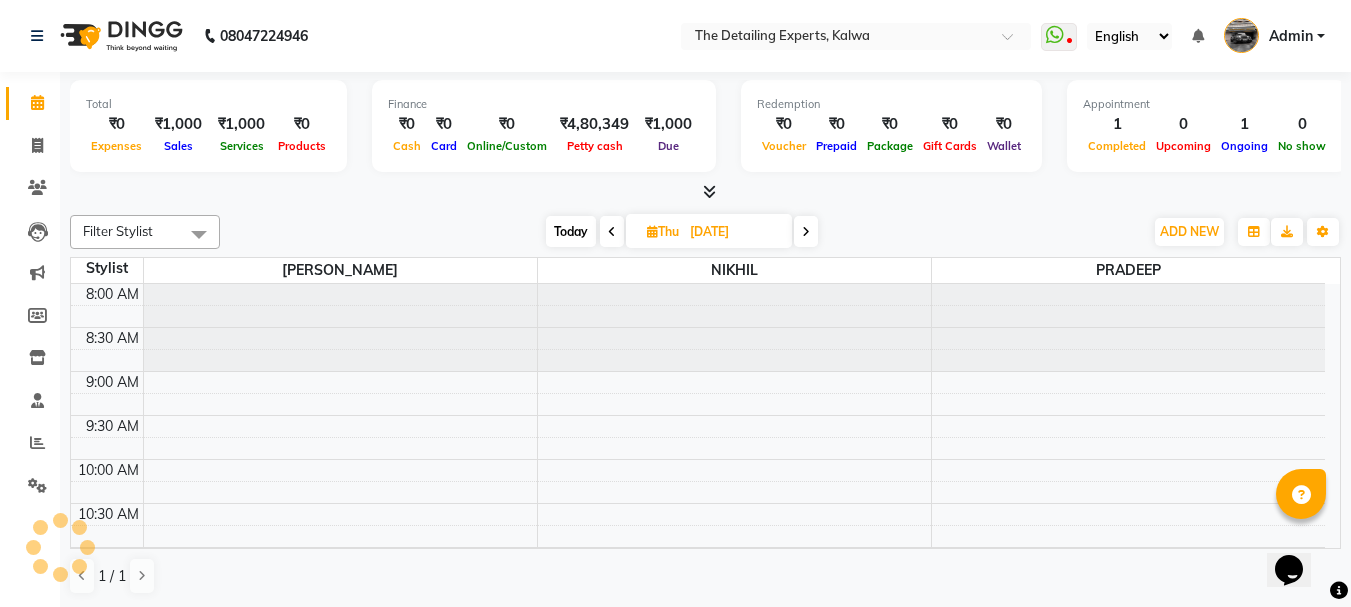 scroll, scrollTop: 0, scrollLeft: 0, axis: both 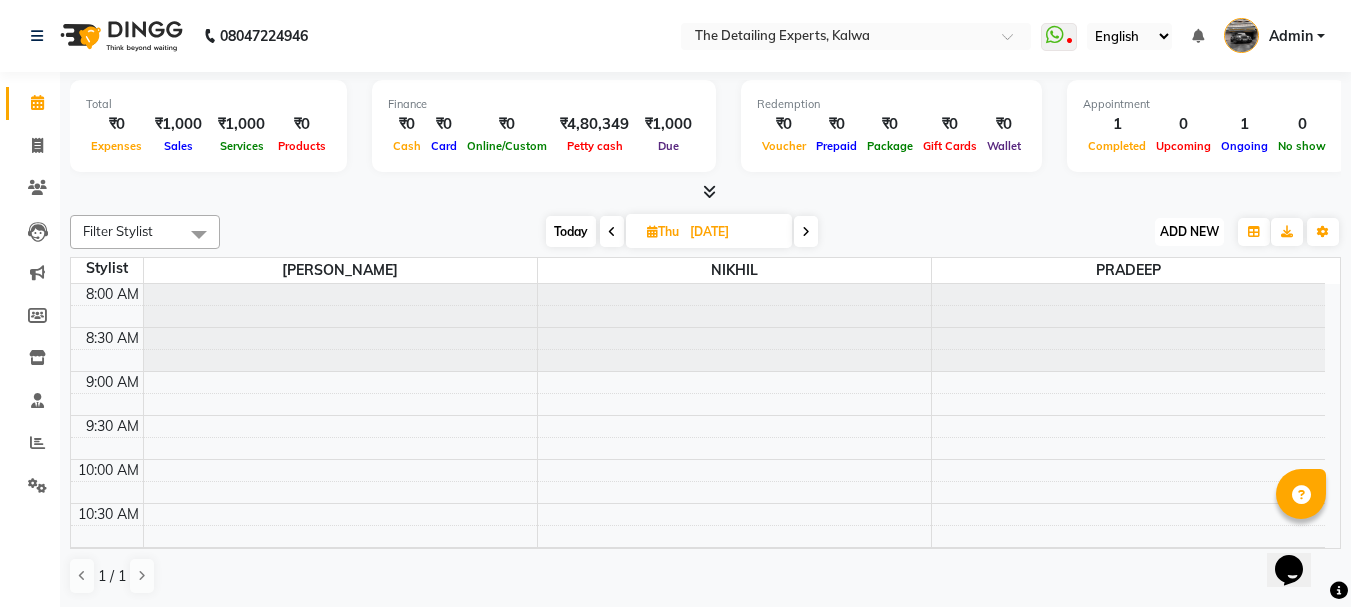 click on "ADD NEW" at bounding box center [1189, 231] 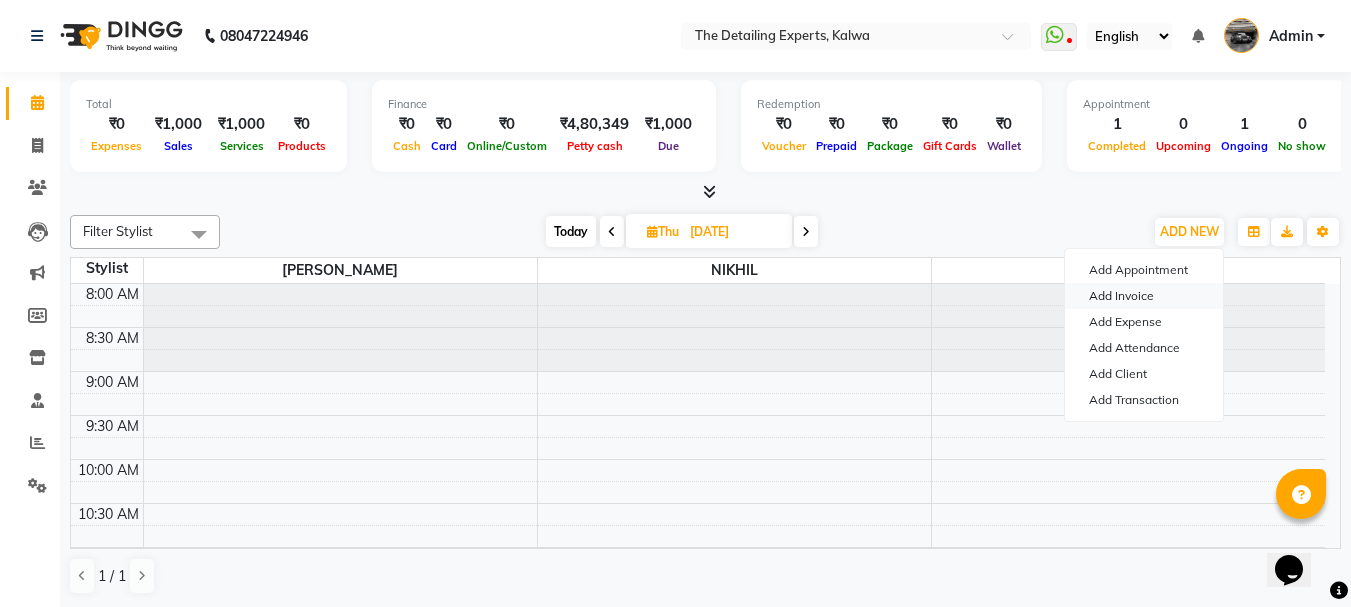 click on "Add Invoice" at bounding box center [1144, 296] 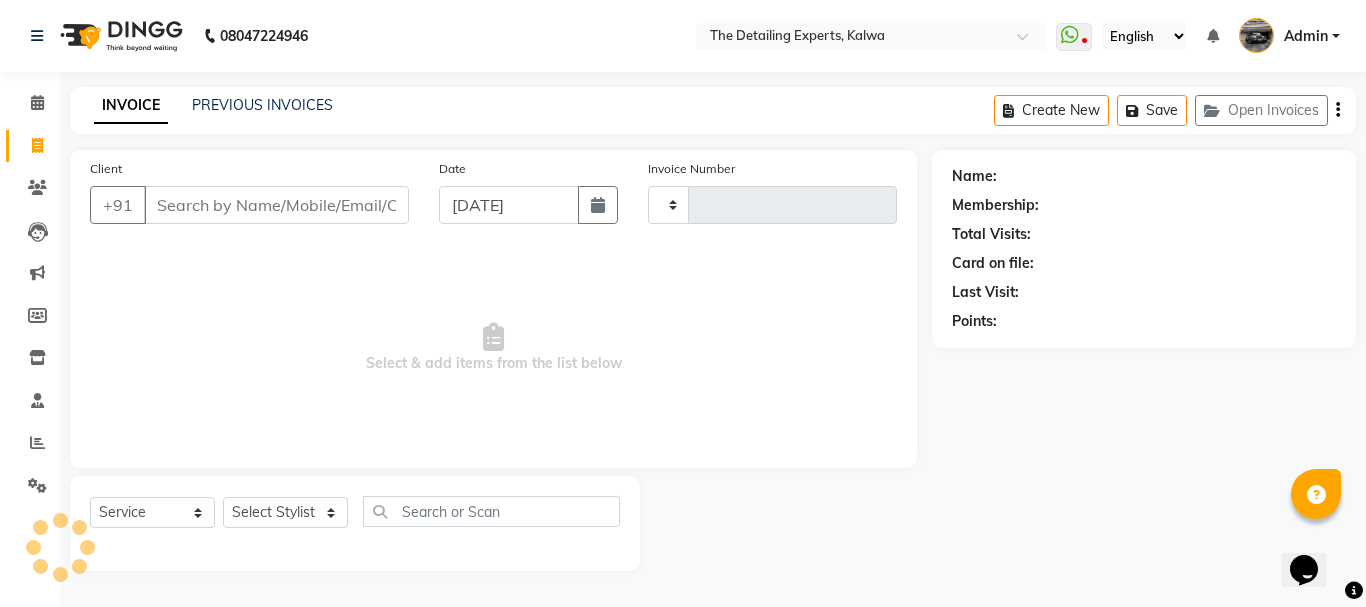 type on "0208" 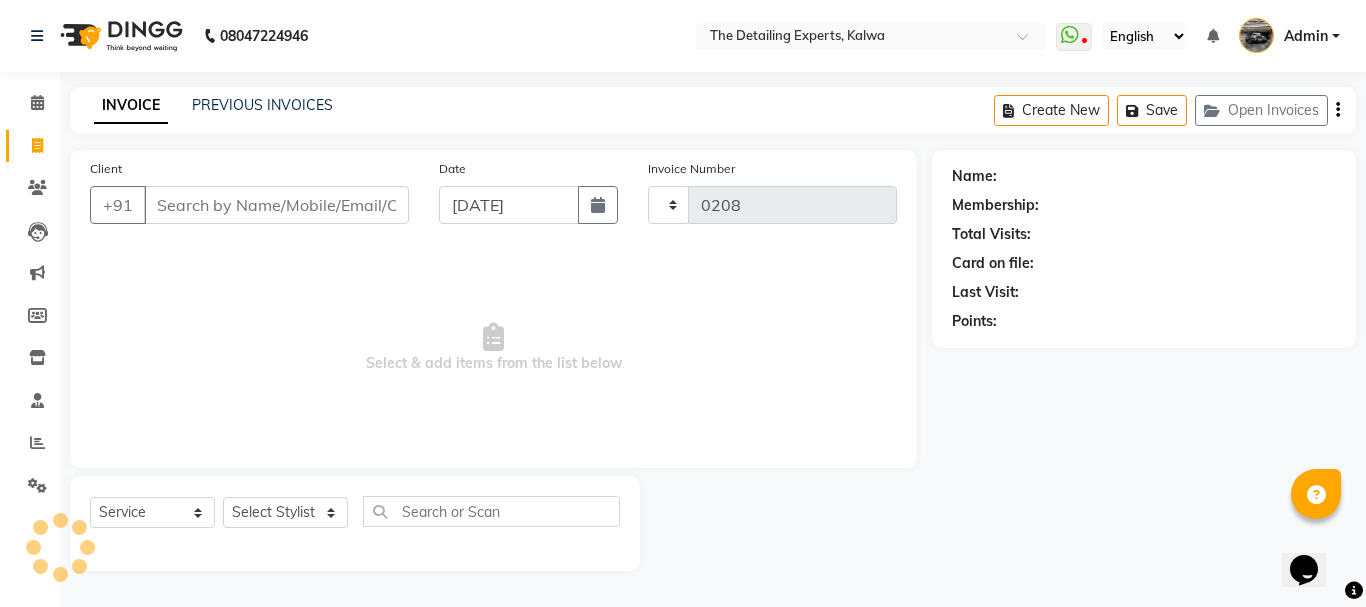 select on "7451" 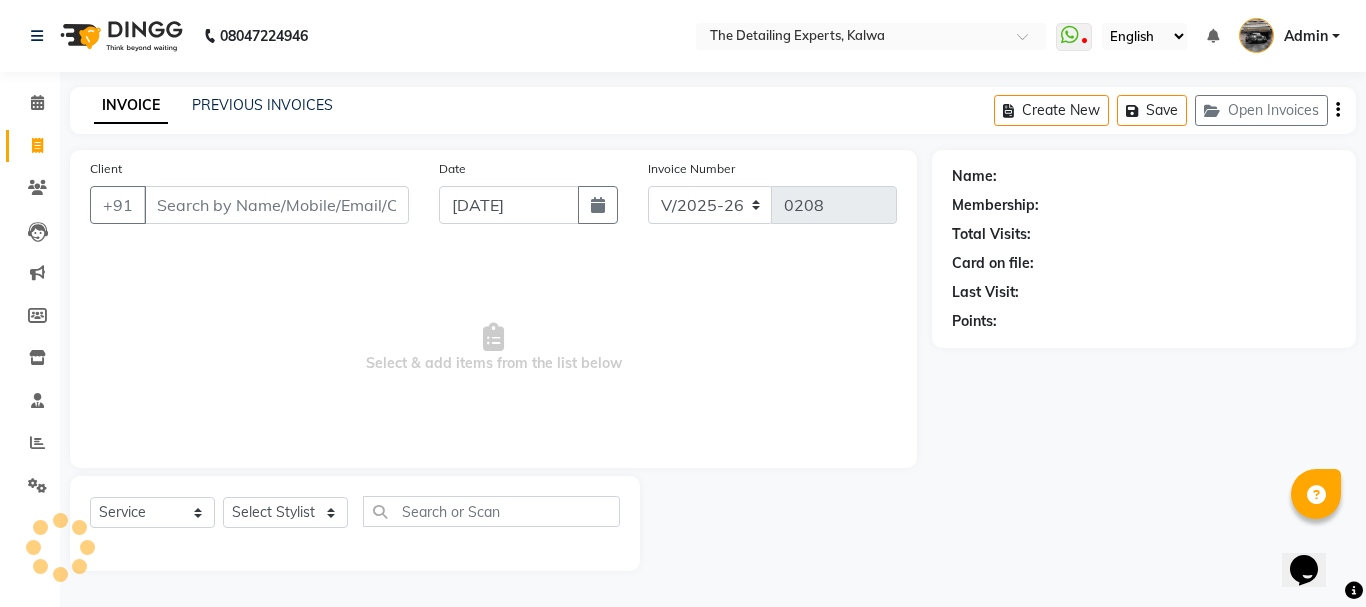 click on "Client" at bounding box center (276, 205) 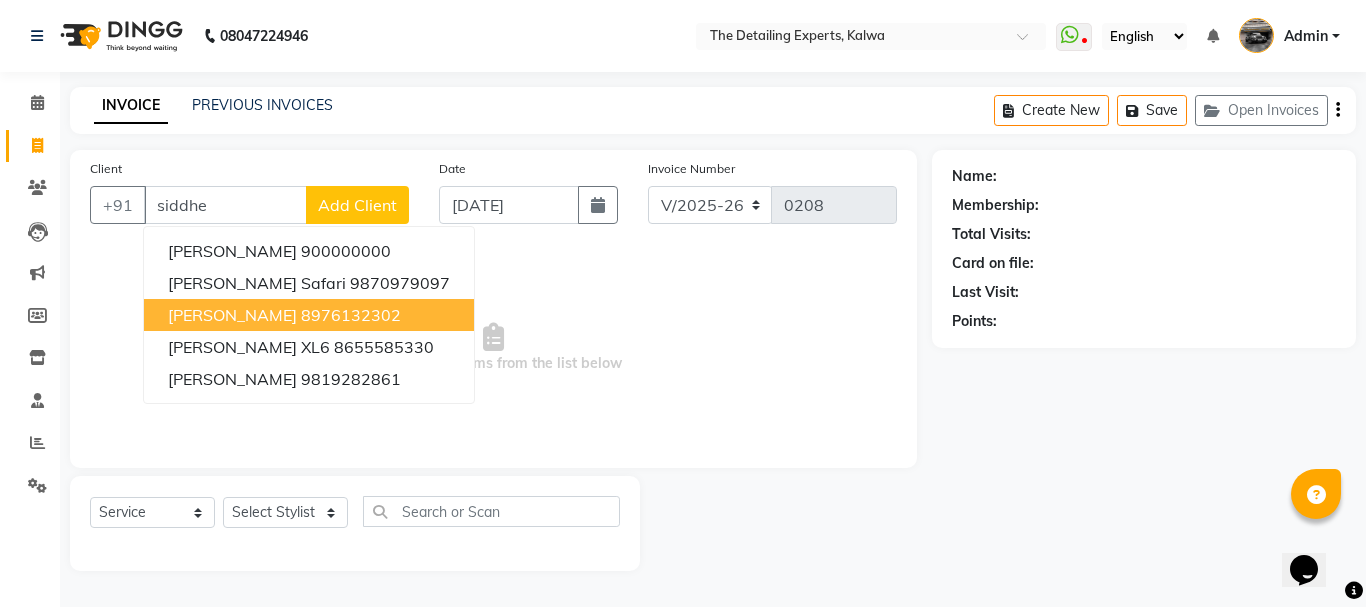 click on "8976132302" at bounding box center (351, 315) 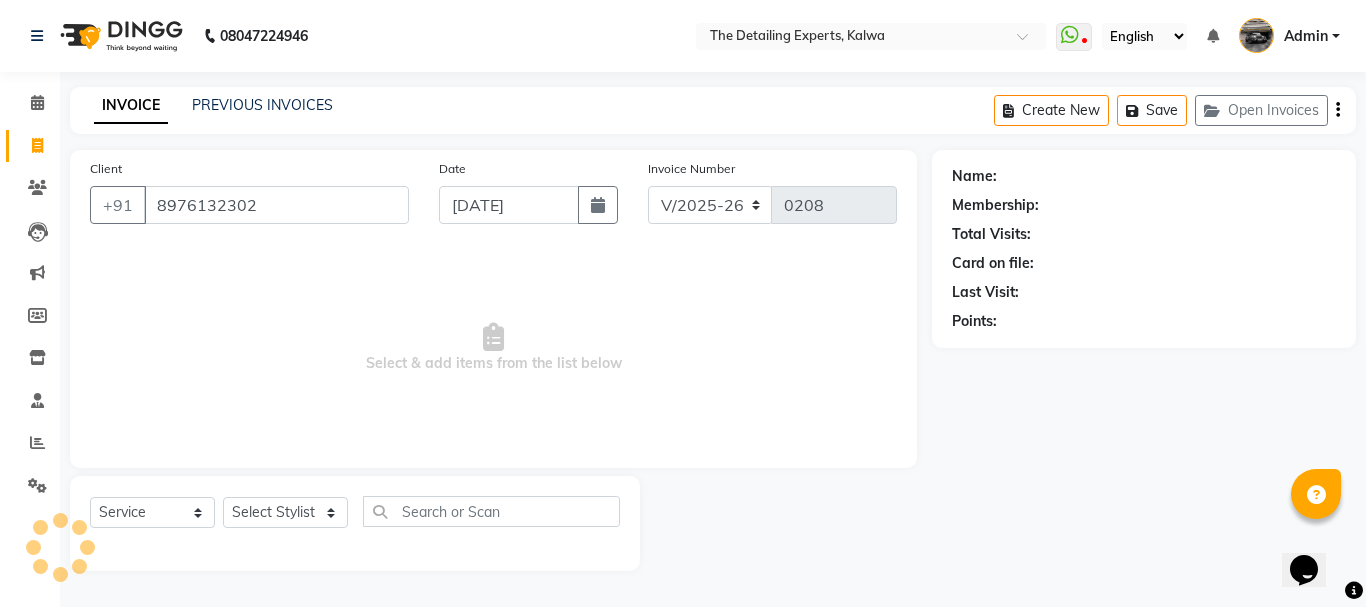 type on "8976132302" 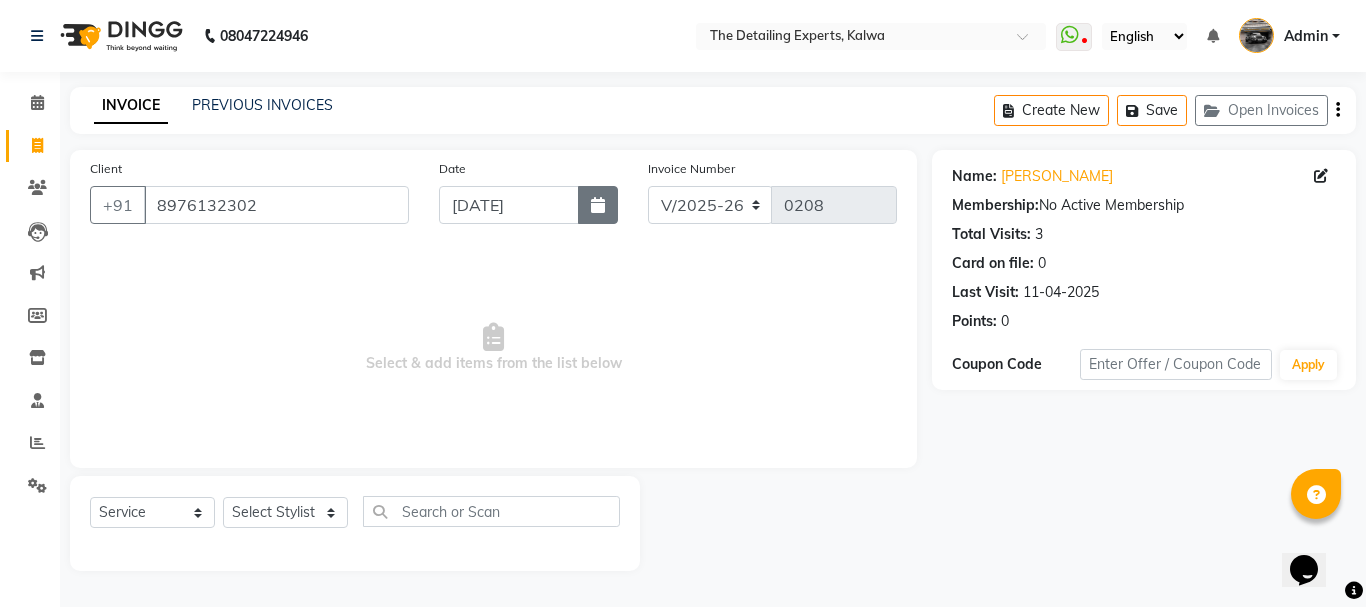 click 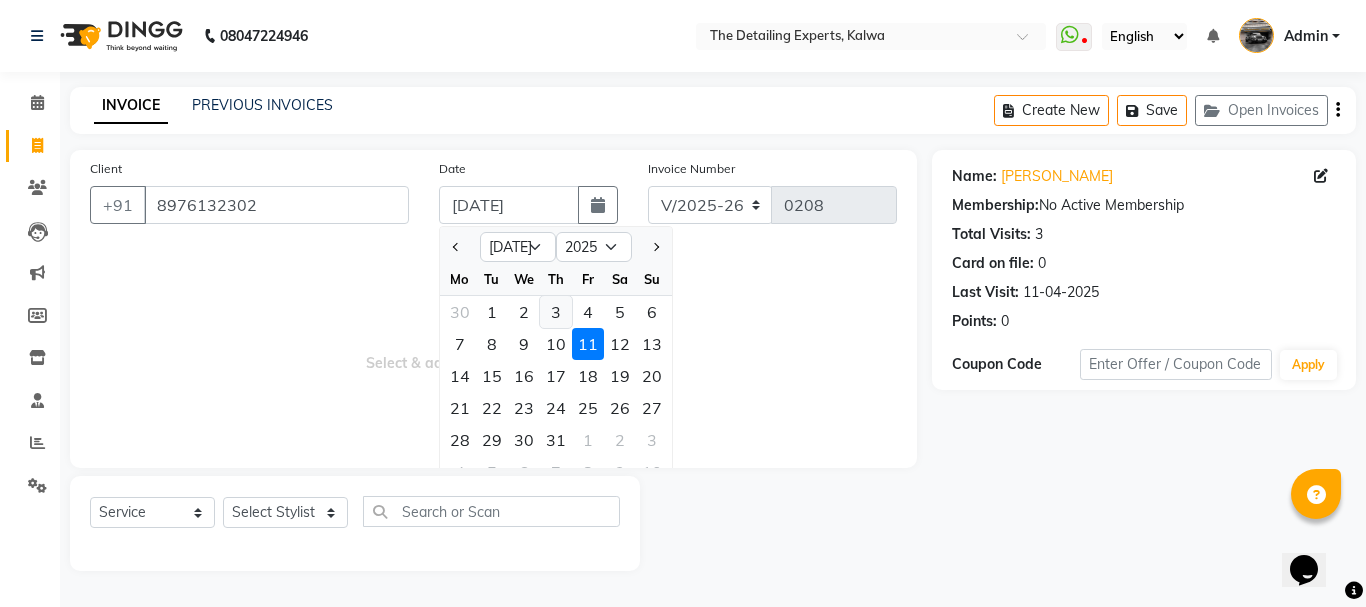 click on "3" 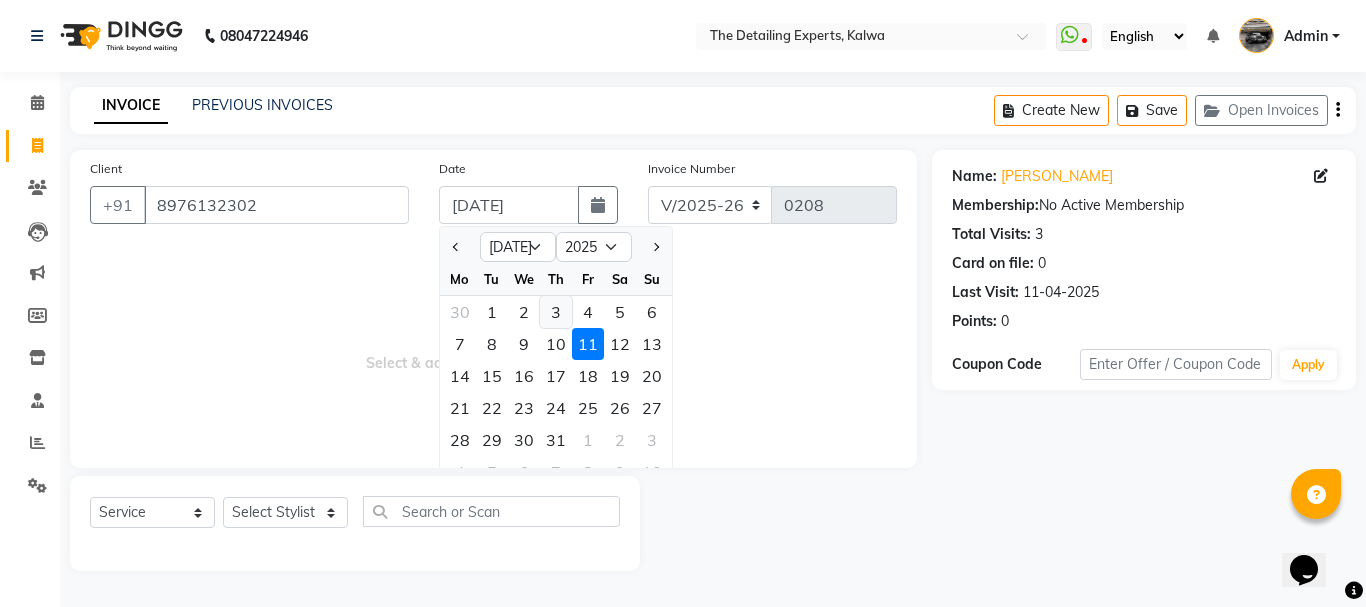 type on "[DATE]" 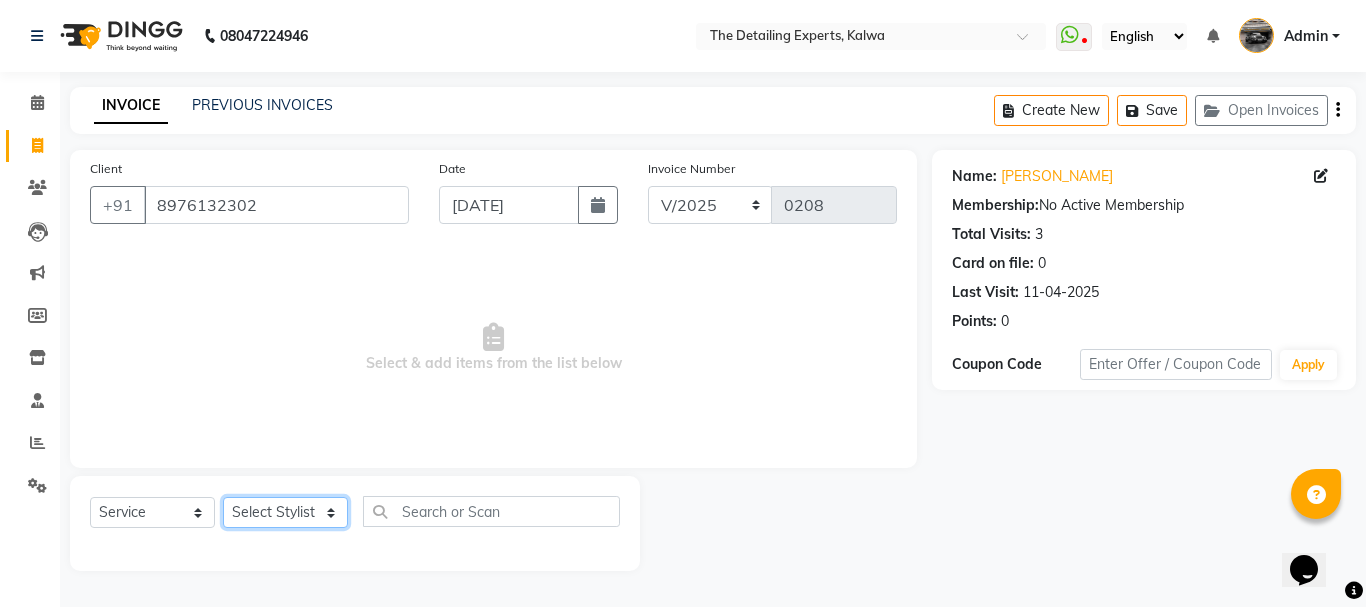 click on "Select Stylist NIKHIL  [PERSON_NAME]" 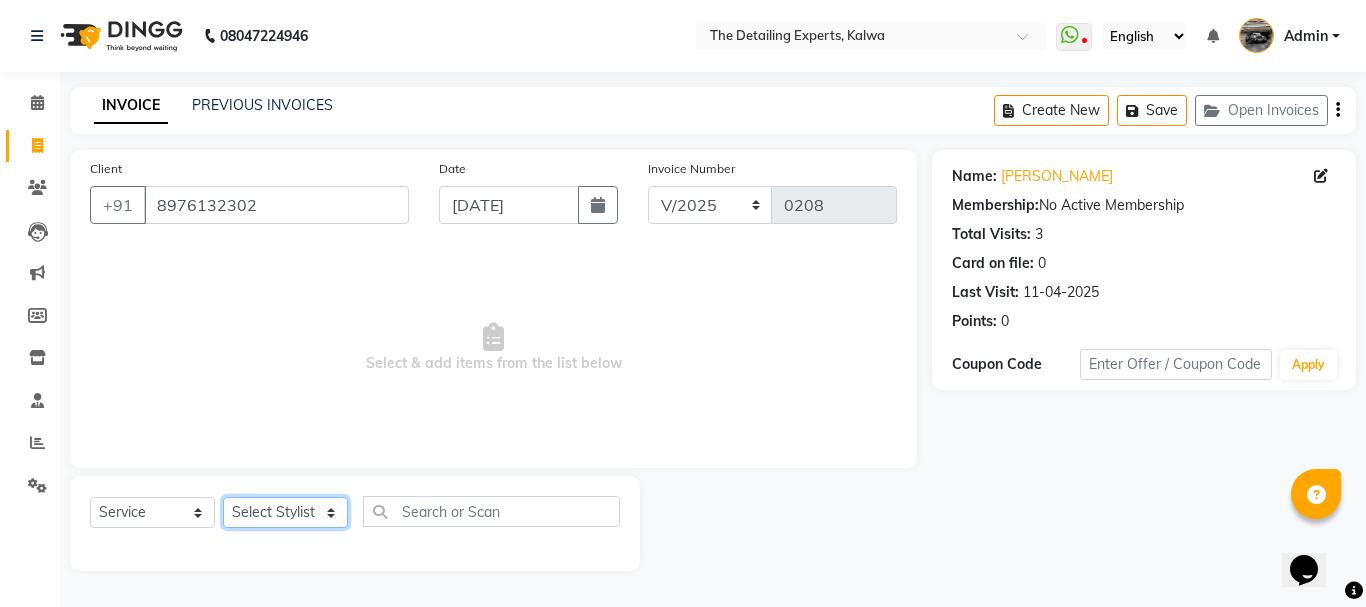 select on "65222" 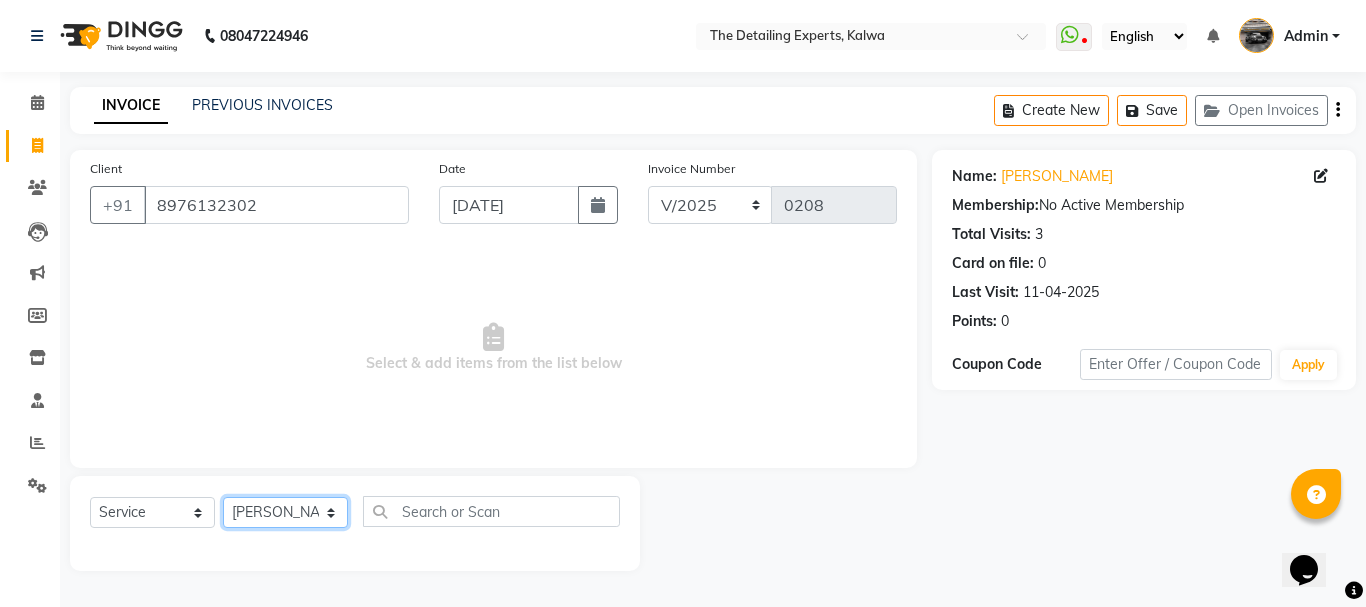click on "Select Stylist NIKHIL  [PERSON_NAME]" 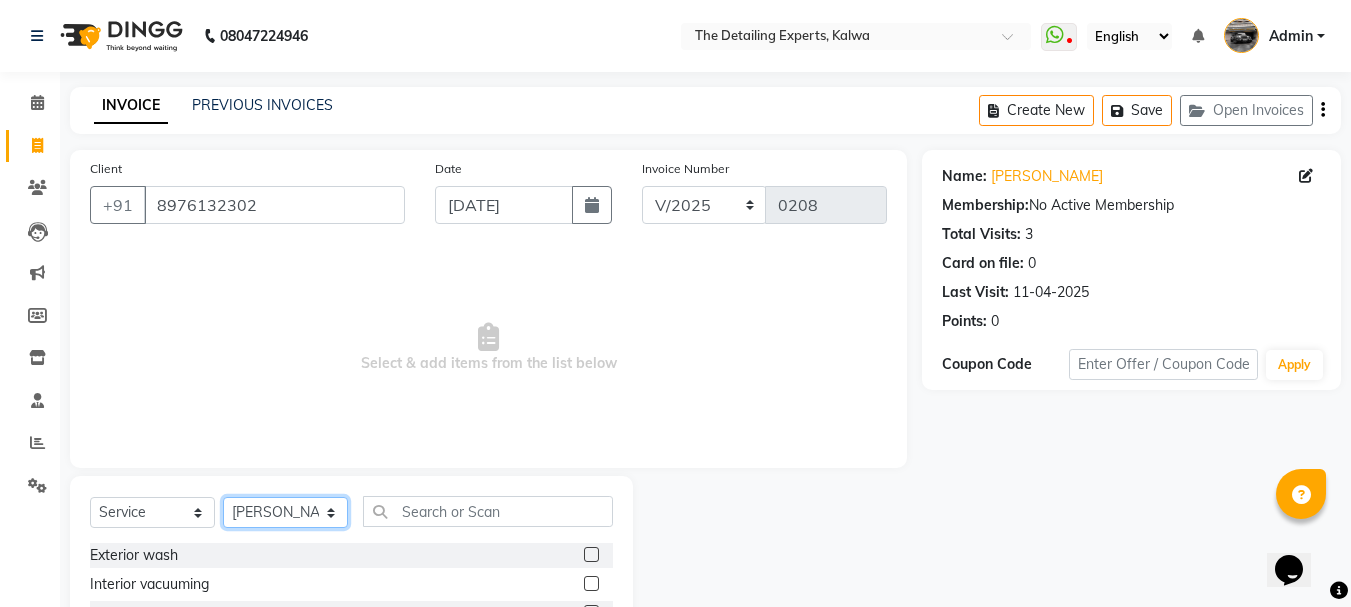 scroll, scrollTop: 194, scrollLeft: 0, axis: vertical 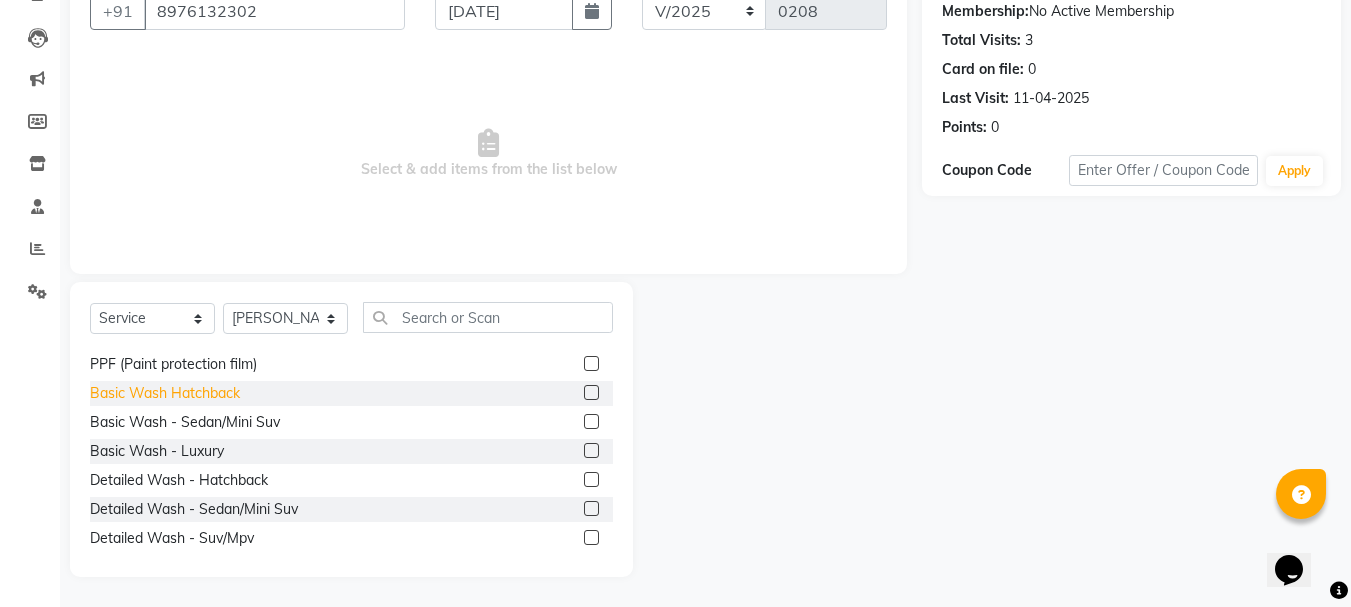 click on "Basic Wash Hatchback" 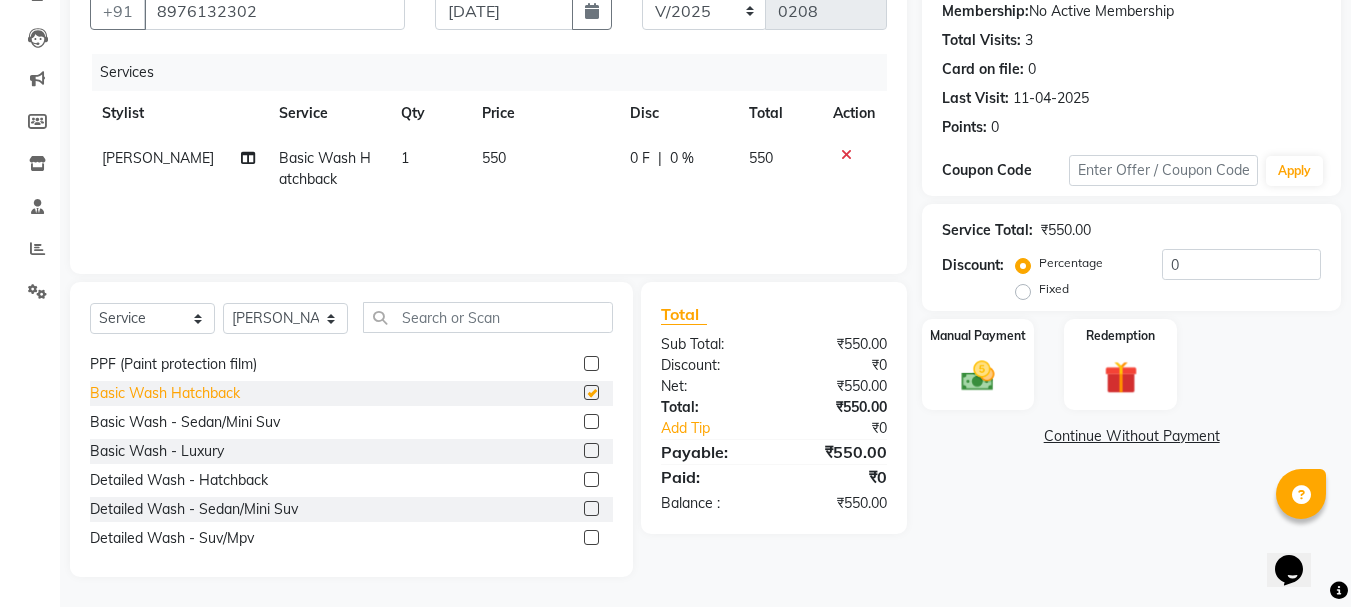 checkbox on "false" 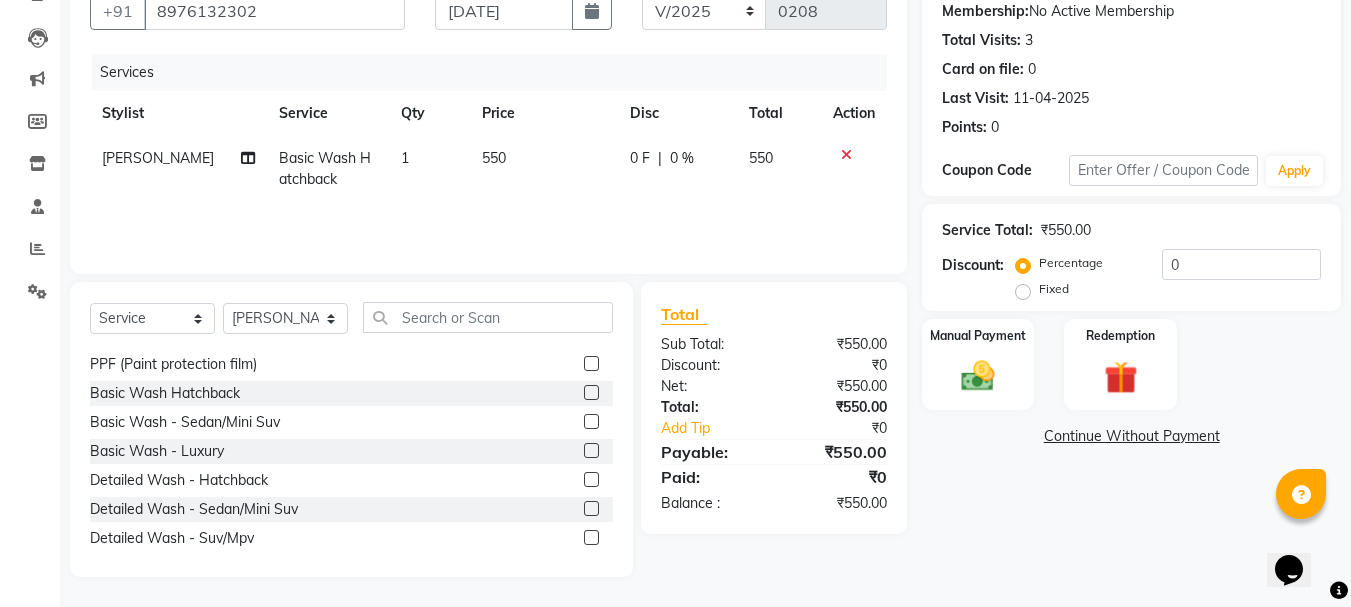 click on "550" 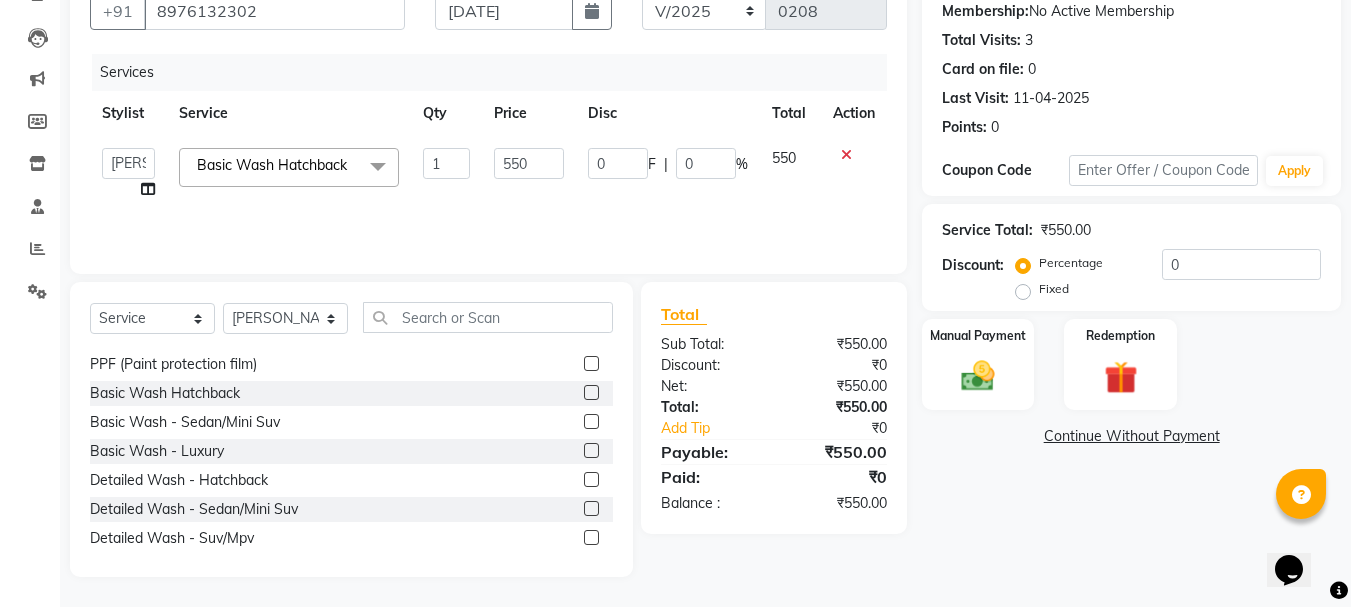 click on "1" 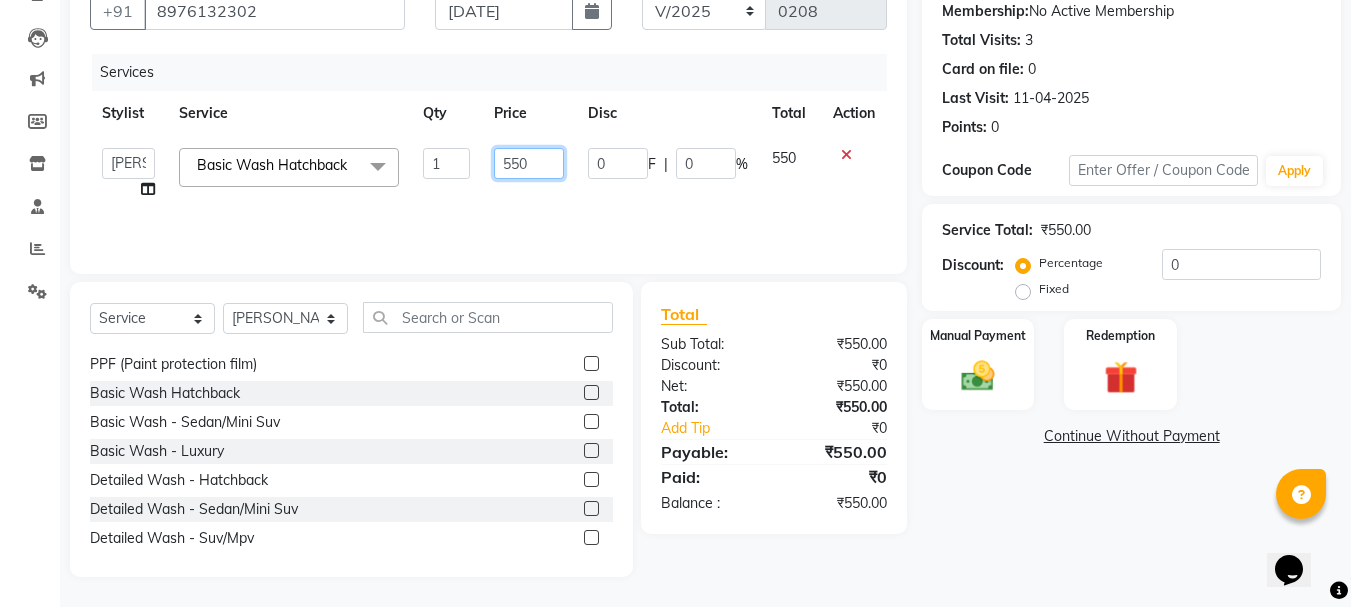 click on "550" 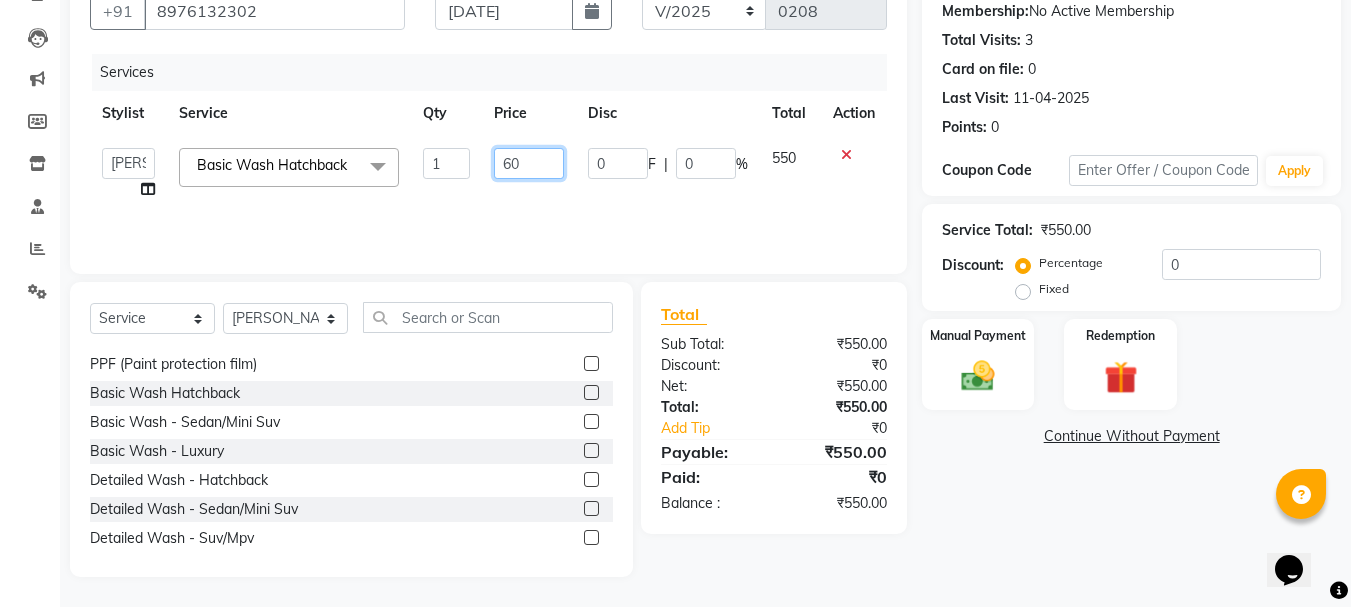type on "600" 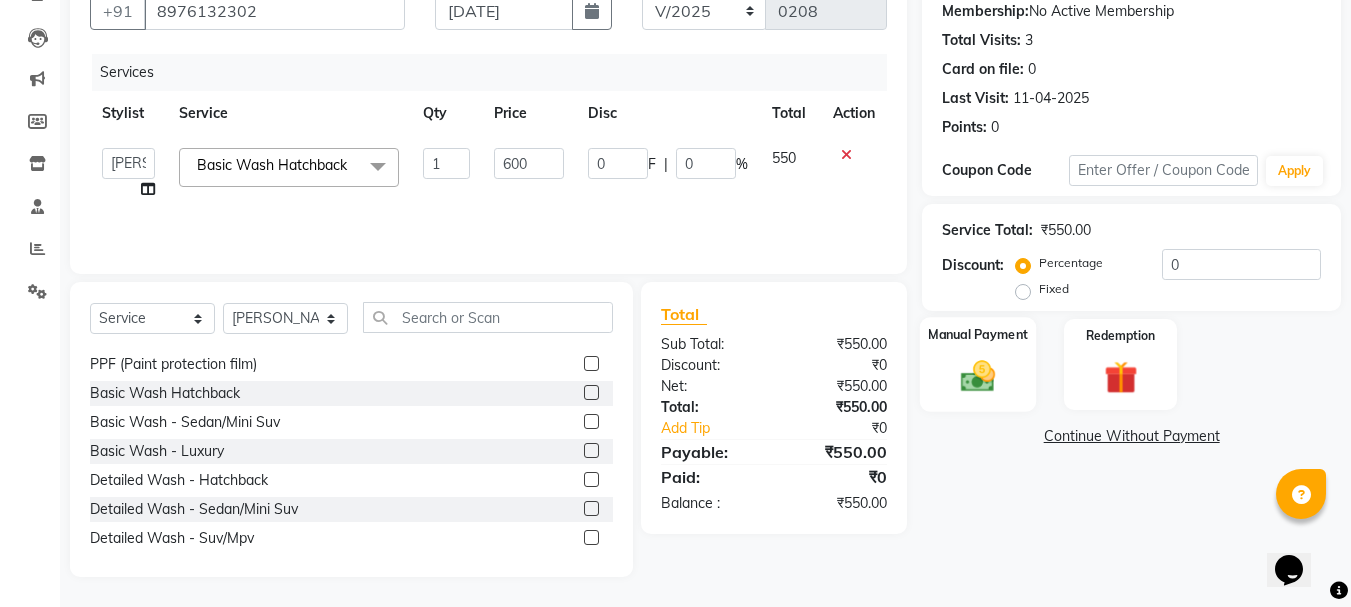 click 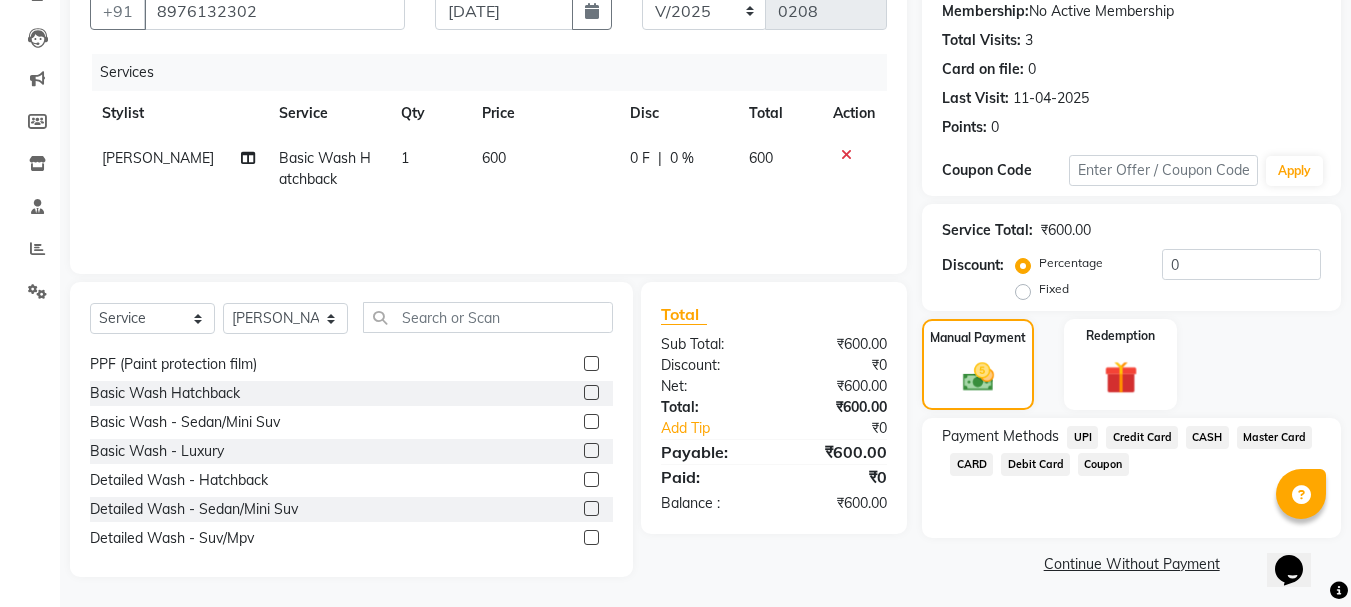 click on "UPI" 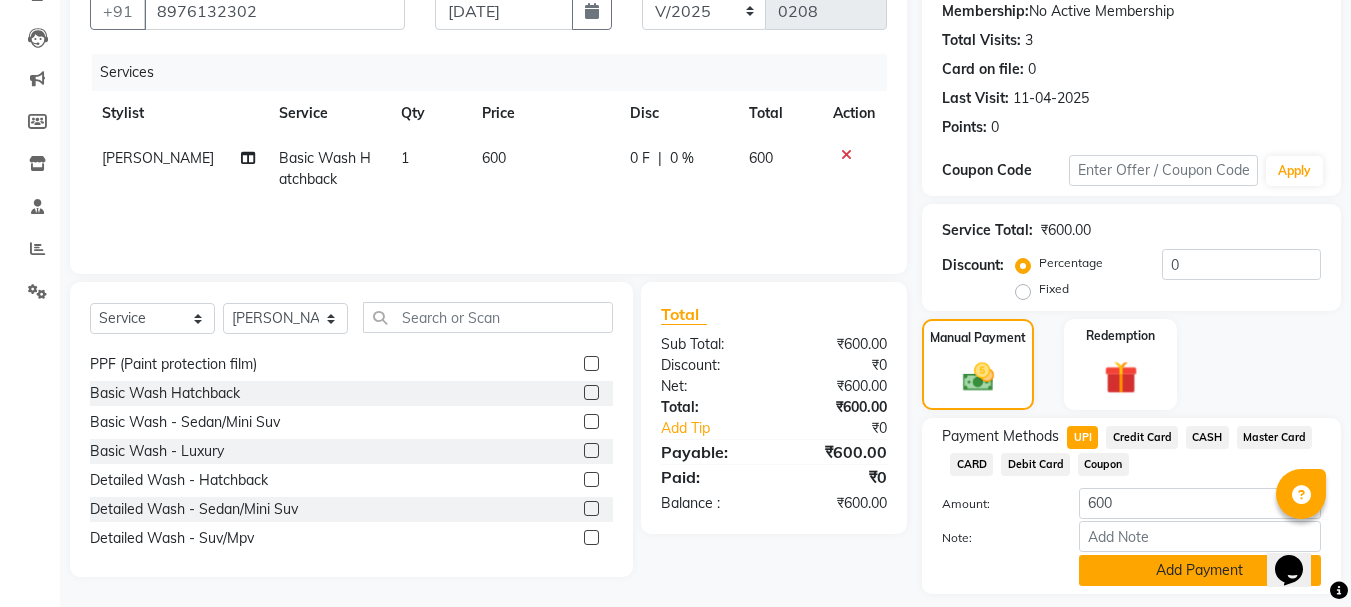 click on "Add Payment" 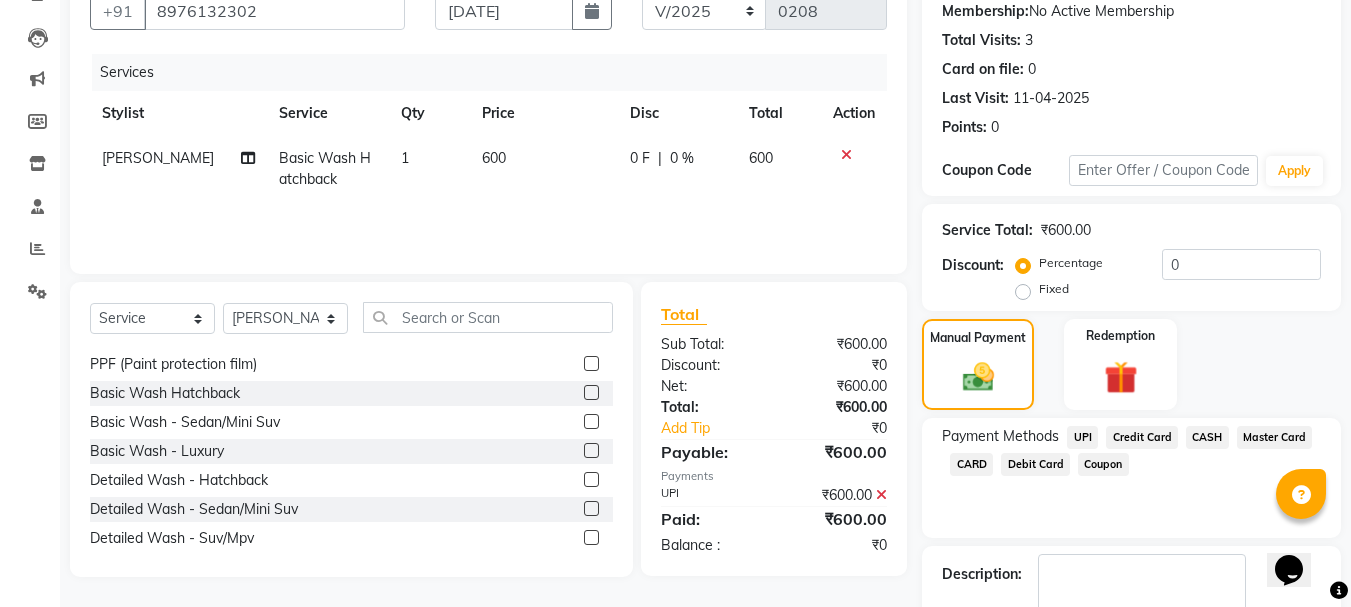 click on "INVOICE PREVIOUS INVOICES Create New   Save   Open Invoices  Client [PHONE_NUMBER] Date [DATE] Invoice Number V/2025 V/[PHONE_NUMBER] Services Stylist Service Qty Price Disc Total Action [PERSON_NAME] Basic Wash Hatchback 1 600 0 F | 0 % 600 Select  Service  Product  Membership  Package Voucher Prepaid Gift Card  Select Stylist NIKHIL  [PERSON_NAME] Exterior wash  Interior vacuuming  Basic wash SUV/MPV  ⁠Detailed Wash  Premium wash.  Basic Bike wash  Premium Bike wash  PPF (Paint protection film)  Basic Wash Hatchback  Basic Wash - Sedan/Mini Suv  Basic Wash - Luxury  Detailed Wash - Hatchback  Detailed Wash - Sedan/Mini Suv  Detailed Wash - Suv/Mpv  Detailed Wash - Luxury  Premium Wash - Hatchback  Premium Wash - Sedan/Mini Suv  Premium Wash - Suv/Mpv  Premium Wash - Luxury  Premium Scooter Wash  Free Exterior Wash  Premium Wash (SUV)  Cement Removal   Detailing & polishing  ⁠Exterior Detailing  ⁠Deep Interior Cleaning & Conditioning.  A/C Disinfection treatment.  Bike Detailing & Polishing  Perfume   :" 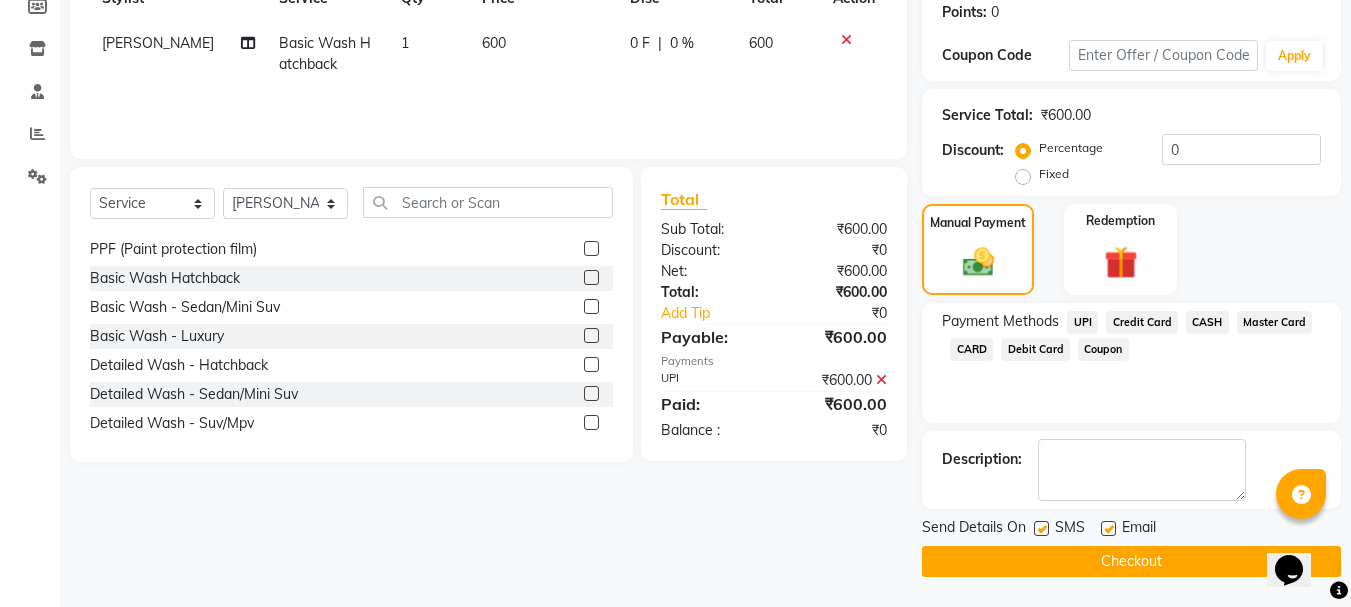 click on "Checkout" 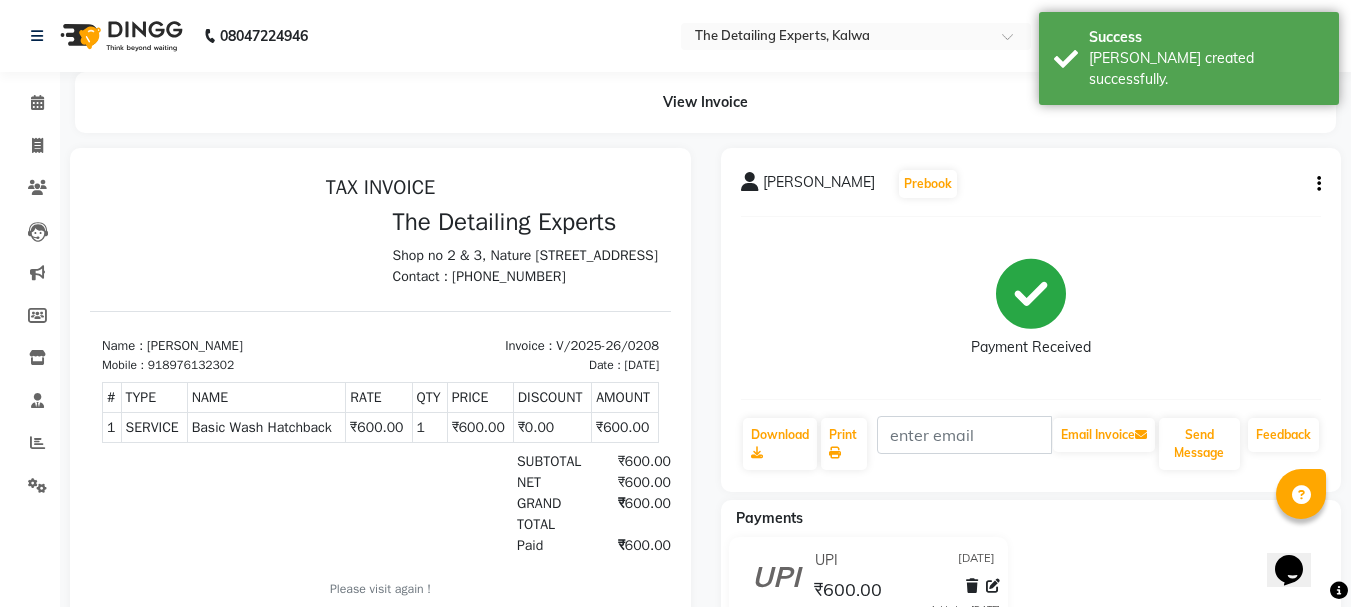 scroll, scrollTop: 0, scrollLeft: 0, axis: both 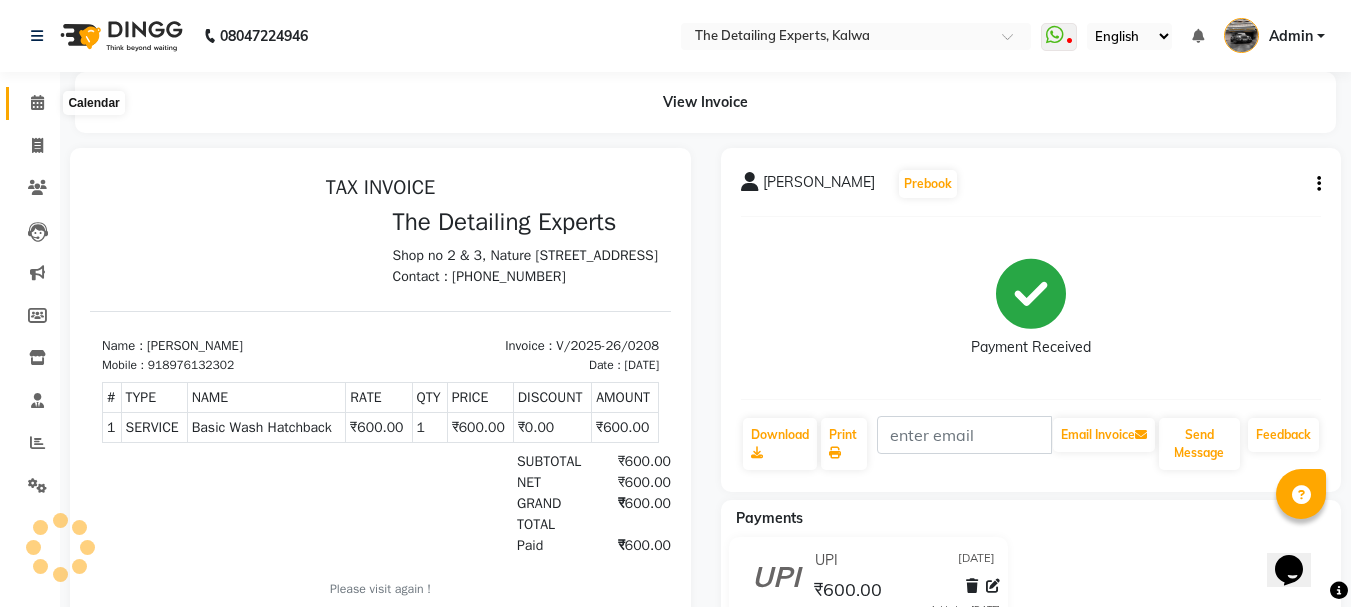 click 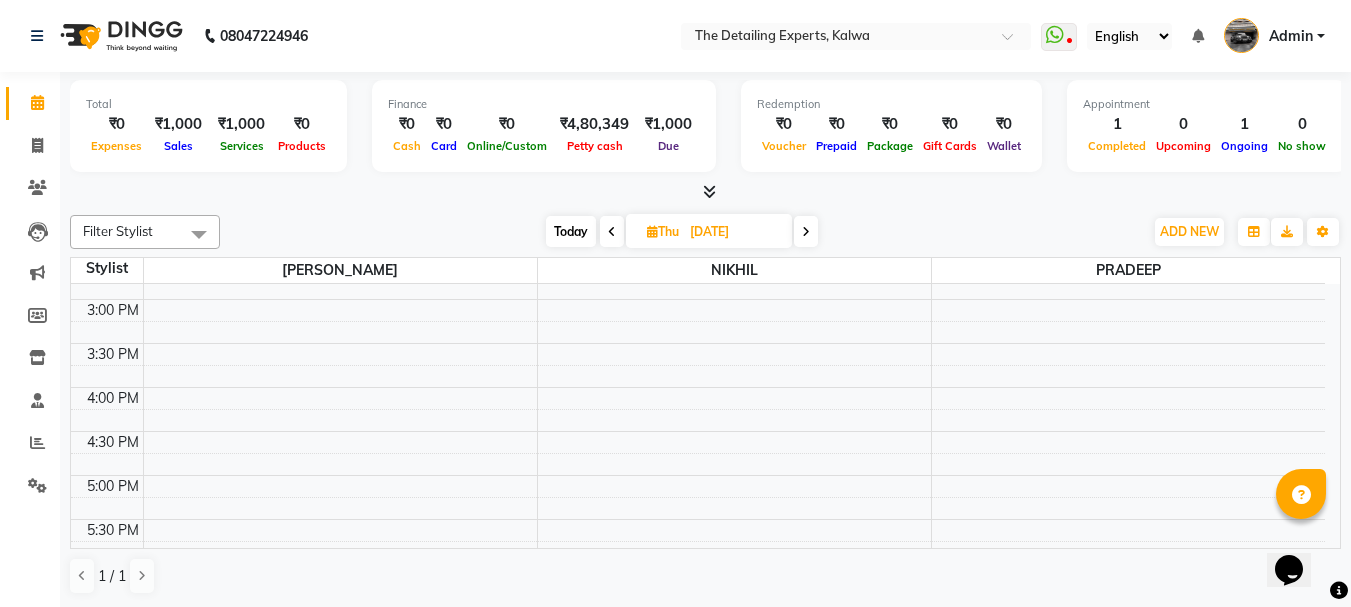 scroll, scrollTop: 879, scrollLeft: 0, axis: vertical 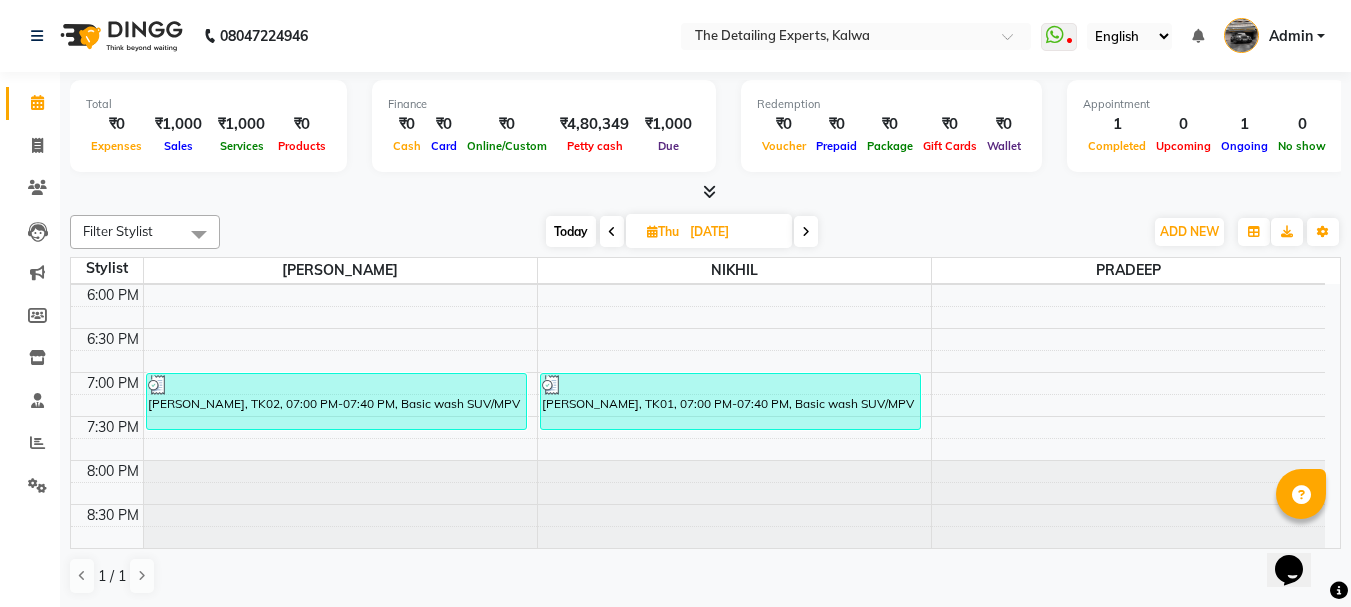 click at bounding box center (806, 231) 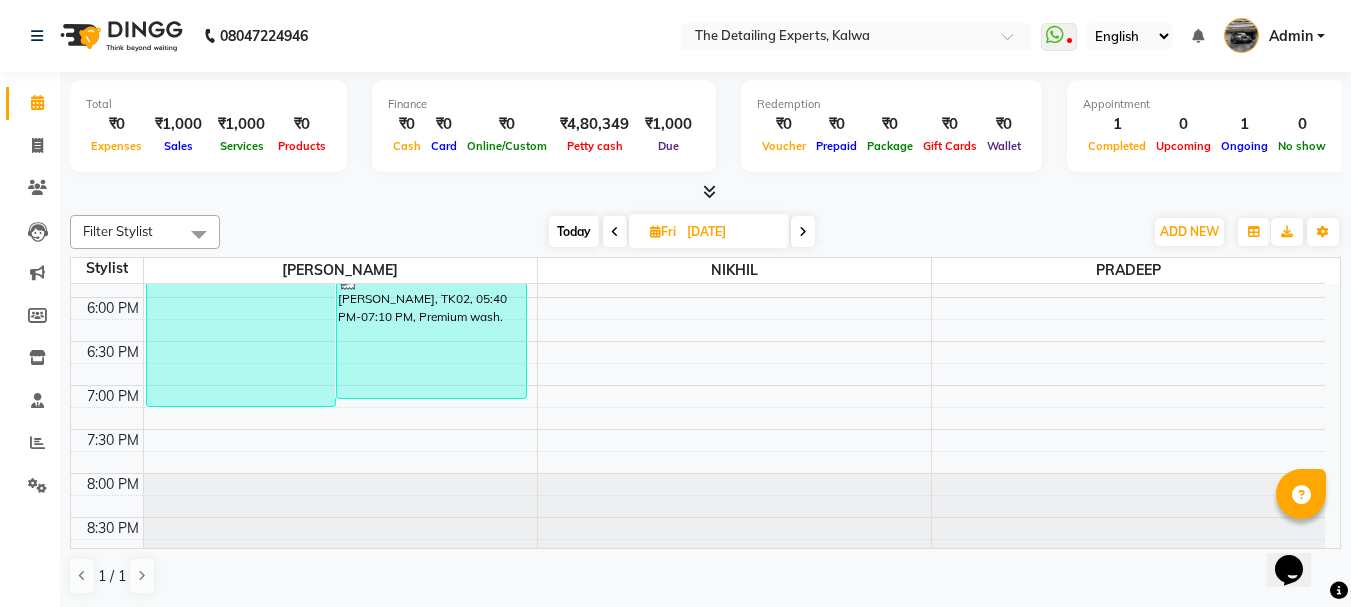 scroll, scrollTop: 879, scrollLeft: 0, axis: vertical 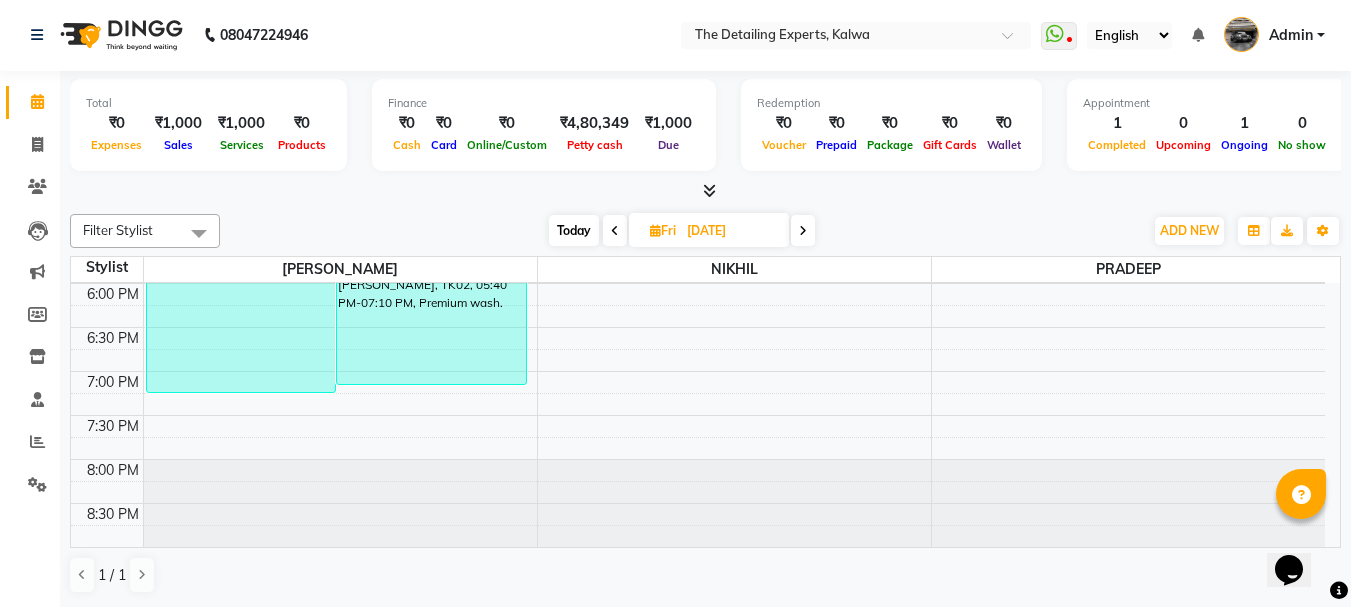 click at bounding box center [803, 231] 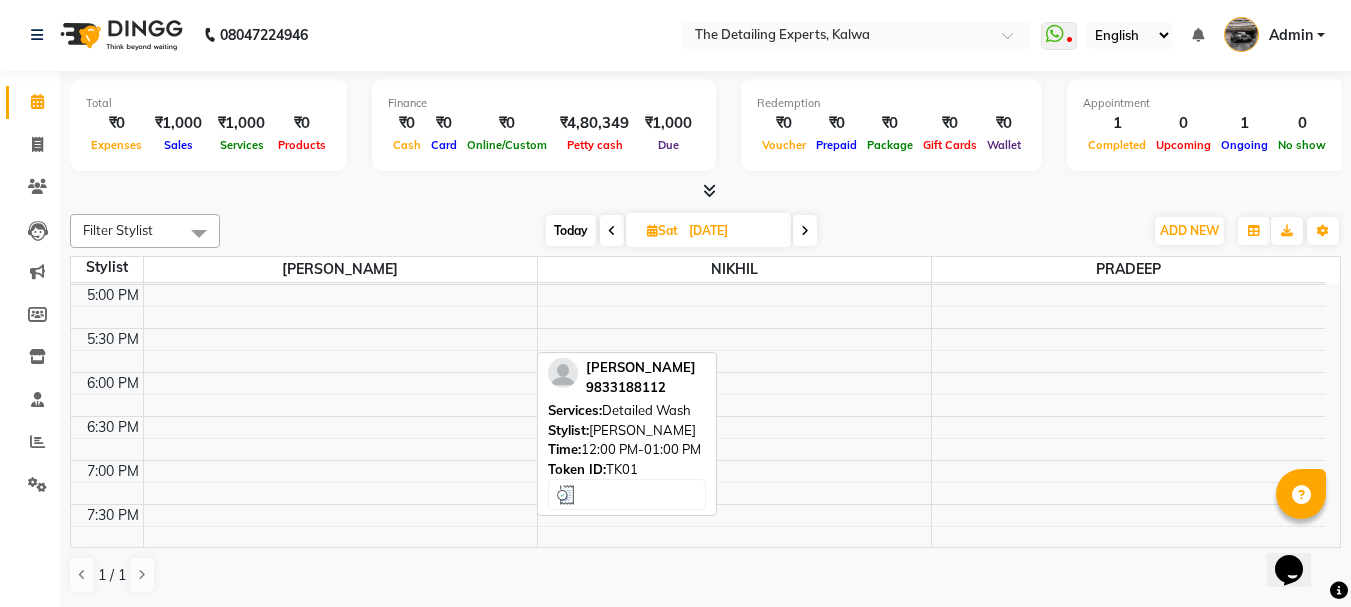scroll, scrollTop: 879, scrollLeft: 0, axis: vertical 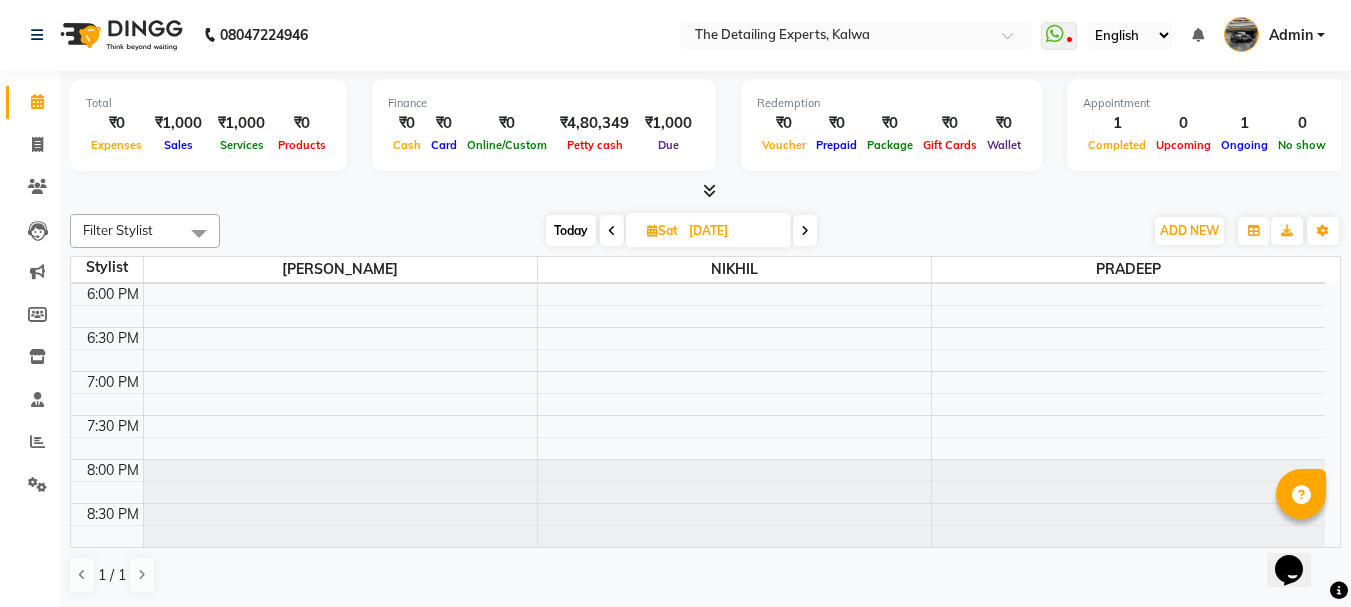 click at bounding box center (805, 230) 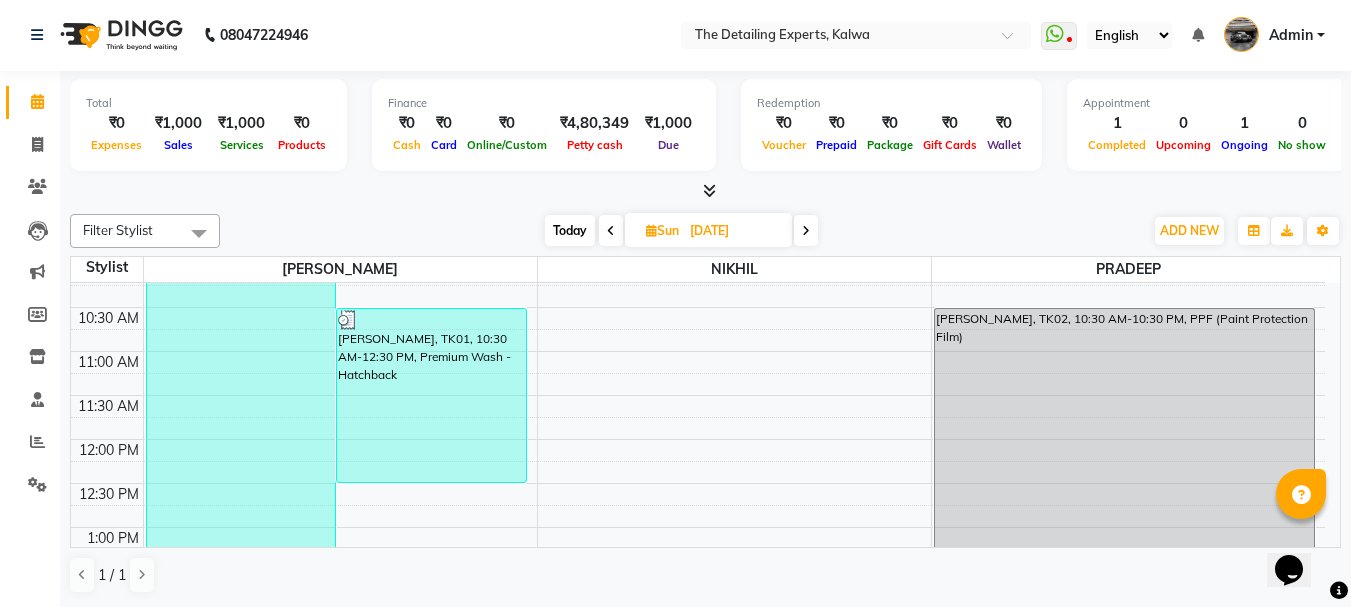 scroll, scrollTop: 200, scrollLeft: 0, axis: vertical 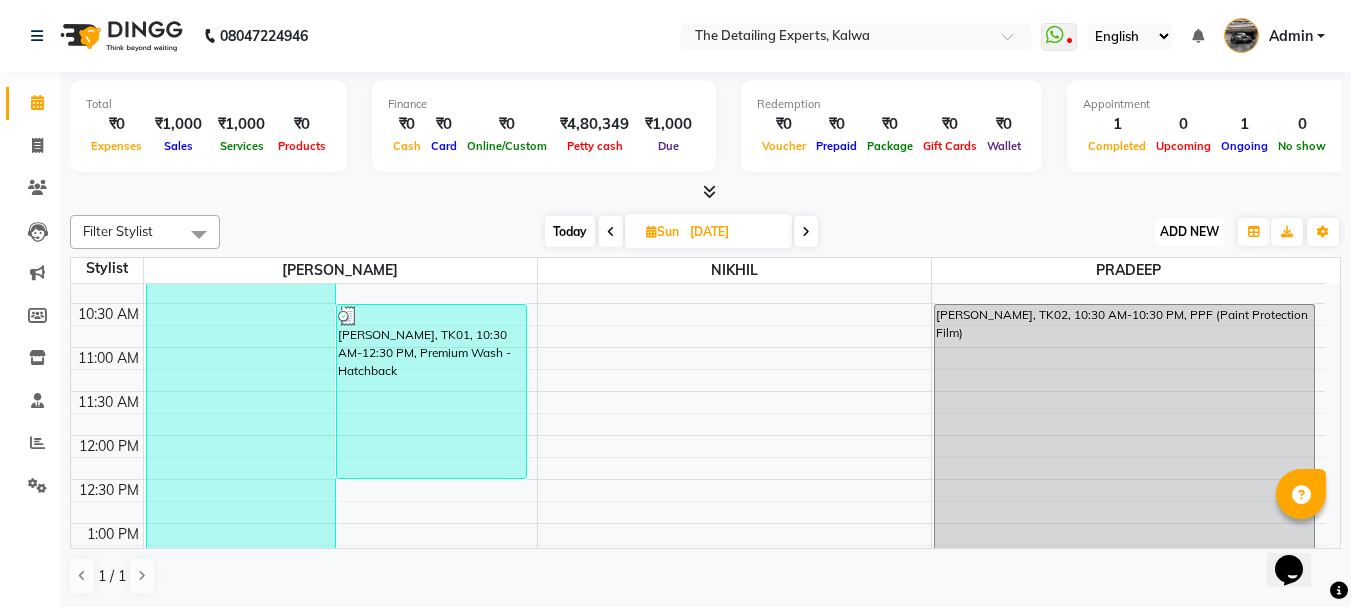 click on "ADD NEW Toggle Dropdown" at bounding box center (1189, 232) 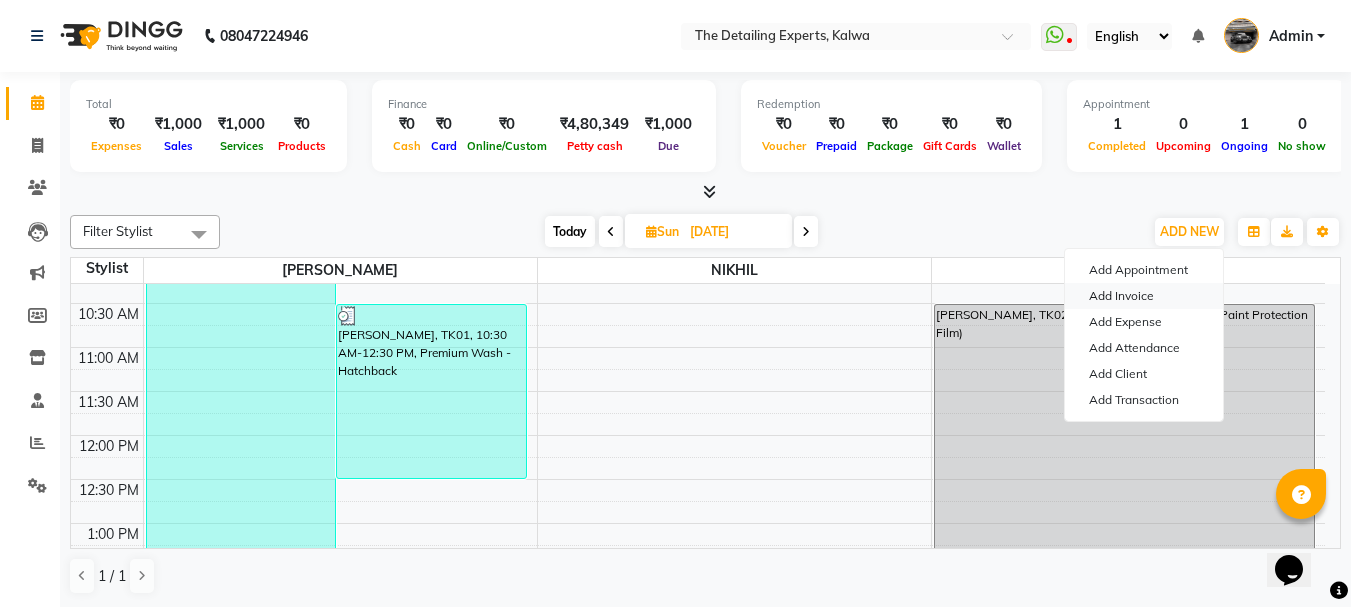 click on "Add Invoice" at bounding box center (1144, 296) 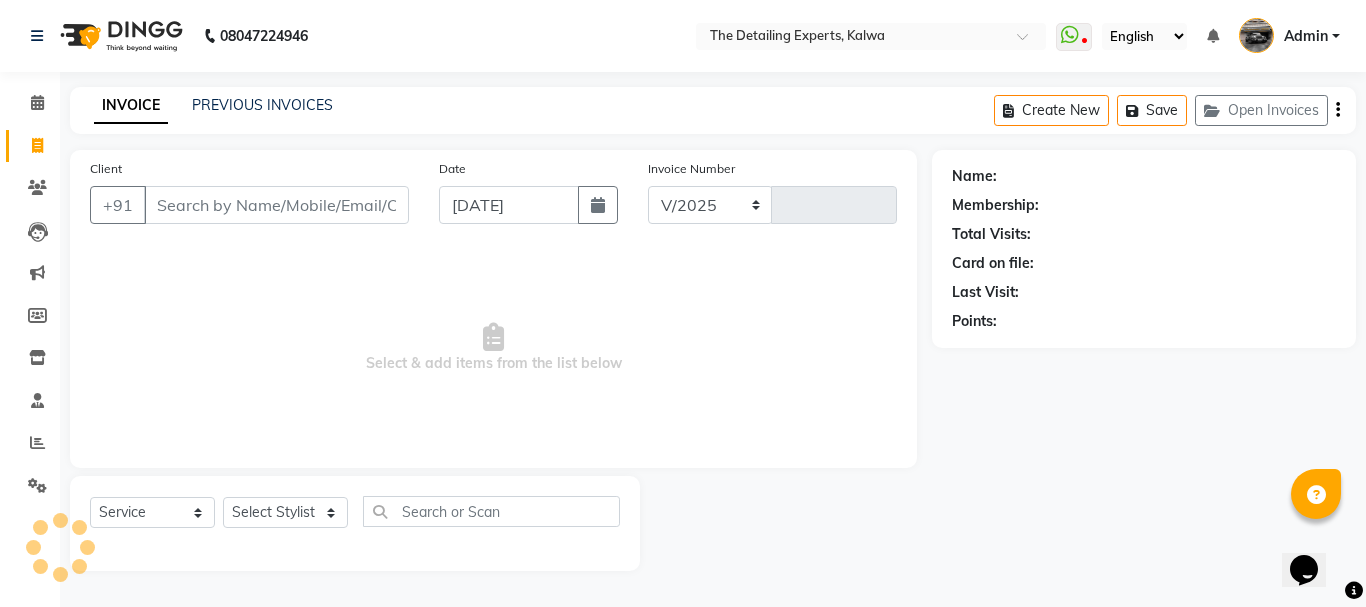 select on "7451" 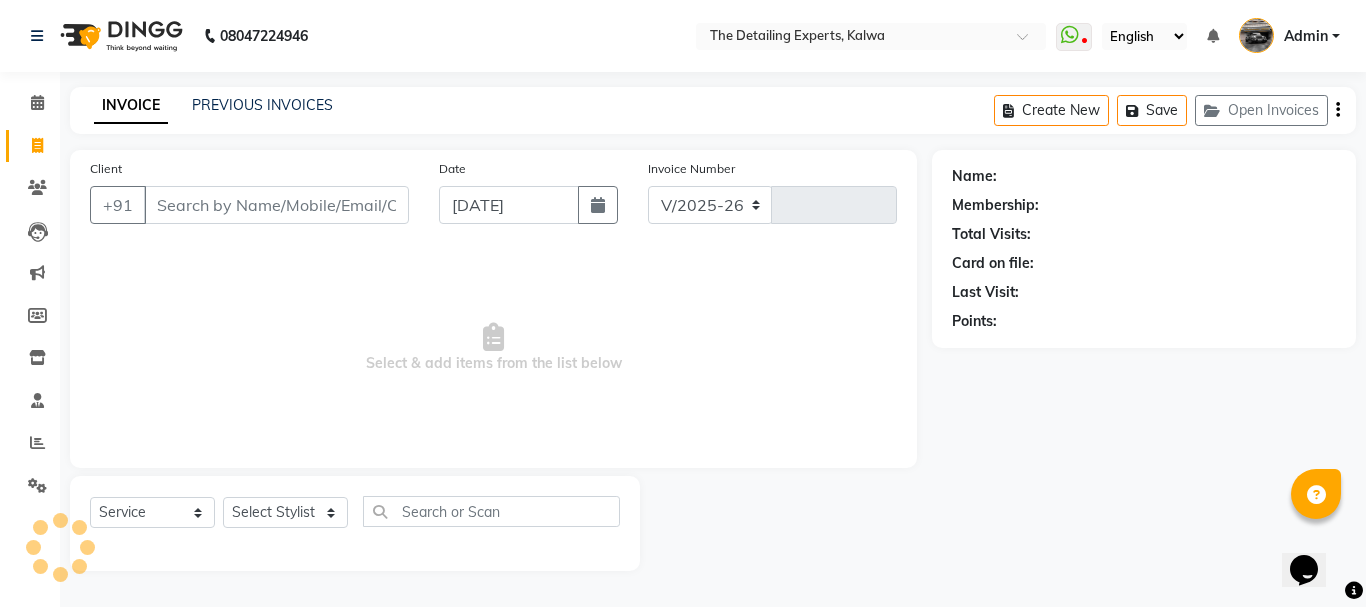 type on "0209" 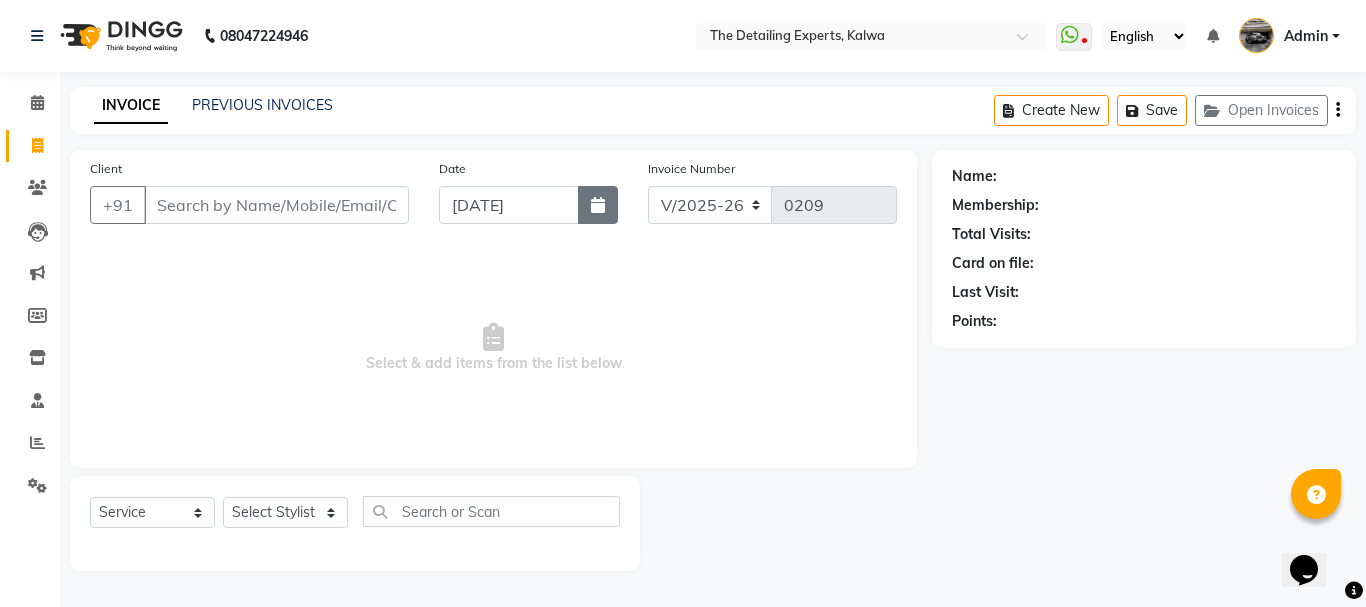 click 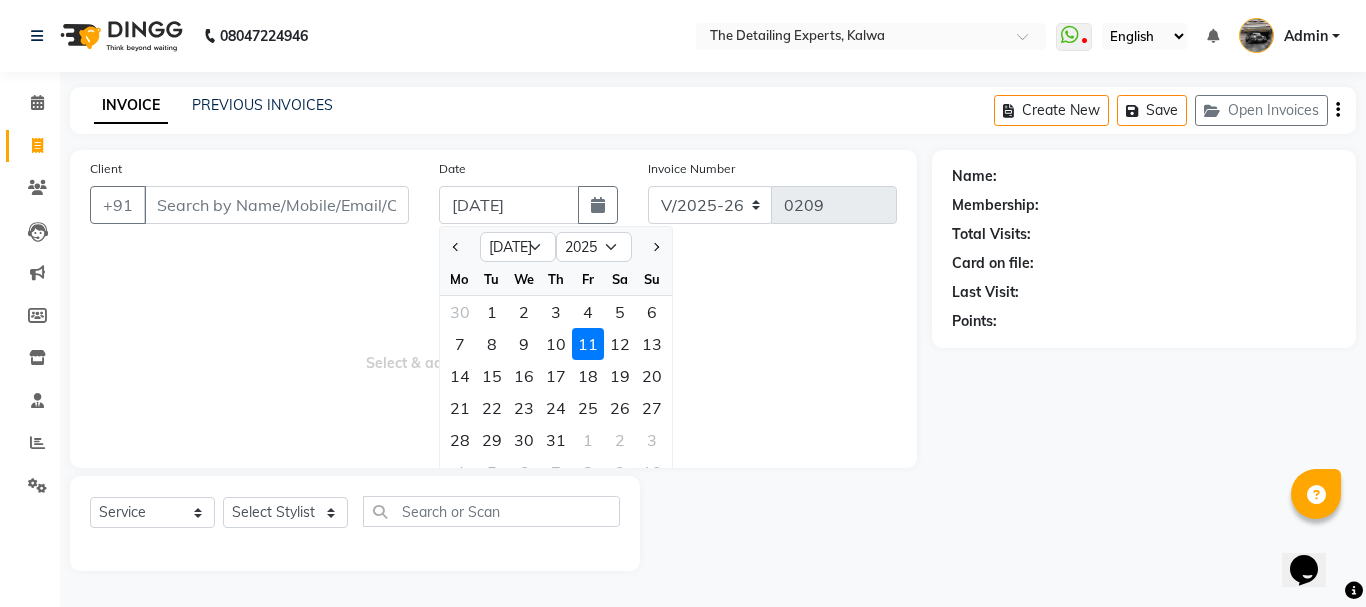 click on "6" 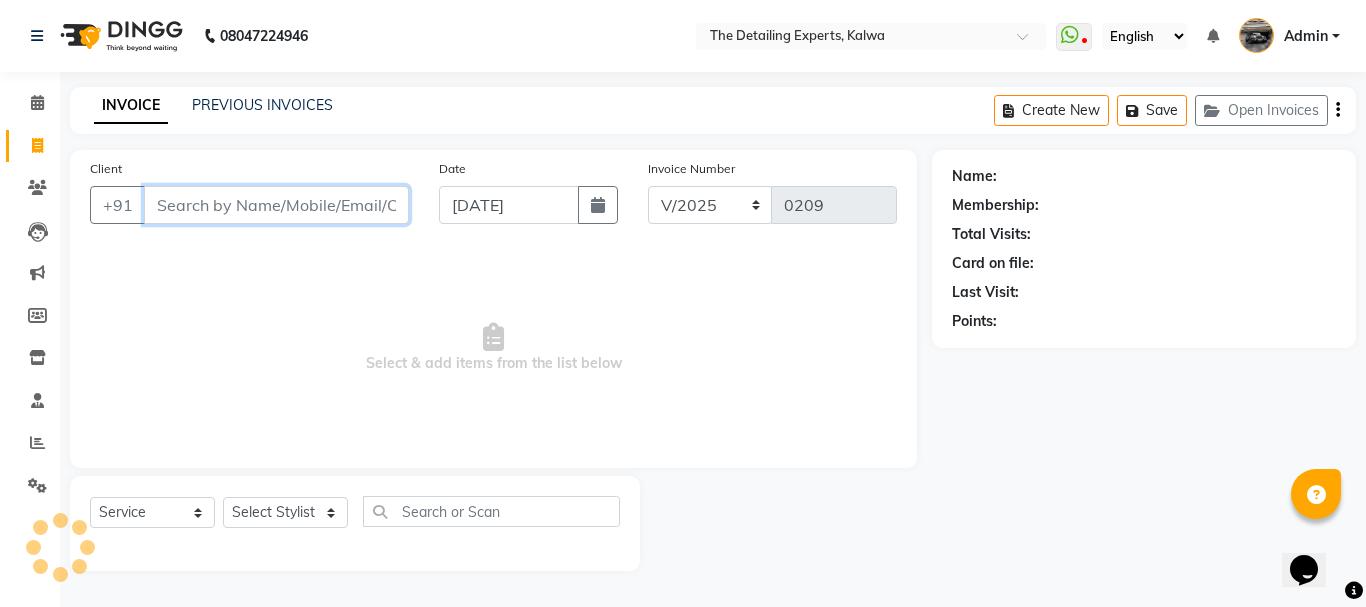 click on "Client" at bounding box center (276, 205) 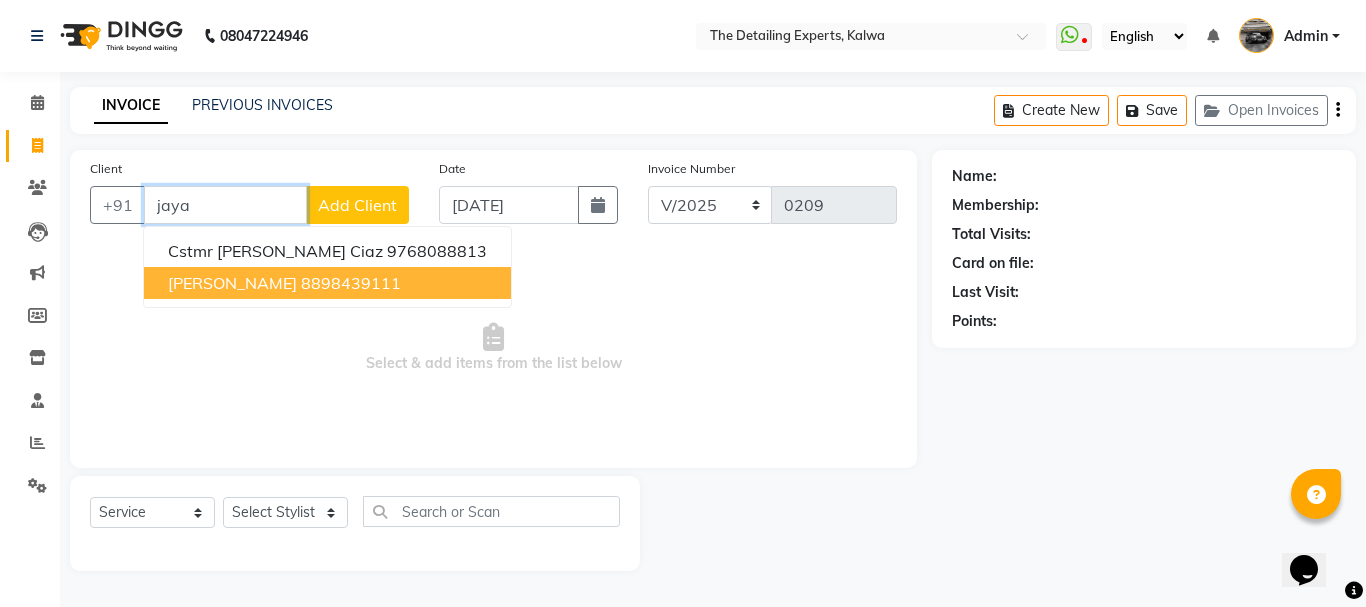 click on "8898439111" at bounding box center [351, 283] 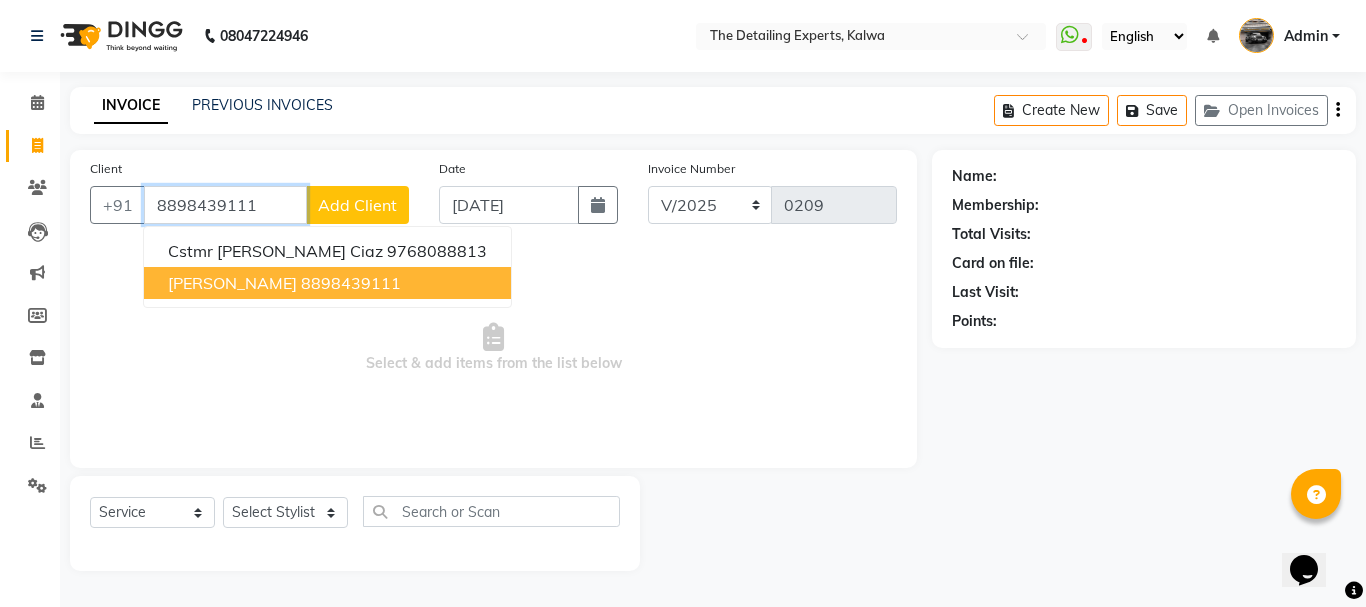 type on "8898439111" 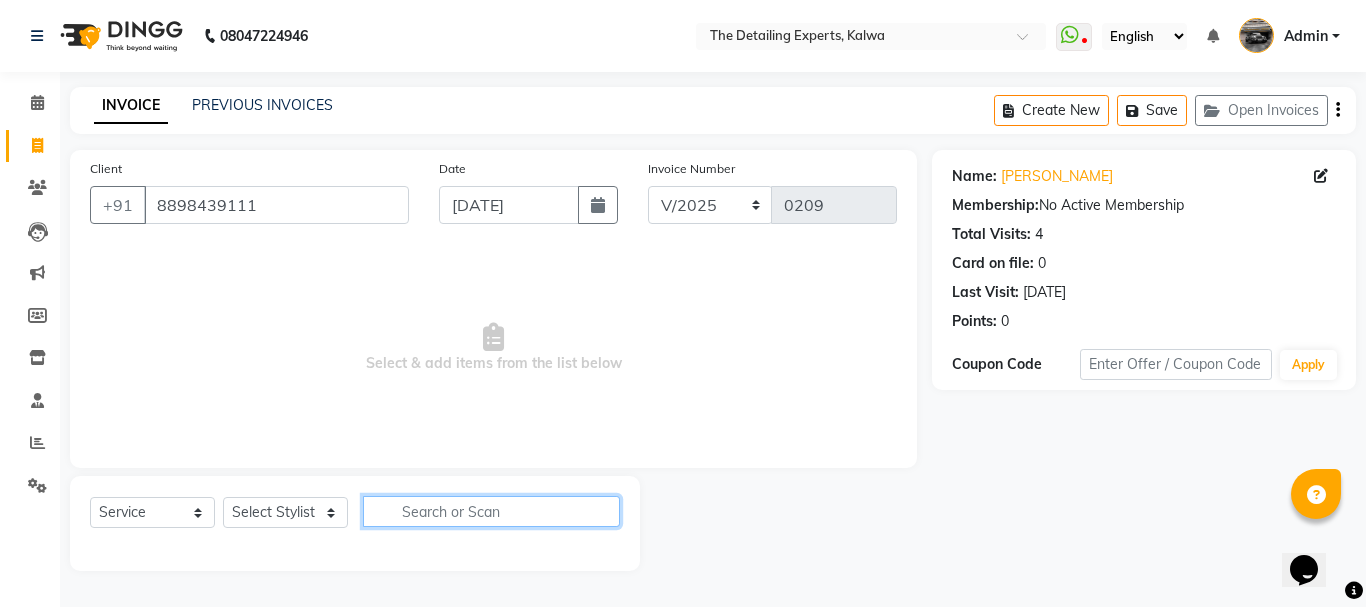 click 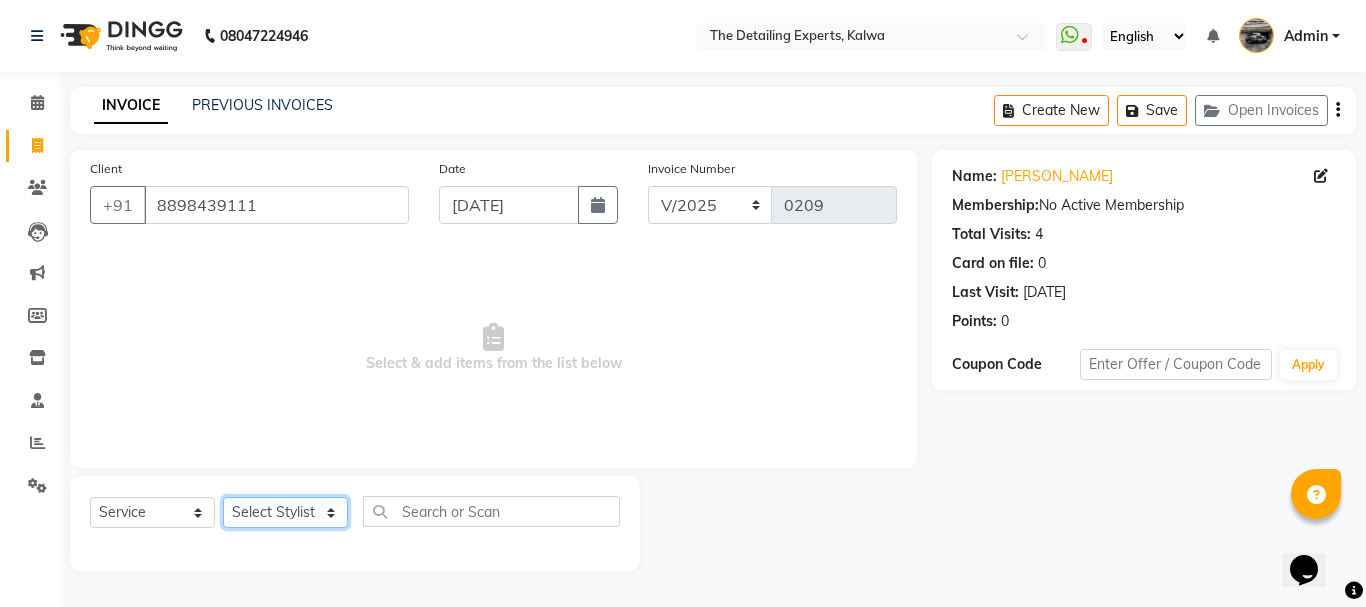 click on "Select Stylist NIKHIL  [PERSON_NAME]" 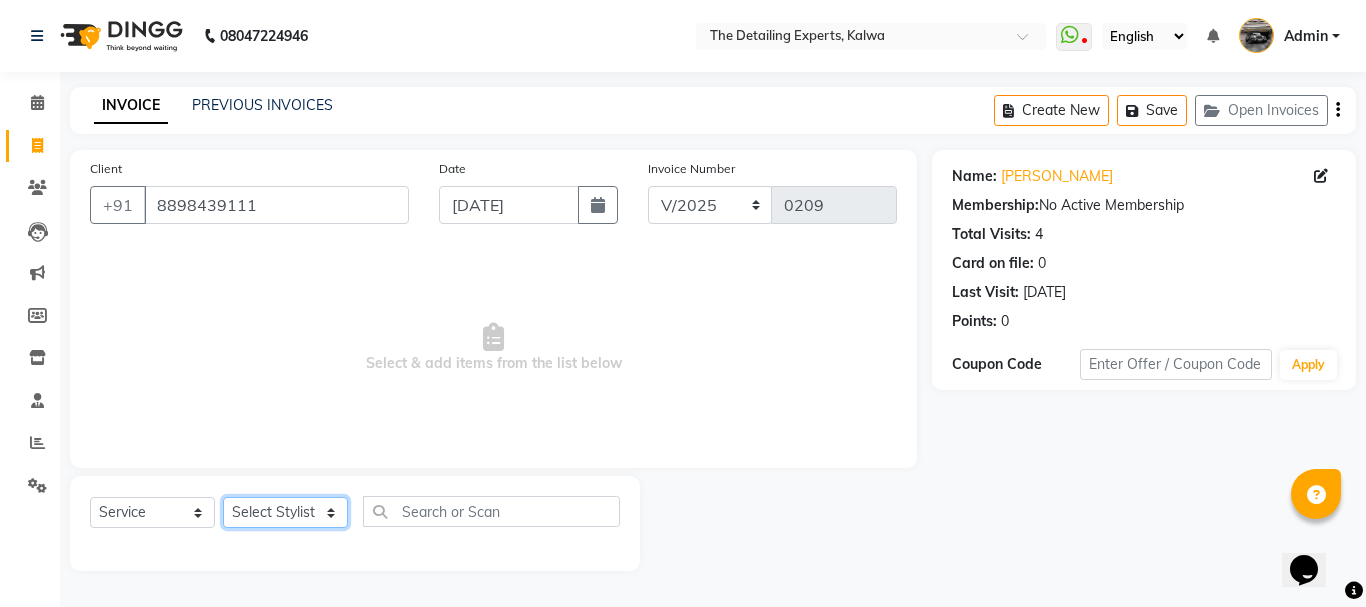 select on "65222" 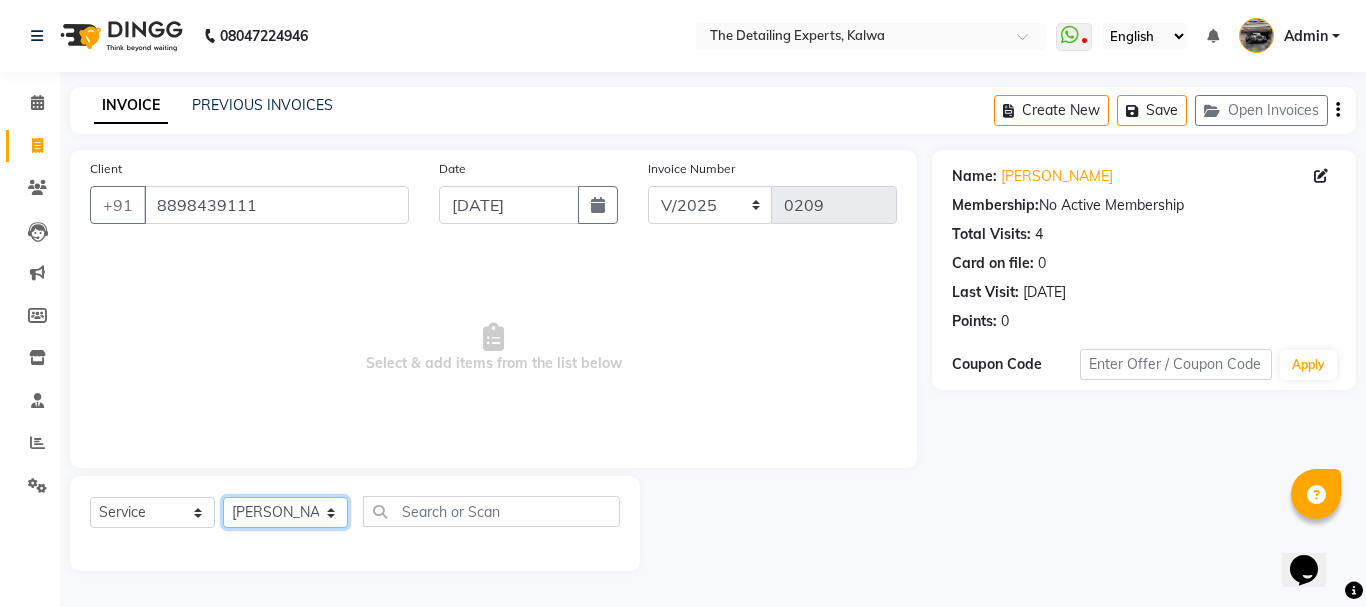click on "Select Stylist NIKHIL  [PERSON_NAME]" 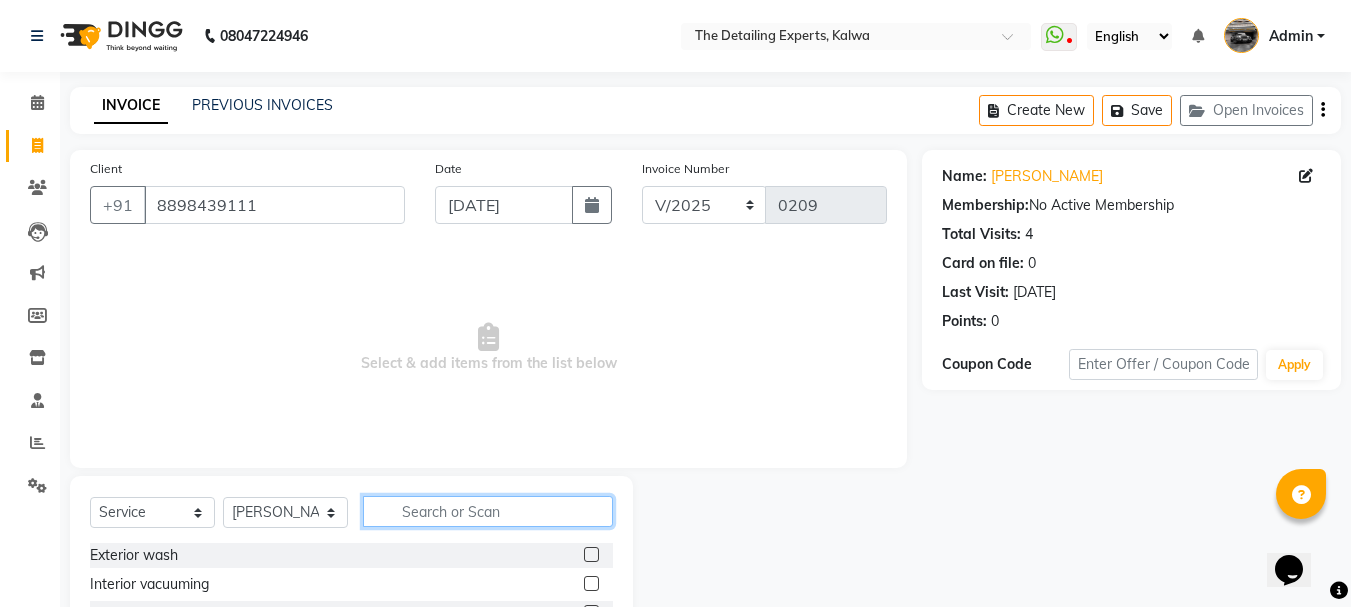 click 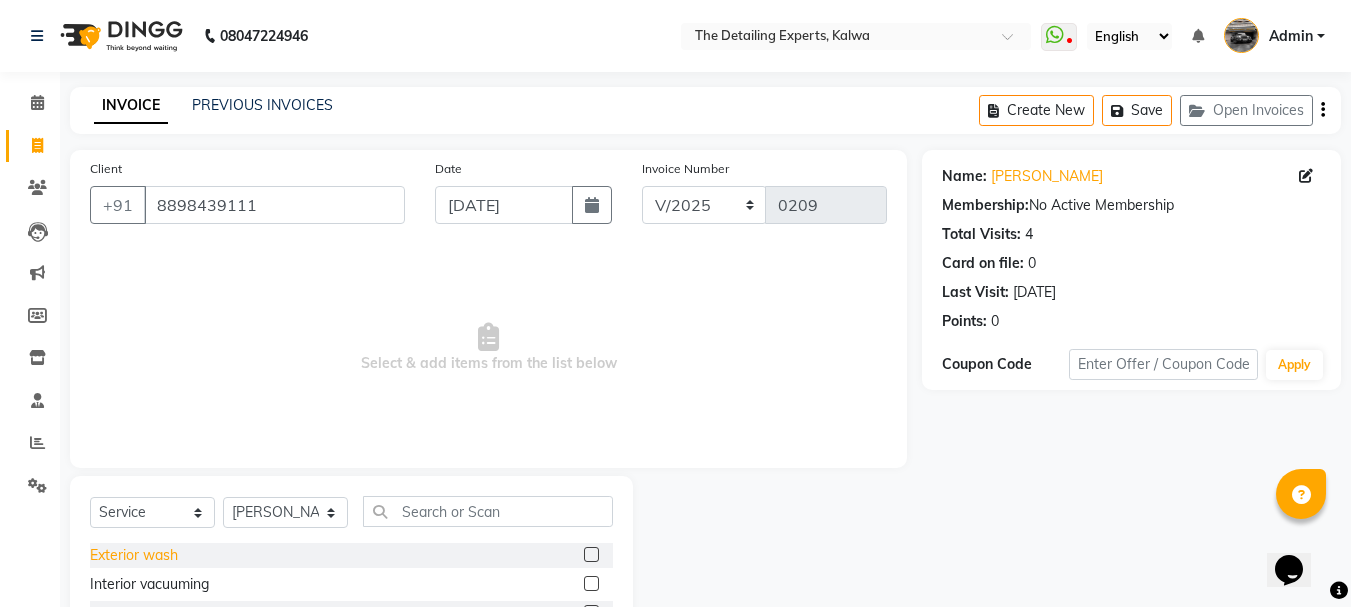 click on "Exterior wash" 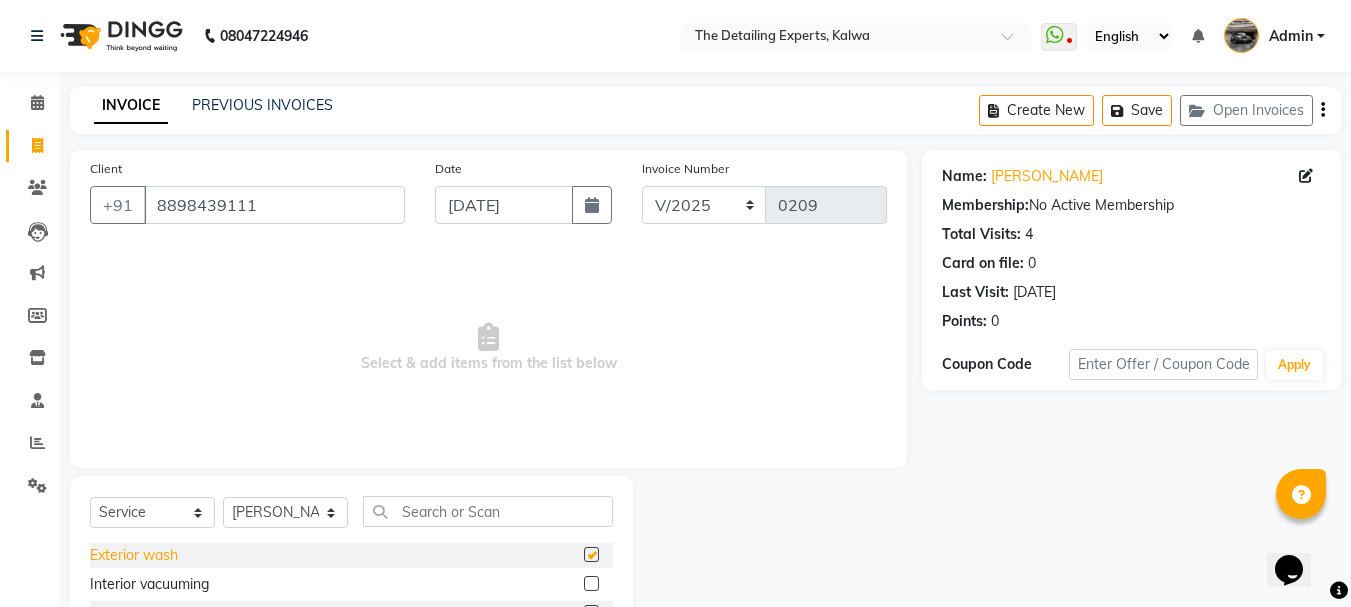 checkbox on "false" 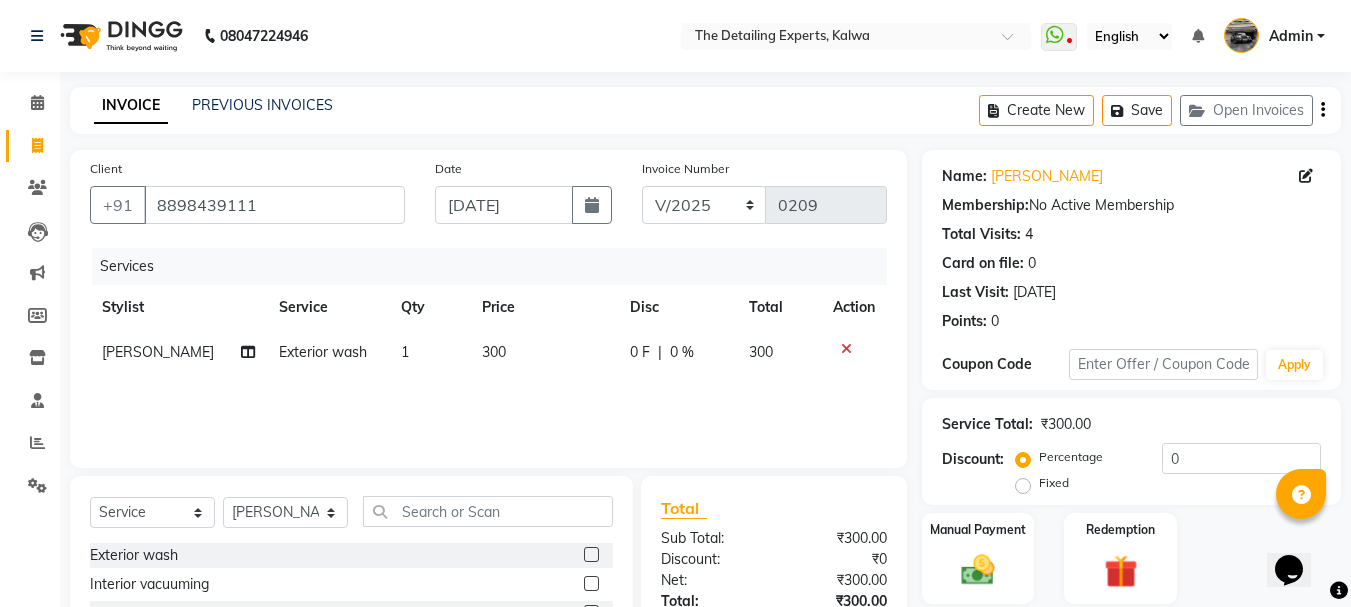 scroll, scrollTop: 194, scrollLeft: 0, axis: vertical 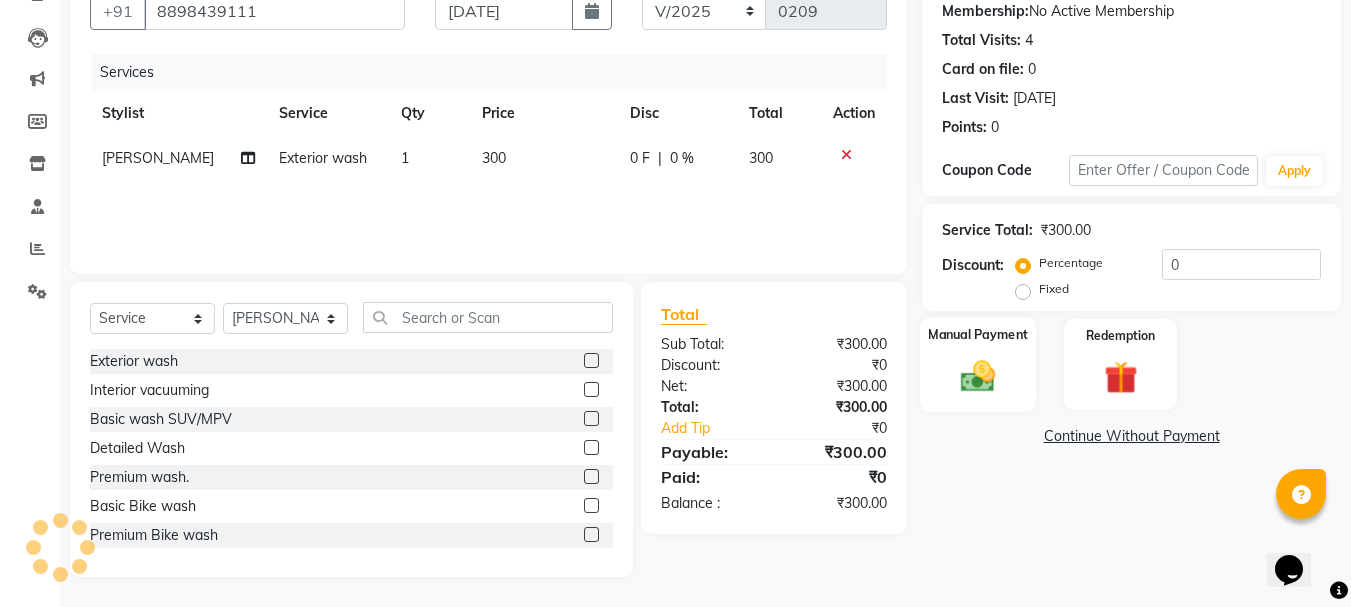click on "Manual Payment" 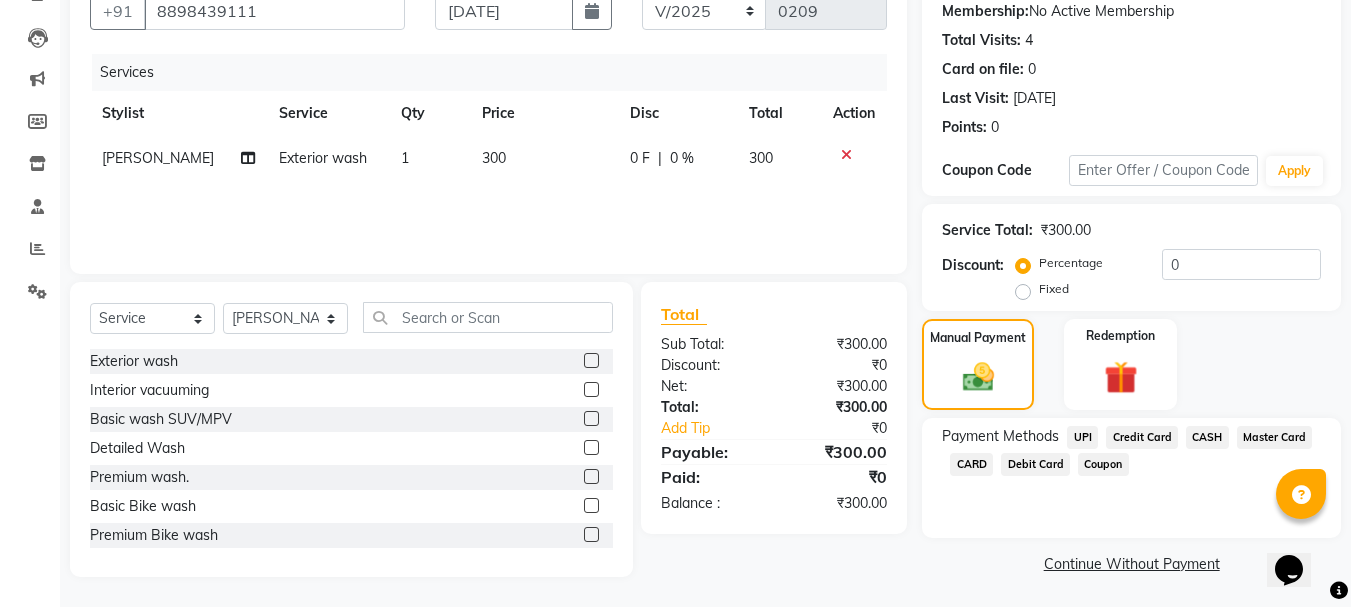 click on "UPI" 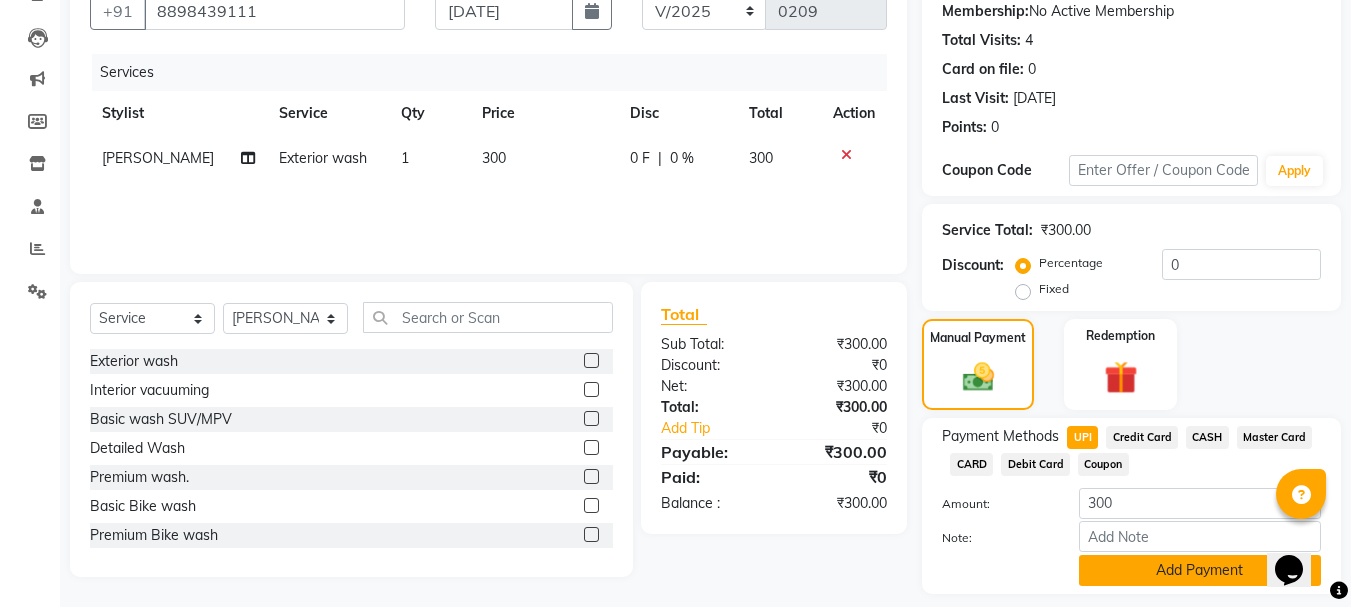 click on "Add Payment" 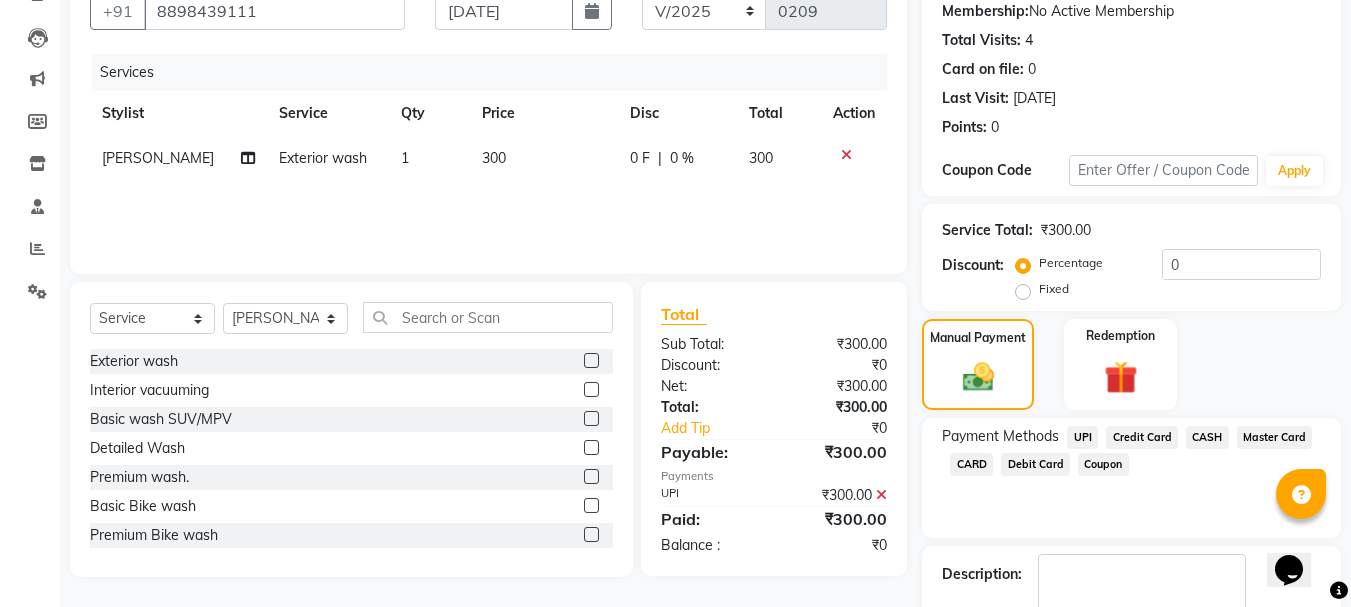 scroll, scrollTop: 252, scrollLeft: 0, axis: vertical 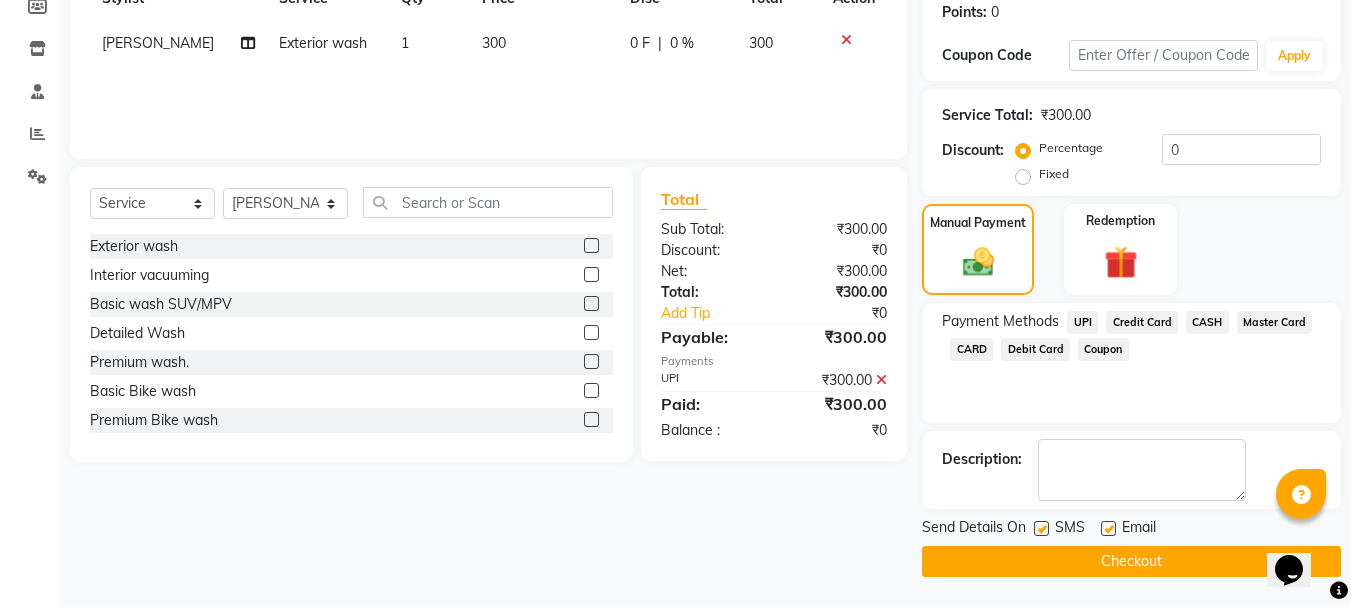 click on "Checkout" 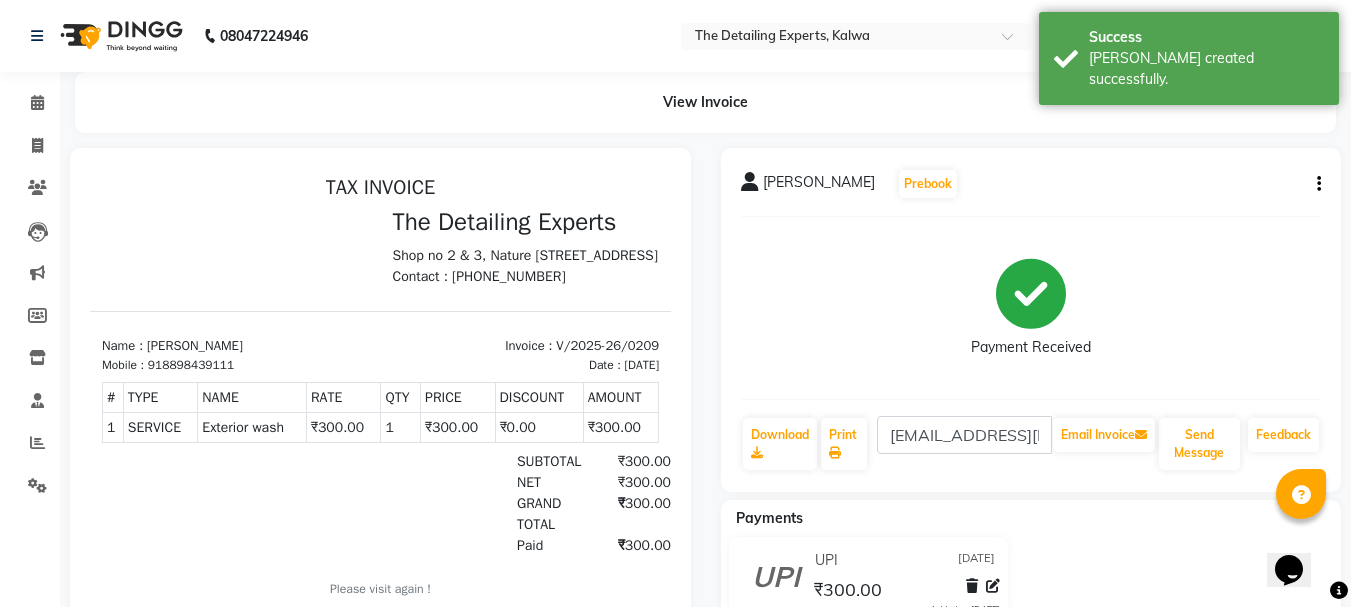 scroll, scrollTop: 0, scrollLeft: 0, axis: both 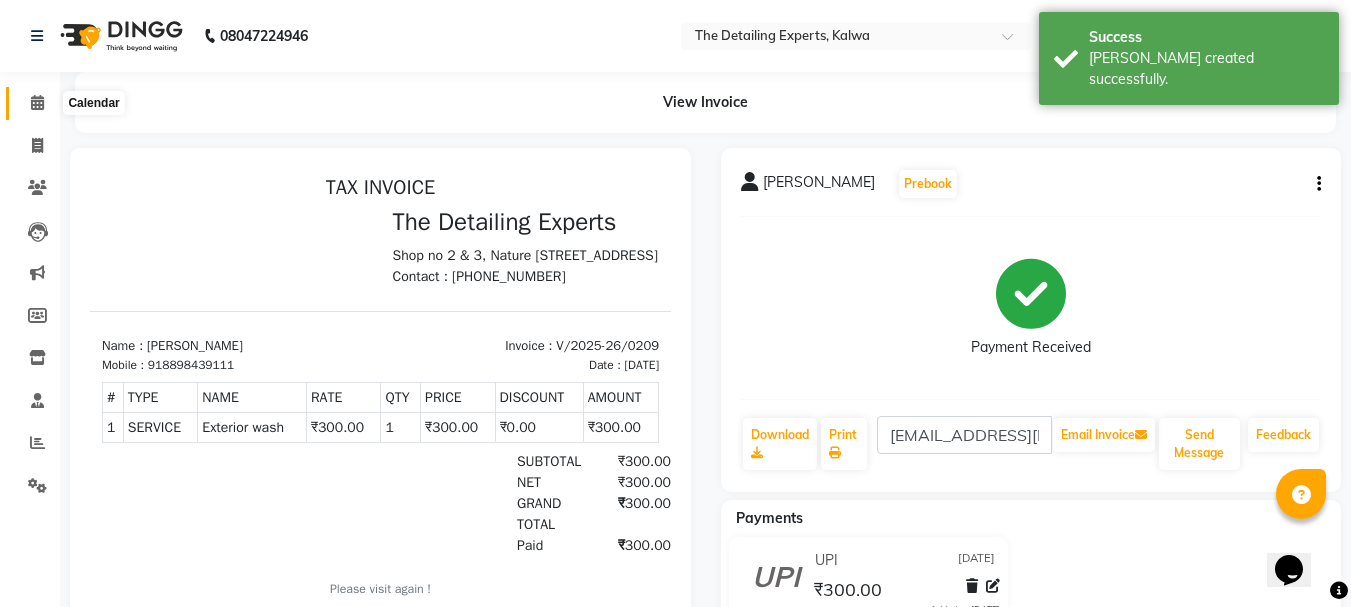 click 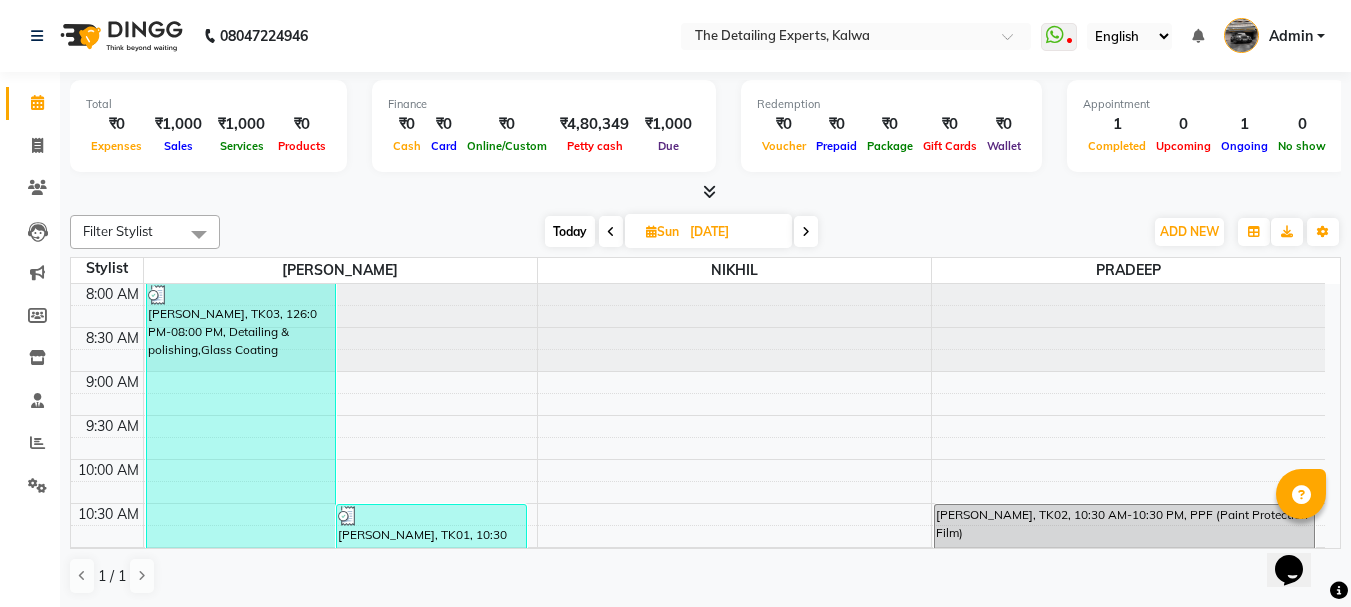 click at bounding box center (806, 231) 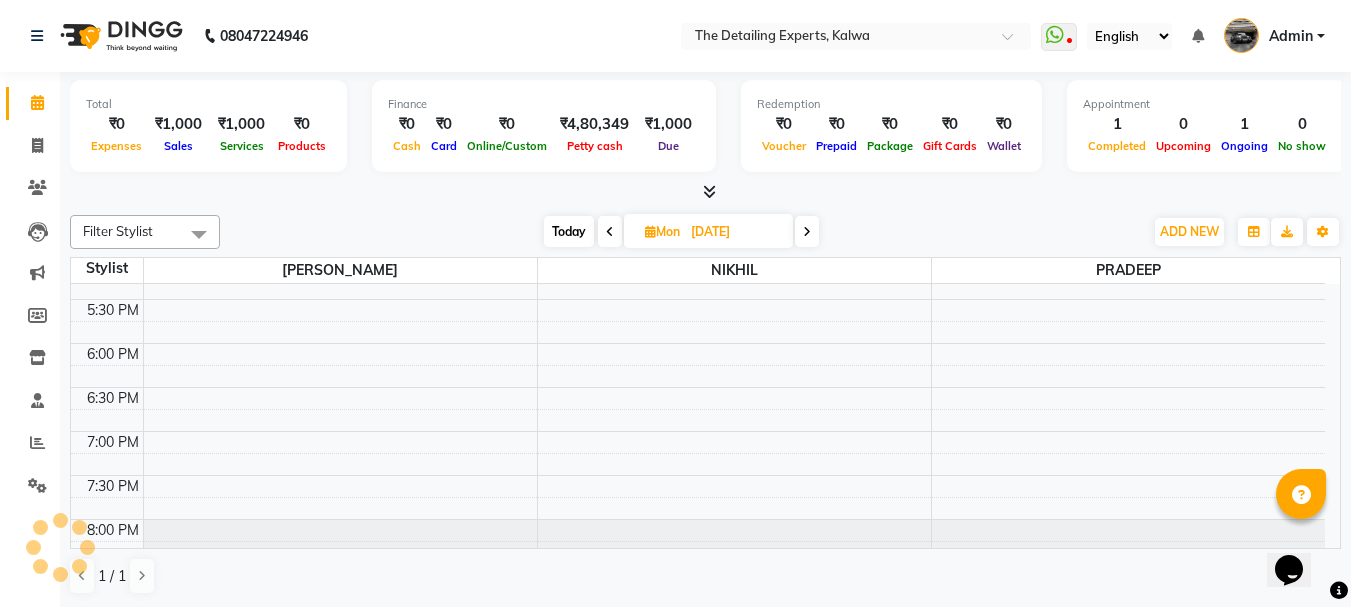scroll, scrollTop: 879, scrollLeft: 0, axis: vertical 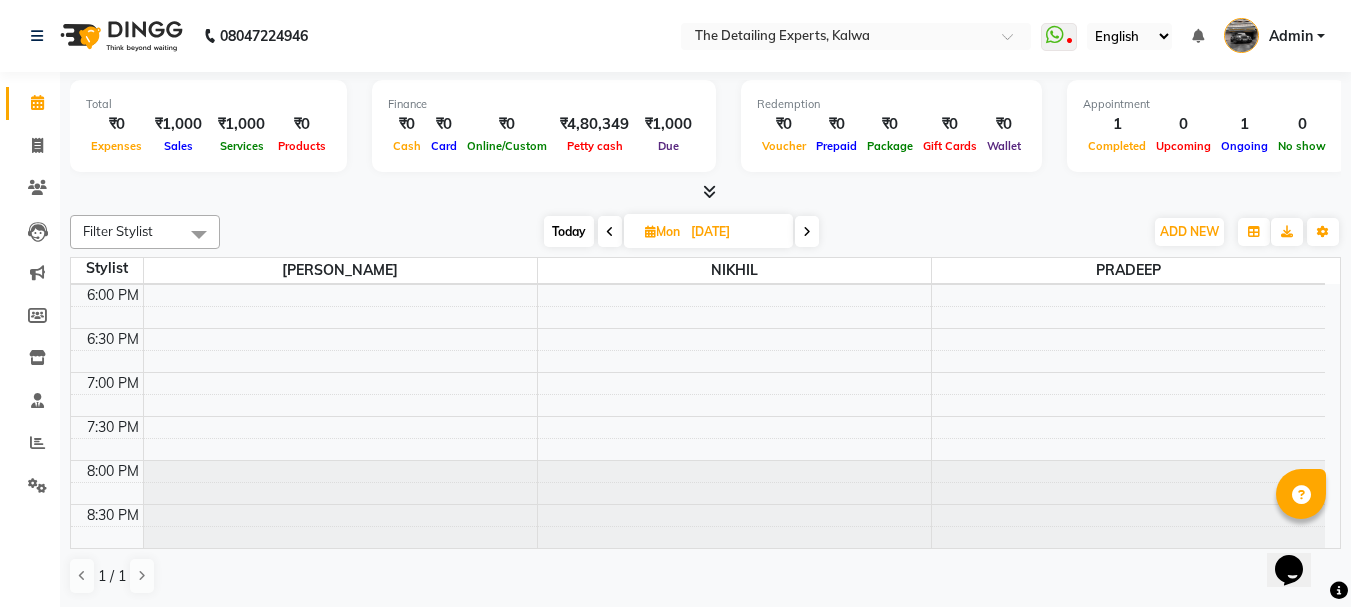 click at bounding box center [807, 231] 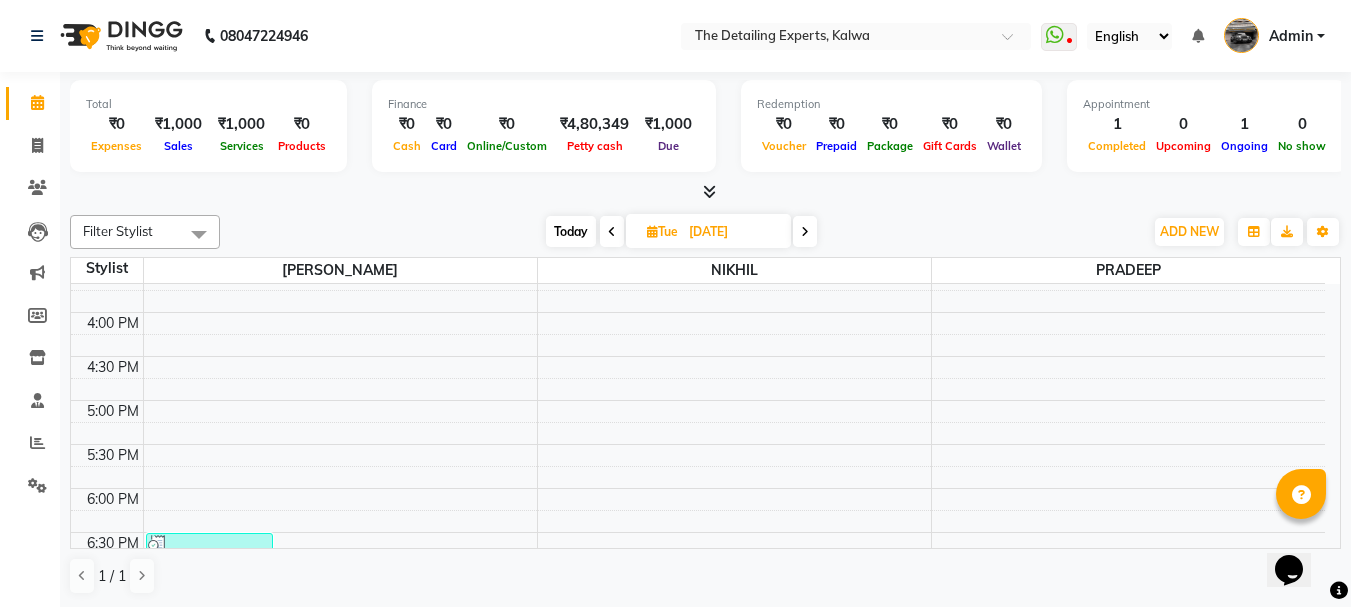scroll, scrollTop: 879, scrollLeft: 0, axis: vertical 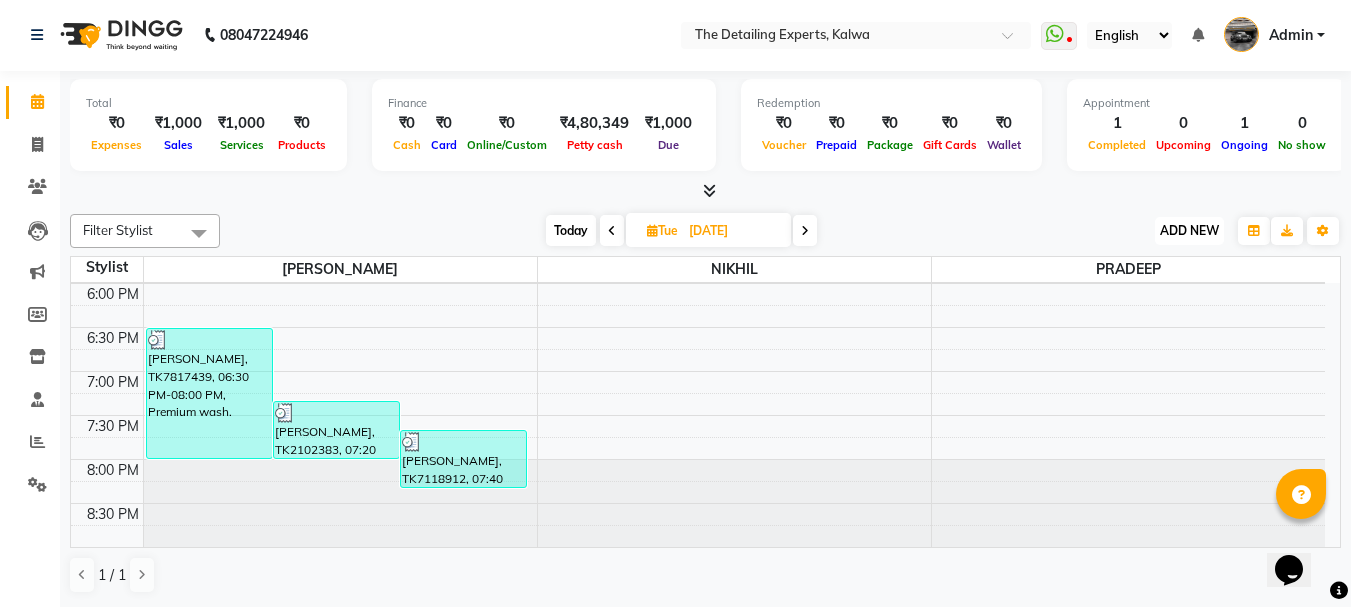click on "ADD NEW" at bounding box center [1189, 230] 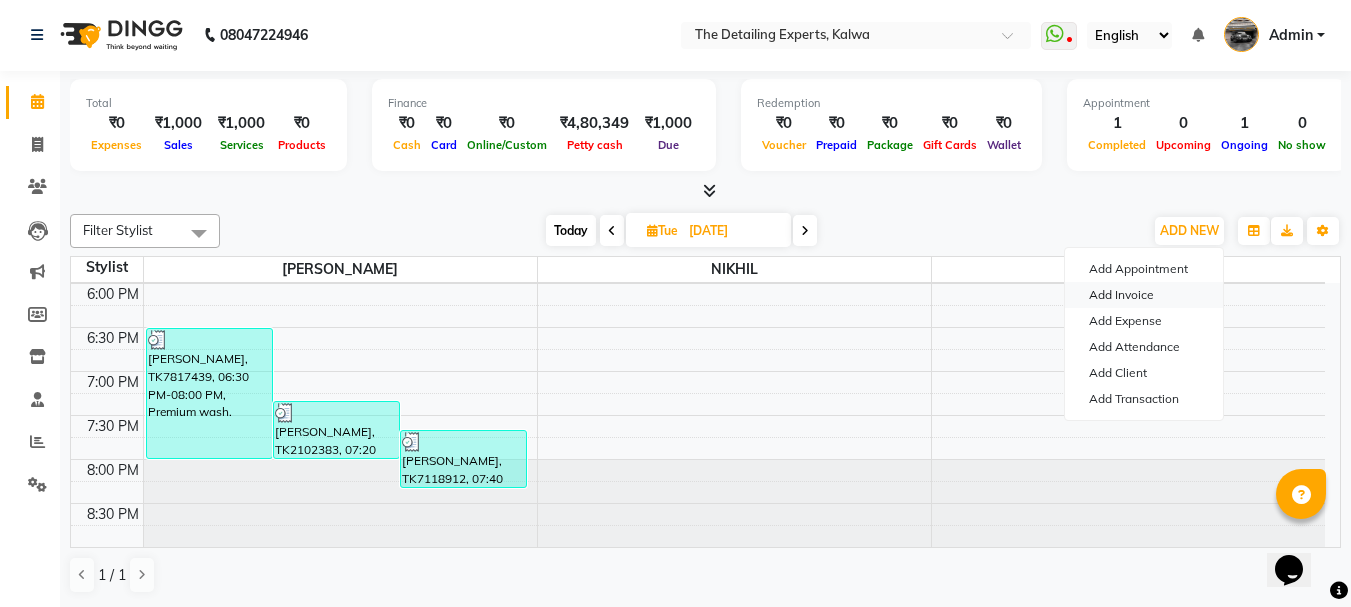 click on "Add Invoice" at bounding box center [1144, 295] 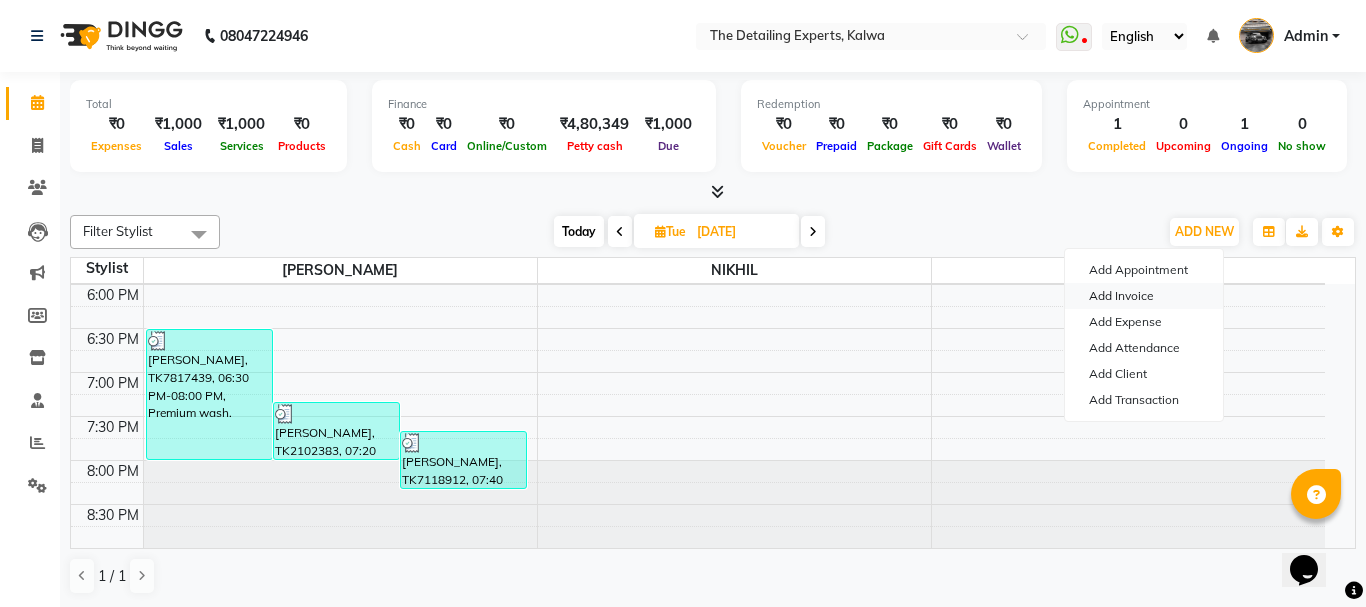 select on "7451" 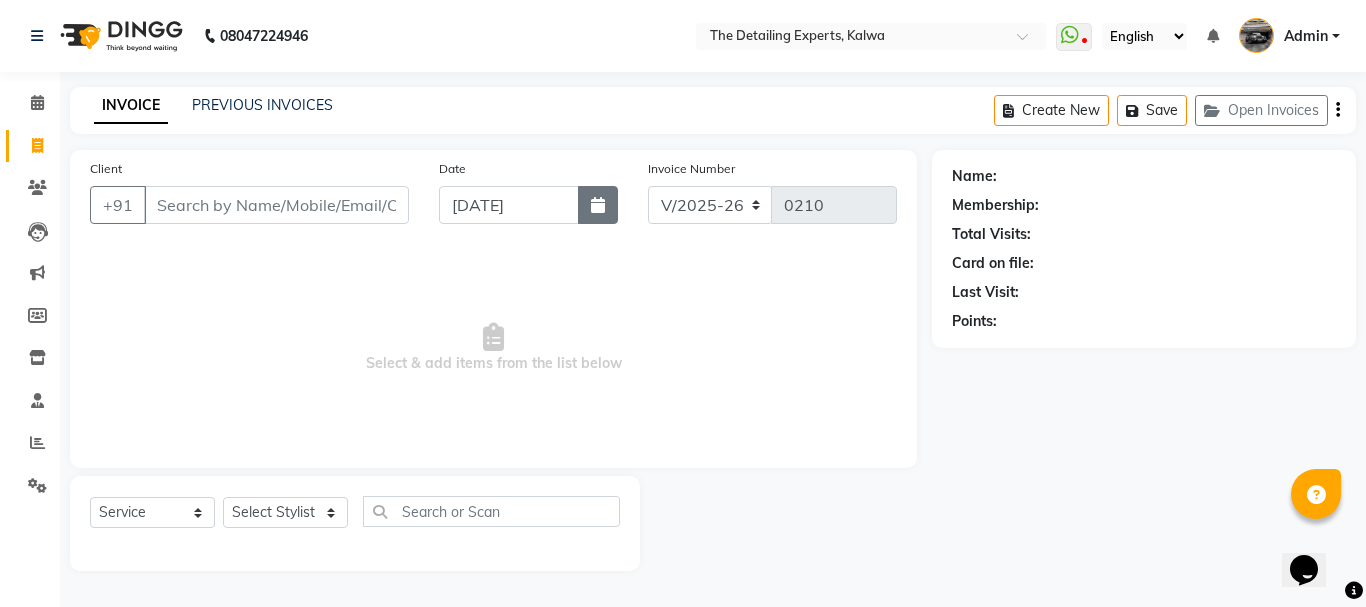 click 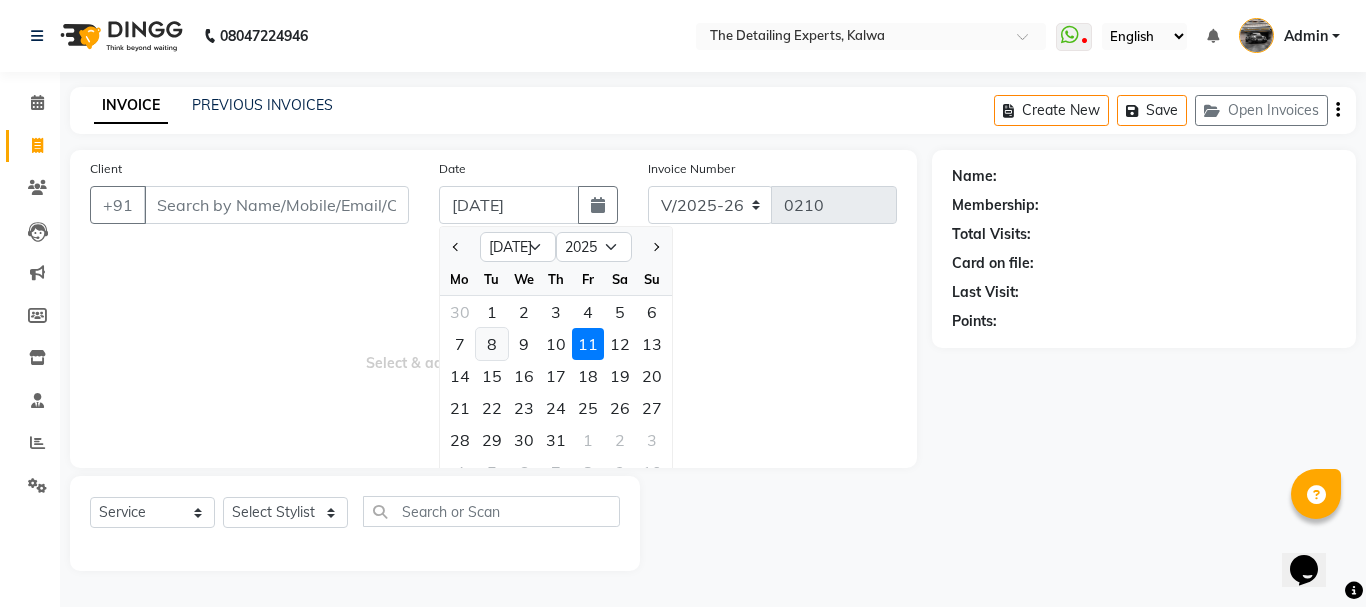 click on "8" 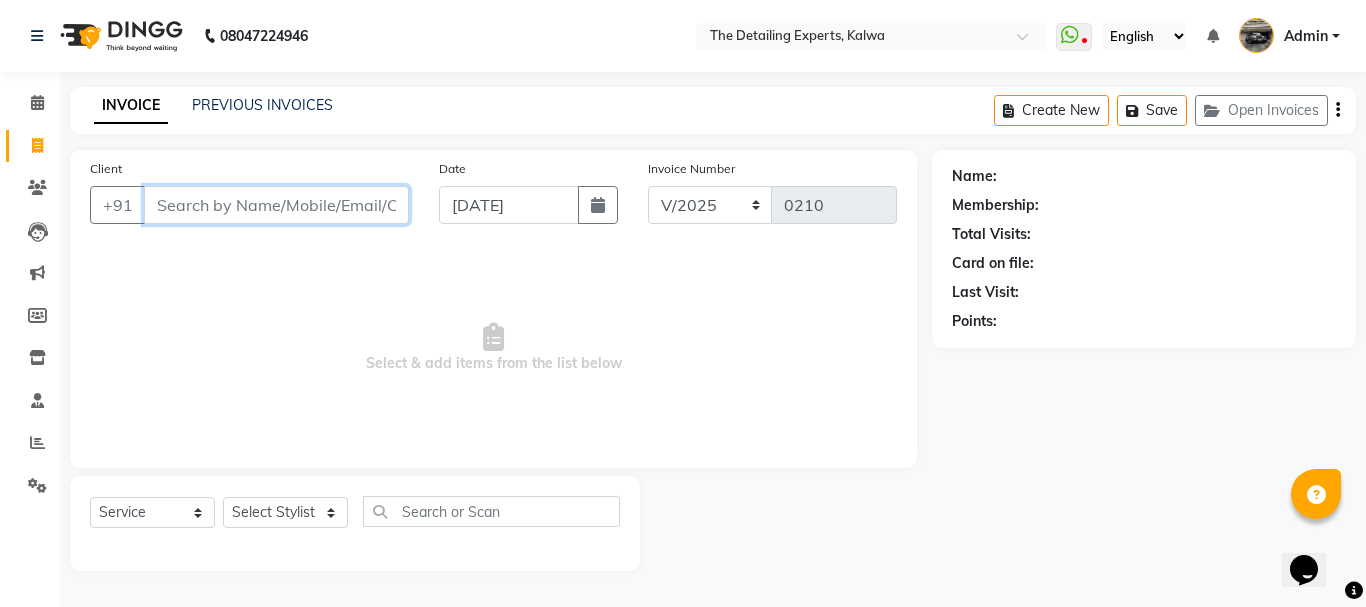 click on "Client" at bounding box center (276, 205) 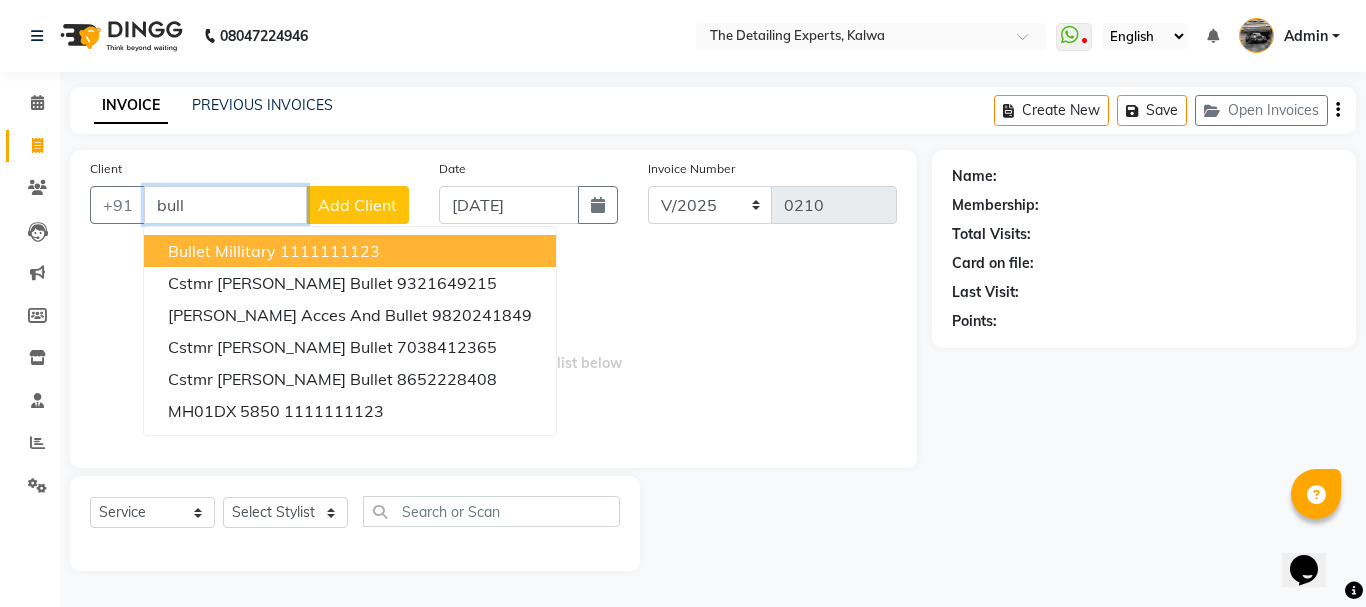 click on "bullet millitary  1111111123" at bounding box center (350, 251) 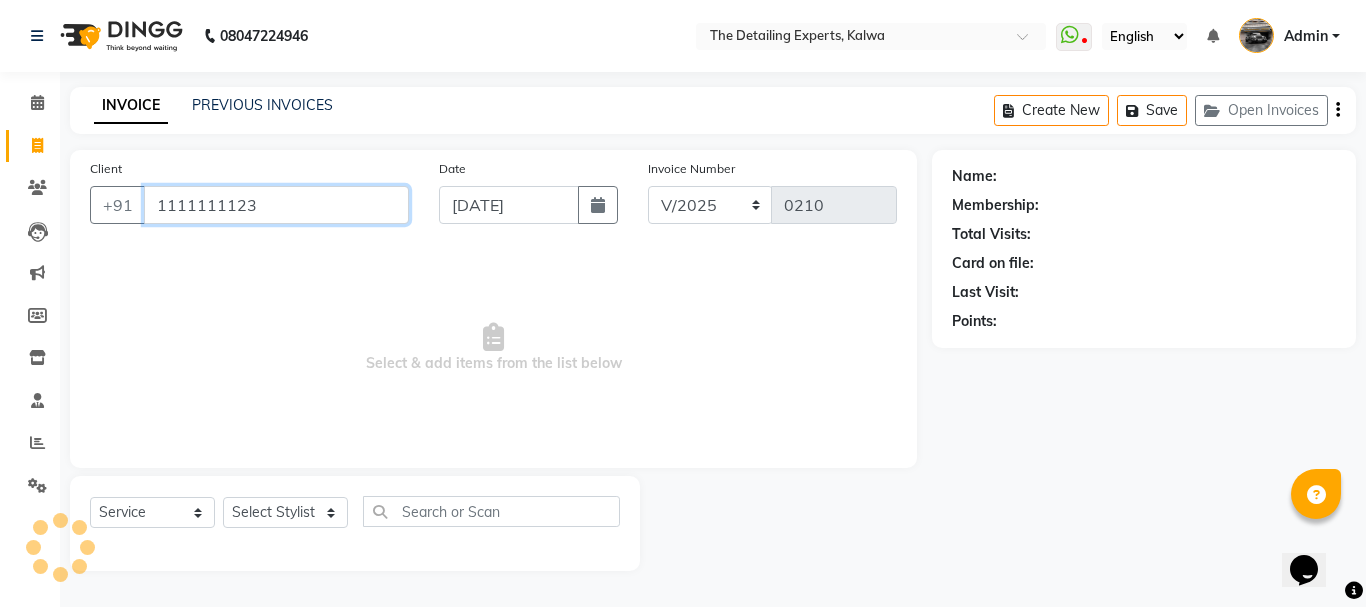 type on "1111111123" 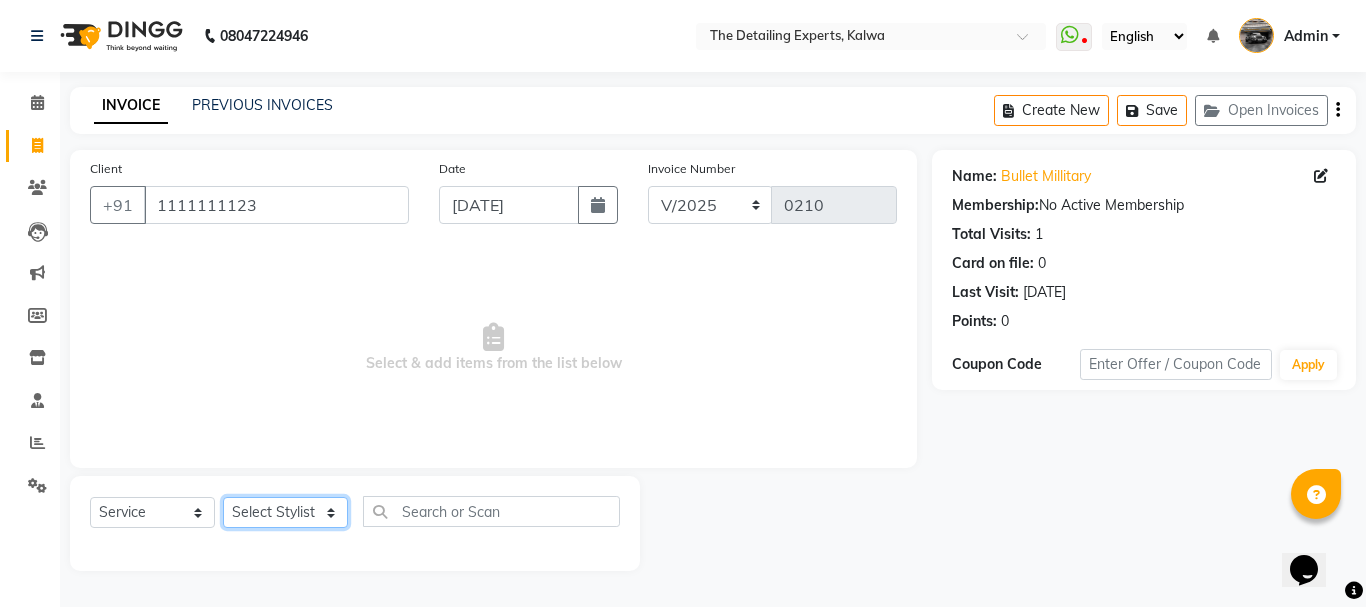 click on "Select Stylist NIKHIL  [PERSON_NAME]" 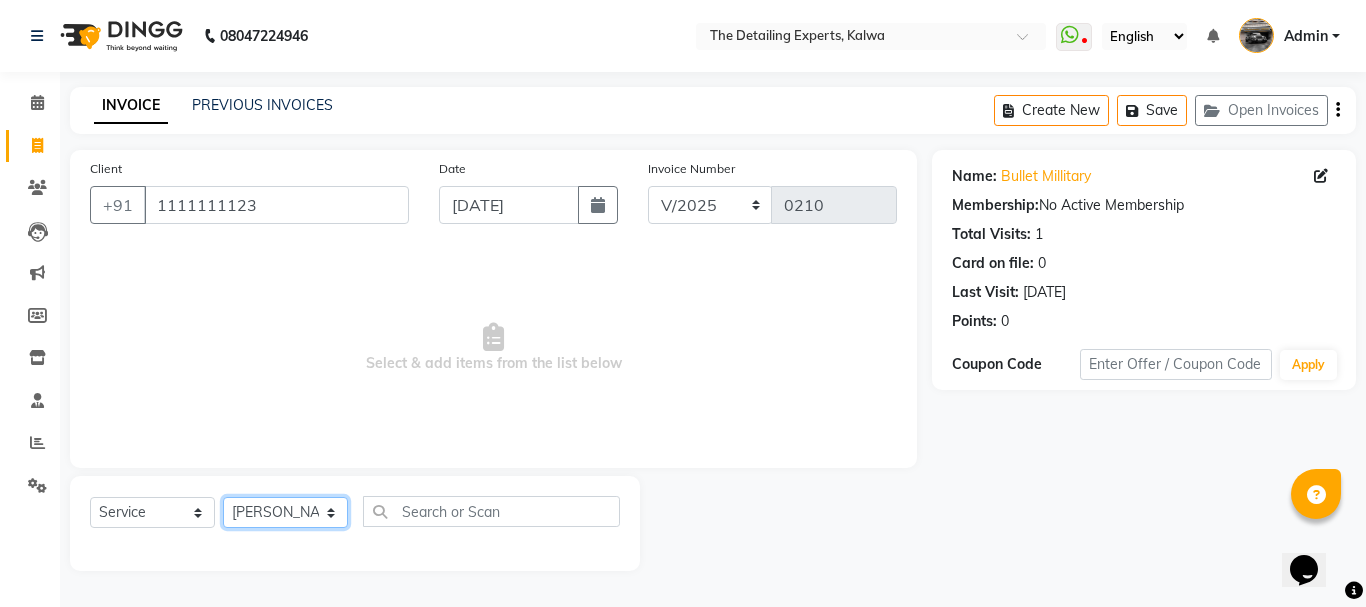 click on "Select Stylist NIKHIL  [PERSON_NAME]" 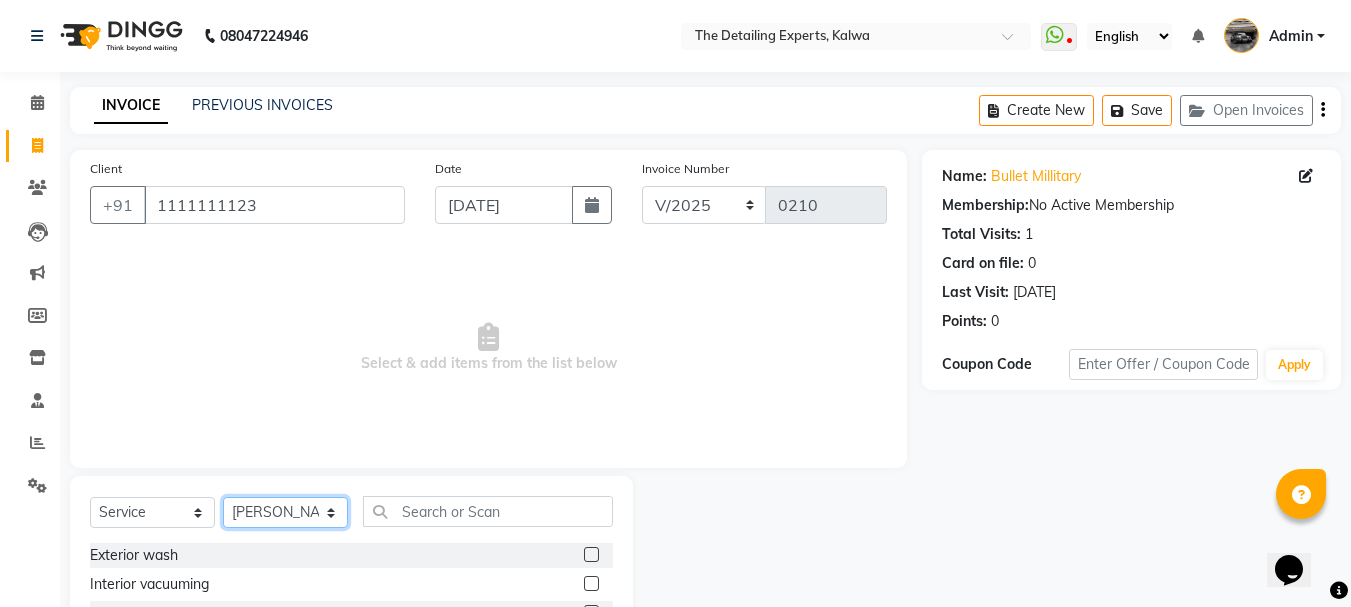 scroll, scrollTop: 194, scrollLeft: 0, axis: vertical 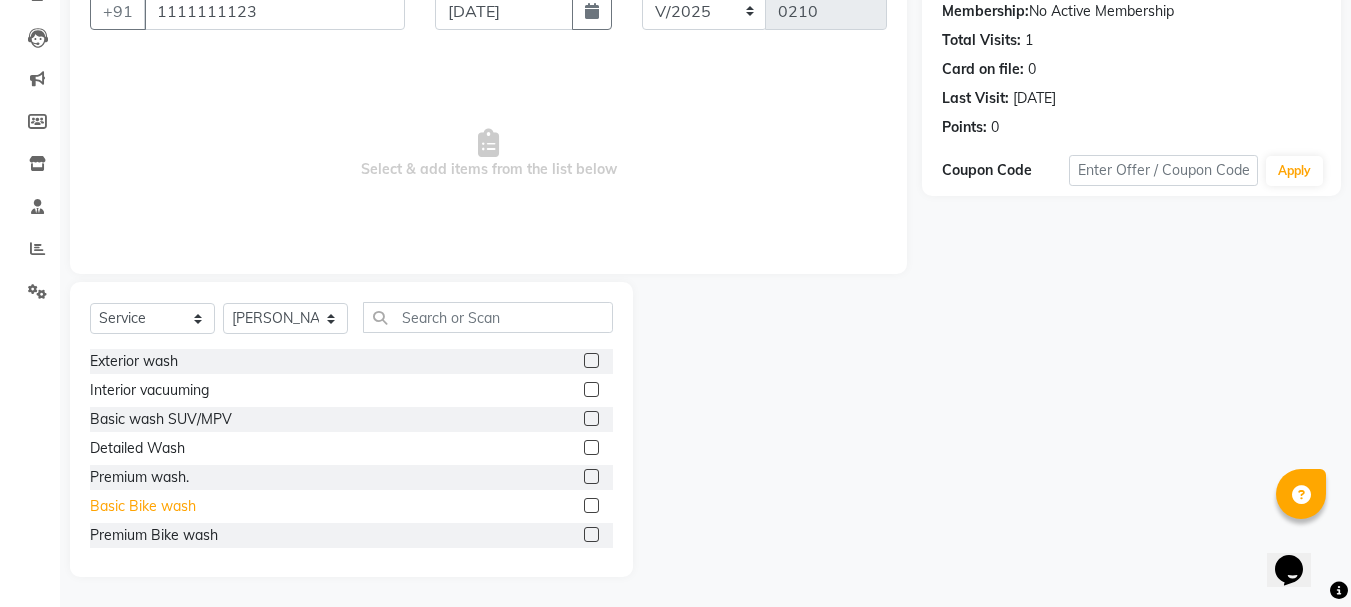 click on "Basic Bike wash" 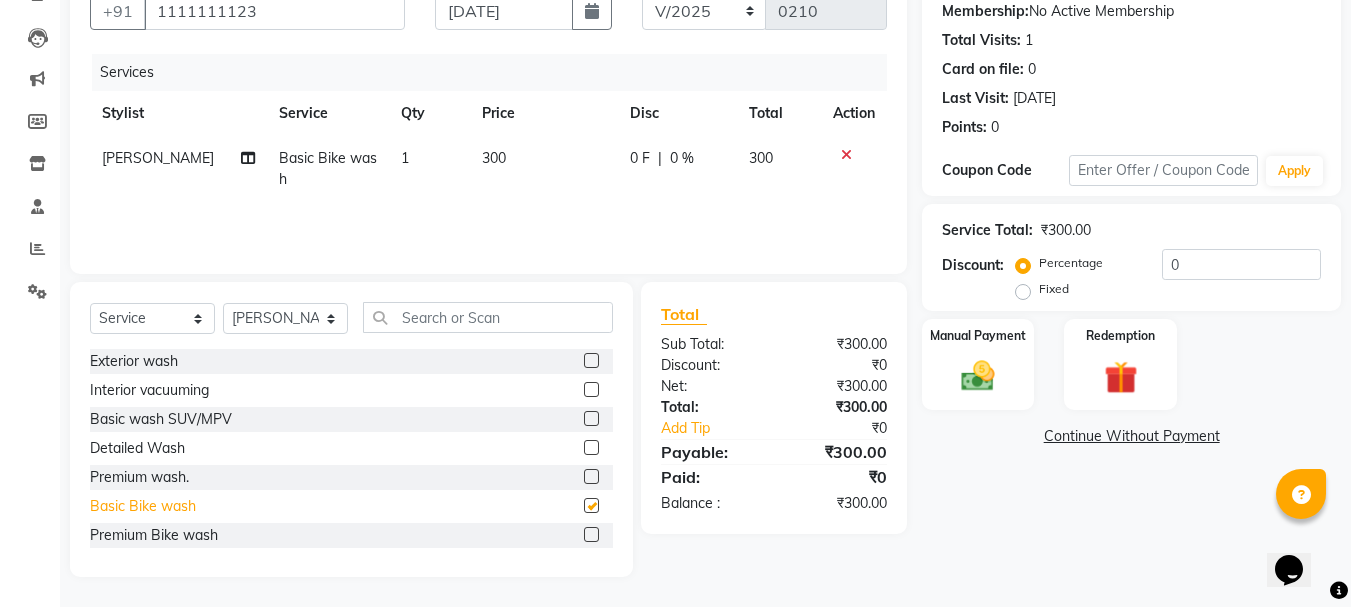 checkbox on "false" 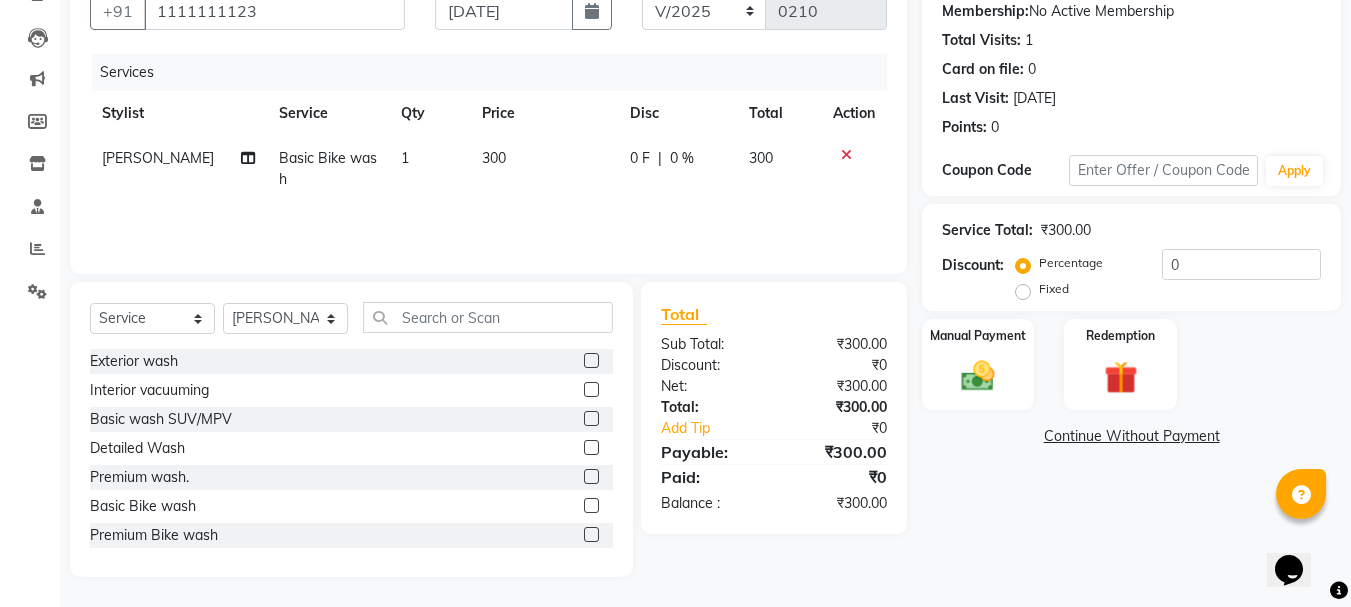 click on "300" 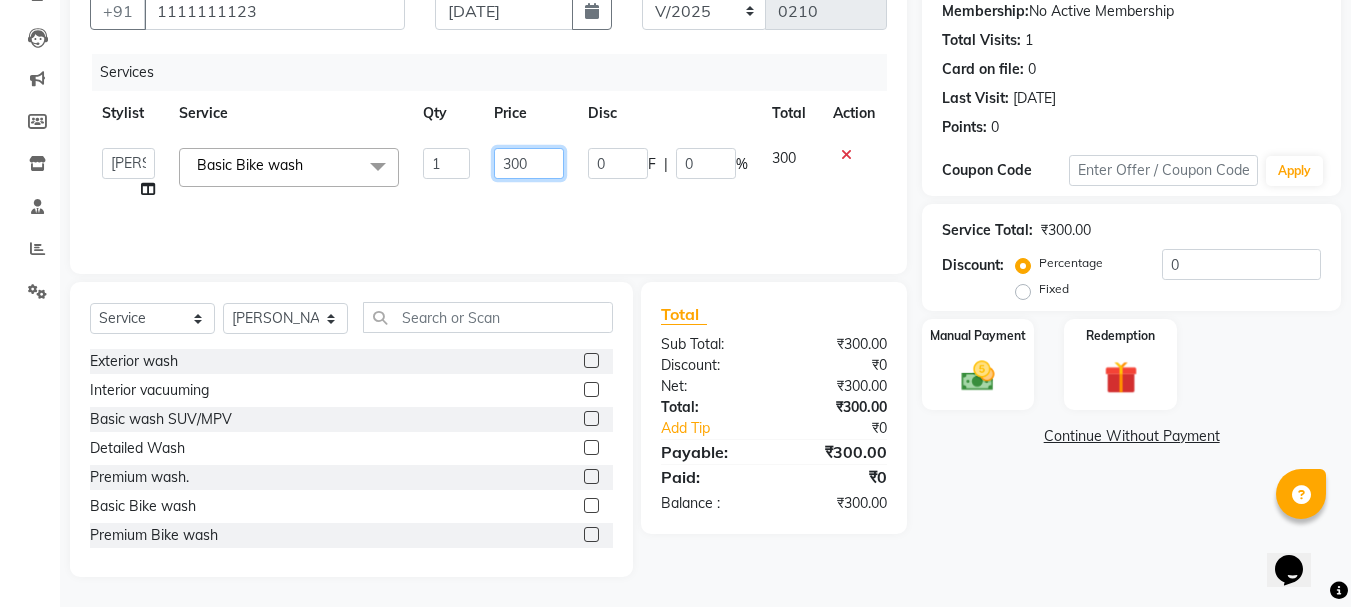 click on "300" 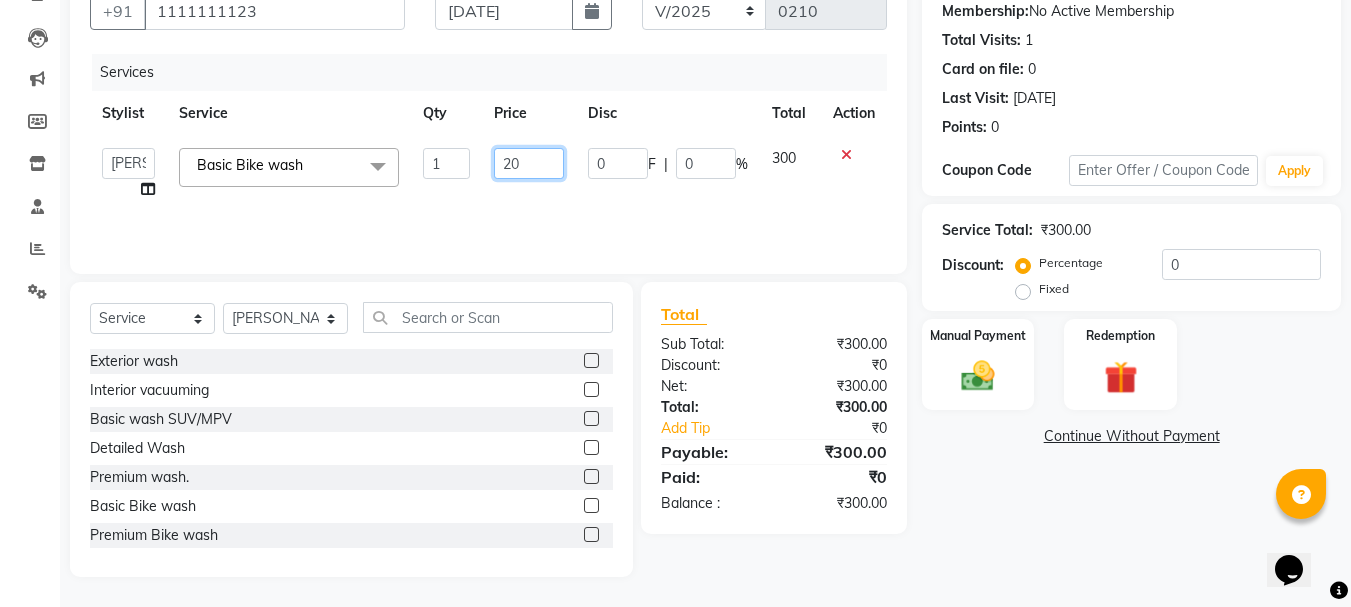 type on "200" 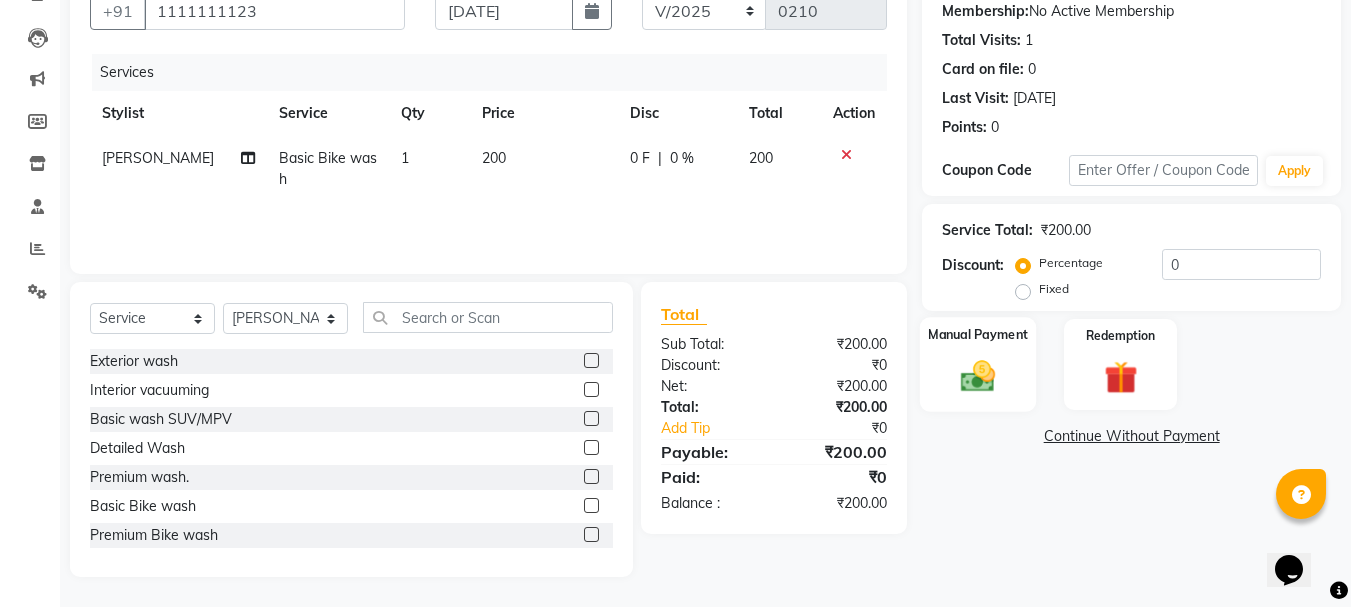 click on "Manual Payment" 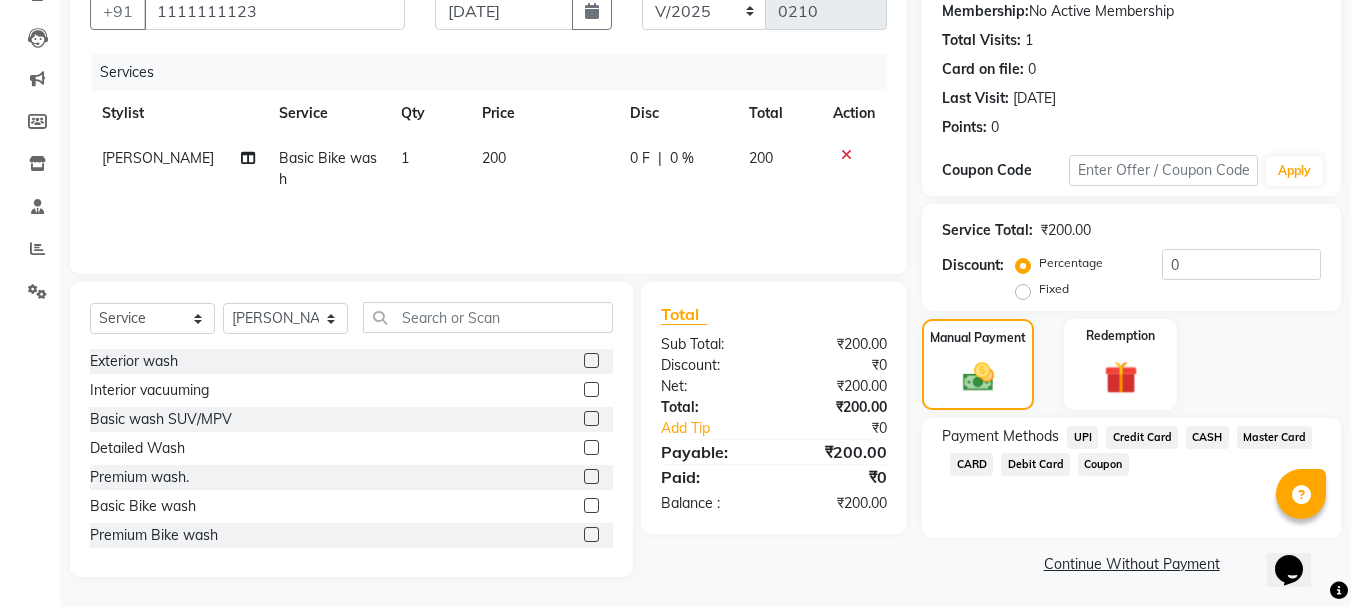 click on "UPI" 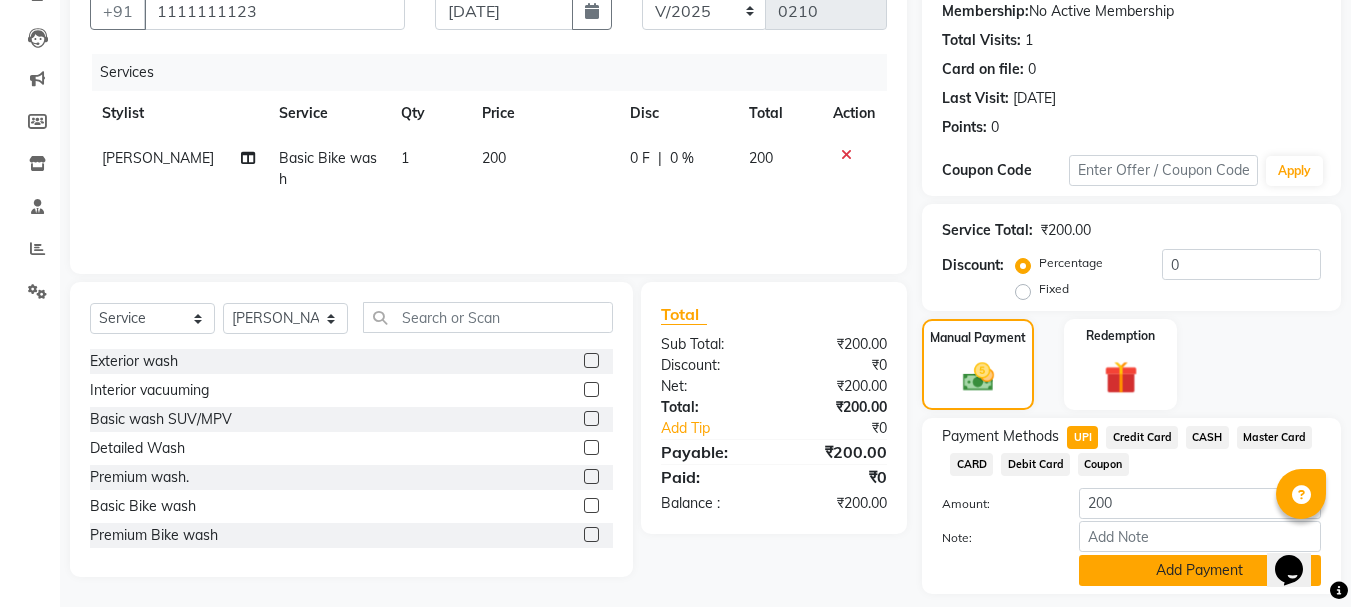 click on "Add Payment" 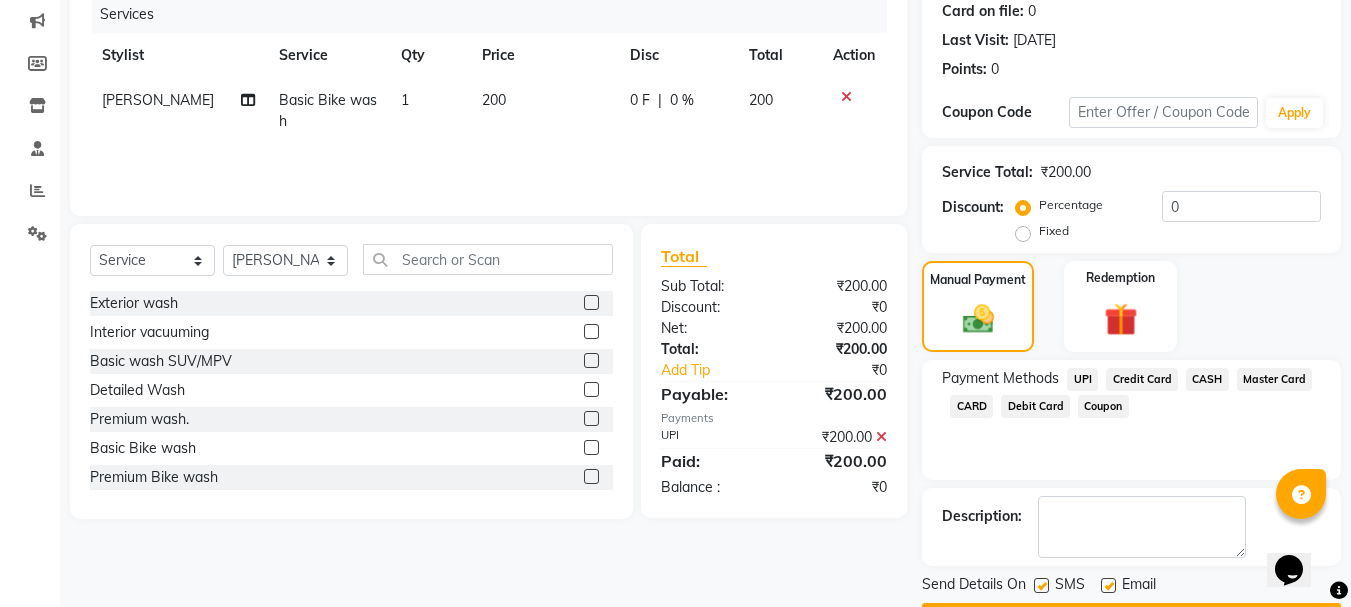 scroll, scrollTop: 309, scrollLeft: 0, axis: vertical 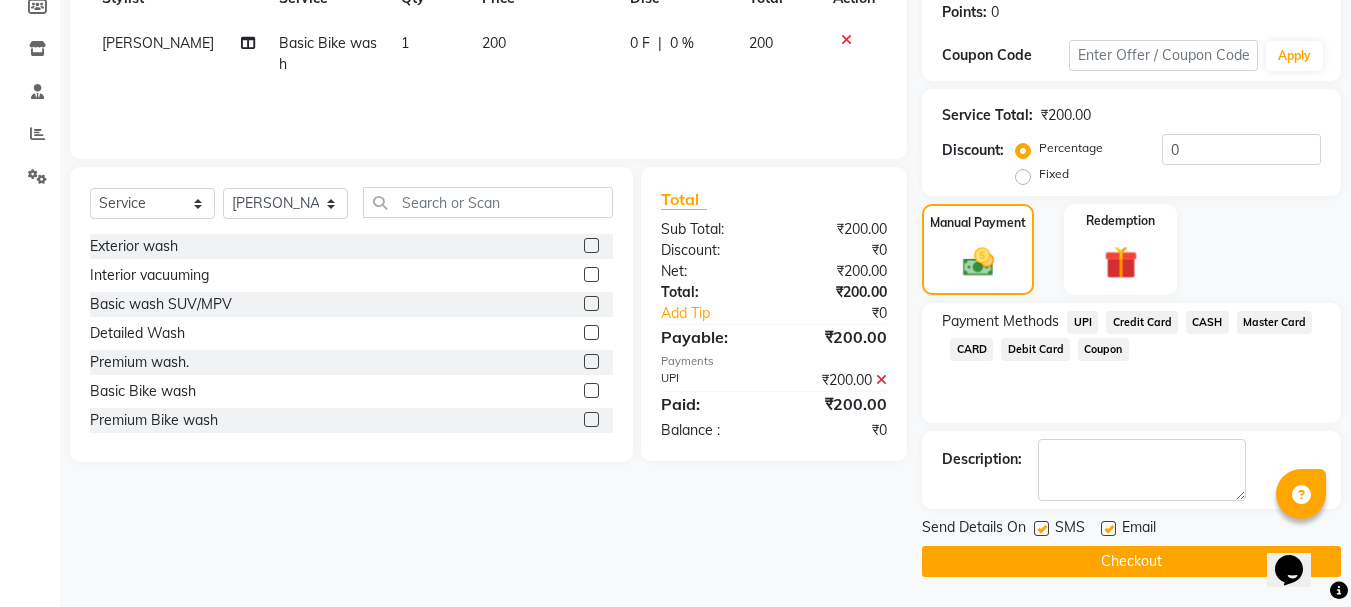 click on "Checkout" 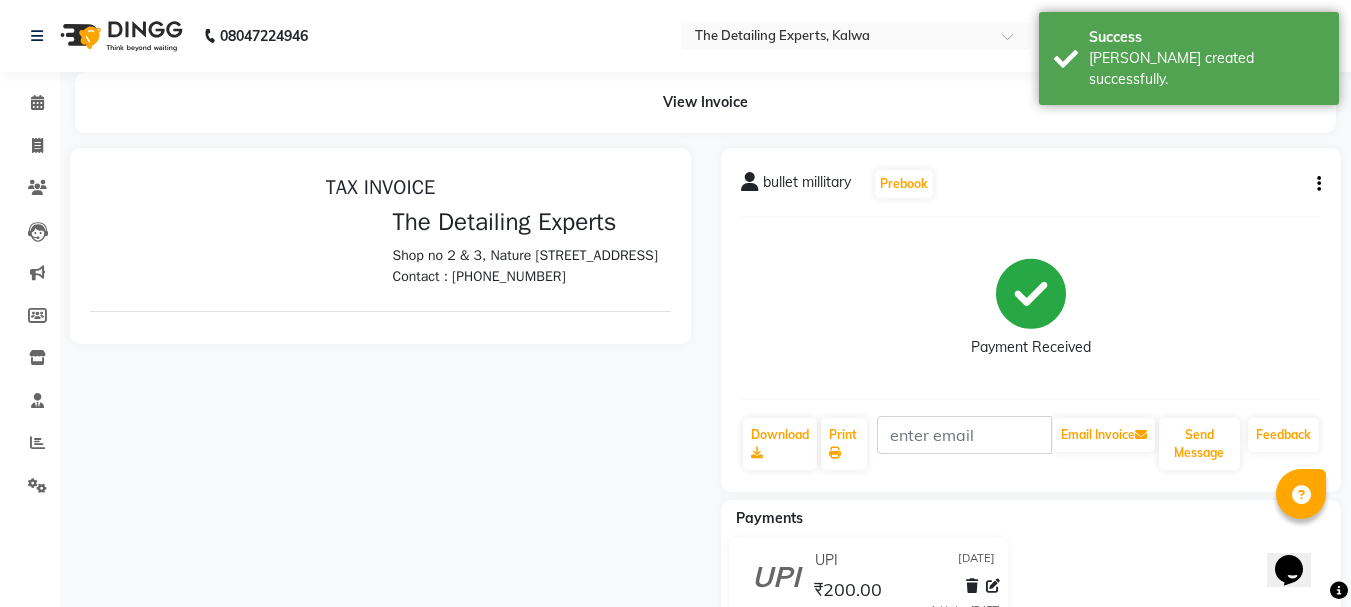 scroll, scrollTop: 0, scrollLeft: 0, axis: both 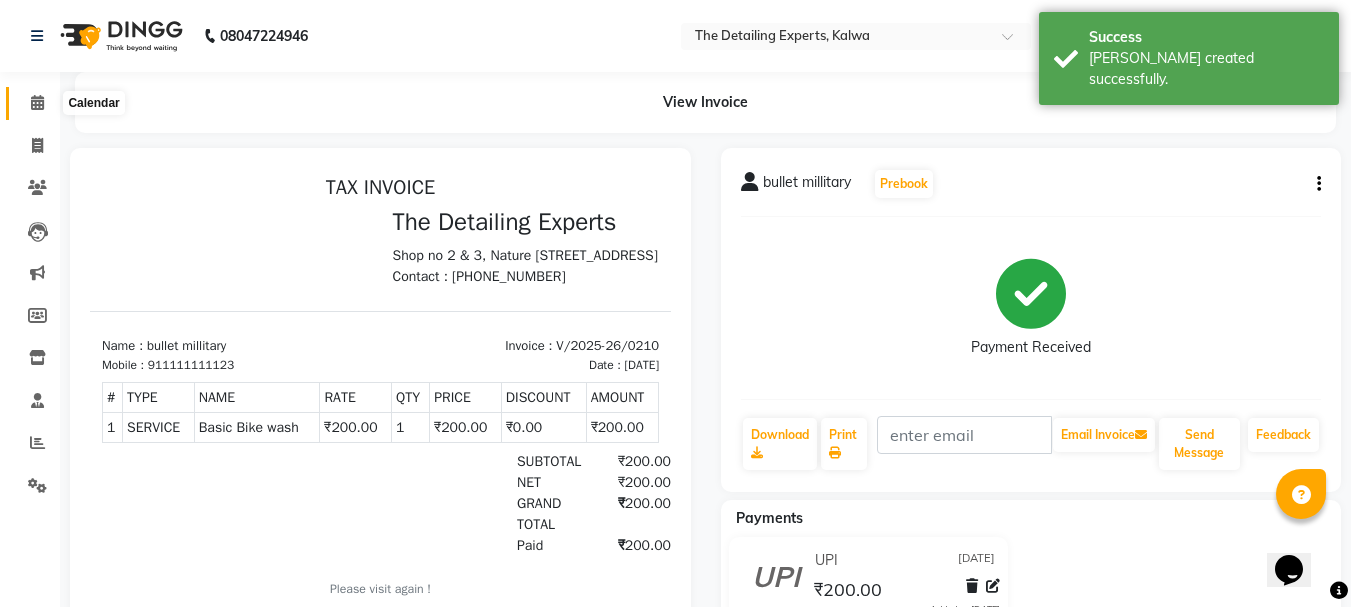 click 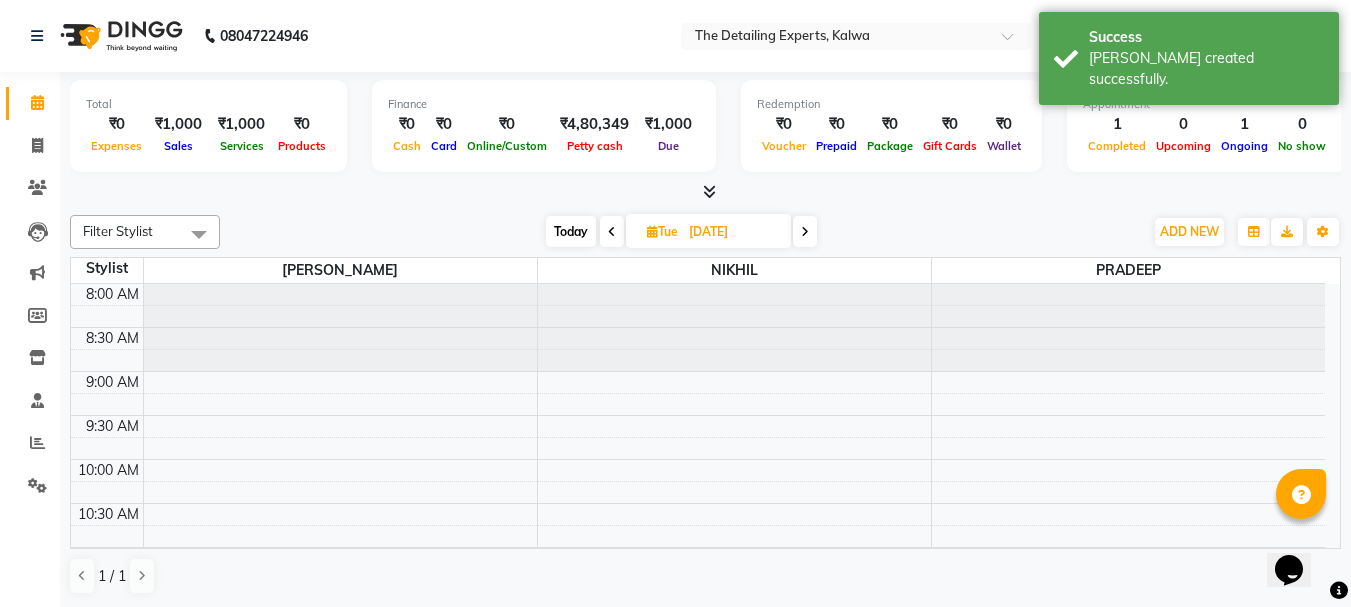 click at bounding box center (805, 232) 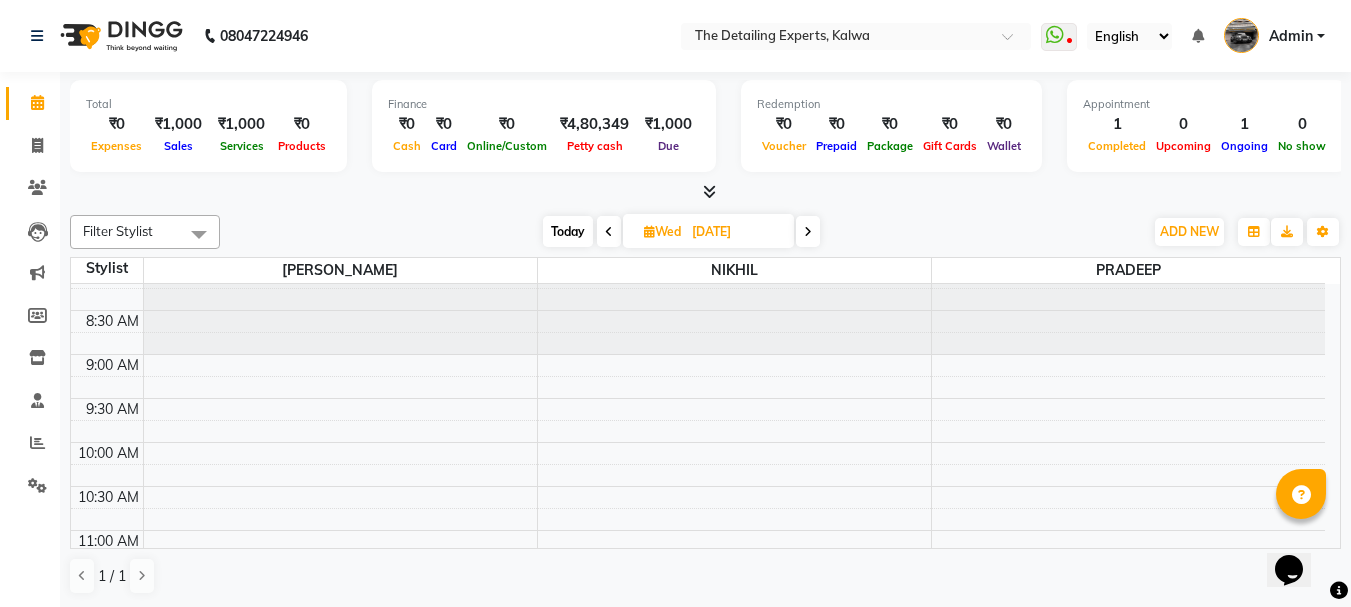 scroll, scrollTop: 0, scrollLeft: 0, axis: both 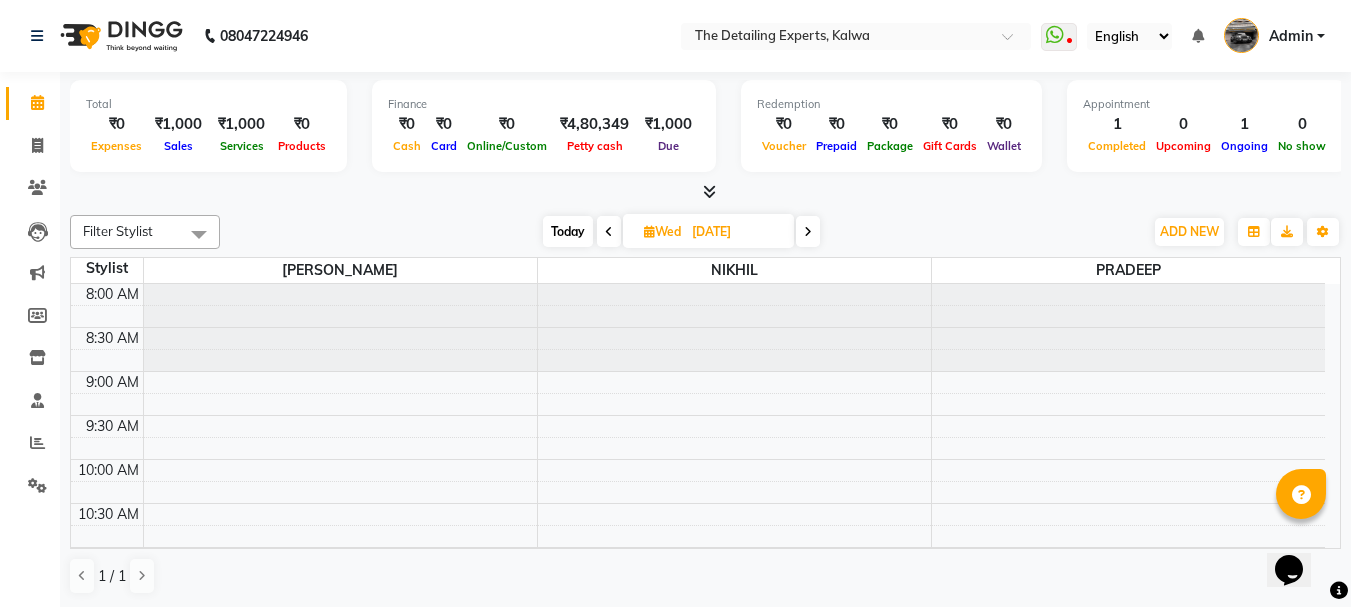 click on "Wed" at bounding box center (662, 231) 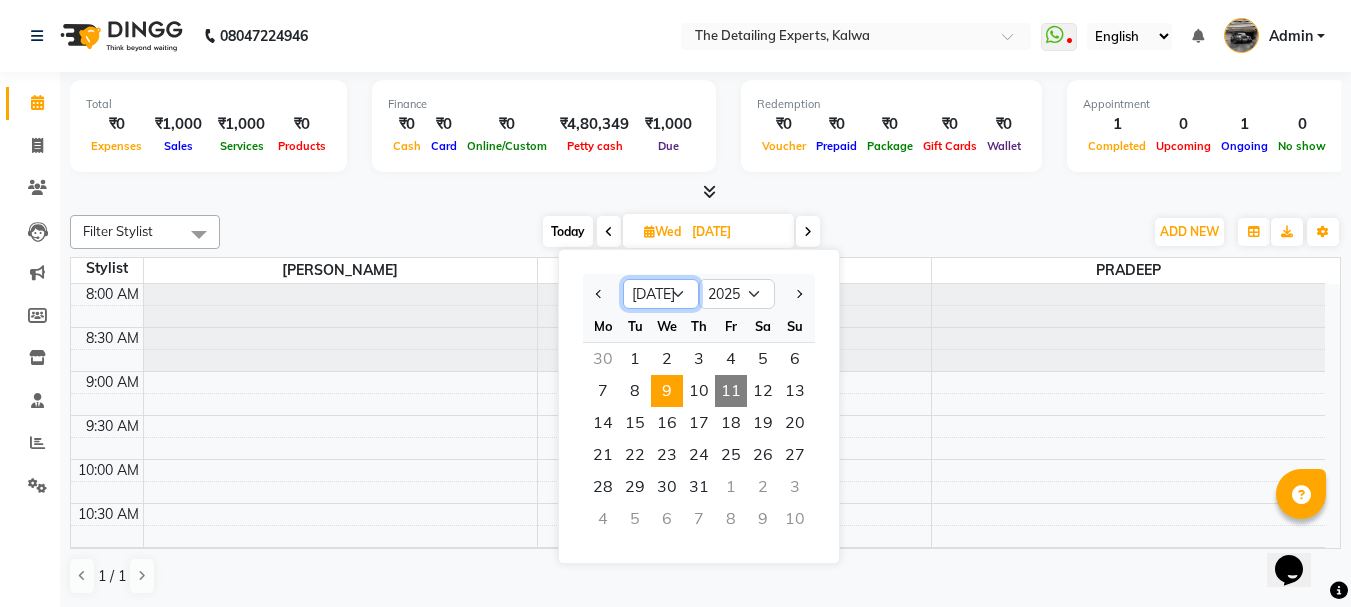 click on "Jan Feb Mar Apr May Jun [DATE] Aug Sep Oct Nov Dec" at bounding box center [661, 294] 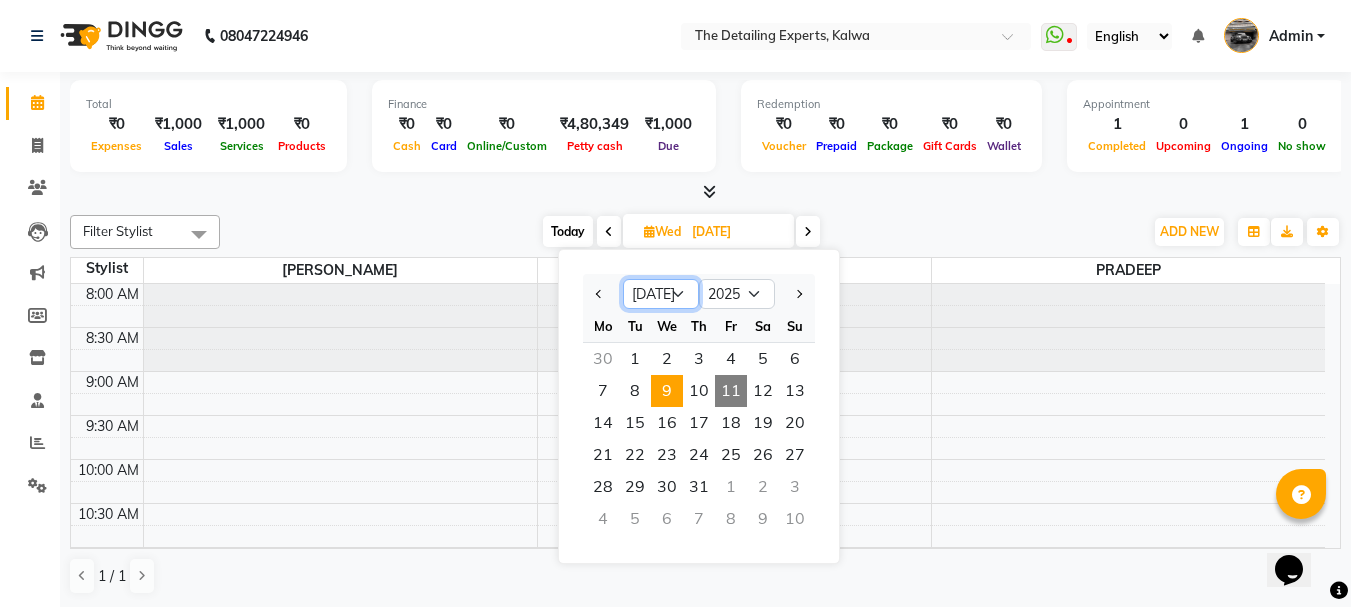 select on "6" 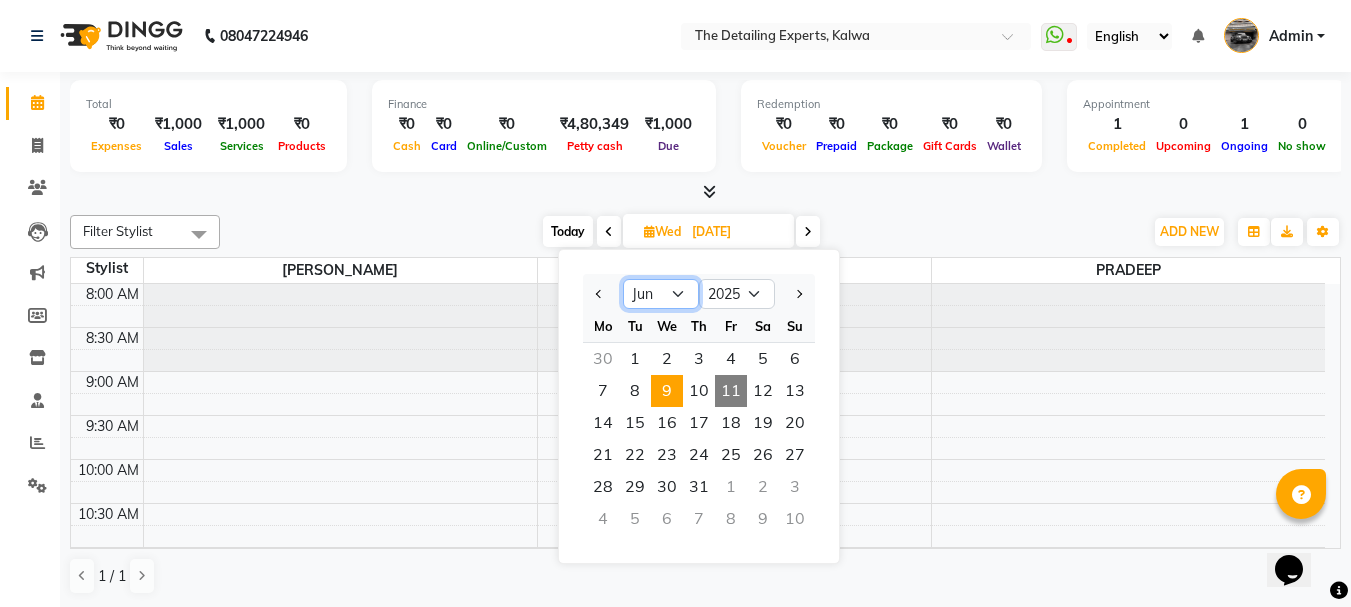 click on "Jan Feb Mar Apr May Jun [DATE] Aug Sep Oct Nov Dec" at bounding box center (661, 294) 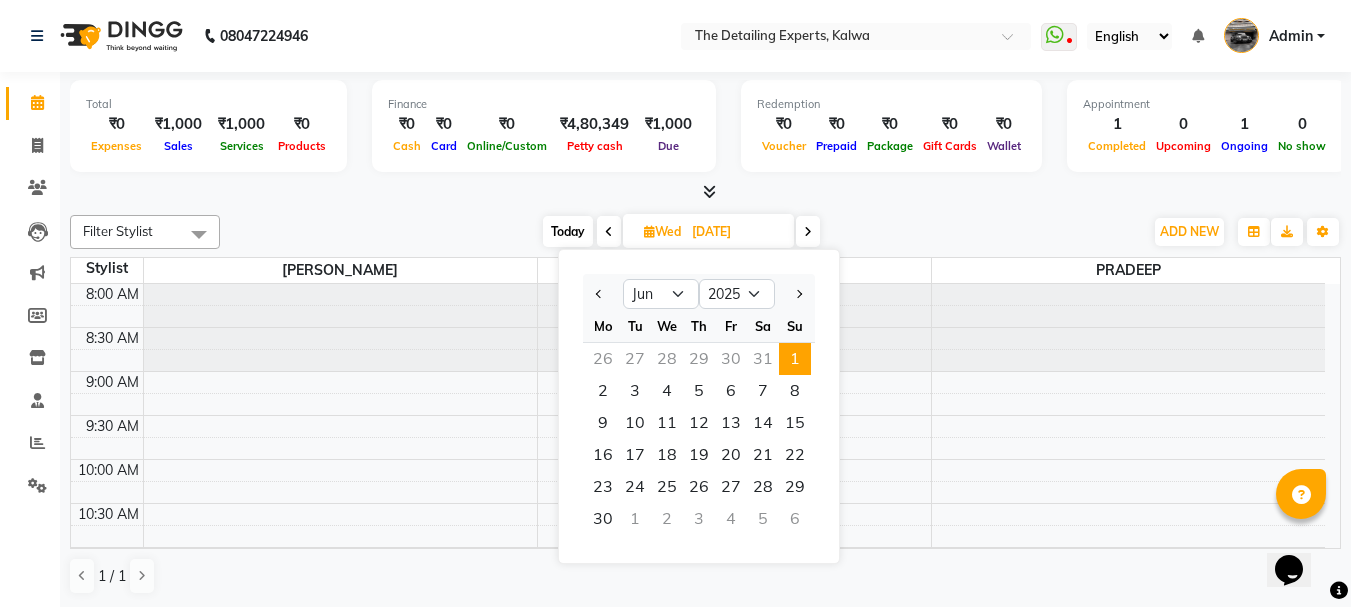 click on "1" at bounding box center [795, 359] 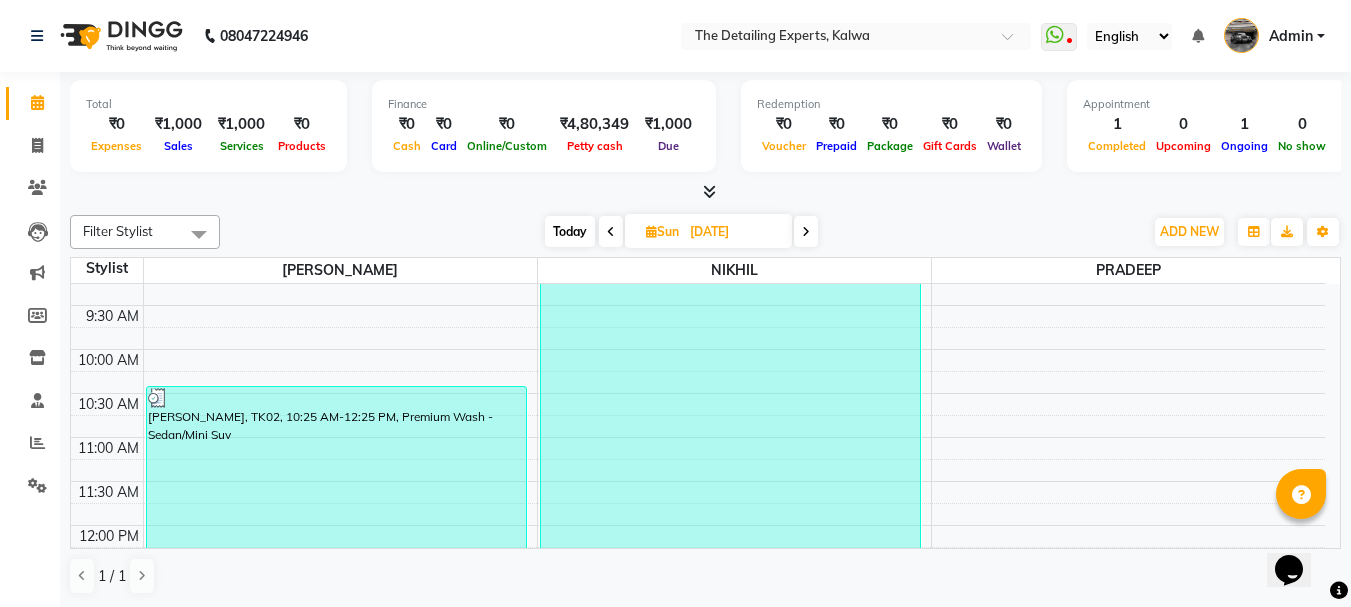 scroll, scrollTop: 100, scrollLeft: 0, axis: vertical 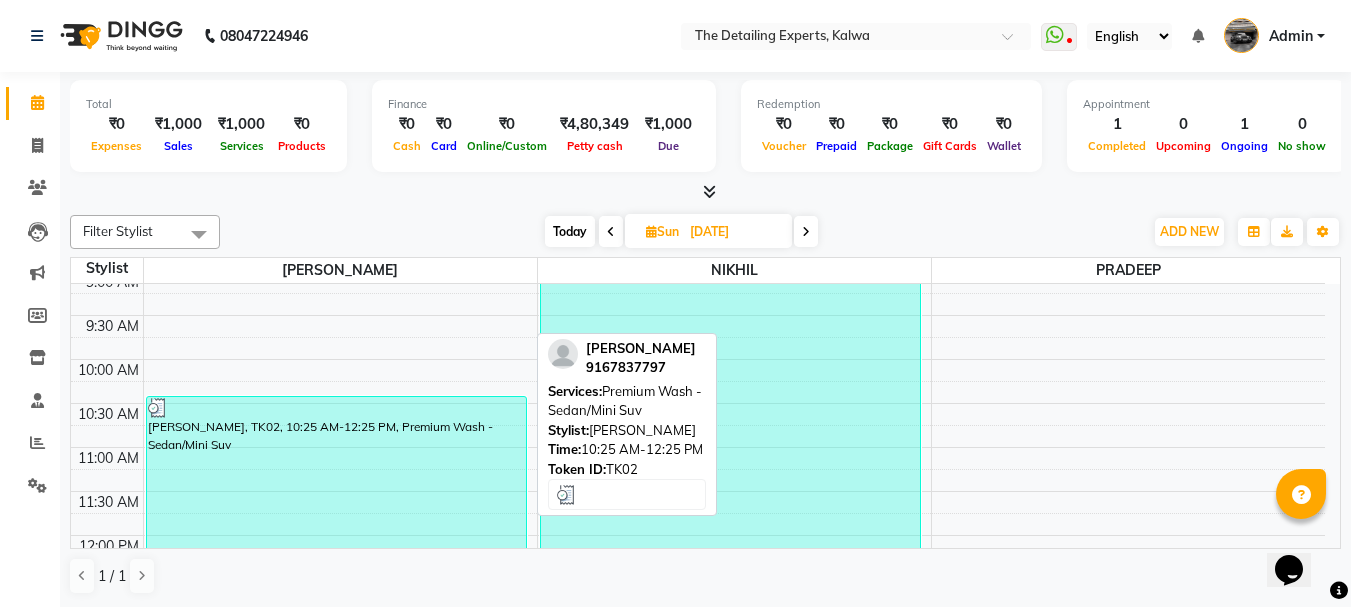 click on "[PERSON_NAME], TK02, 10:25 AM-12:25 PM, Premium Wash - Sedan/Mini Suv" at bounding box center [336, 483] 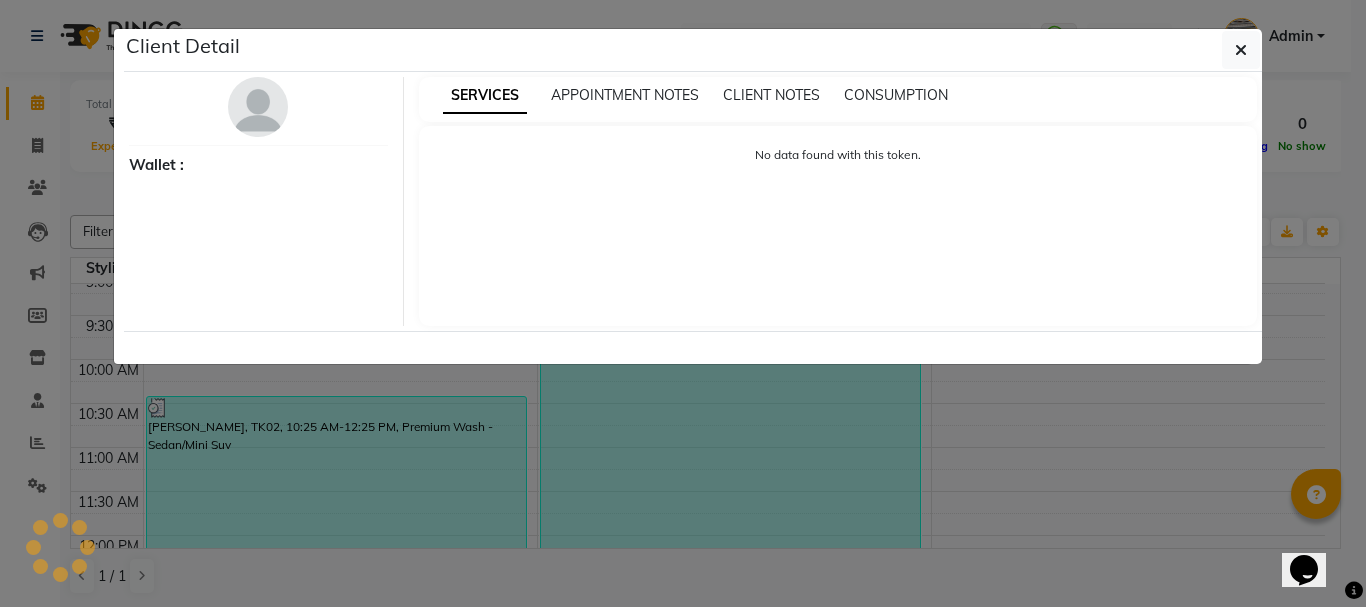 select on "3" 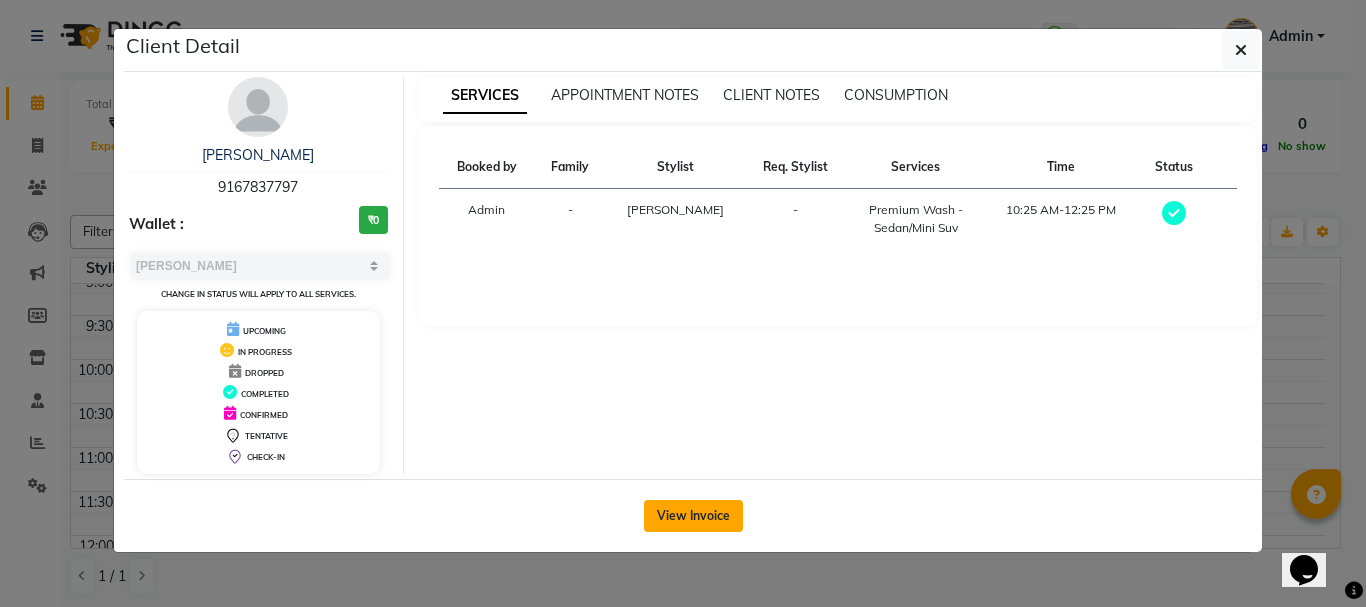 click on "View Invoice" 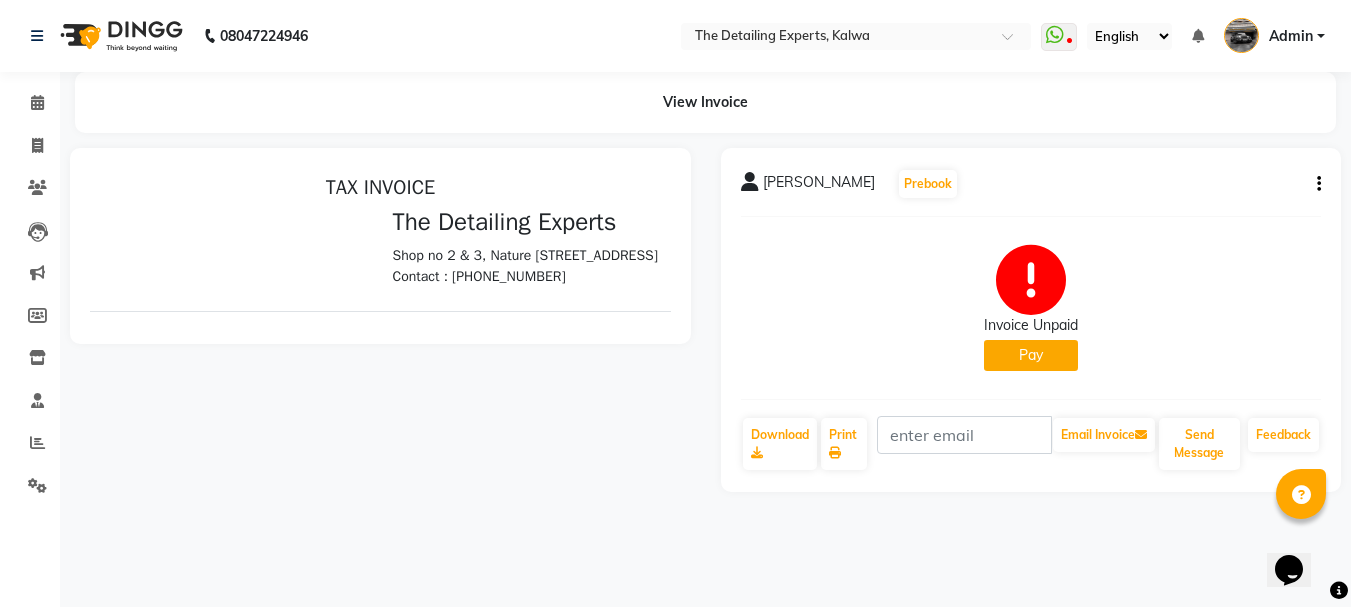 scroll, scrollTop: 0, scrollLeft: 0, axis: both 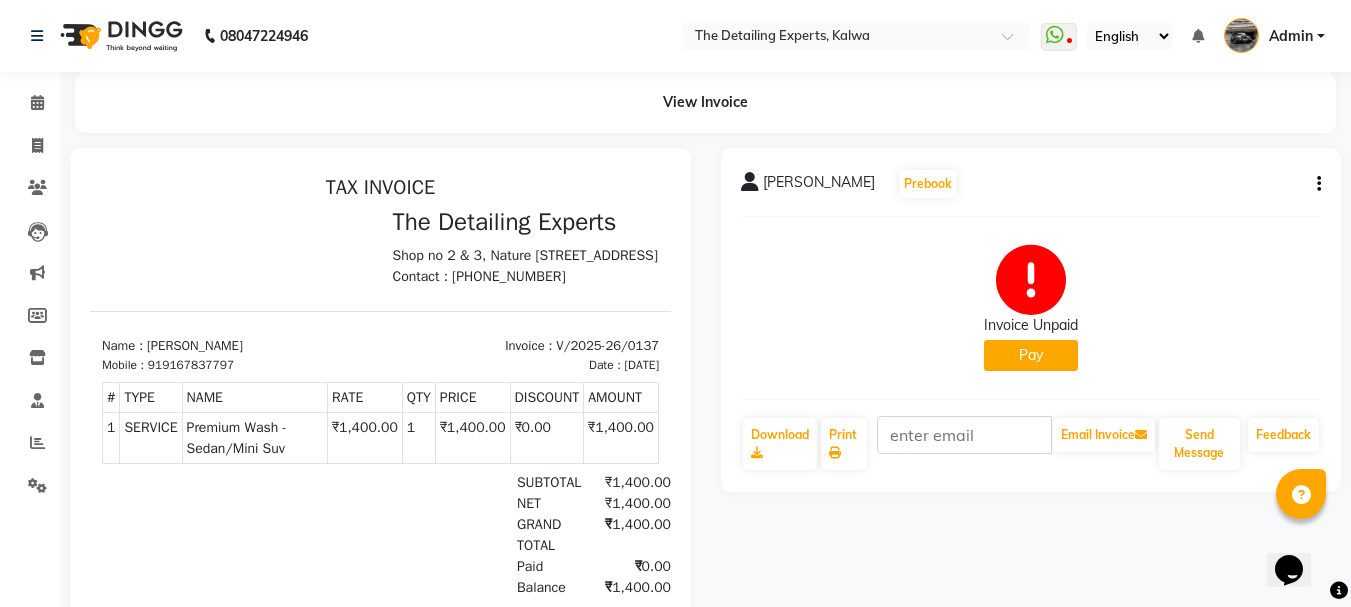 click on "Pay" 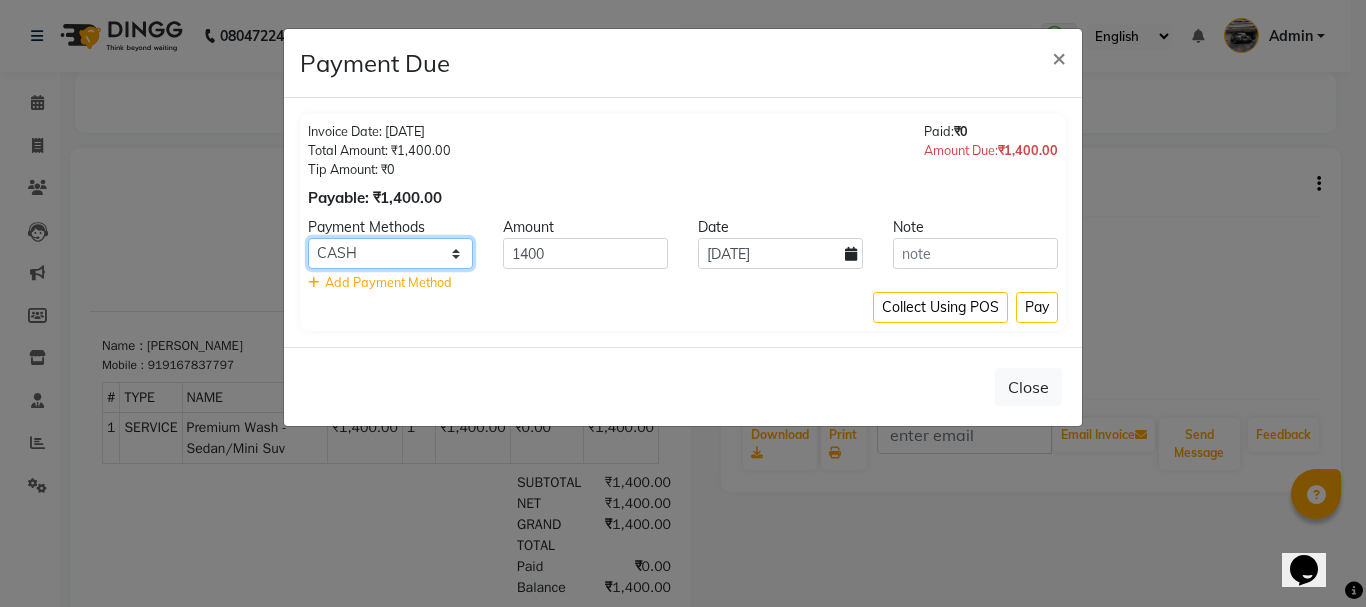 click on "UPI Credit Card CASH Master Card CARD Debit Card Coupon" 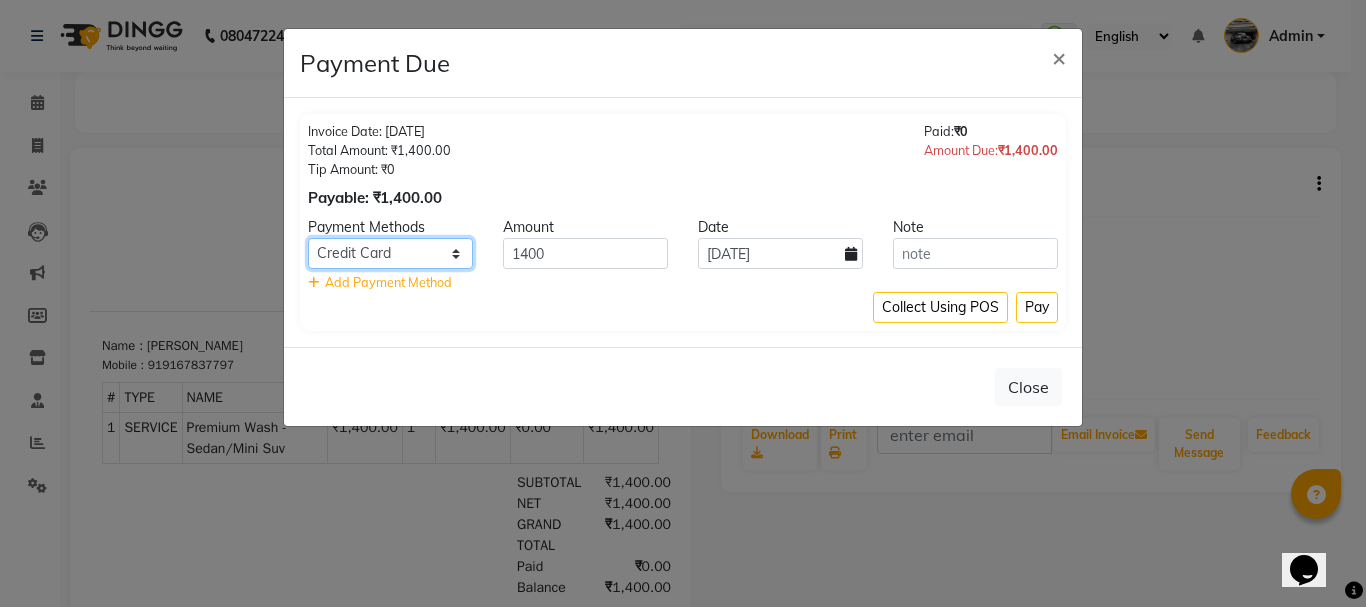 click on "UPI Credit Card CASH Master Card CARD Debit Card Coupon" 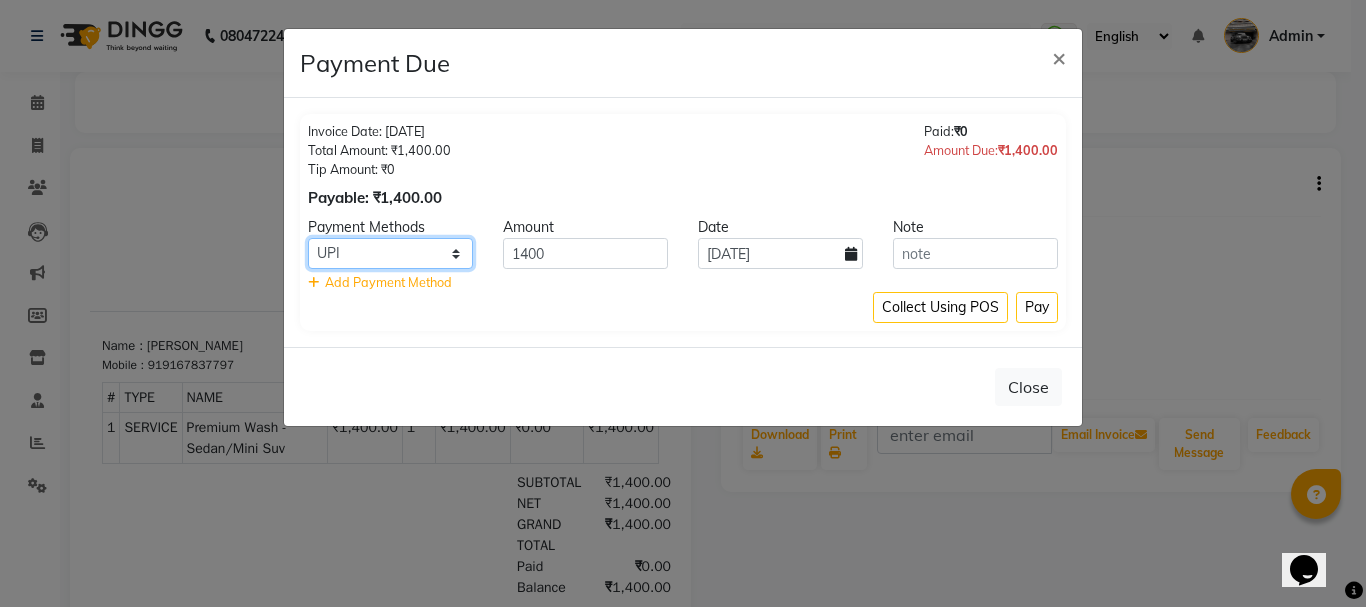click on "UPI Credit Card CASH Master Card CARD Debit Card Coupon" 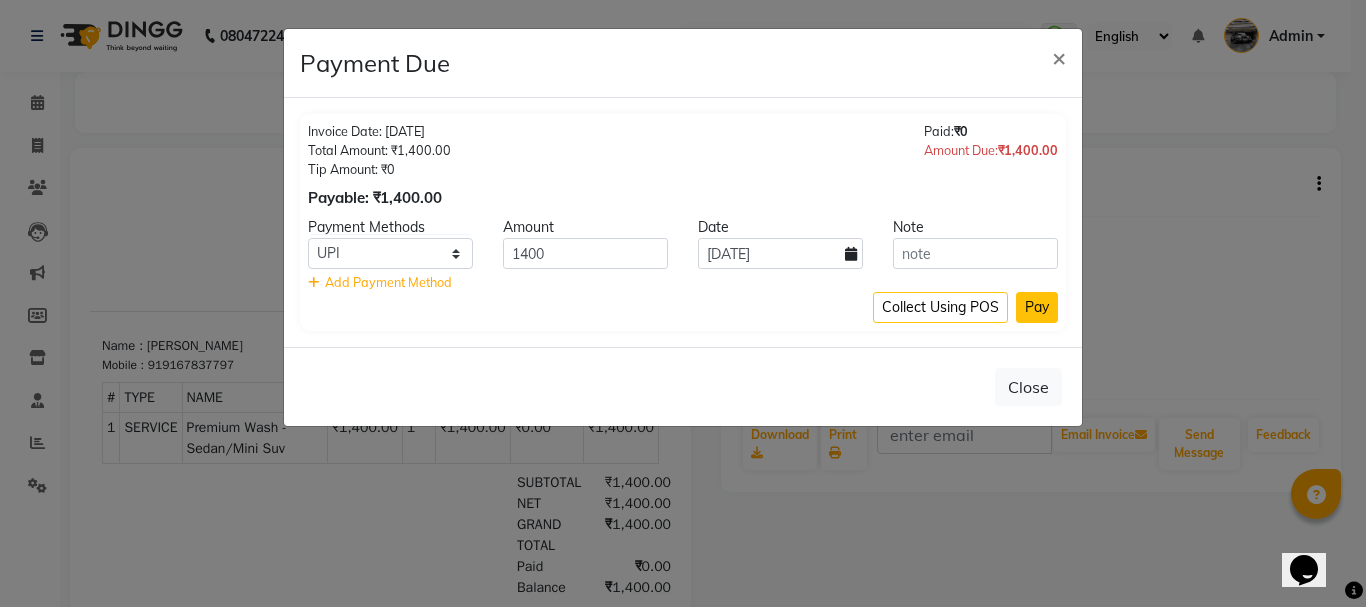 click on "Pay" 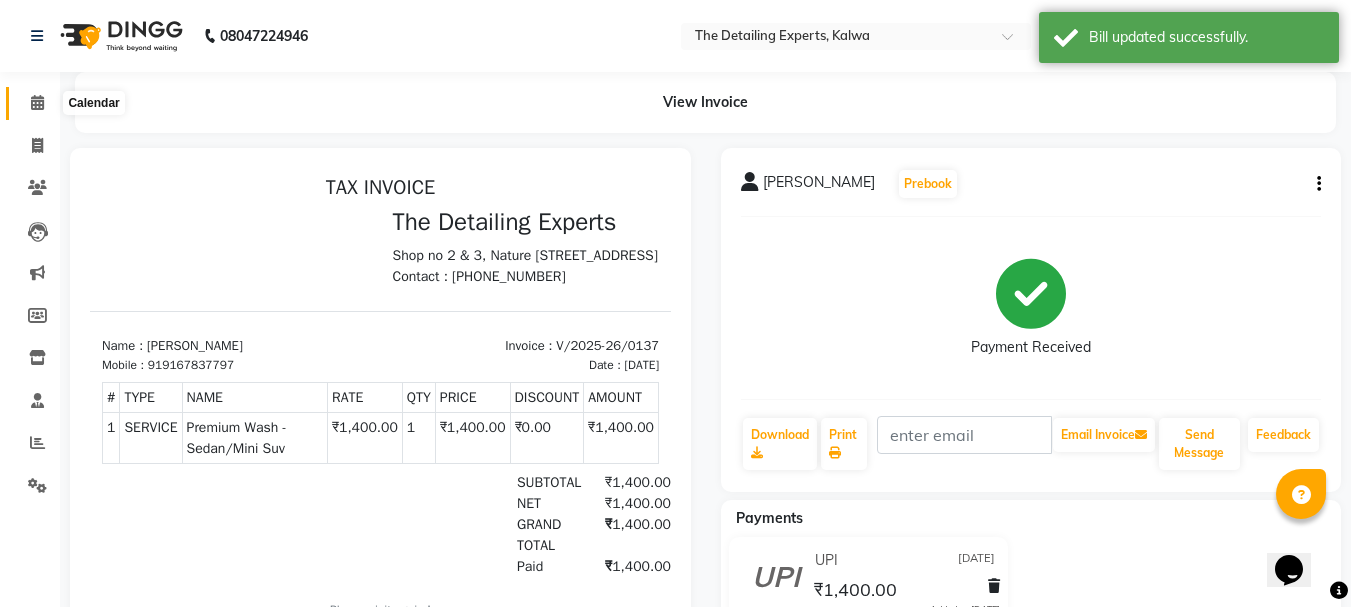 click 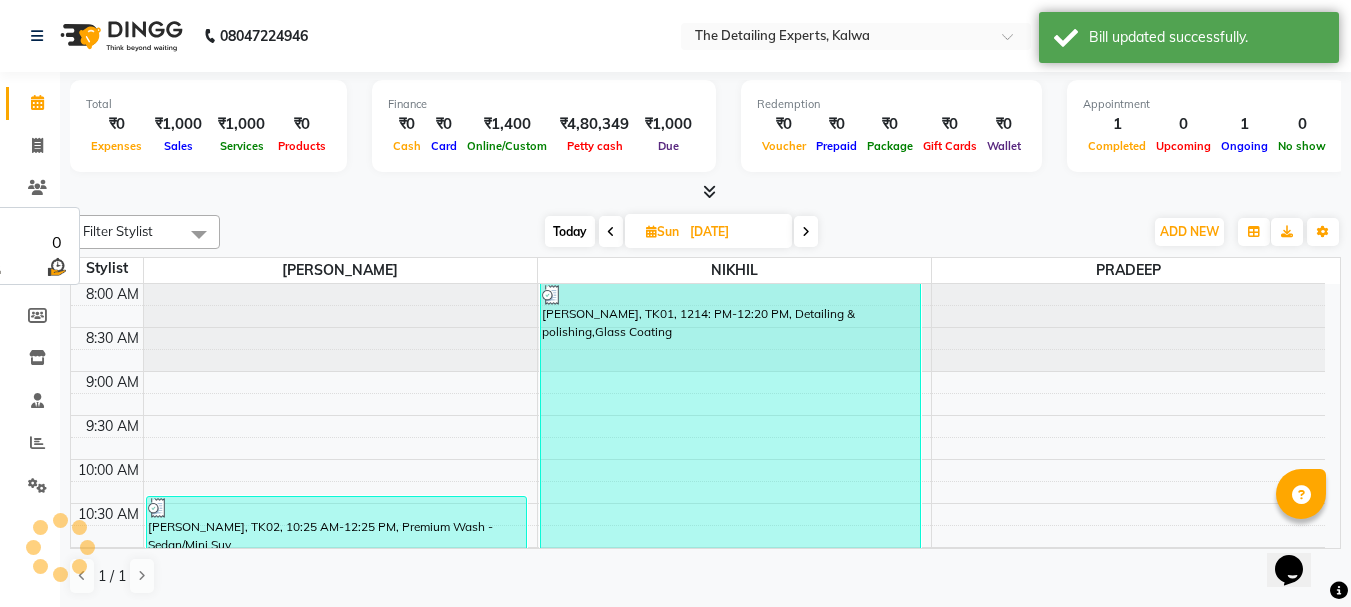 scroll, scrollTop: 1, scrollLeft: 0, axis: vertical 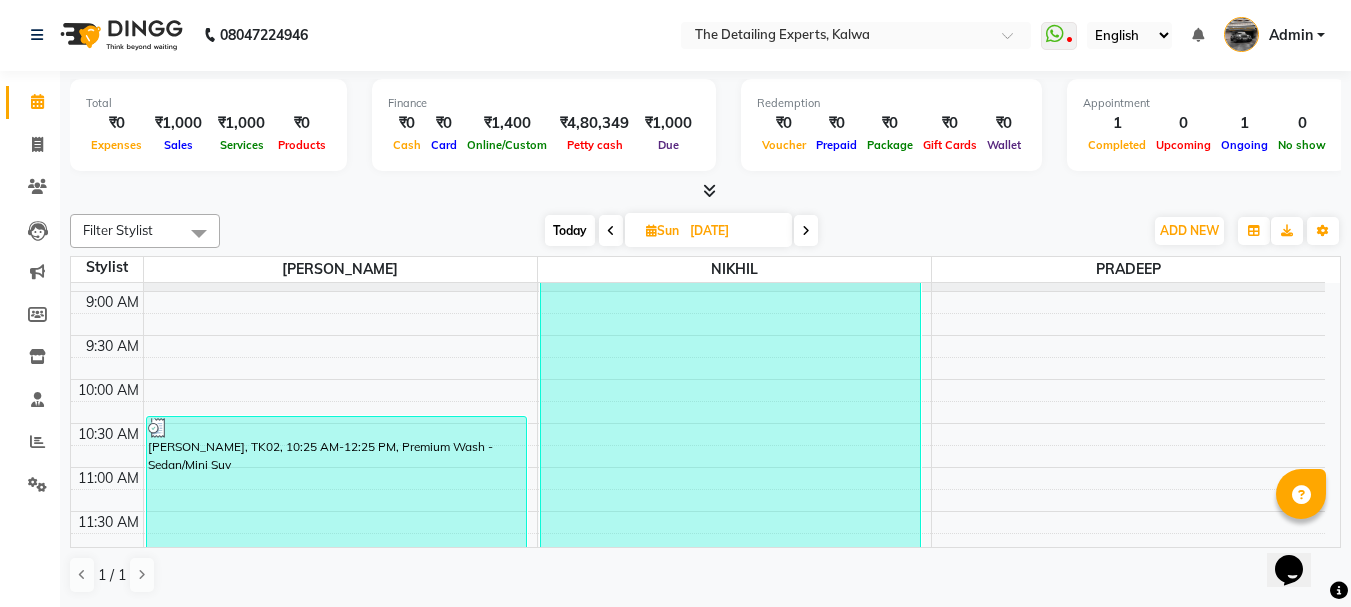click at bounding box center (806, 230) 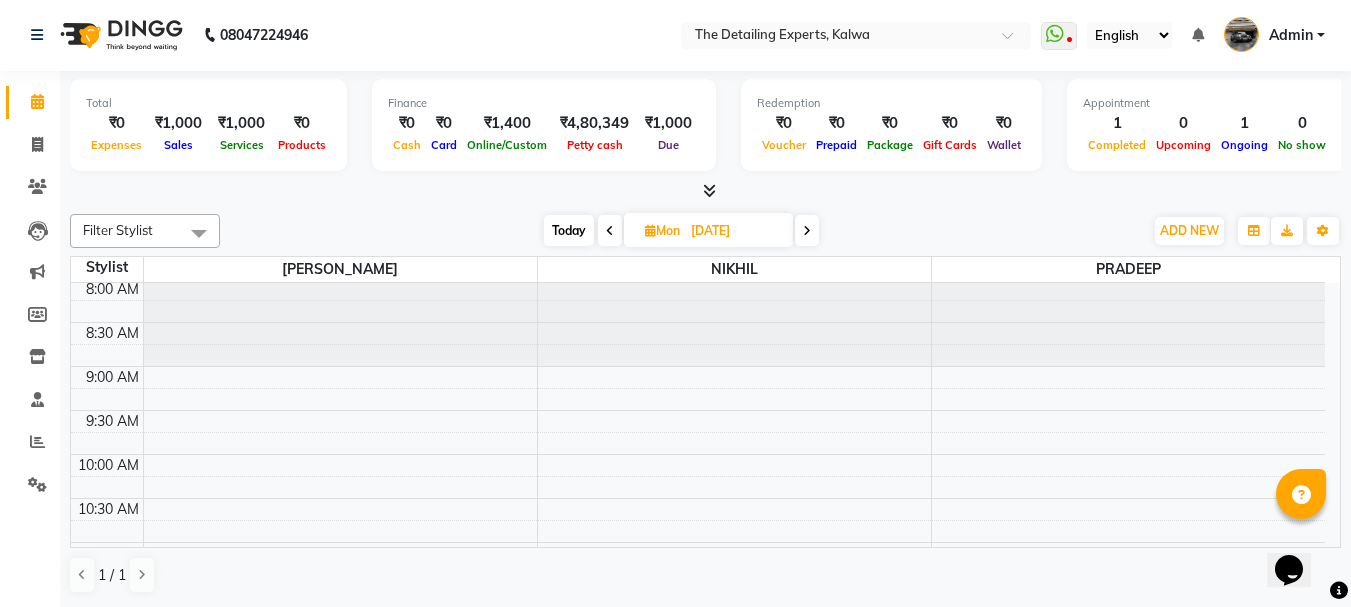scroll, scrollTop: 0, scrollLeft: 0, axis: both 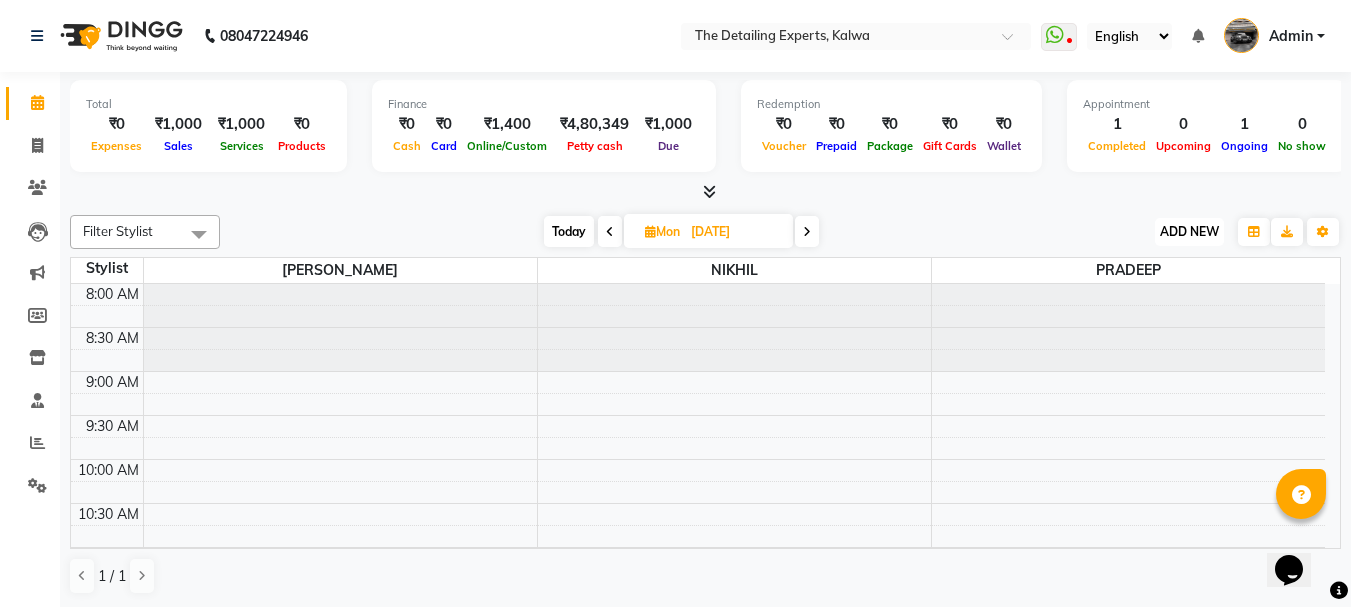 click on "ADD NEW" at bounding box center (1189, 231) 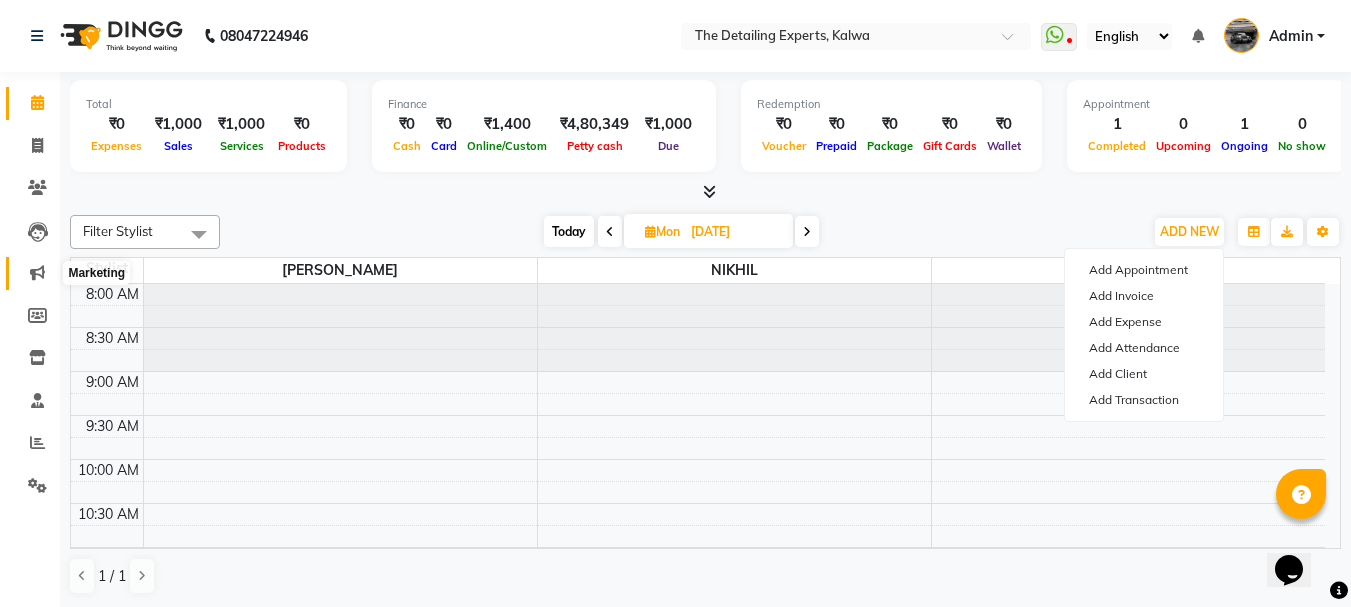 click 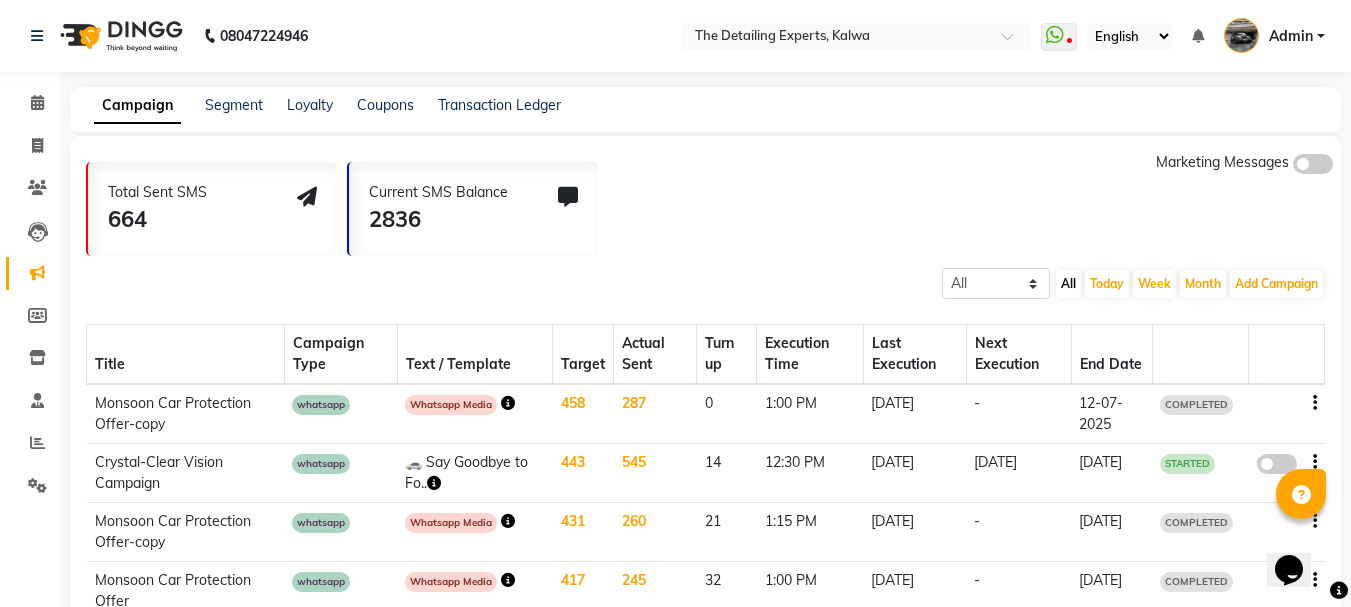 click 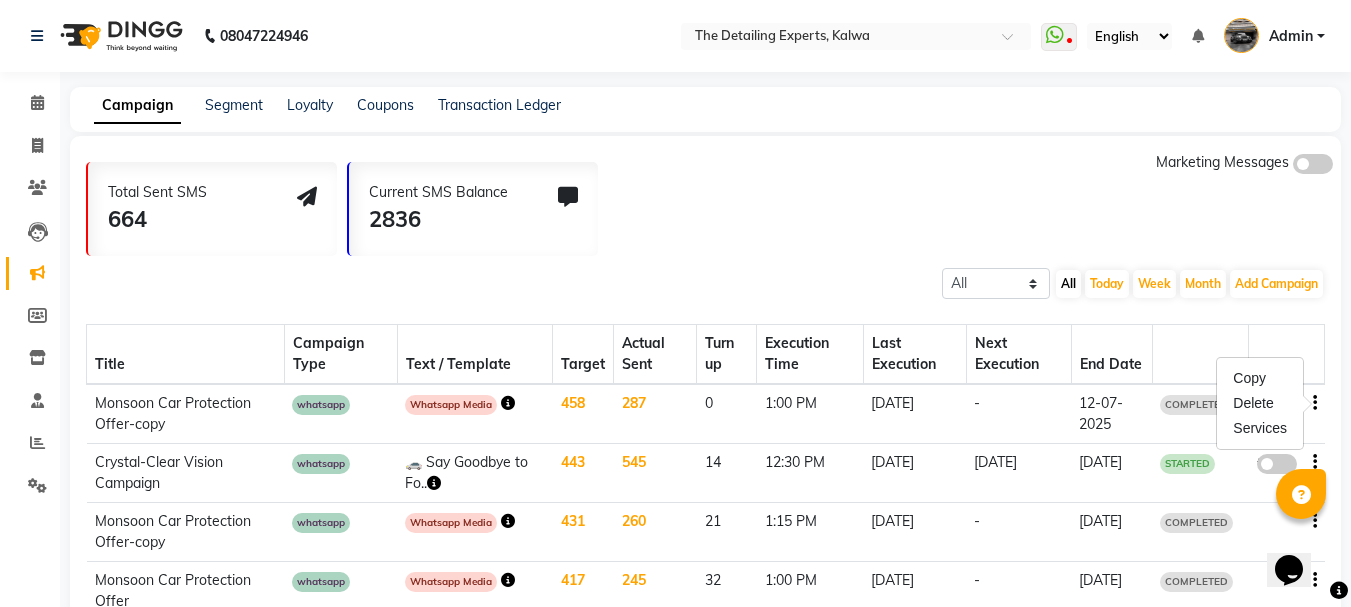 click on "Monsoon Car Protection Offer-copy" 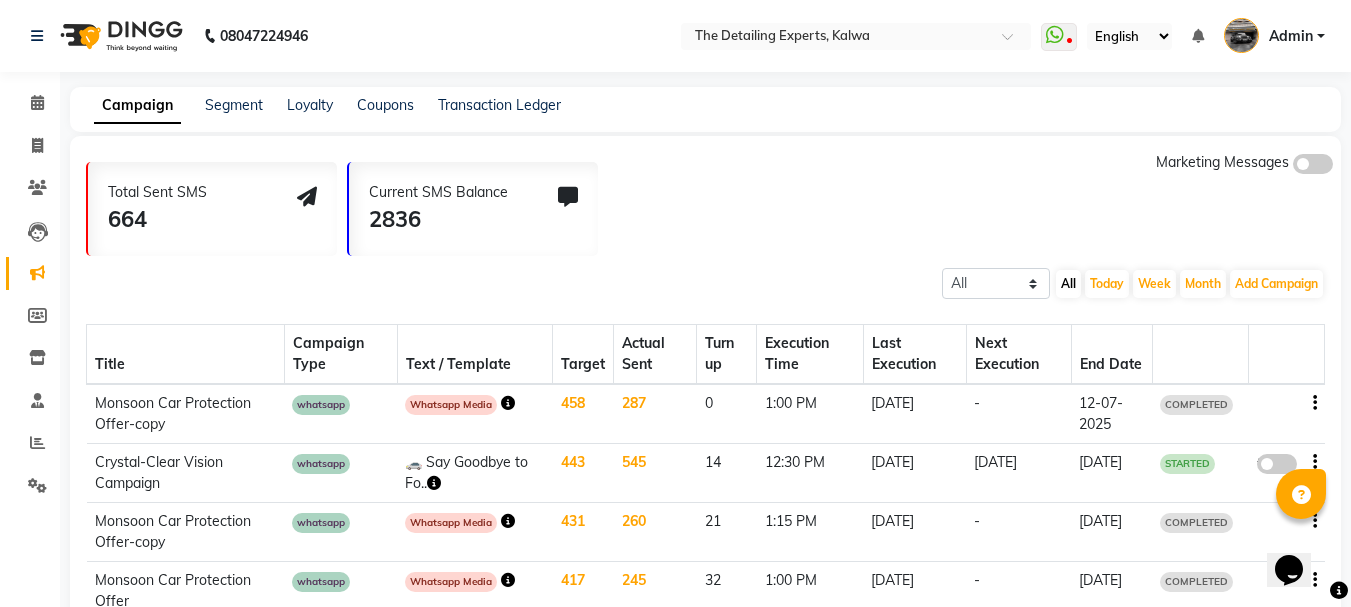 click 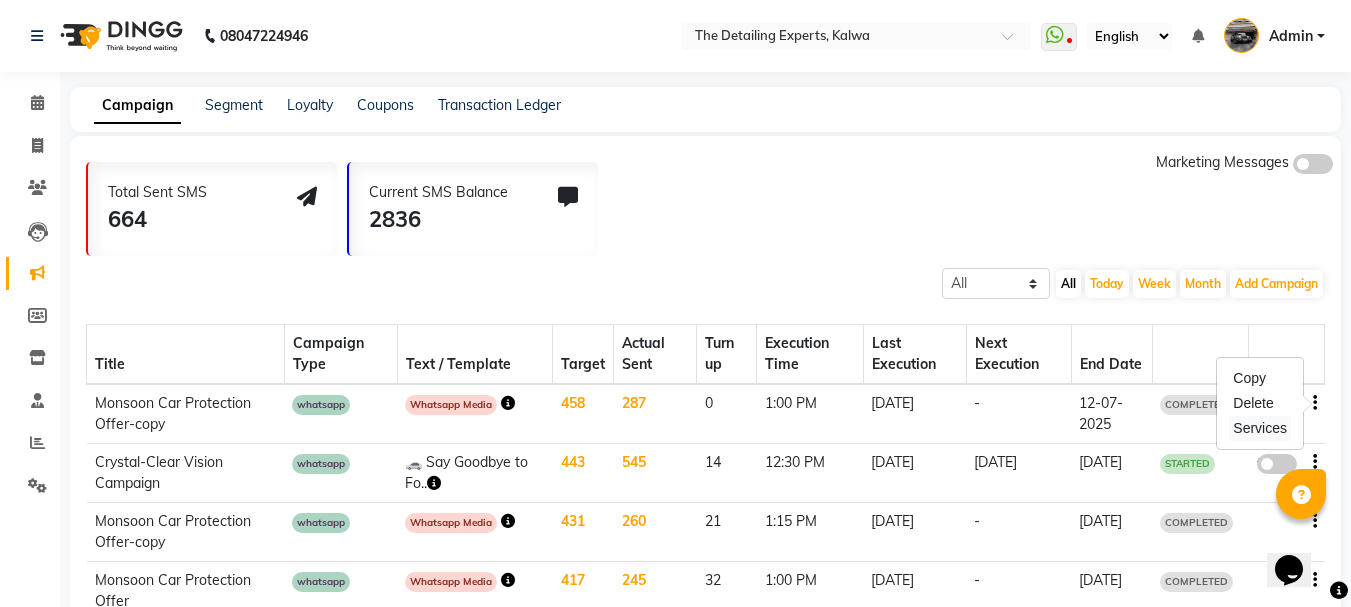 click on "Services" at bounding box center [1260, 428] 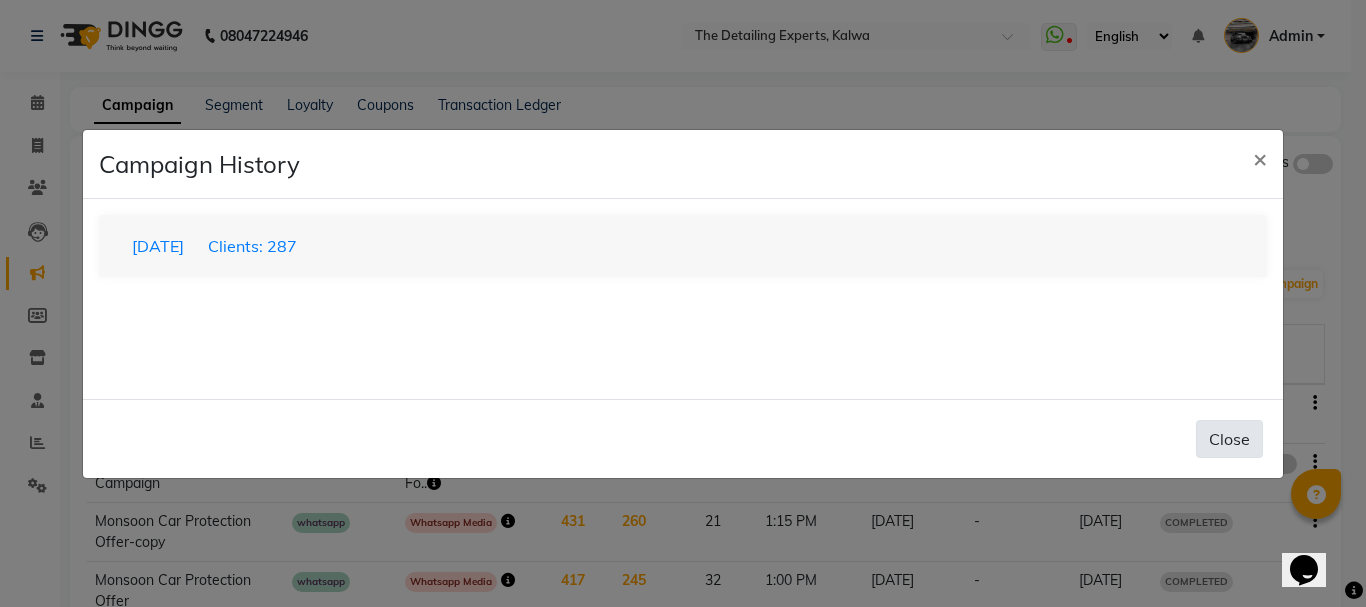 click on "Close" 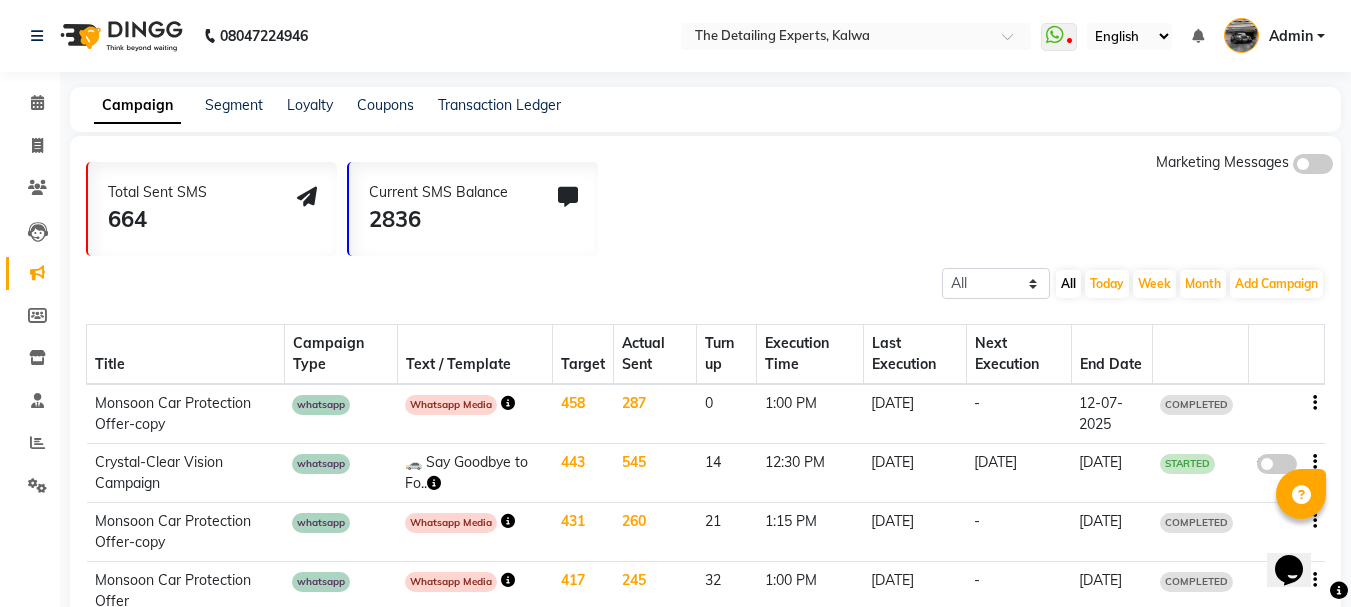 click on "whatsapp" 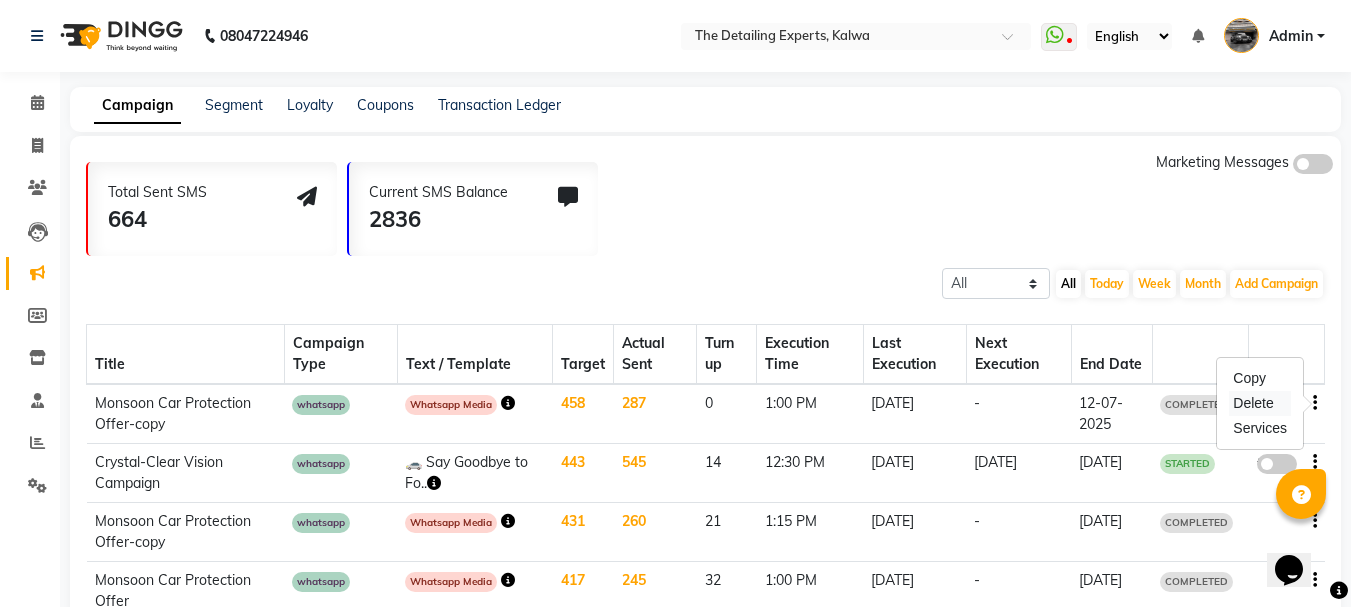 click on "Delete" at bounding box center [1260, 403] 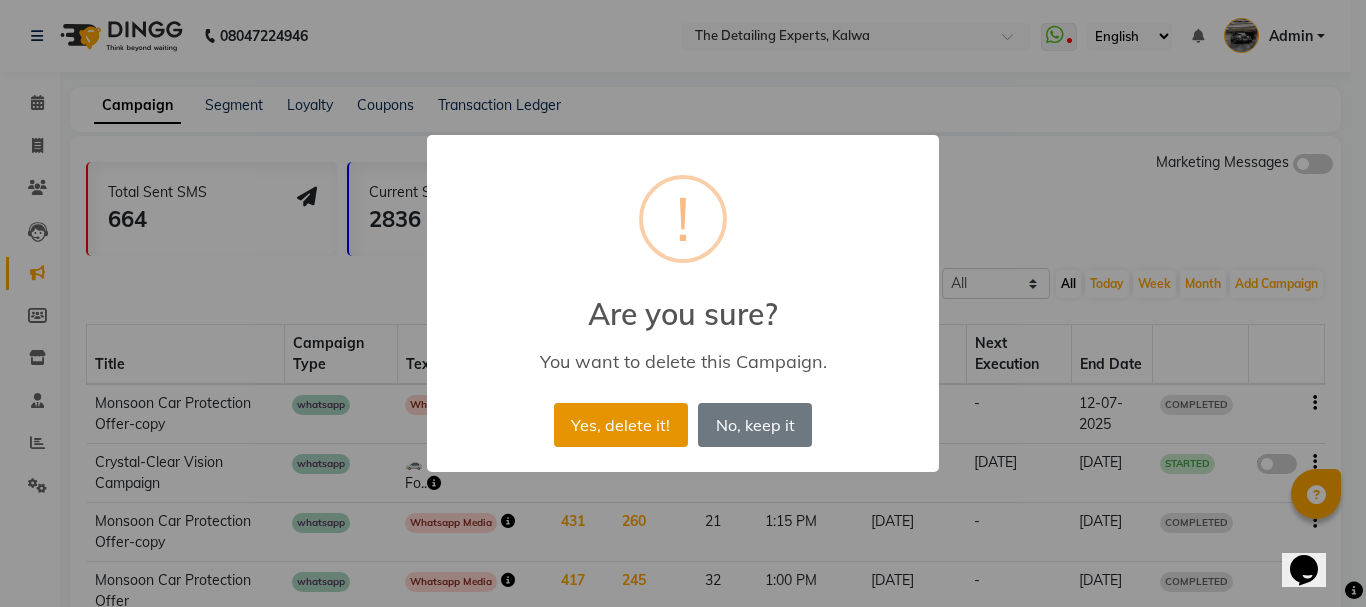 click on "Yes, delete it!" at bounding box center [621, 425] 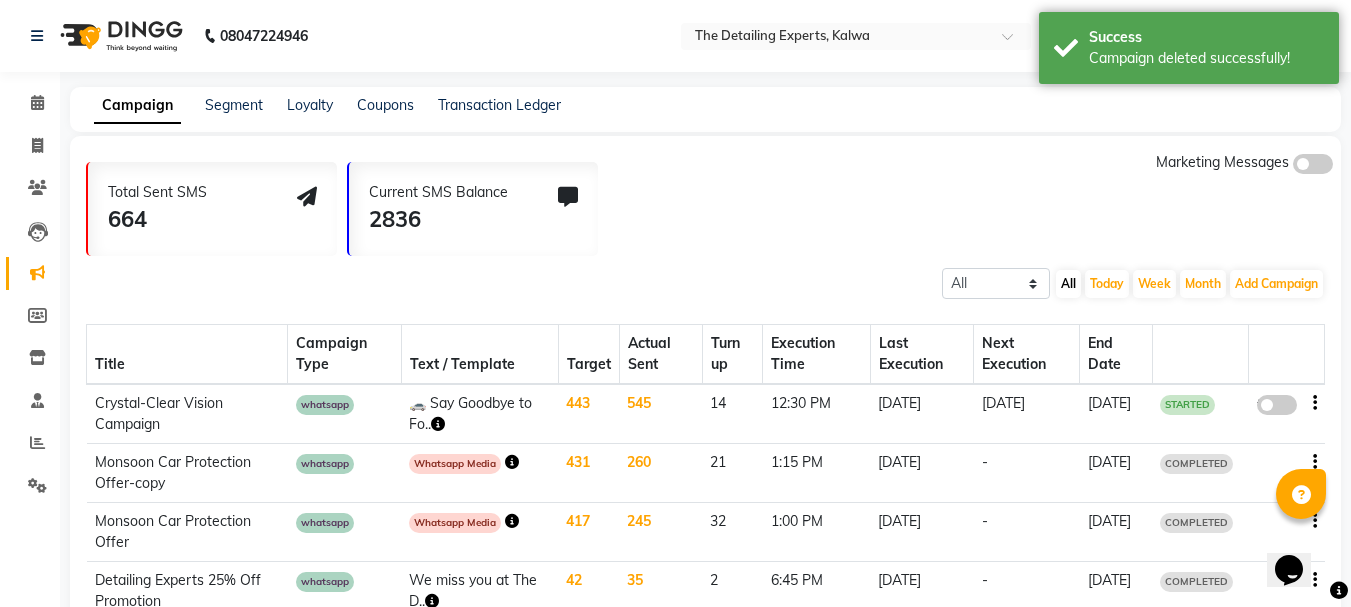 click 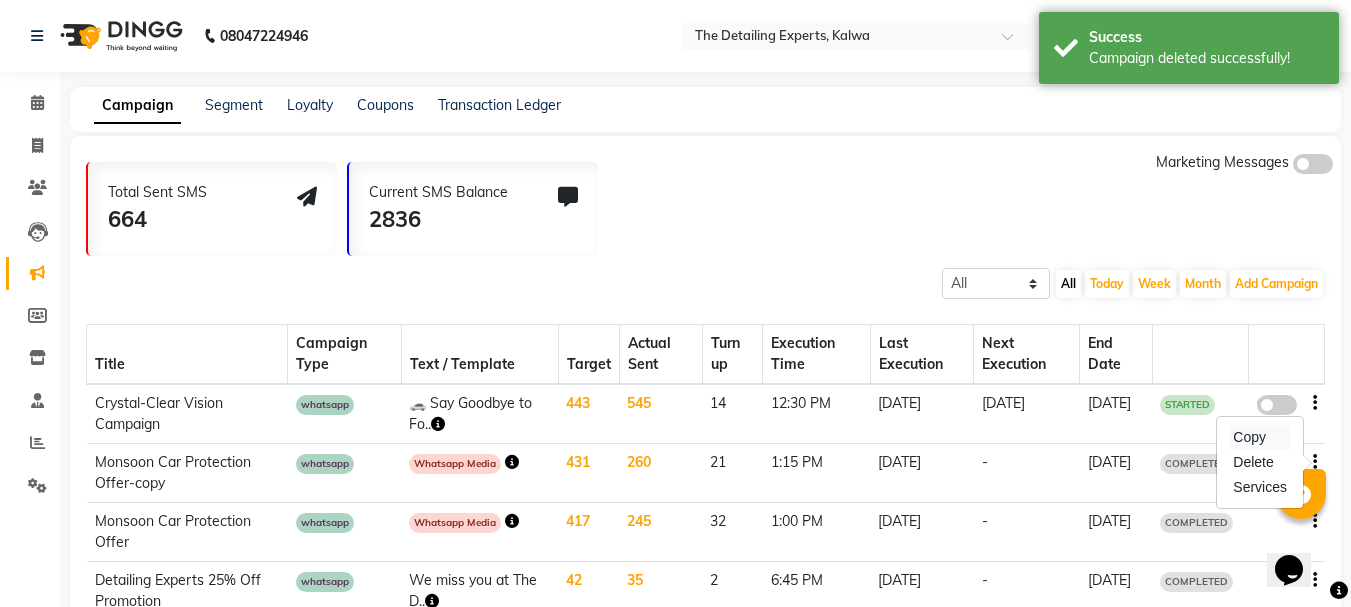 click on "Copy" at bounding box center (1260, 437) 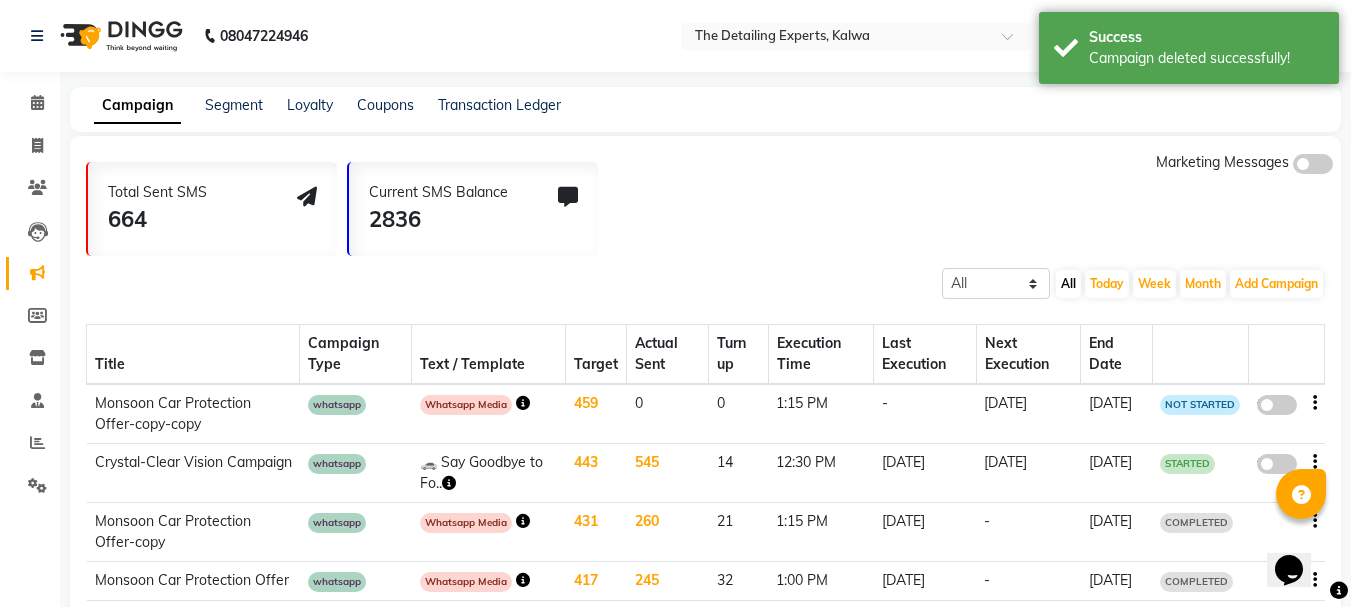 click 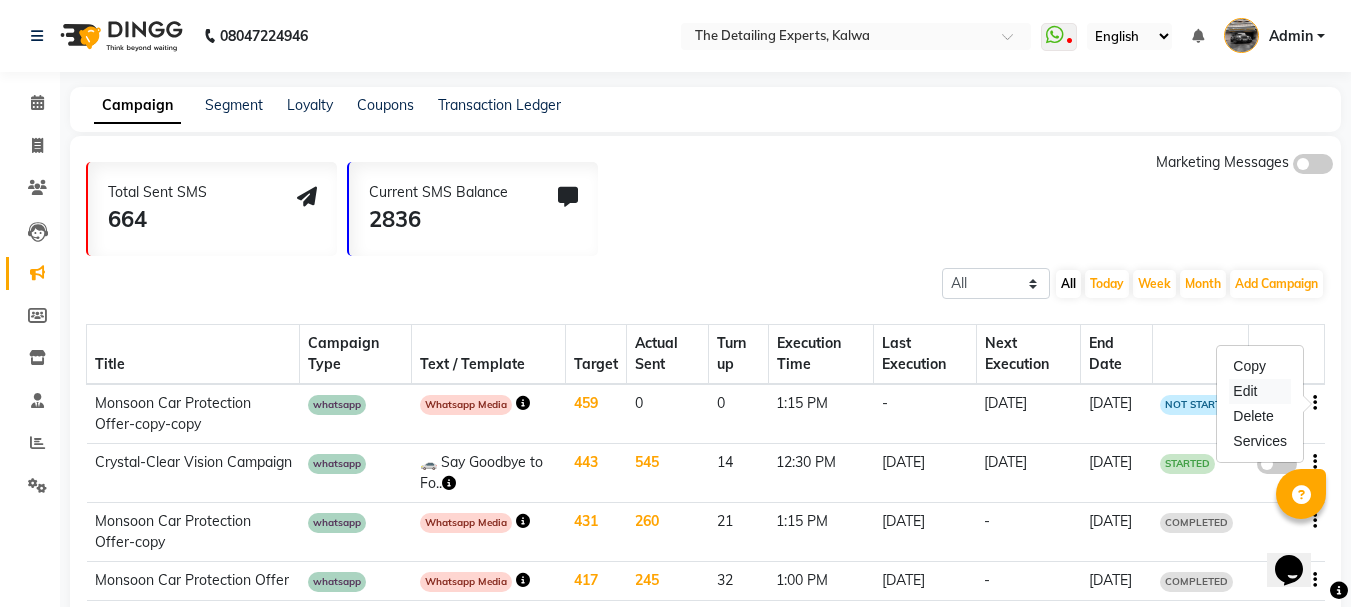 click on "Edit" at bounding box center (1260, 391) 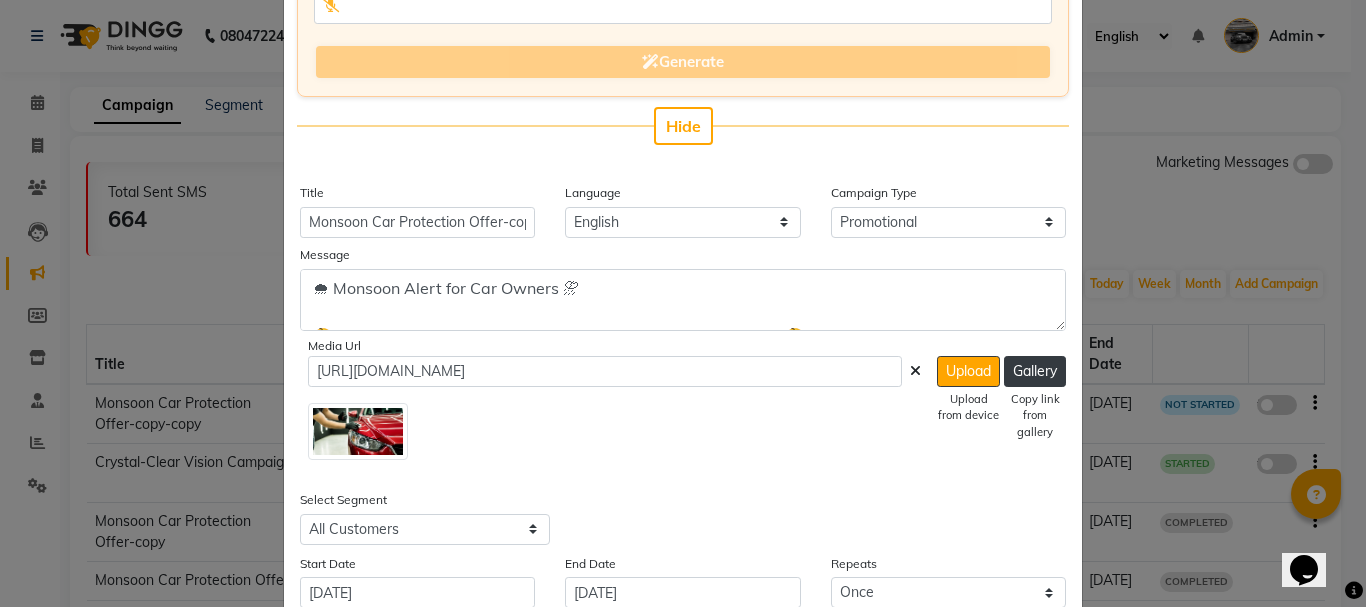 scroll, scrollTop: 300, scrollLeft: 0, axis: vertical 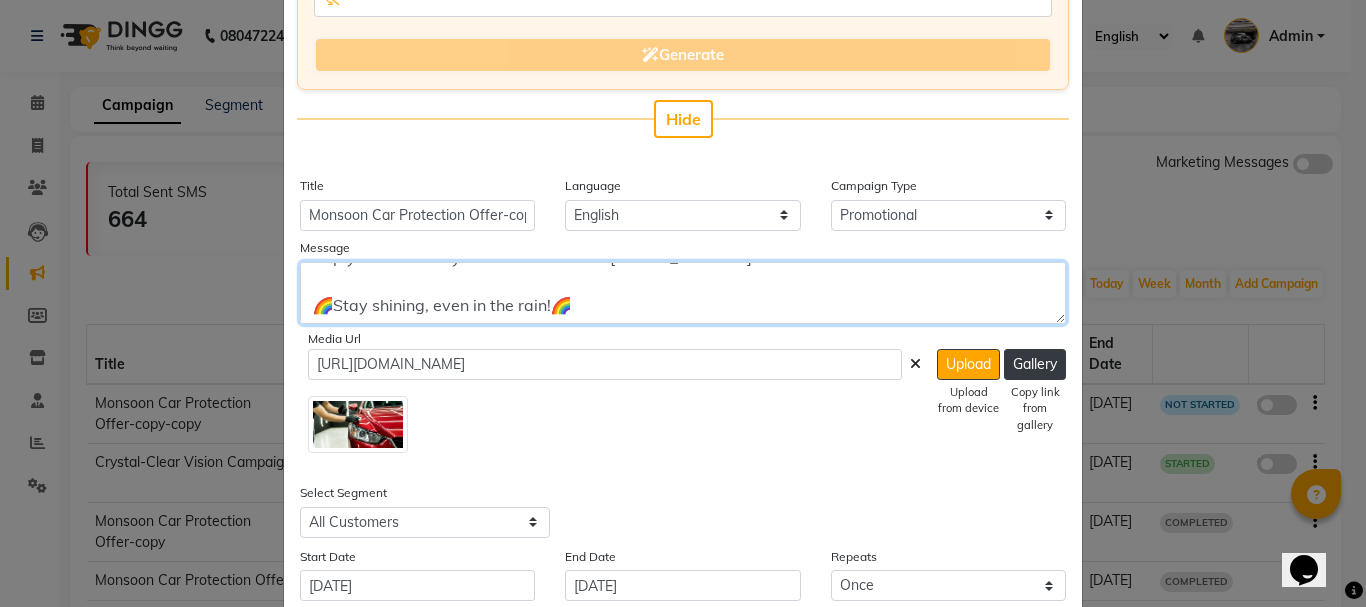 click on "🌧 Monsoon Alert for Car Owners ⛈
🤔Worried about acid rain, water stains, and dull headlights???🤔
Protect your car with our GRAPHENE COATING & GLASS COATING – Now Starting at 9999/- T&C
1. Fights acid rain damage.
2. Gives clear vision from front glass in heavy Rains.
3. Prevents headlight yellowness.
4. Gives your car a long-lasting, water-repellent shine.
😍 Limited period offer!!!
Reply YES to book your slot or call us at [PHONE_NUMBER]
🌈Stay shining, even in the rain!🌈" at bounding box center [683, 293] 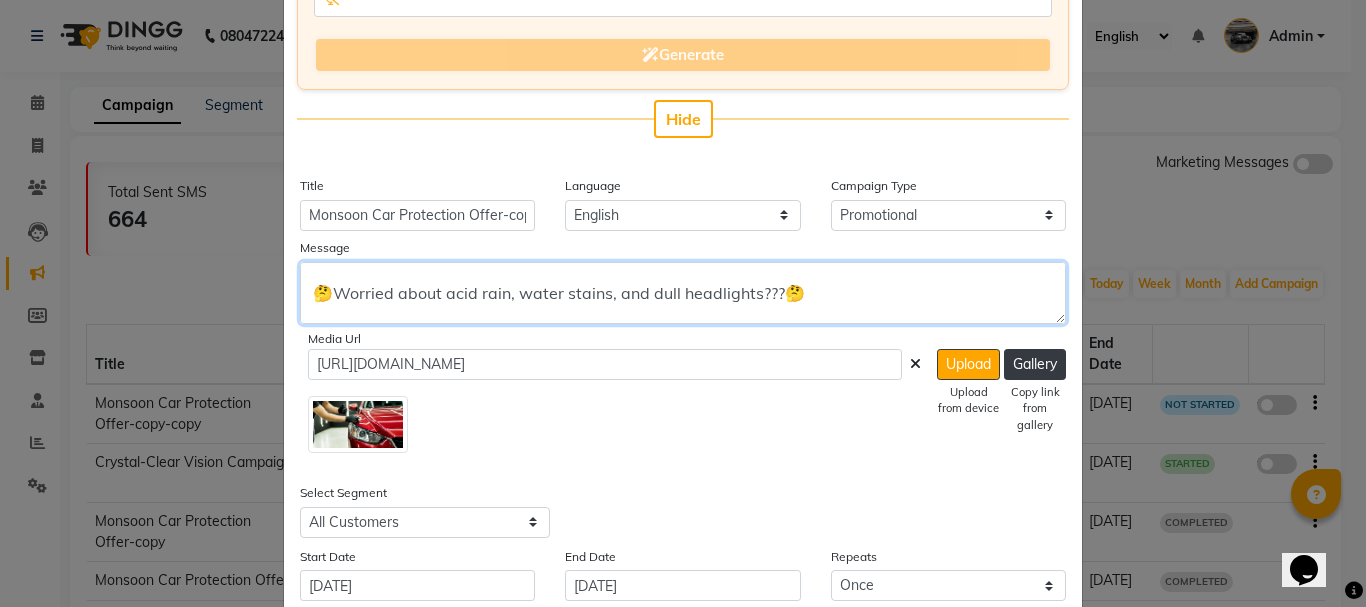 scroll, scrollTop: 0, scrollLeft: 0, axis: both 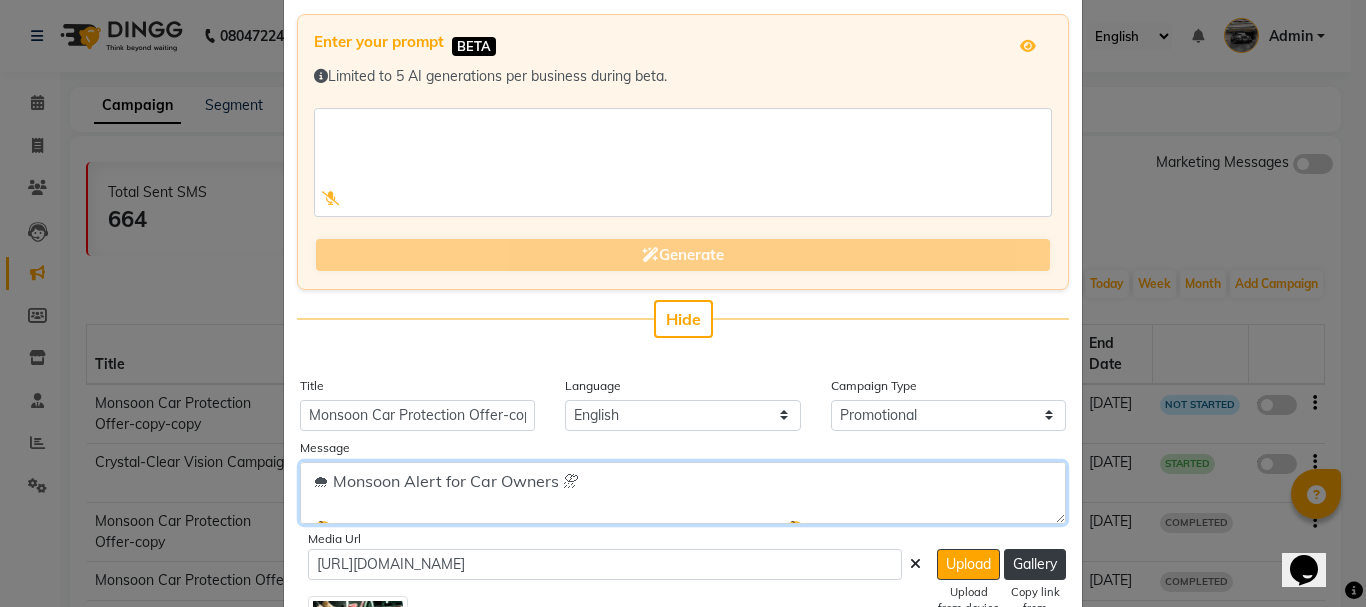 click on "🌧 Monsoon Alert for Car Owners ⛈
🤔Worried about acid rain, water stains, and dull headlights???🤔
Protect your car with our GRAPHENE COATING & GLASS COATING – Now Starting at 9999/- T&C
1. Fights acid rain damage.
2. Gives clear vision from front glass in heavy Rains.
3. Prevents headlight yellowness.
4. Gives your car a long-lasting, water-repellent shine.
😍 Limited period offer!!!
Reply YES to book your slot or call us at [PHONE_NUMBER]
🌈Stay shining, even in the rain!🌈" at bounding box center (683, 493) 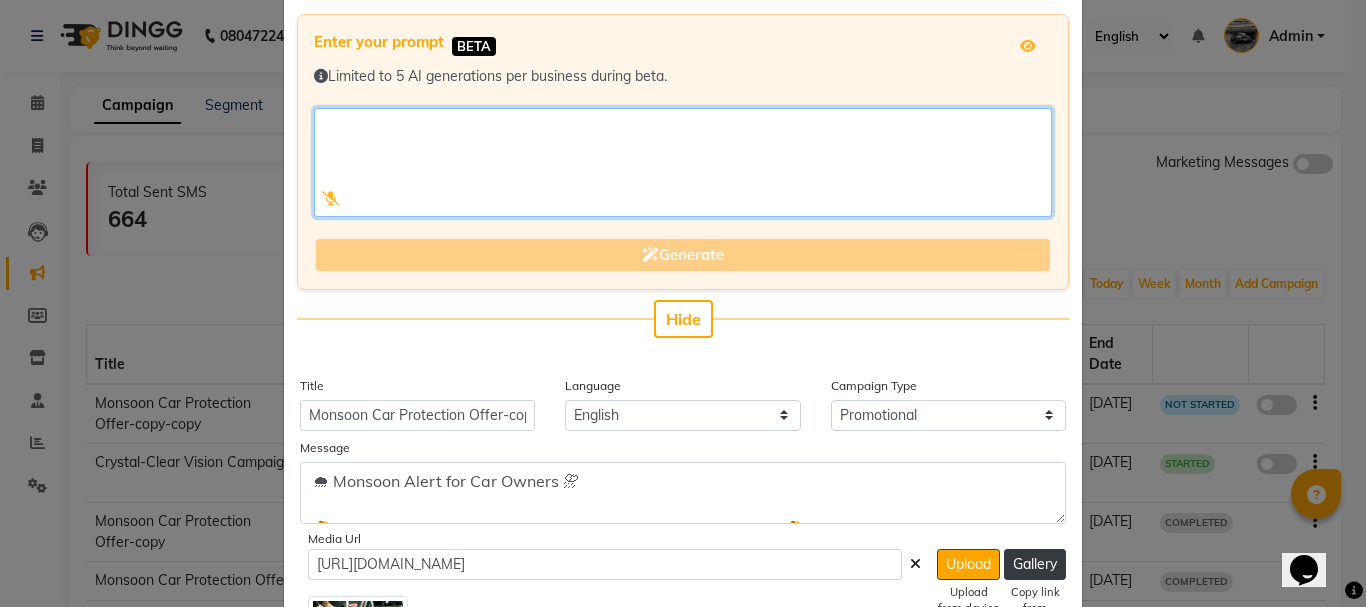 click 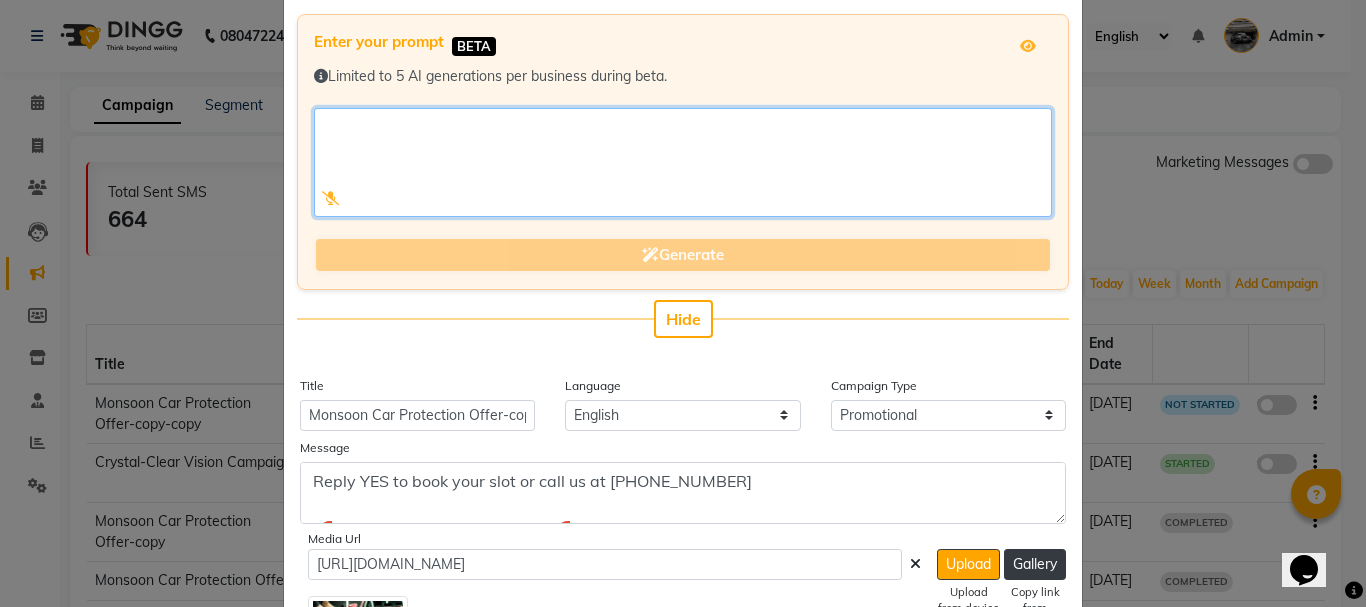 scroll, scrollTop: 336, scrollLeft: 0, axis: vertical 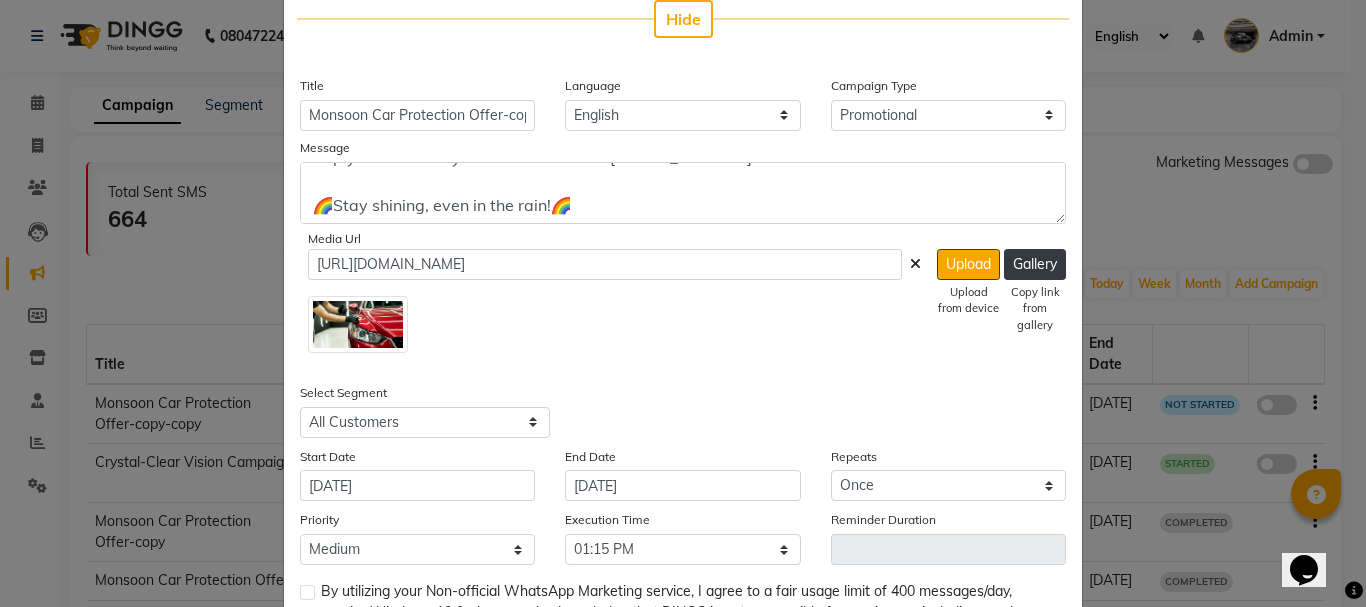 click 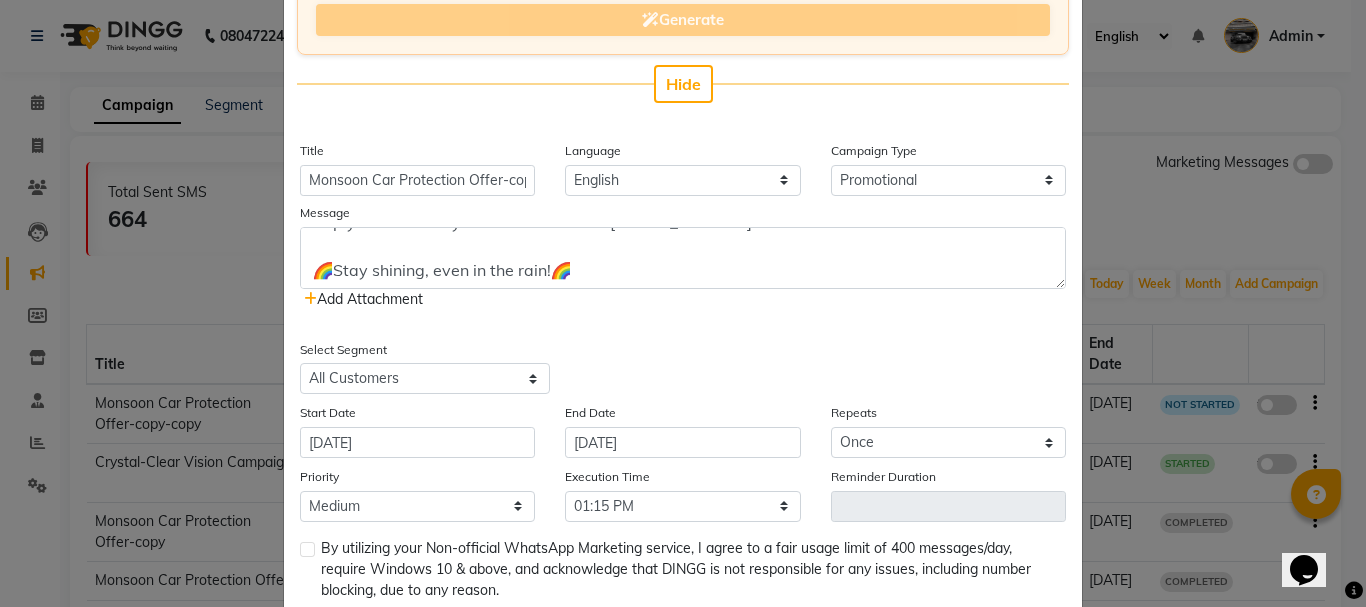 scroll, scrollTop: 200, scrollLeft: 0, axis: vertical 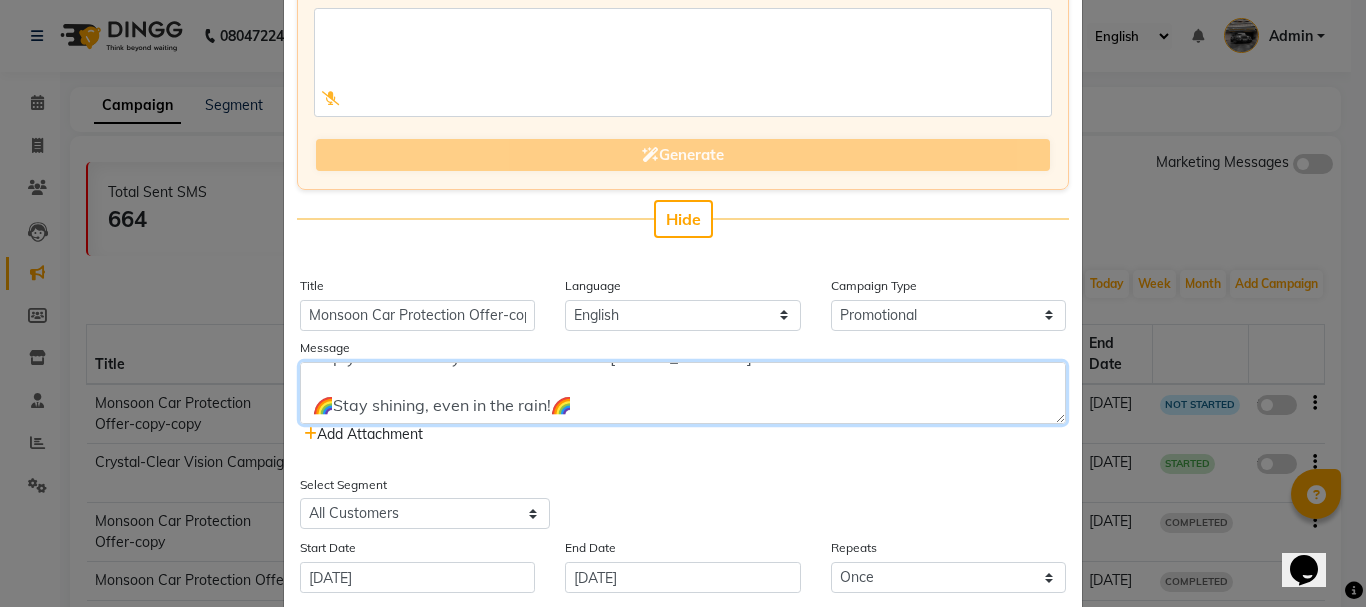click on "🌧 Monsoon Alert for Car Owners ⛈
🤔Worried about acid rain, water stains, and dull headlights???🤔
Protect your car with our GRAPHENE COATING & GLASS COATING – Now Starting at 9999/- T&C
1. Fights acid rain damage.
2. Gives clear vision from front glass in heavy Rains.
3. Prevents headlight yellowness.
4. Gives your car a long-lasting, water-repellent shine.
😍 Limited period offer!!!
Reply YES to book your slot or call us at [PHONE_NUMBER]
🌈Stay shining, even in the rain!🌈" at bounding box center (683, 393) 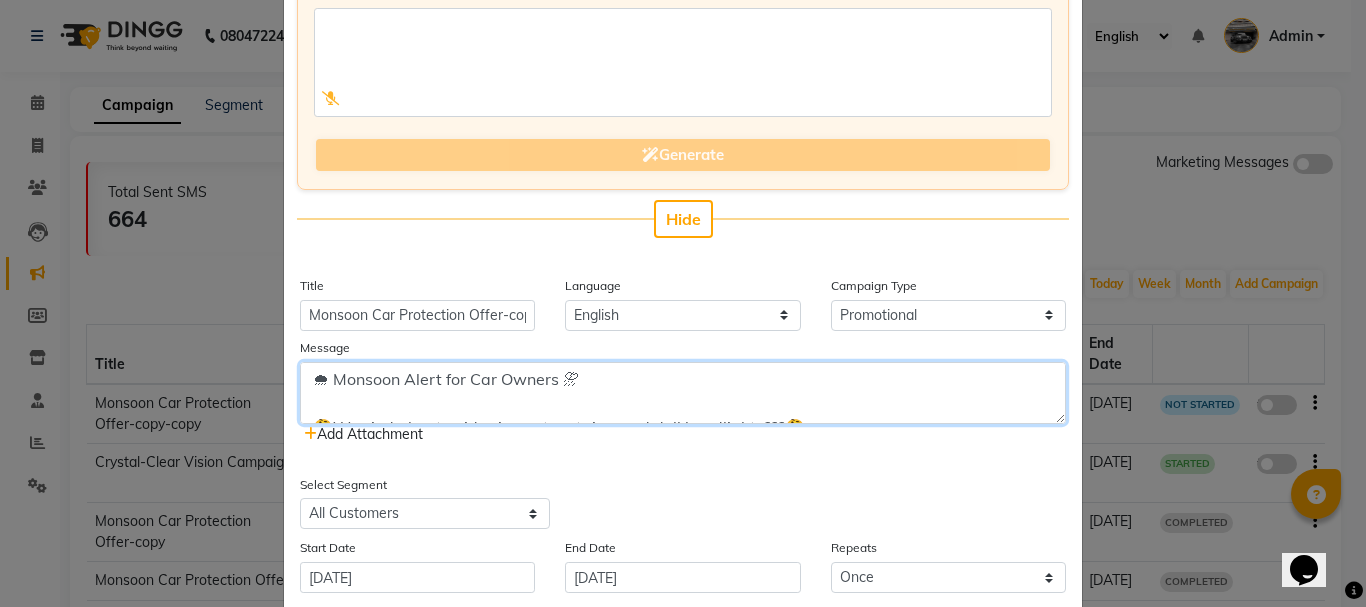 scroll, scrollTop: 0, scrollLeft: 0, axis: both 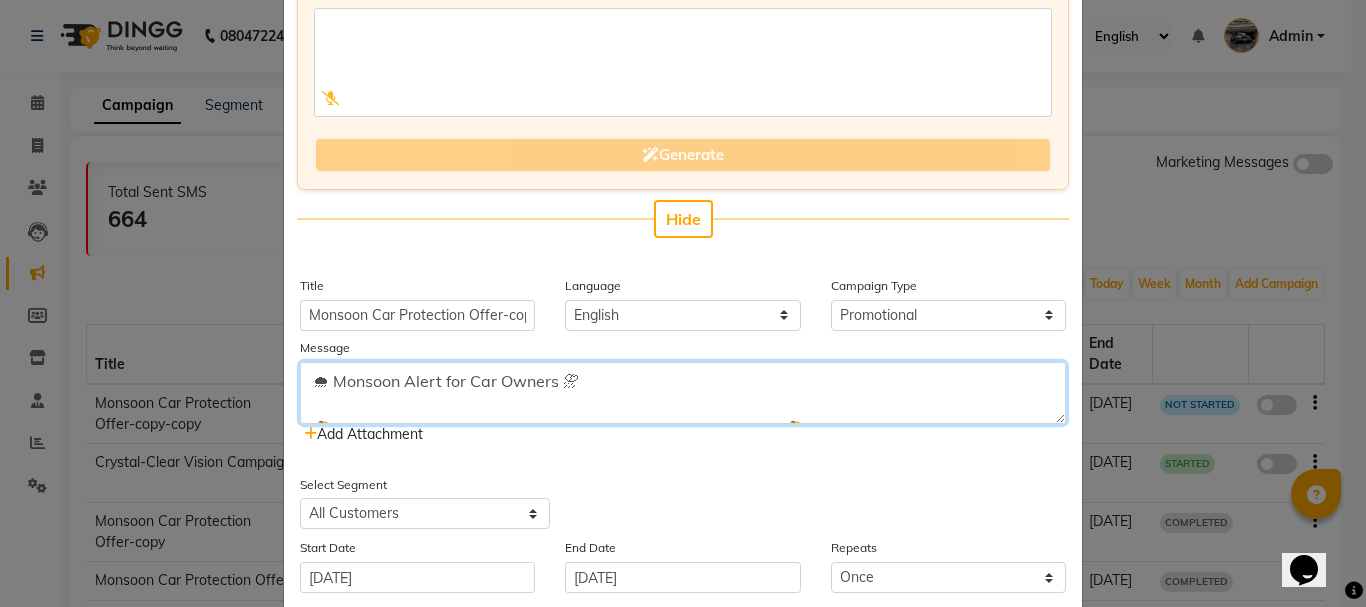 click on "🌧 Monsoon Alert for Car Owners ⛈
🤔Worried about acid rain, water stains, and dull headlights???🤔
Protect your car with our GRAPHENE COATING & GLASS COATING – Now Starting at 9999/- T&C
1. Fights acid rain damage.
2. Gives clear vision from front glass in heavy Rains.
3. Prevents headlight yellowness.
4. Gives your car a long-lasting, water-repellent shine.
😍 Limited period offer!!!
Reply YES to book your slot or call us at [PHONE_NUMBER]
🌈Stay shining, even in the rain!🌈" at bounding box center (683, 393) 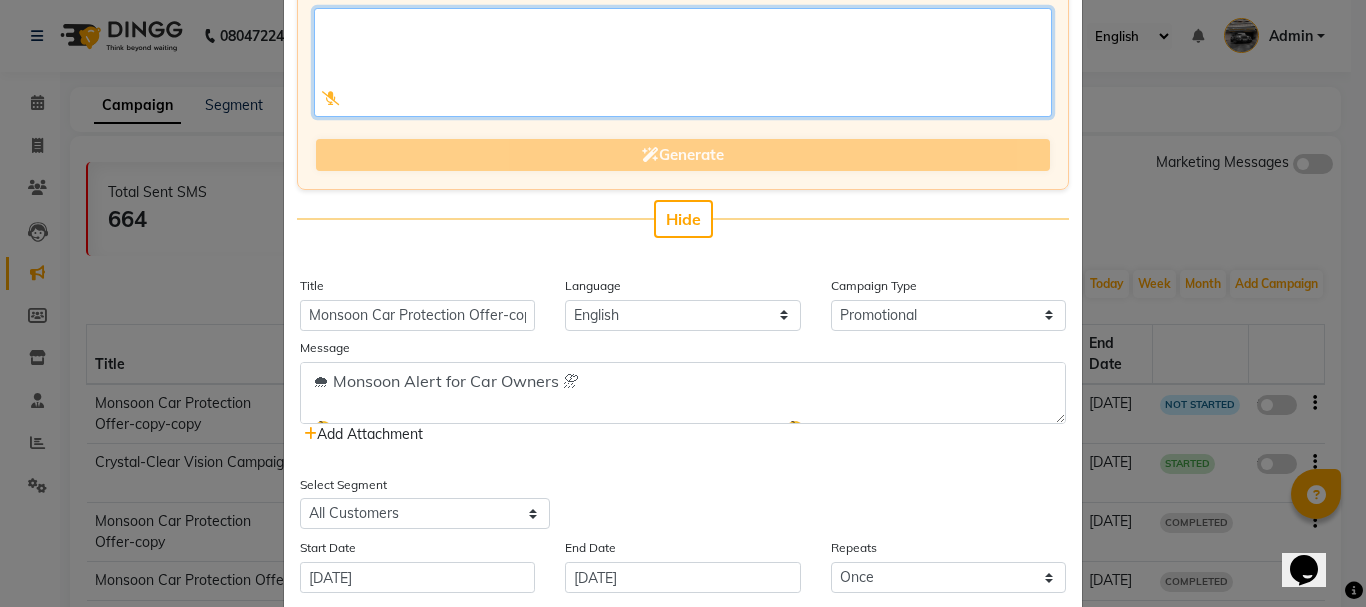 paste on "🌧 Monsoon Alert for Car Owners ⛈
🤔Worried about acid rain, water stains, and dull headlights???🤔
Protect your car with our GRAPHENE COATING & GLASS COATING – Now Starting at 9999/- T&C
1. Fights acid rain damage.
2. Gives clear vision from front glass in heavy Rains.
3. Prevents headlight yellowness.
4. Gives your car a long-lasting, water-repellent shine.
😍 Limited period offer!!!
Reply YES to book your slot or call us at [PHONE_NUMBER]
🌈Stay shining, even in the rain!🌈" 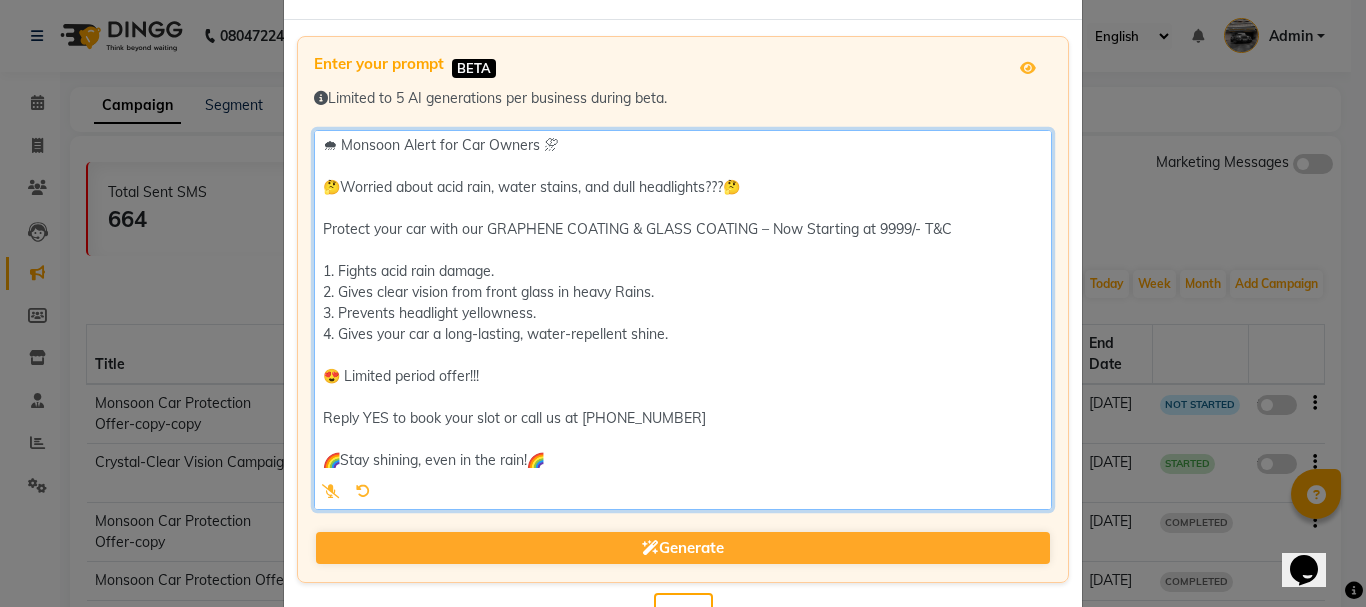 scroll, scrollTop: 0, scrollLeft: 0, axis: both 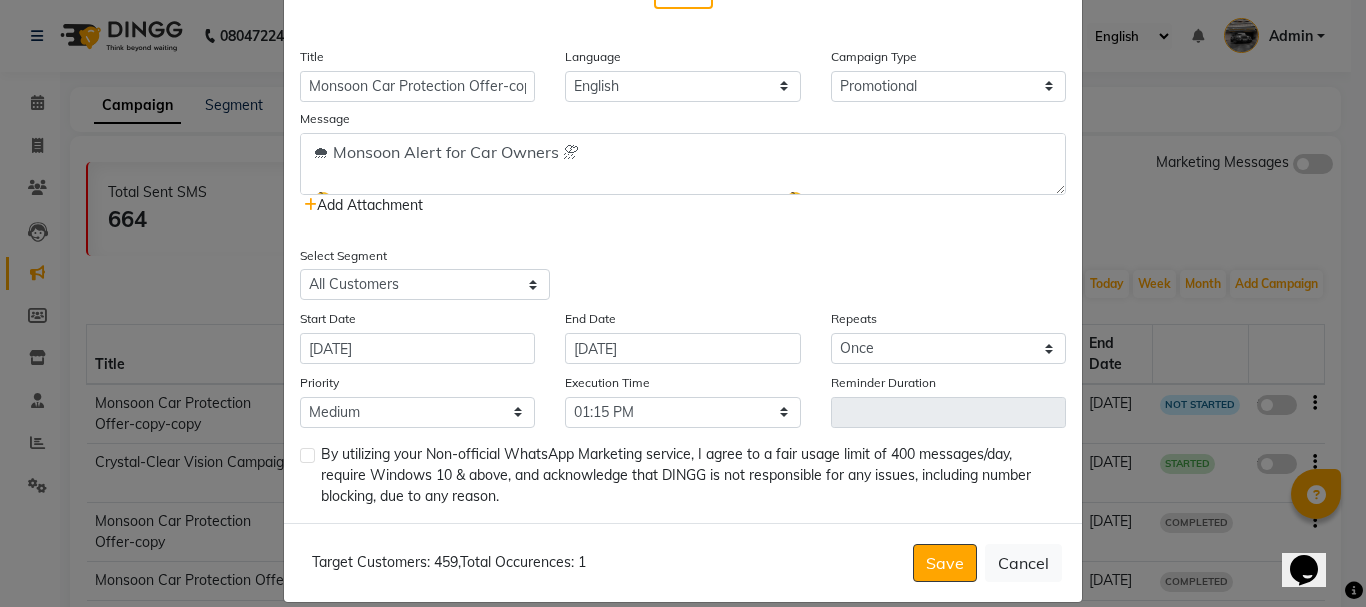 type on "🌧 Monsoon Alert for Car Owners ⛈
🤔Worried about acid rain, water stains, and dull headlights???🤔
Protect your car with our GRAPHENE COATING & GLASS COATING – Now Starting at 9999/- T&C
1. Fights acid rain damage.
2. Gives clear vision from front glass in heavy Rains.
3. Prevents headlight yellowness.
4. Gives your car a long-lasting, water-repellent shine.
😍 Limited period offer!!!
Reply YES to book your slot or call us at [PHONE_NUMBER]
🌈Stay shining, even in the rain!🌈" 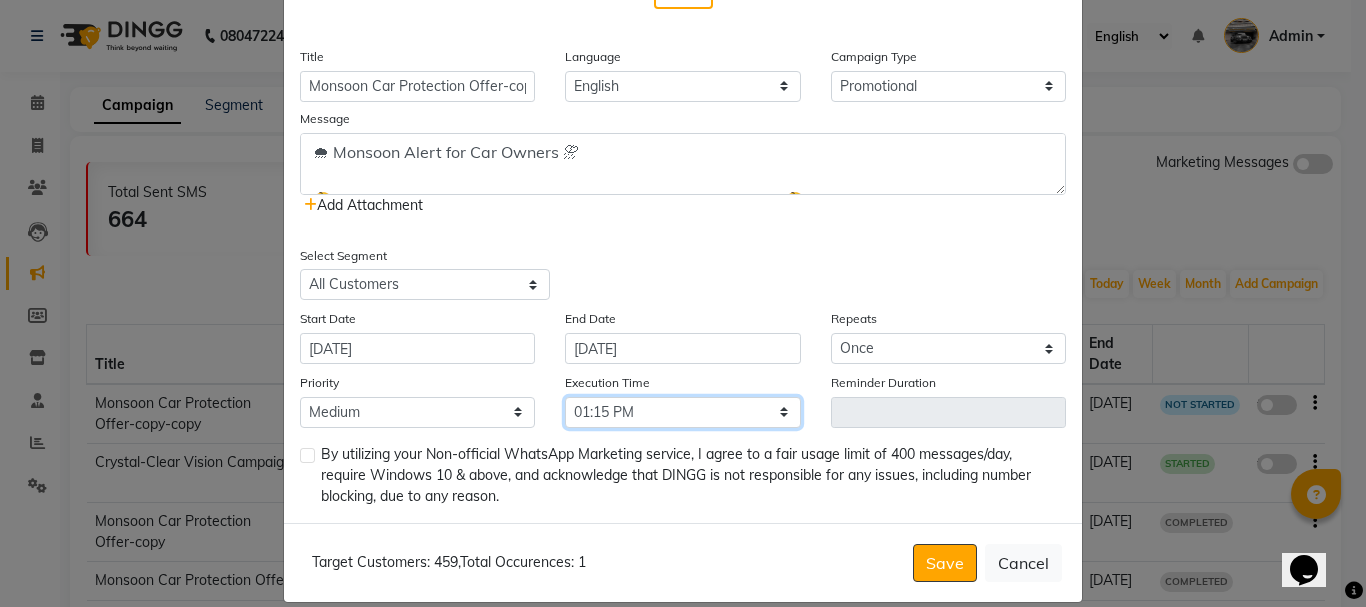 click on "Select 09:00 AM 09:15 AM 09:30 AM 09:45 AM 10:00 AM 10:15 AM 10:30 AM 10:45 AM 11:00 AM 11:15 AM 11:30 AM 11:45 AM 12:00 PM 12:15 PM 12:30 PM 12:45 PM 01:00 PM 01:15 PM 01:30 PM 01:45 PM 02:00 PM 02:15 PM 02:30 PM 02:45 PM 03:00 PM 03:15 PM 03:30 PM 03:45 PM 04:00 PM 04:15 PM 04:30 PM 04:45 PM 05:00 PM 05:15 PM 05:30 PM 05:45 PM 06:00 PM 06:15 PM 06:30 PM 06:45 PM 07:00 PM 07:15 PM 07:30 PM 07:45 PM 08:00 PM 08:15 PM 08:30 PM 08:45 PM 09:00 PM 09:15 PM 09:30 PM 09:45 PM" at bounding box center (682, 412) 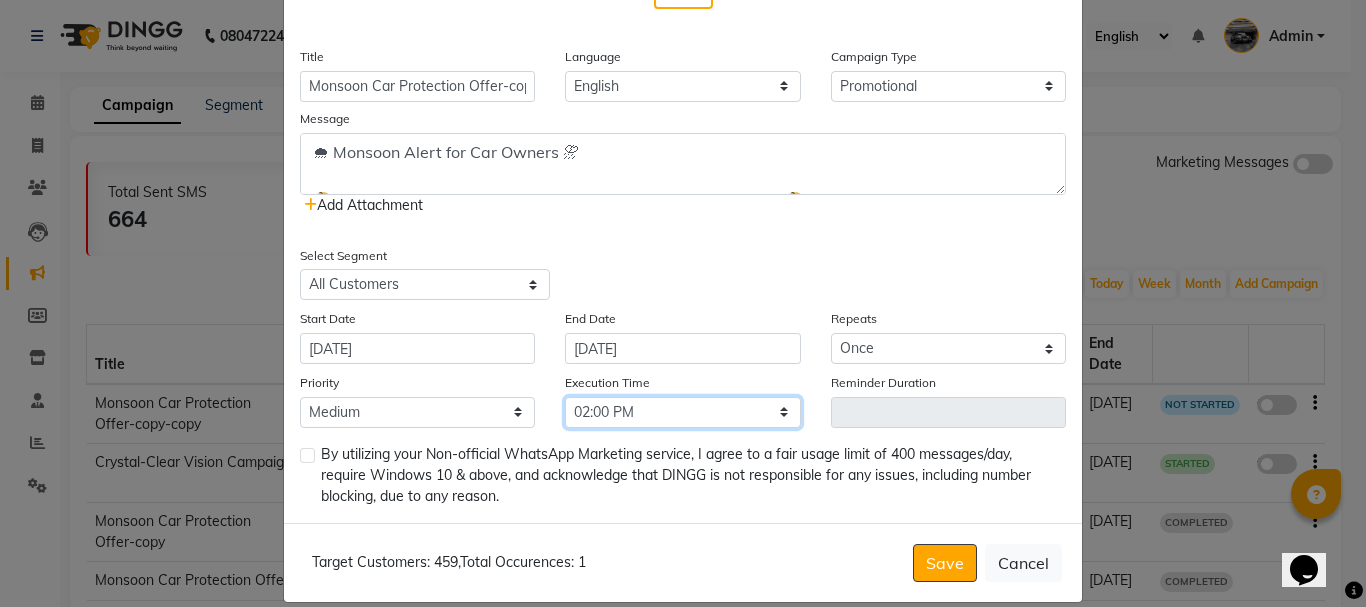 click on "Select 09:00 AM 09:15 AM 09:30 AM 09:45 AM 10:00 AM 10:15 AM 10:30 AM 10:45 AM 11:00 AM 11:15 AM 11:30 AM 11:45 AM 12:00 PM 12:15 PM 12:30 PM 12:45 PM 01:00 PM 01:15 PM 01:30 PM 01:45 PM 02:00 PM 02:15 PM 02:30 PM 02:45 PM 03:00 PM 03:15 PM 03:30 PM 03:45 PM 04:00 PM 04:15 PM 04:30 PM 04:45 PM 05:00 PM 05:15 PM 05:30 PM 05:45 PM 06:00 PM 06:15 PM 06:30 PM 06:45 PM 07:00 PM 07:15 PM 07:30 PM 07:45 PM 08:00 PM 08:15 PM 08:30 PM 08:45 PM 09:00 PM 09:15 PM 09:30 PM 09:45 PM" at bounding box center [682, 412] 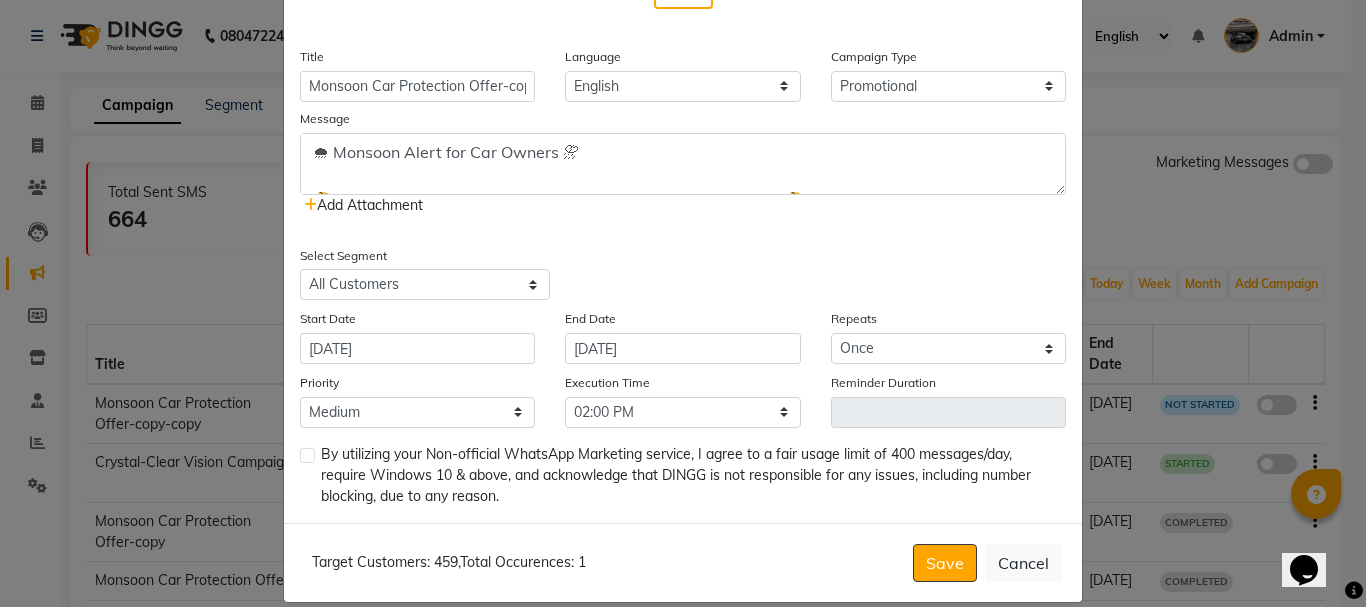 click 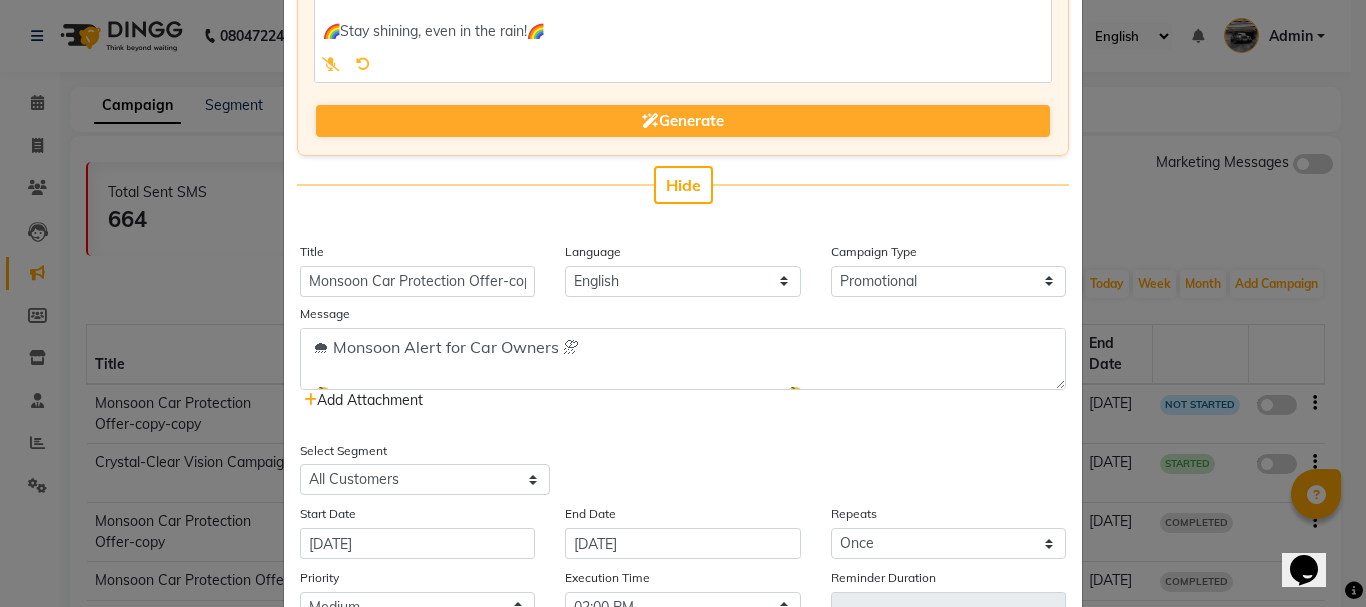 scroll, scrollTop: 500, scrollLeft: 0, axis: vertical 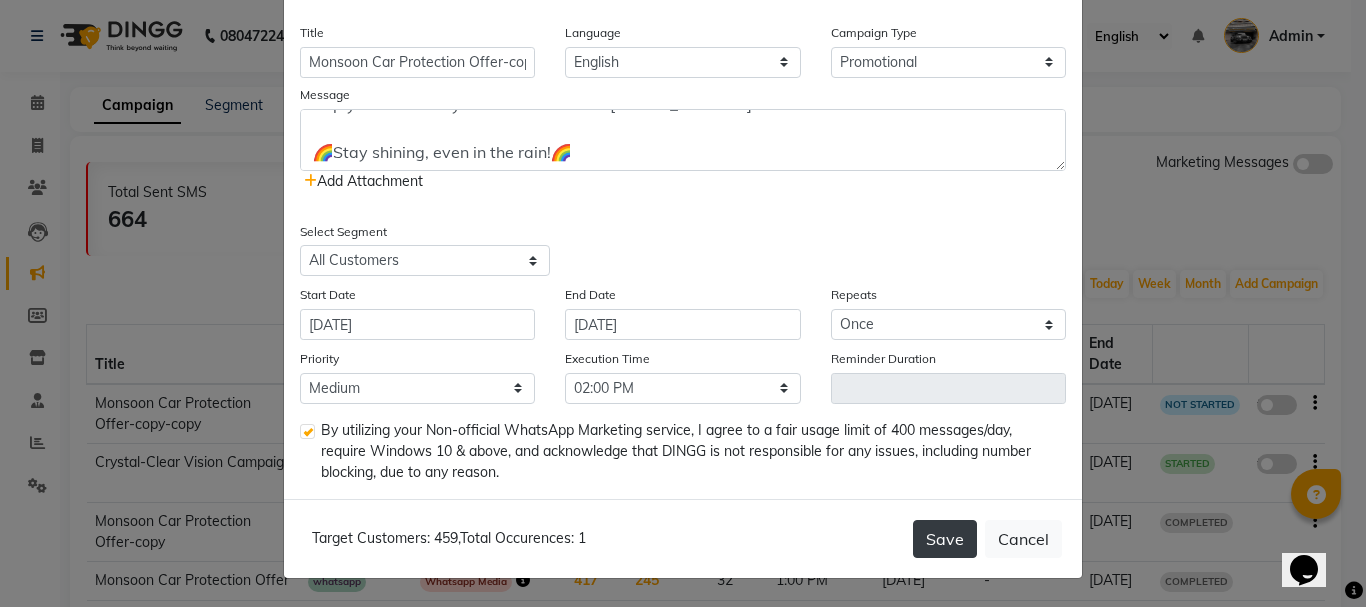click on "Save" 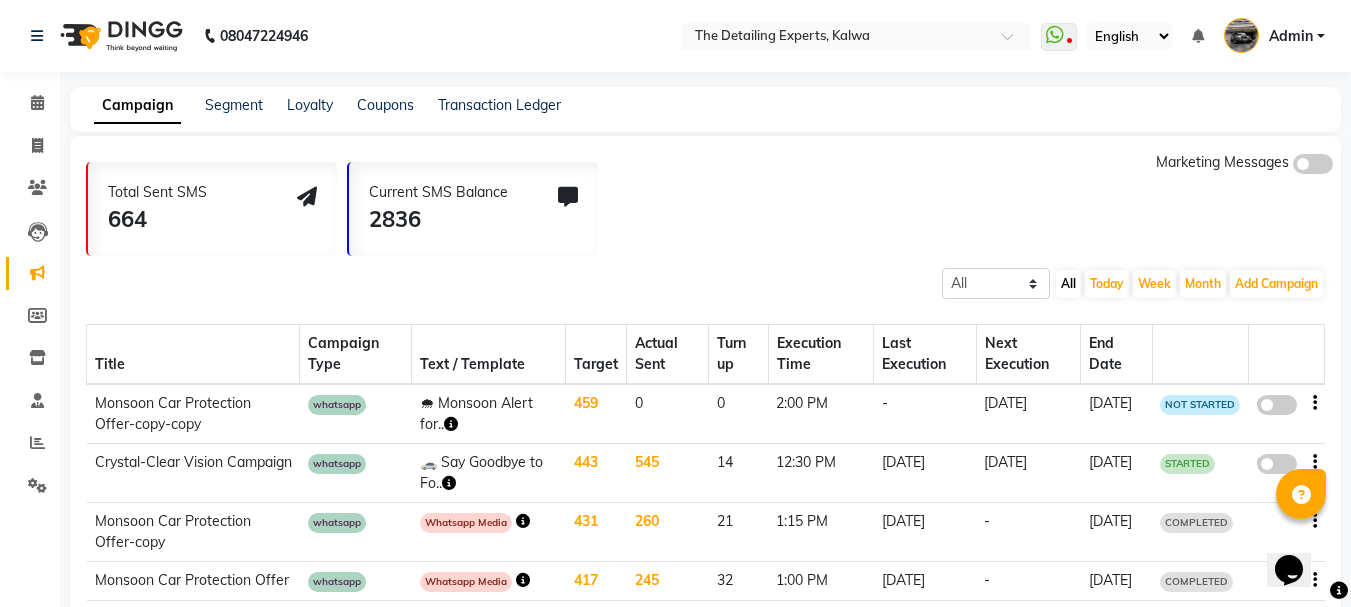 click on "Monsoon Car Protection Offer-copy-copy" 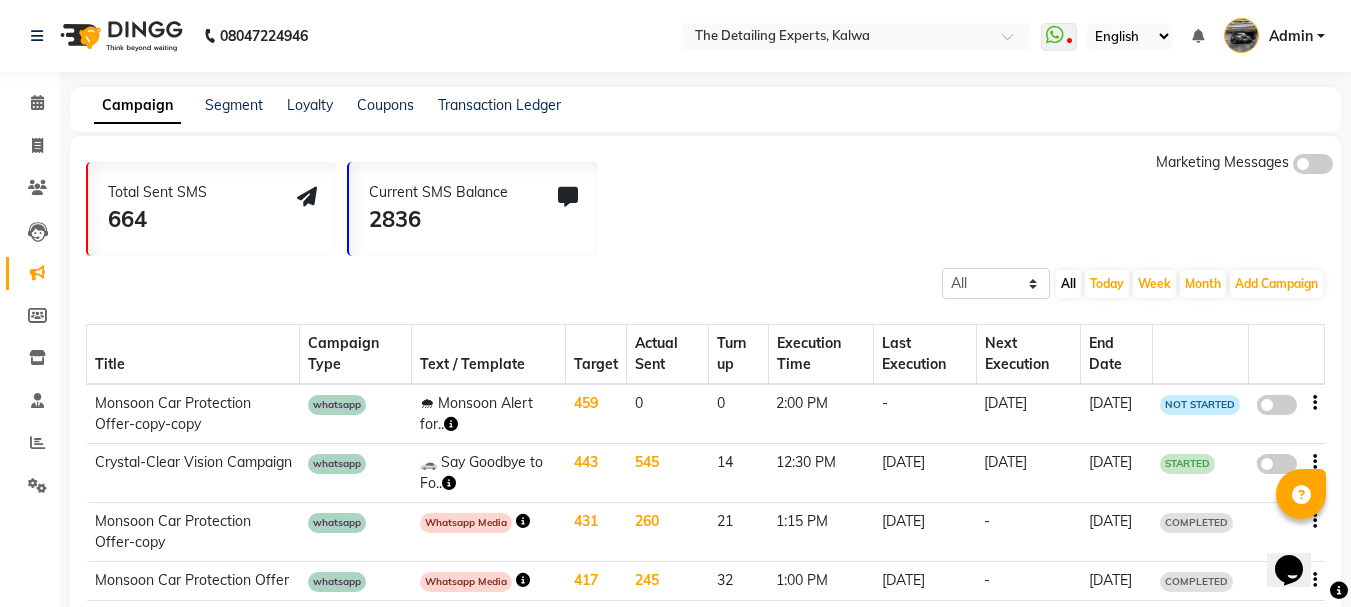 click on "false" 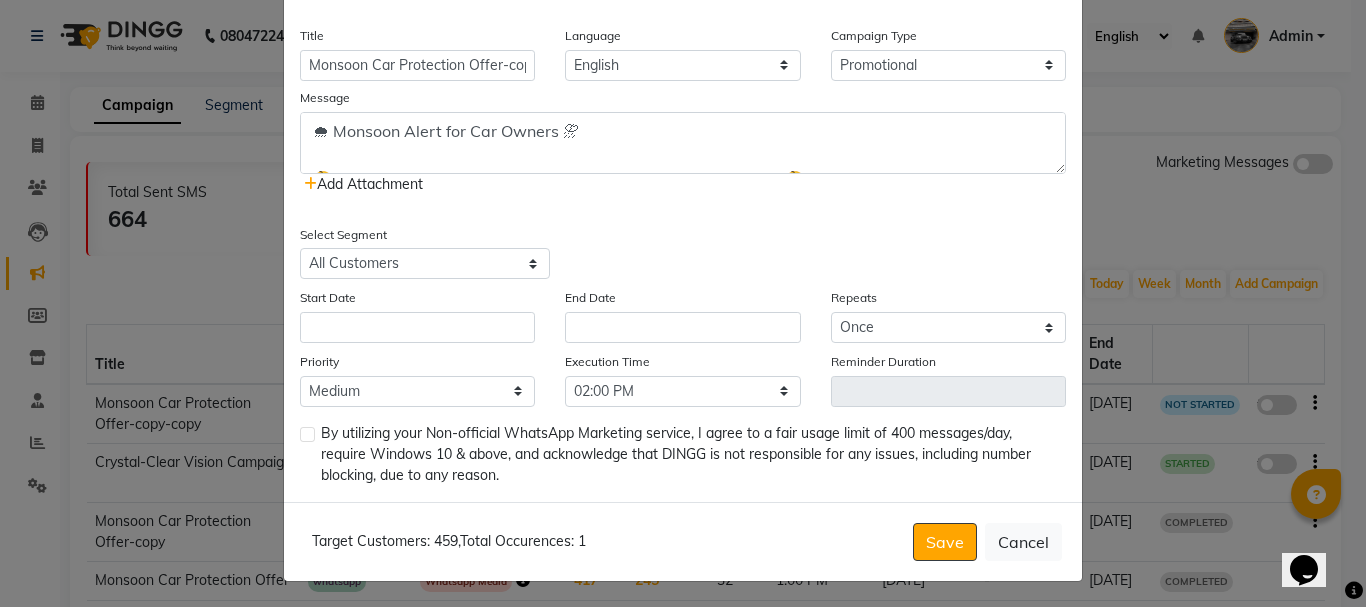 scroll, scrollTop: 453, scrollLeft: 0, axis: vertical 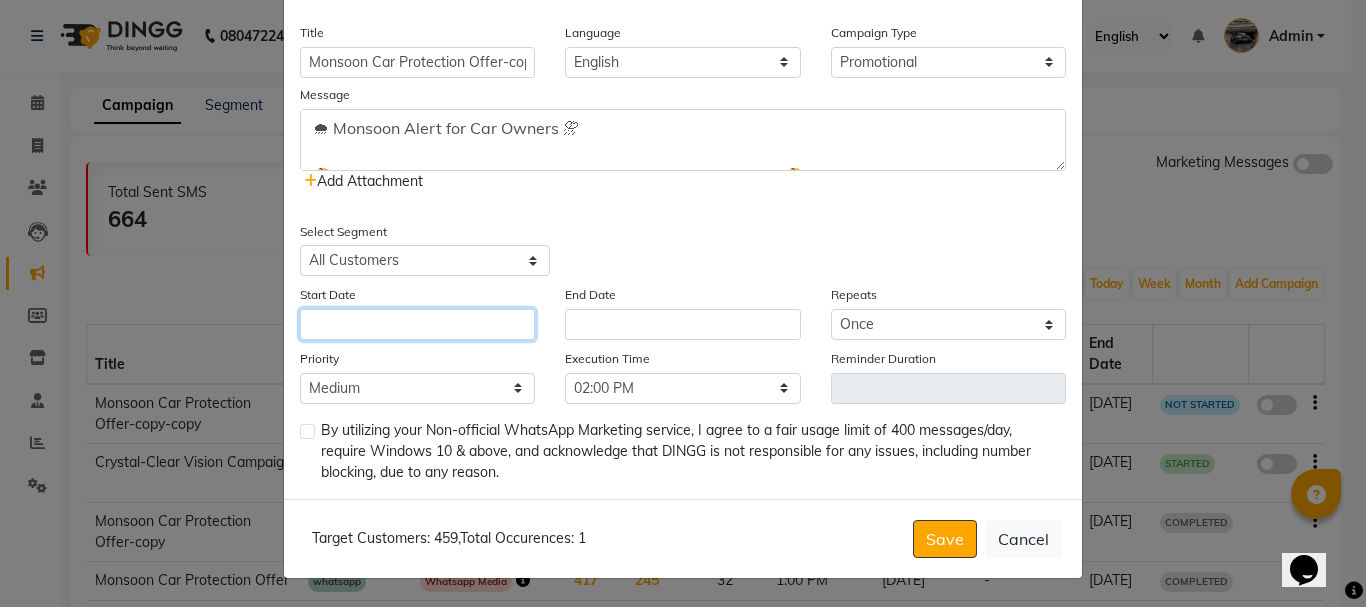 click 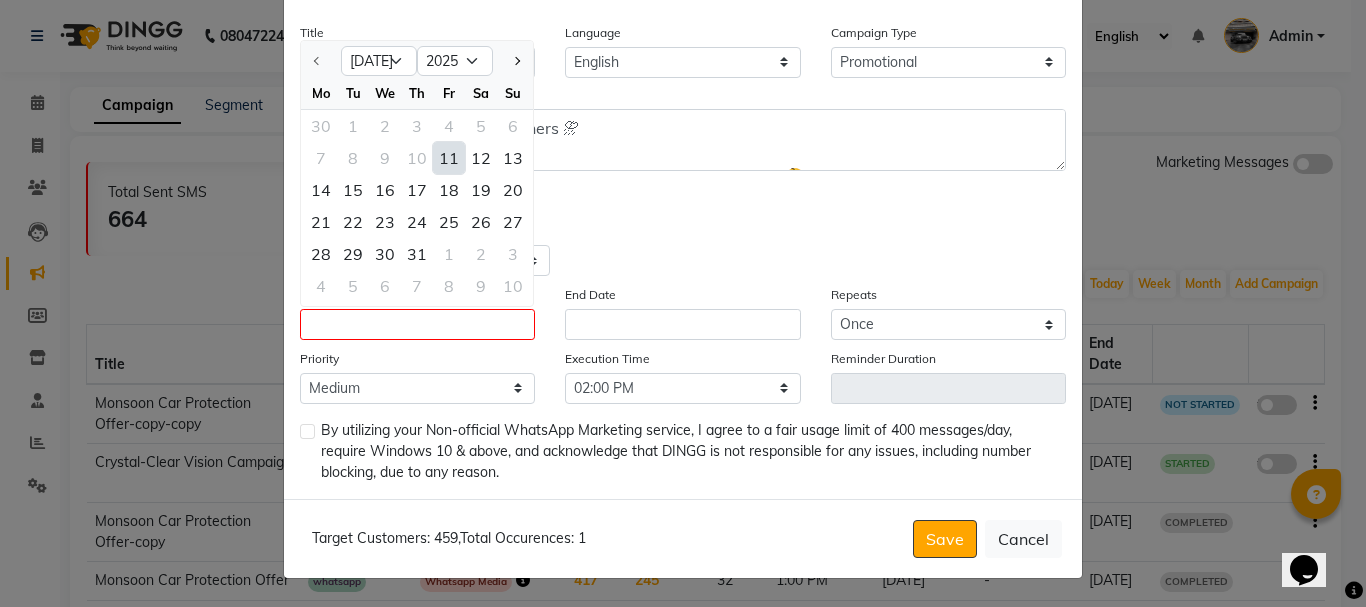 click on "11" 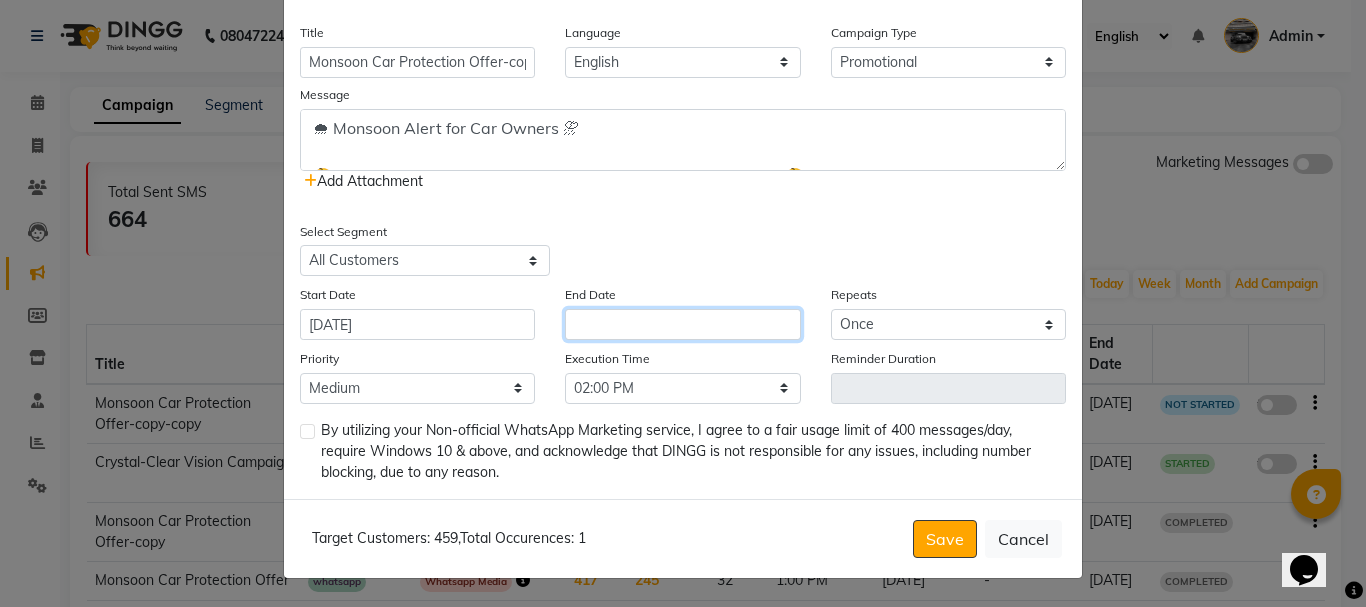 click 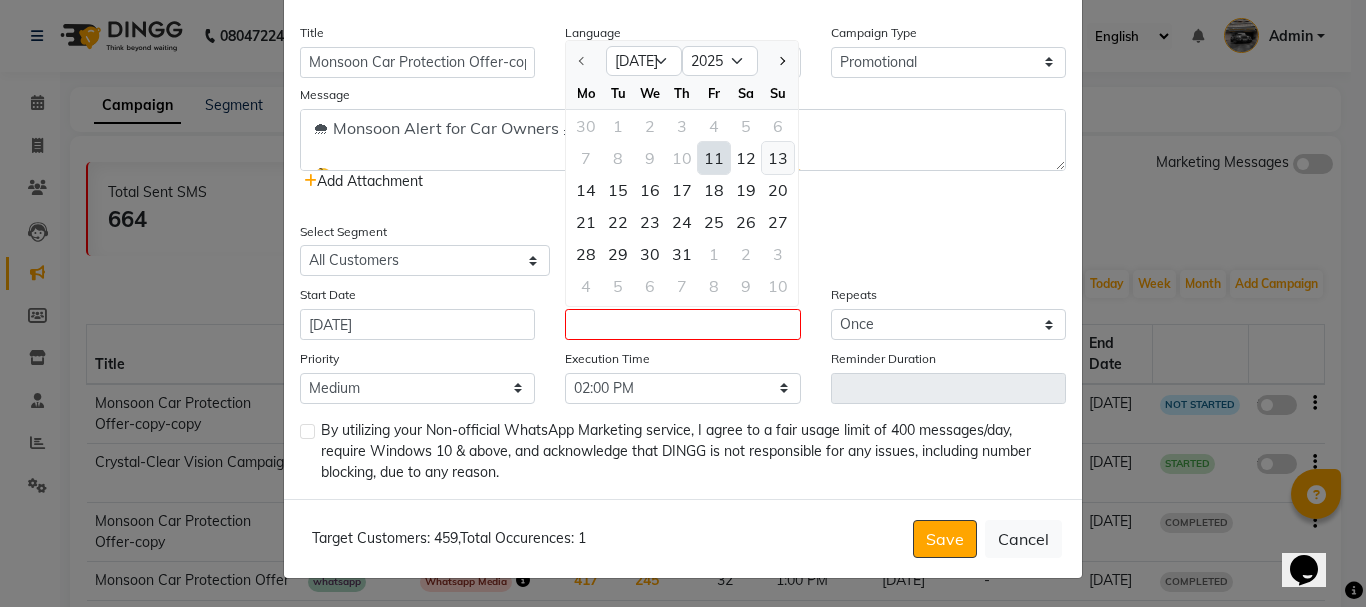 click on "13" 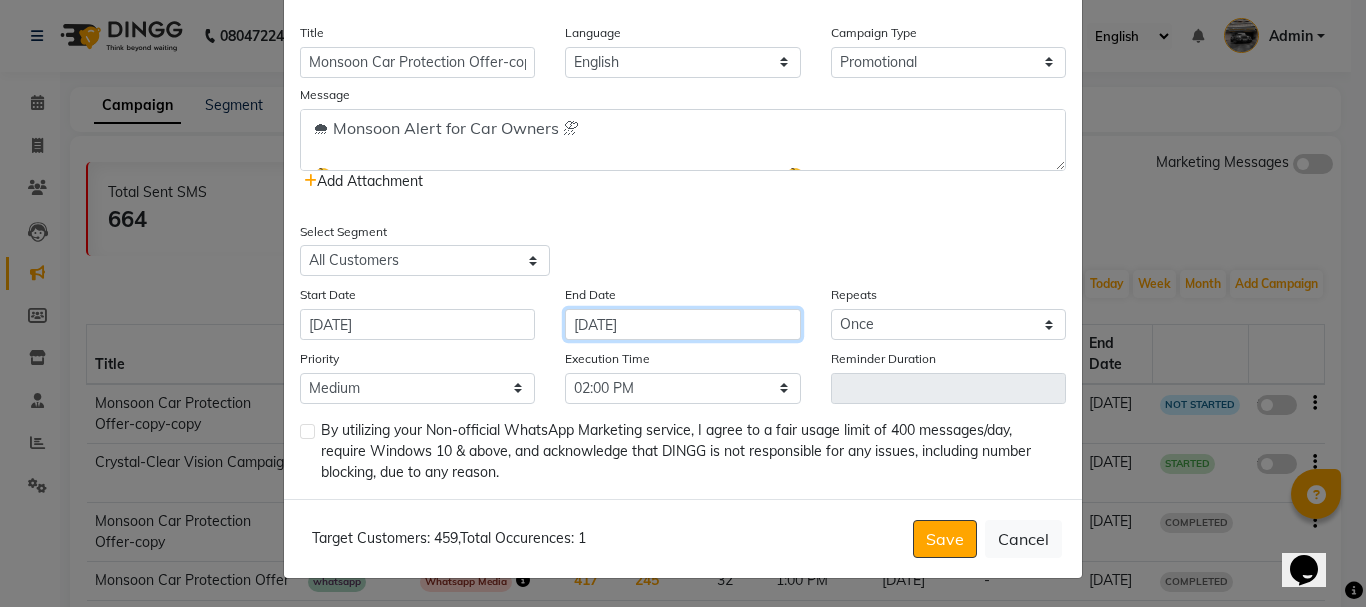 click on "[DATE]" 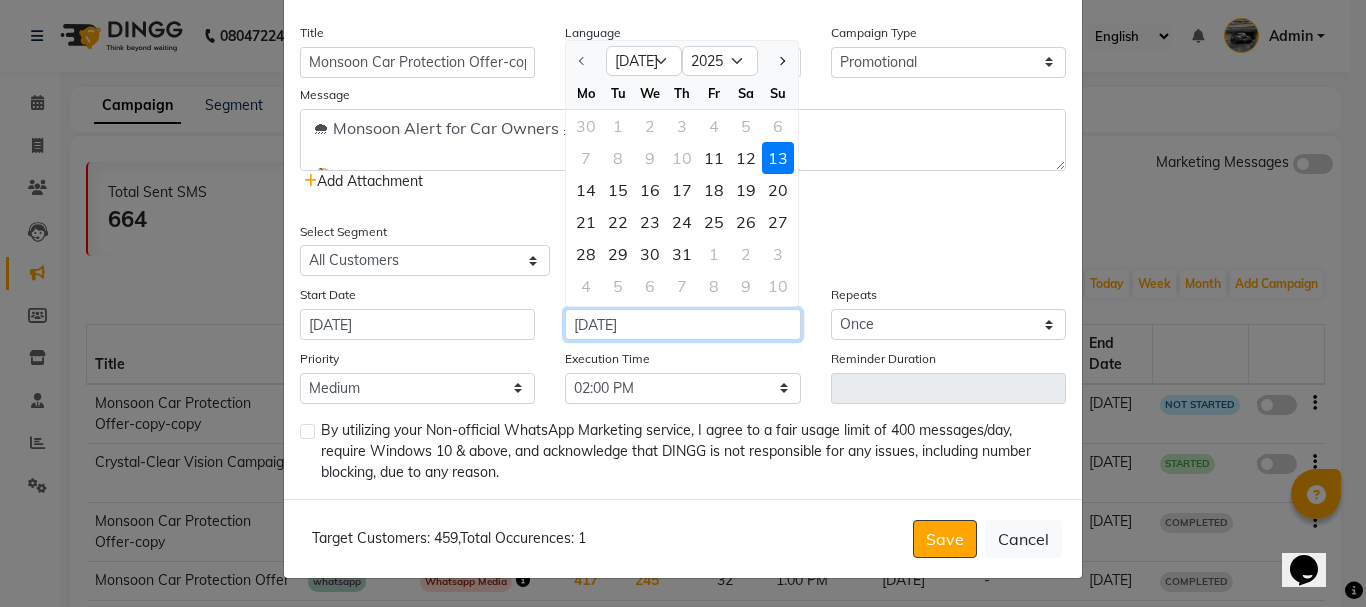 click on "[DATE]" 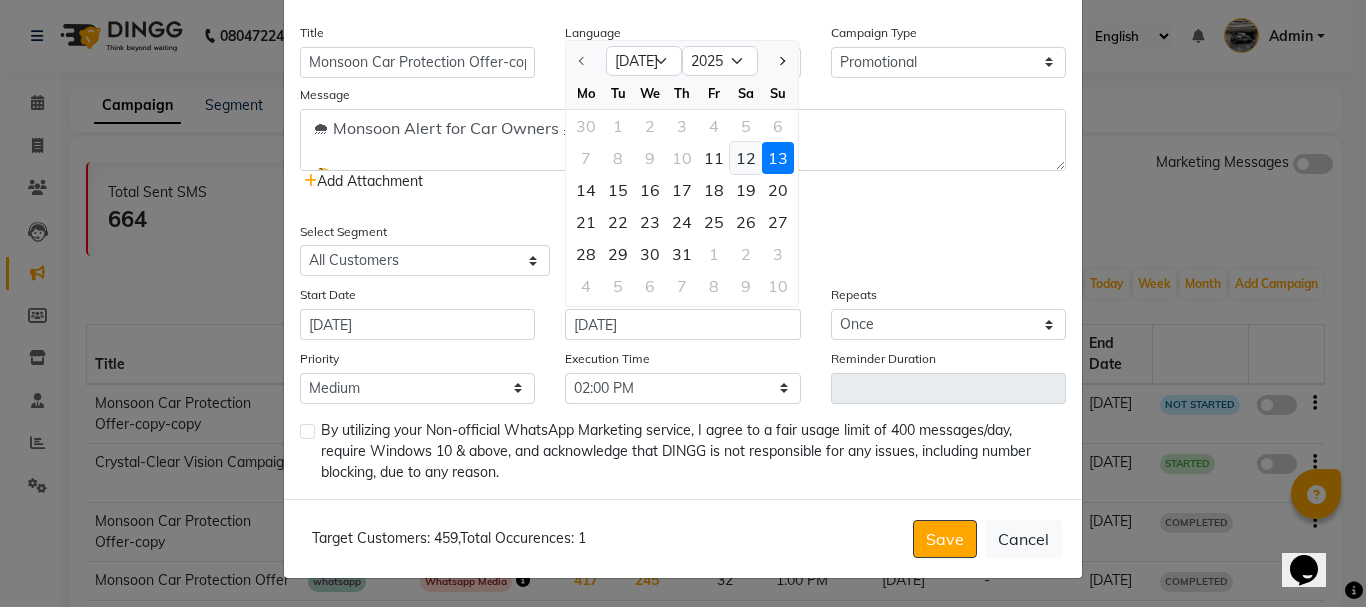 click on "12" 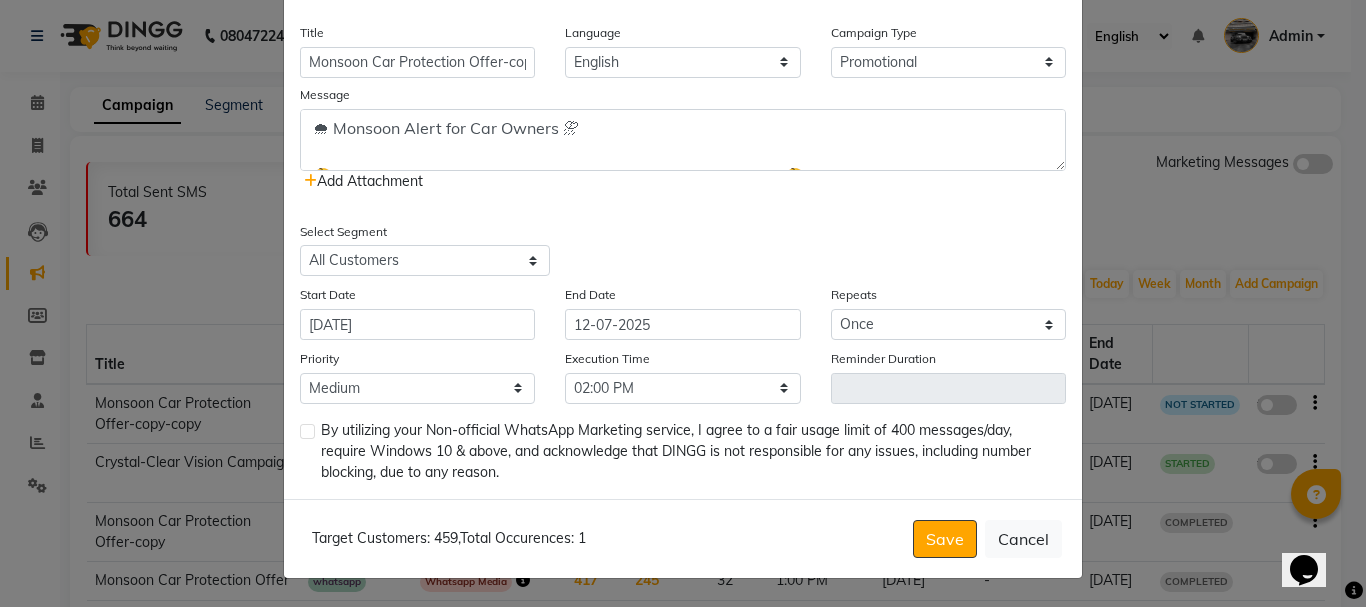 click 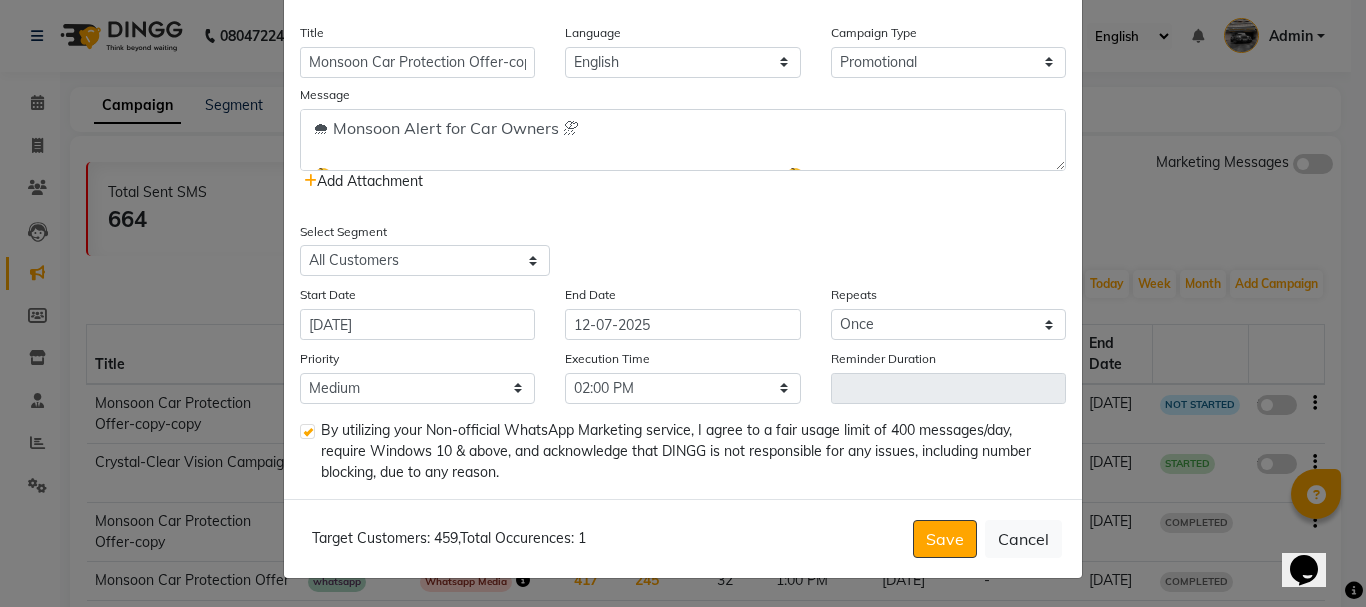 scroll, scrollTop: 253, scrollLeft: 0, axis: vertical 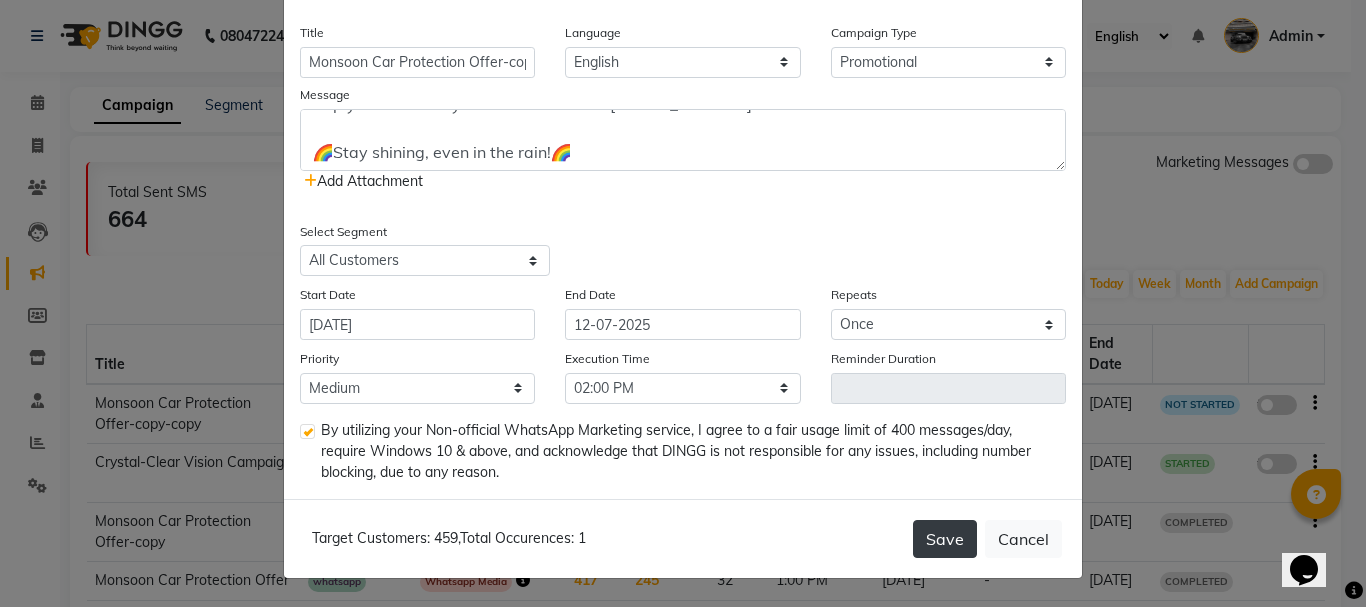 click on "Save" 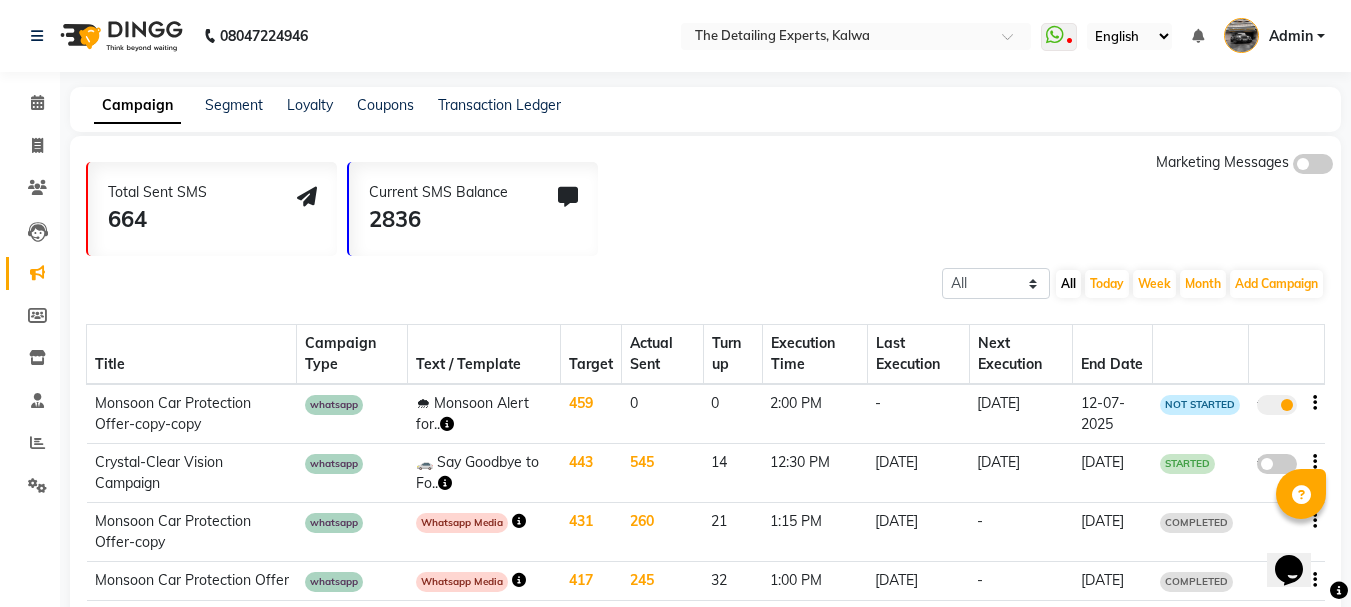 click 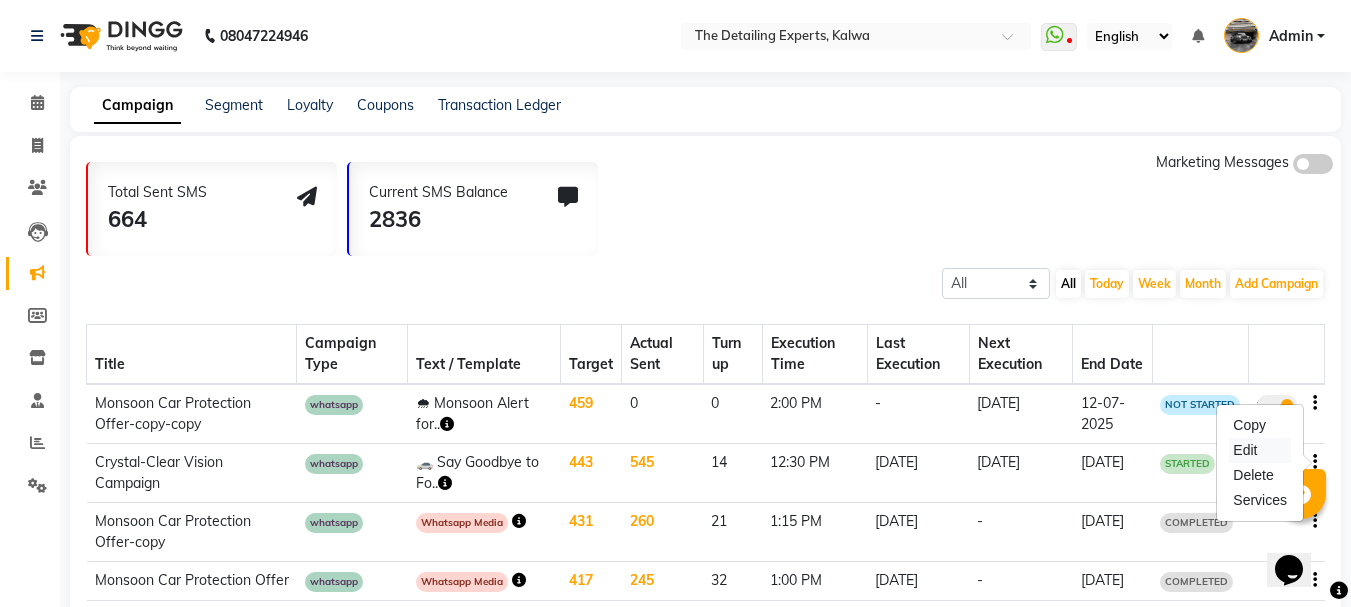 click on "Edit" at bounding box center (1260, 450) 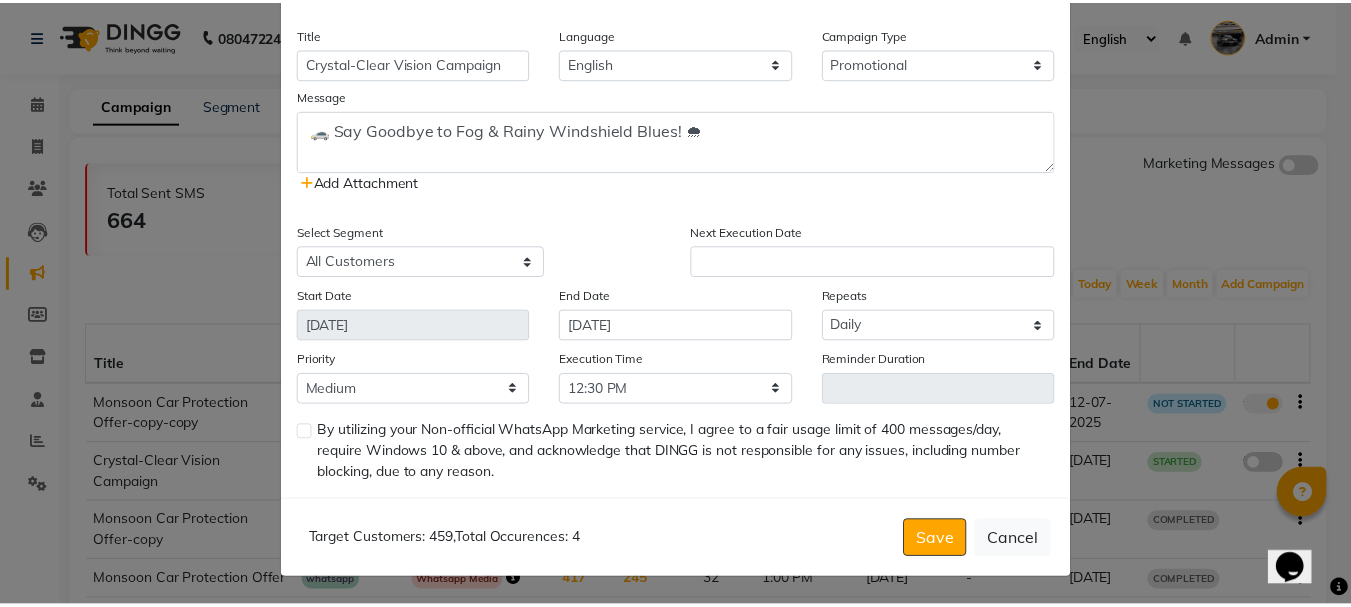 scroll, scrollTop: 453, scrollLeft: 0, axis: vertical 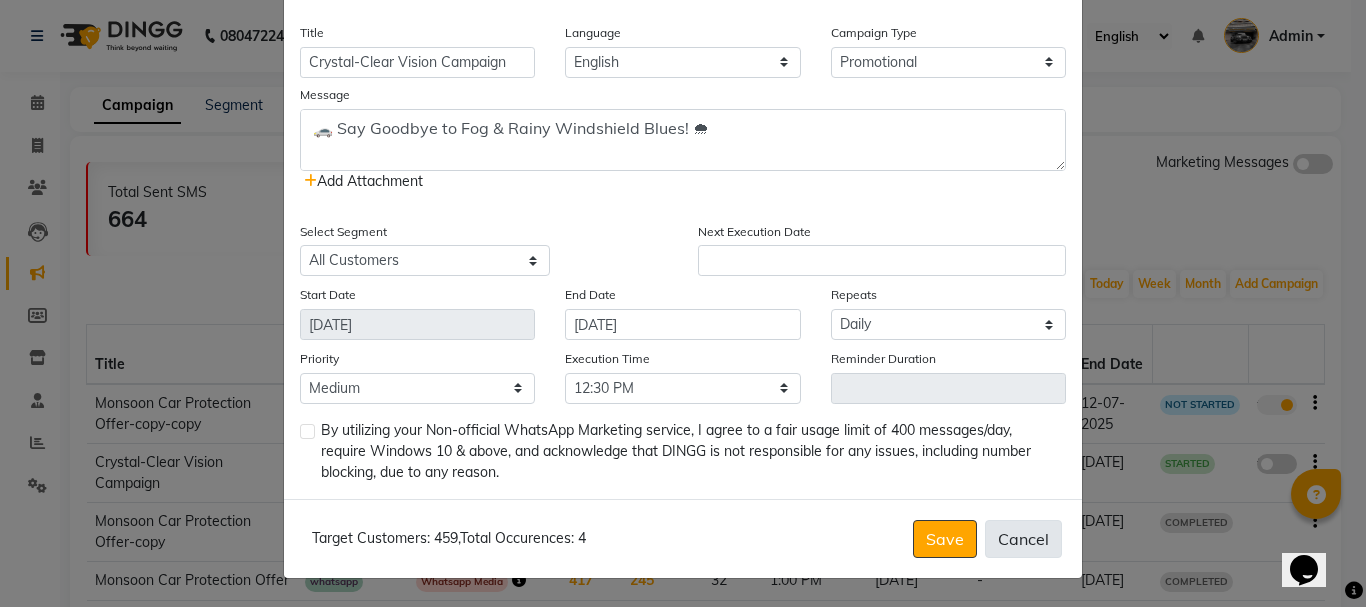 click on "Cancel" 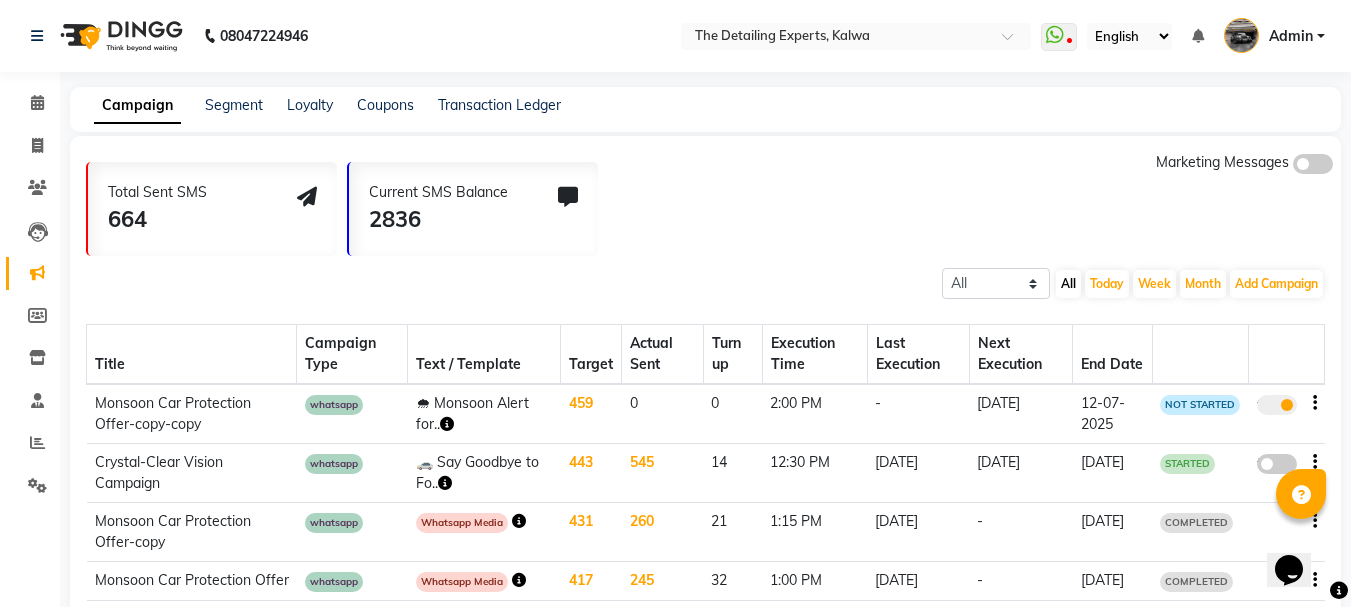 click on "🌧 Monsoon Alert for.." 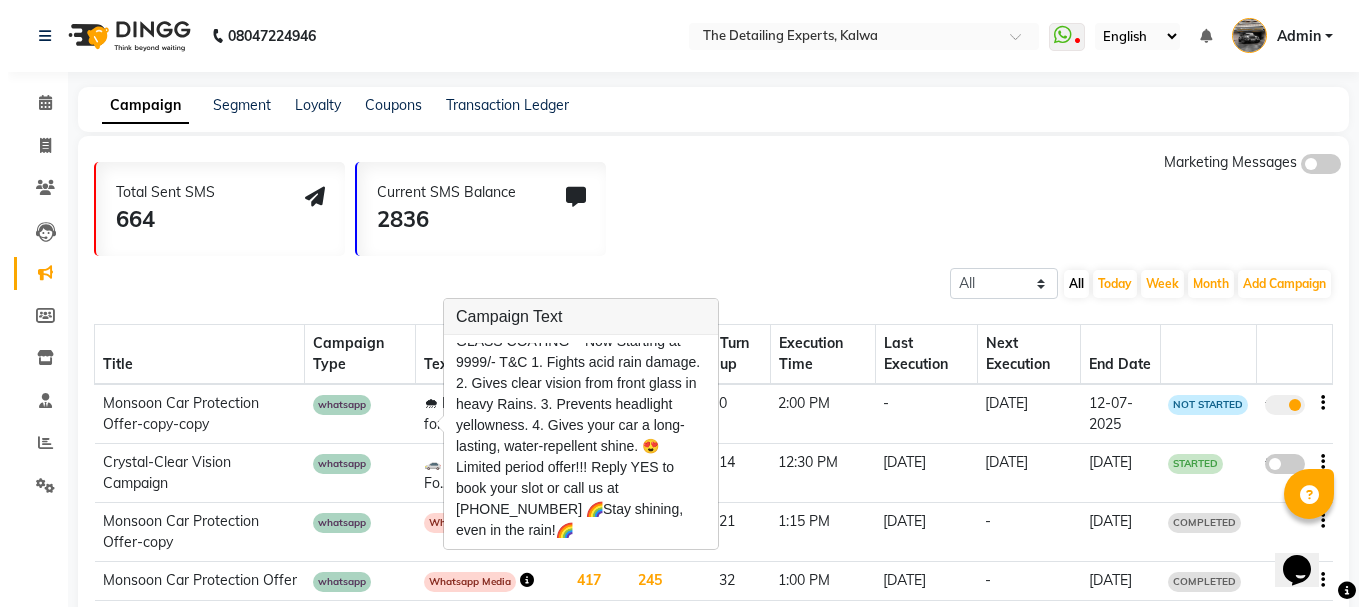 scroll, scrollTop: 0, scrollLeft: 0, axis: both 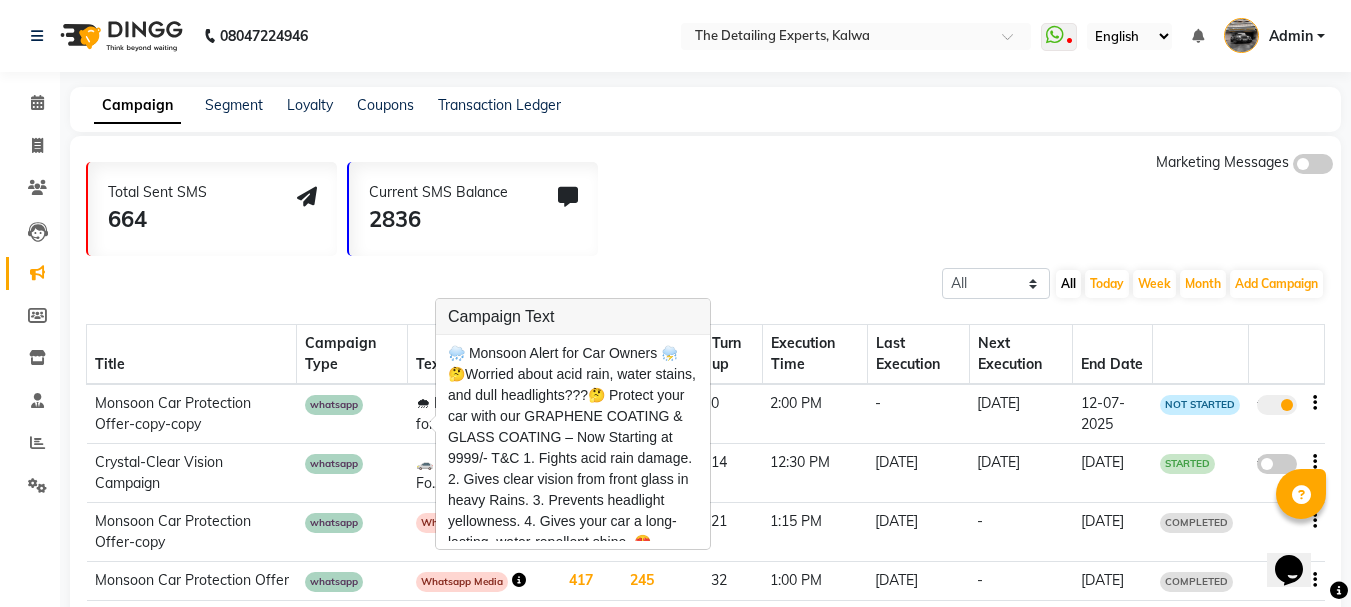 click on "Monsoon Car Protection Offer-copy-copy" 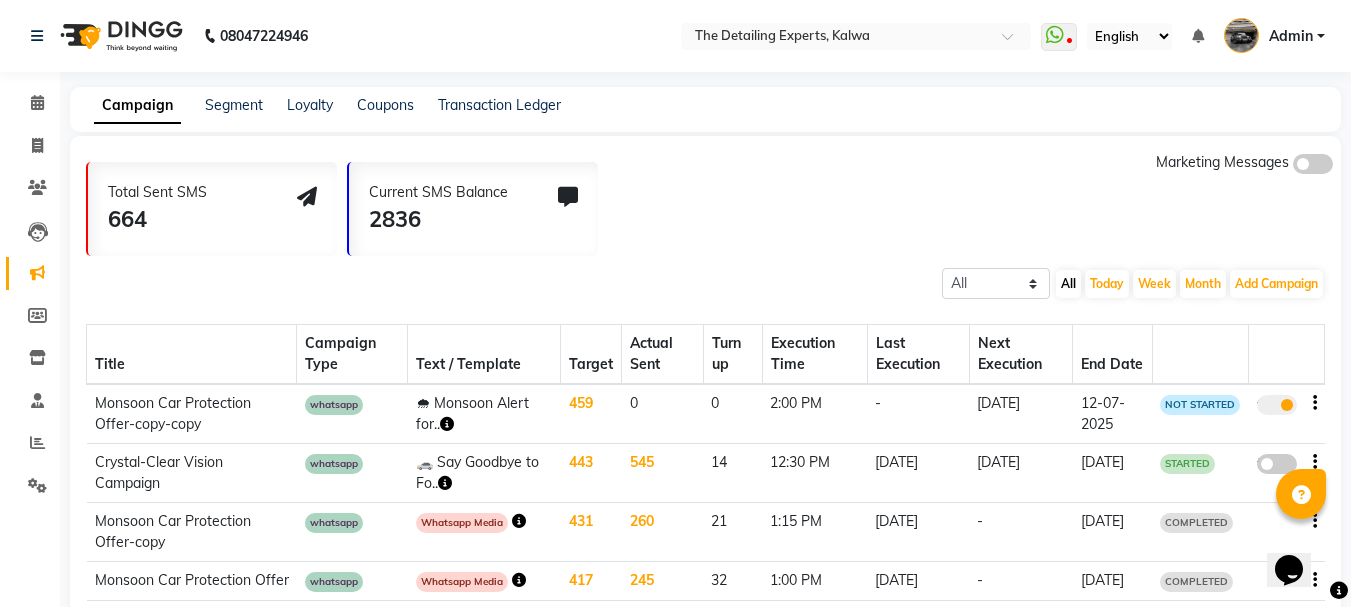 click on "true" 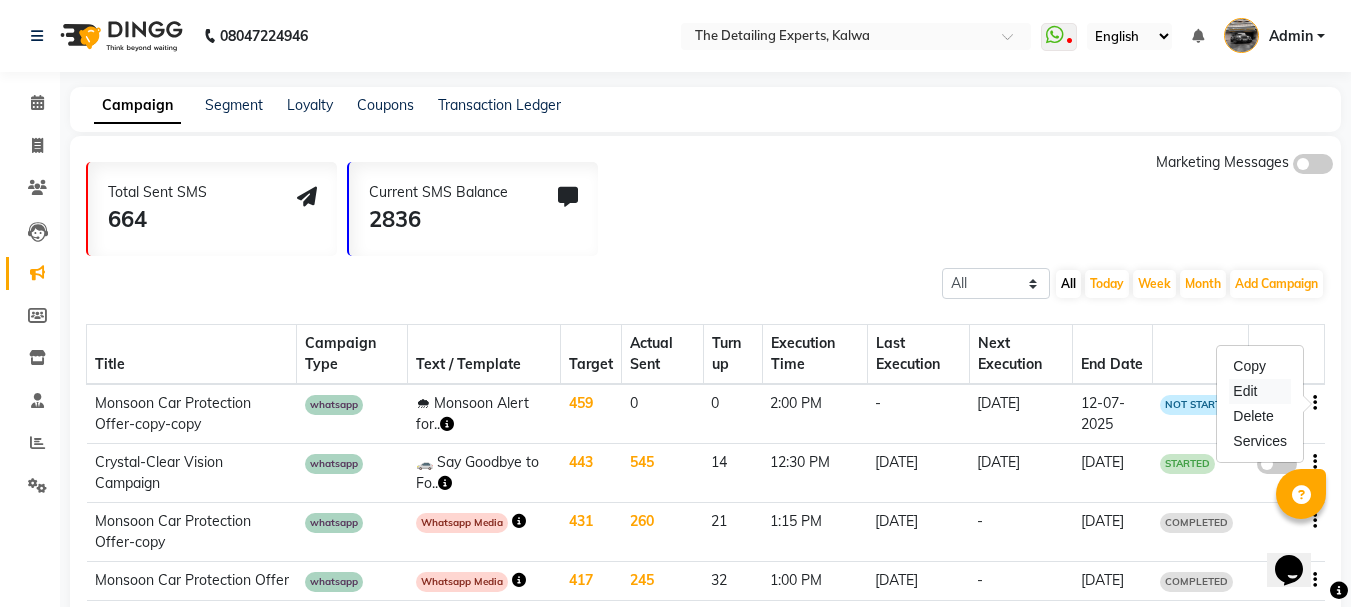 click on "Edit" at bounding box center (1260, 391) 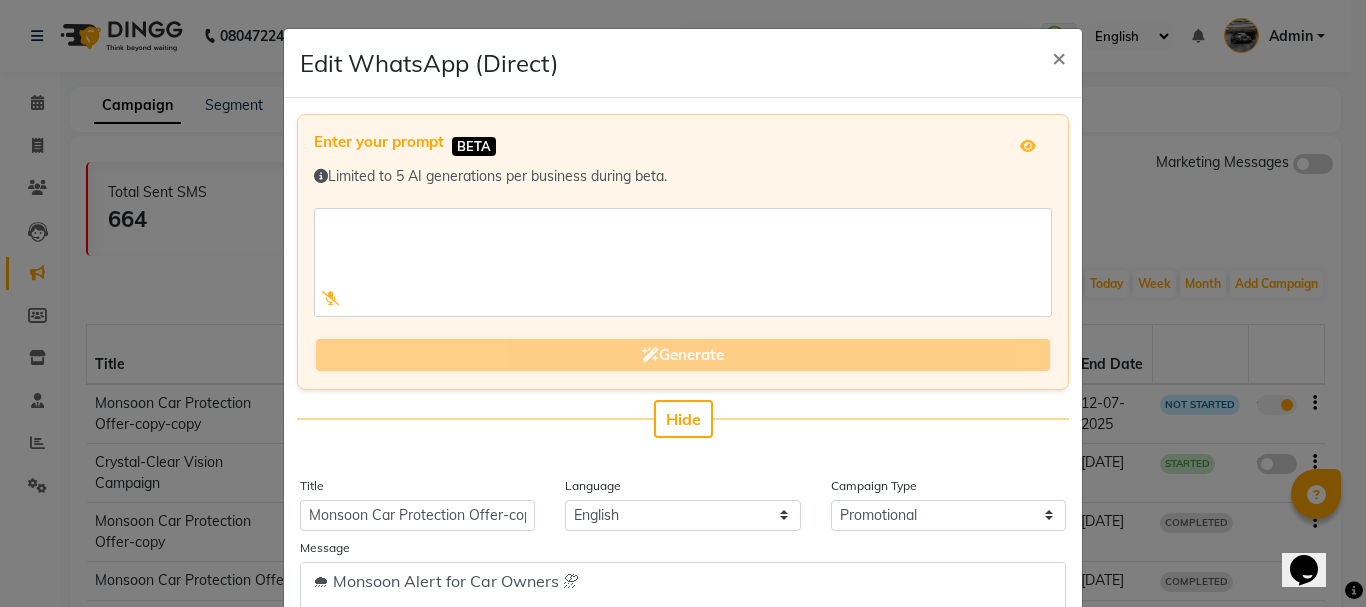 scroll, scrollTop: 400, scrollLeft: 0, axis: vertical 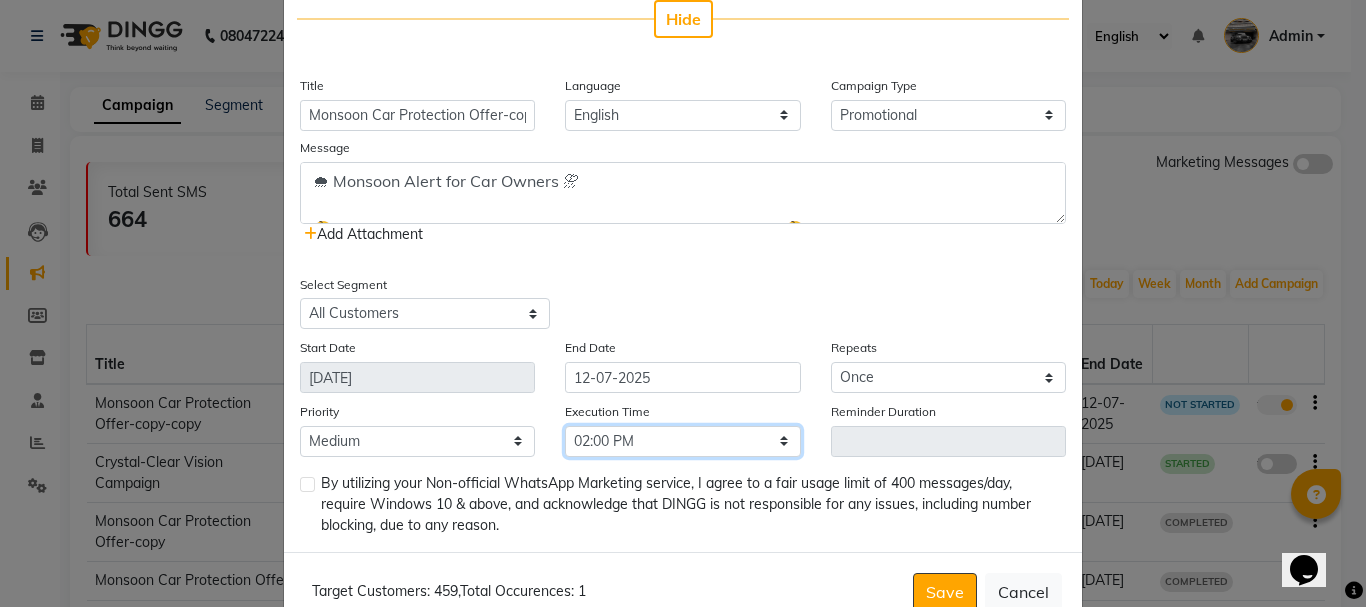 click on "Select 09:00 AM 09:15 AM 09:30 AM 09:45 AM 10:00 AM 10:15 AM 10:30 AM 10:45 AM 11:00 AM 11:15 AM 11:30 AM 11:45 AM 12:00 PM 12:15 PM 12:30 PM 12:45 PM 01:00 PM 01:15 PM 01:30 PM 01:45 PM 02:00 PM 02:15 PM 02:30 PM 02:45 PM 03:00 PM 03:15 PM 03:30 PM 03:45 PM 04:00 PM 04:15 PM 04:30 PM 04:45 PM 05:00 PM 05:15 PM 05:30 PM 05:45 PM 06:00 PM 06:15 PM 06:30 PM 06:45 PM 07:00 PM 07:15 PM 07:30 PM 07:45 PM 08:00 PM 08:15 PM 08:30 PM 08:45 PM 09:00 PM 09:15 PM 09:30 PM 09:45 PM" at bounding box center [682, 441] 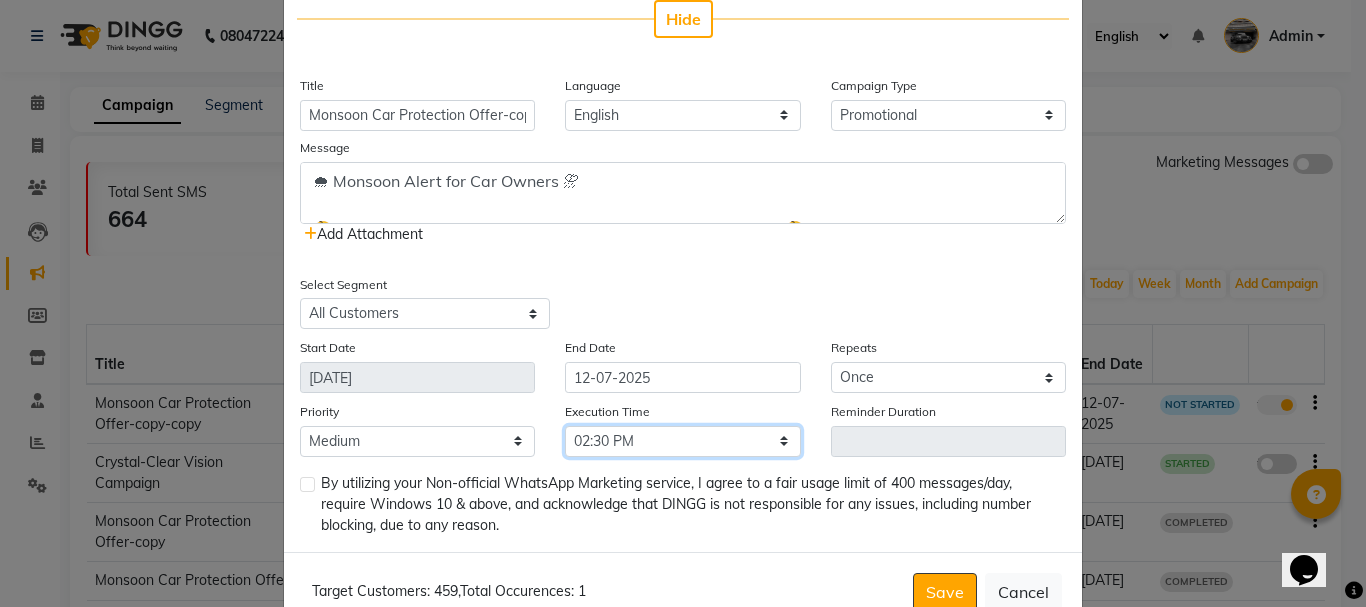 click on "Select 09:00 AM 09:15 AM 09:30 AM 09:45 AM 10:00 AM 10:15 AM 10:30 AM 10:45 AM 11:00 AM 11:15 AM 11:30 AM 11:45 AM 12:00 PM 12:15 PM 12:30 PM 12:45 PM 01:00 PM 01:15 PM 01:30 PM 01:45 PM 02:00 PM 02:15 PM 02:30 PM 02:45 PM 03:00 PM 03:15 PM 03:30 PM 03:45 PM 04:00 PM 04:15 PM 04:30 PM 04:45 PM 05:00 PM 05:15 PM 05:30 PM 05:45 PM 06:00 PM 06:15 PM 06:30 PM 06:45 PM 07:00 PM 07:15 PM 07:30 PM 07:45 PM 08:00 PM 08:15 PM 08:30 PM 08:45 PM 09:00 PM 09:15 PM 09:30 PM 09:45 PM" at bounding box center [682, 441] 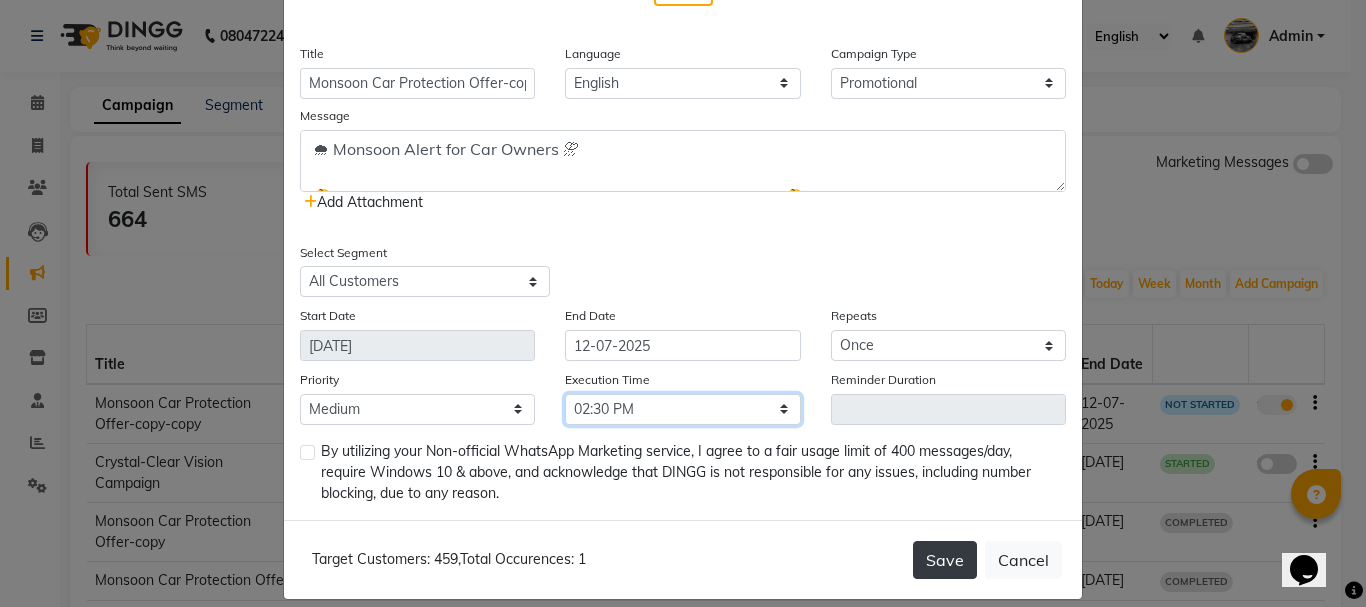 scroll, scrollTop: 453, scrollLeft: 0, axis: vertical 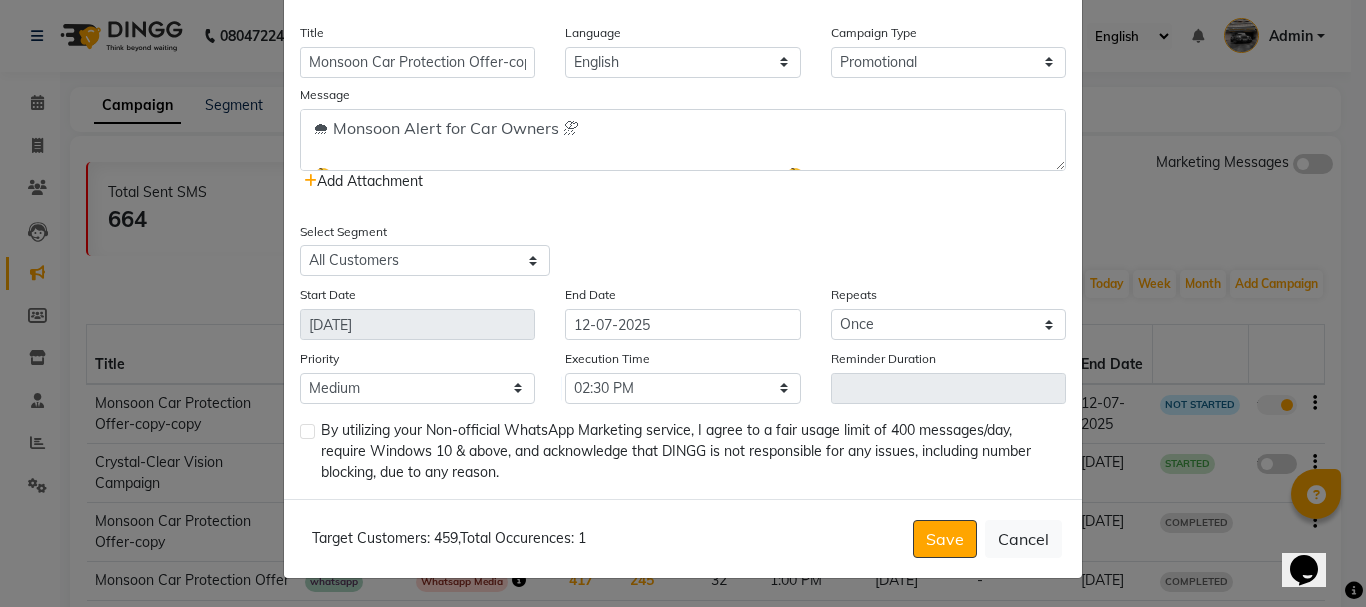 drag, startPoint x: 299, startPoint y: 432, endPoint x: 319, endPoint y: 432, distance: 20 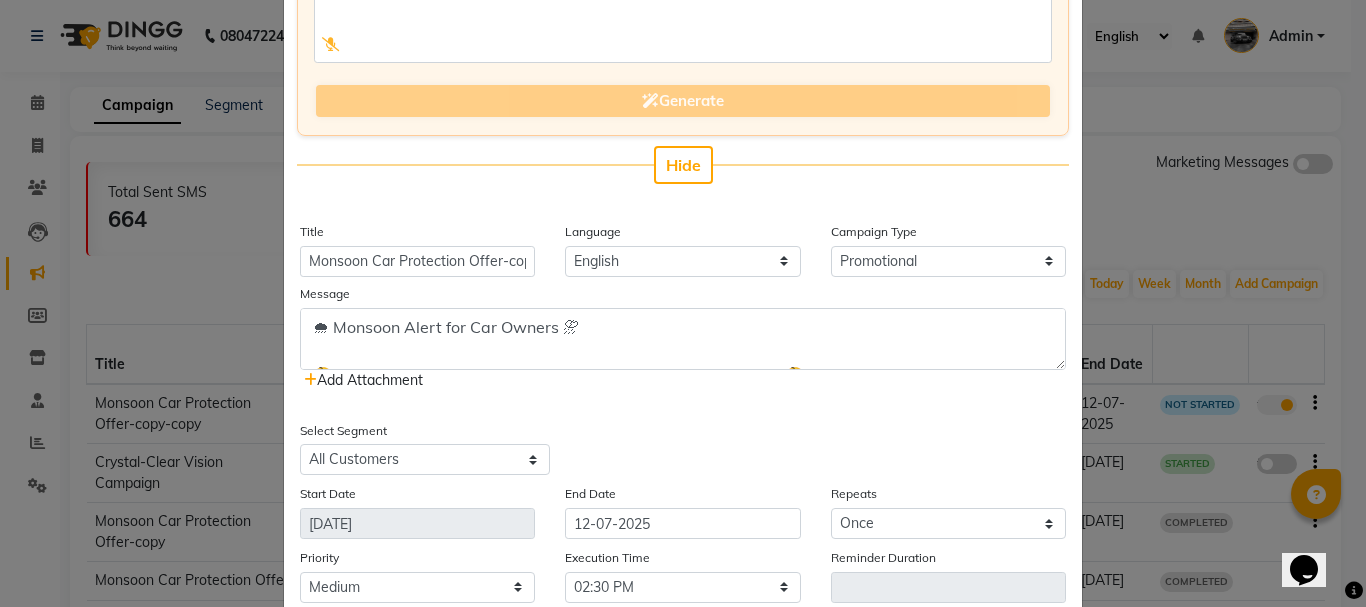 scroll, scrollTop: 253, scrollLeft: 0, axis: vertical 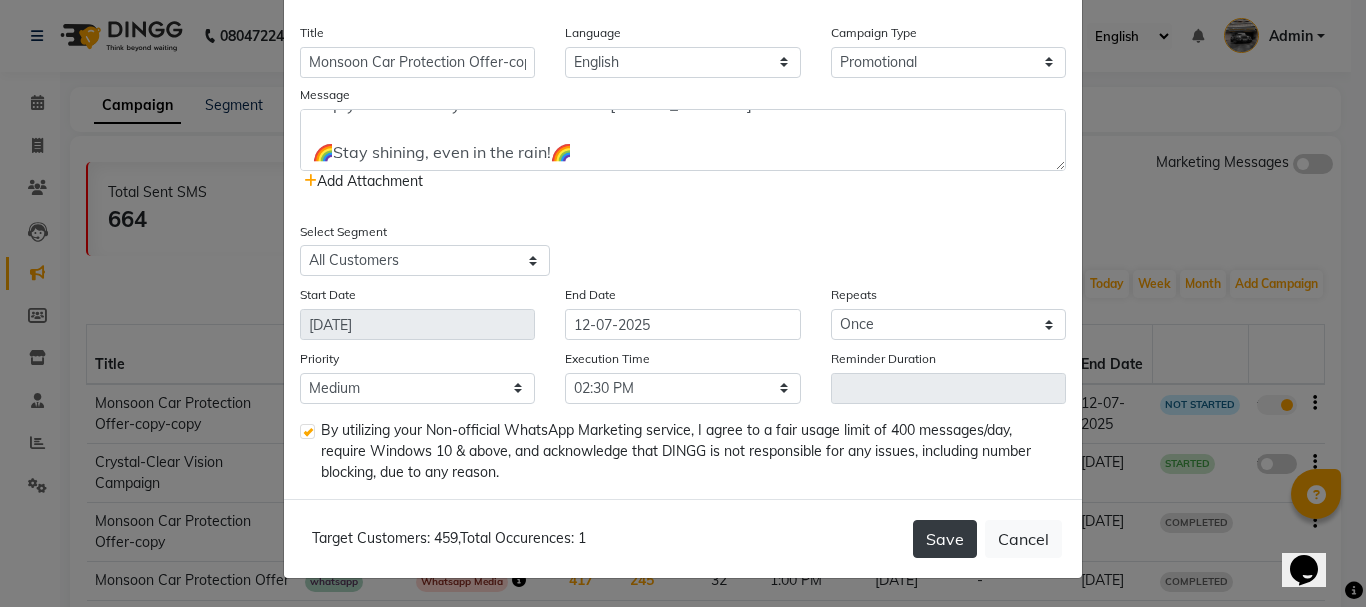 click on "Save" 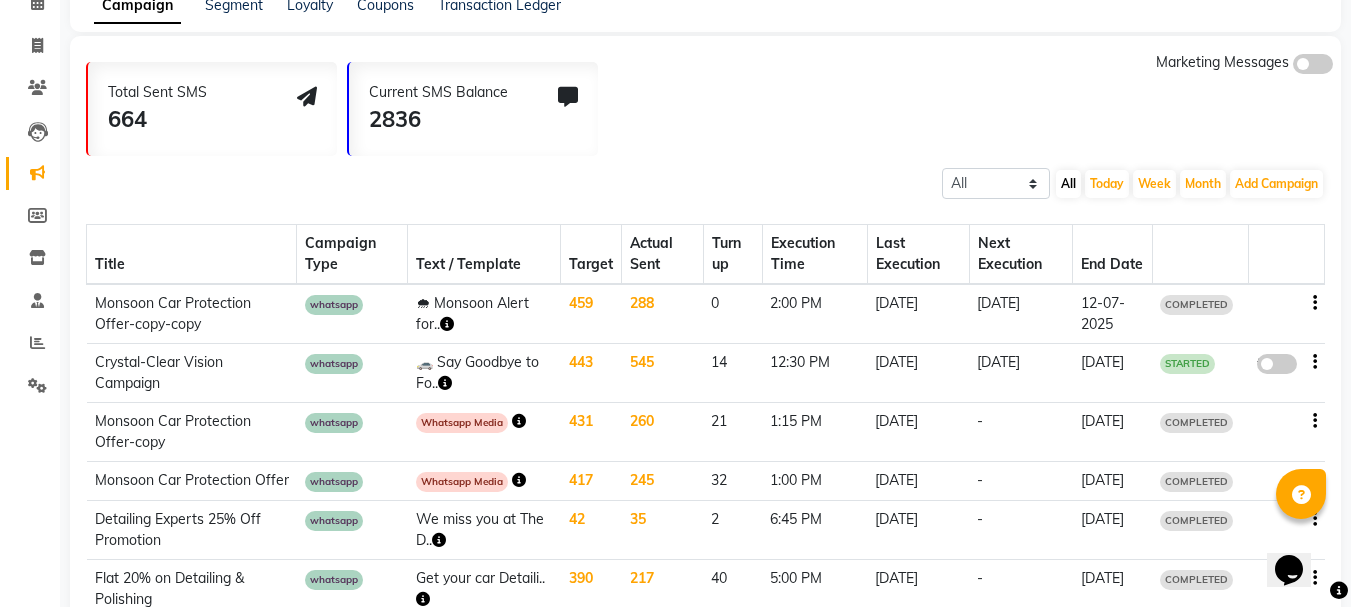 scroll, scrollTop: 0, scrollLeft: 0, axis: both 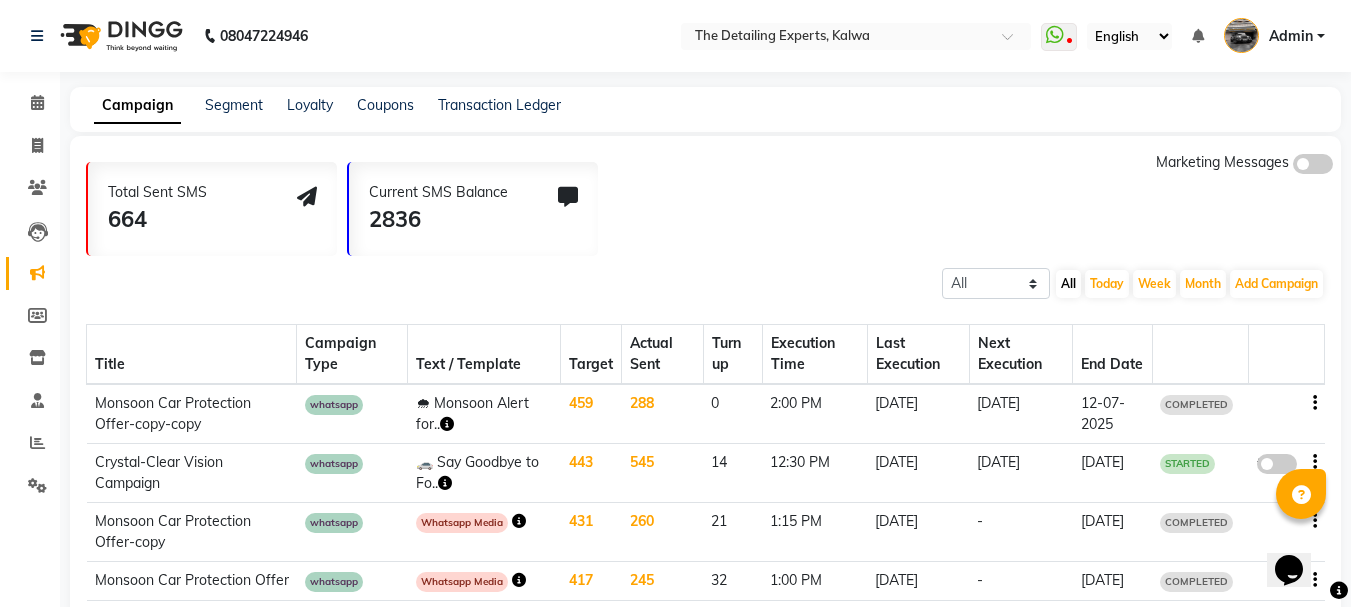 click on "🌧 Monsoon Alert for.." 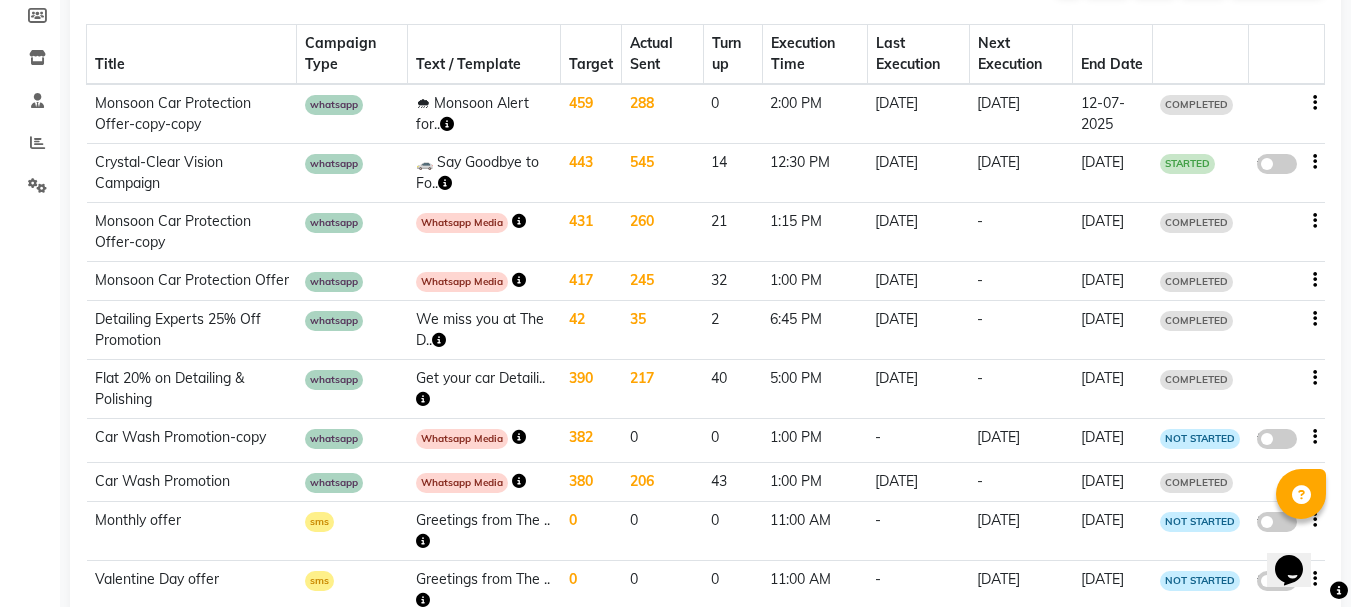 scroll, scrollTop: 0, scrollLeft: 0, axis: both 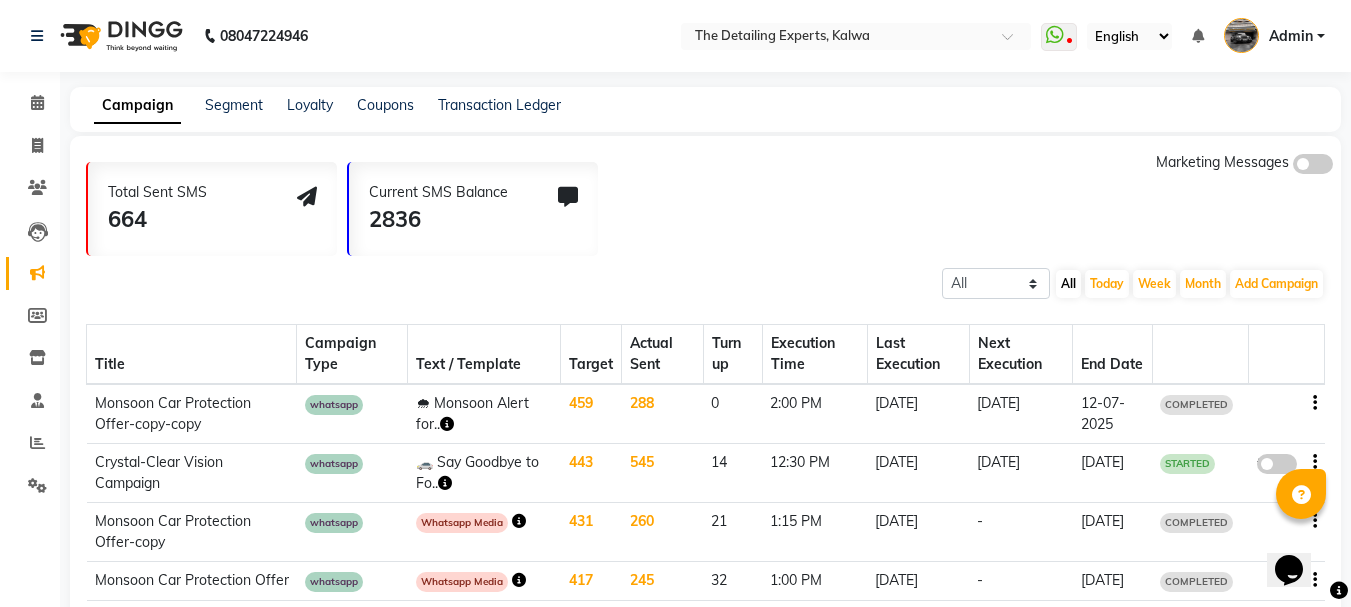 click 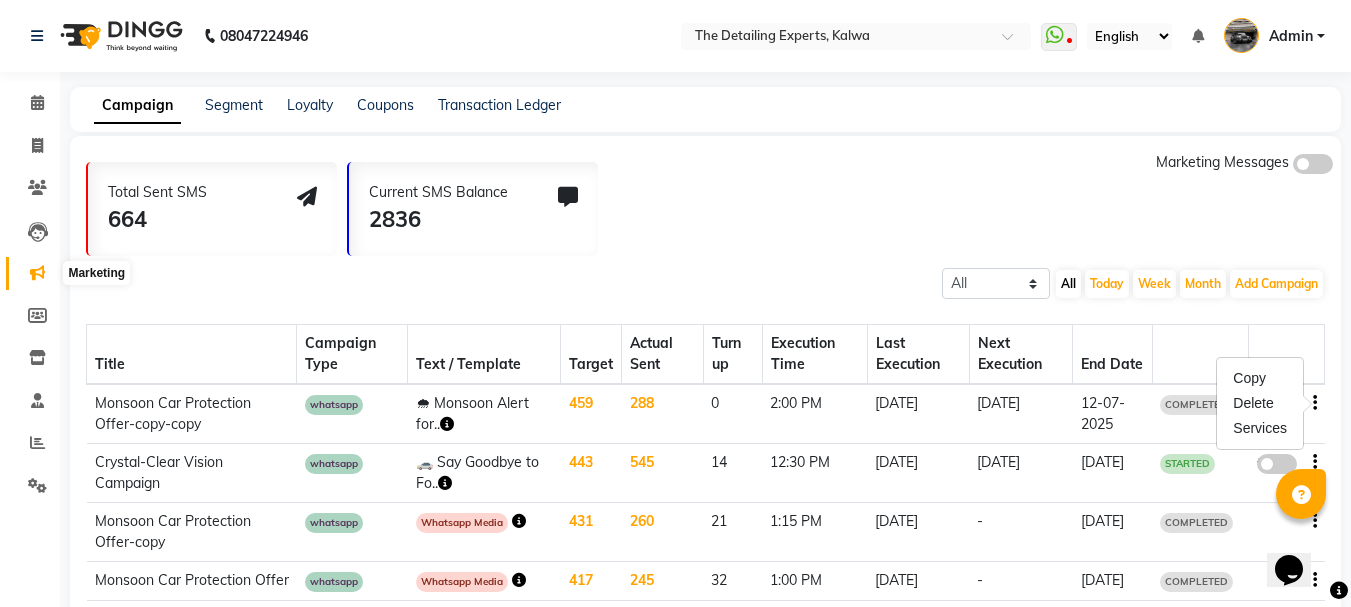 click 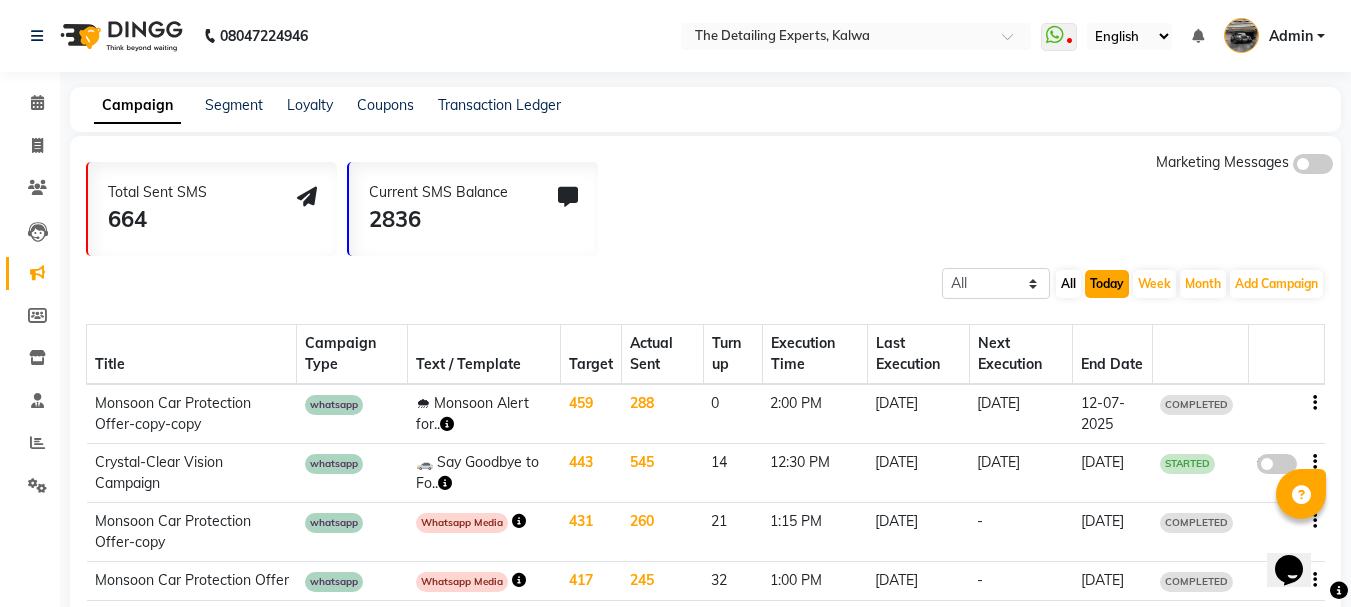 click on "Today" 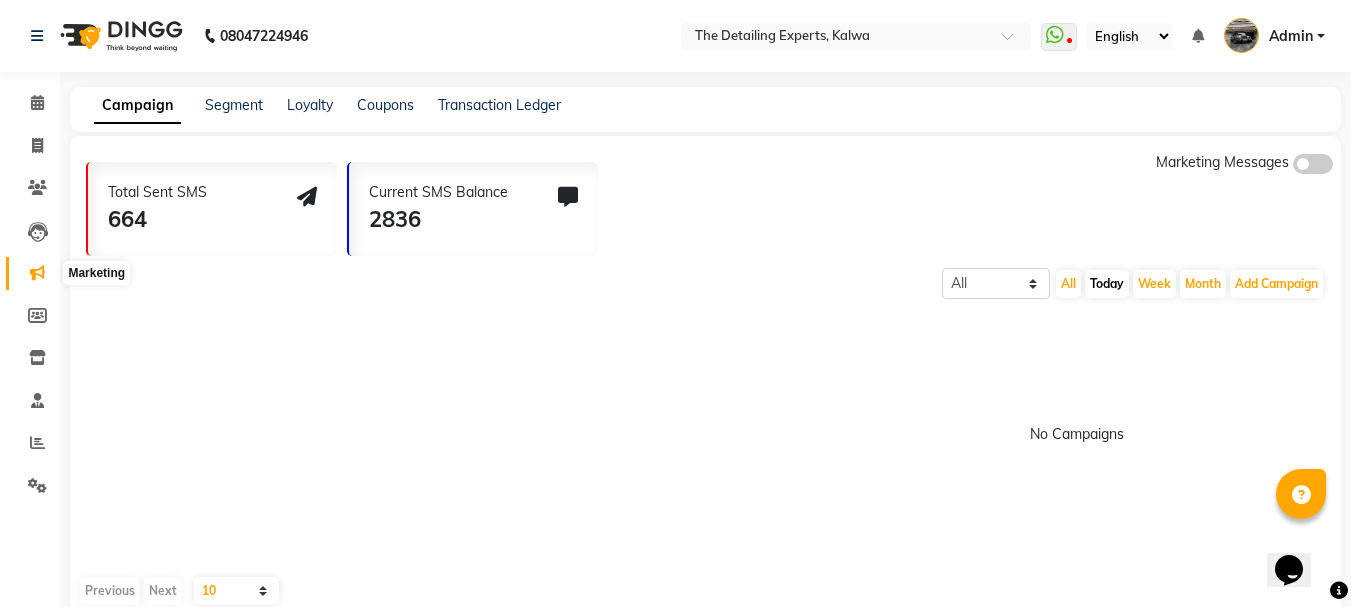 click 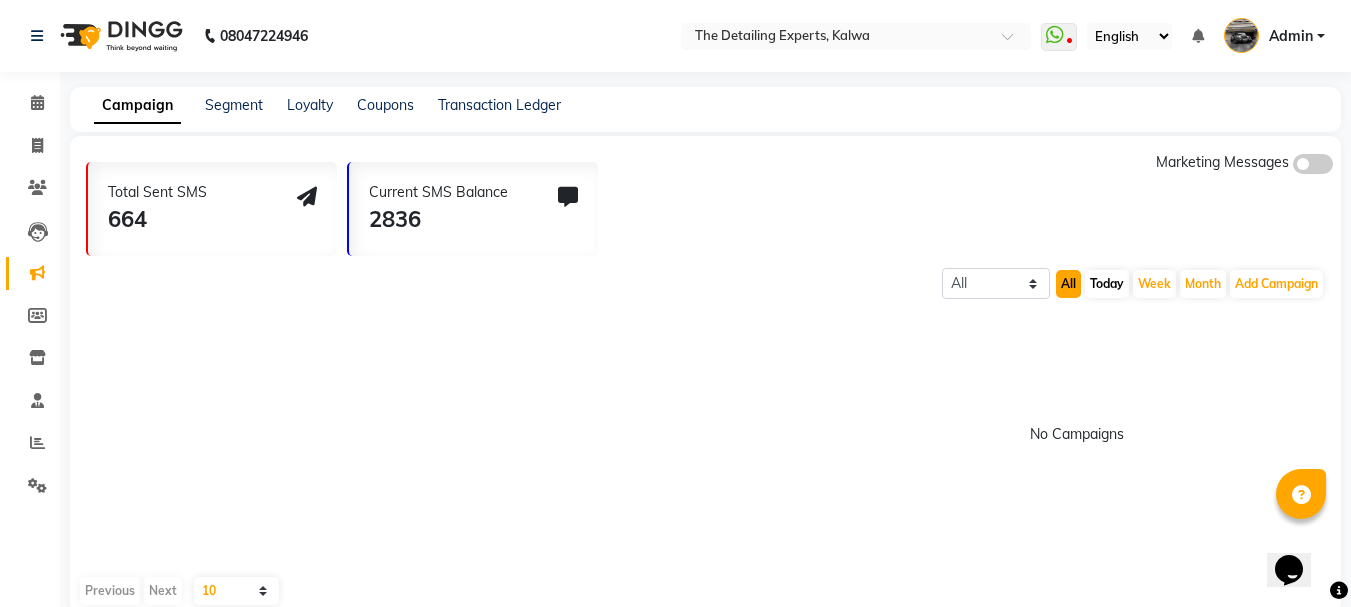 click on "All" 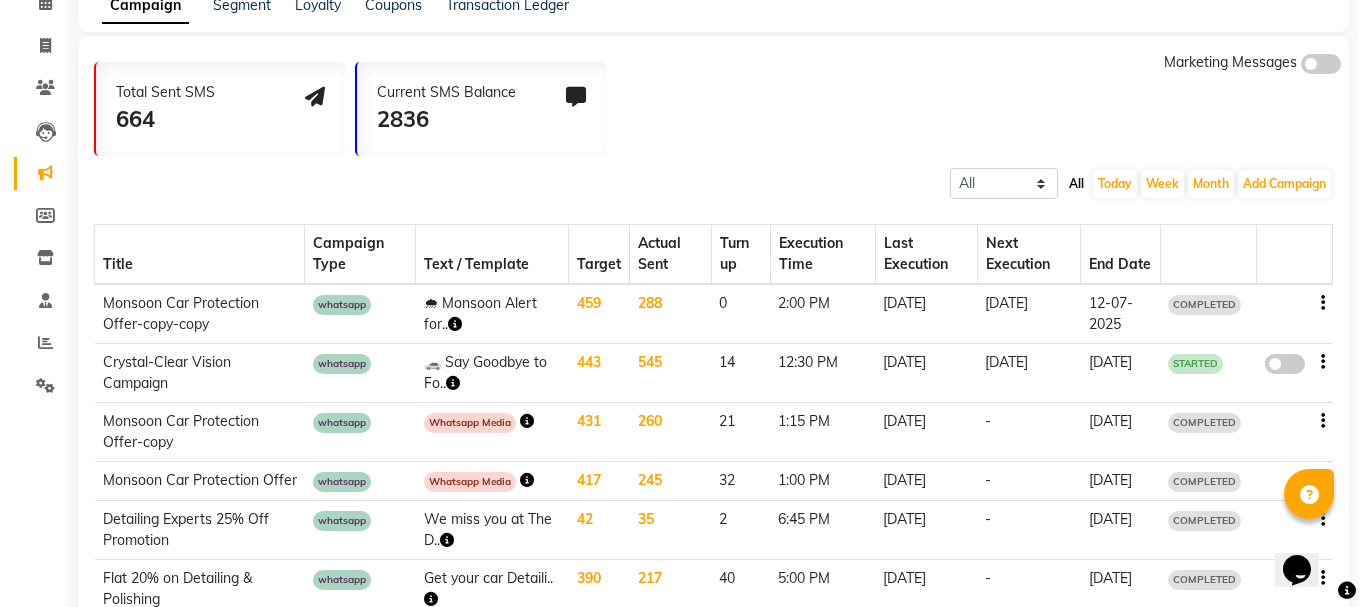 scroll, scrollTop: 0, scrollLeft: 0, axis: both 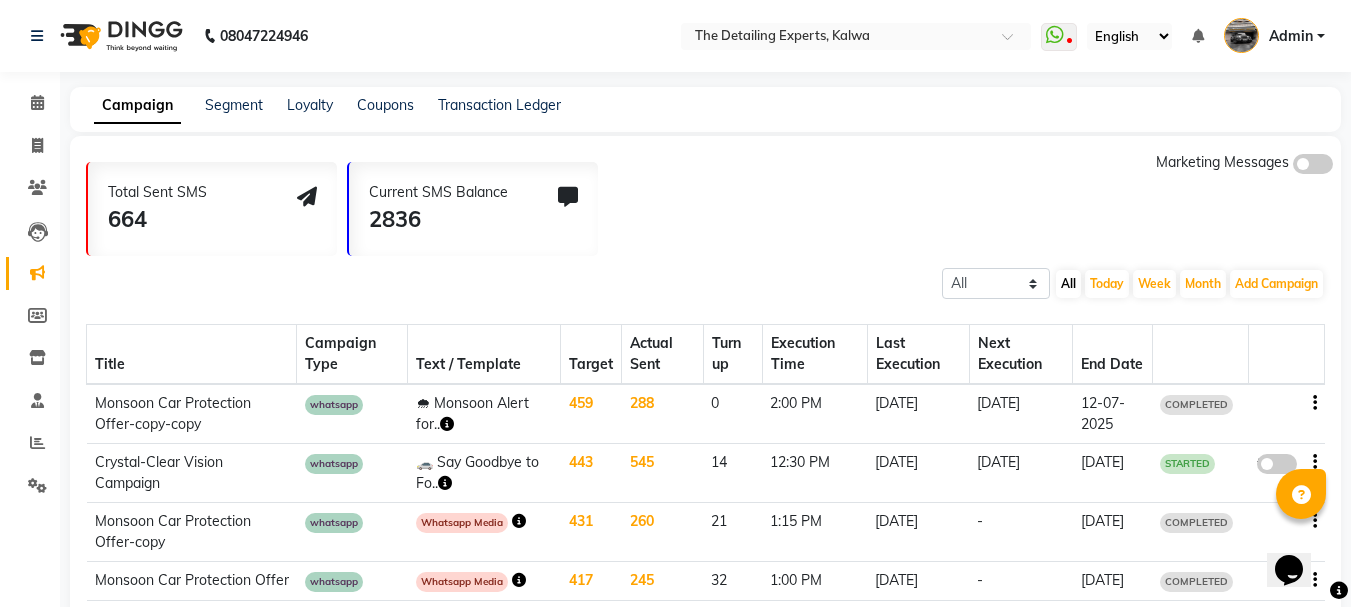click 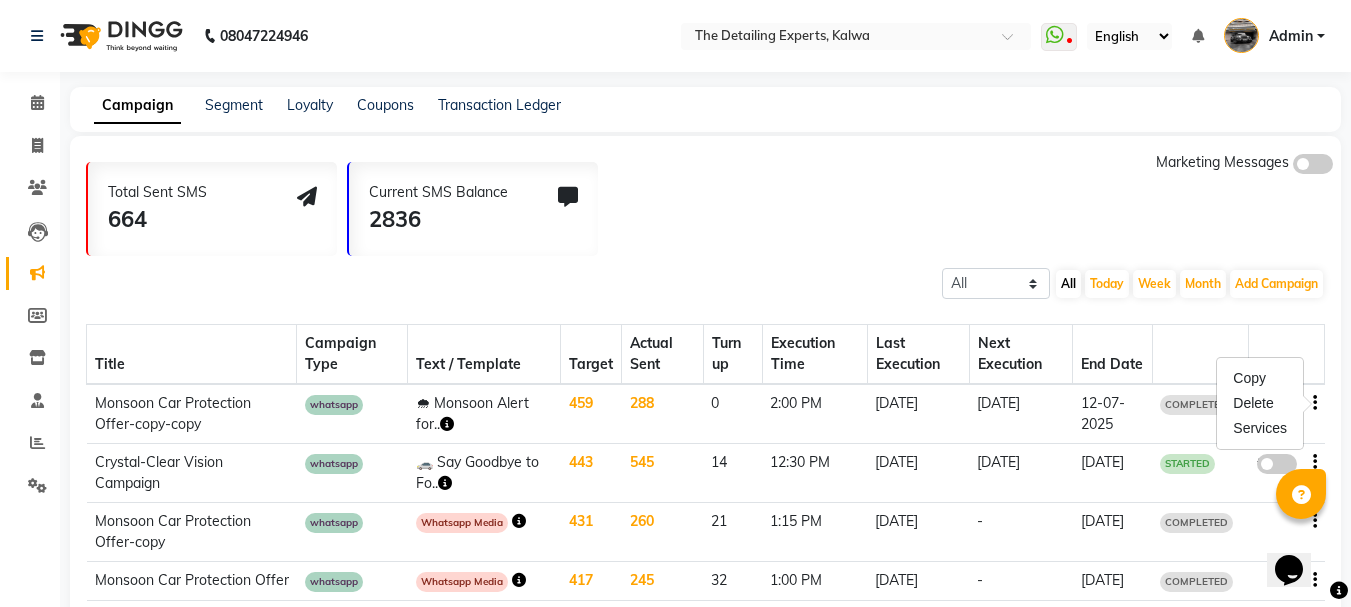 click on "Total Sent SMS 664 Current SMS Balance 2836 Marketing Messages" 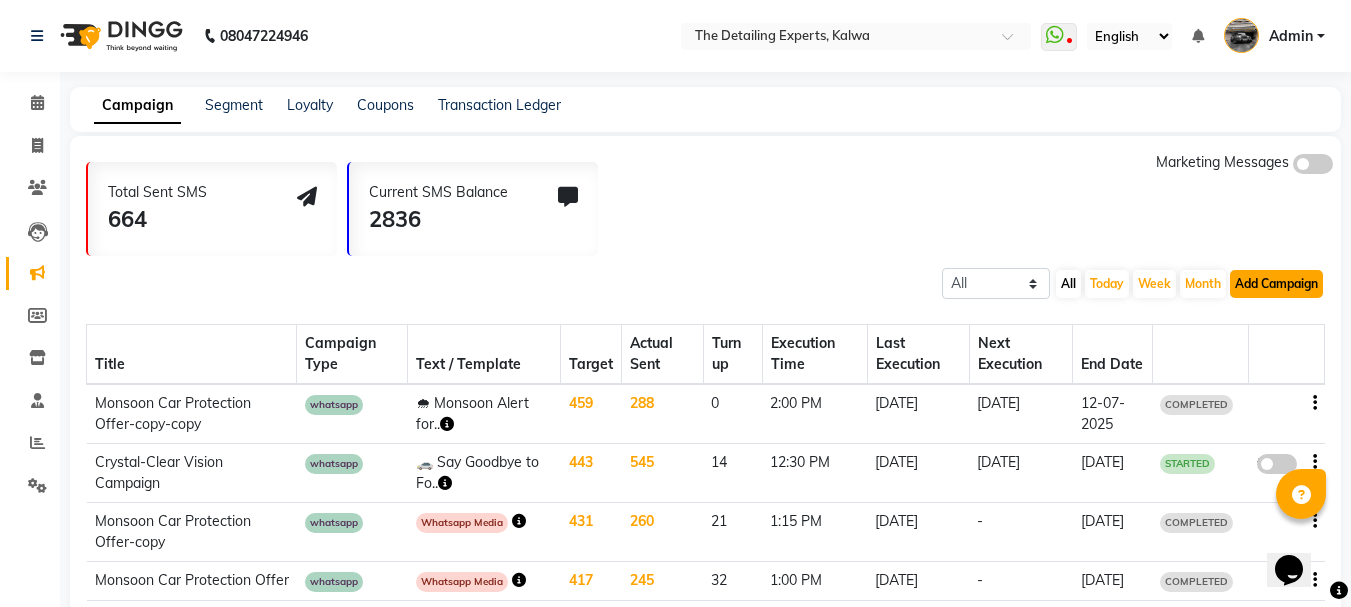 click on "Add Campaign" at bounding box center (1276, 284) 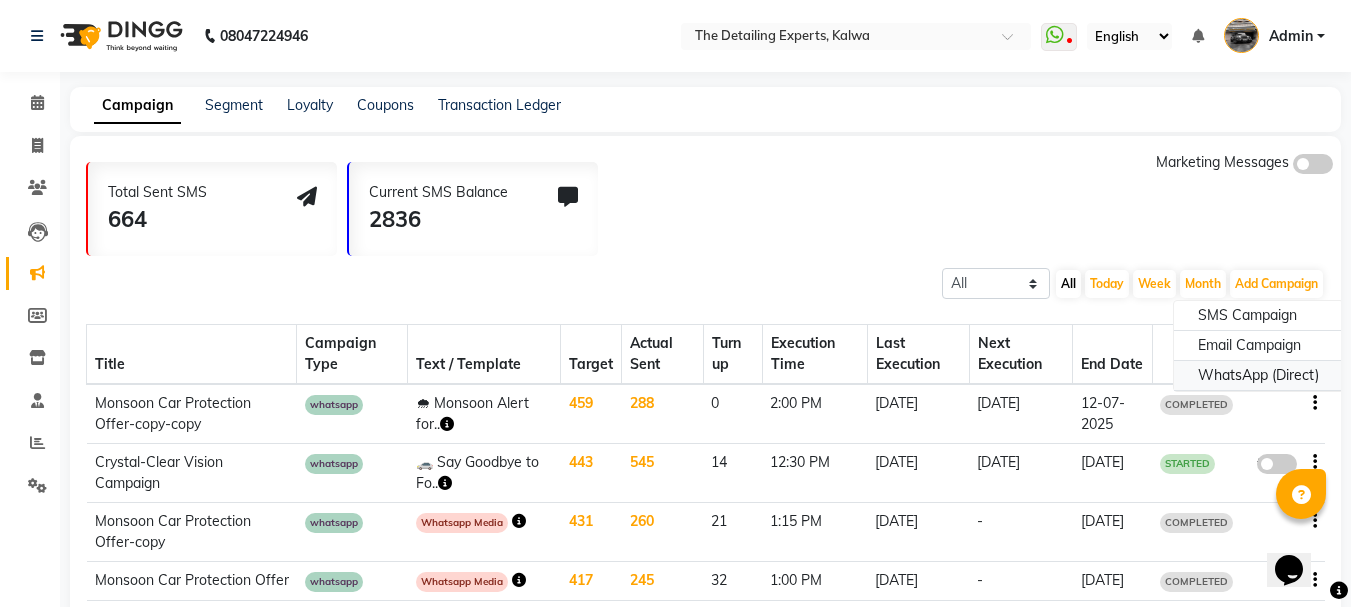 click on "WhatsApp (Direct)" 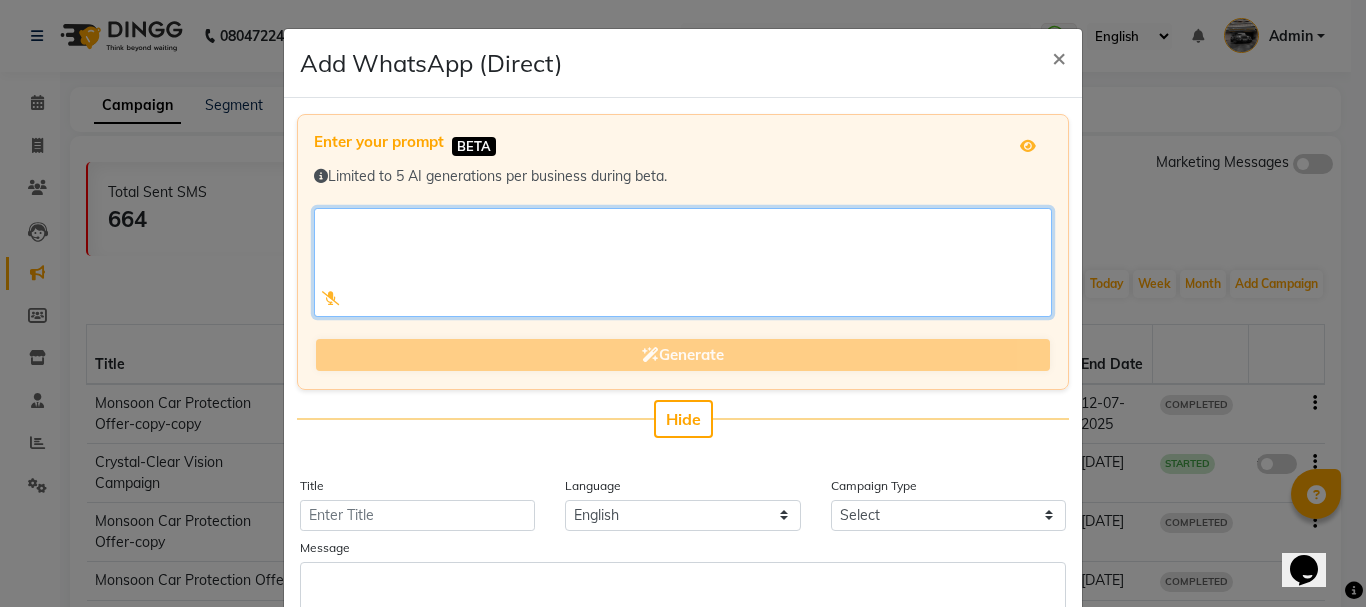 click 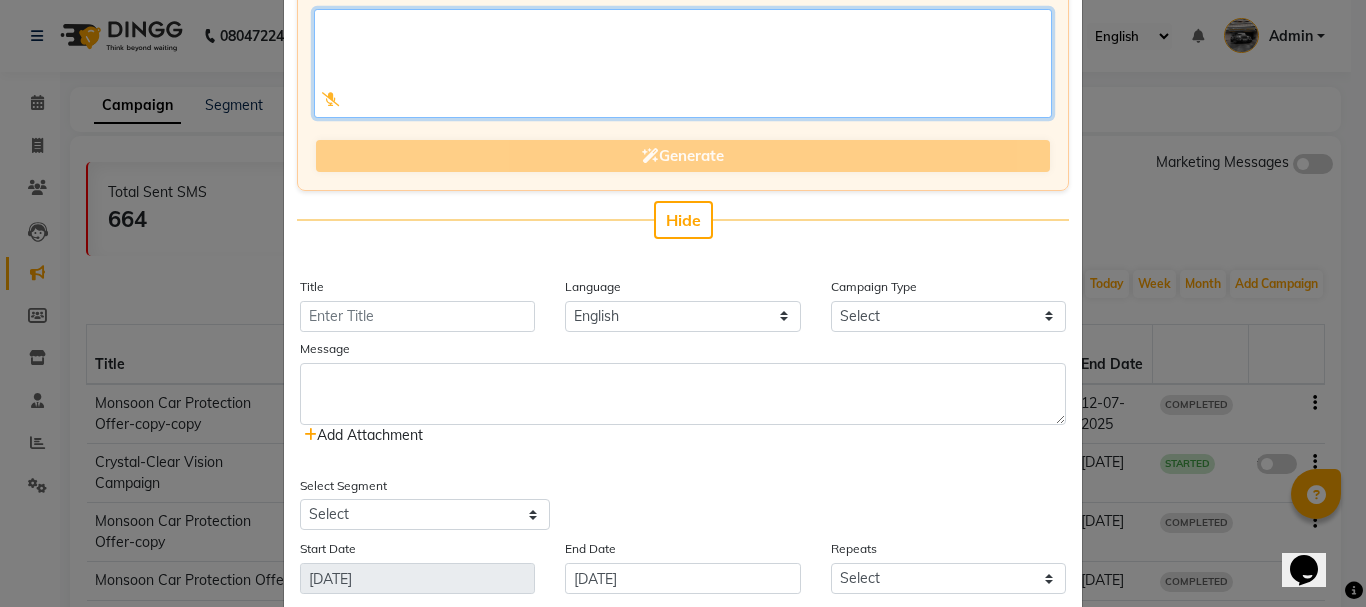 scroll, scrollTop: 200, scrollLeft: 0, axis: vertical 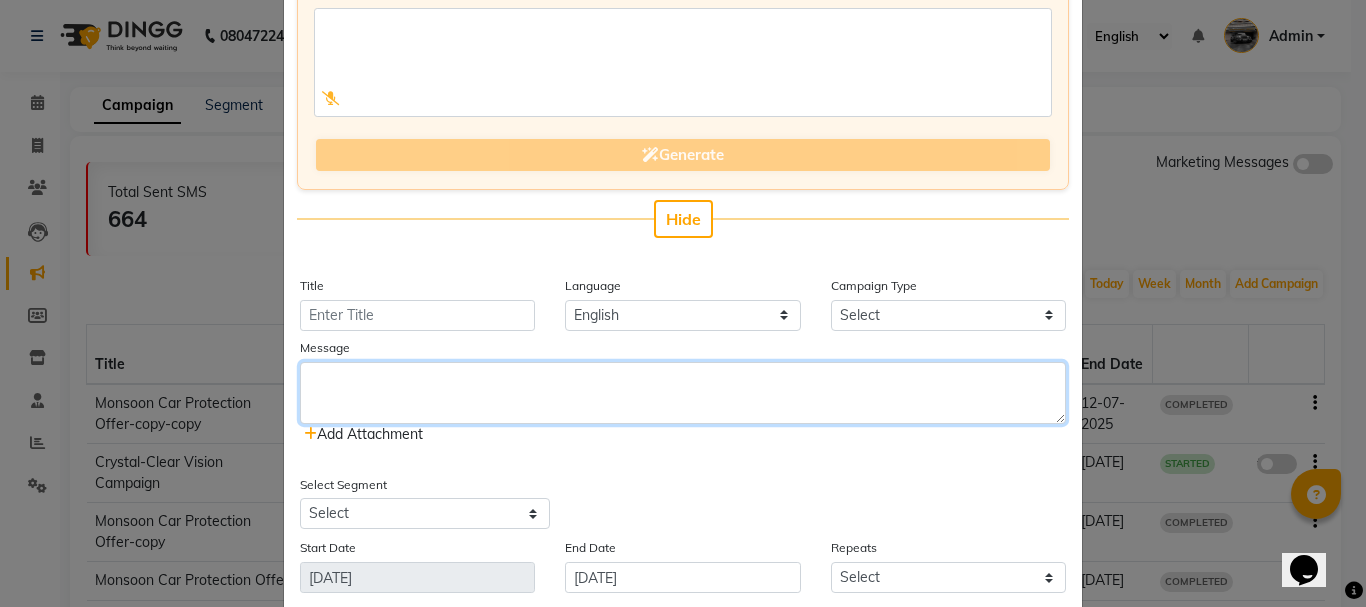 paste on "✨ The Detailing Experts ✨
🔥 FLASH DISCOUNT ALERT! 🔥
Get FLAT 20% OFF on Glass Coating
🛡 Enhance visibility | 🚗 Drive safer this monsoon
📅 Offer Valid: [DATE] – [DATE]
📲 Call / DM to book your slot:
📞 72080 91004 | 85917 10704
Limited Period. Limited Slots. Hurry! ⏳" 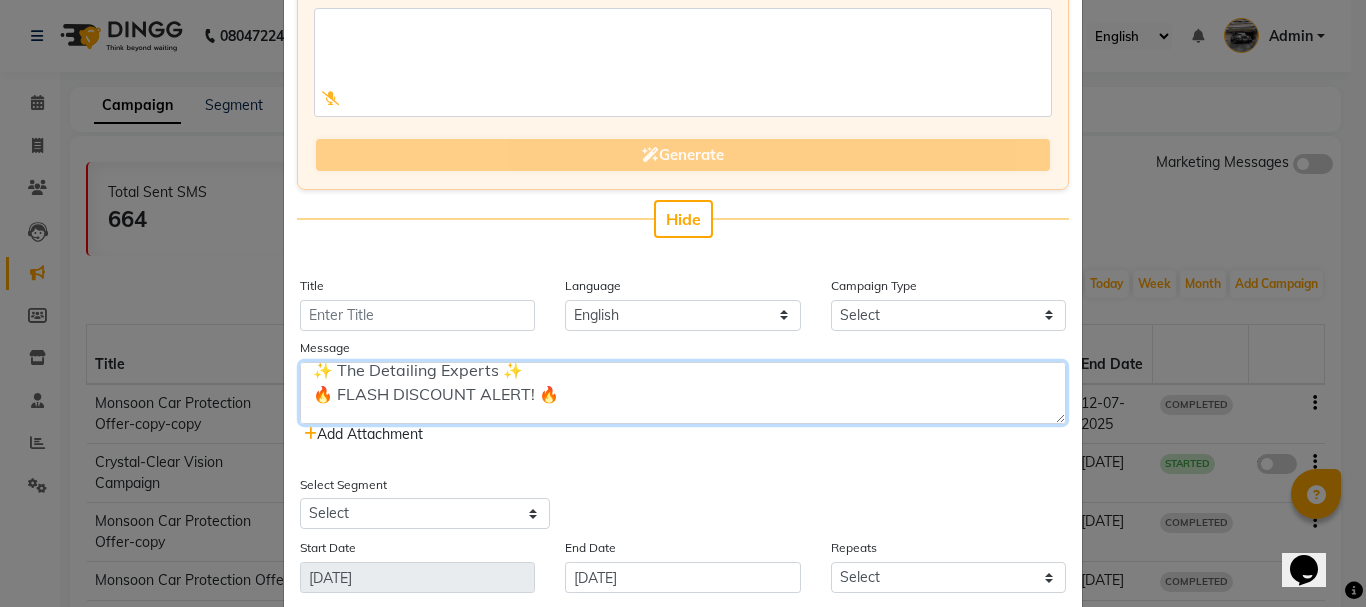 scroll, scrollTop: 0, scrollLeft: 0, axis: both 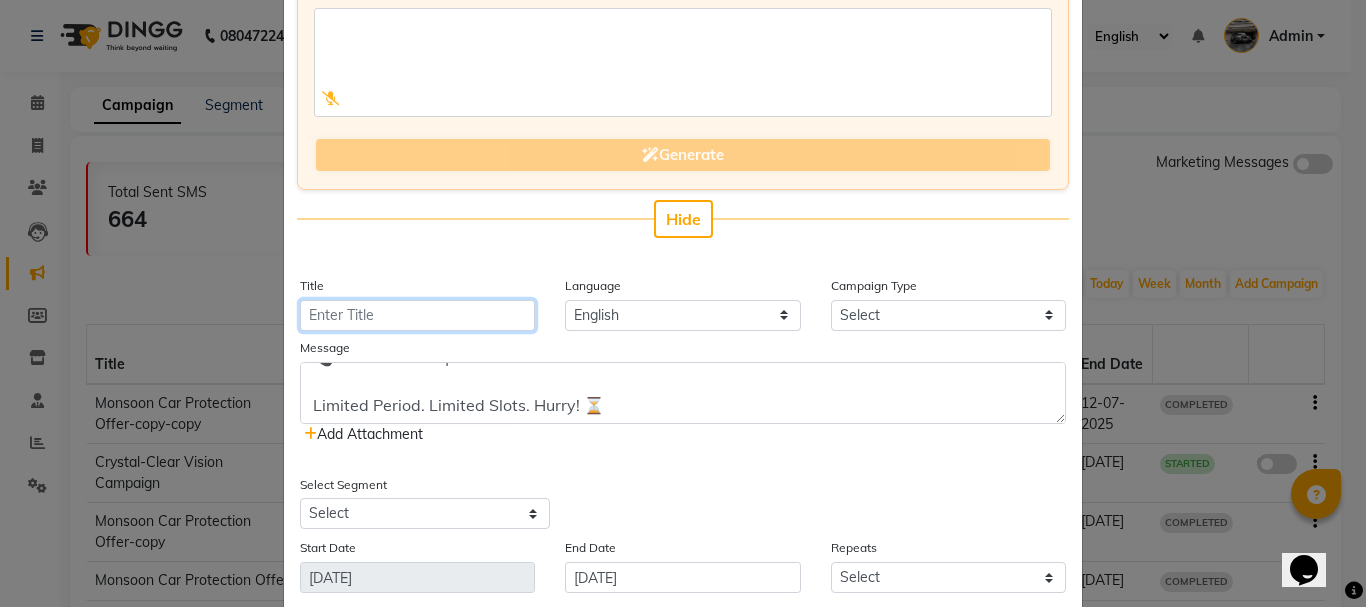 click on "Title" at bounding box center [417, 315] 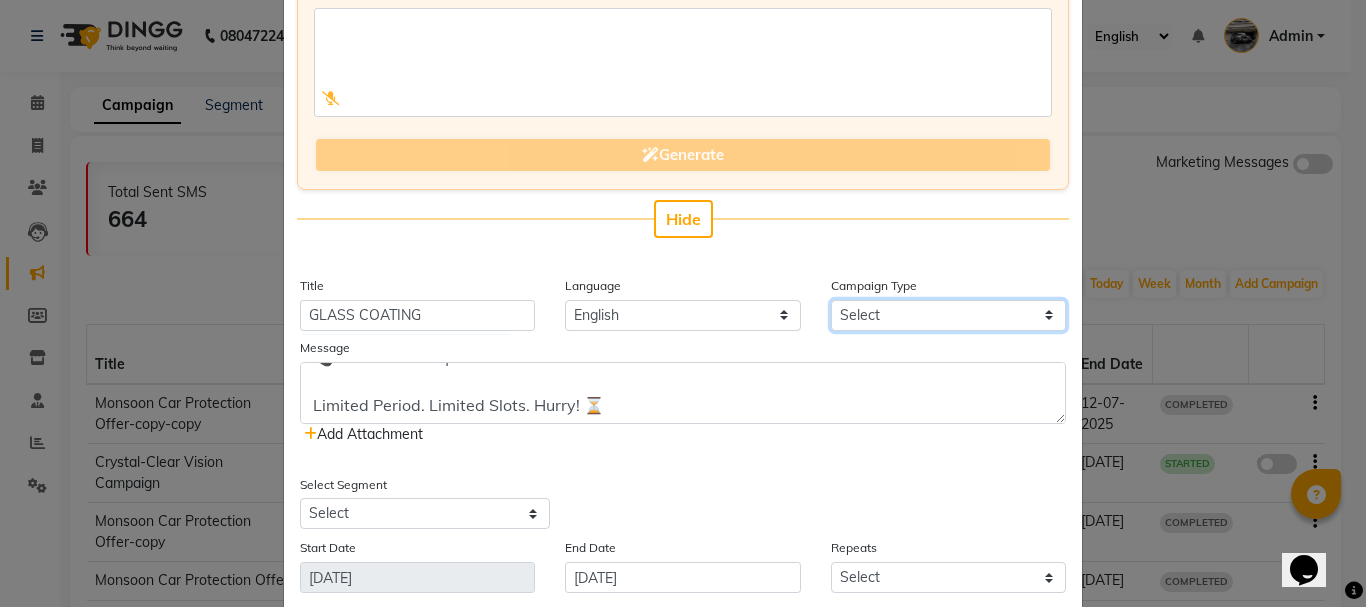drag, startPoint x: 1016, startPoint y: 305, endPoint x: 1010, endPoint y: 314, distance: 10.816654 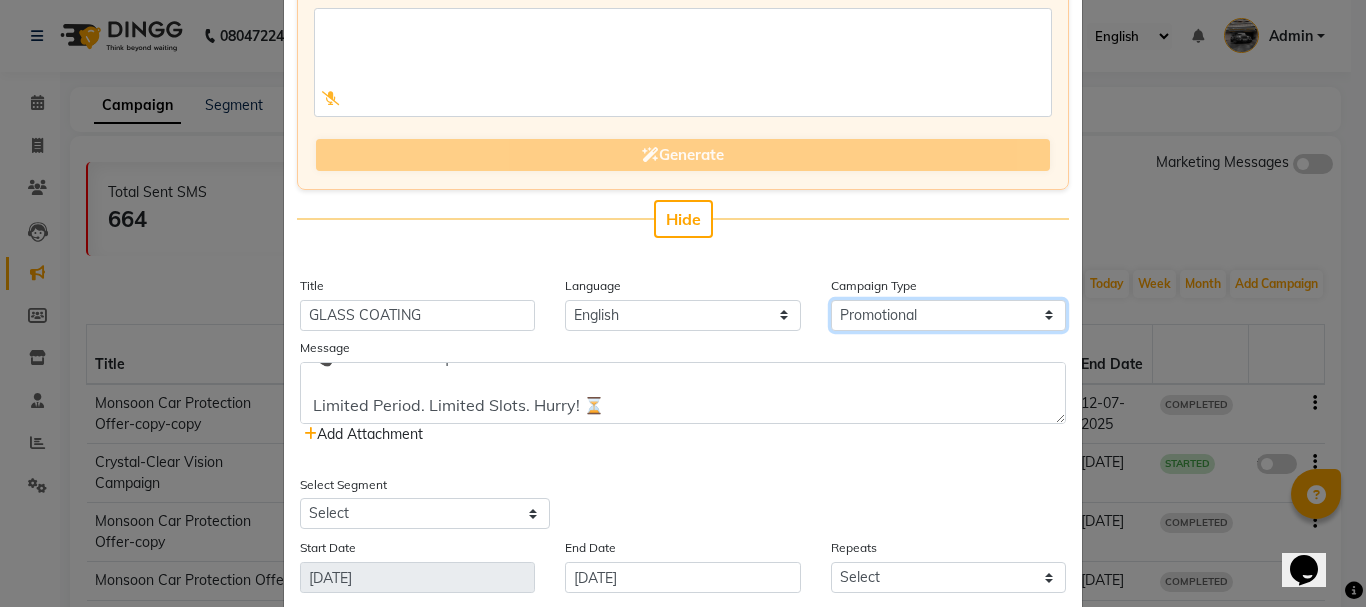 click on "Select Birthday Anniversary Promotional Service reminder" at bounding box center [948, 315] 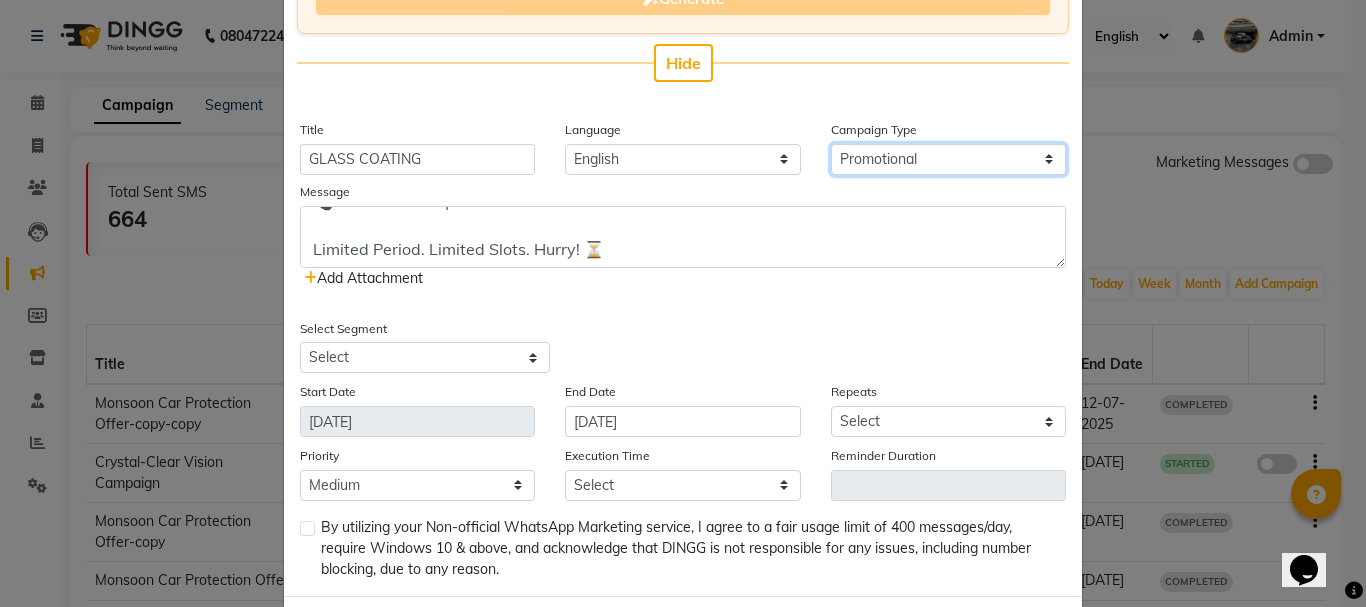 scroll, scrollTop: 400, scrollLeft: 0, axis: vertical 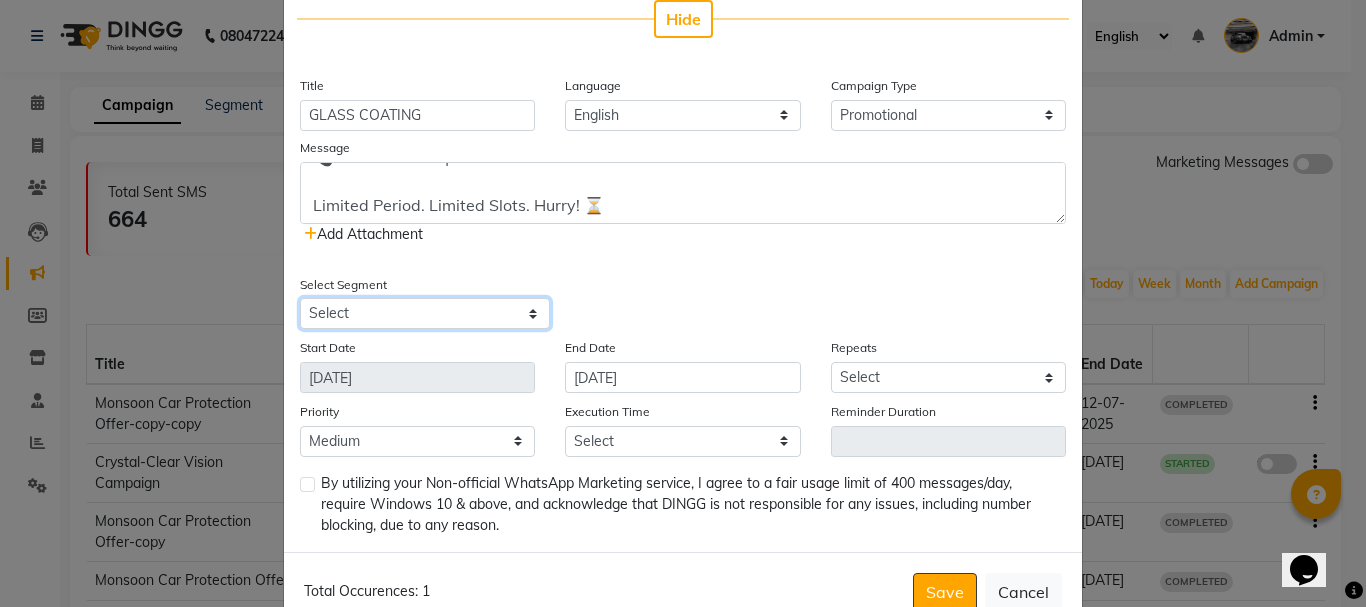 click on "Select All Customers All [DEMOGRAPHIC_DATA] Customer All [DEMOGRAPHIC_DATA] Customer All Members All Customers Visited in last 30 days All Customers Visited in last 60 days but not in last 30 days Inactive/Lost Customers High Ticket Customers Low Ticket Customers Frequent Customers Regular Customers New Customers All Customers with Valid Birthdays All Customers with Valid Anniversary All Customer Visited in [DATE] Reminder" at bounding box center [425, 313] 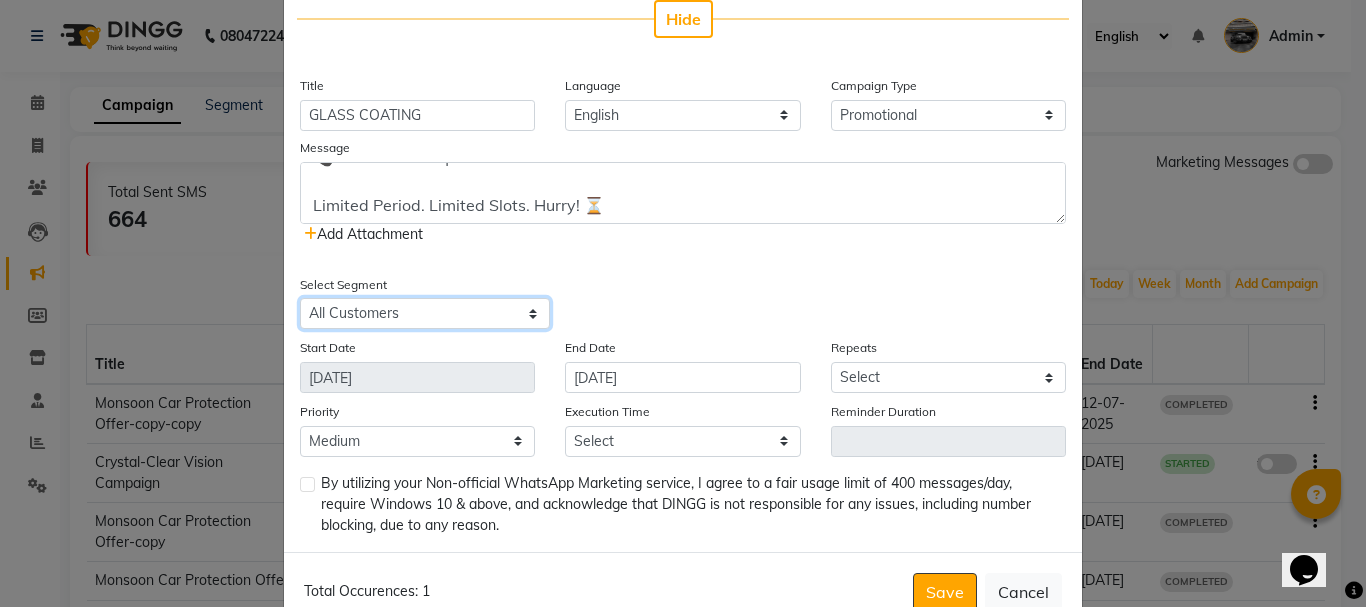 click on "Select All Customers All [DEMOGRAPHIC_DATA] Customer All [DEMOGRAPHIC_DATA] Customer All Members All Customers Visited in last 30 days All Customers Visited in last 60 days but not in last 30 days Inactive/Lost Customers High Ticket Customers Low Ticket Customers Frequent Customers Regular Customers New Customers All Customers with Valid Birthdays All Customers with Valid Anniversary All Customer Visited in [DATE] Reminder" at bounding box center [425, 313] 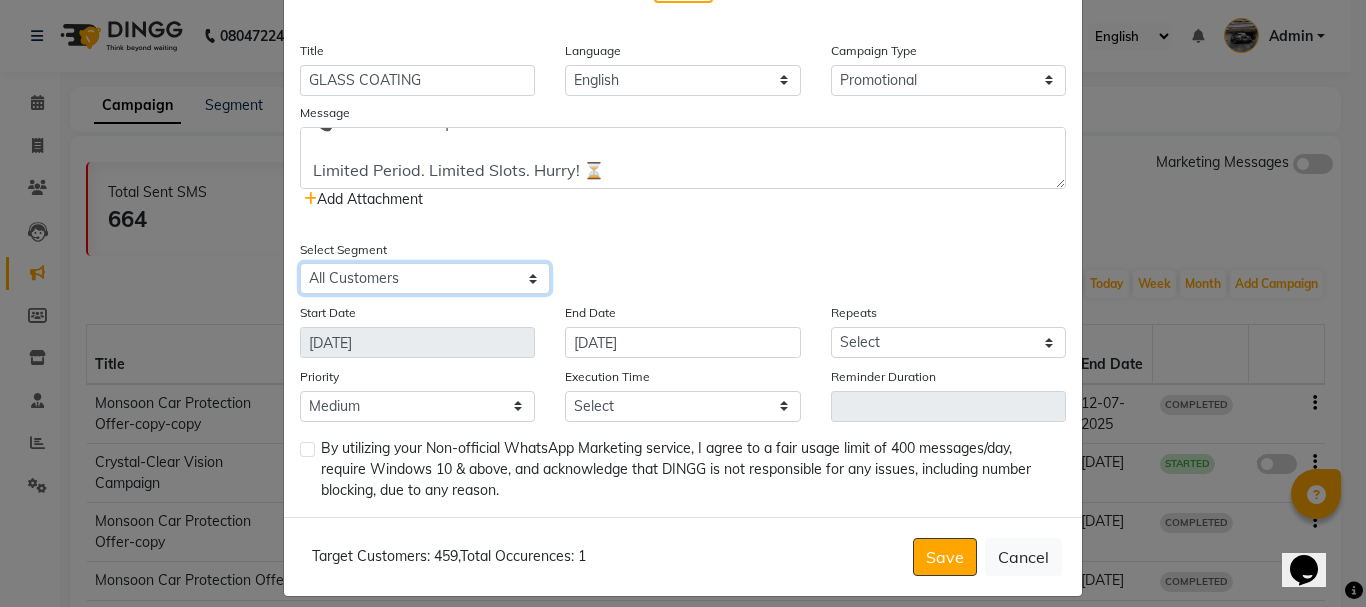 scroll, scrollTop: 453, scrollLeft: 0, axis: vertical 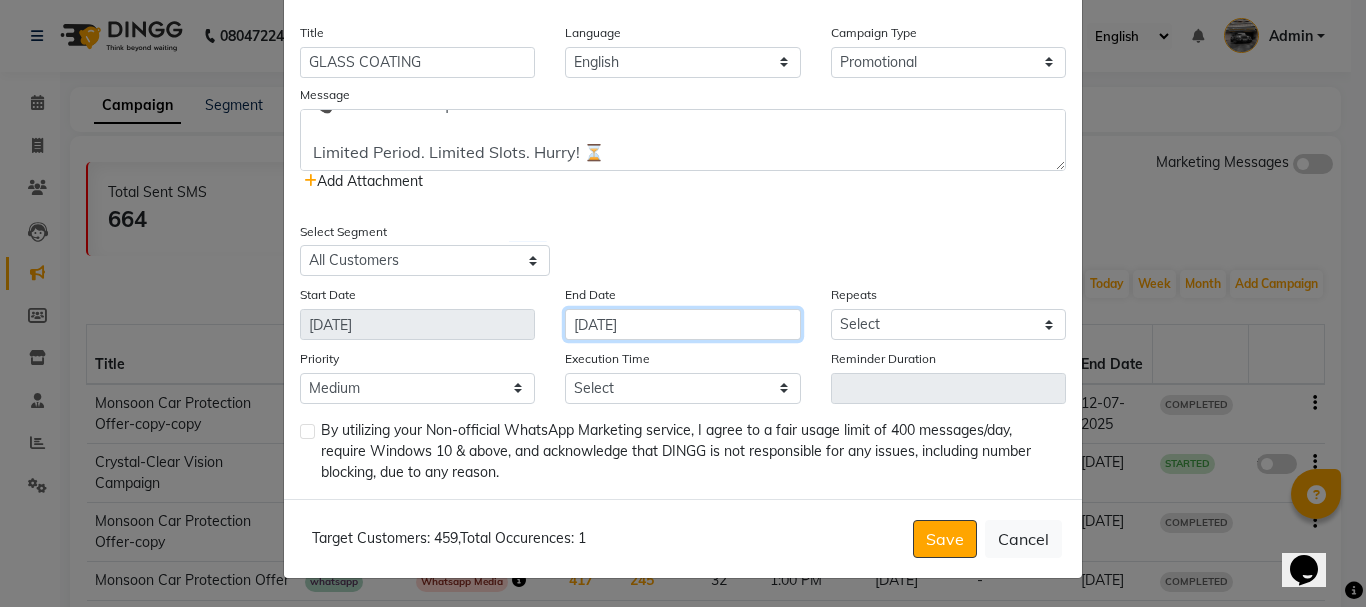click on "[DATE]" 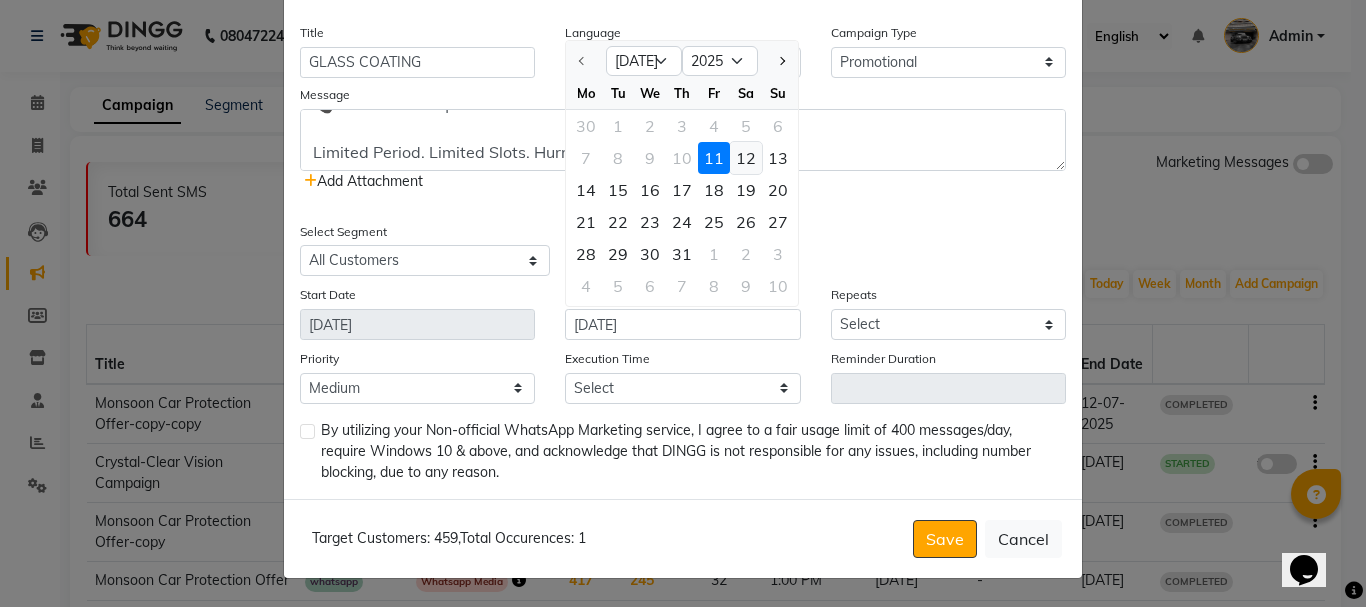 click on "12" 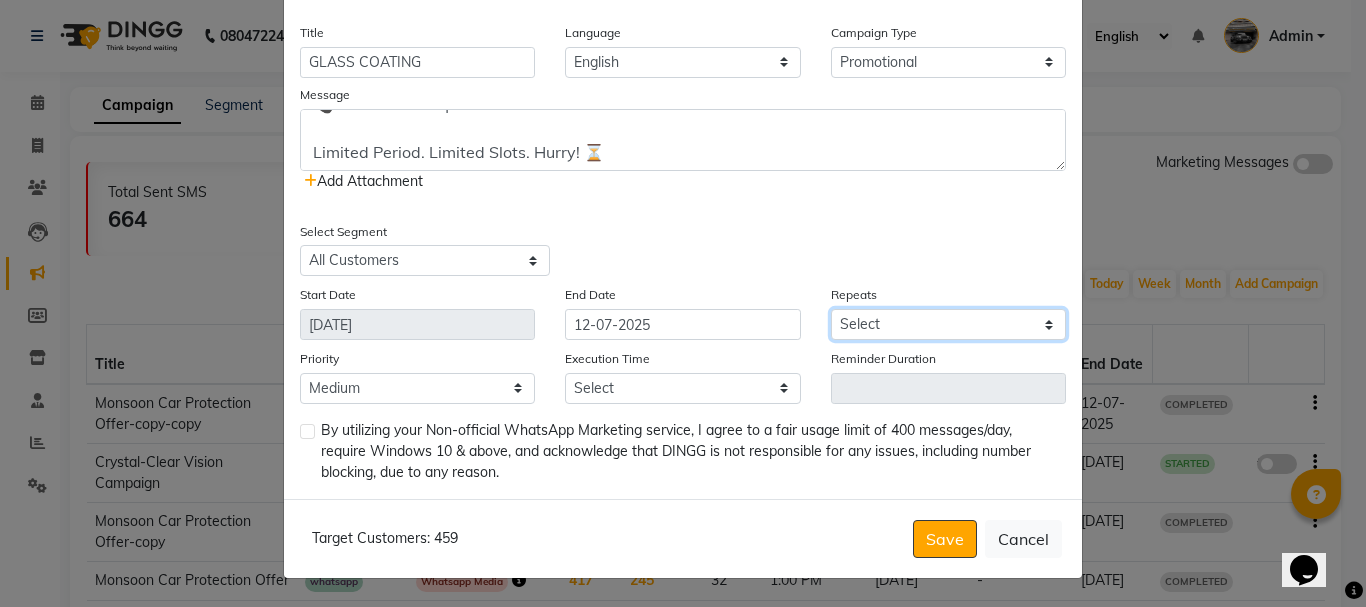 click on "Select Once Daily Alternate Day Weekly Monthly Yearly" at bounding box center (948, 324) 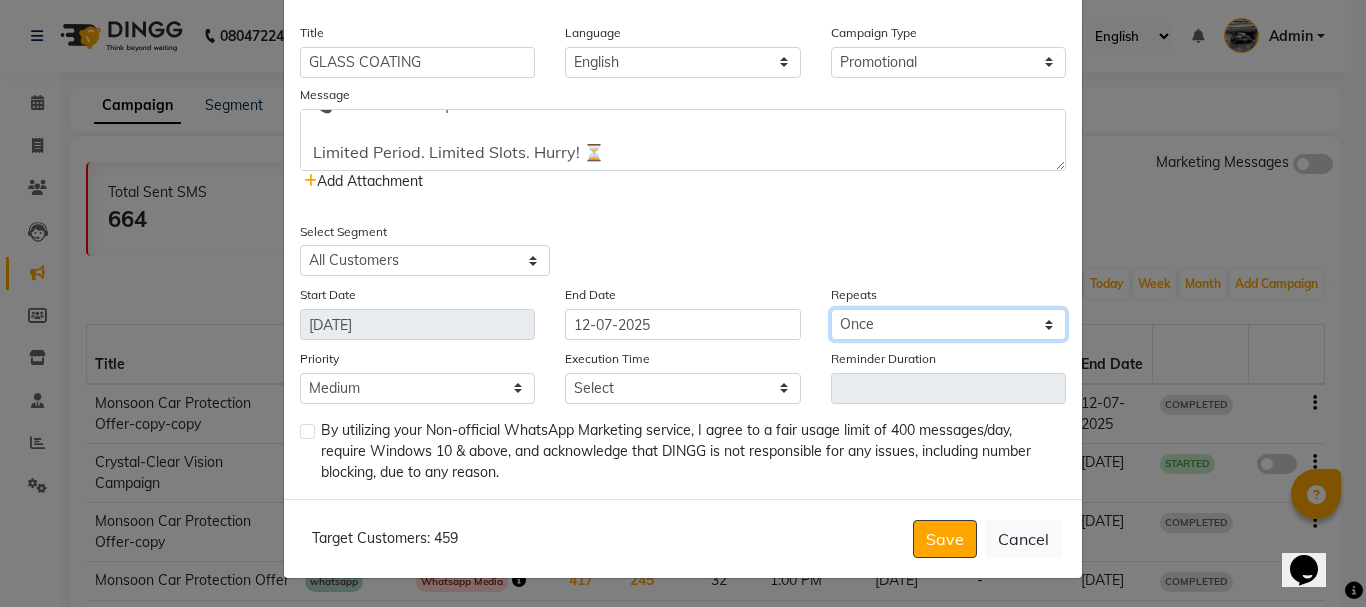 click on "Select Once Daily Alternate Day Weekly Monthly Yearly" at bounding box center (948, 324) 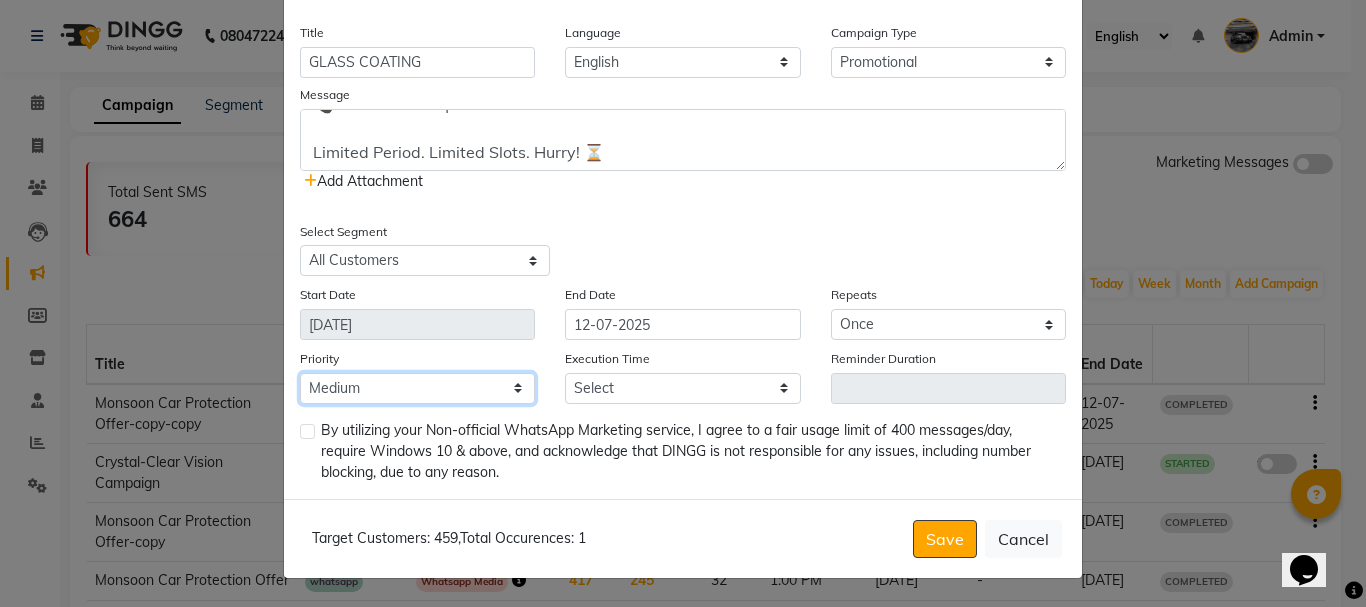click on "Low Medium High" at bounding box center [417, 388] 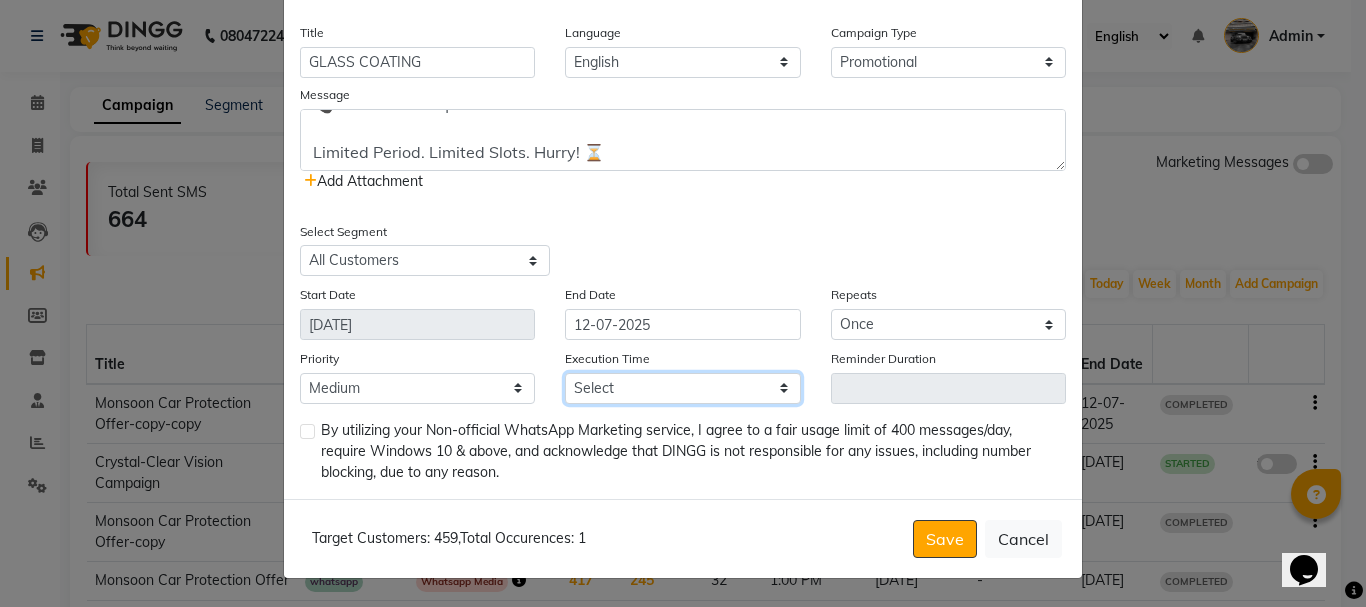 click on "Select 09:00 AM 09:15 AM 09:30 AM 09:45 AM 10:00 AM 10:15 AM 10:30 AM 10:45 AM 11:00 AM 11:15 AM 11:30 AM 11:45 AM 12:00 PM 12:15 PM 12:30 PM 12:45 PM 01:00 PM 01:15 PM 01:30 PM 01:45 PM 02:00 PM 02:15 PM 02:30 PM 02:45 PM 03:00 PM 03:15 PM 03:30 PM 03:45 PM 04:00 PM 04:15 PM 04:30 PM 04:45 PM 05:00 PM 05:15 PM 05:30 PM 05:45 PM 06:00 PM 06:15 PM 06:30 PM 06:45 PM 07:00 PM 07:15 PM 07:30 PM 07:45 PM 08:00 PM 08:15 PM 08:30 PM 08:45 PM 09:00 PM 09:15 PM 09:30 PM 09:45 PM" at bounding box center (682, 388) 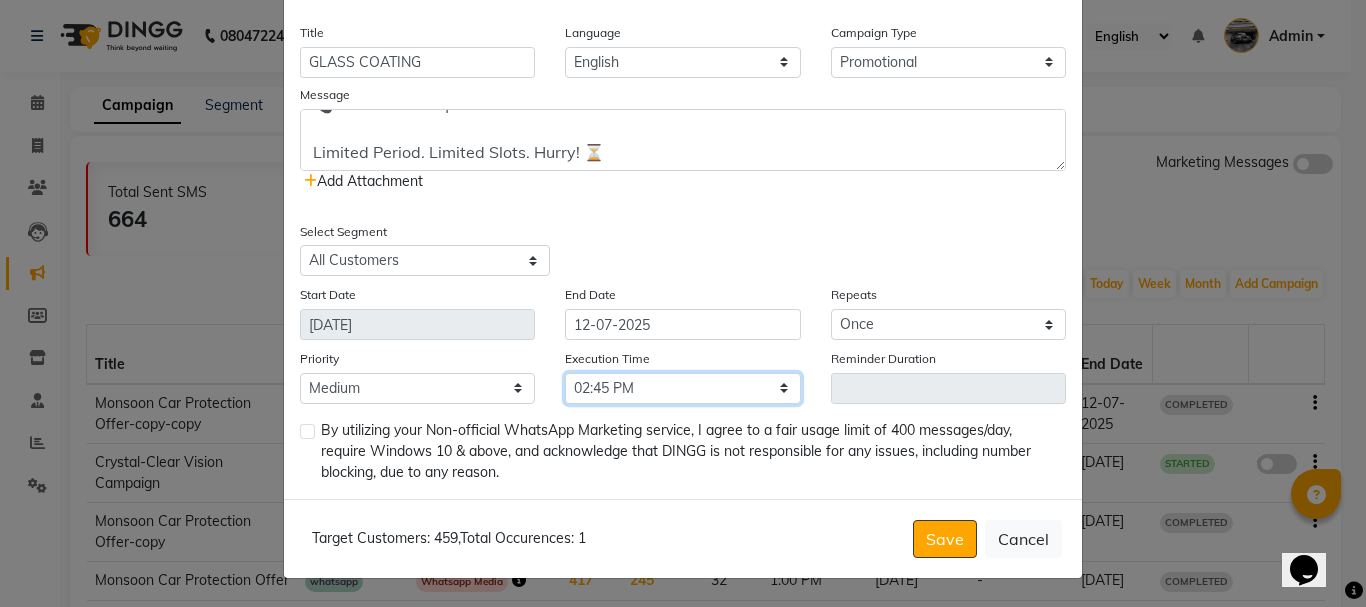 click on "Select 09:00 AM 09:15 AM 09:30 AM 09:45 AM 10:00 AM 10:15 AM 10:30 AM 10:45 AM 11:00 AM 11:15 AM 11:30 AM 11:45 AM 12:00 PM 12:15 PM 12:30 PM 12:45 PM 01:00 PM 01:15 PM 01:30 PM 01:45 PM 02:00 PM 02:15 PM 02:30 PM 02:45 PM 03:00 PM 03:15 PM 03:30 PM 03:45 PM 04:00 PM 04:15 PM 04:30 PM 04:45 PM 05:00 PM 05:15 PM 05:30 PM 05:45 PM 06:00 PM 06:15 PM 06:30 PM 06:45 PM 07:00 PM 07:15 PM 07:30 PM 07:45 PM 08:00 PM 08:15 PM 08:30 PM 08:45 PM 09:00 PM 09:15 PM 09:30 PM 09:45 PM" at bounding box center (682, 388) 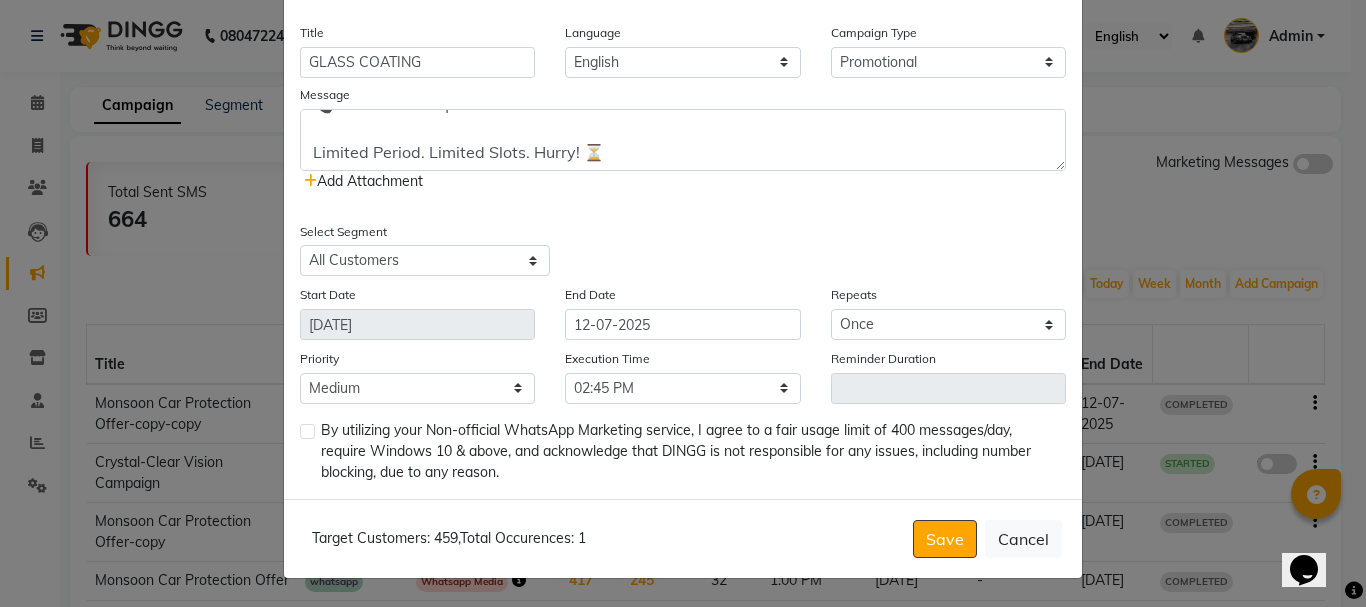 click 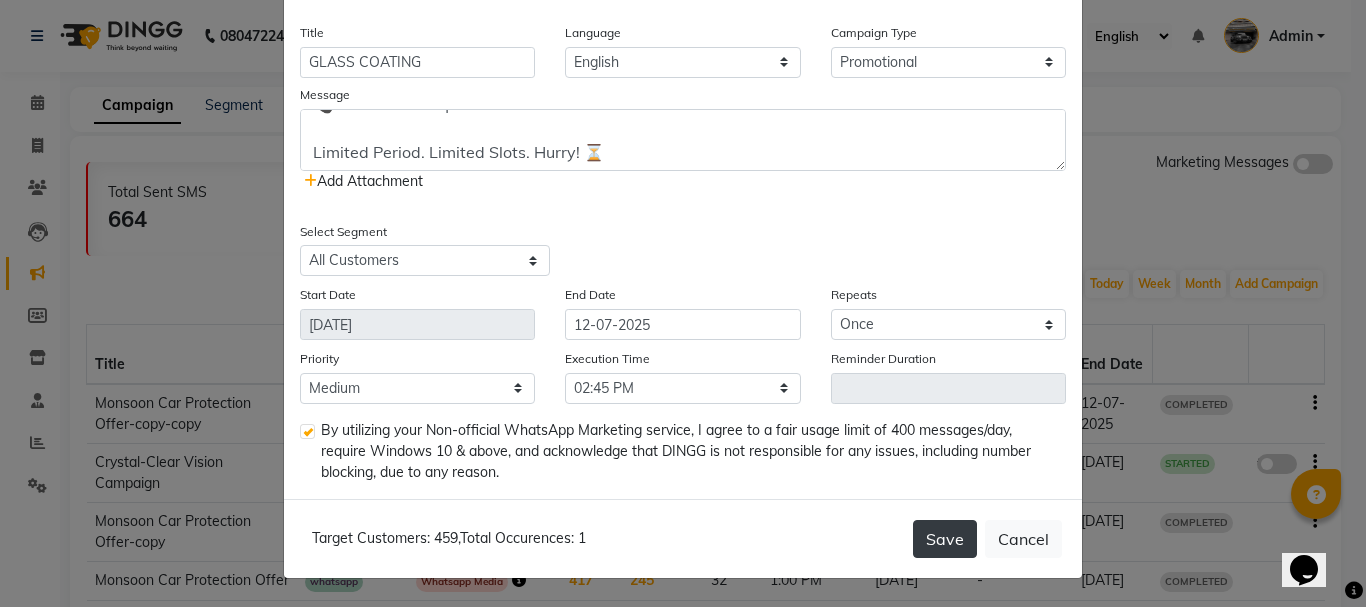 click on "Save" 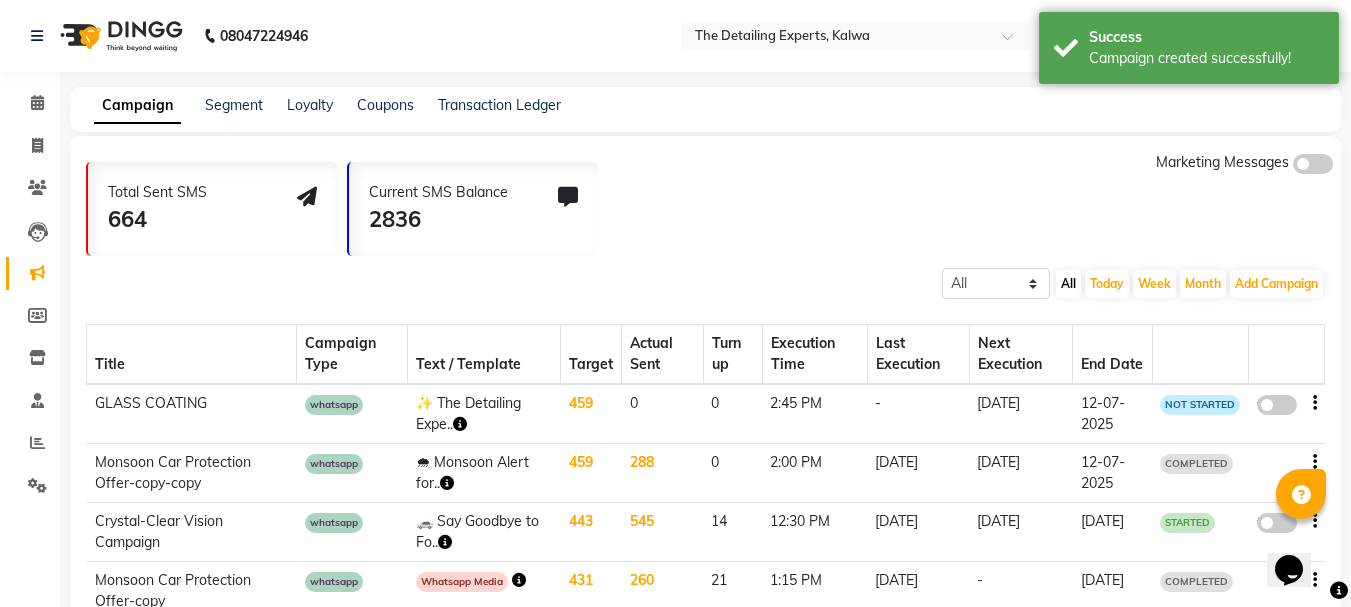 click 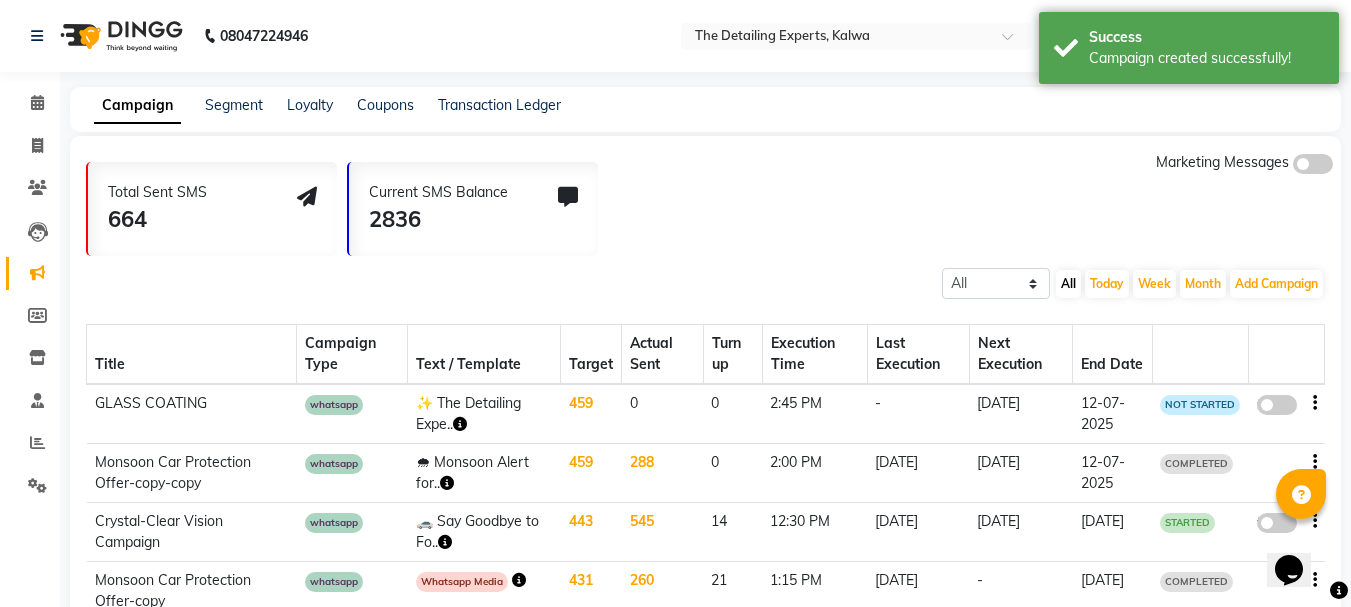 click on "false" 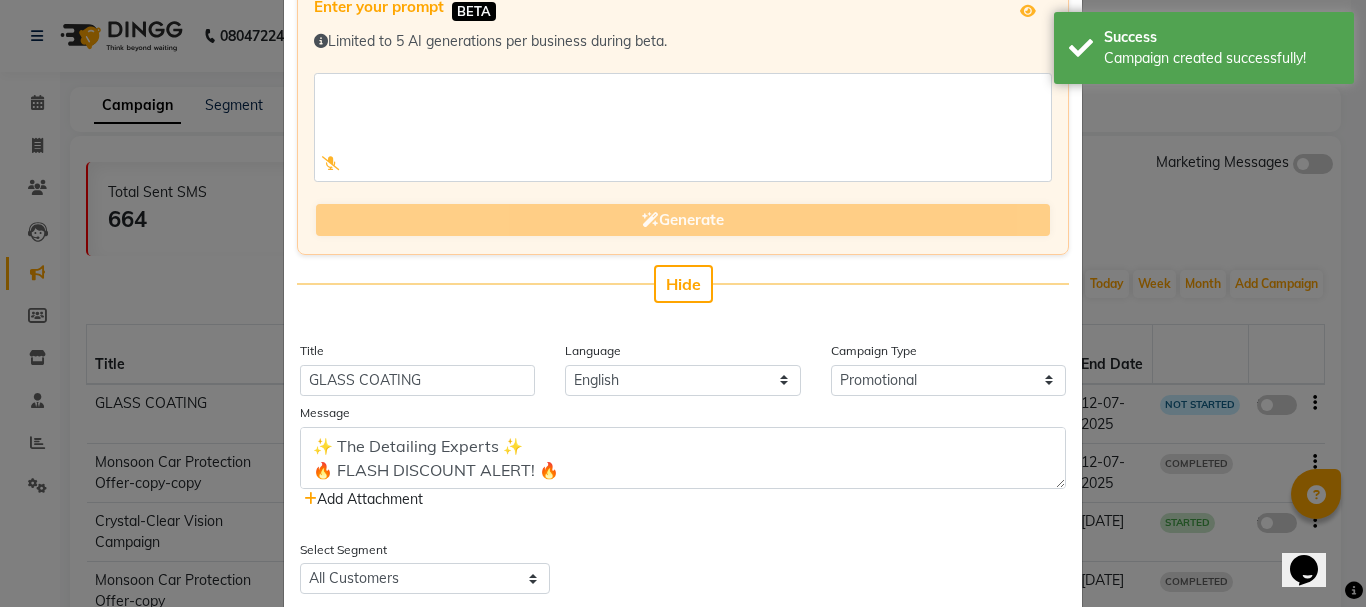 scroll, scrollTop: 200, scrollLeft: 0, axis: vertical 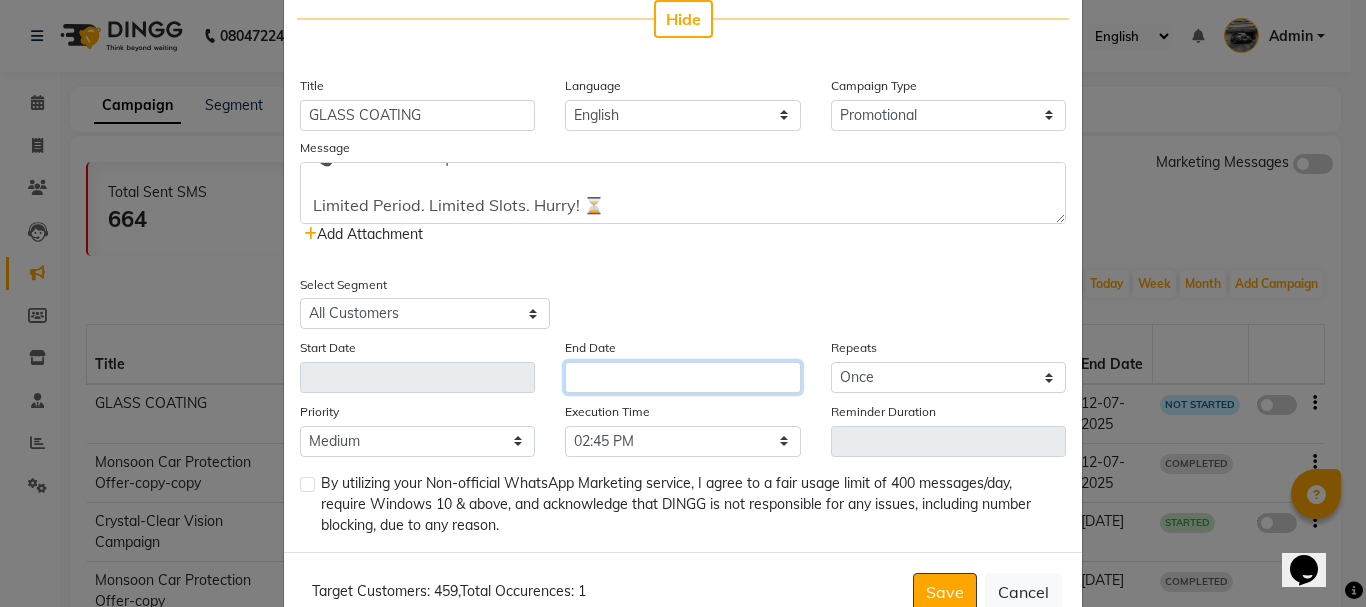 click 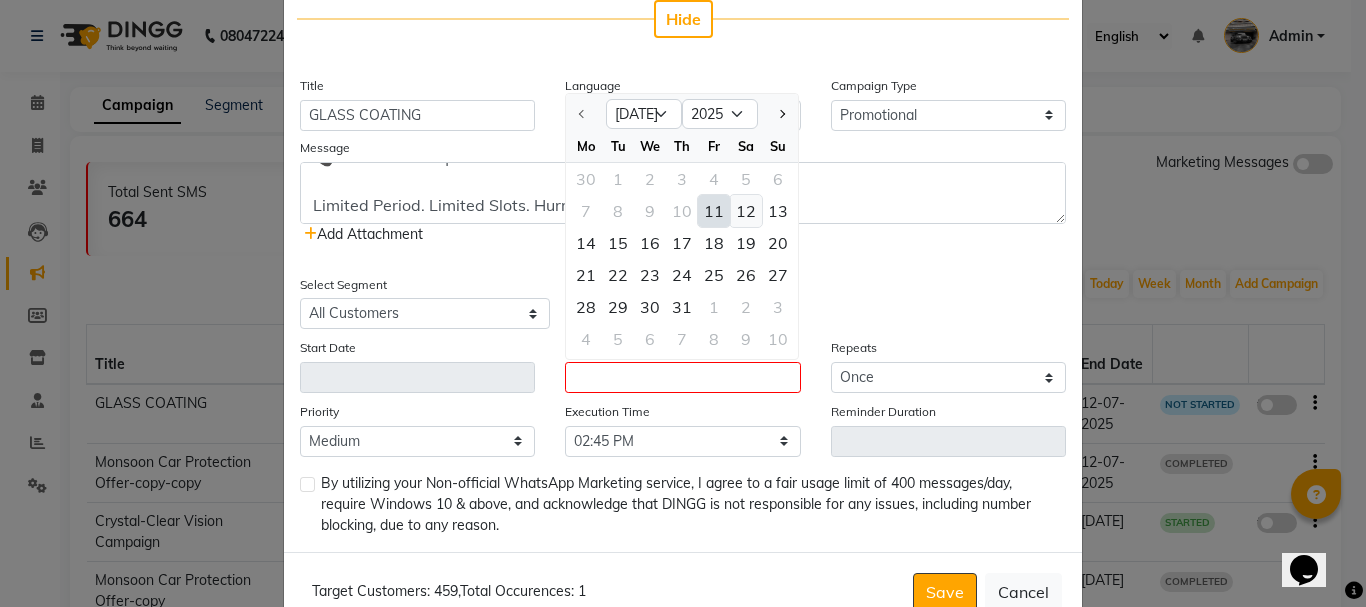 click on "12" 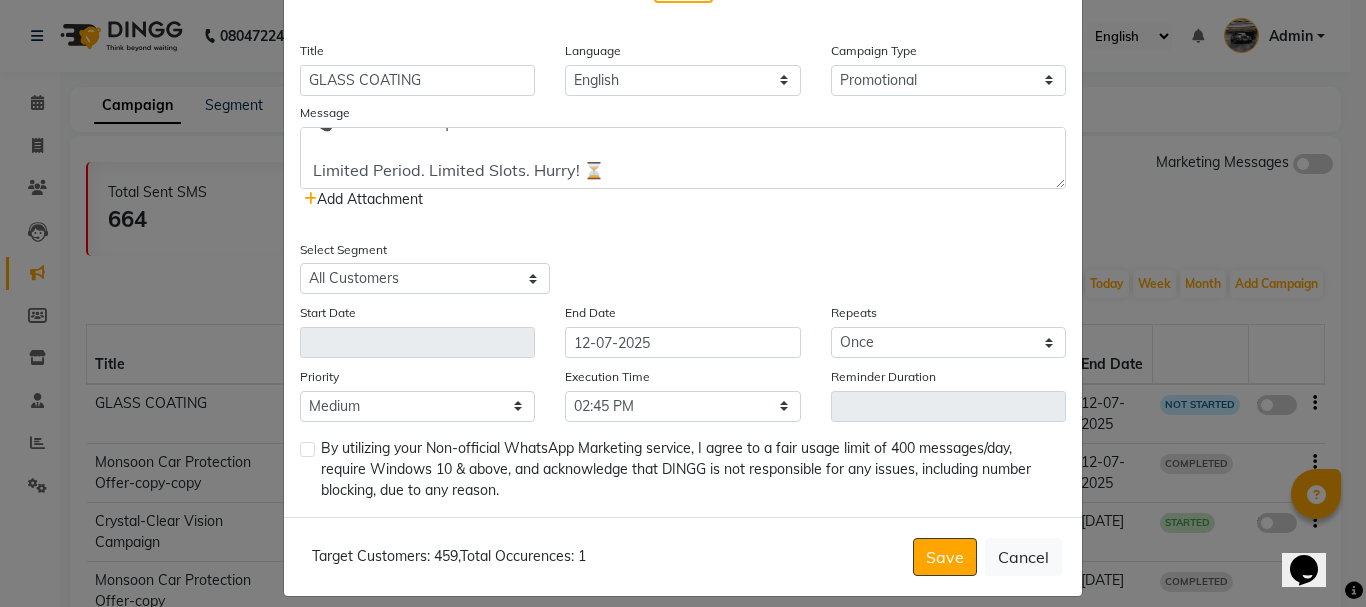scroll, scrollTop: 453, scrollLeft: 0, axis: vertical 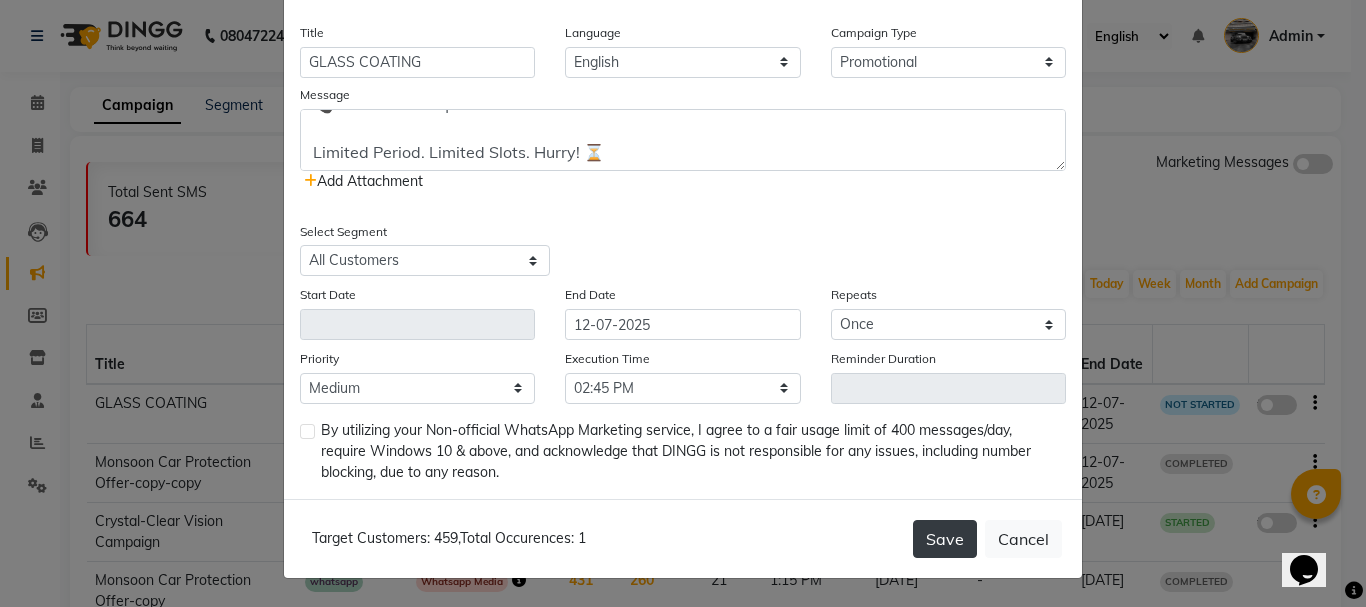 click on "Save" 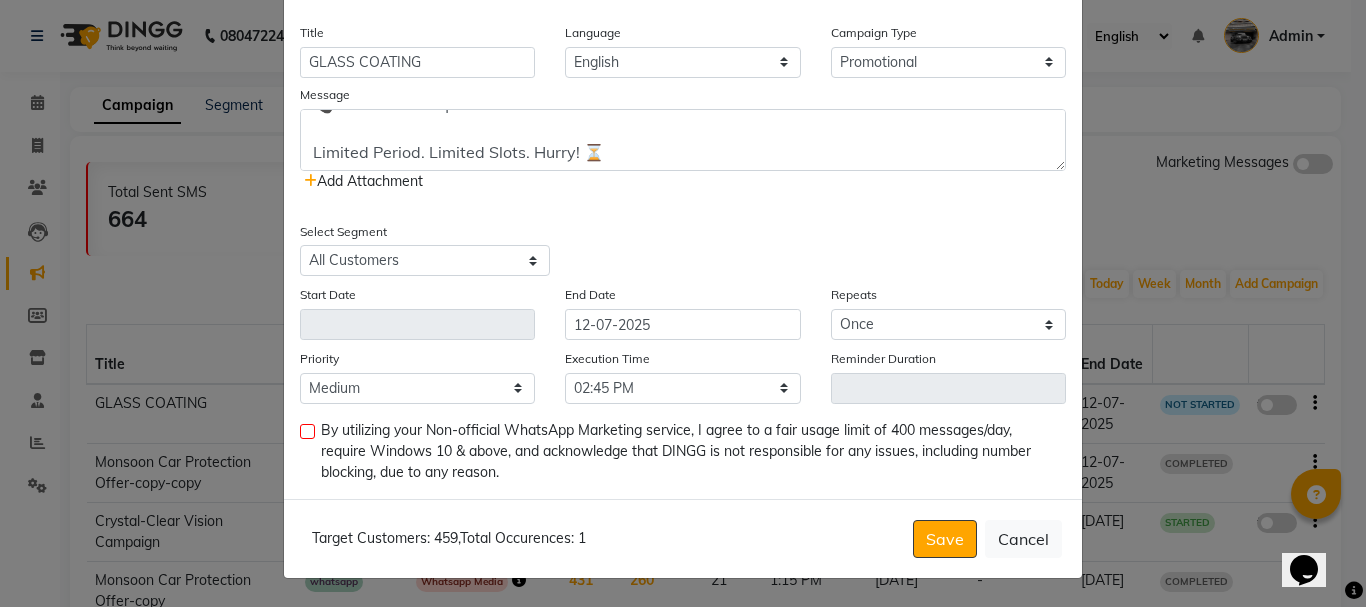click 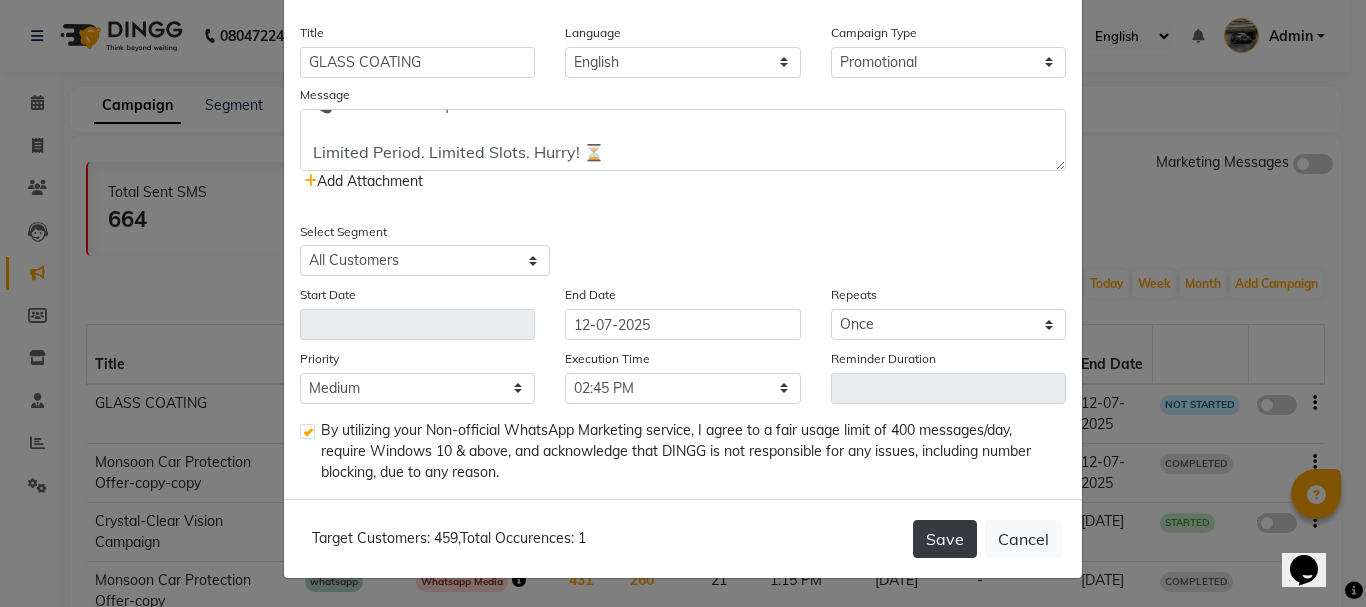 click on "Save" 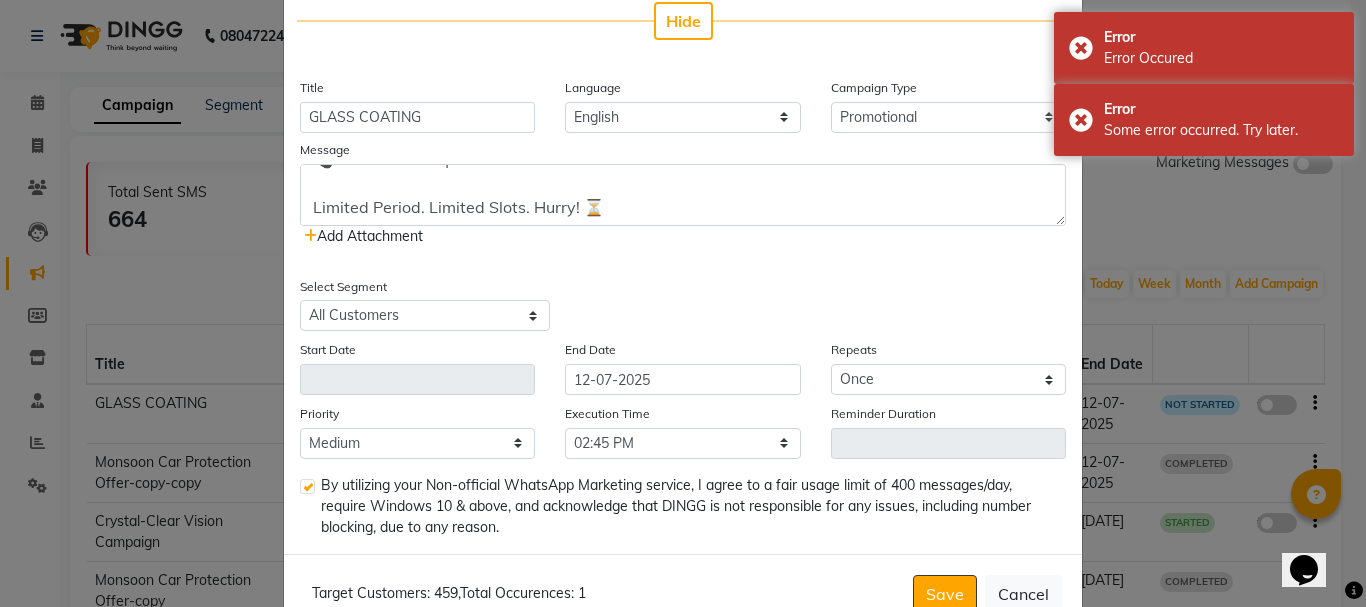 scroll, scrollTop: 400, scrollLeft: 0, axis: vertical 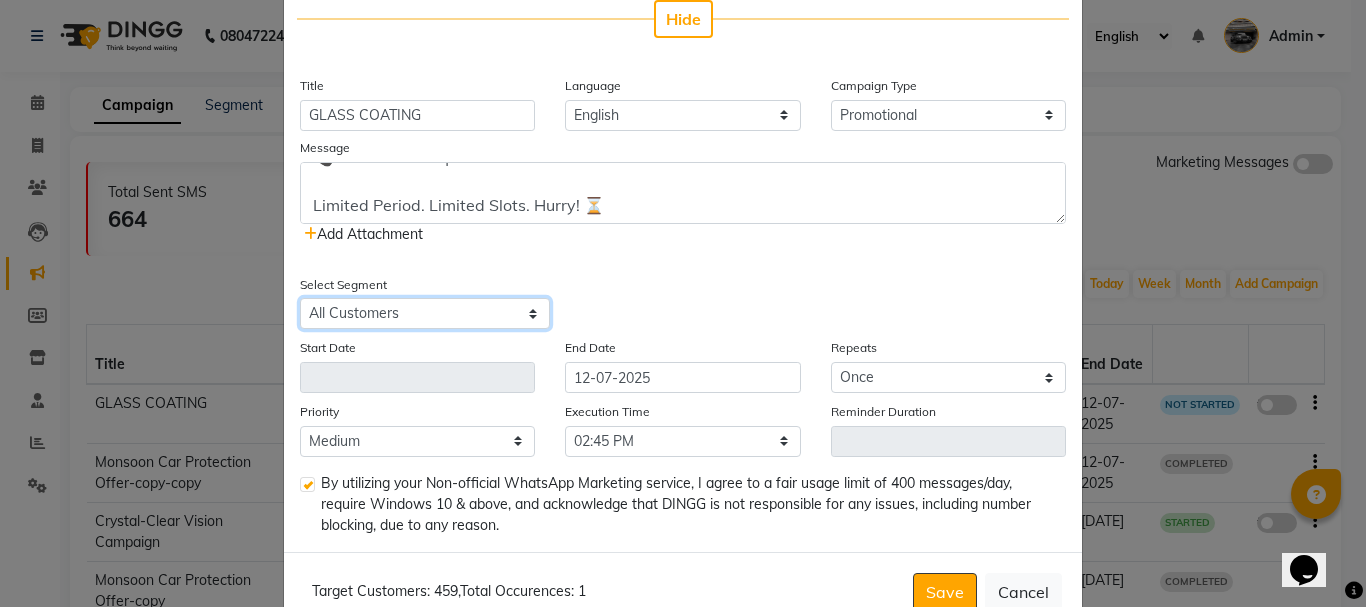 click on "Select All Customers All [DEMOGRAPHIC_DATA] Customer All [DEMOGRAPHIC_DATA] Customer All Members All Customers Visited in last 30 days All Customers Visited in last 60 days but not in last 30 days Inactive/Lost Customers High Ticket Customers Low Ticket Customers Frequent Customers Regular Customers New Customers All Customers with Valid Birthdays All Customers with Valid Anniversary All Customer Visited in [DATE] Reminder" at bounding box center [425, 313] 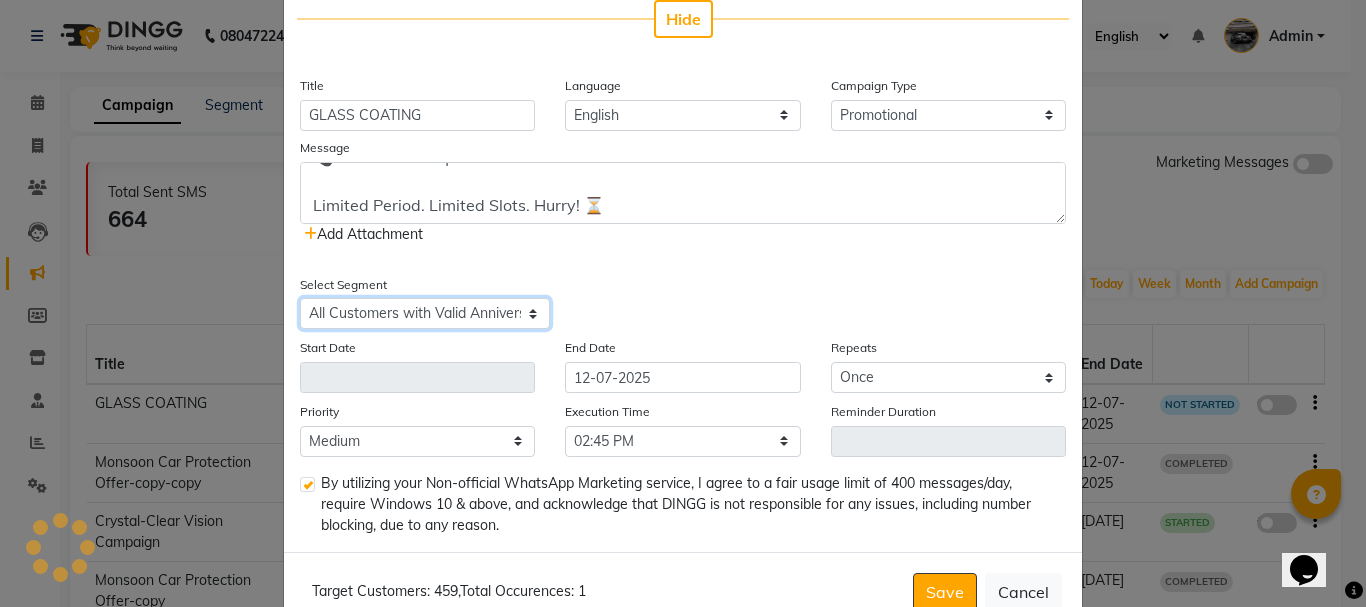 click on "Select All Customers All [DEMOGRAPHIC_DATA] Customer All [DEMOGRAPHIC_DATA] Customer All Members All Customers Visited in last 30 days All Customers Visited in last 60 days but not in last 30 days Inactive/Lost Customers High Ticket Customers Low Ticket Customers Frequent Customers Regular Customers New Customers All Customers with Valid Birthdays All Customers with Valid Anniversary All Customer Visited in [DATE] Reminder" at bounding box center (425, 313) 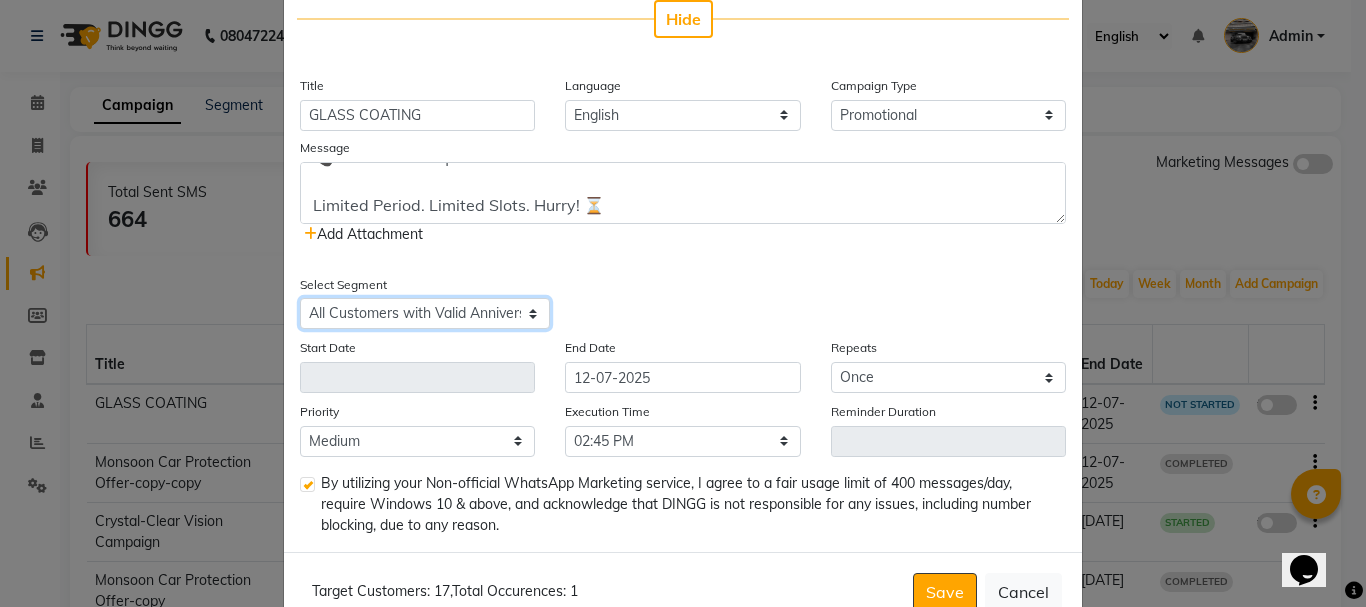 click on "Select All Customers All [DEMOGRAPHIC_DATA] Customer All [DEMOGRAPHIC_DATA] Customer All Members All Customers Visited in last 30 days All Customers Visited in last 60 days but not in last 30 days Inactive/Lost Customers High Ticket Customers Low Ticket Customers Frequent Customers Regular Customers New Customers All Customers with Valid Birthdays All Customers with Valid Anniversary All Customer Visited in [DATE] Reminder" at bounding box center [425, 313] 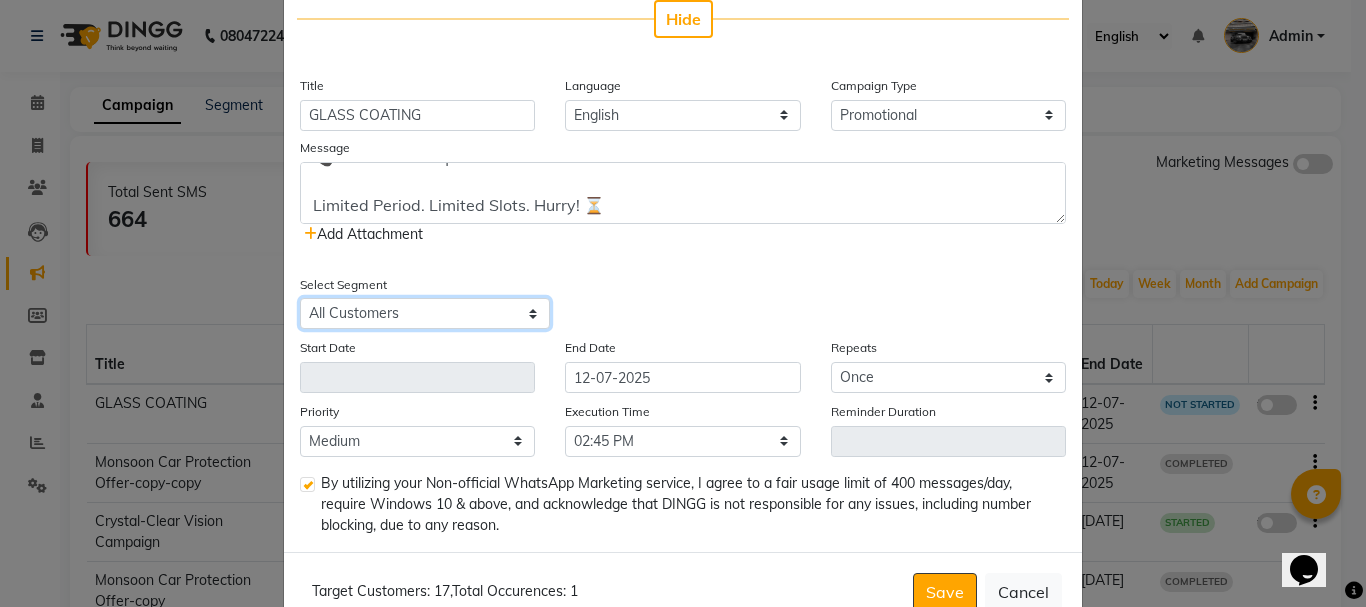 click on "Select All Customers All [DEMOGRAPHIC_DATA] Customer All [DEMOGRAPHIC_DATA] Customer All Members All Customers Visited in last 30 days All Customers Visited in last 60 days but not in last 30 days Inactive/Lost Customers High Ticket Customers Low Ticket Customers Frequent Customers Regular Customers New Customers All Customers with Valid Birthdays All Customers with Valid Anniversary All Customer Visited in [DATE] Reminder" at bounding box center (425, 313) 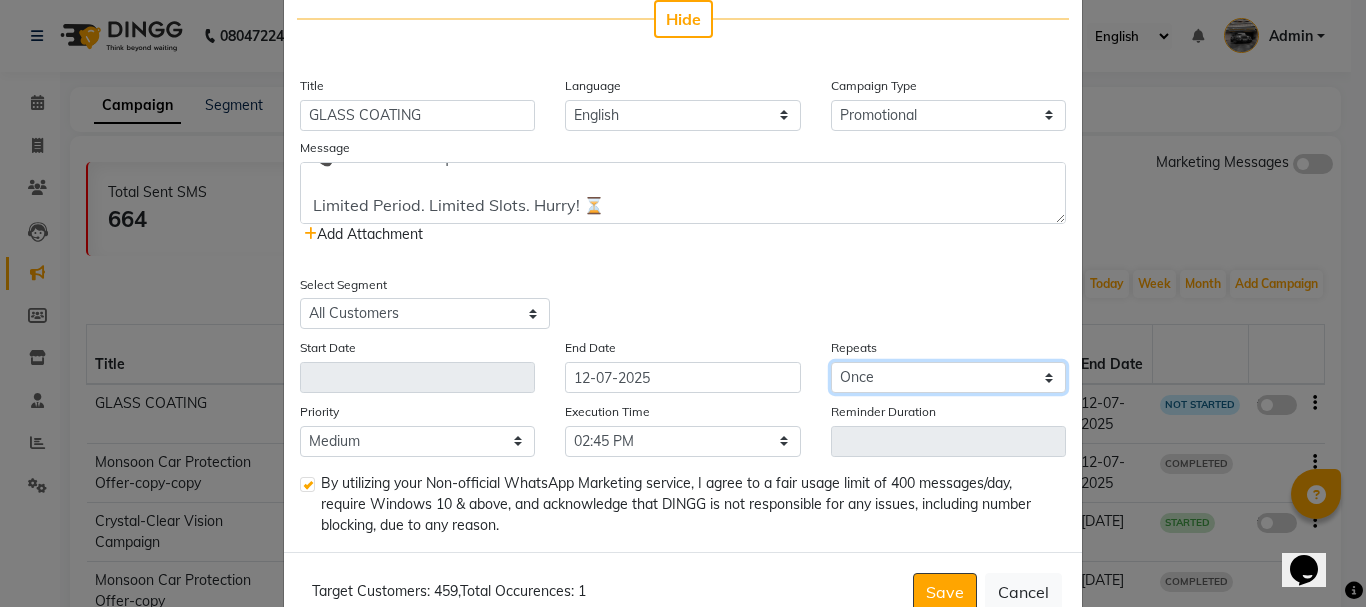 click on "Select Once Daily Alternate Day Weekly Monthly Yearly" at bounding box center [948, 377] 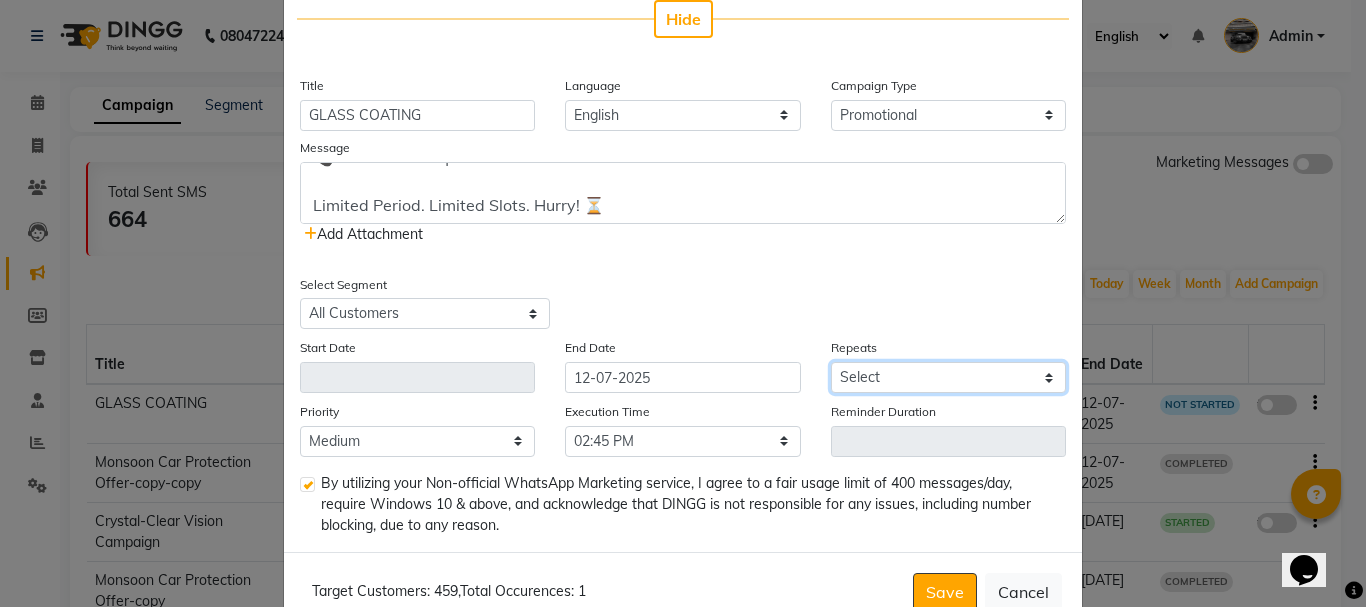 click on "Select Once Daily Alternate Day Weekly Monthly Yearly" at bounding box center [948, 377] 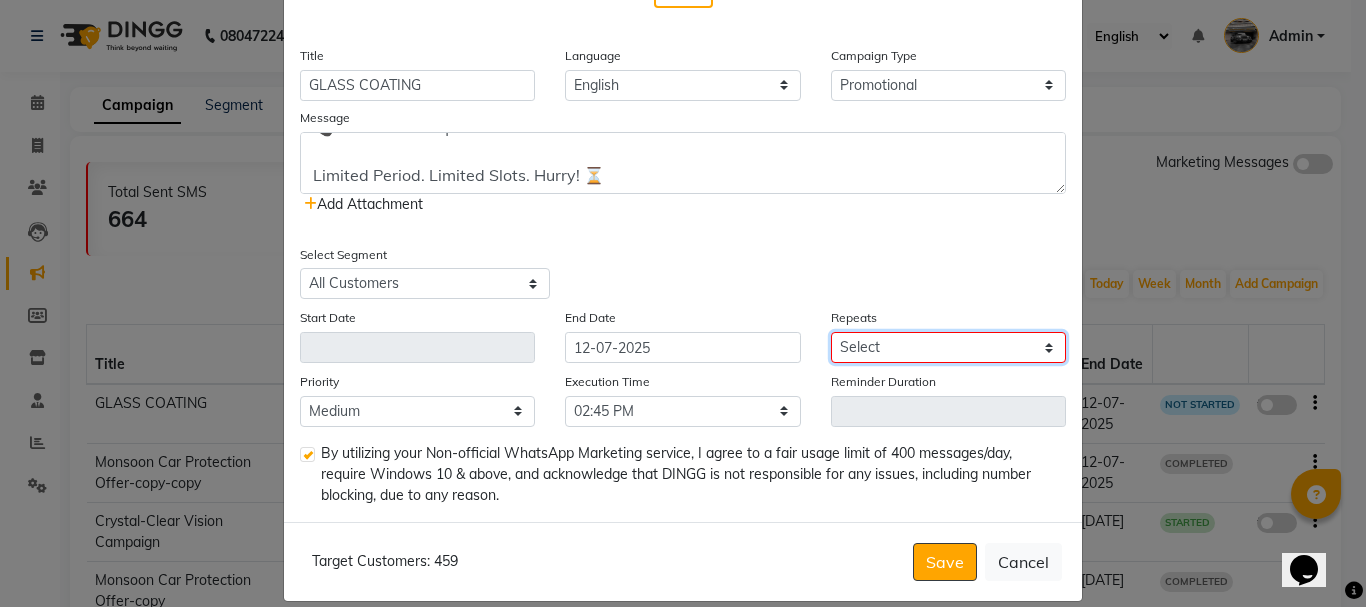 scroll, scrollTop: 453, scrollLeft: 0, axis: vertical 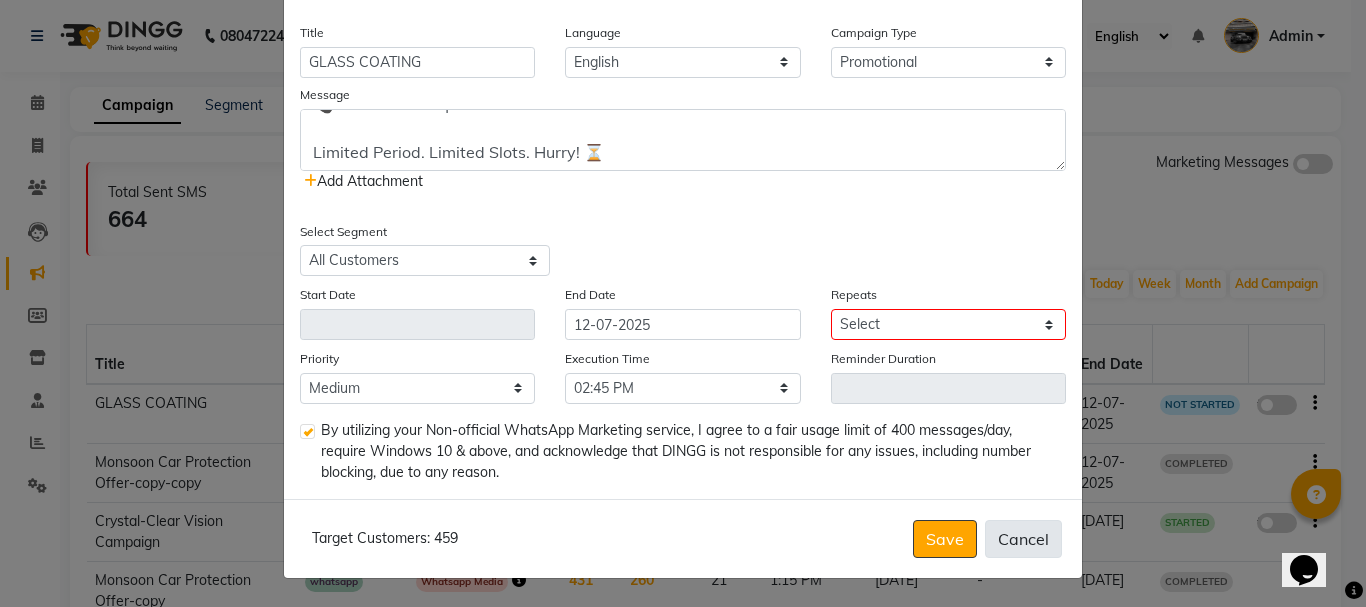 click on "Cancel" 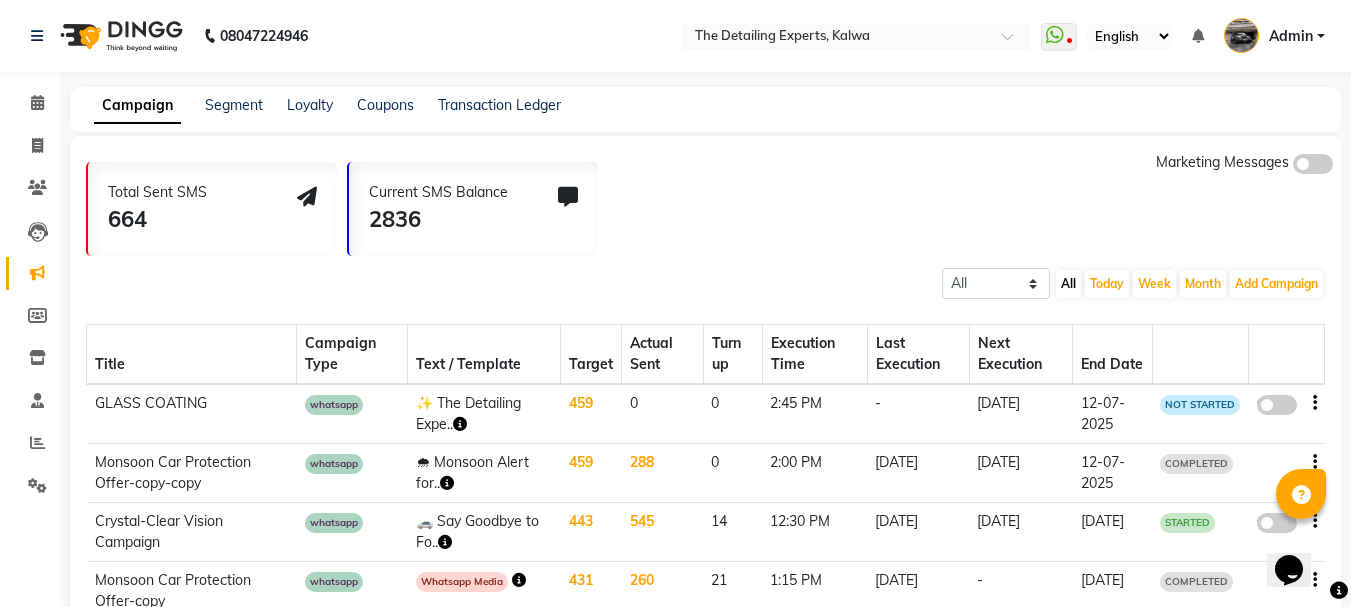 click on "false" 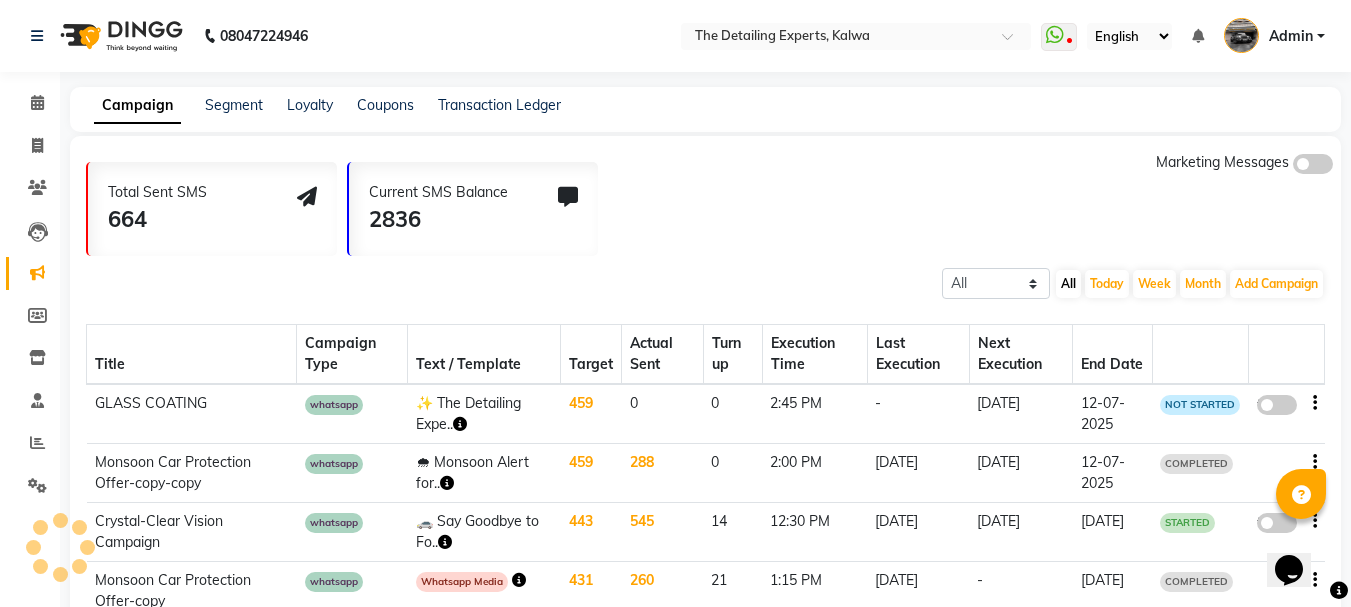 click on "false" 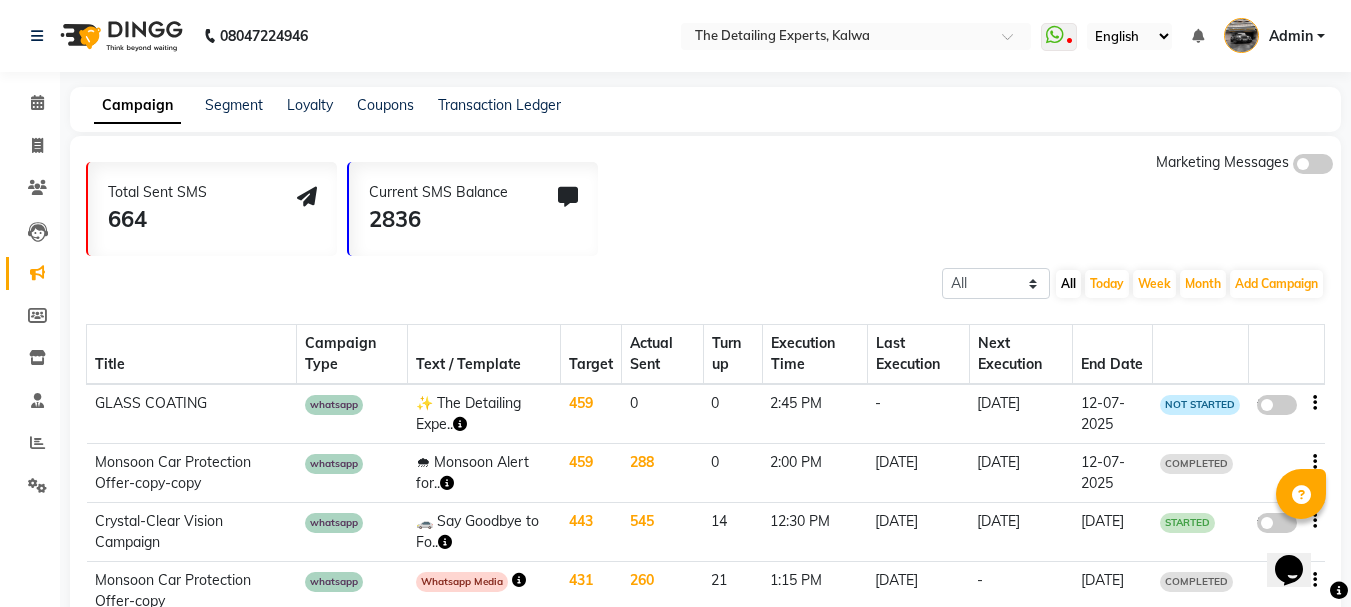 click 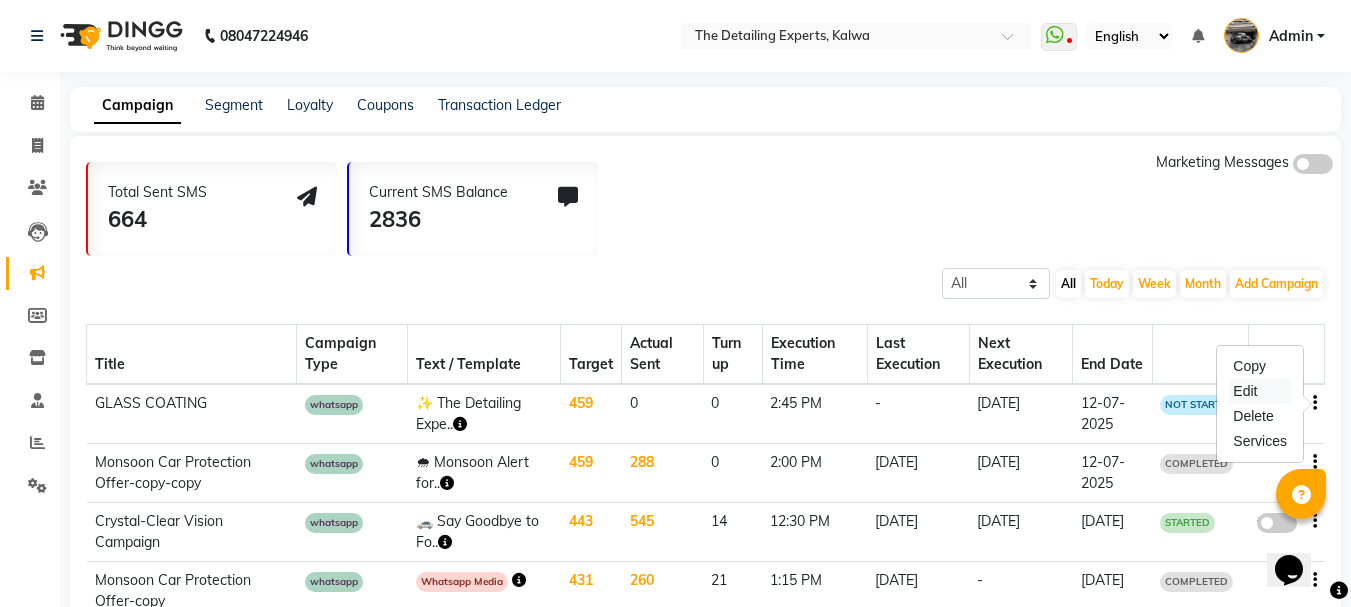 click on "Edit" at bounding box center [1260, 391] 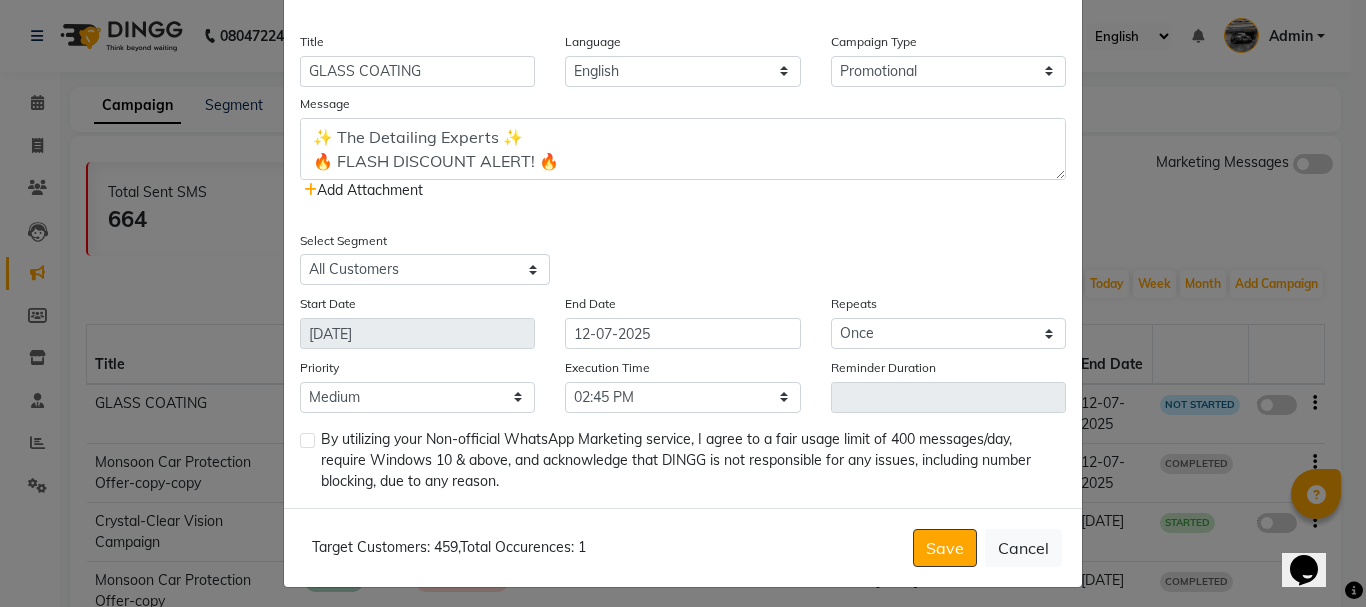 scroll, scrollTop: 453, scrollLeft: 0, axis: vertical 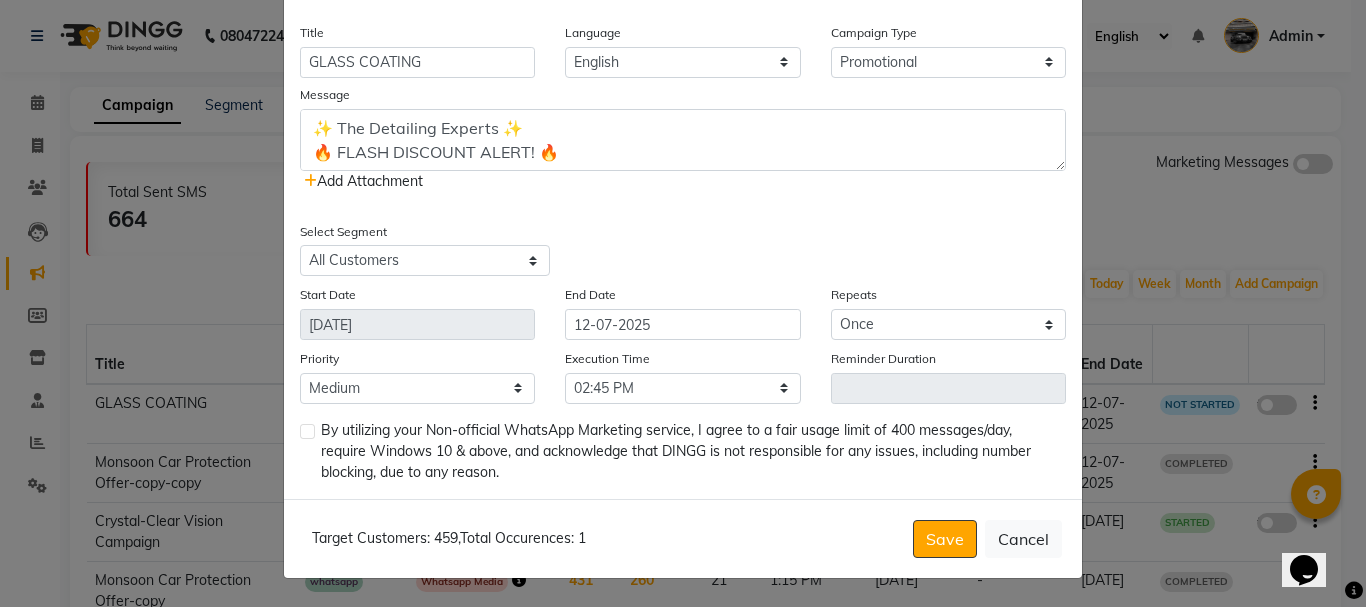click 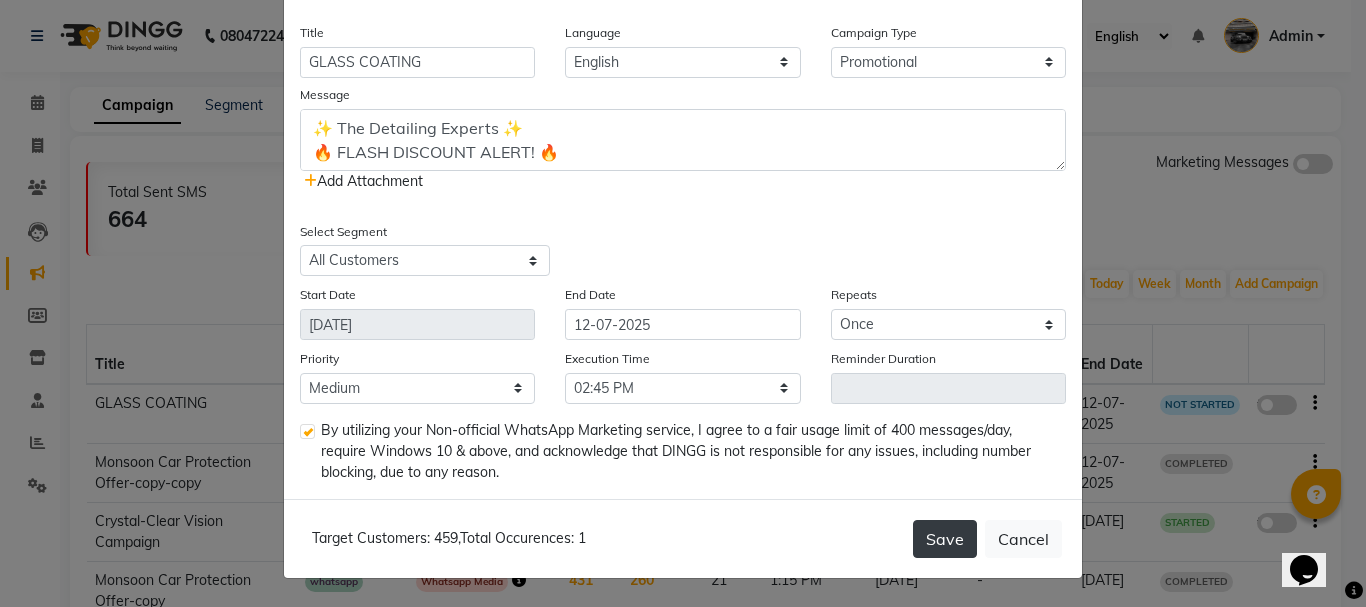 click on "Save" 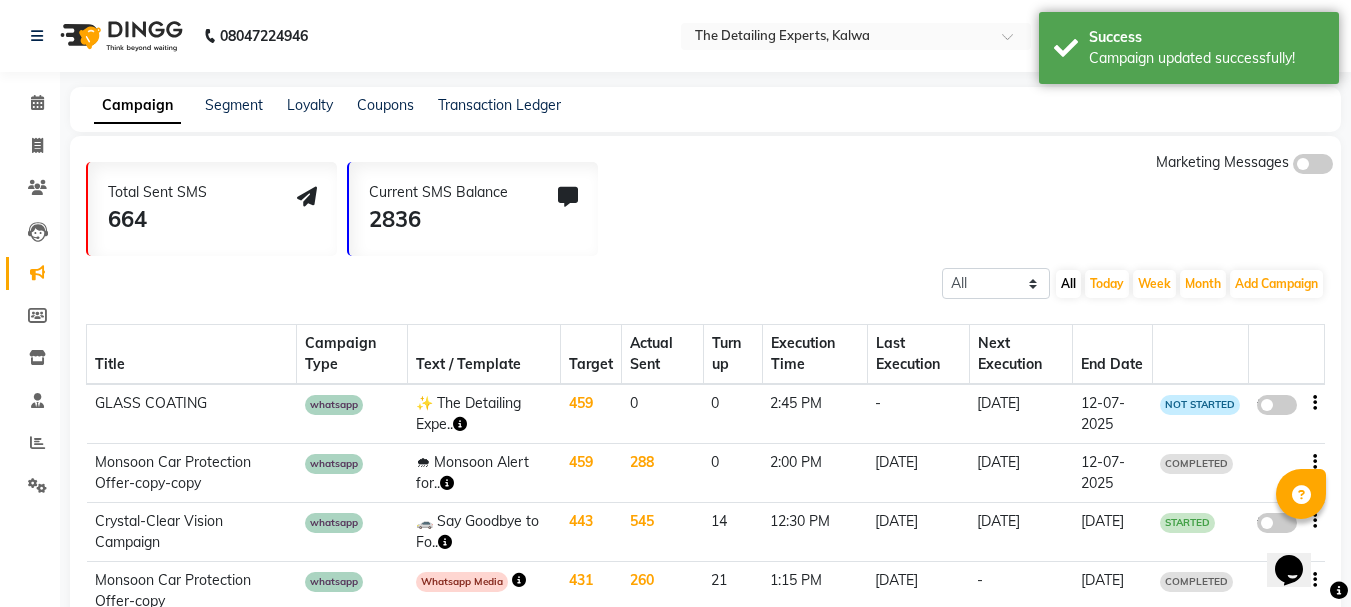 click 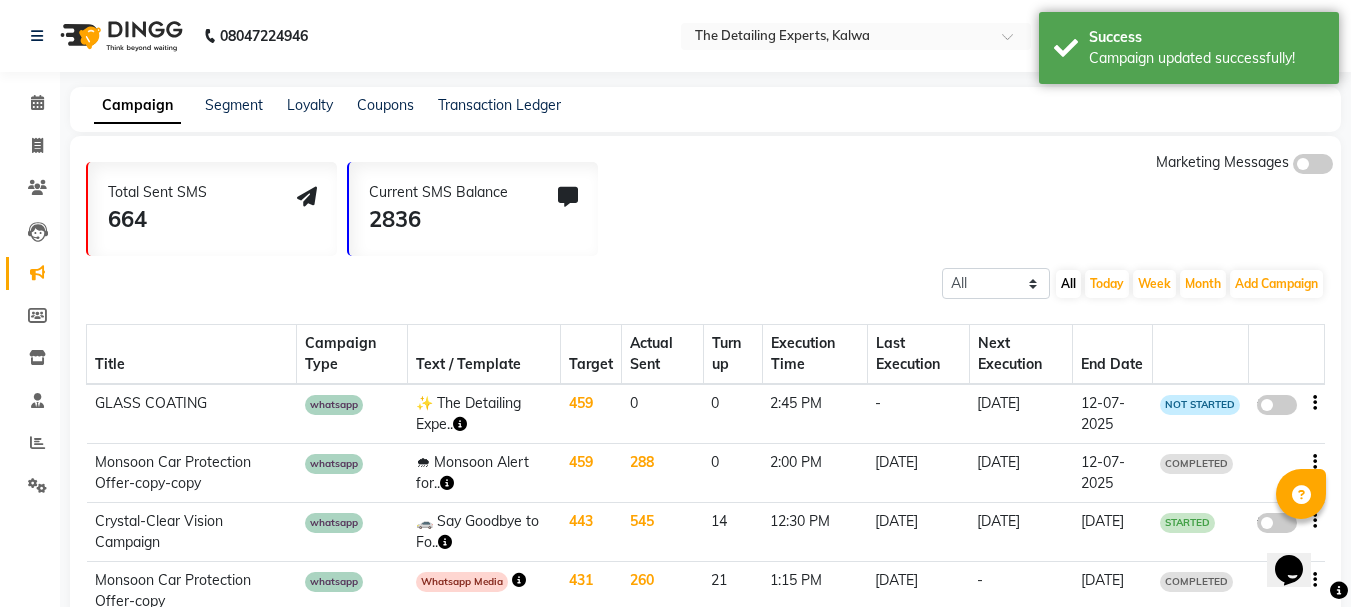 click on "false" 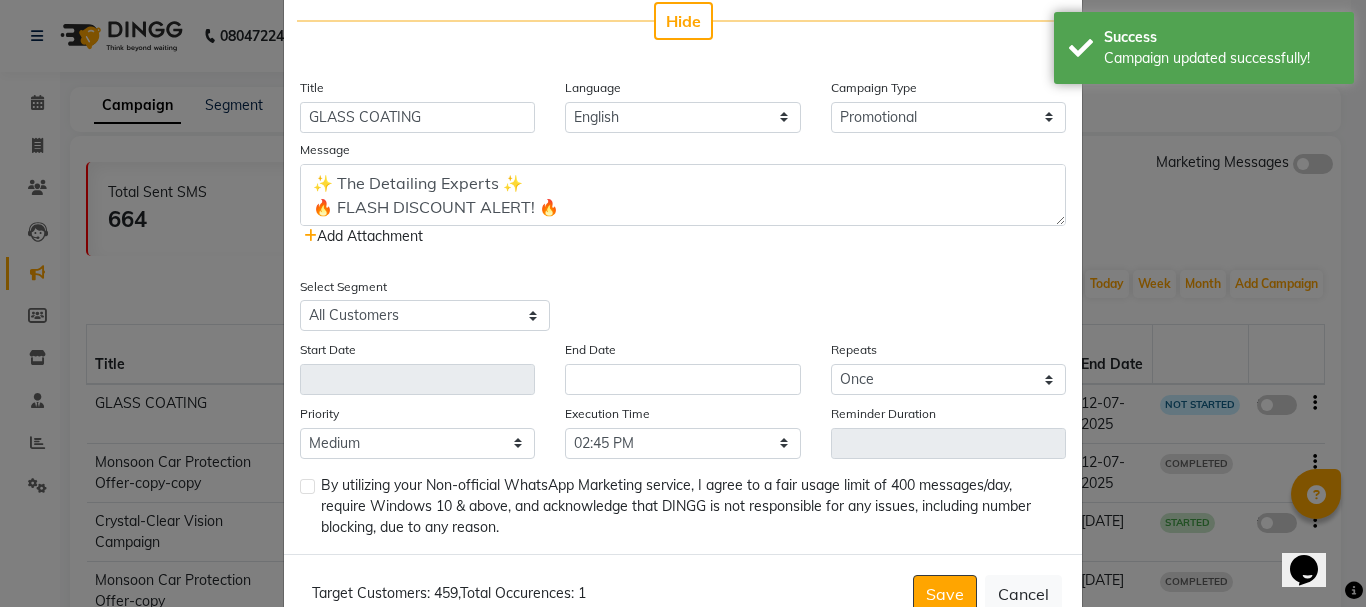 scroll, scrollTop: 400, scrollLeft: 0, axis: vertical 